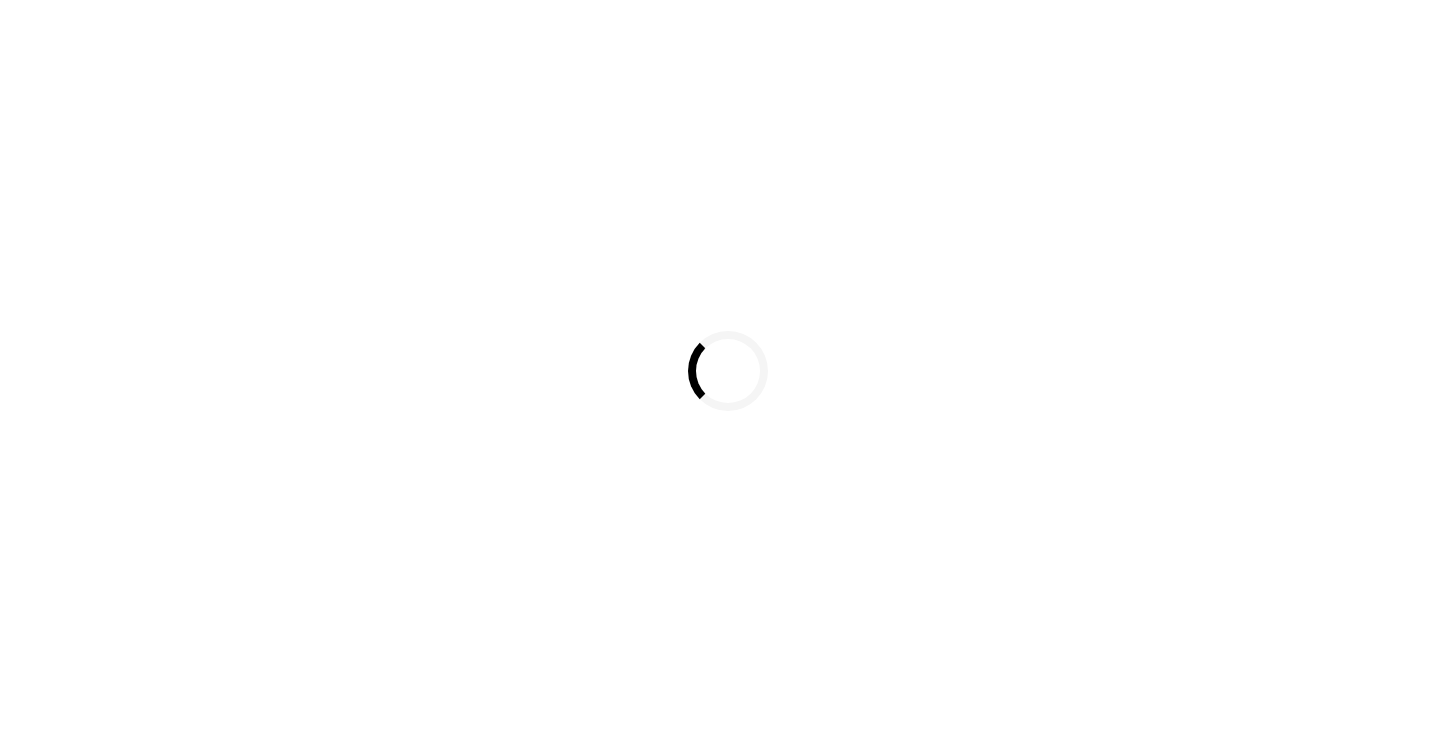 scroll, scrollTop: 0, scrollLeft: 0, axis: both 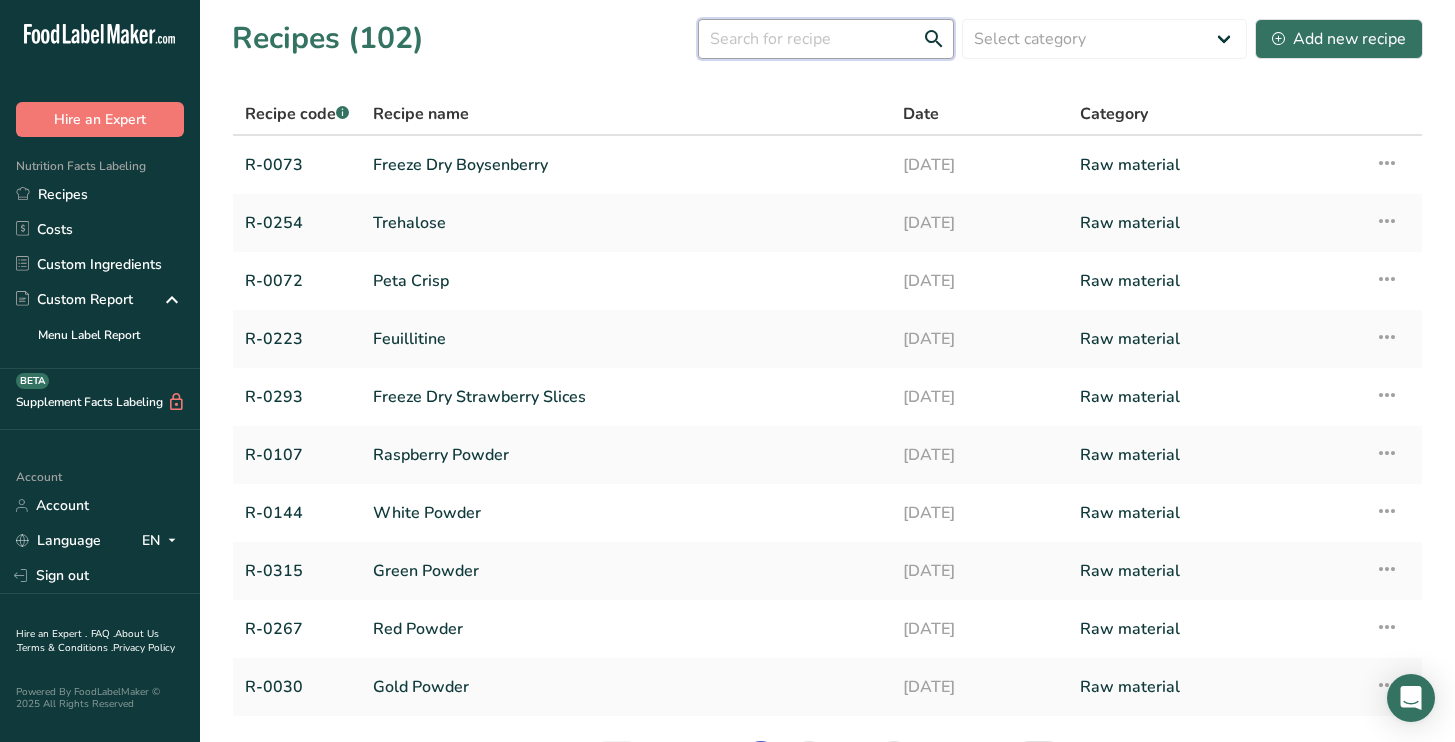 click at bounding box center [826, 39] 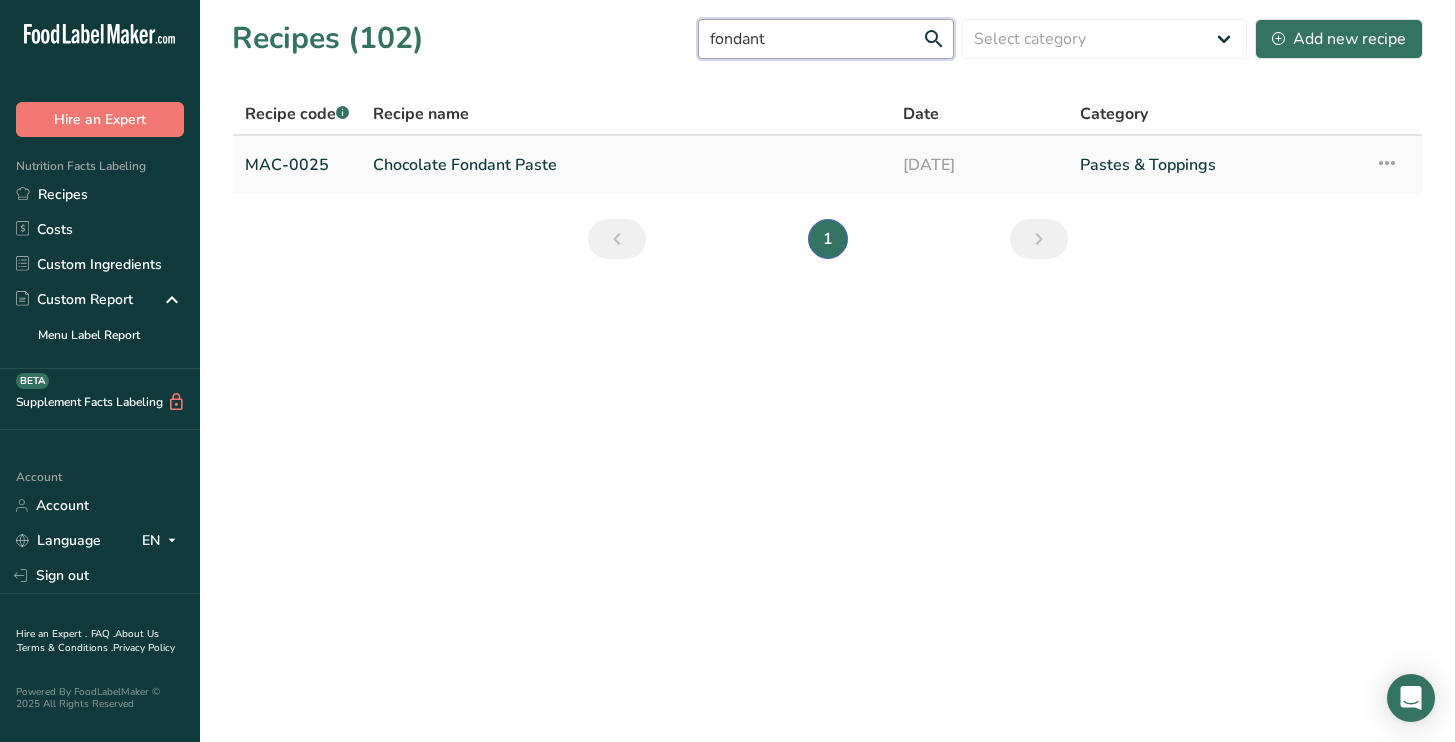 type on "fondant" 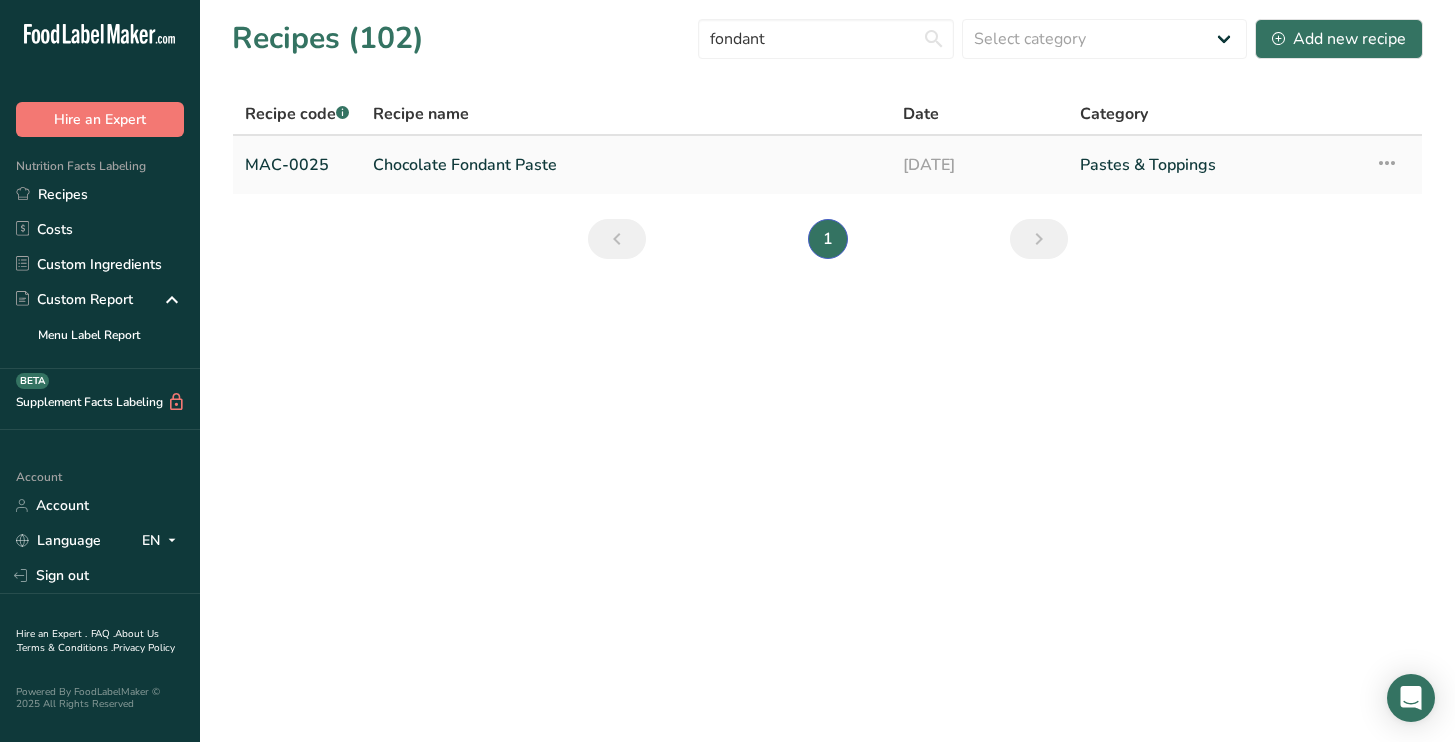 click on "Chocolate Fondant Paste" at bounding box center [626, 165] 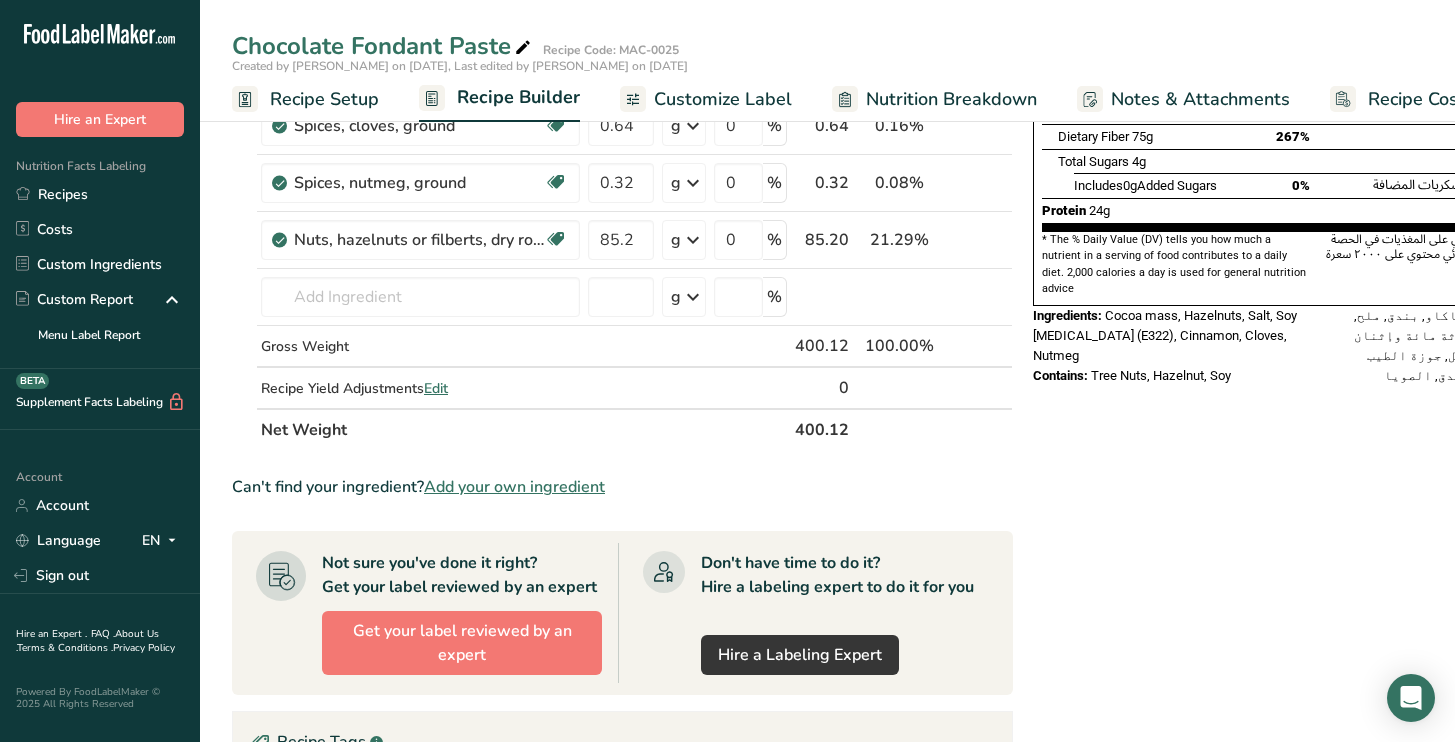 scroll, scrollTop: 505, scrollLeft: 0, axis: vertical 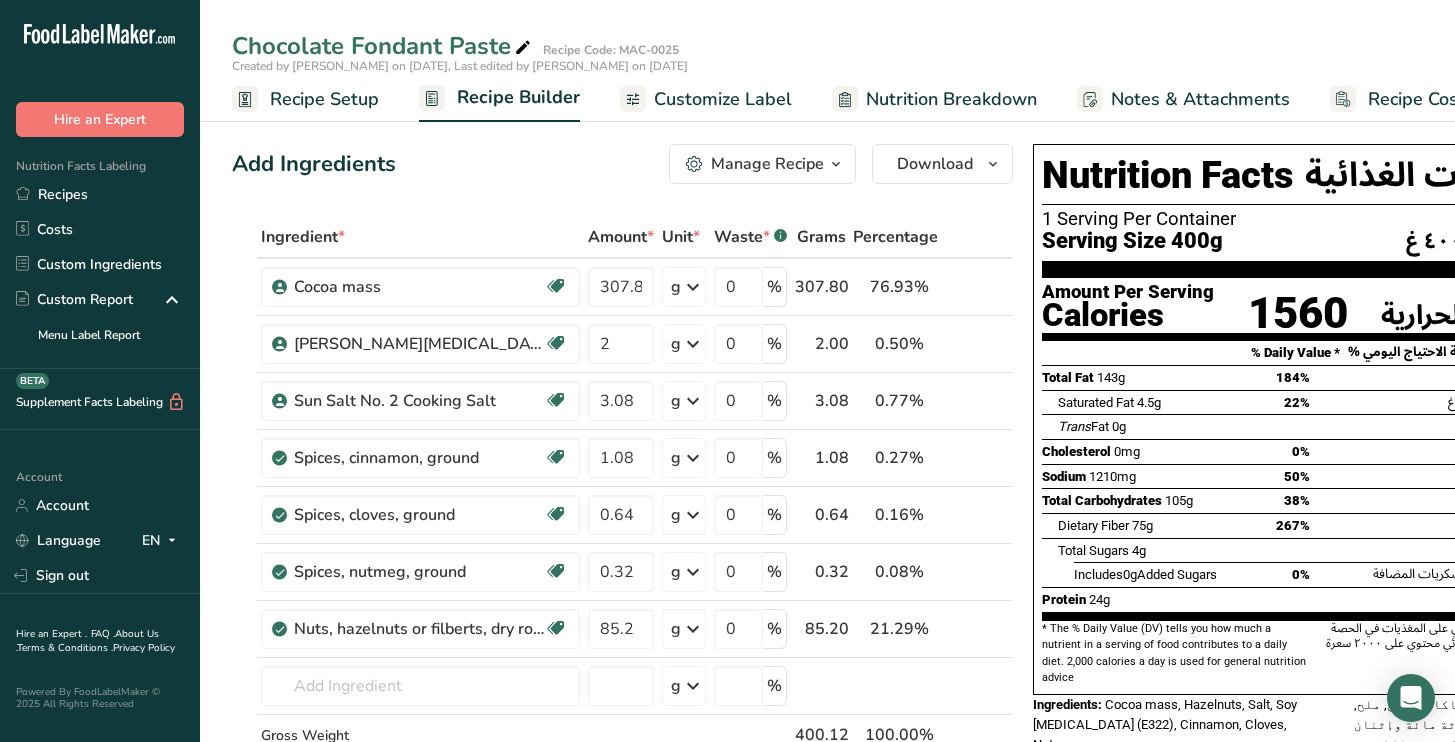 click on "Customize Label" at bounding box center [723, 99] 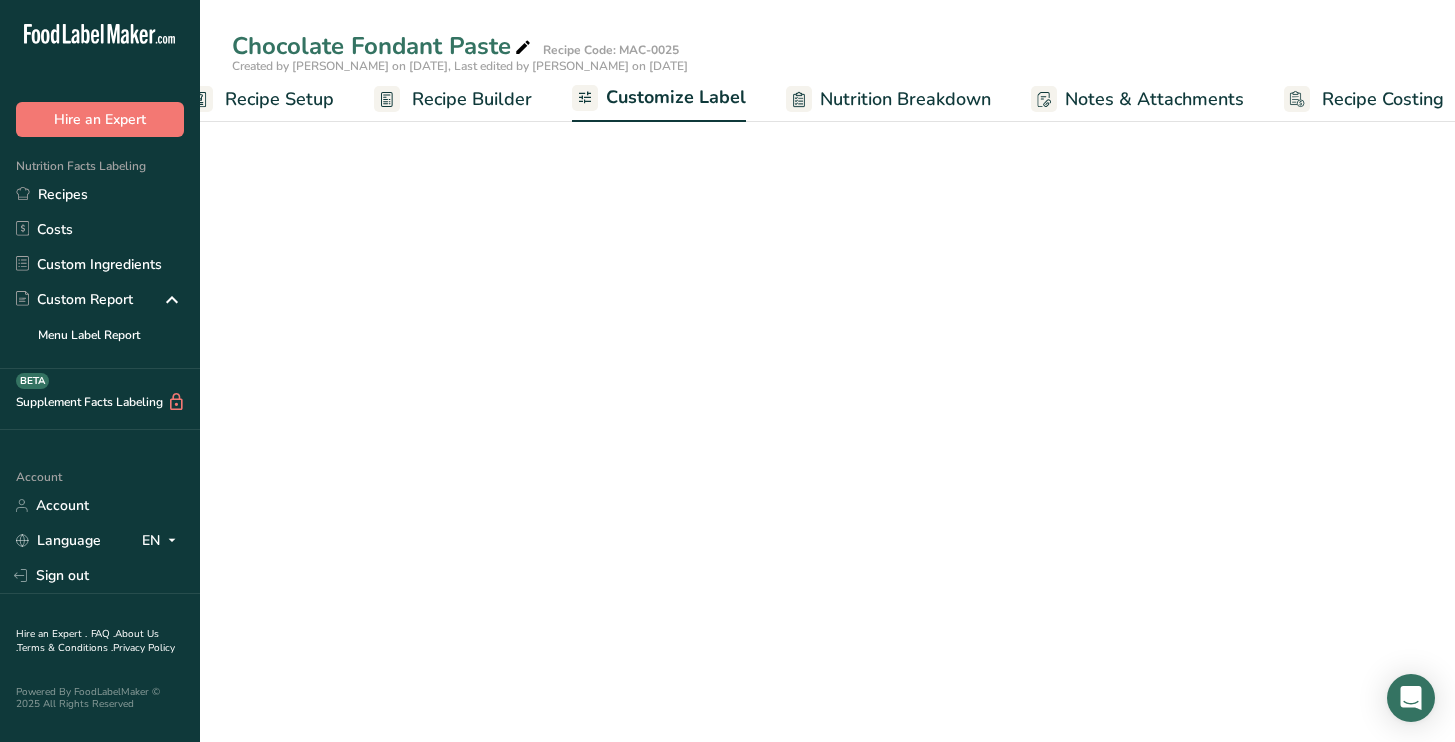 scroll, scrollTop: 0, scrollLeft: 66, axis: horizontal 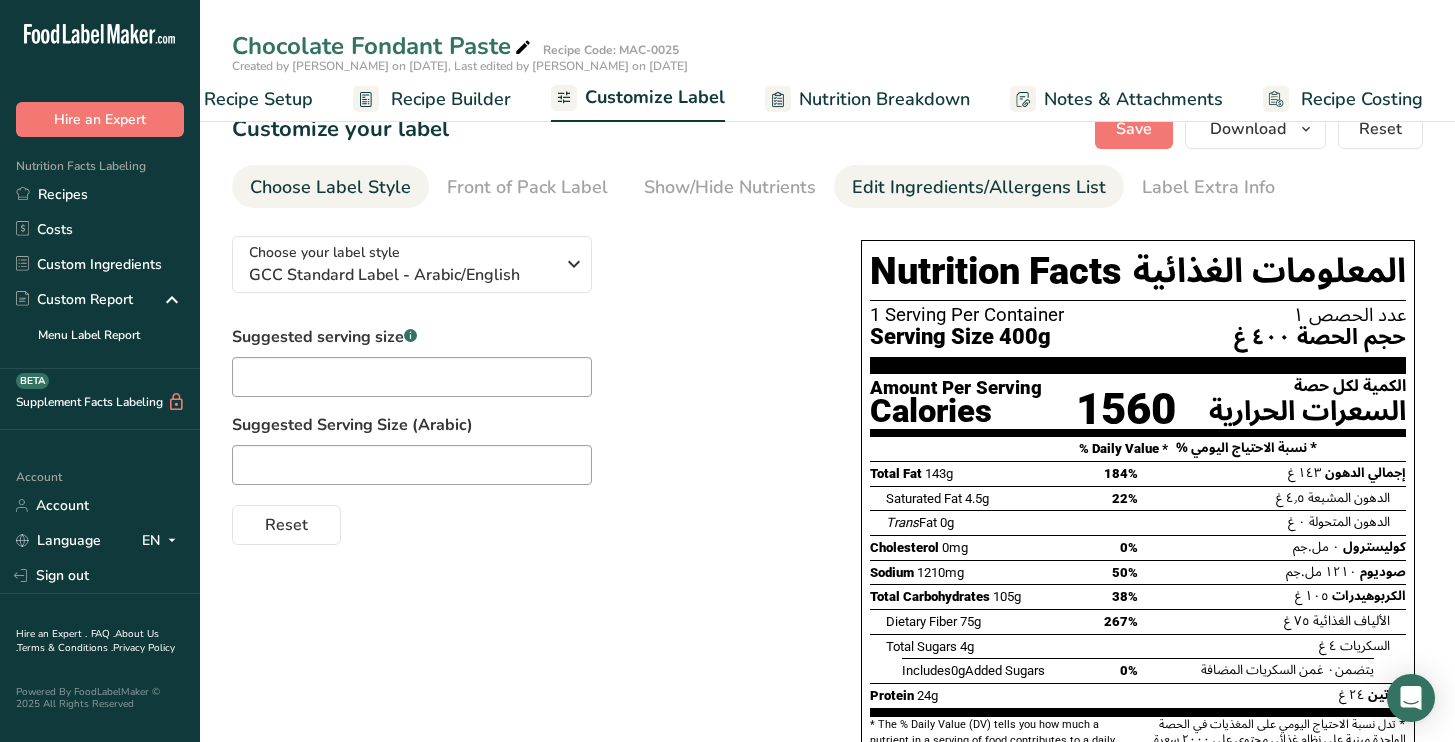 click on "Edit Ingredients/Allergens List" at bounding box center [979, 187] 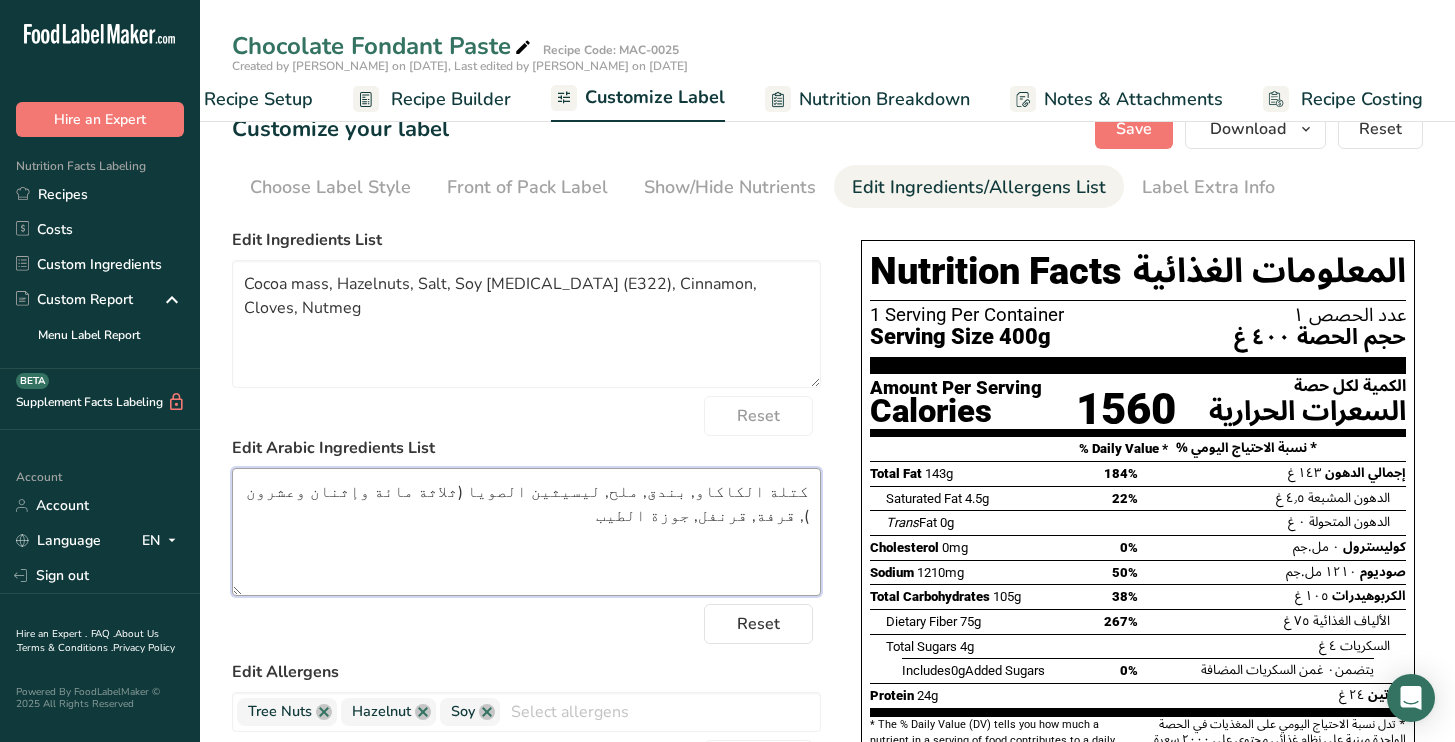 drag, startPoint x: 584, startPoint y: 492, endPoint x: 444, endPoint y: 491, distance: 140.00357 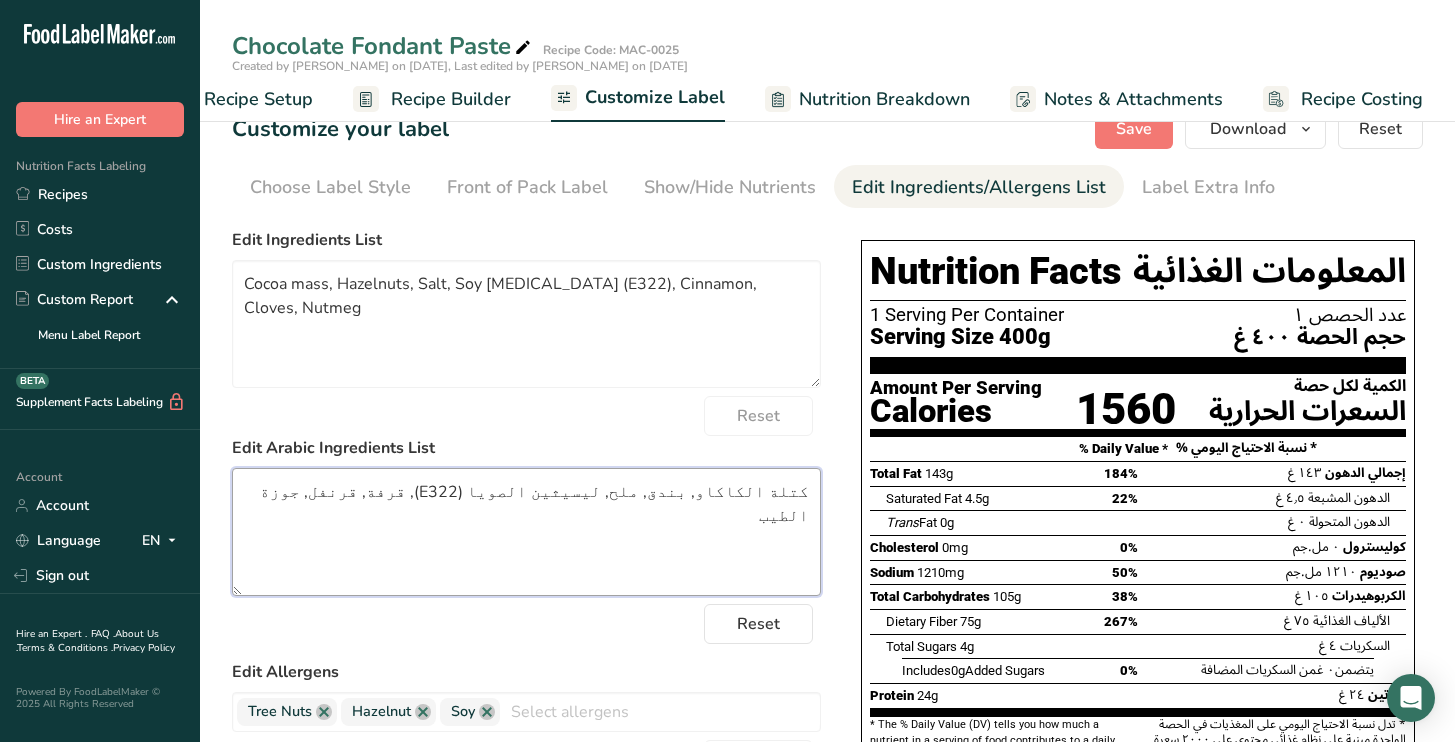 type on "كتلة الكاكاو, بندق, ملح, ليسيثين الصويا (E322), قرفة, قرنفل, جوزة الطيب" 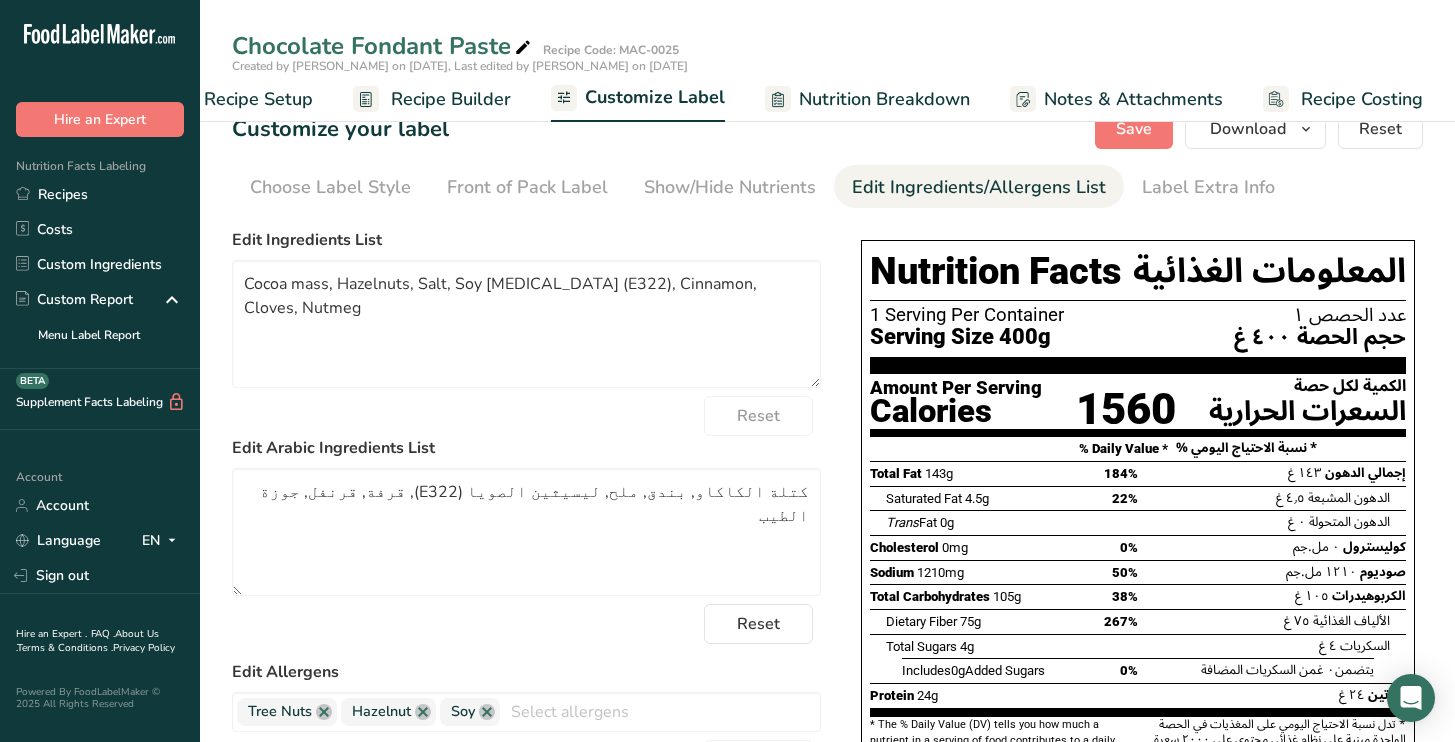 click on "Choose your label style
GCC Standard Label - Arabic/English
USA (FDA)
Standard FDA label
Tabular FDA label
Linear FDA label
Simplified FDA label
Dual Column FDA label (Per Serving/Per Container)
Dual Column FDA label (As Sold/As Prepared)
Aggregate Standard FDA label
Standard FDA label with Micronutrients listed side-by-side
UK (FSA)
UK Mandatory Label "Back of Pack"
UK Traffic Light Label  "Front of Pack"
Canadian (CFIA)
Canadian Standard label
Canadian Dual Column label" at bounding box center [827, 656] 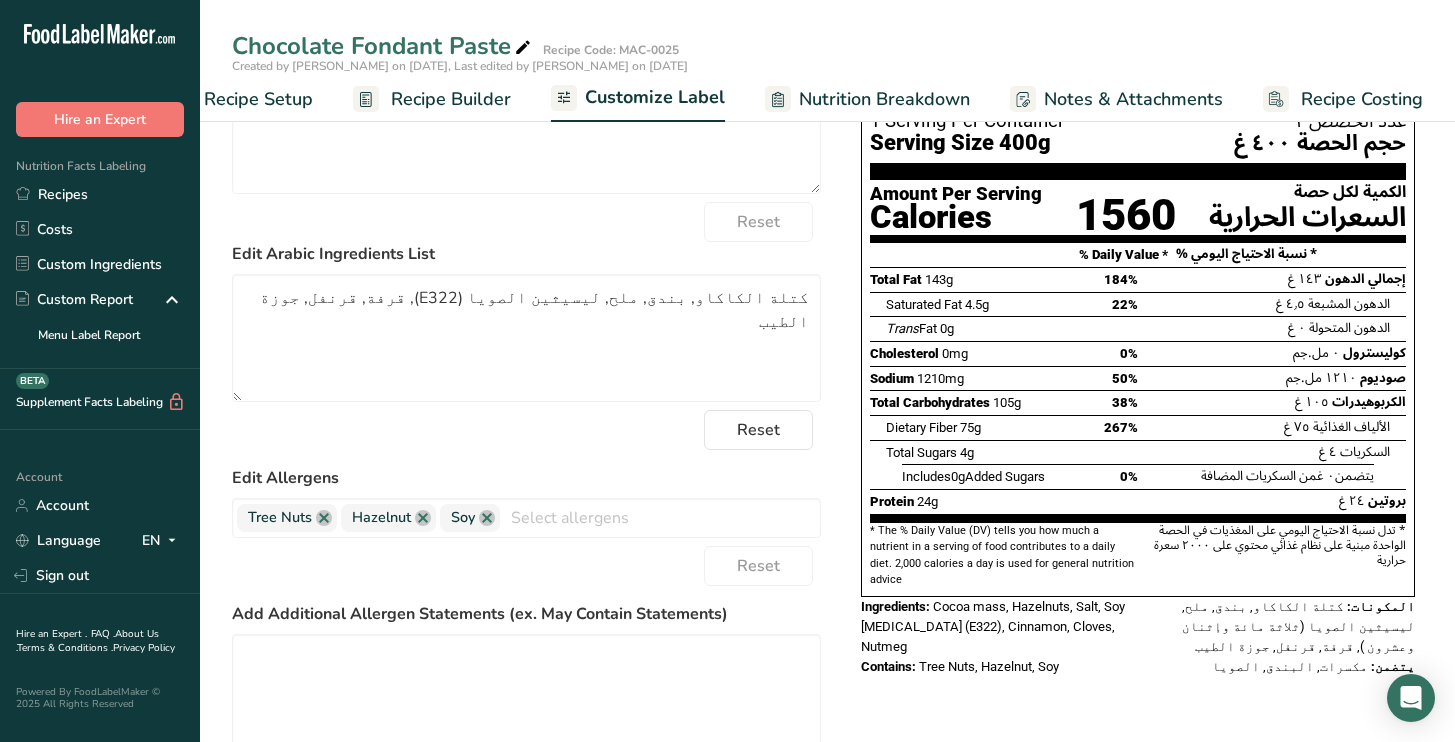 scroll, scrollTop: 0, scrollLeft: 0, axis: both 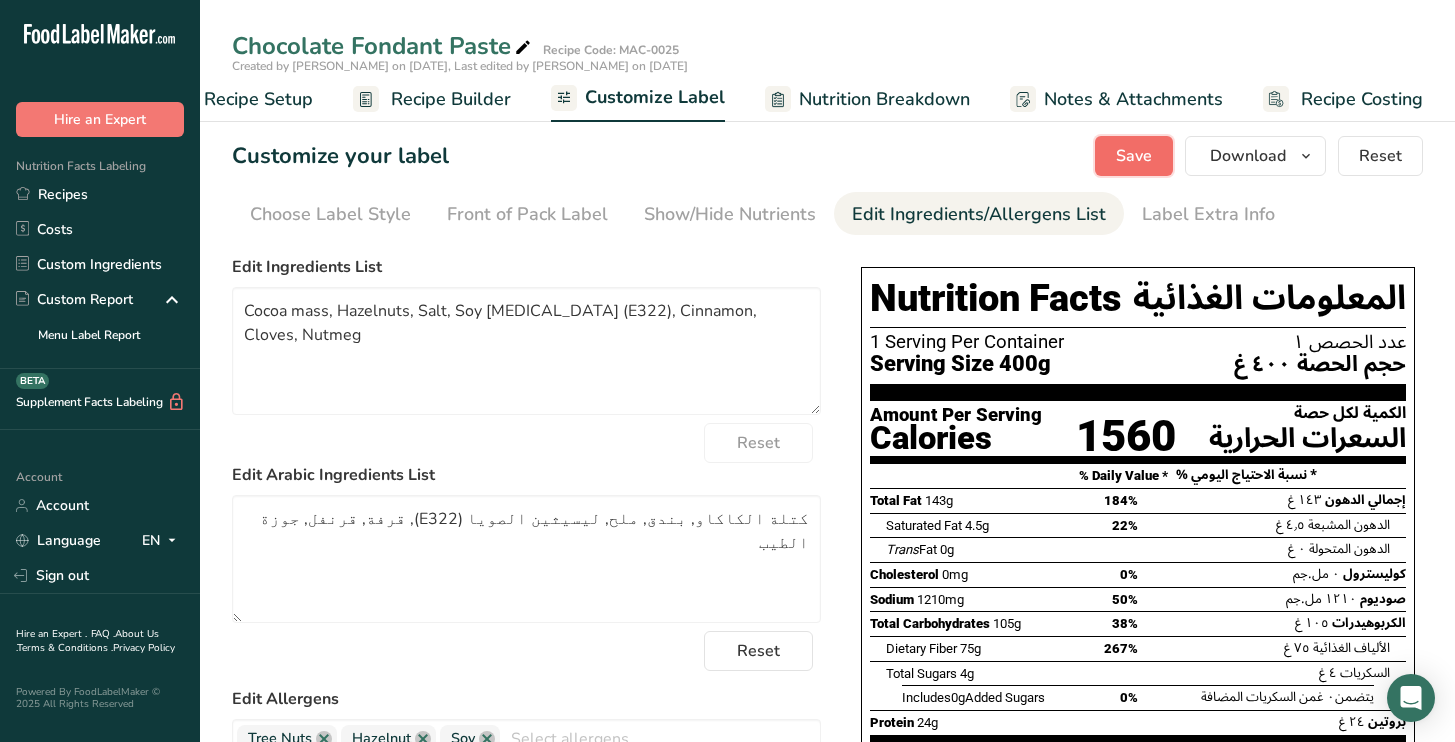 click on "Save" at bounding box center [1134, 156] 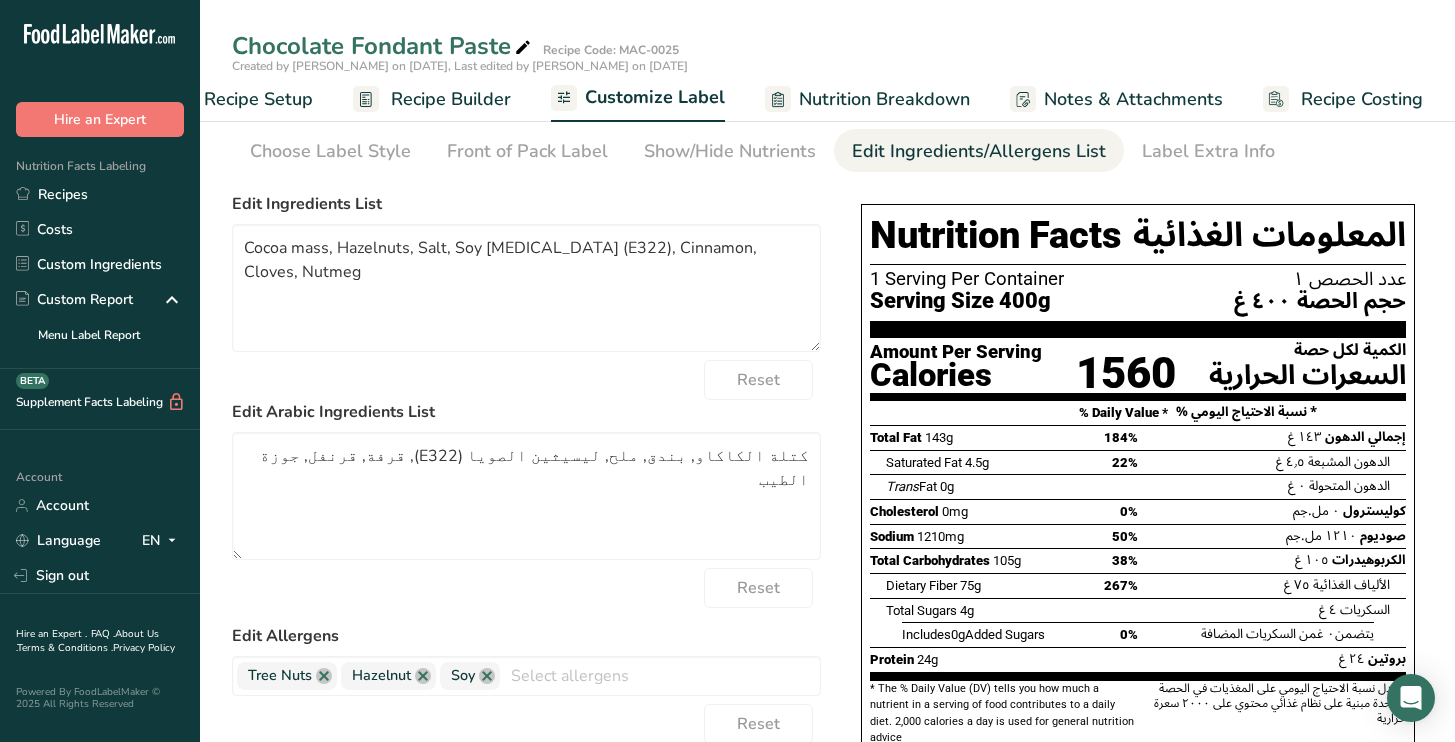 scroll, scrollTop: 0, scrollLeft: 0, axis: both 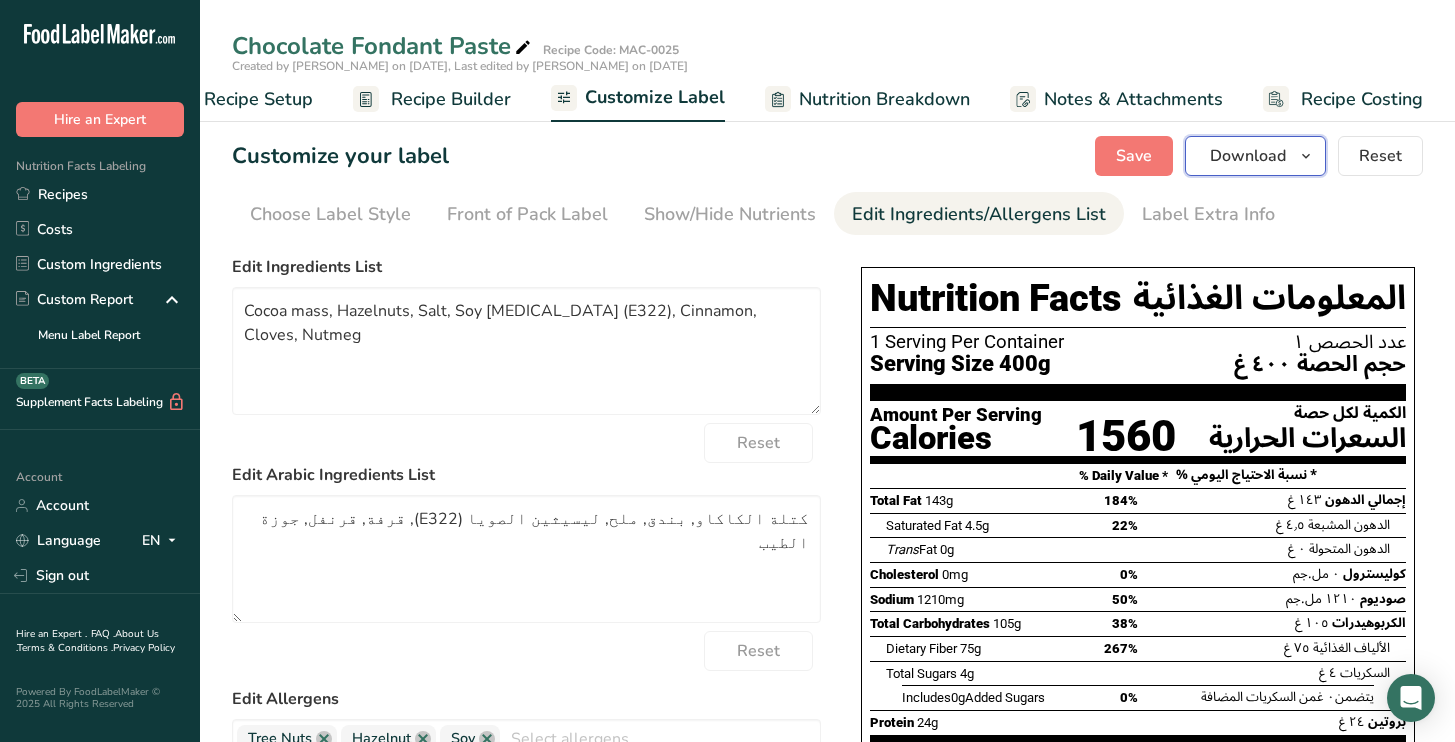 click at bounding box center (1306, 156) 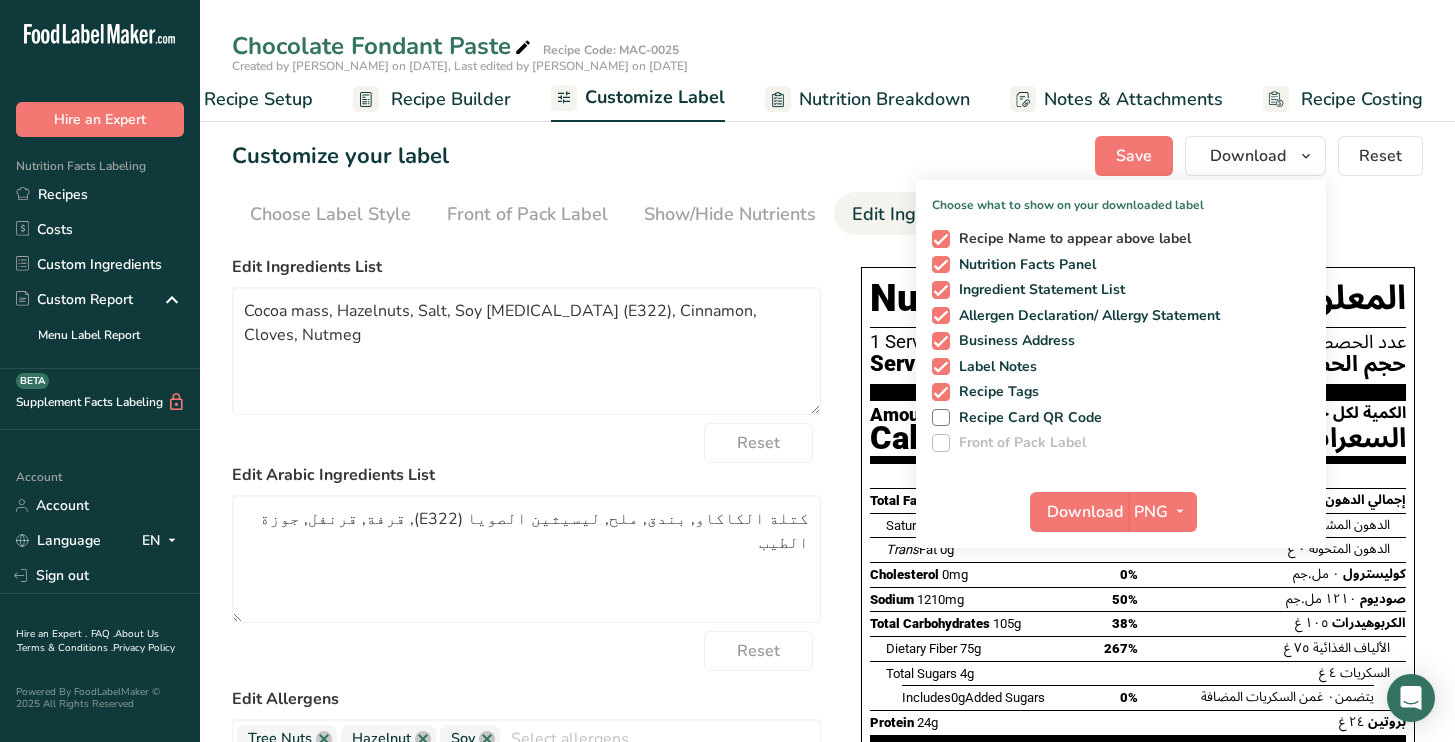 click at bounding box center [941, 239] 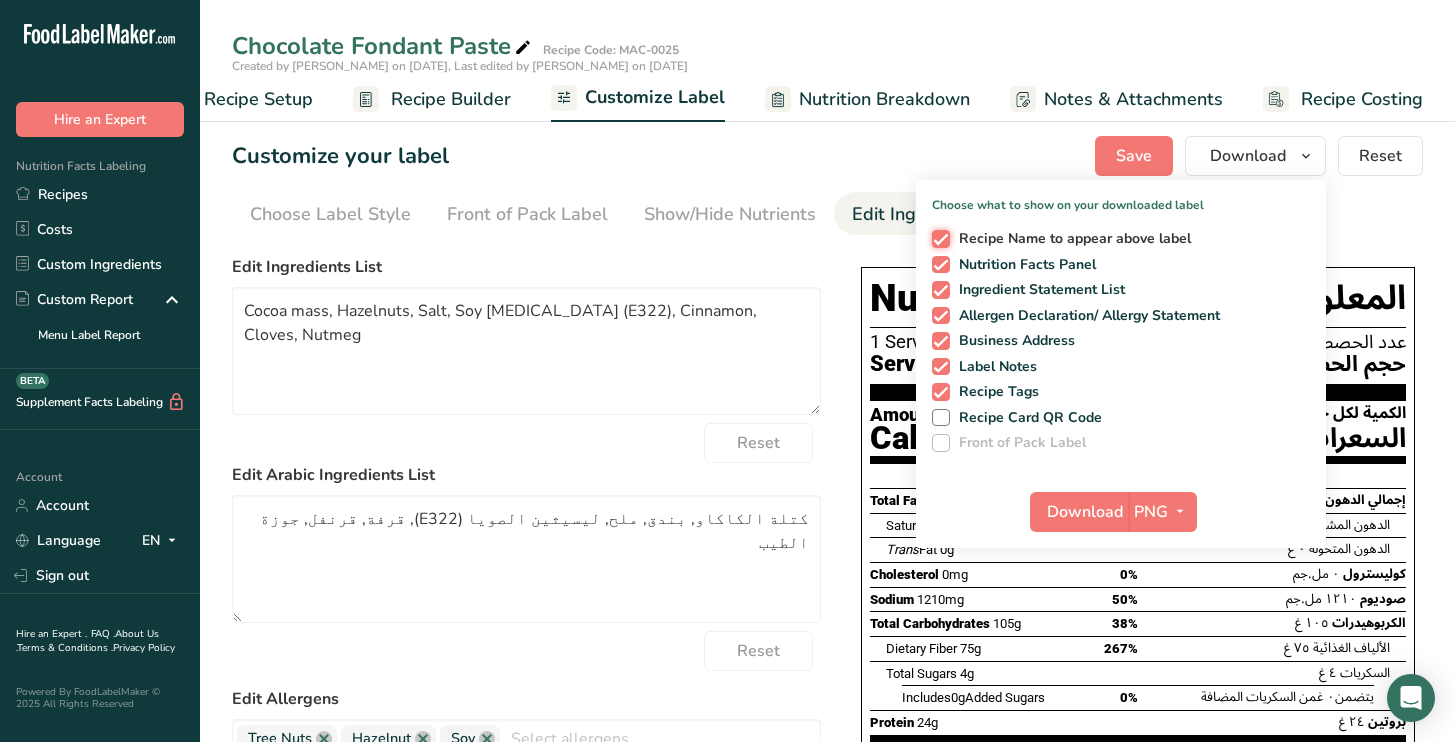 click on "Recipe Name to appear above label" at bounding box center (938, 238) 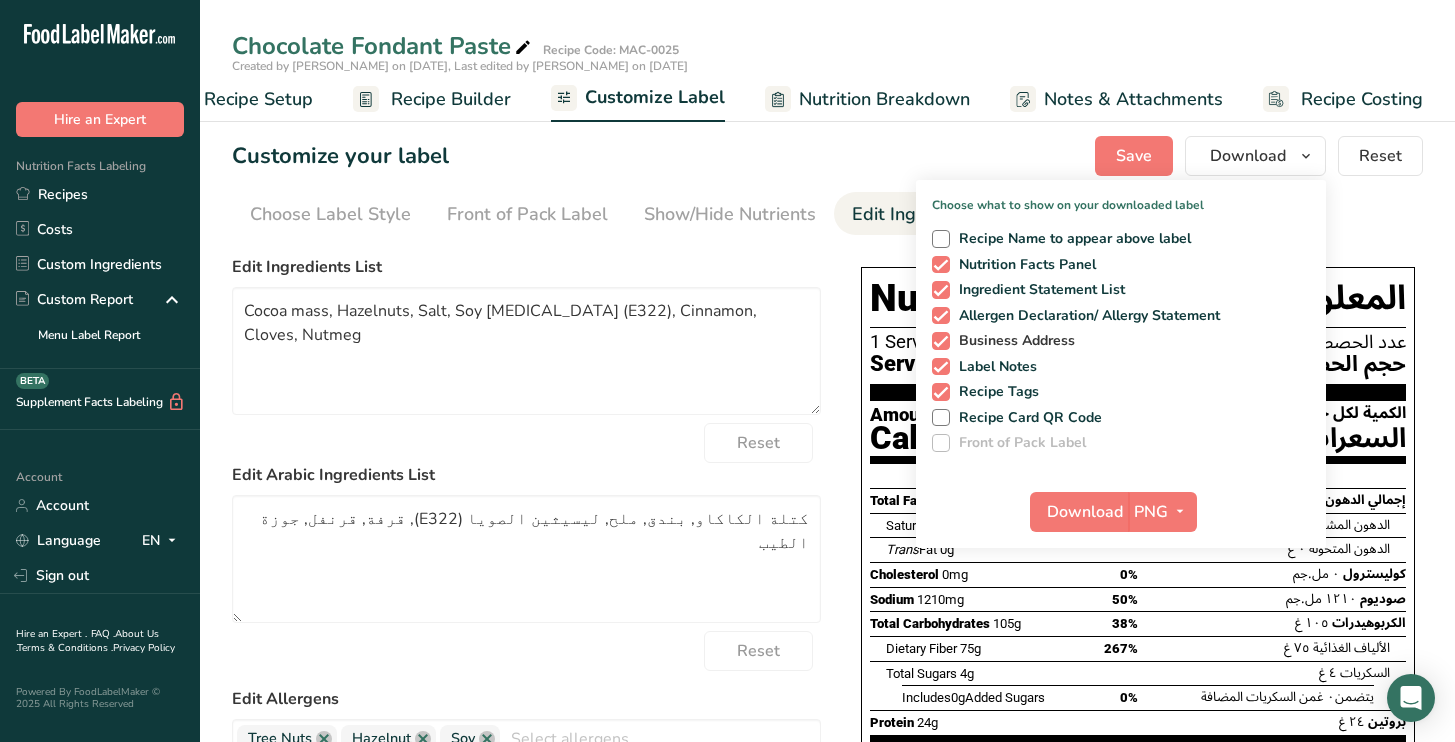 click at bounding box center (941, 341) 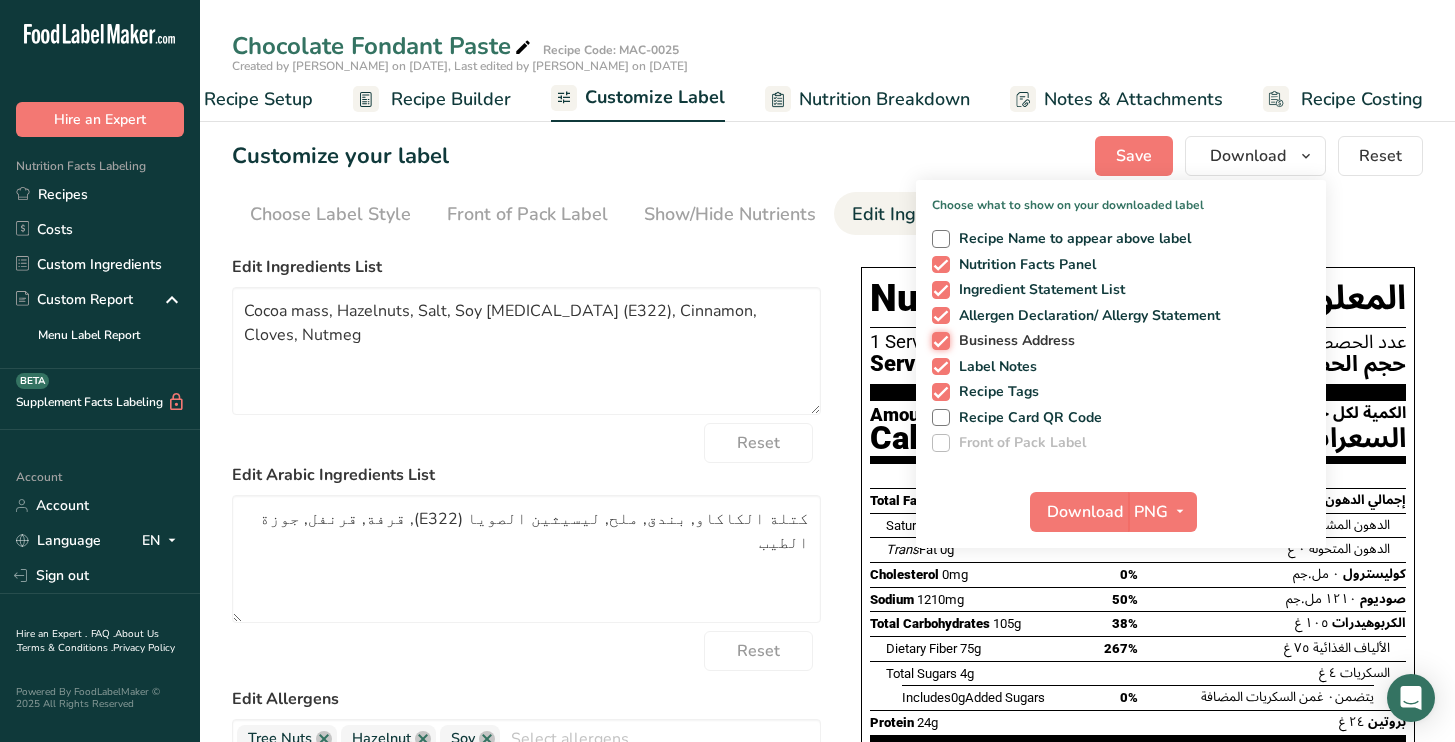 click on "Business Address" at bounding box center [938, 340] 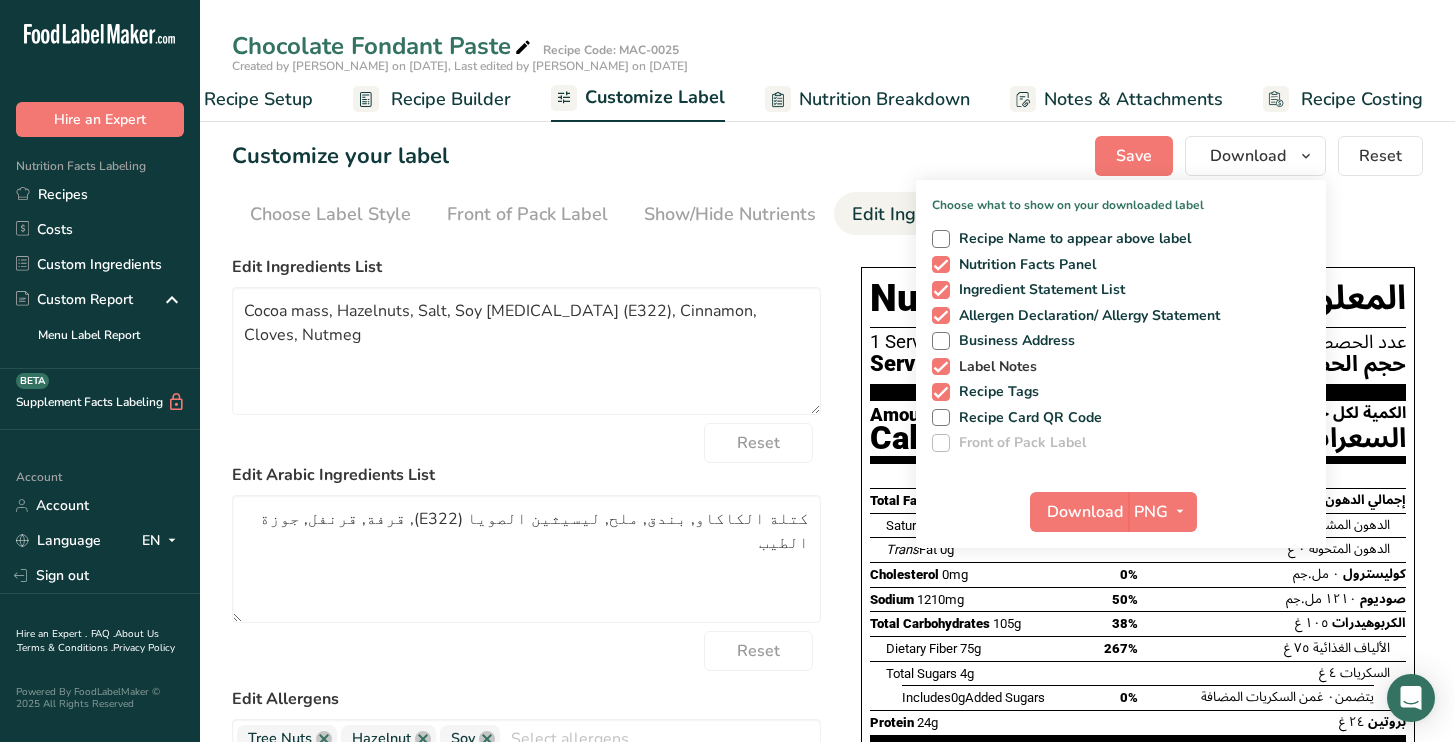 click at bounding box center [941, 367] 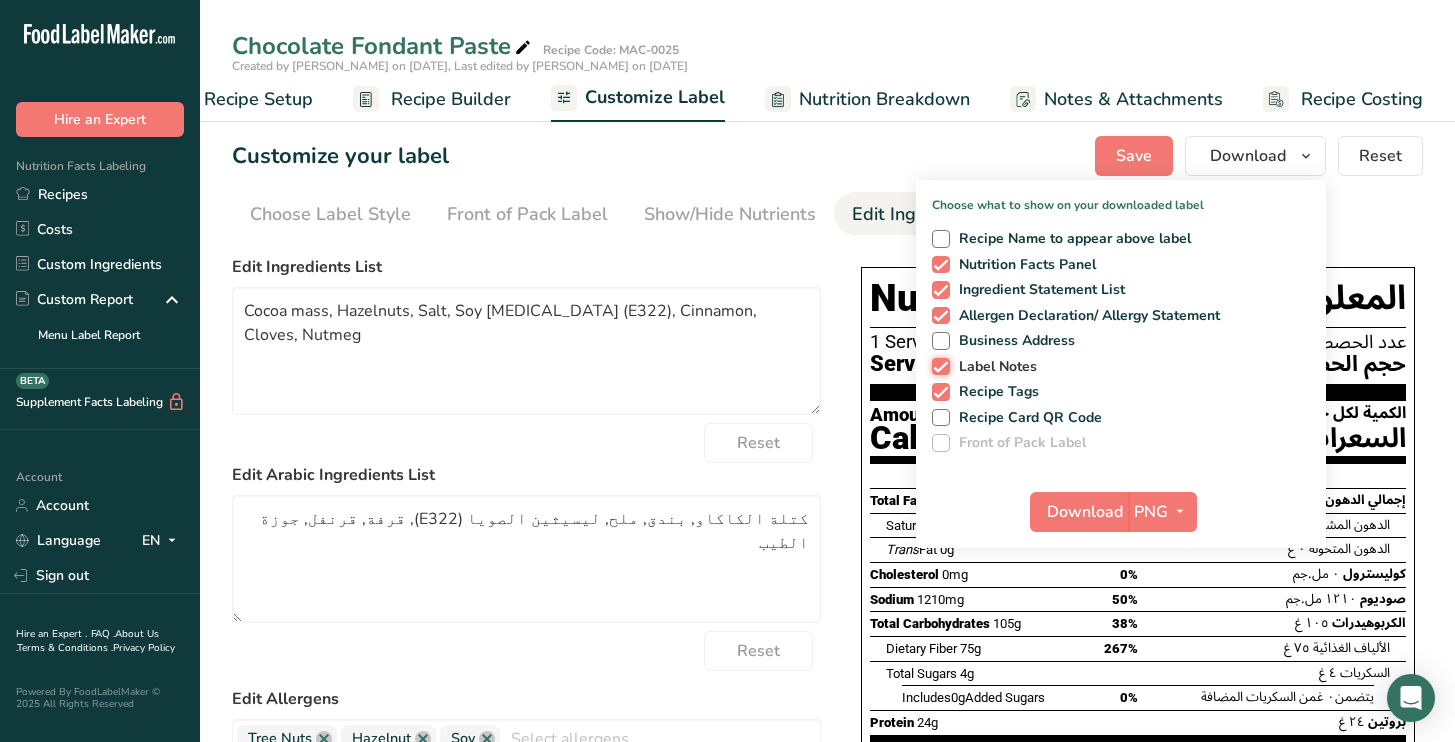 click on "Label Notes" at bounding box center [938, 366] 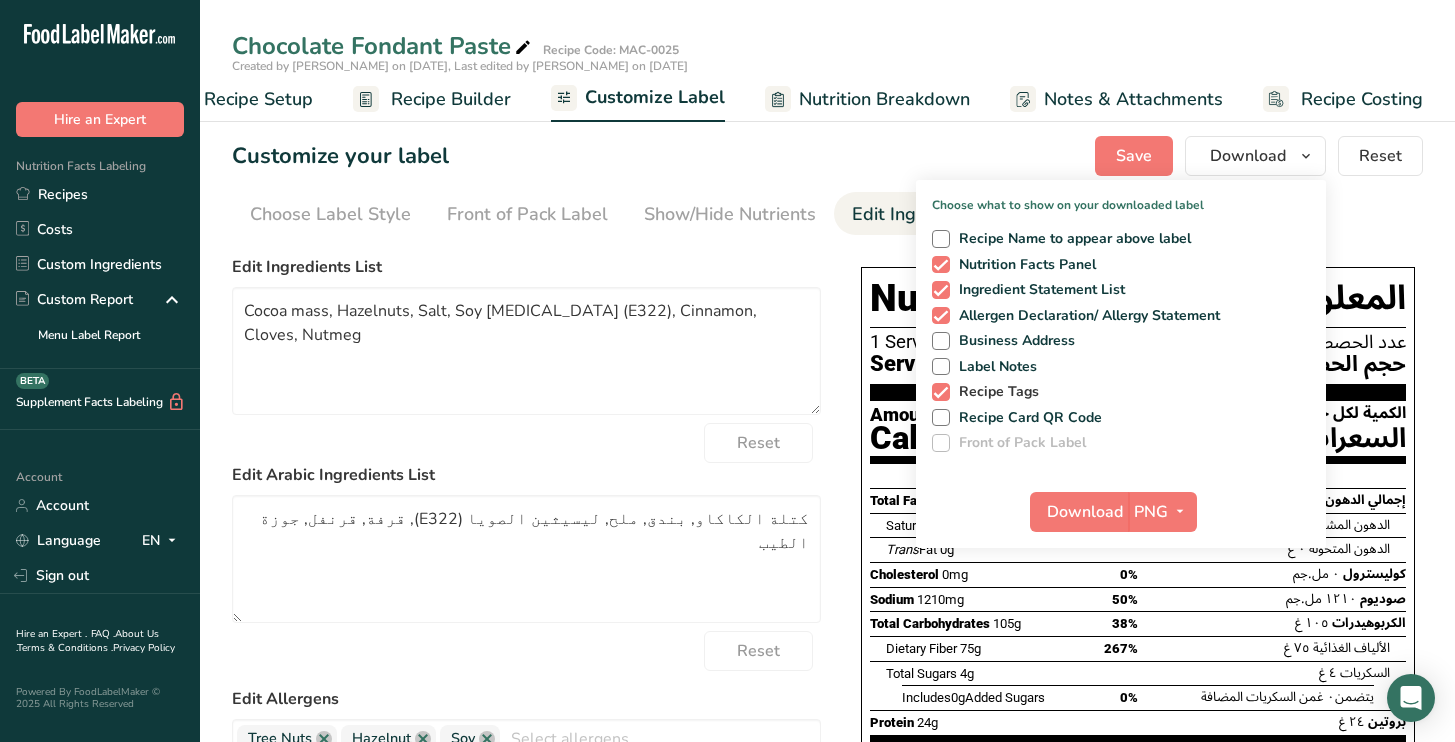 click at bounding box center [941, 392] 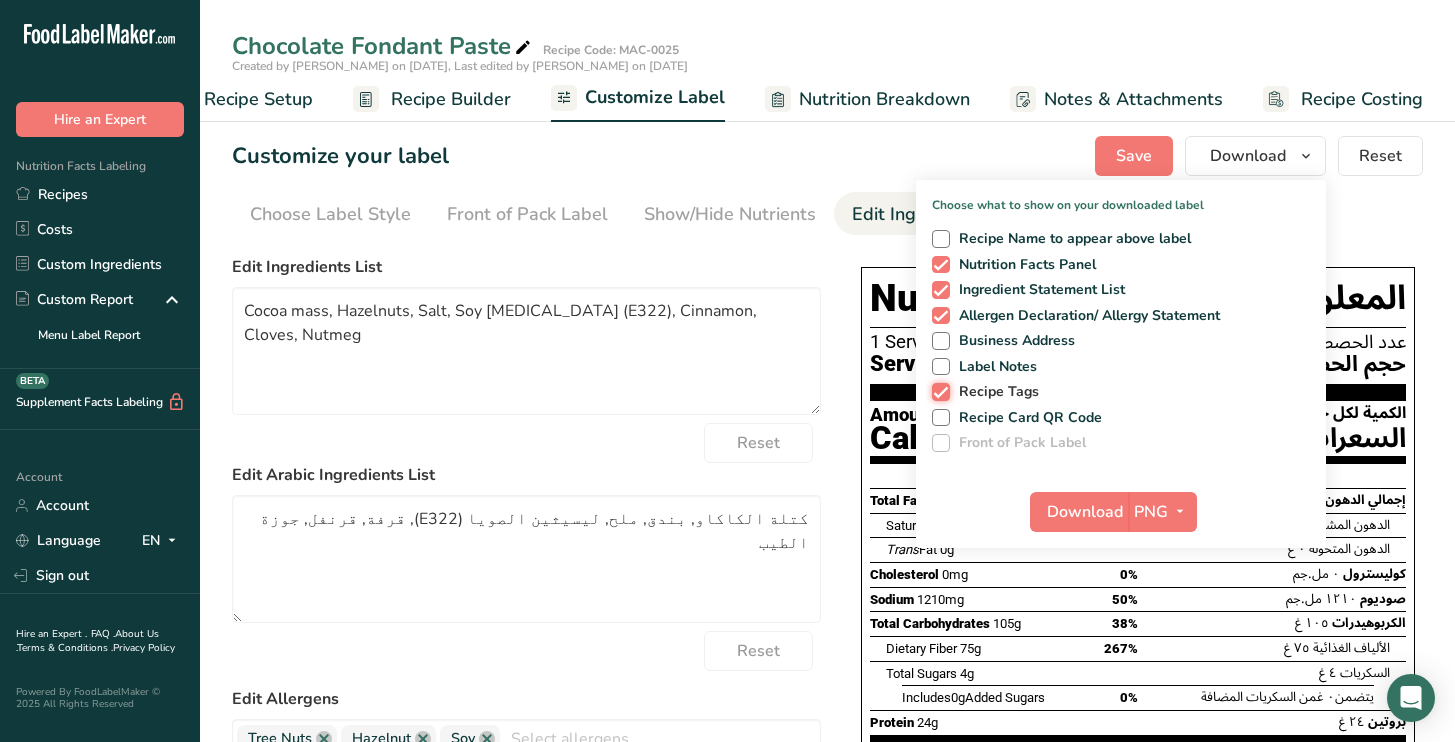 click on "Recipe Tags" at bounding box center (938, 391) 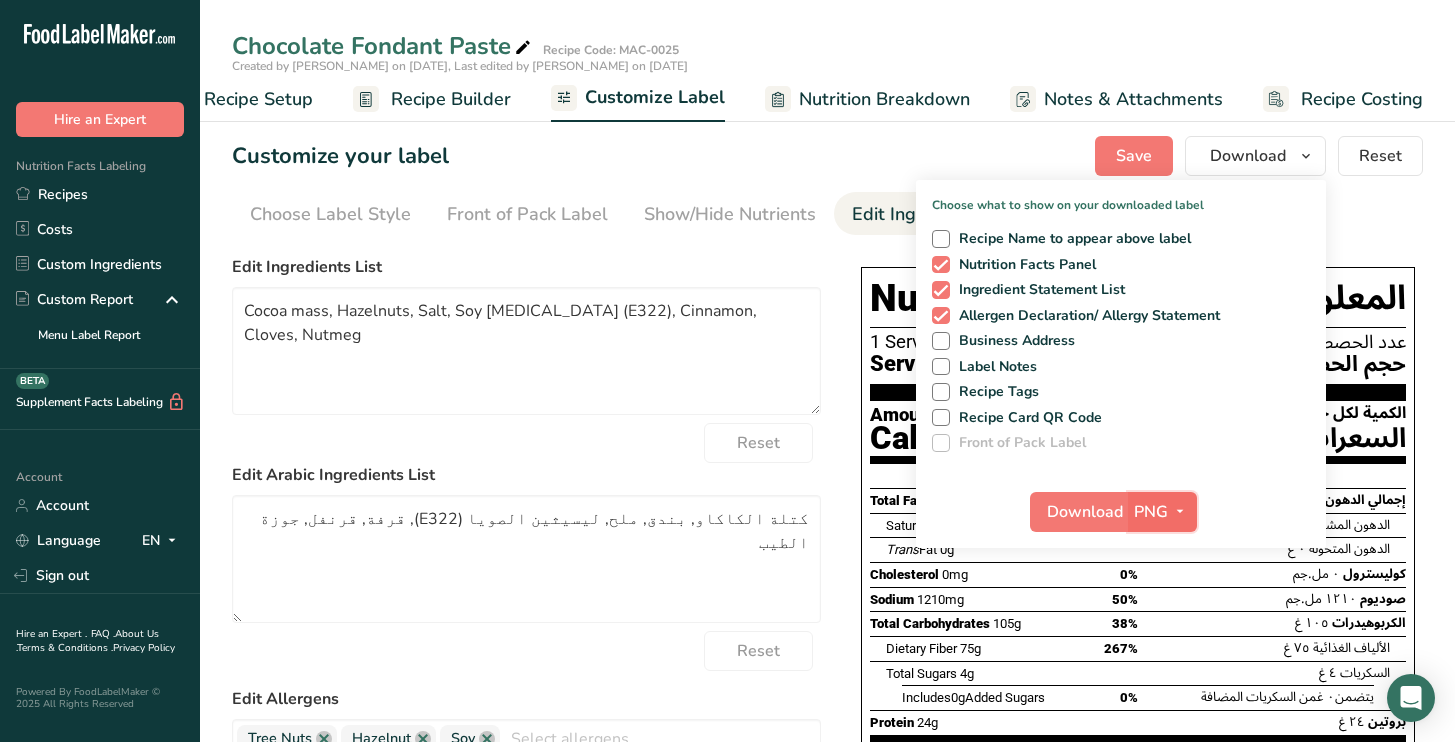 click at bounding box center [1180, 511] 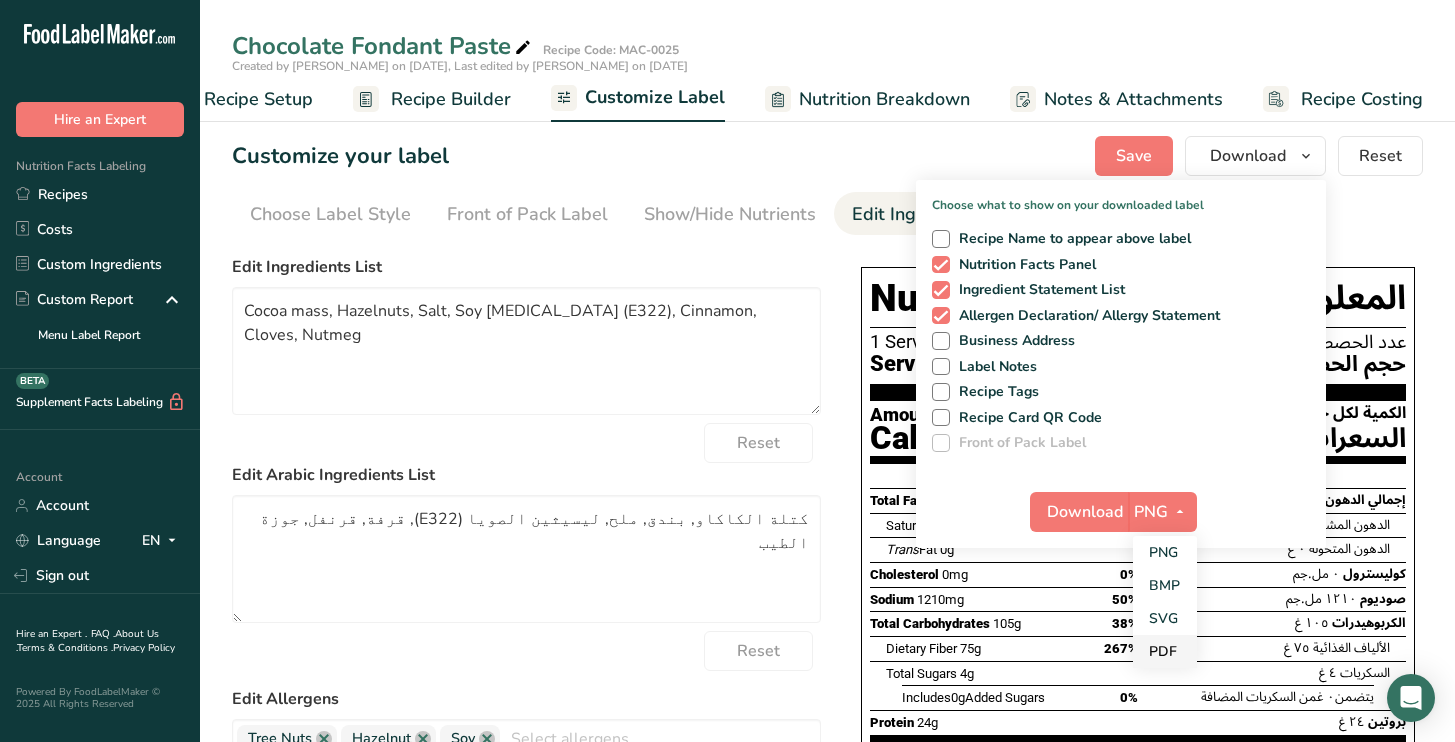click on "PDF" at bounding box center [1165, 651] 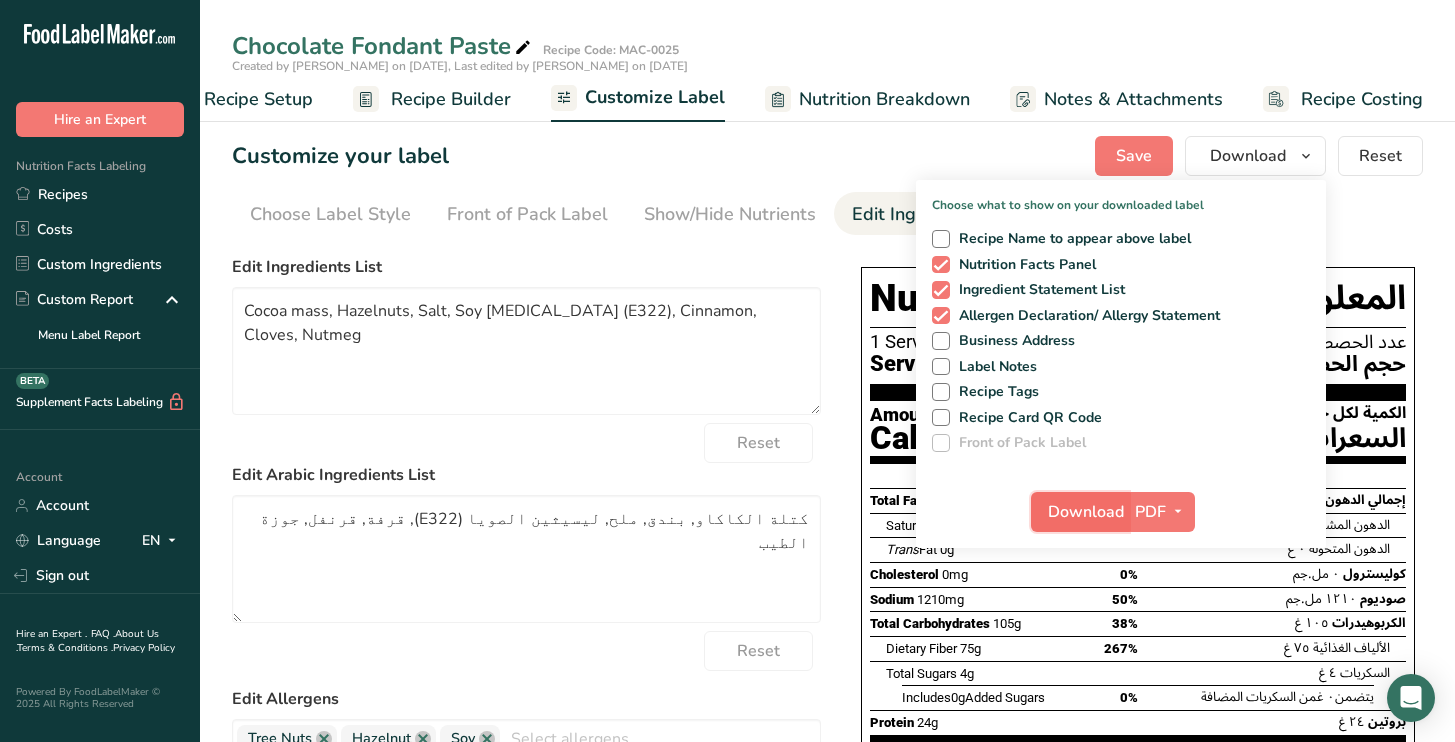 click on "Download" at bounding box center [1086, 512] 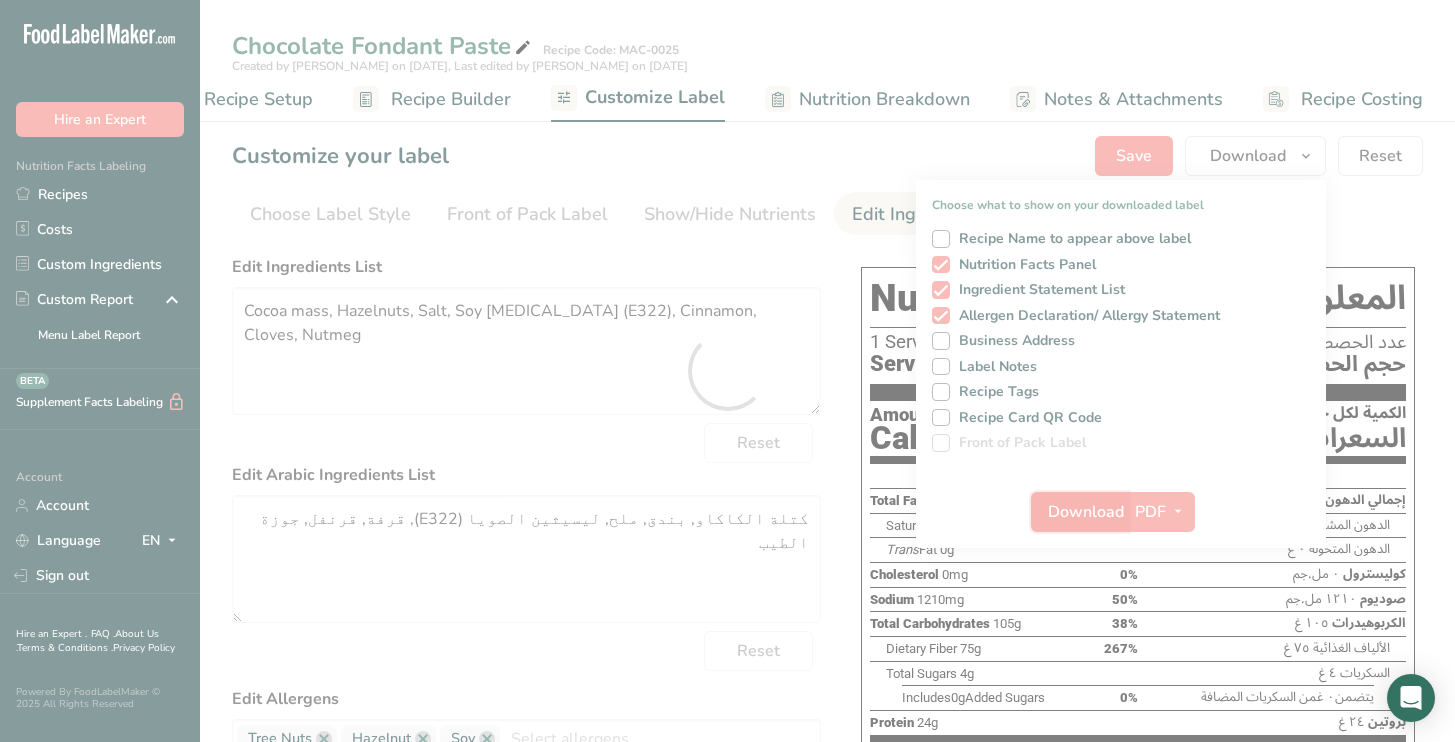 scroll, scrollTop: 0, scrollLeft: 0, axis: both 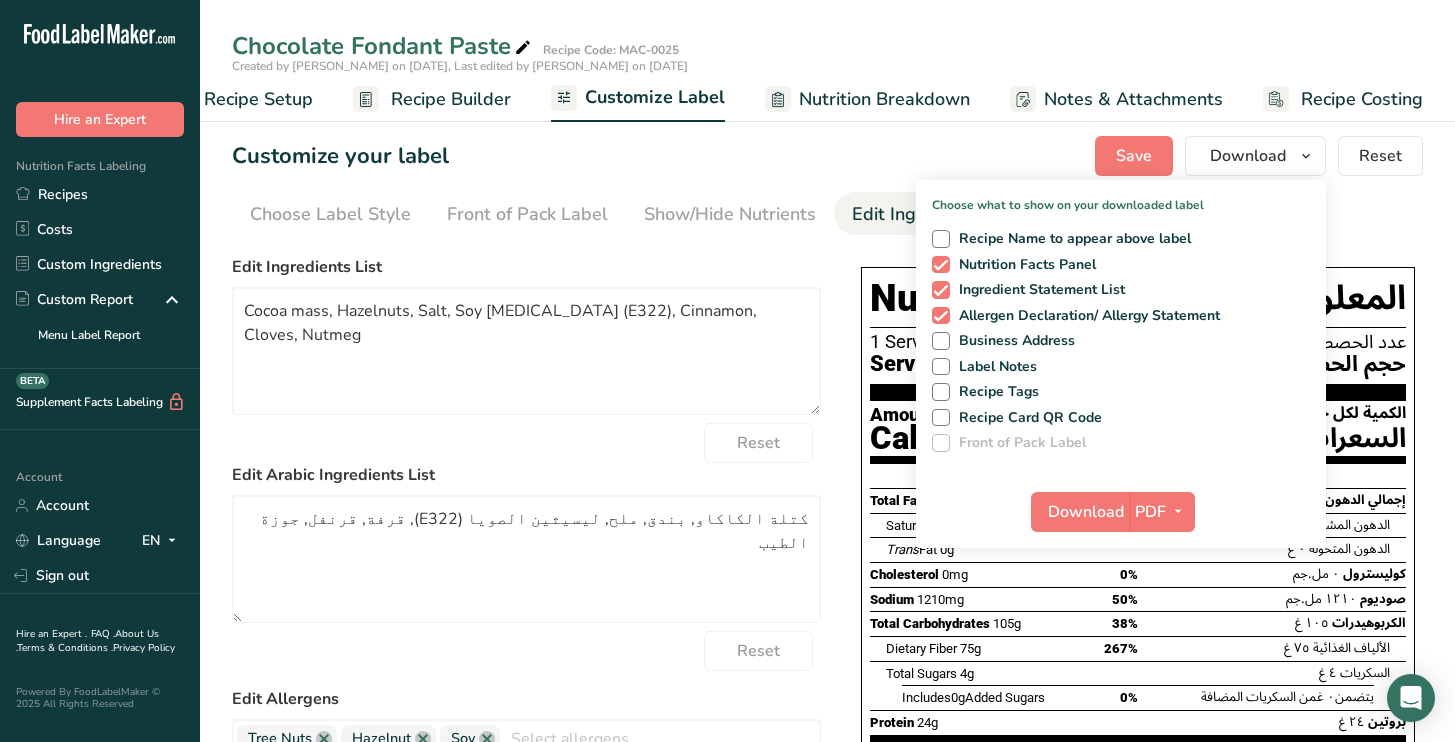 click on "Chocolate Fondant Paste
Recipe Code: MAC-0025" at bounding box center (827, 46) 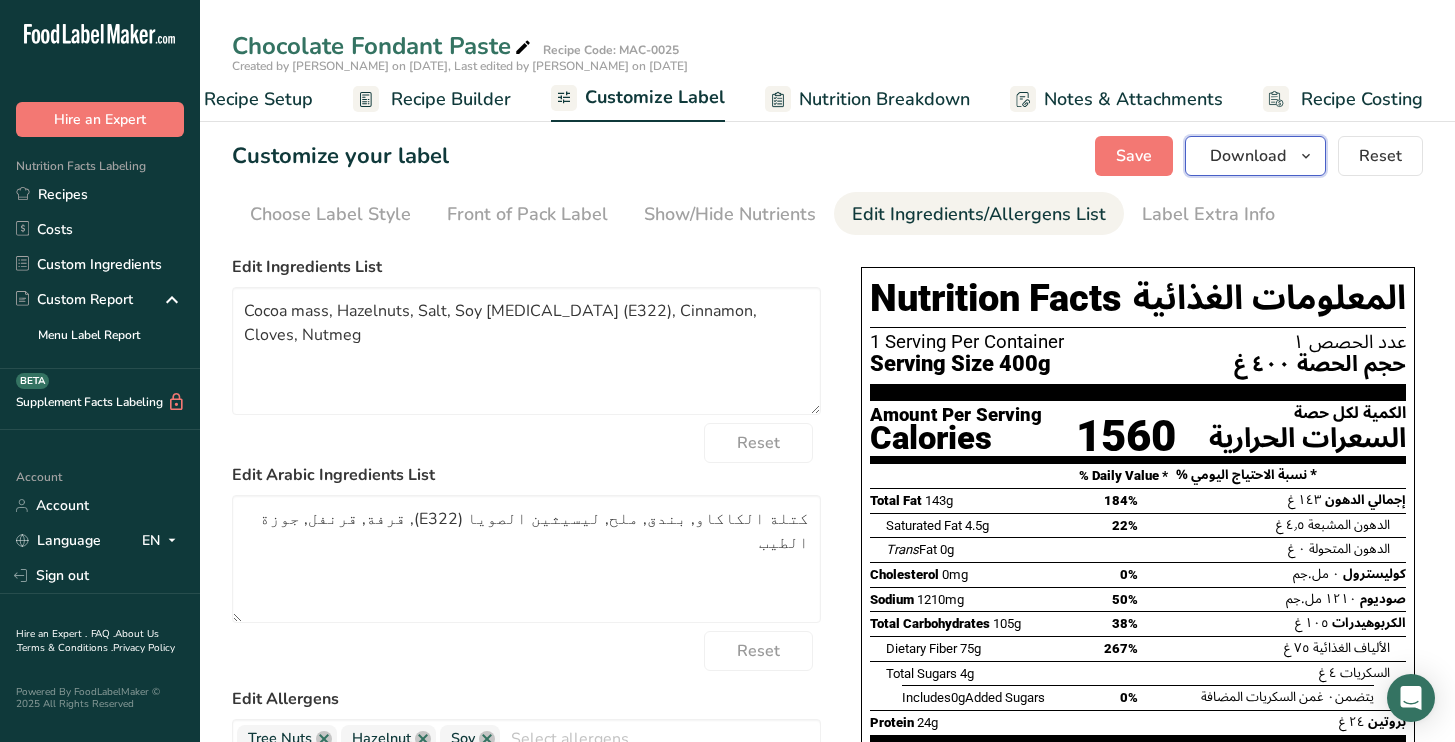 click at bounding box center (1306, 156) 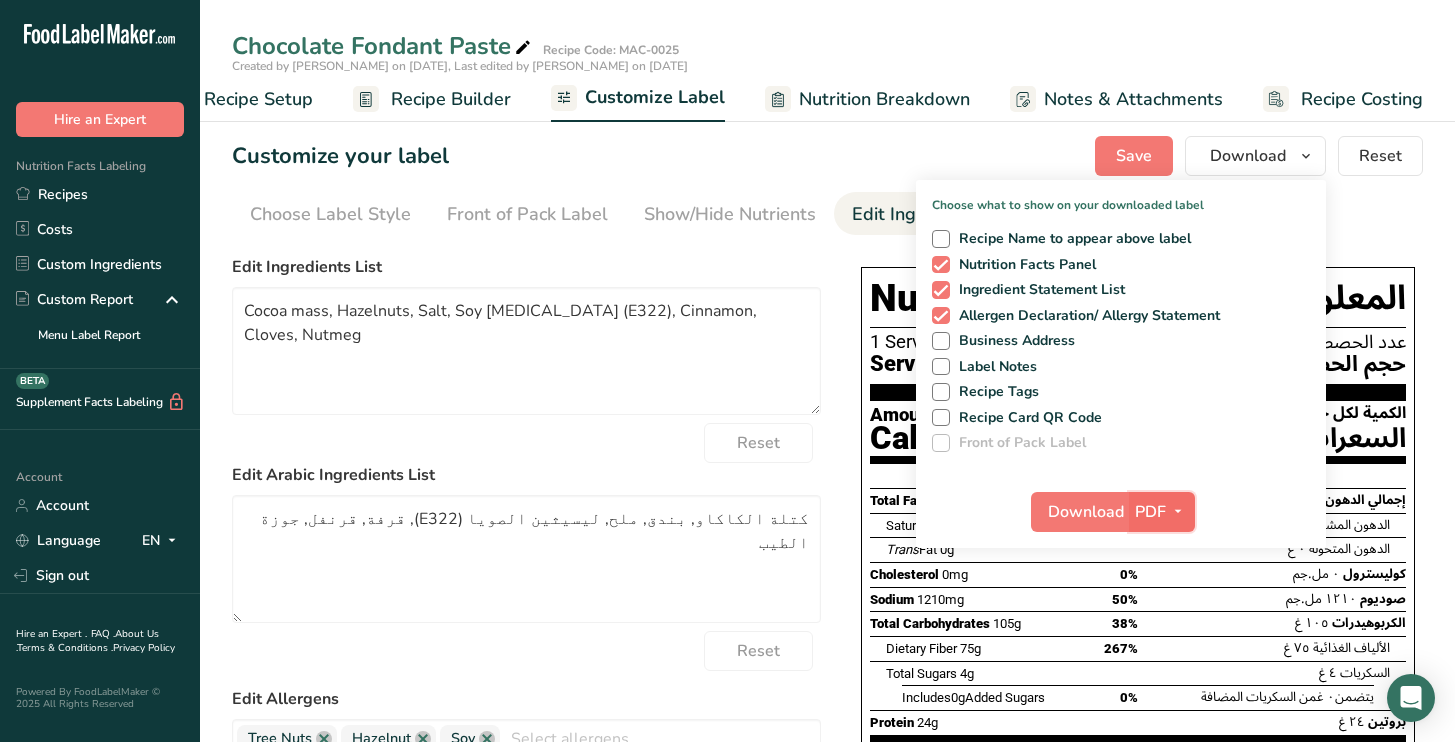 click at bounding box center [1178, 512] 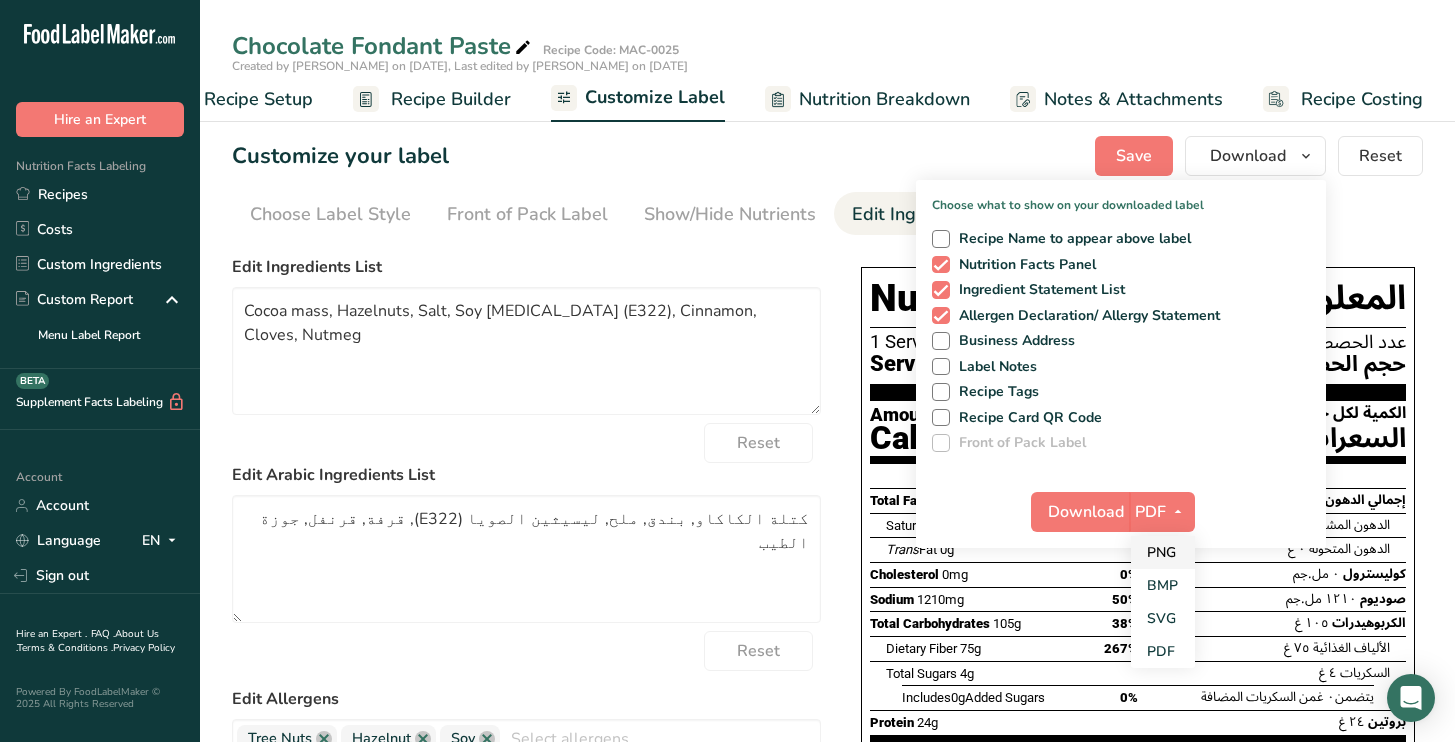 click on "PNG" at bounding box center (1163, 552) 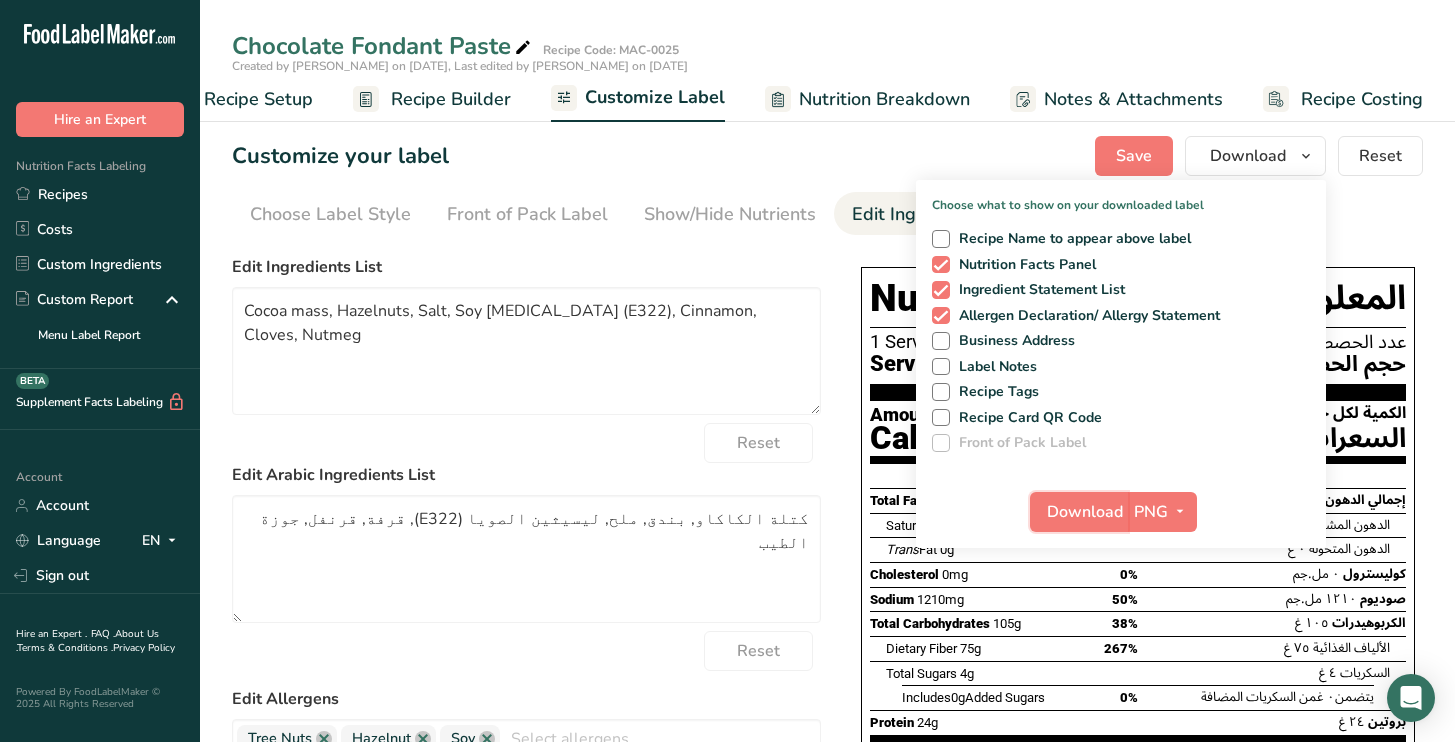 click on "Download" at bounding box center [1085, 512] 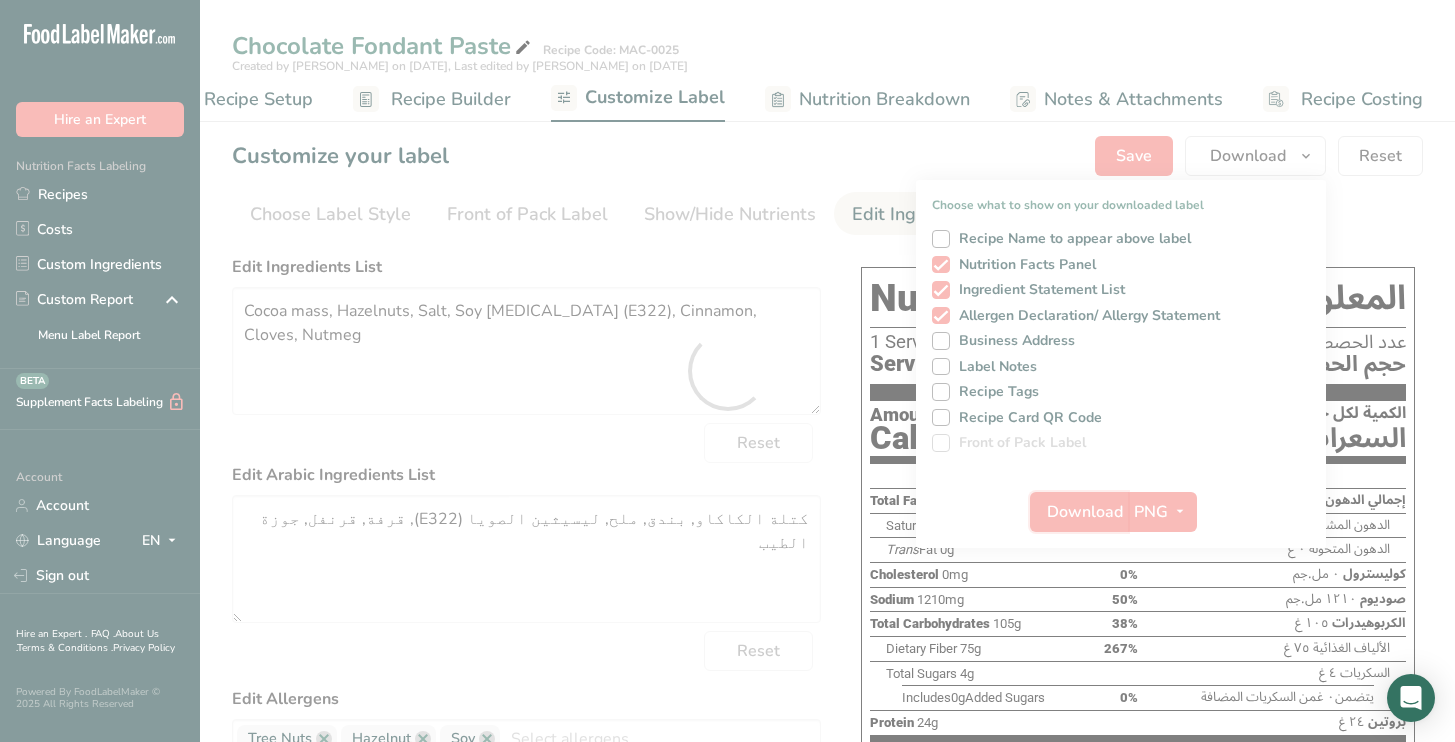 scroll, scrollTop: 0, scrollLeft: 0, axis: both 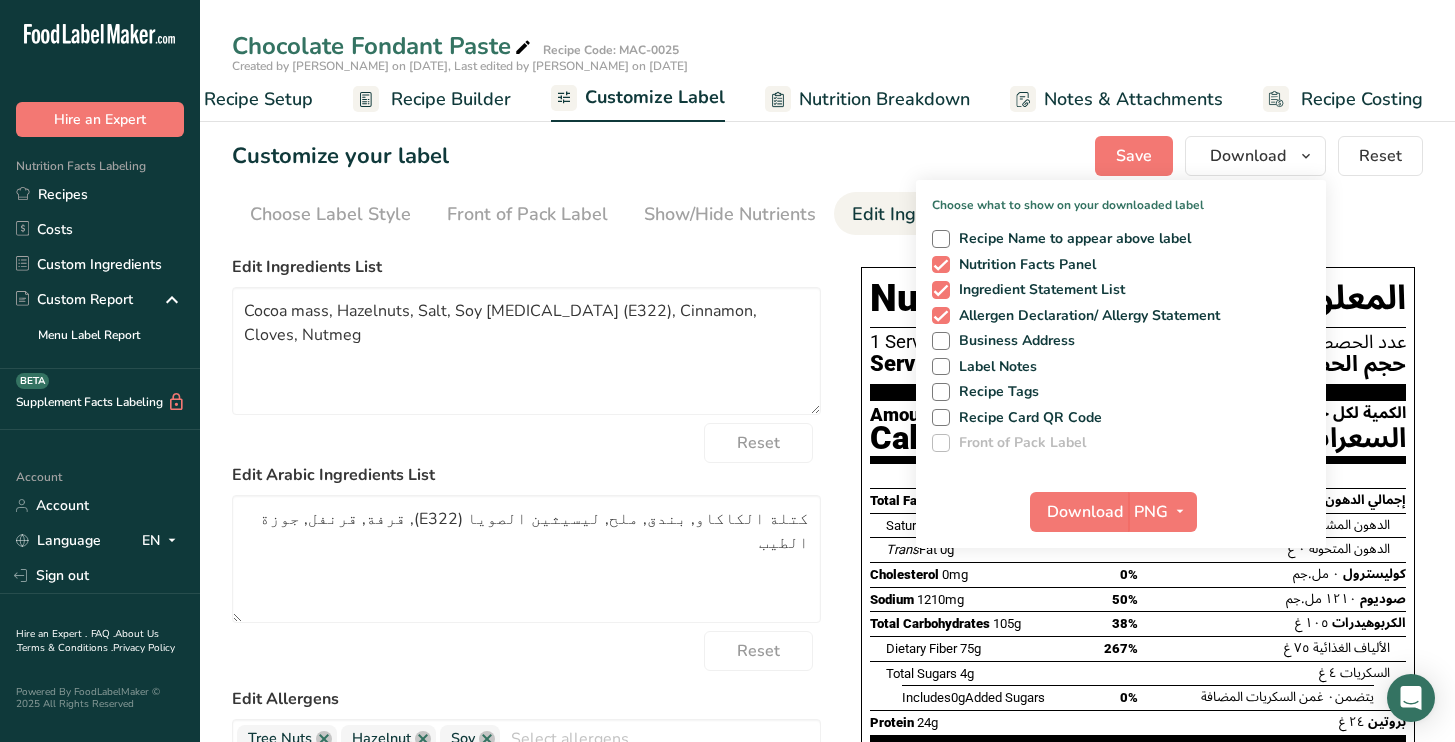 click on "Customize your label
Save
Download
Choose what to show on your downloaded label
Recipe Name to appear above label
Nutrition Facts Panel
Ingredient Statement List
Allergen Declaration/ Allergy Statement
Business Address
Label Notes
Recipe Tags
Recipe Card QR Code
Front of Pack Label
Download
PNG
PNG
BMP
SVG
PDF
Reset" at bounding box center (827, 156) 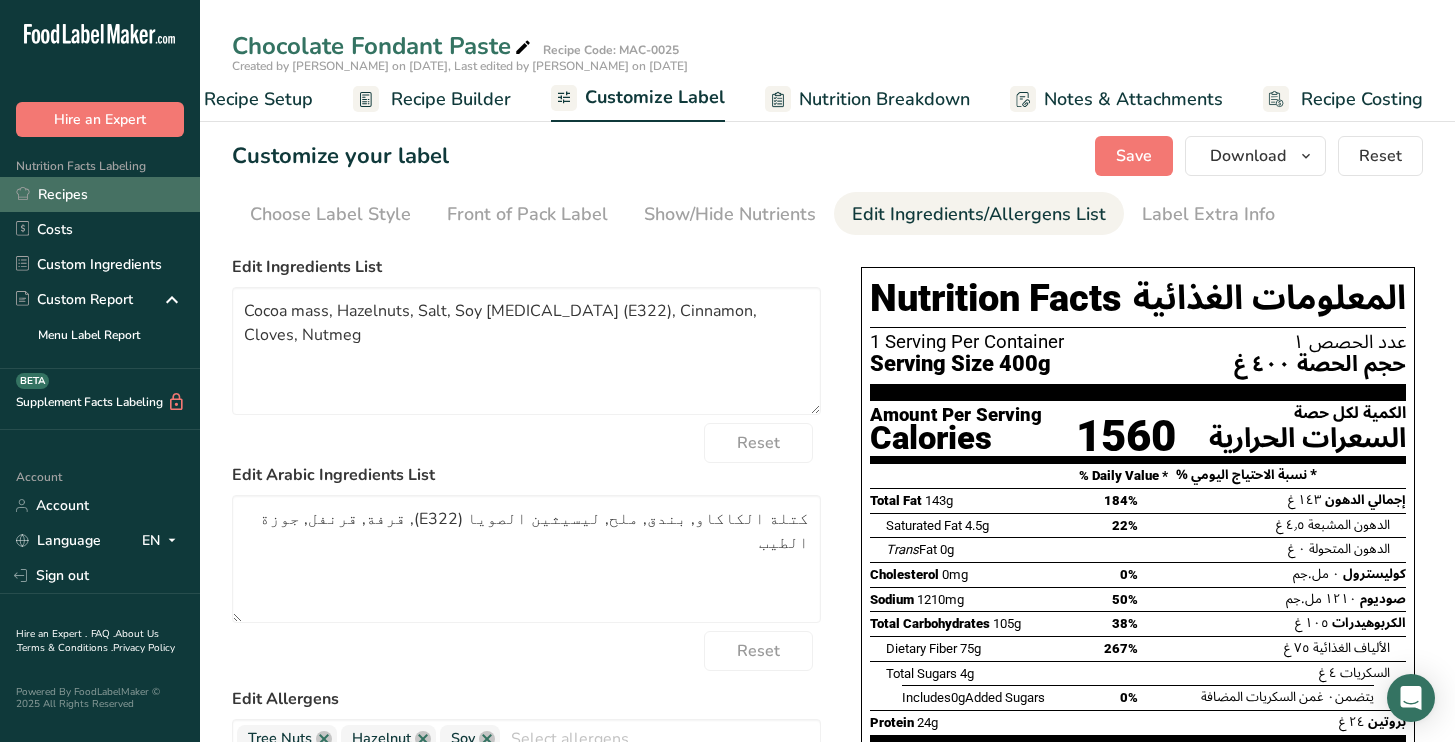 click on "Recipes" at bounding box center [100, 194] 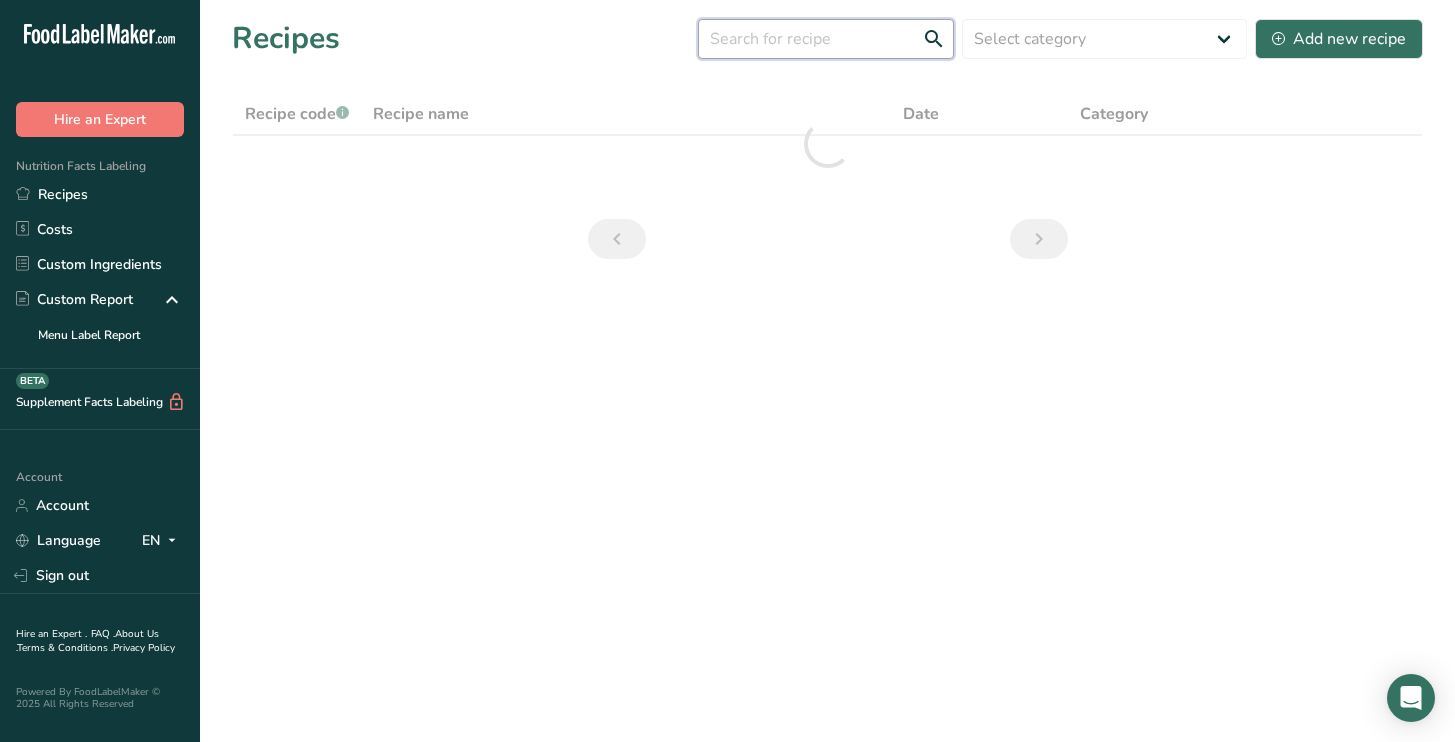 click at bounding box center (826, 39) 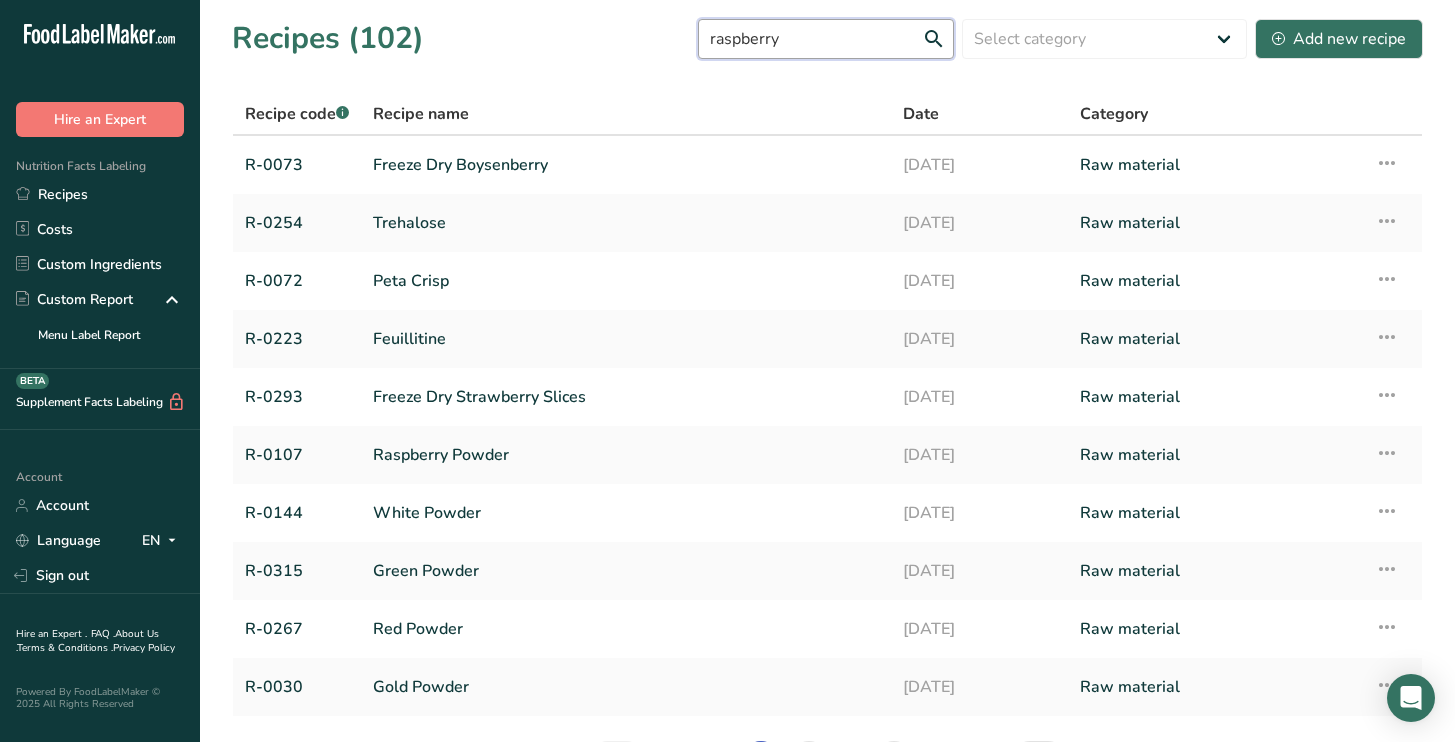 type on "raspberry" 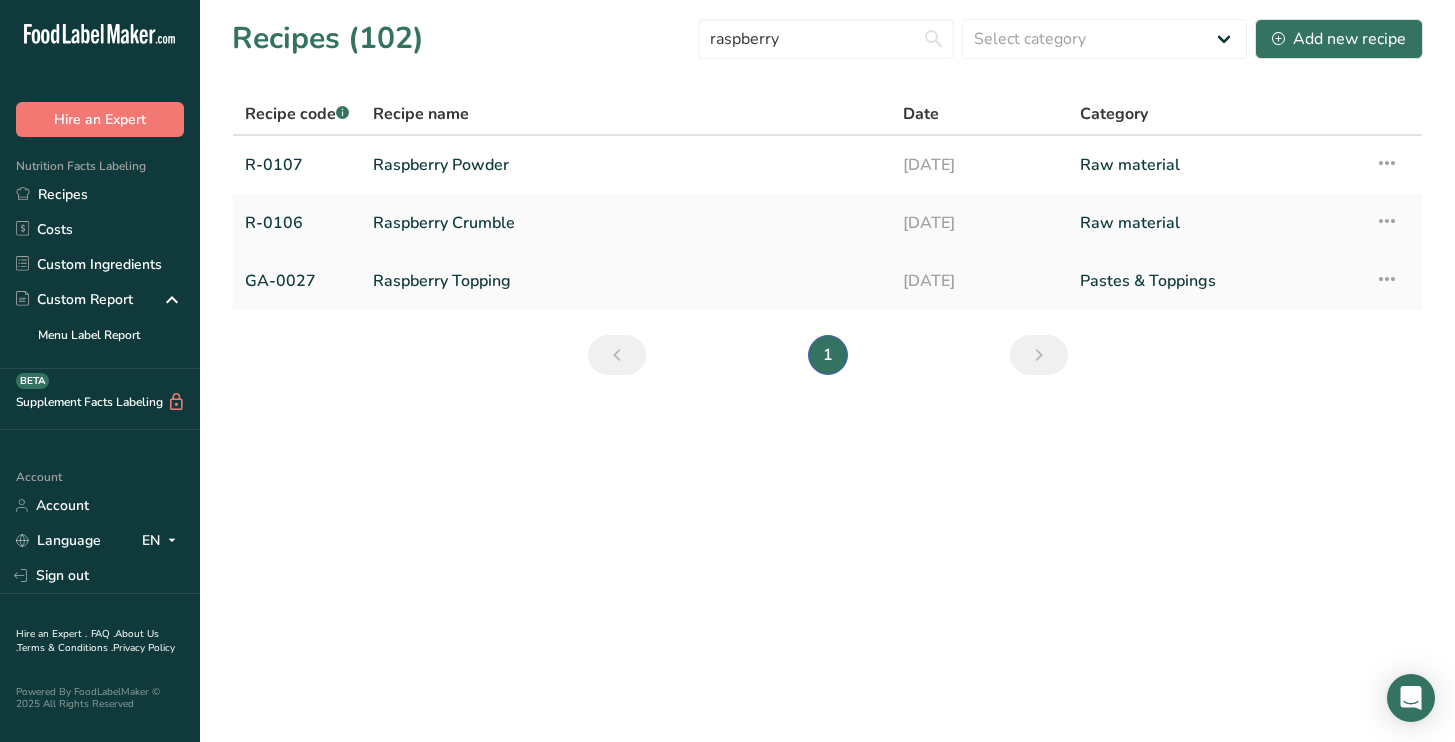 click on "Raspberry Topping" at bounding box center (626, 281) 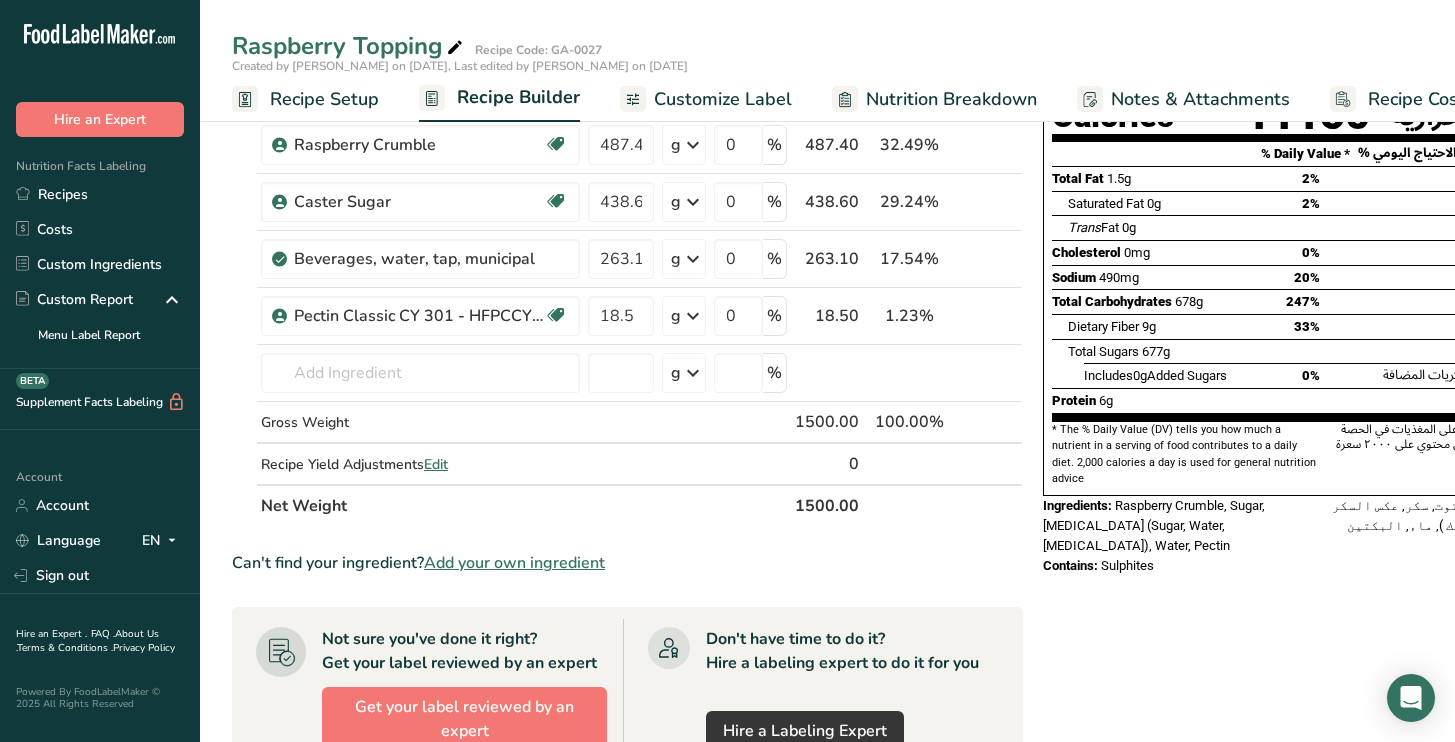 scroll, scrollTop: 204, scrollLeft: 0, axis: vertical 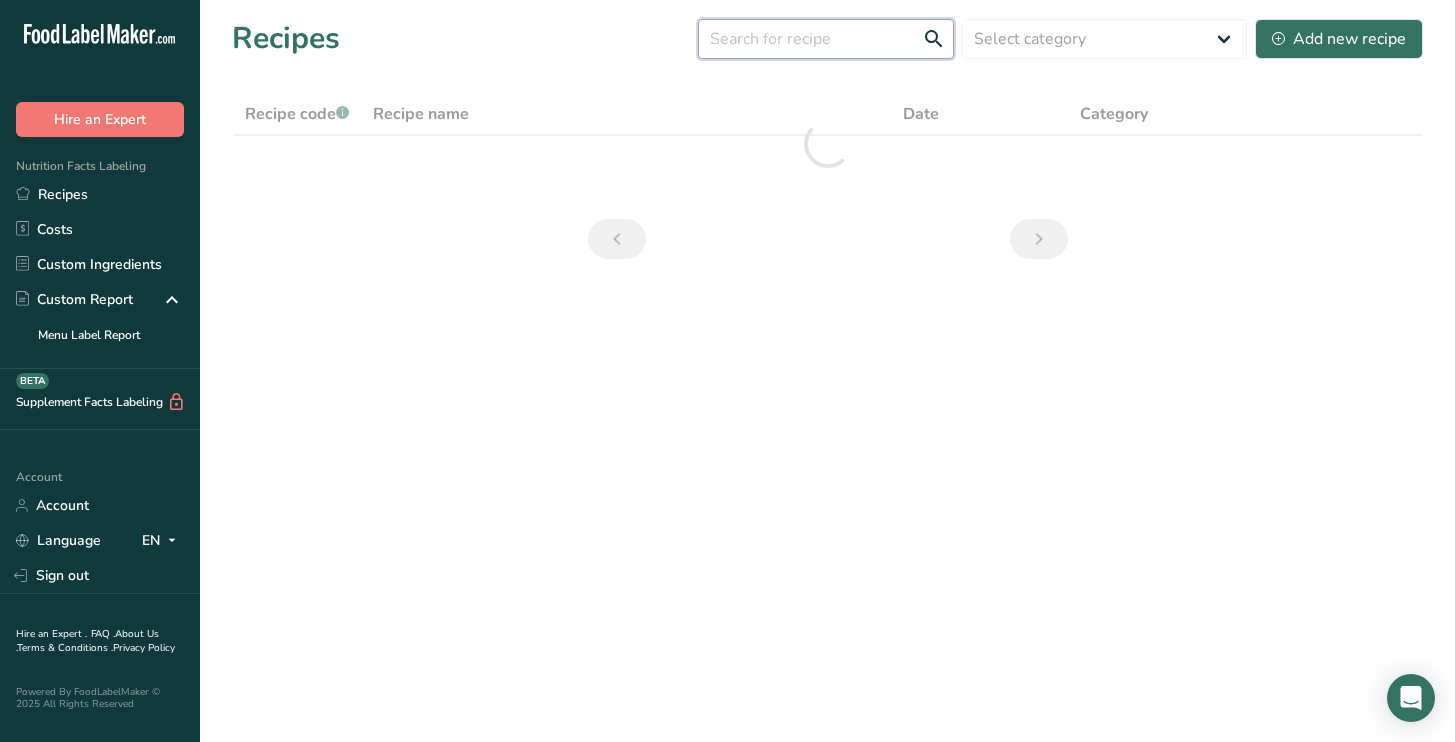 click at bounding box center [826, 39] 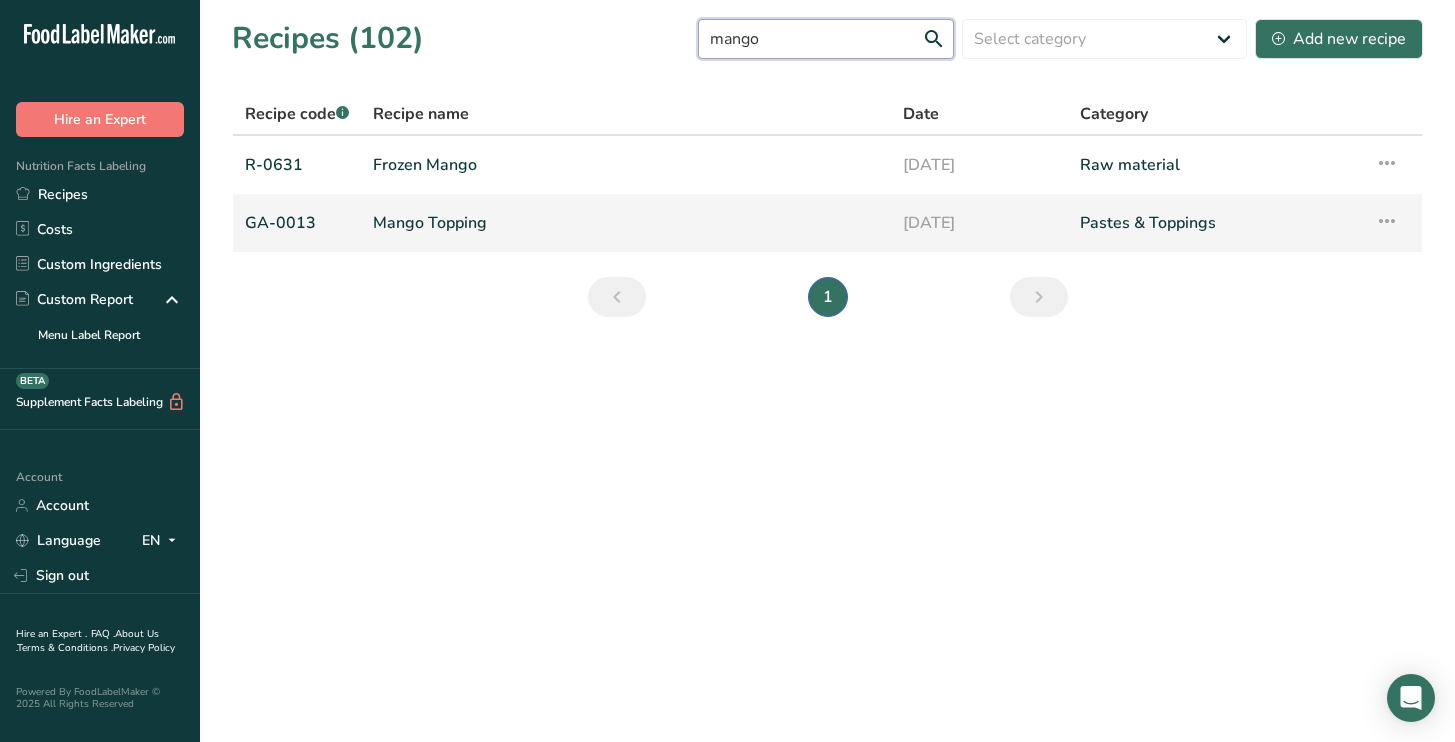 type on "mango" 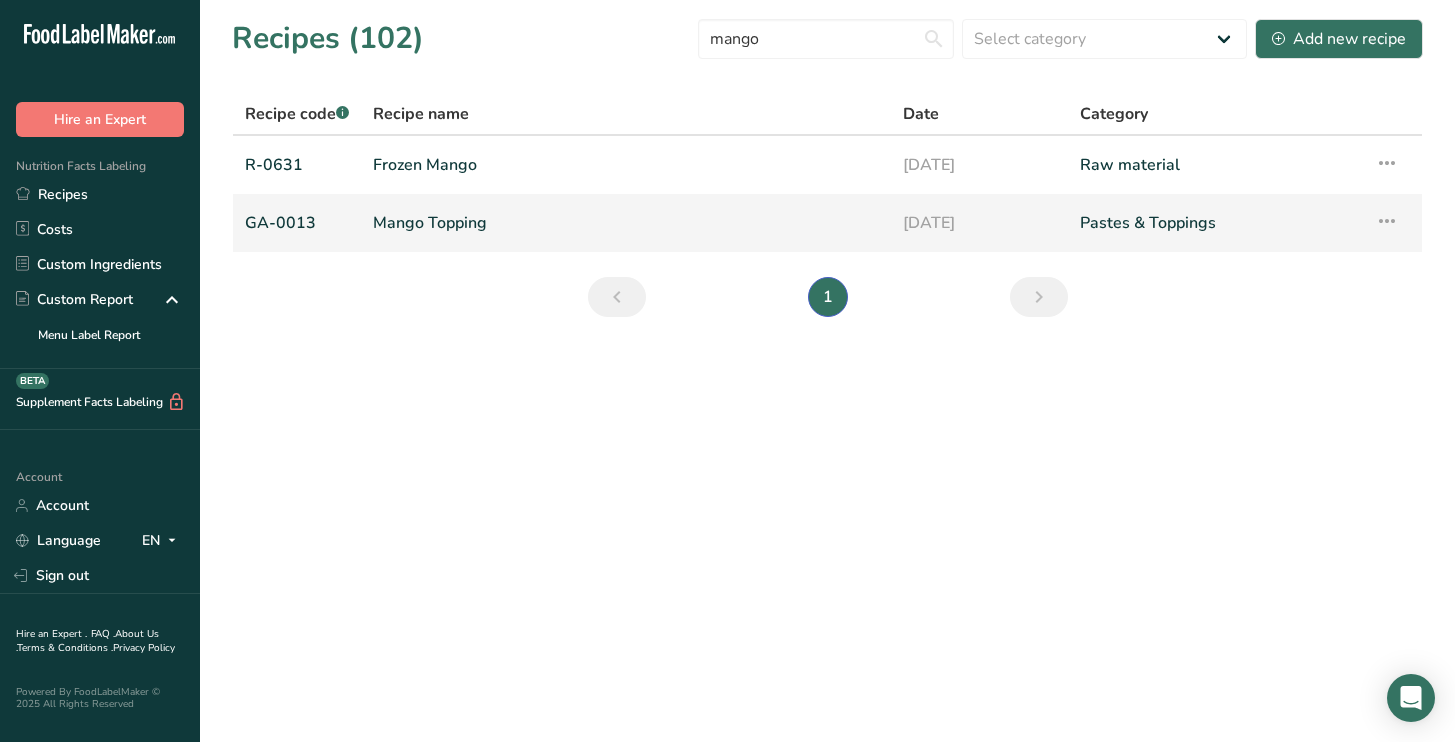 click on "Mango Topping" at bounding box center (626, 223) 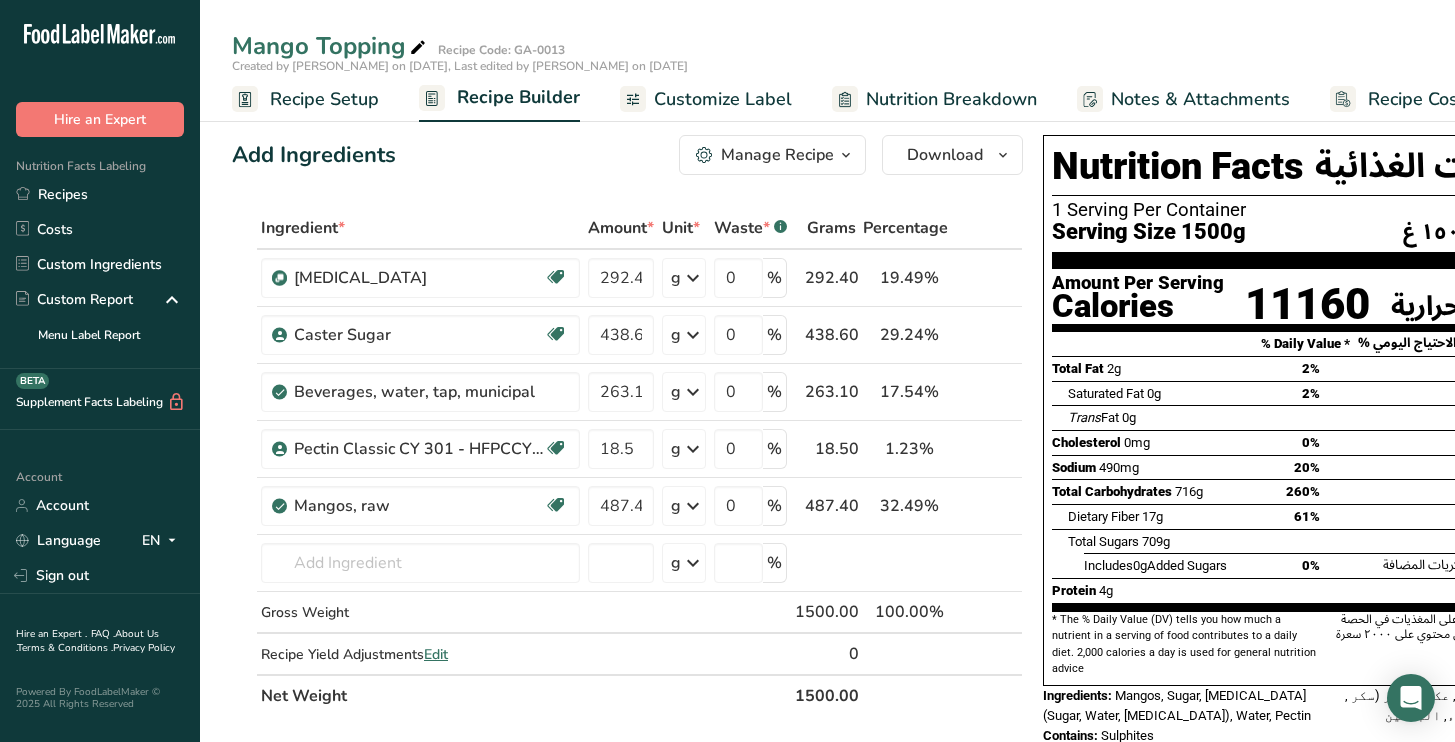 scroll, scrollTop: 12, scrollLeft: 0, axis: vertical 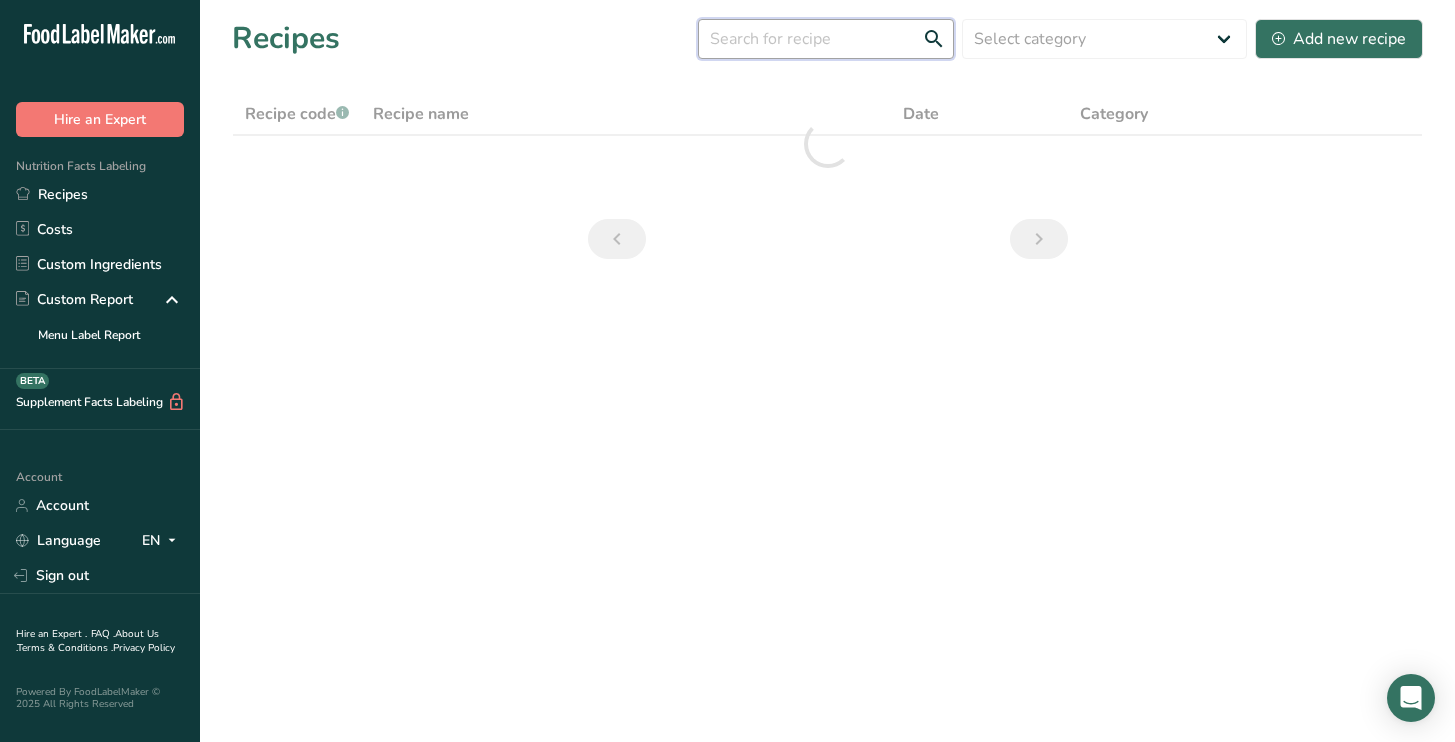 click at bounding box center (826, 39) 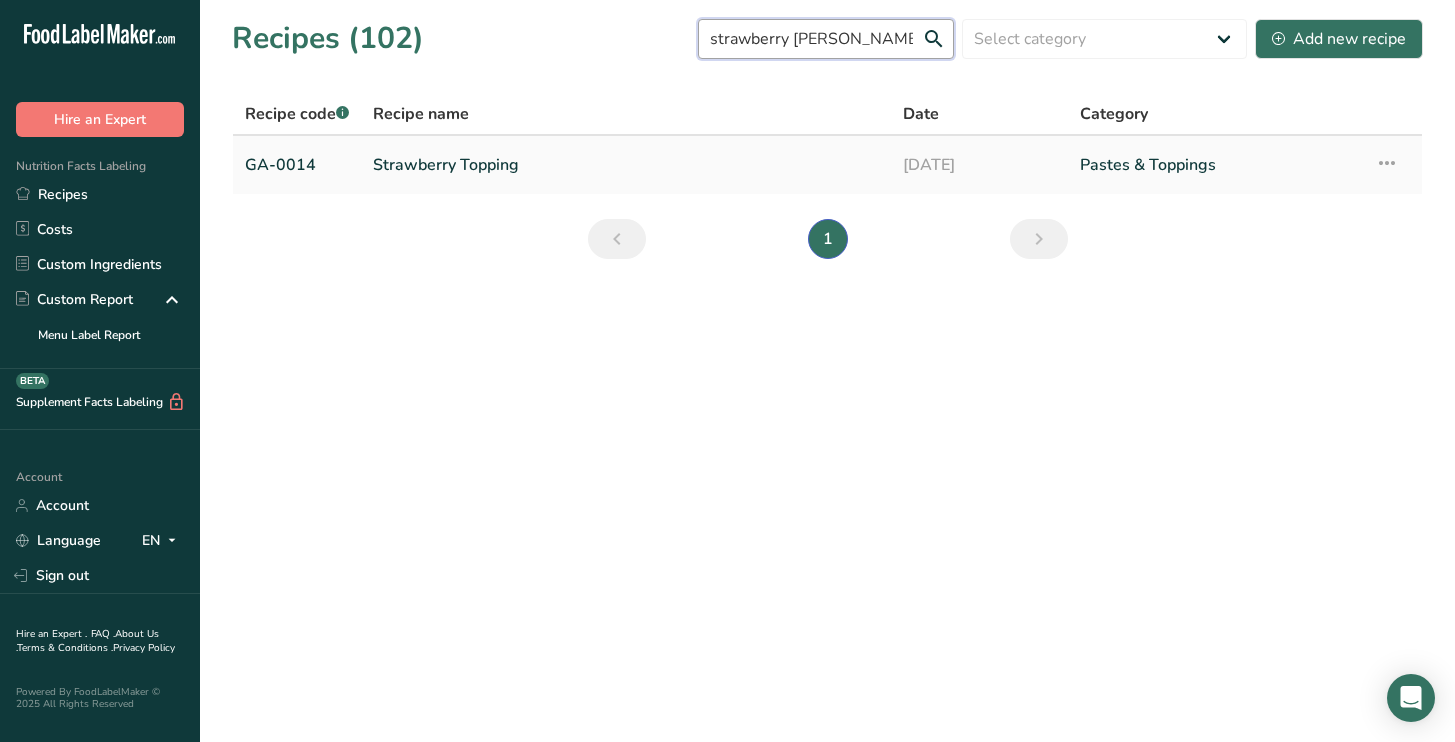 type on "strawberry toppi" 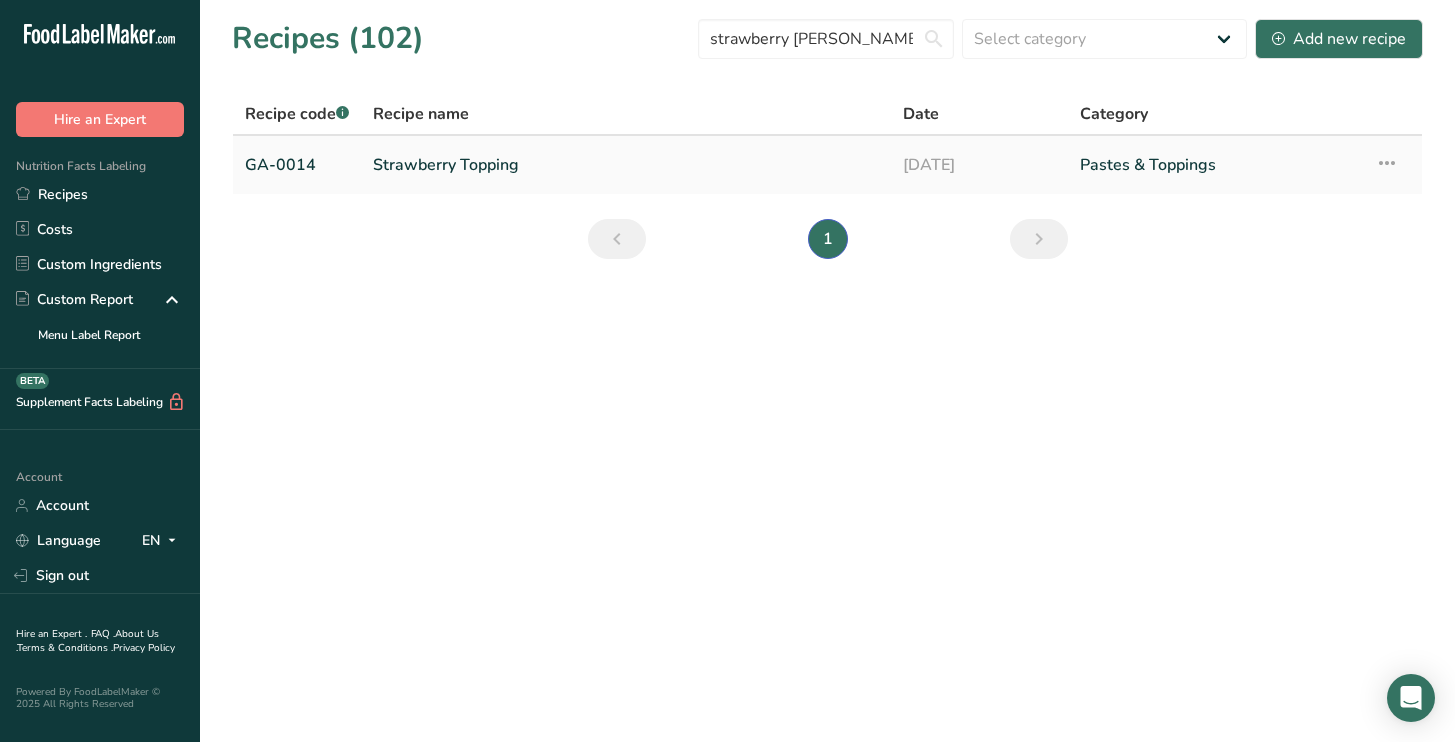 click on "Strawberry Topping" at bounding box center [626, 165] 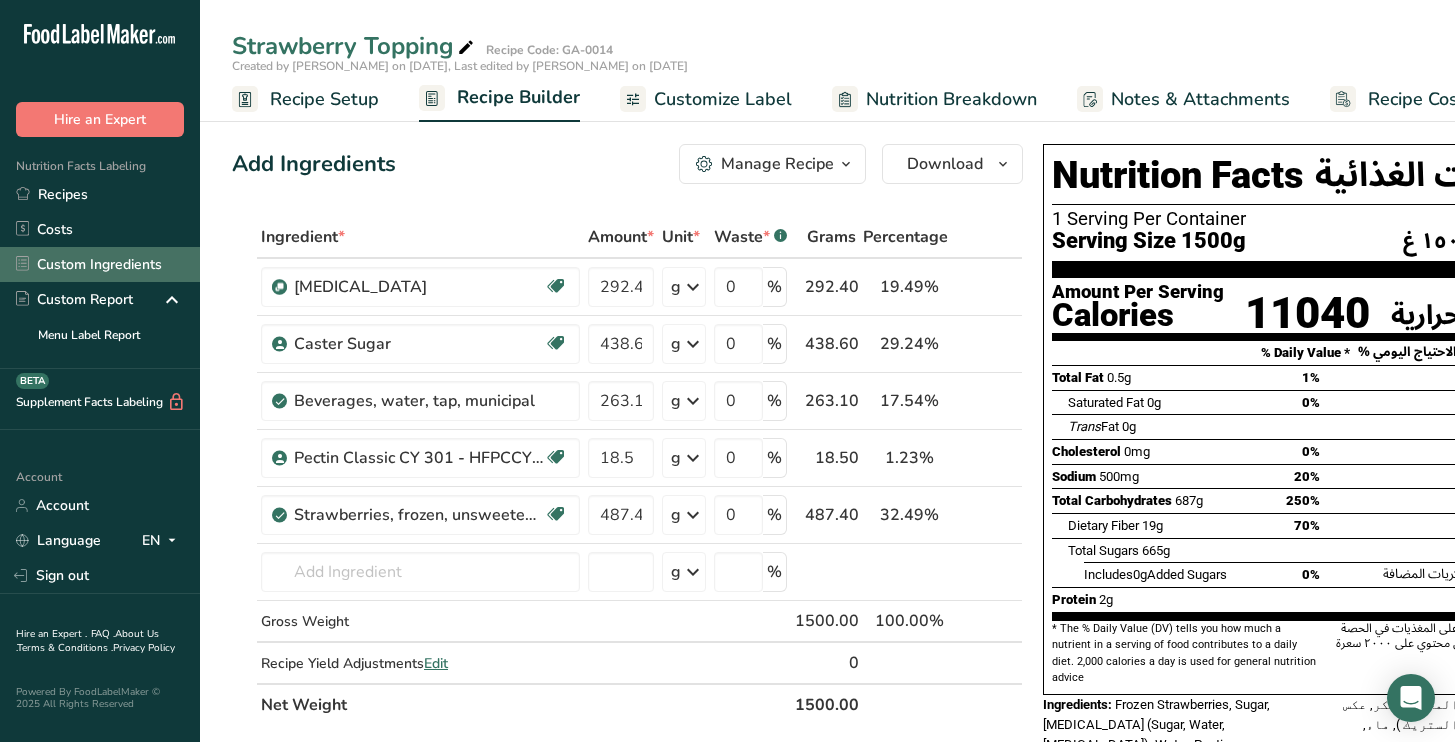 click on "Custom Ingredients" at bounding box center [100, 264] 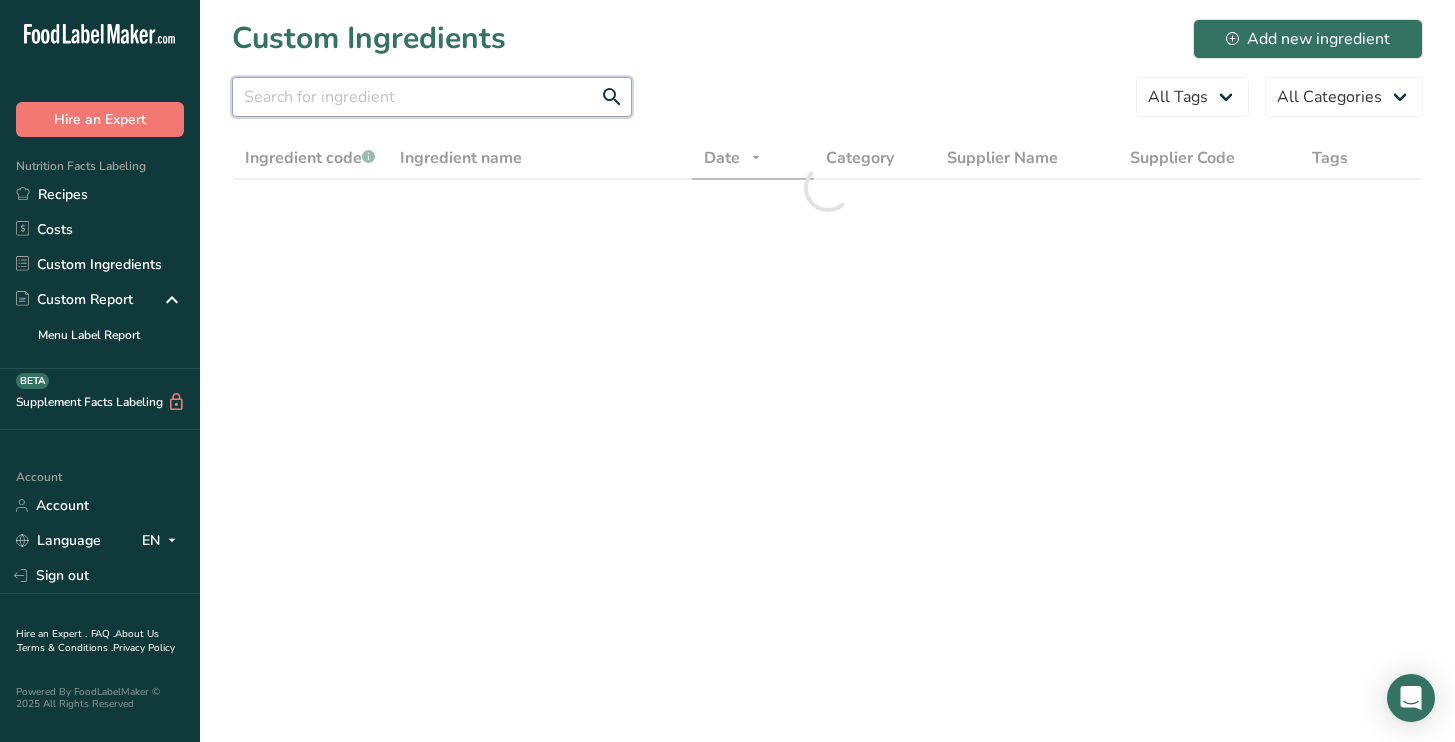 click at bounding box center (432, 97) 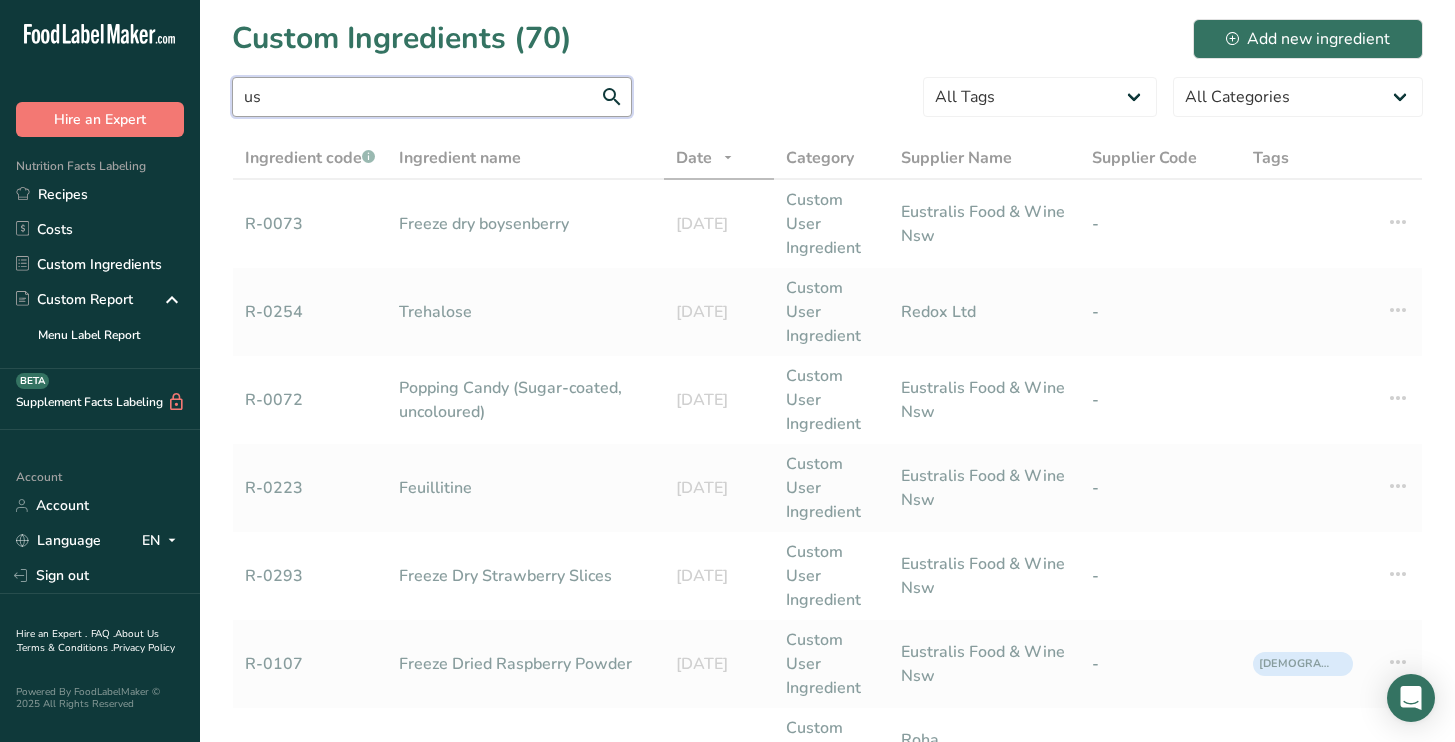 type on "u" 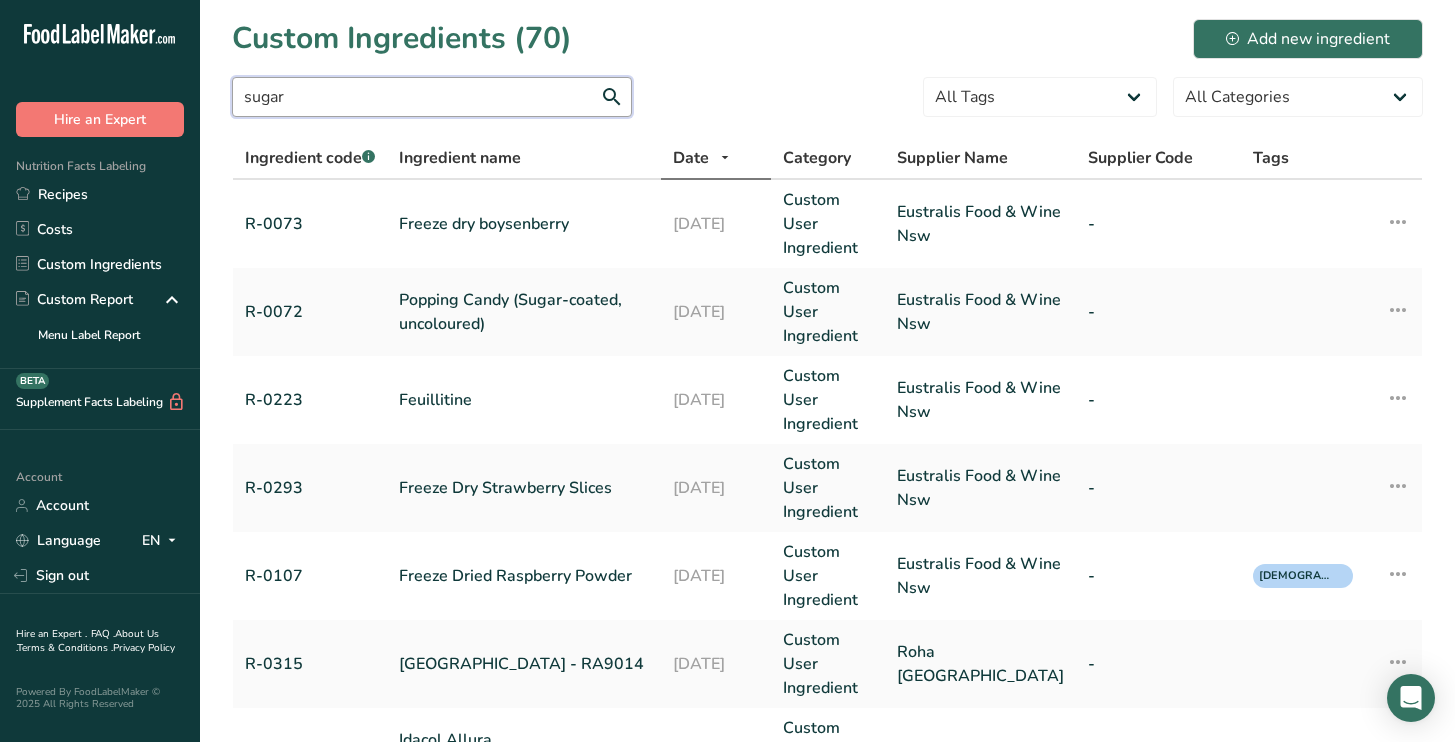 type on "sugar" 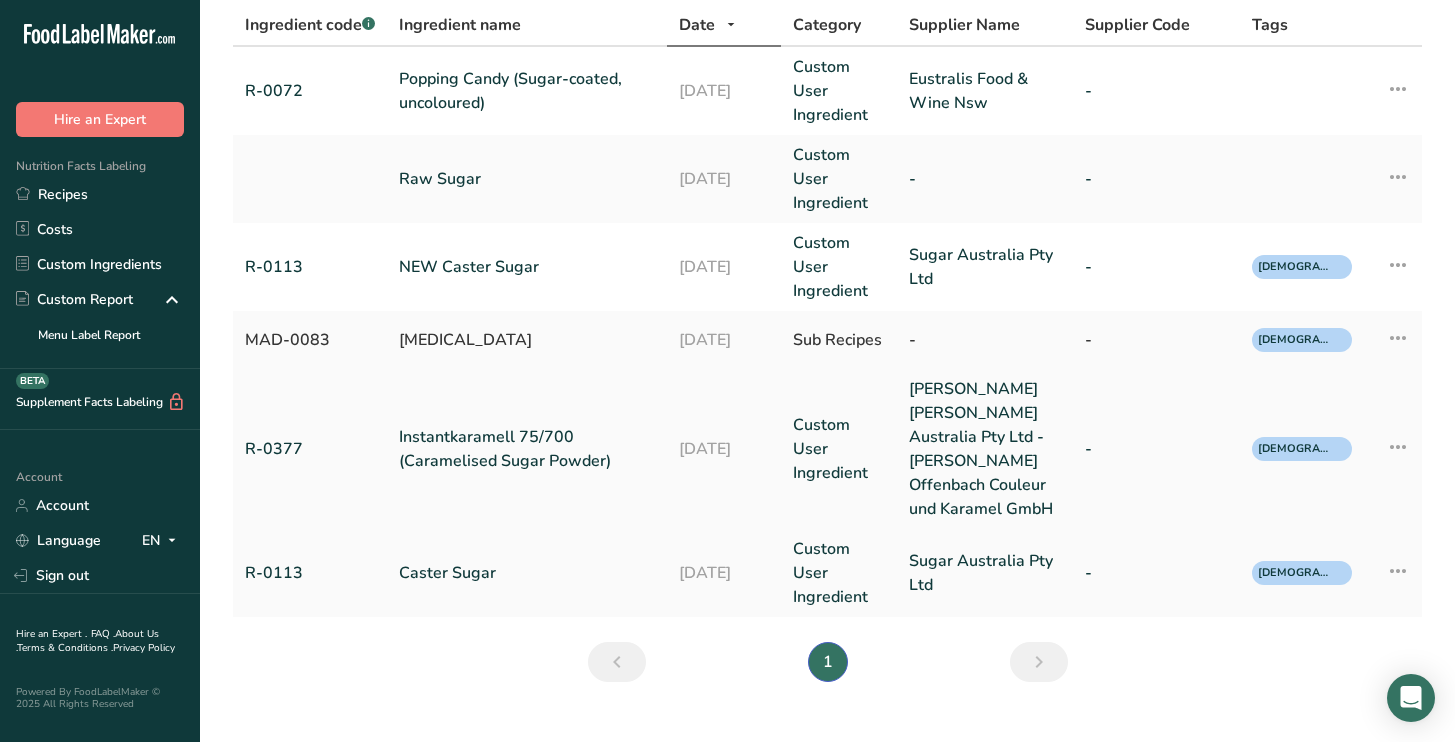 scroll, scrollTop: 145, scrollLeft: 0, axis: vertical 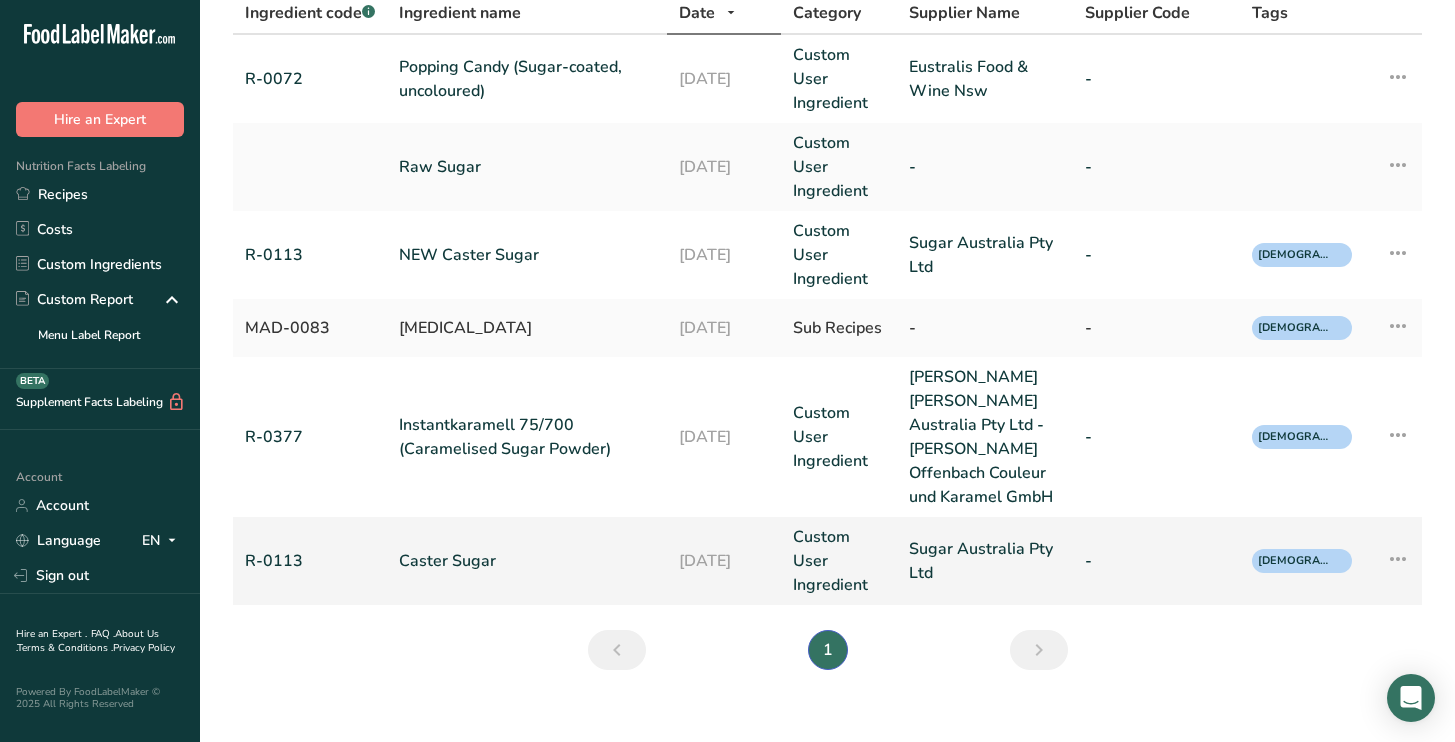 click on "Caster Sugar" at bounding box center (527, 561) 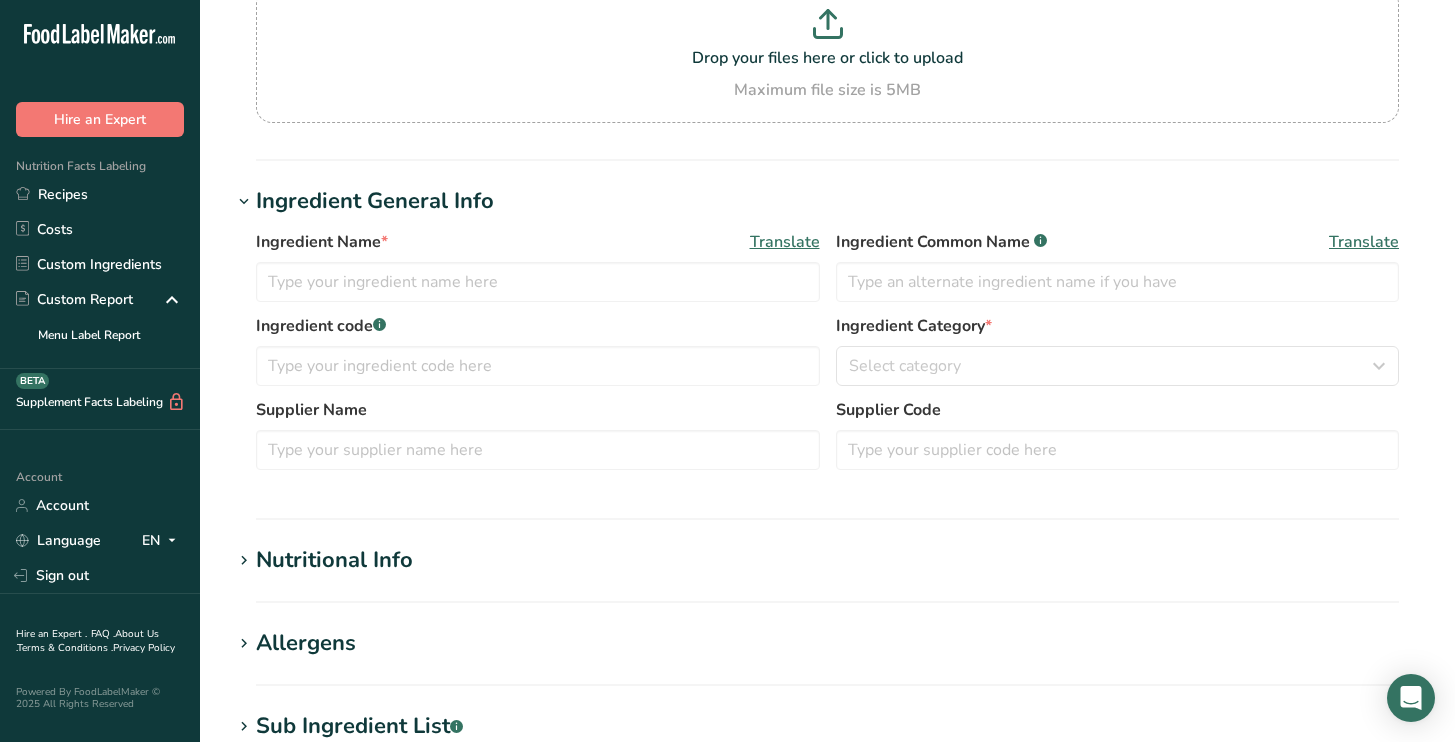 scroll, scrollTop: 0, scrollLeft: 0, axis: both 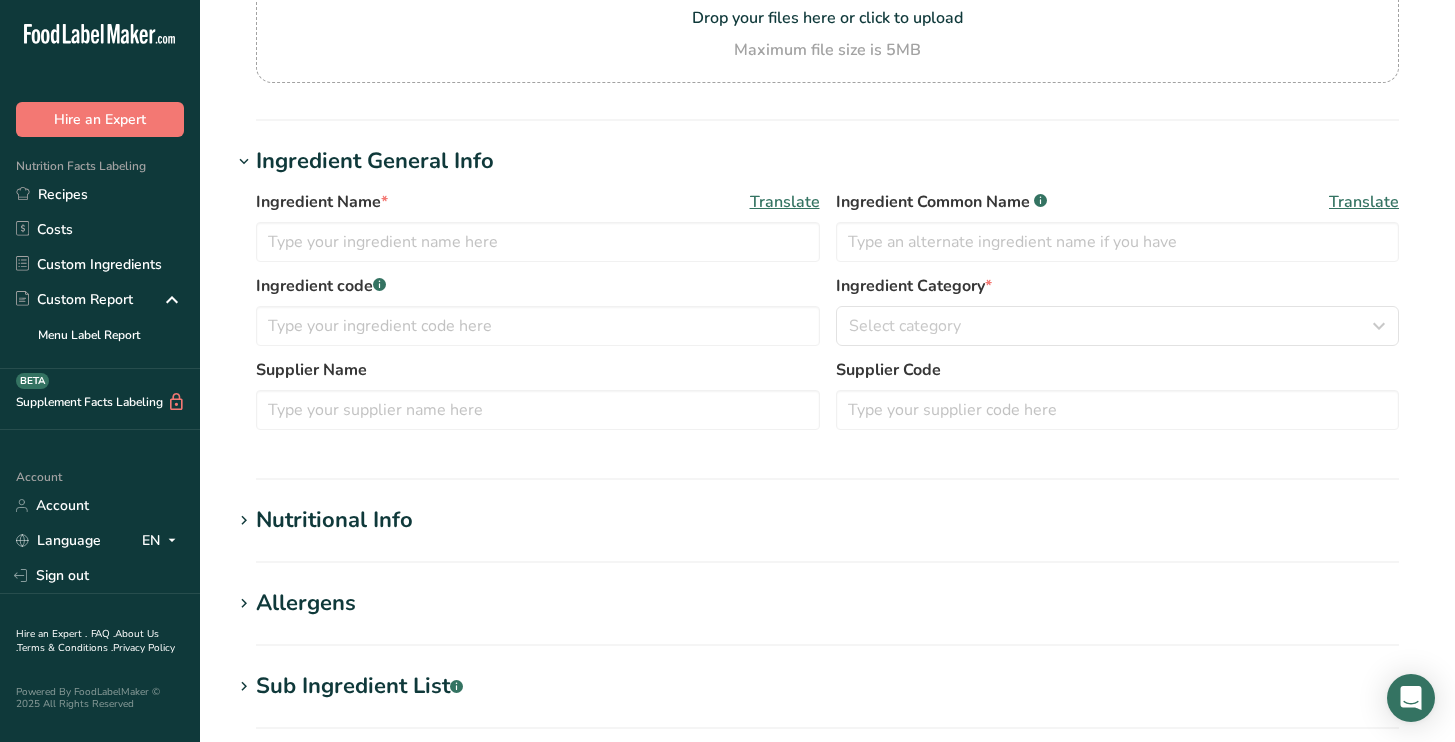 type on "Caster Sugar" 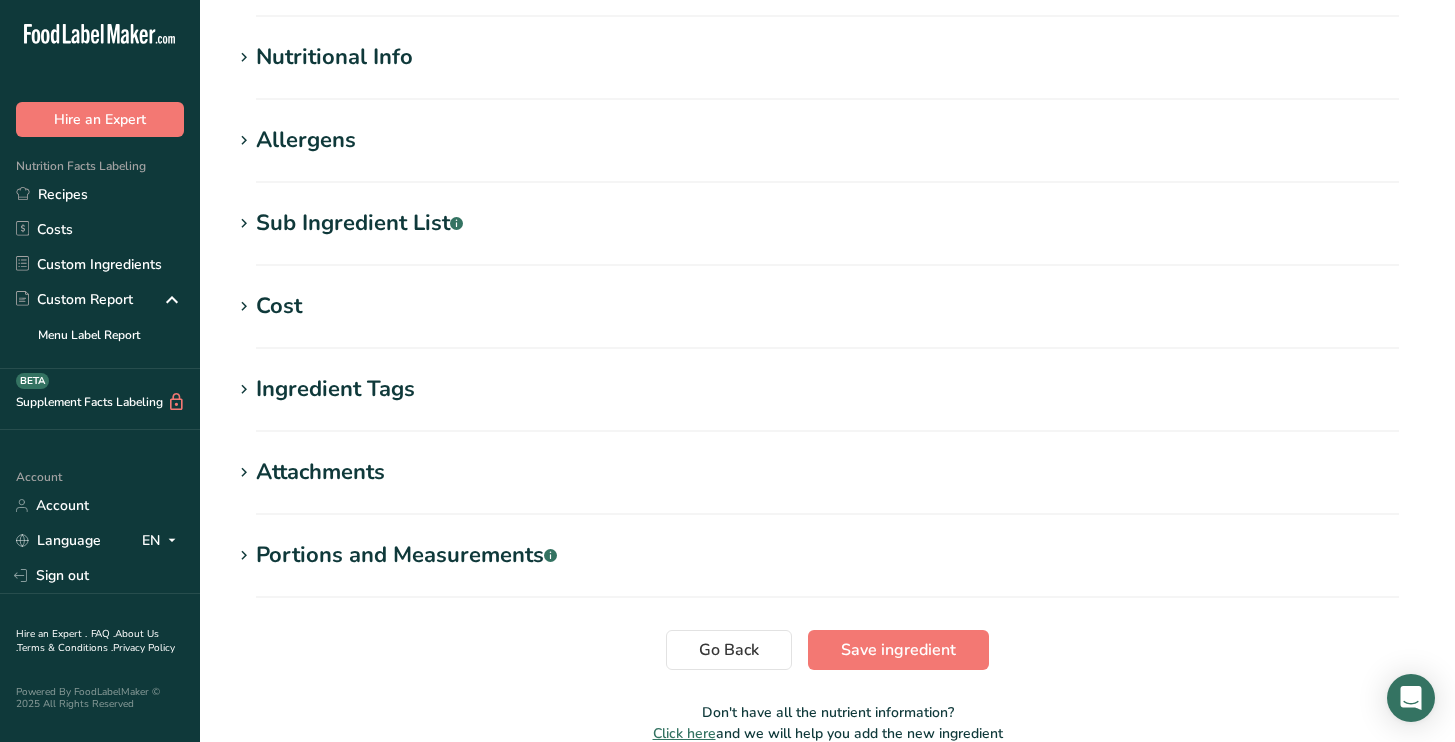 scroll, scrollTop: 660, scrollLeft: 0, axis: vertical 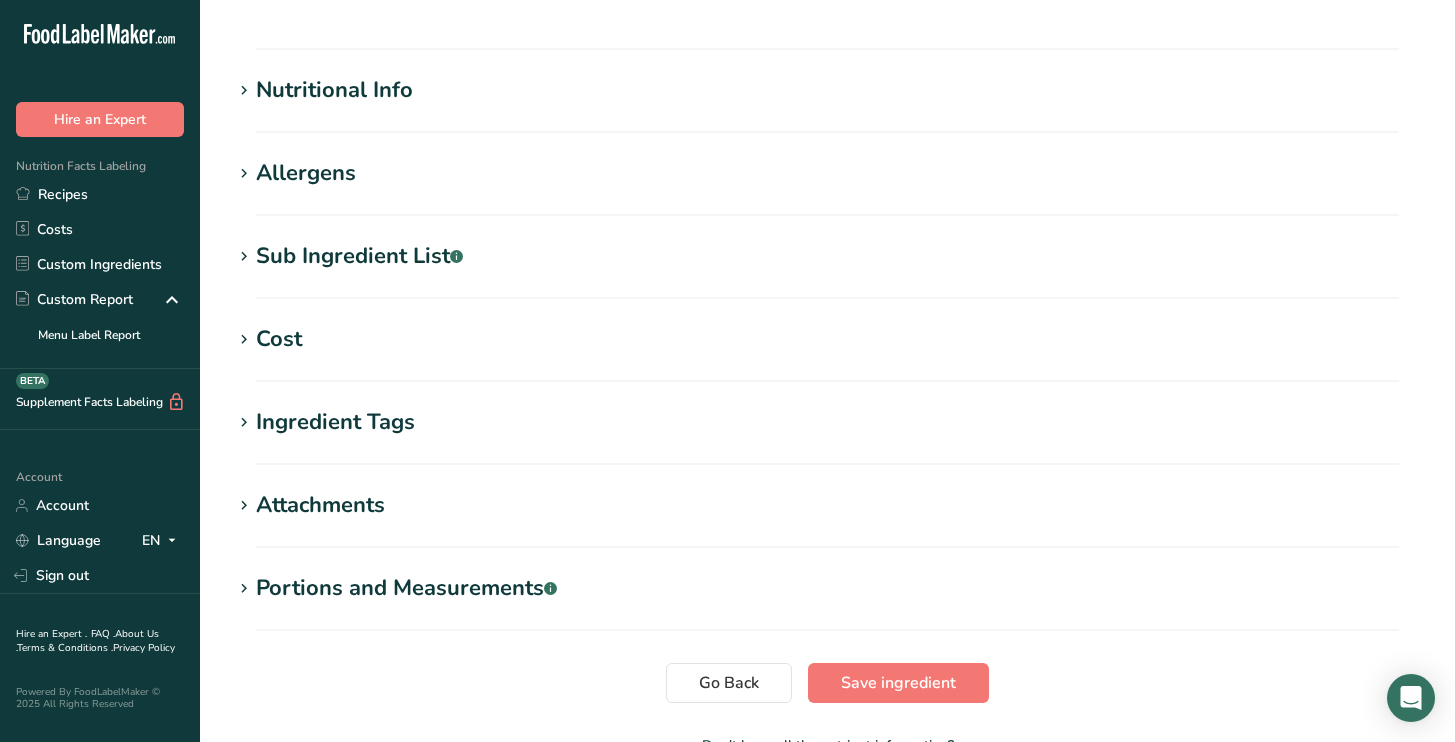 click at bounding box center (244, 91) 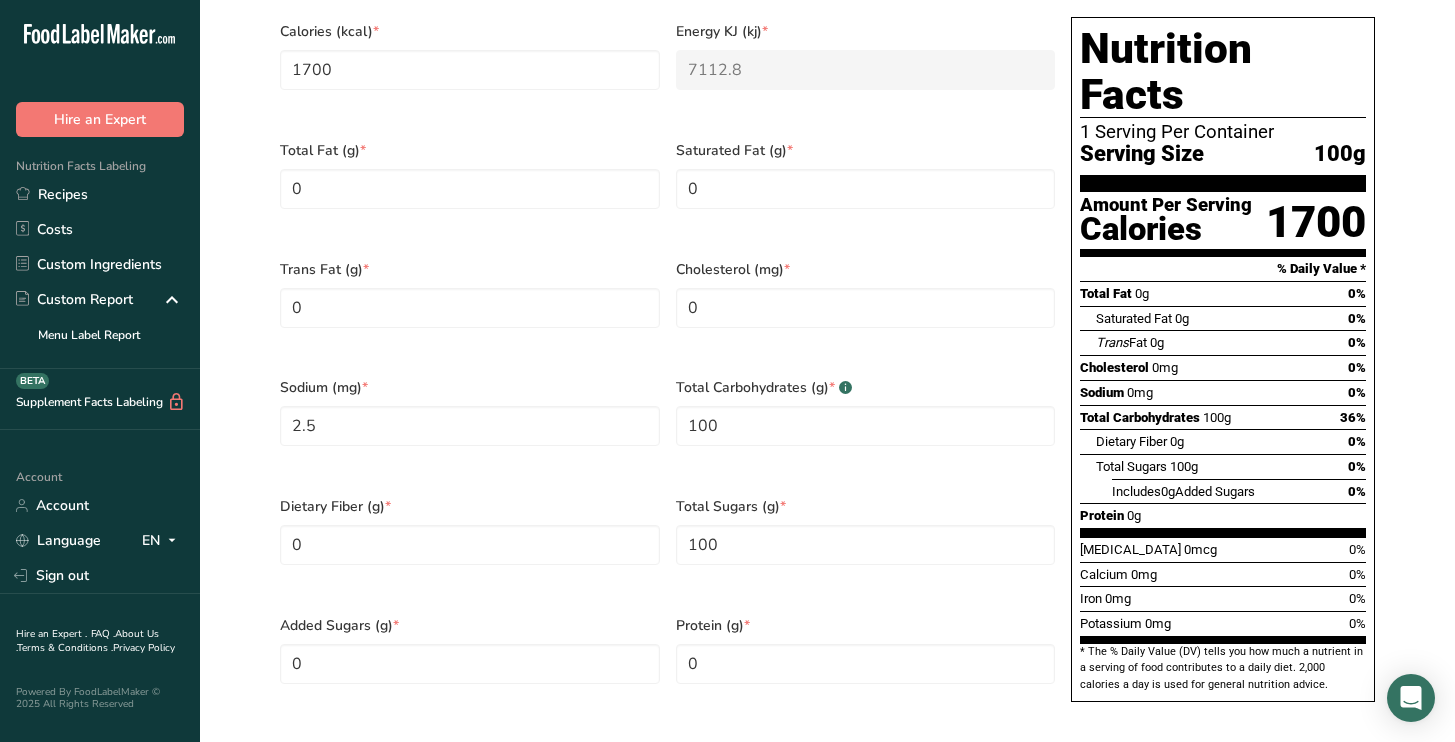 scroll, scrollTop: 951, scrollLeft: 0, axis: vertical 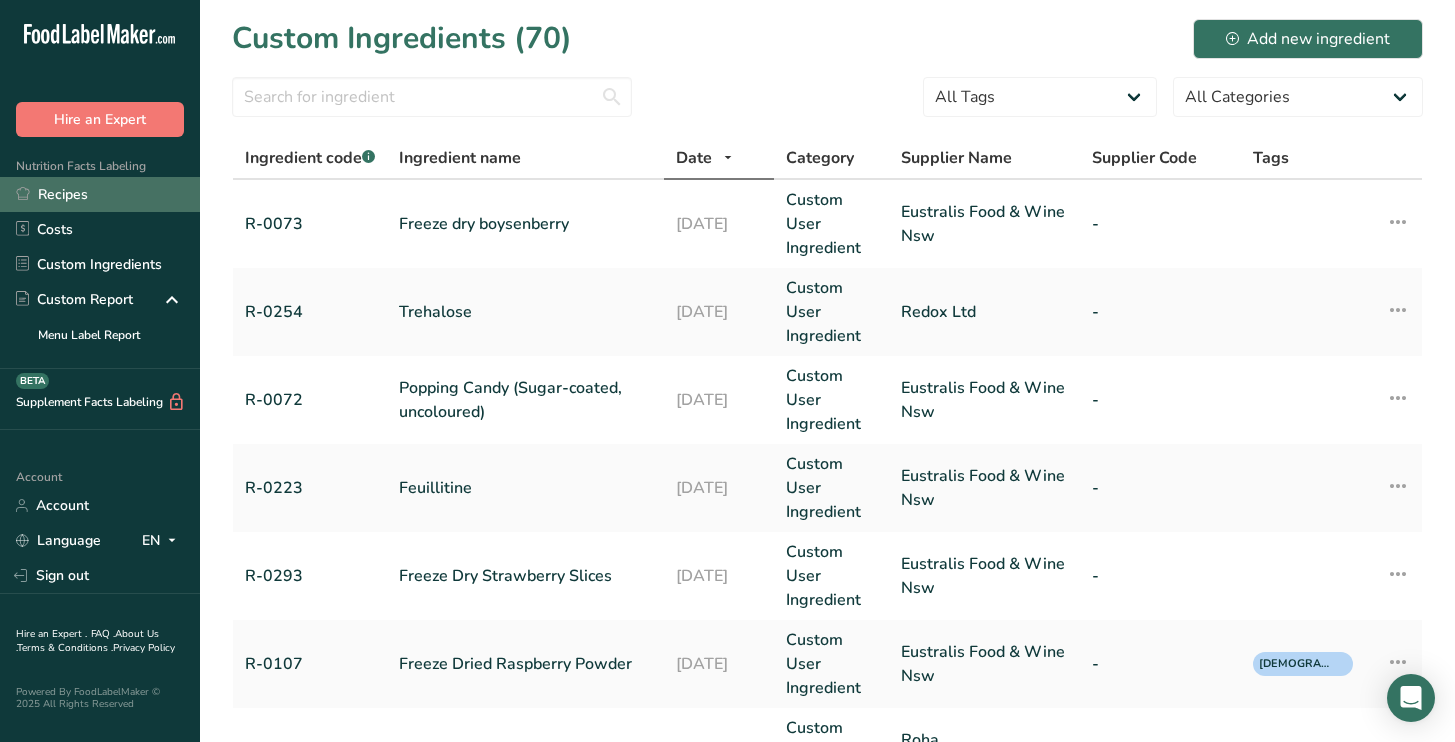 click on "Recipes" at bounding box center [100, 194] 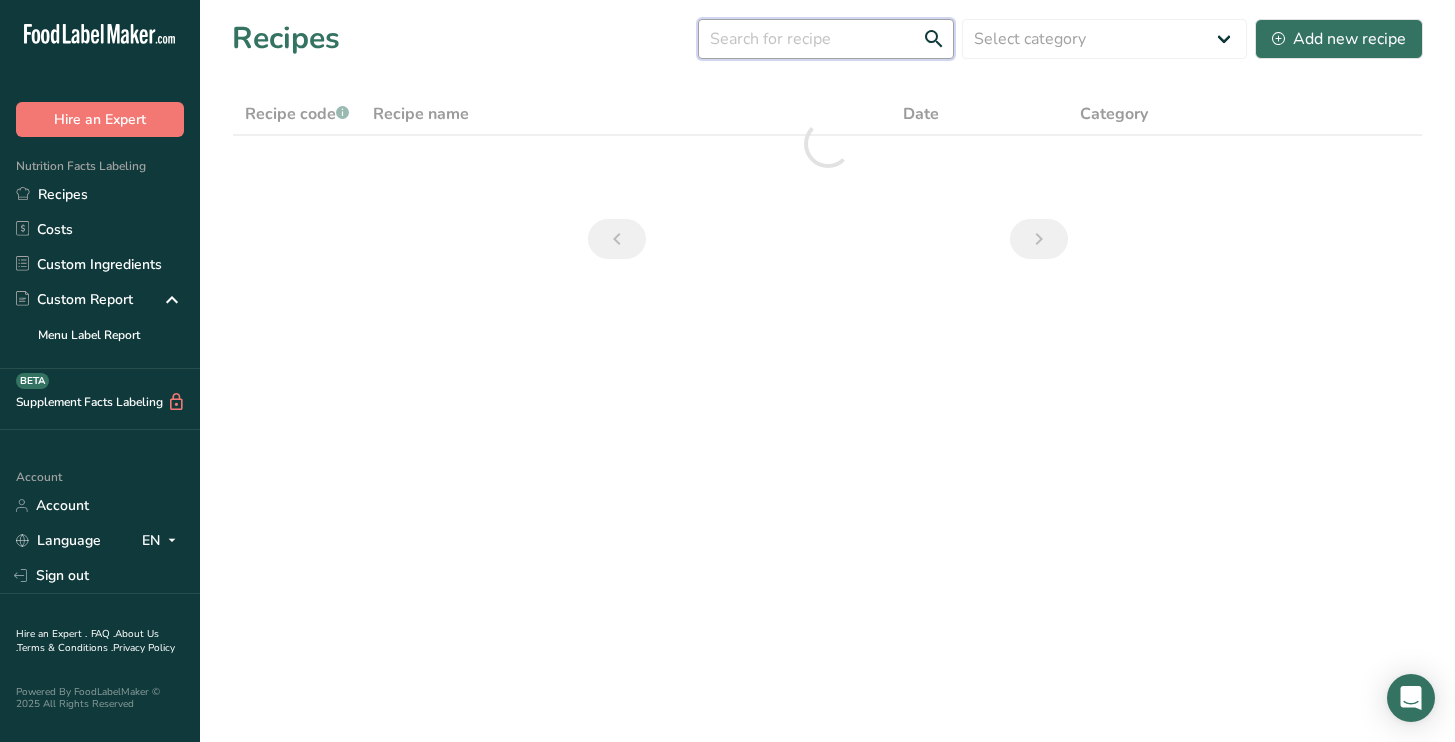 click at bounding box center [826, 39] 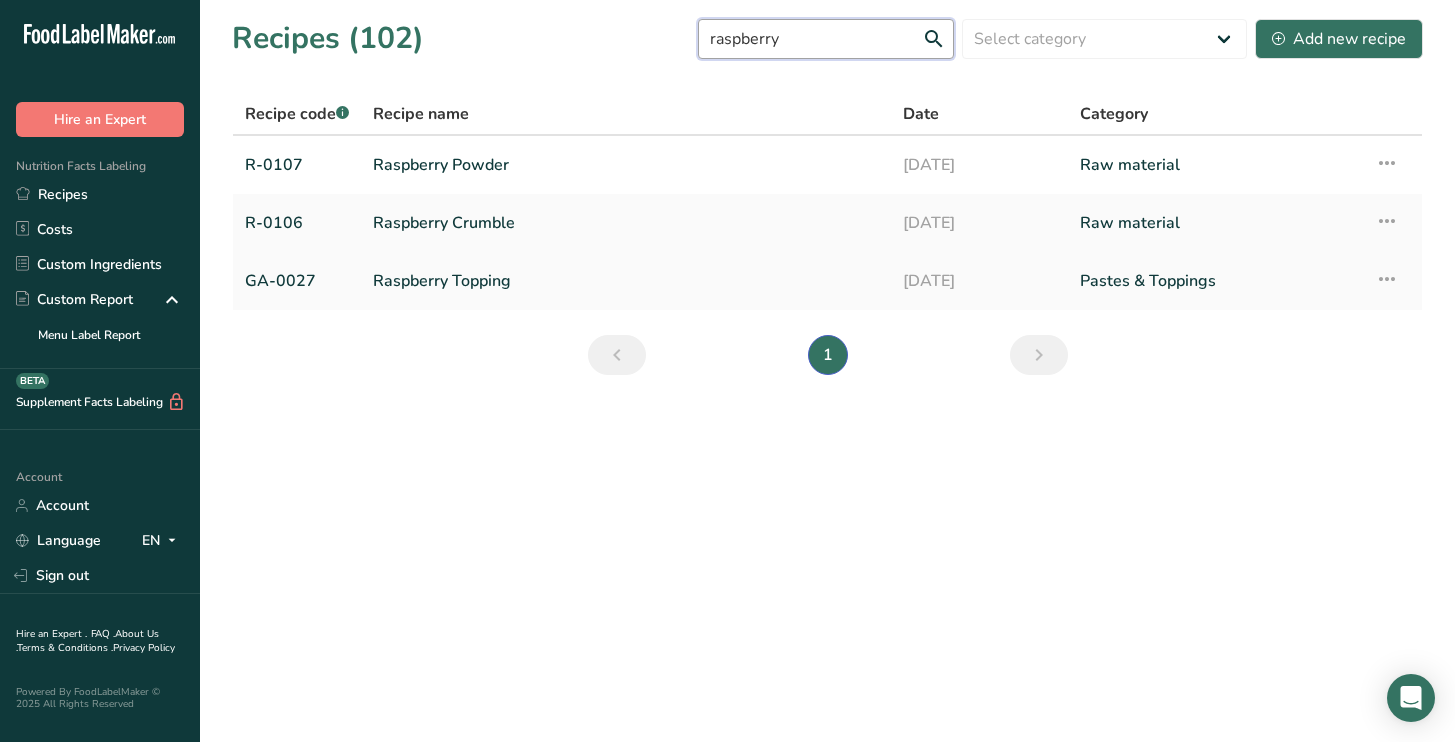 type on "raspberry" 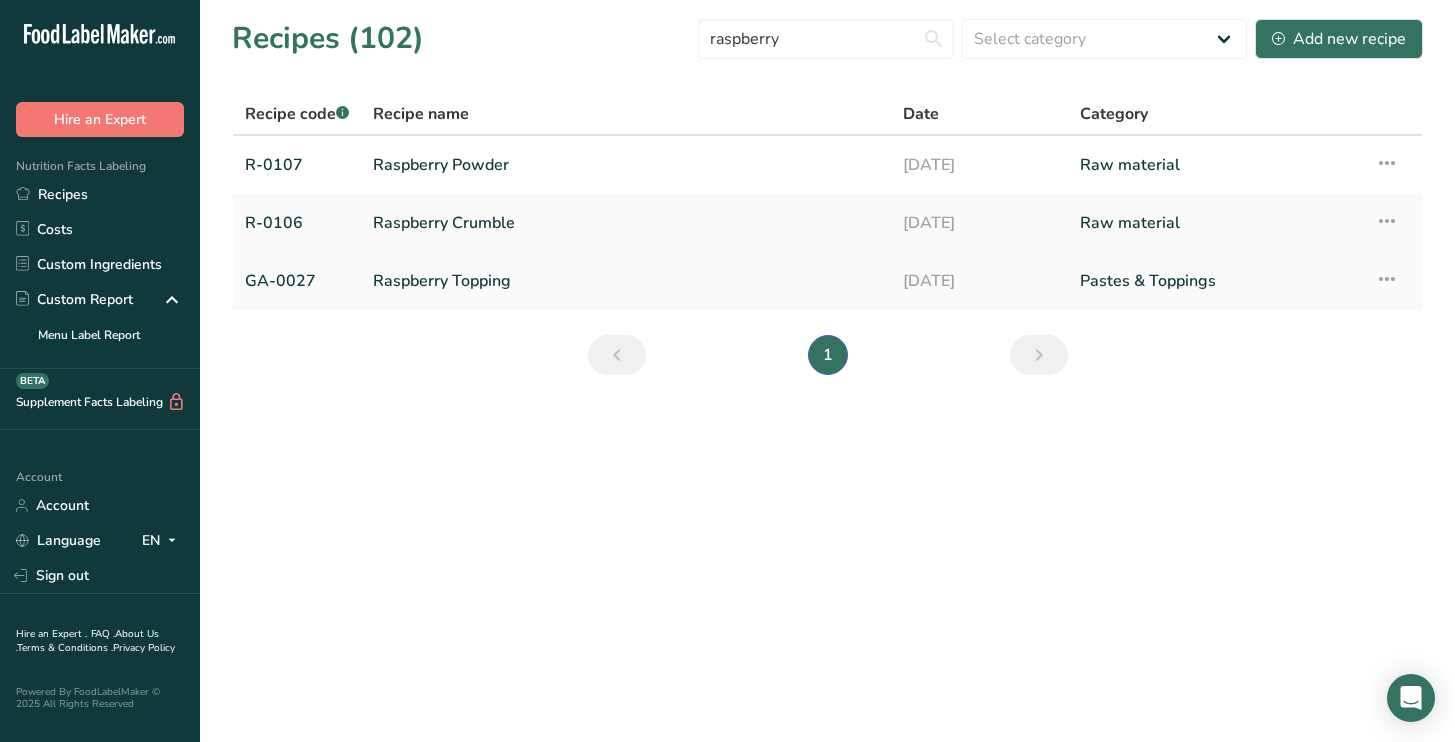 click on "Raspberry Topping" at bounding box center [626, 281] 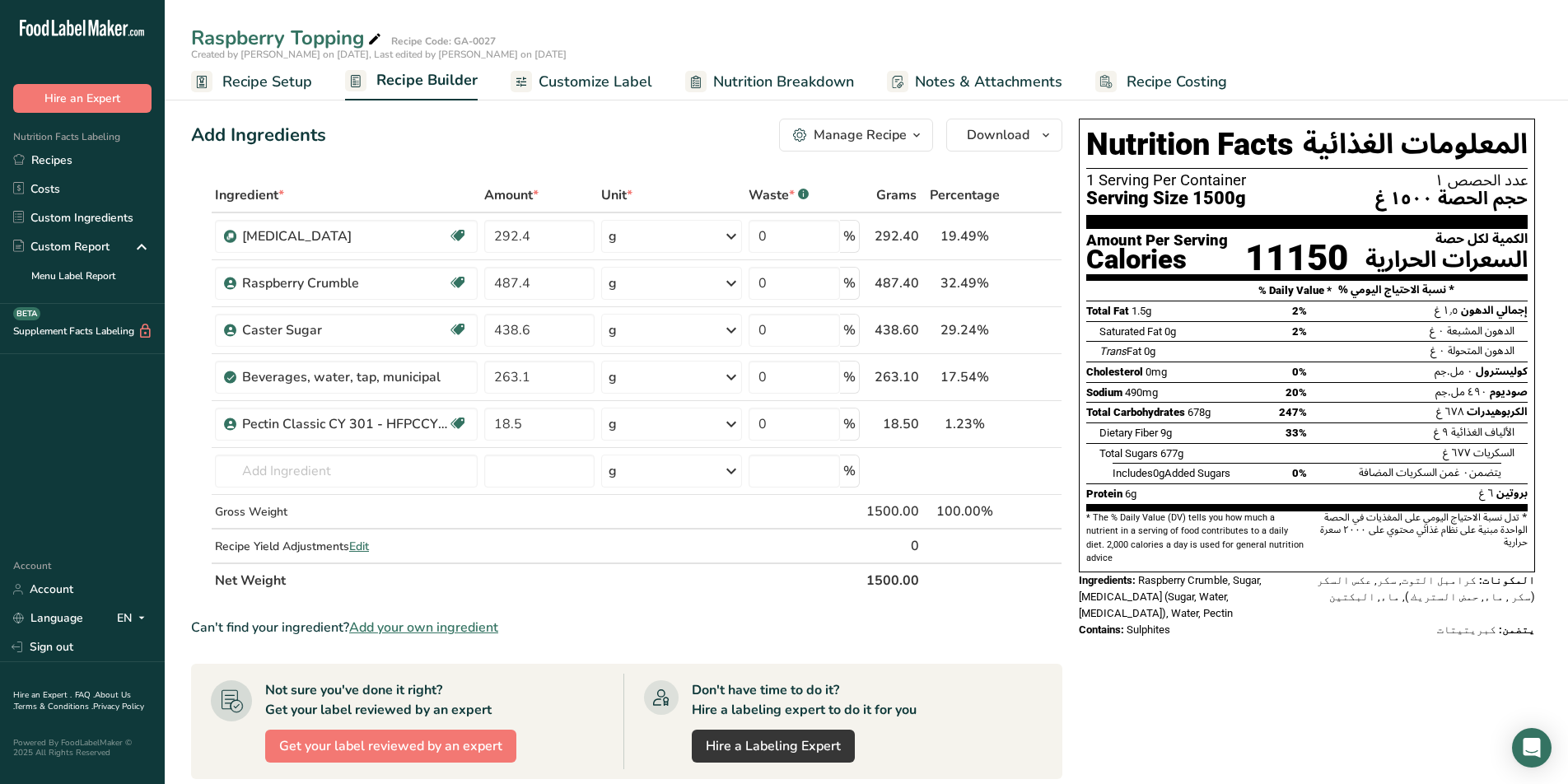 click on "Customize Label" at bounding box center (581, 82) 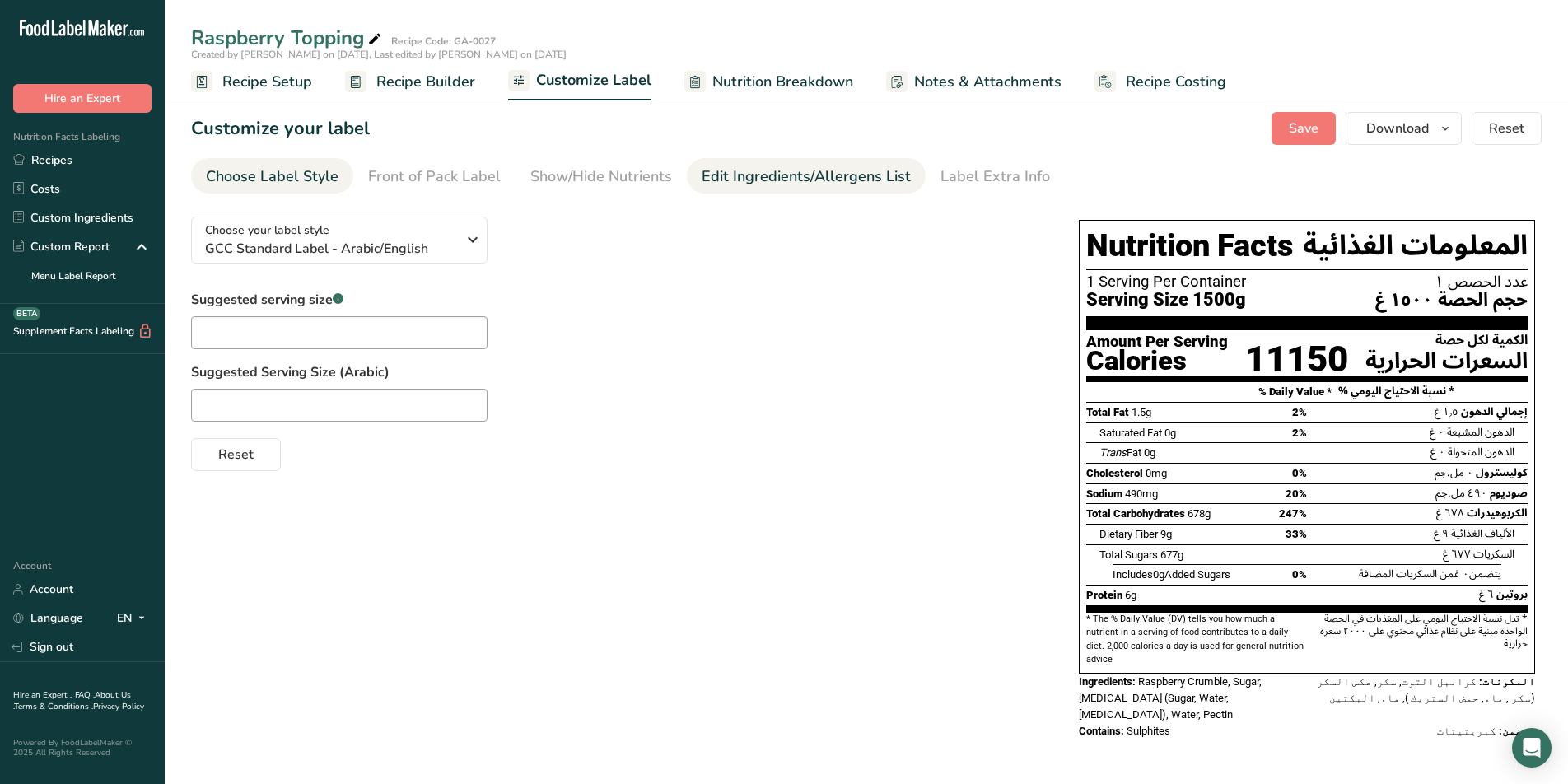 click on "Edit Ingredients/Allergens List" at bounding box center (806, 176) 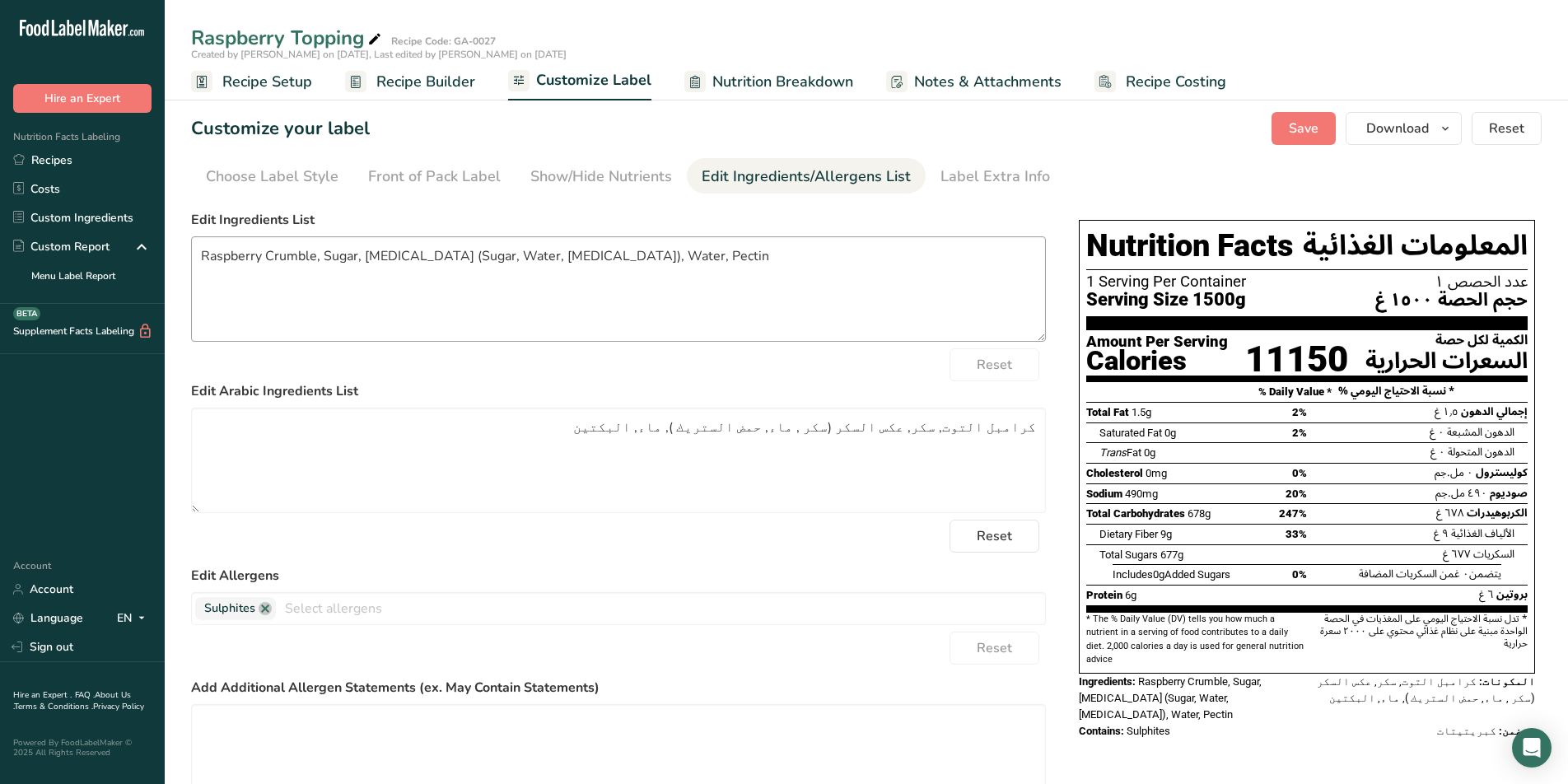 scroll, scrollTop: 150, scrollLeft: 0, axis: vertical 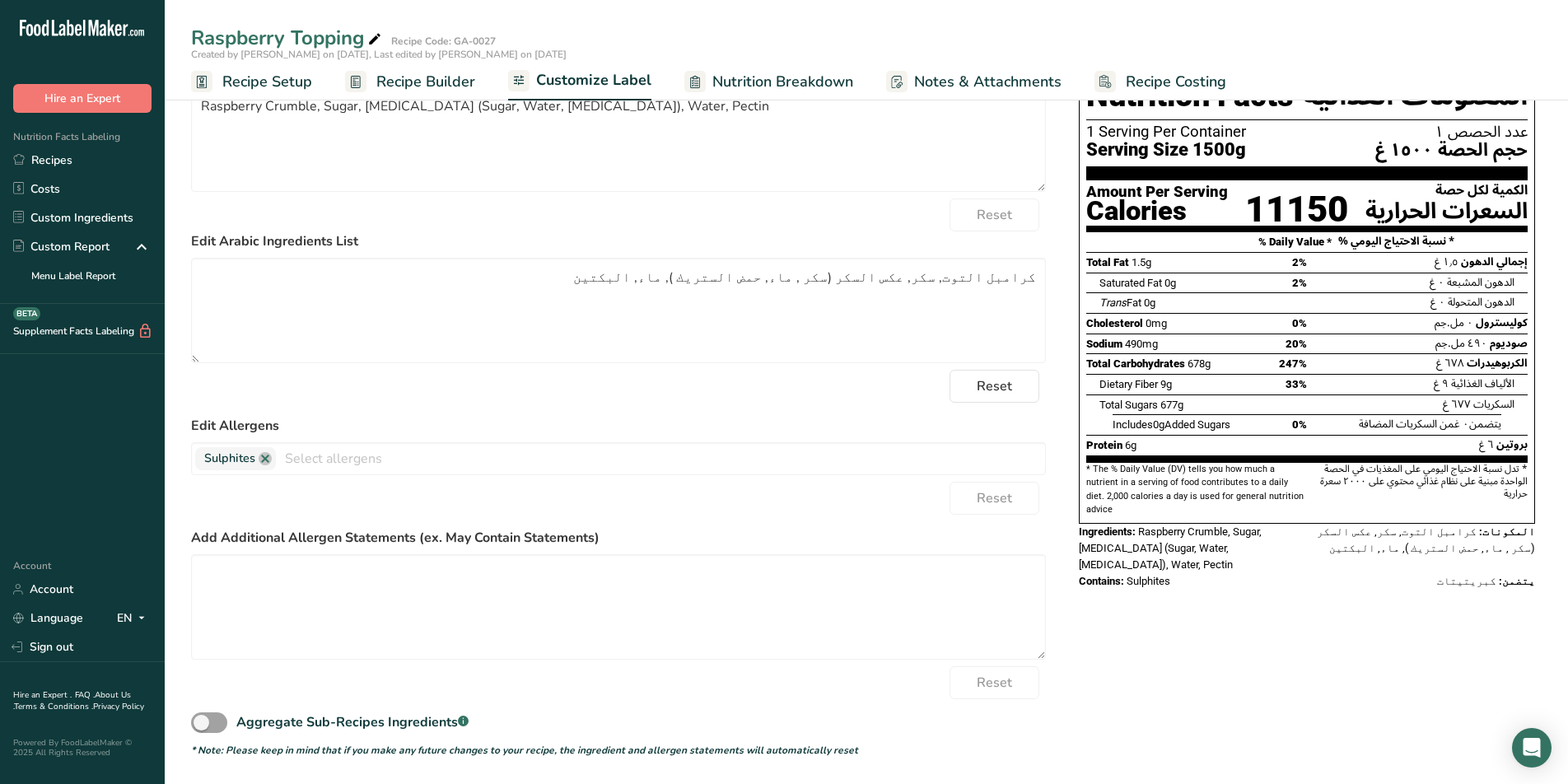 click on "Nutrition Breakdown" at bounding box center [782, 82] 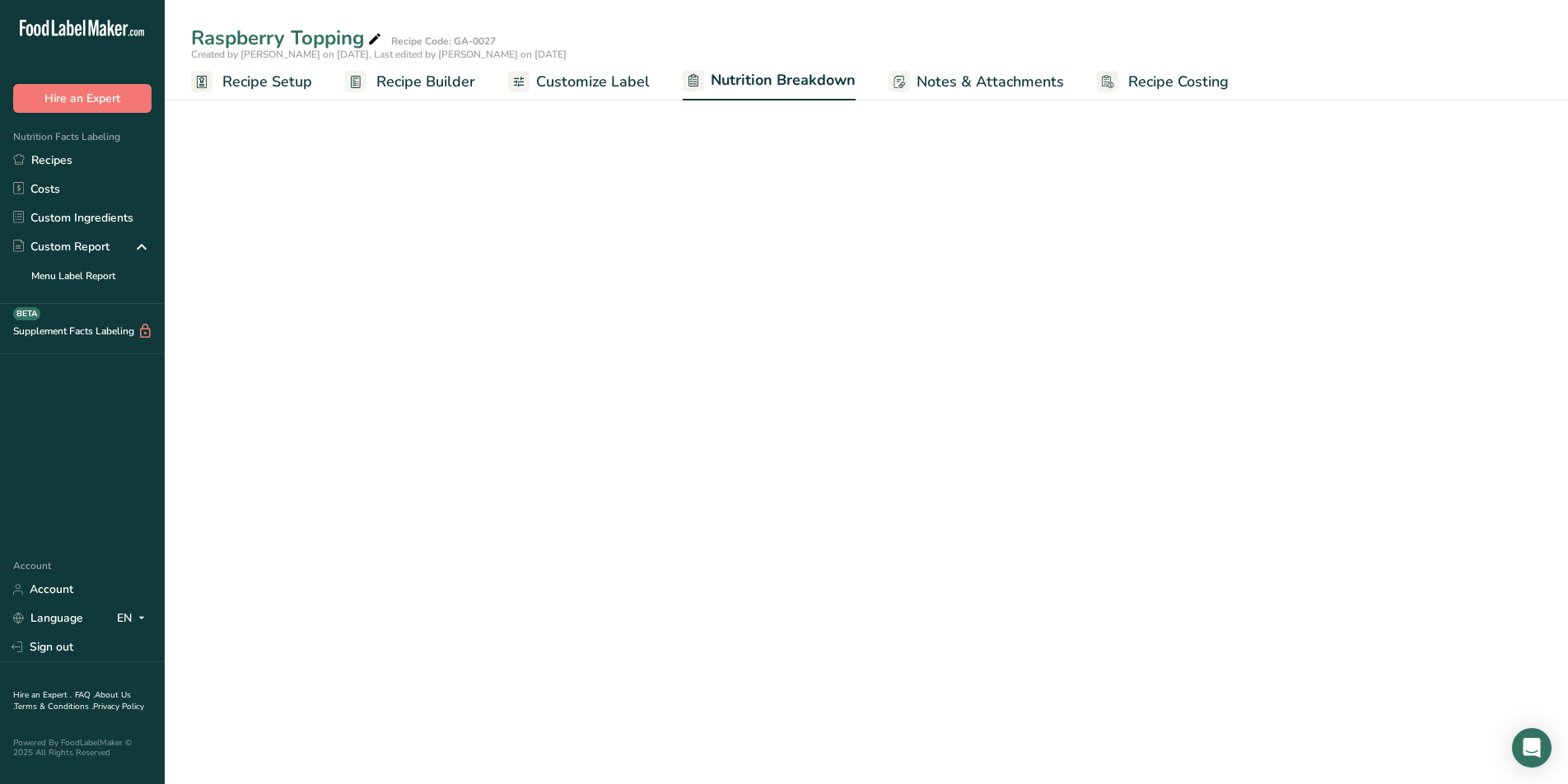 select on "Calories" 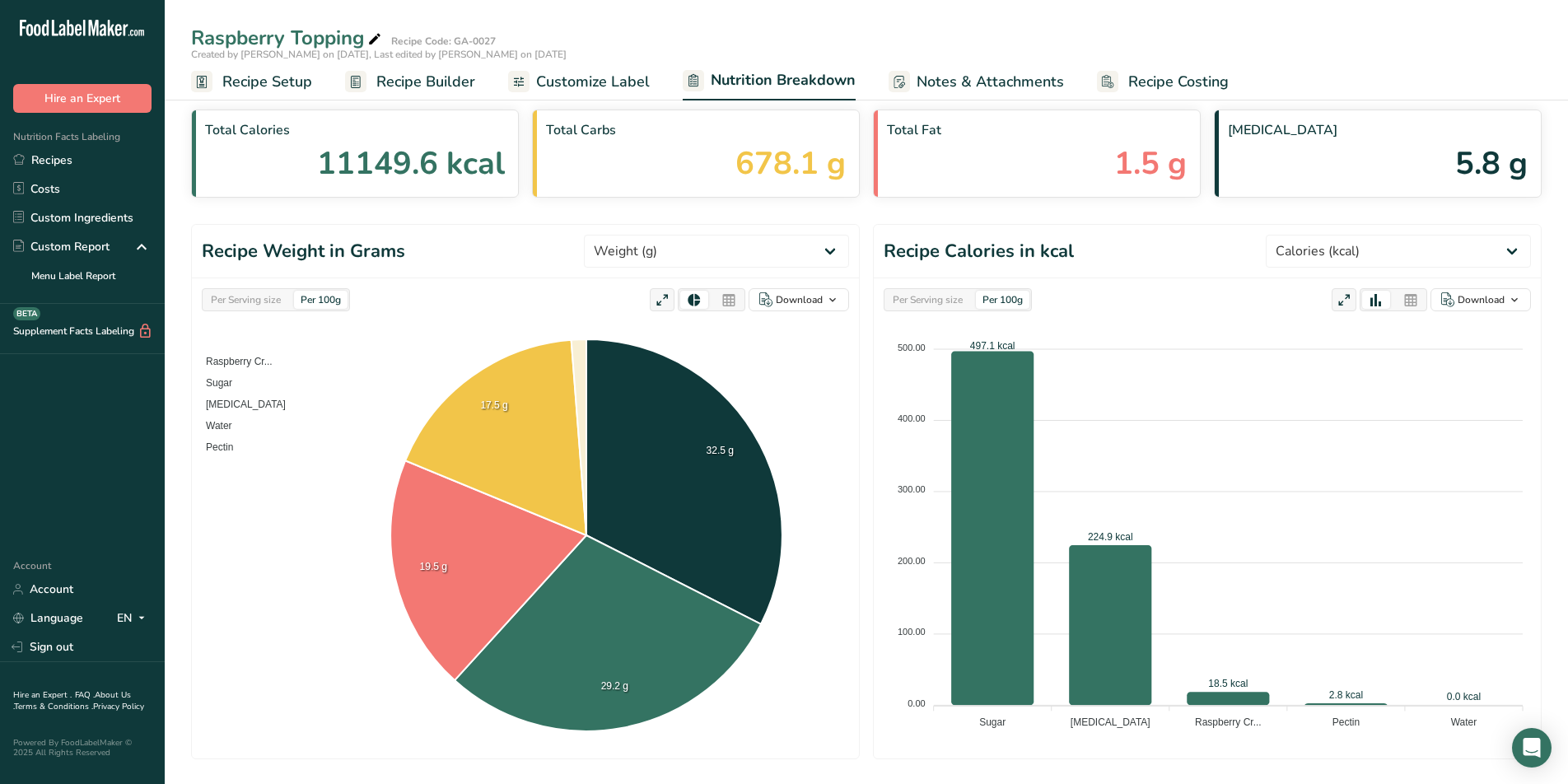 scroll, scrollTop: 0, scrollLeft: 0, axis: both 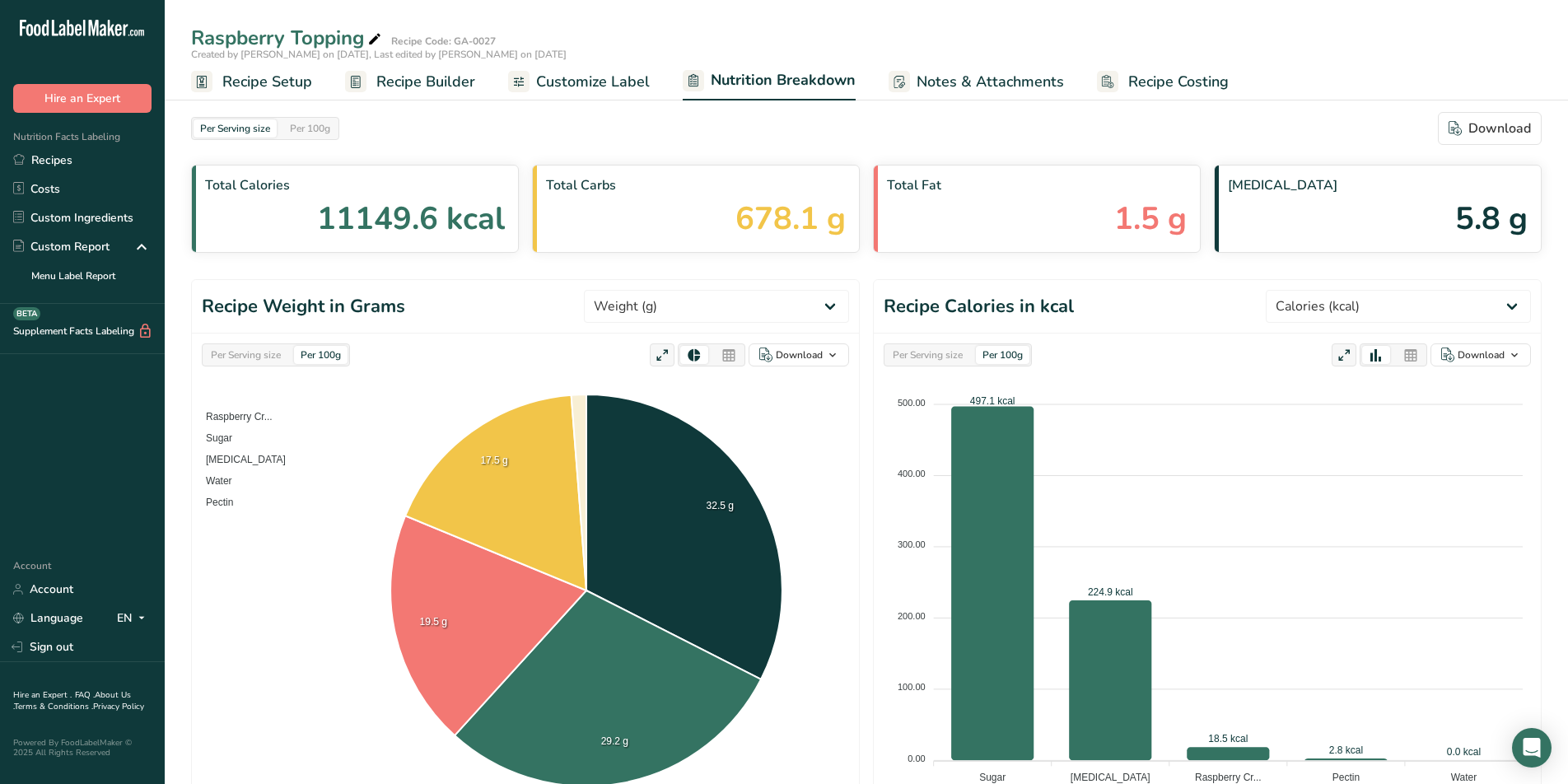 click on "Notes & Attachments" at bounding box center (990, 82) 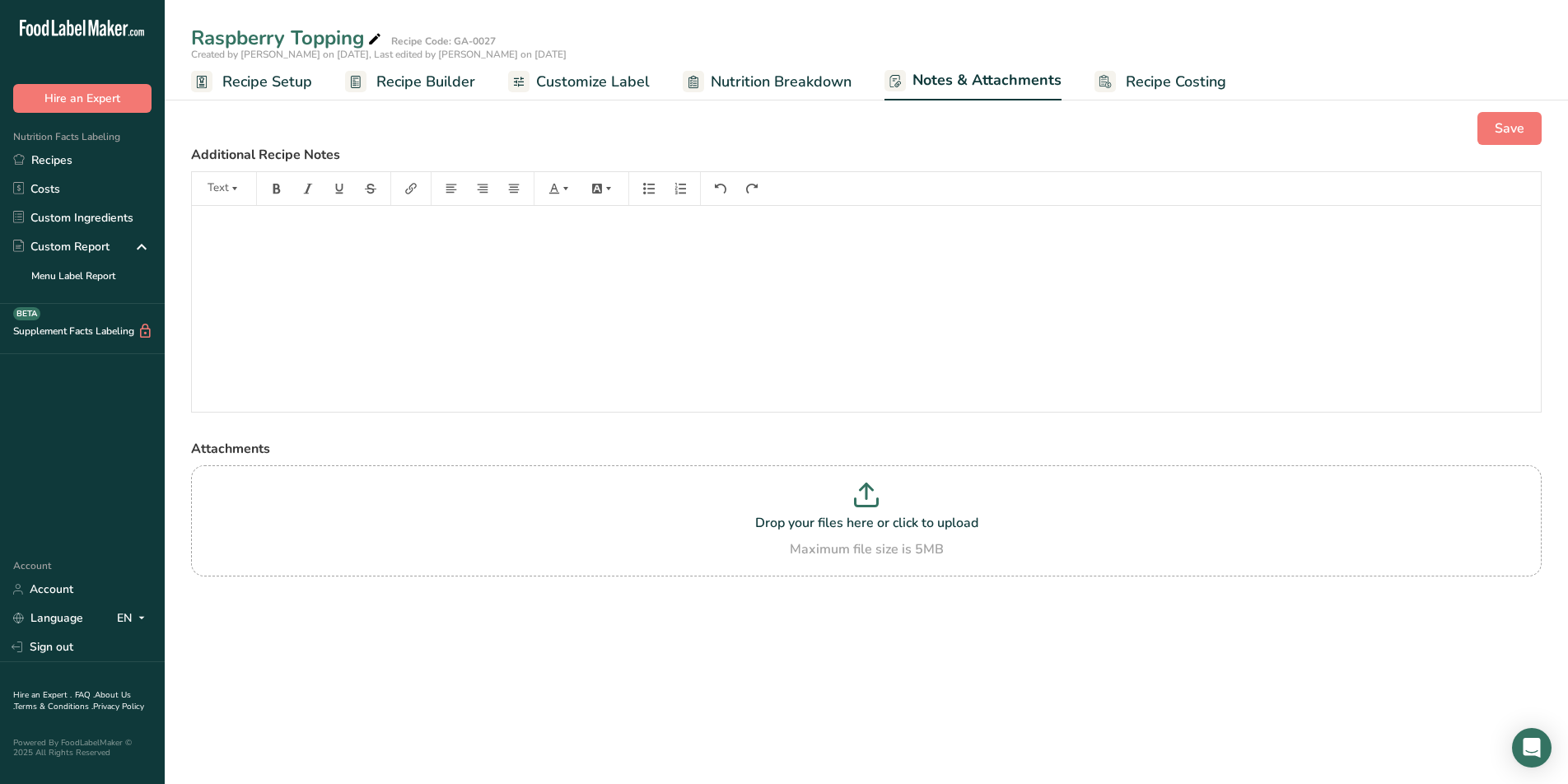 click on "Nutrition Breakdown" at bounding box center (781, 82) 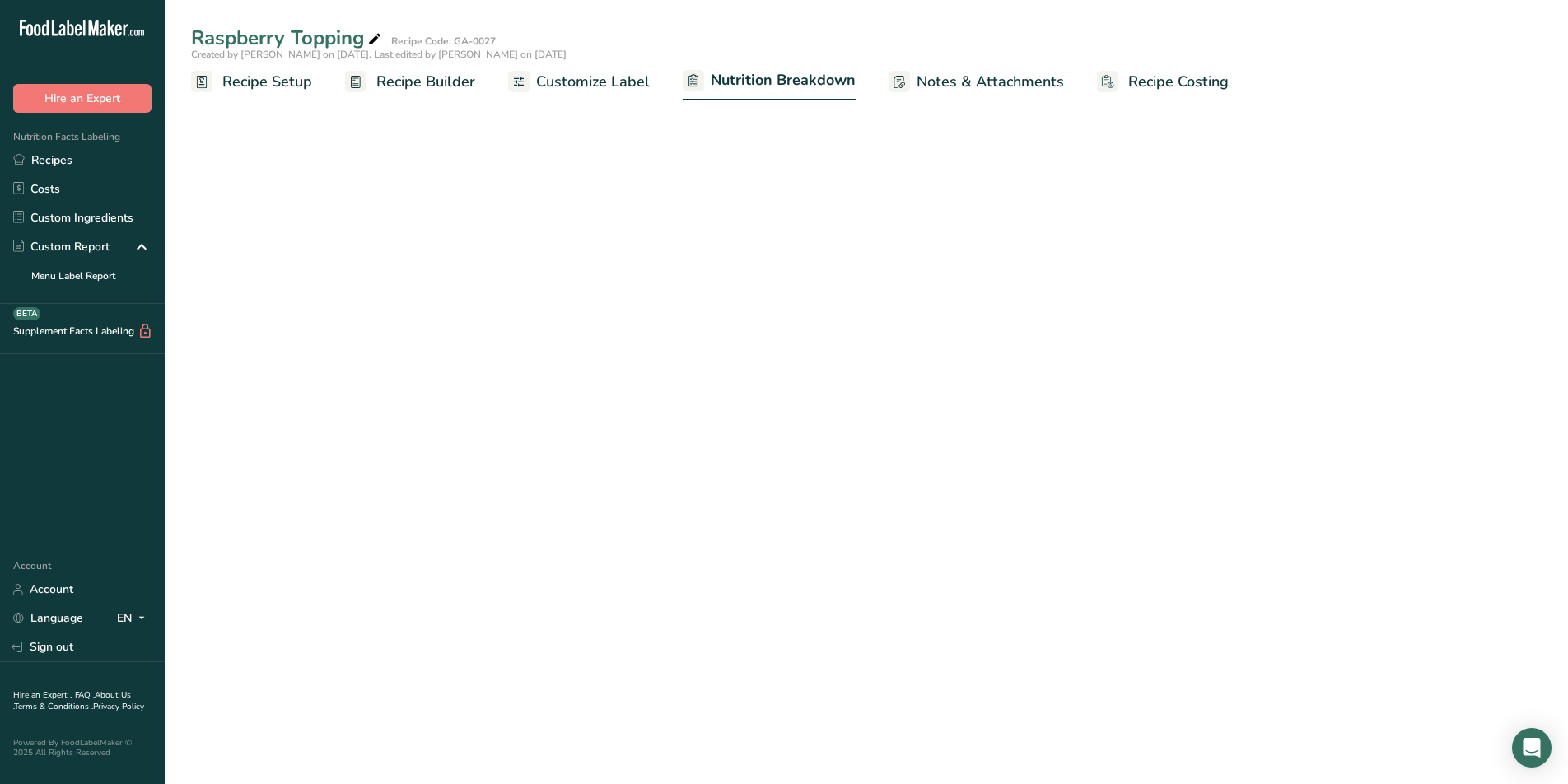 select on "Calories" 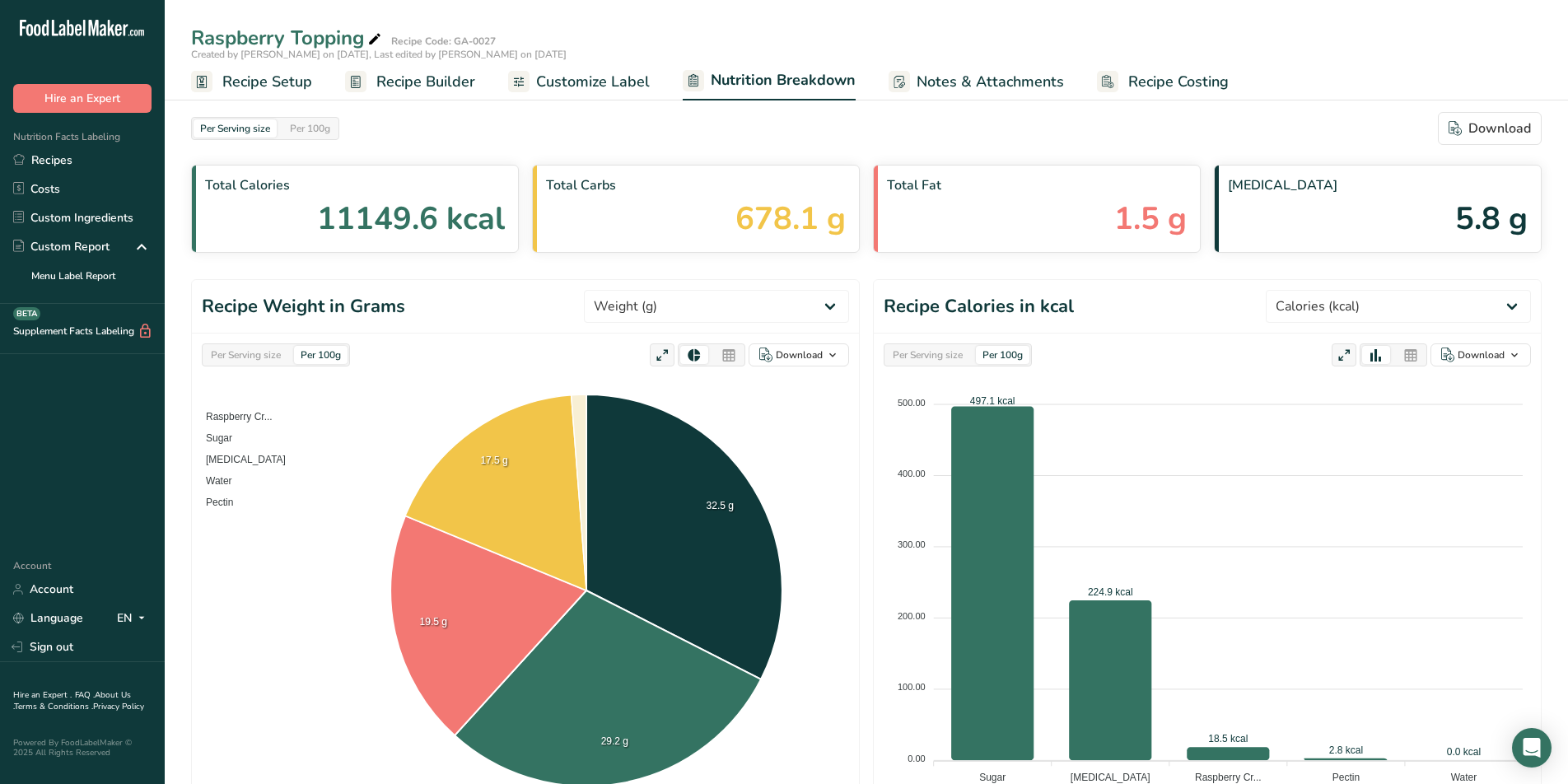 click on "Recipe Setup" at bounding box center (267, 82) 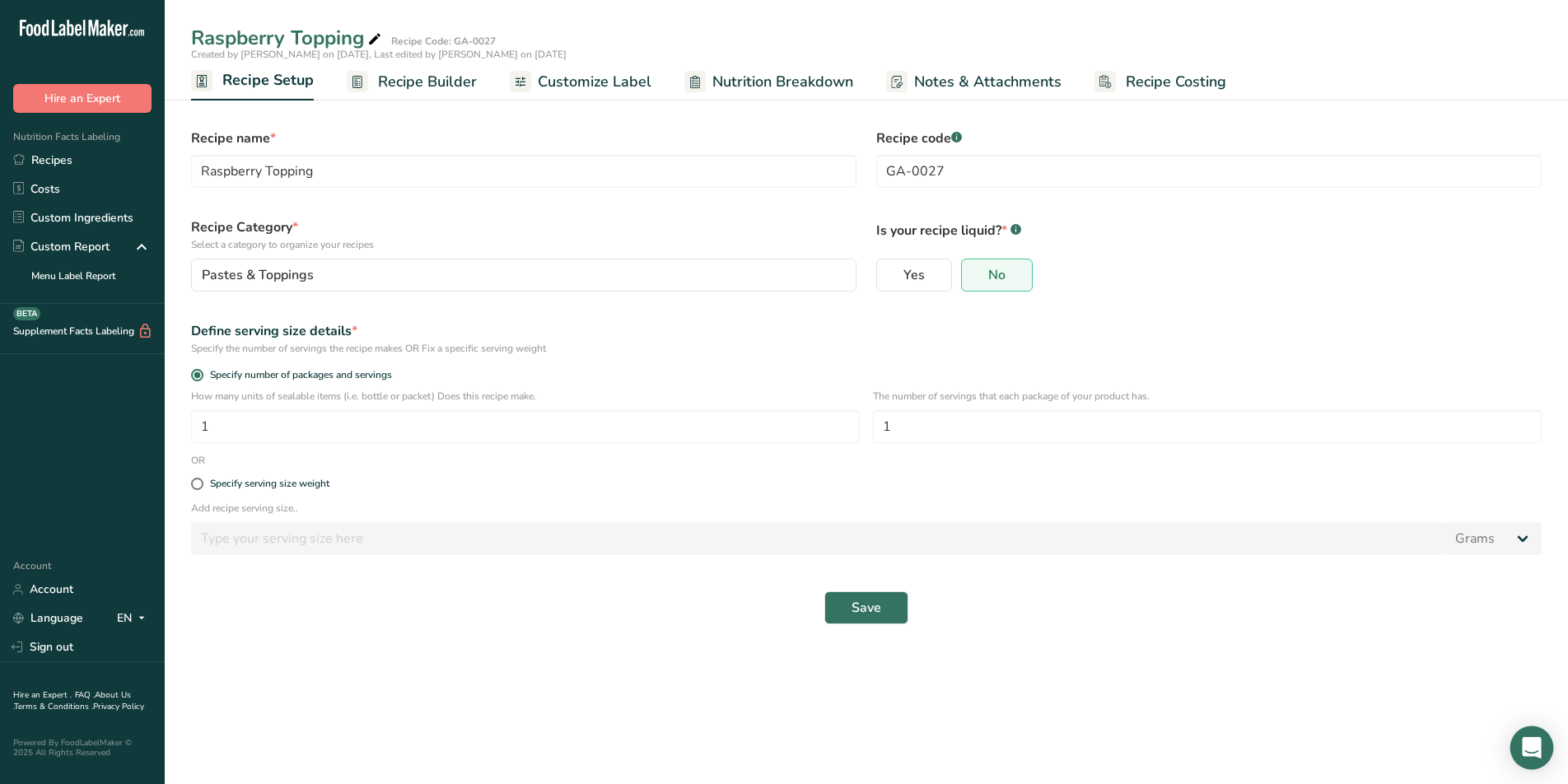 click at bounding box center (1532, 748) 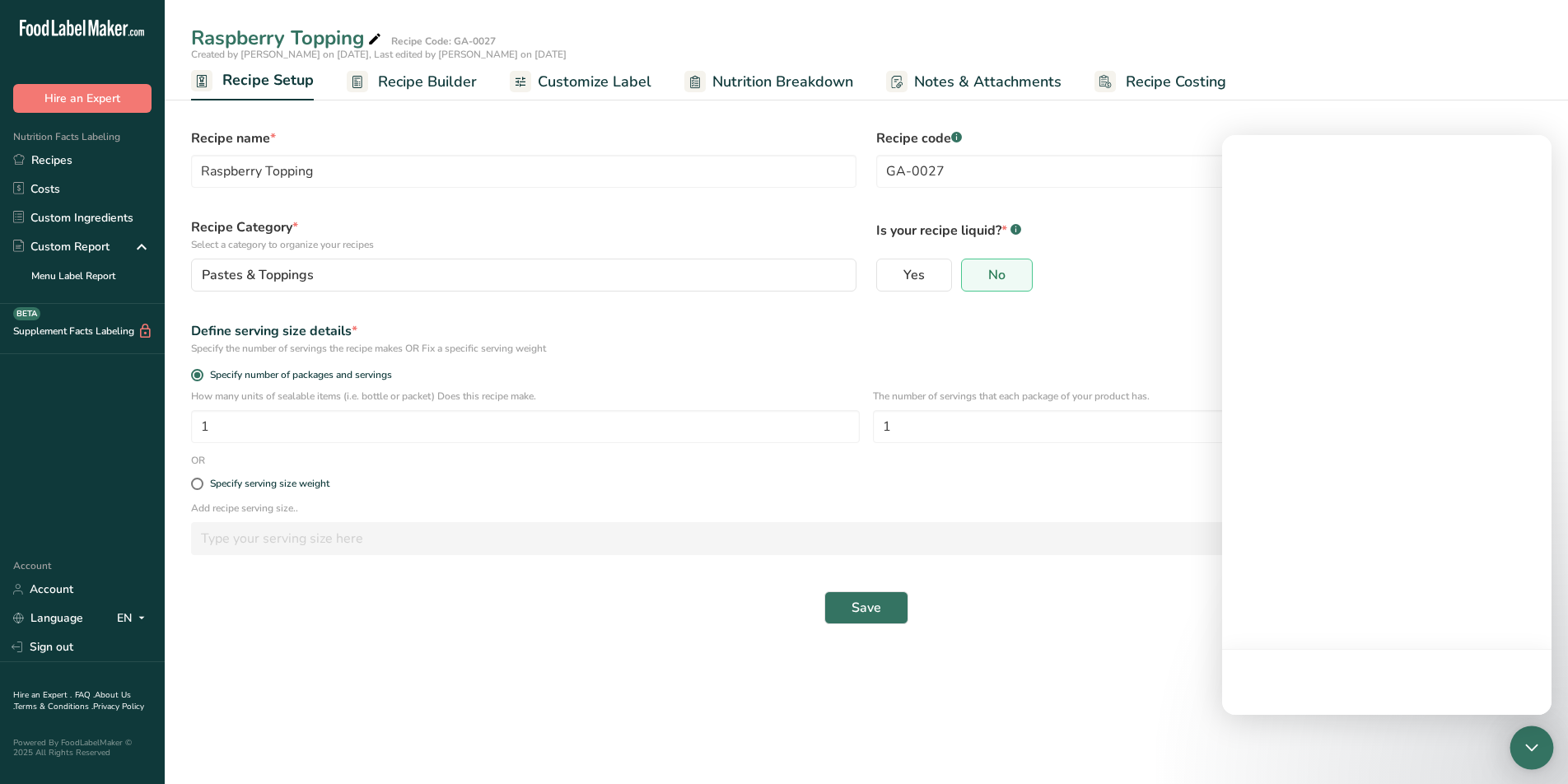 scroll, scrollTop: 0, scrollLeft: 0, axis: both 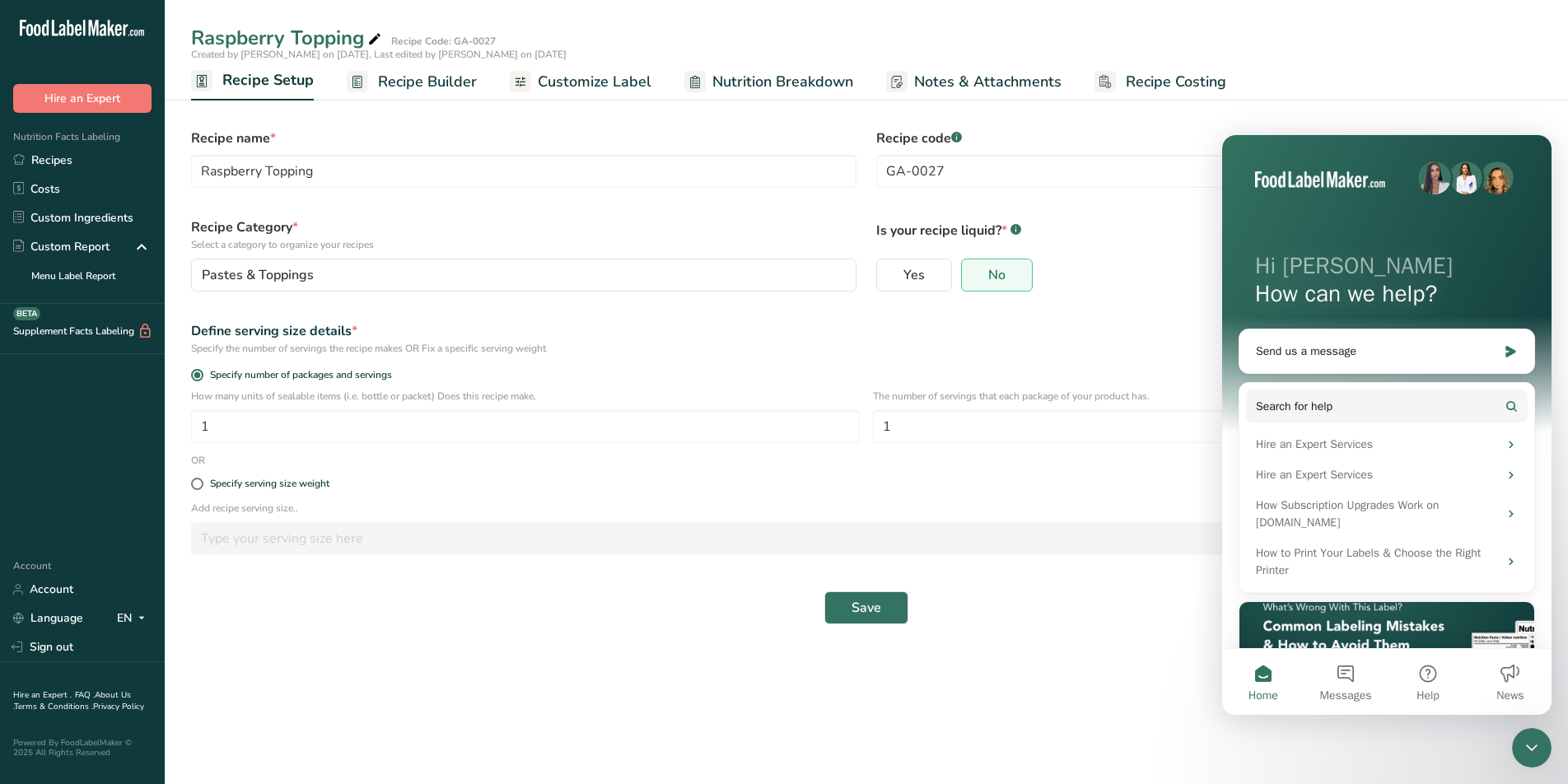click on "Raspberry Topping
Recipe Code: GA-0027
Created by Romina Bozikovich on 2025-06-24, Last edited by Romina Bozikovich on 2025-06-25
Recipe Setup                       Recipe Builder   Customize Label               Nutrition Breakdown               Notes & Attachments                 Recipe Costing
Recipe name *   Raspberry Topping
Recipe code
.a-a{fill:#347362;}.b-a{fill:#fff;}           GA-0027
Recipe Category *
Select a category to organize your recipes
Pastes & Toppings
Standard Categories
Custom Categories
.a-a{fill:#347362;}.b-a{fill:#fff;}
Baked Goods
Beverages
Confectionery
Cooked Meals, Salads, & Sauces" at bounding box center [784, 392] 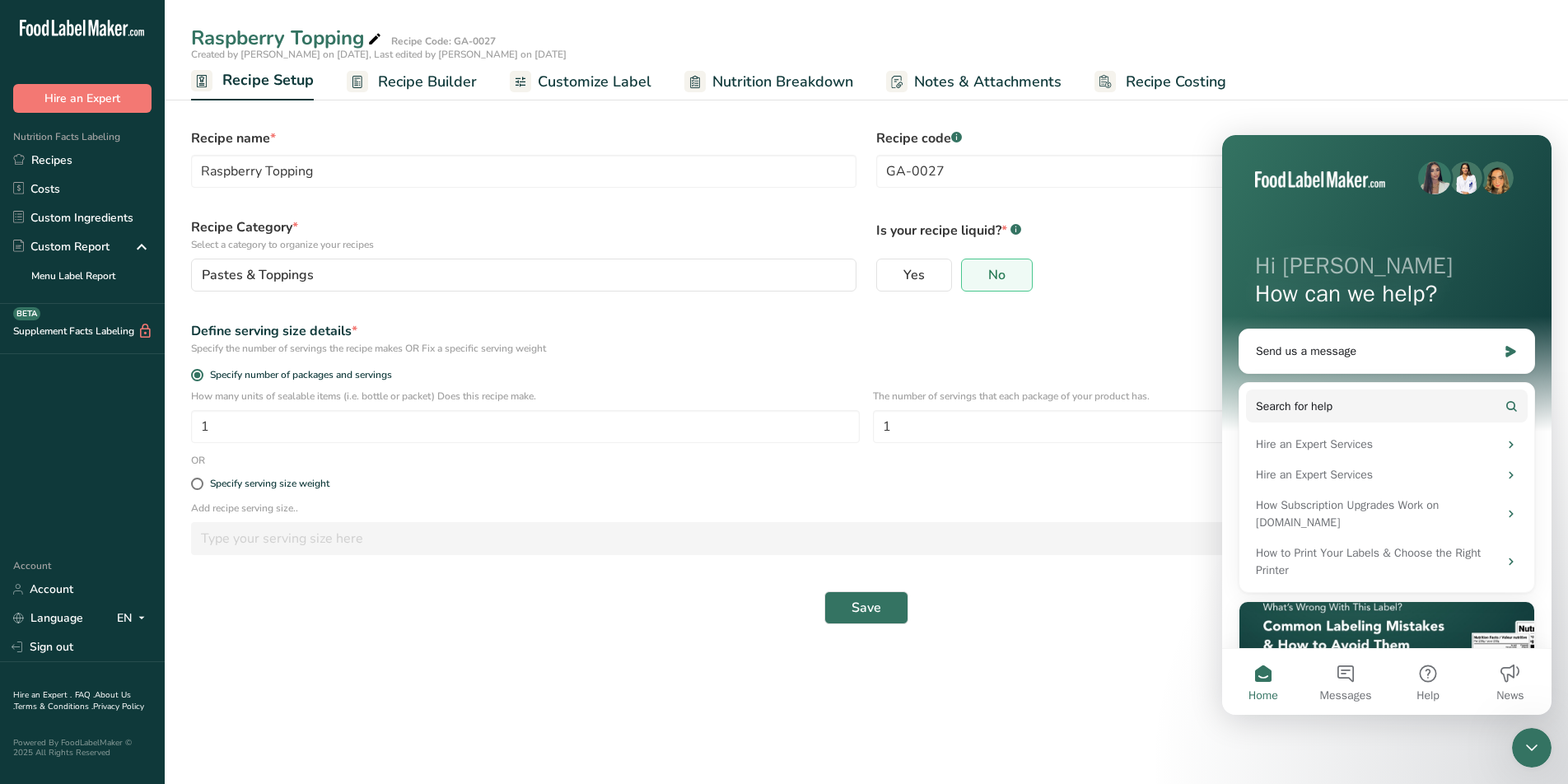 click 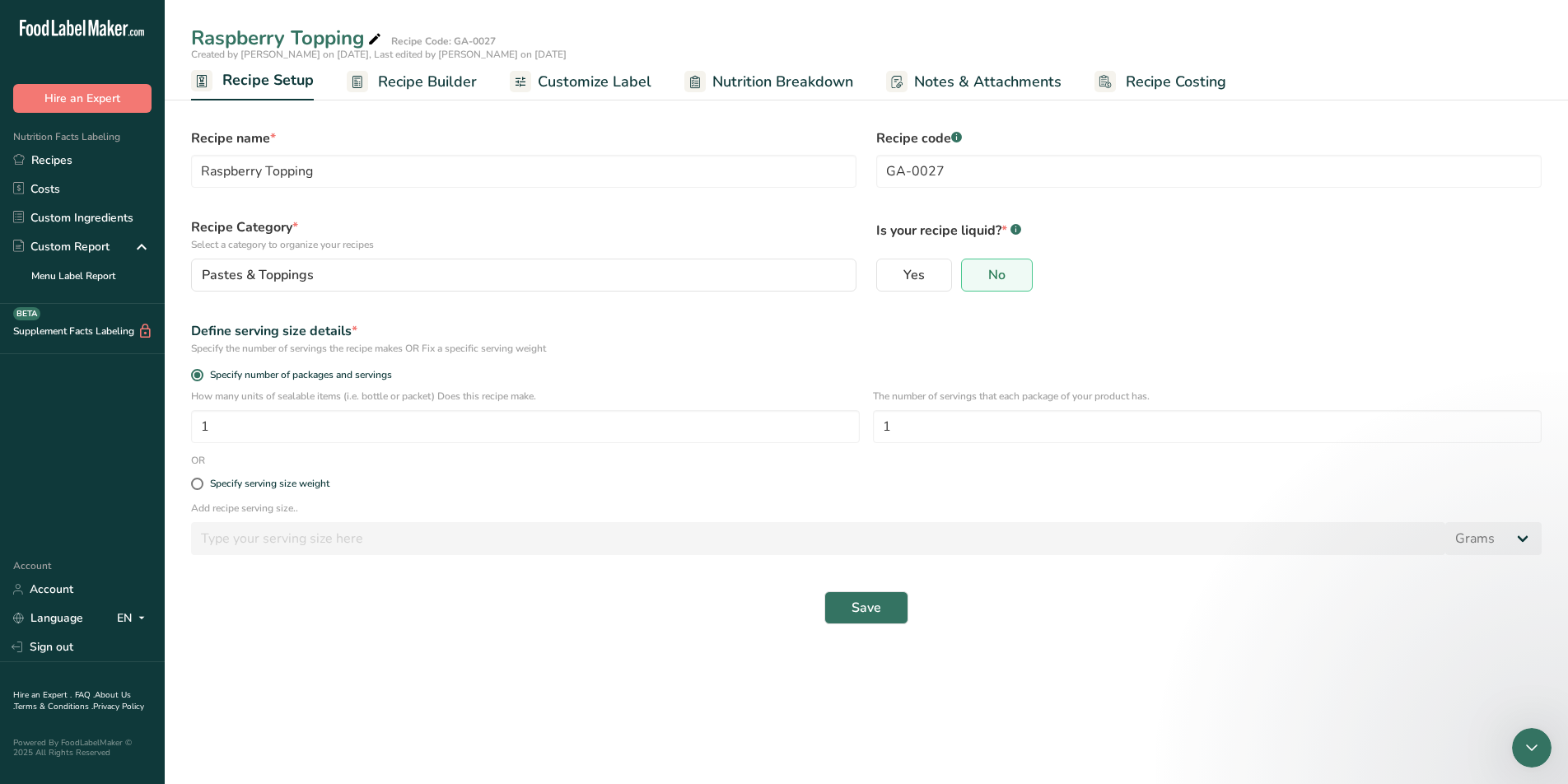 scroll, scrollTop: 0, scrollLeft: 0, axis: both 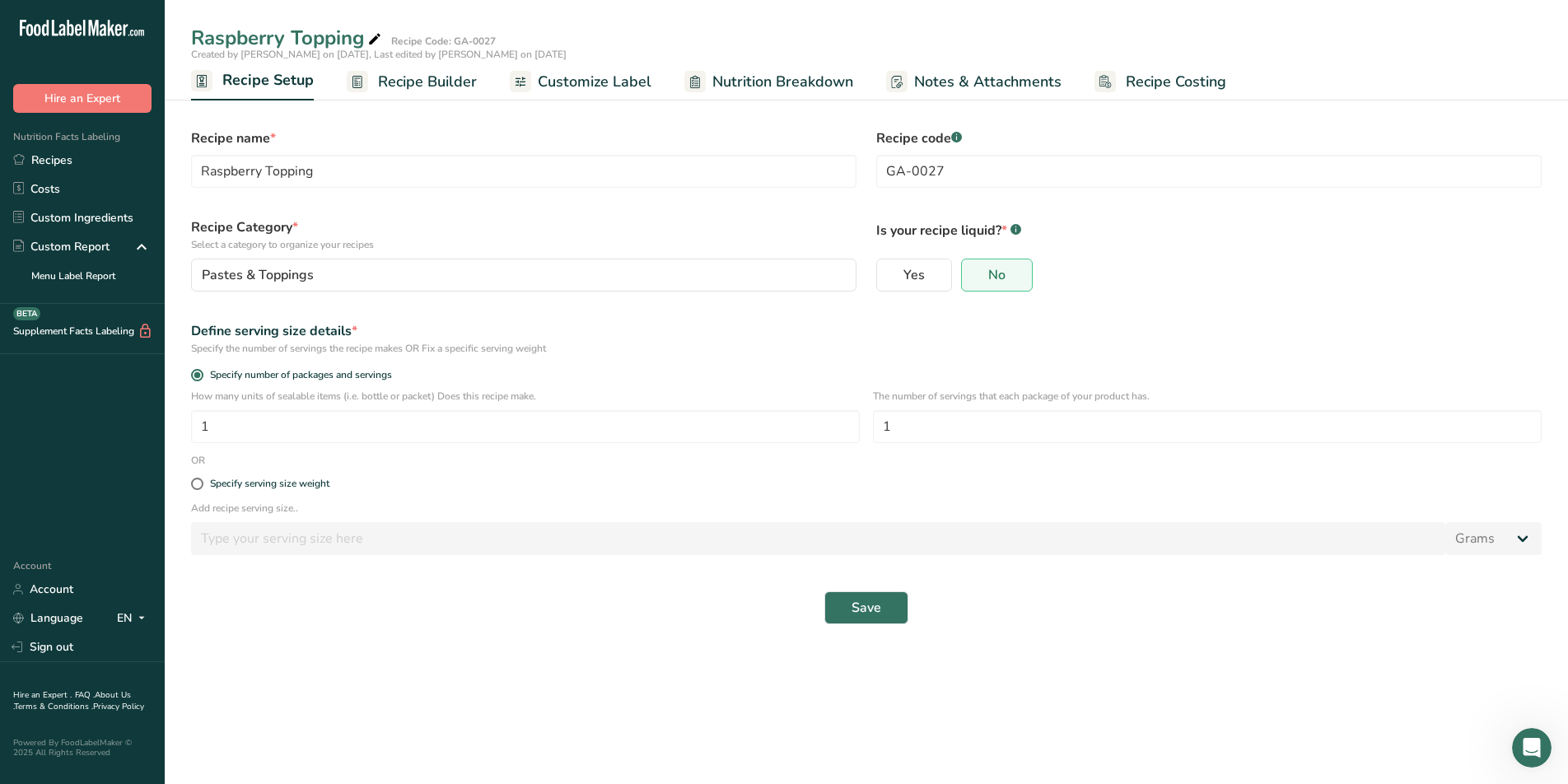 click on "Customize Label" at bounding box center (595, 82) 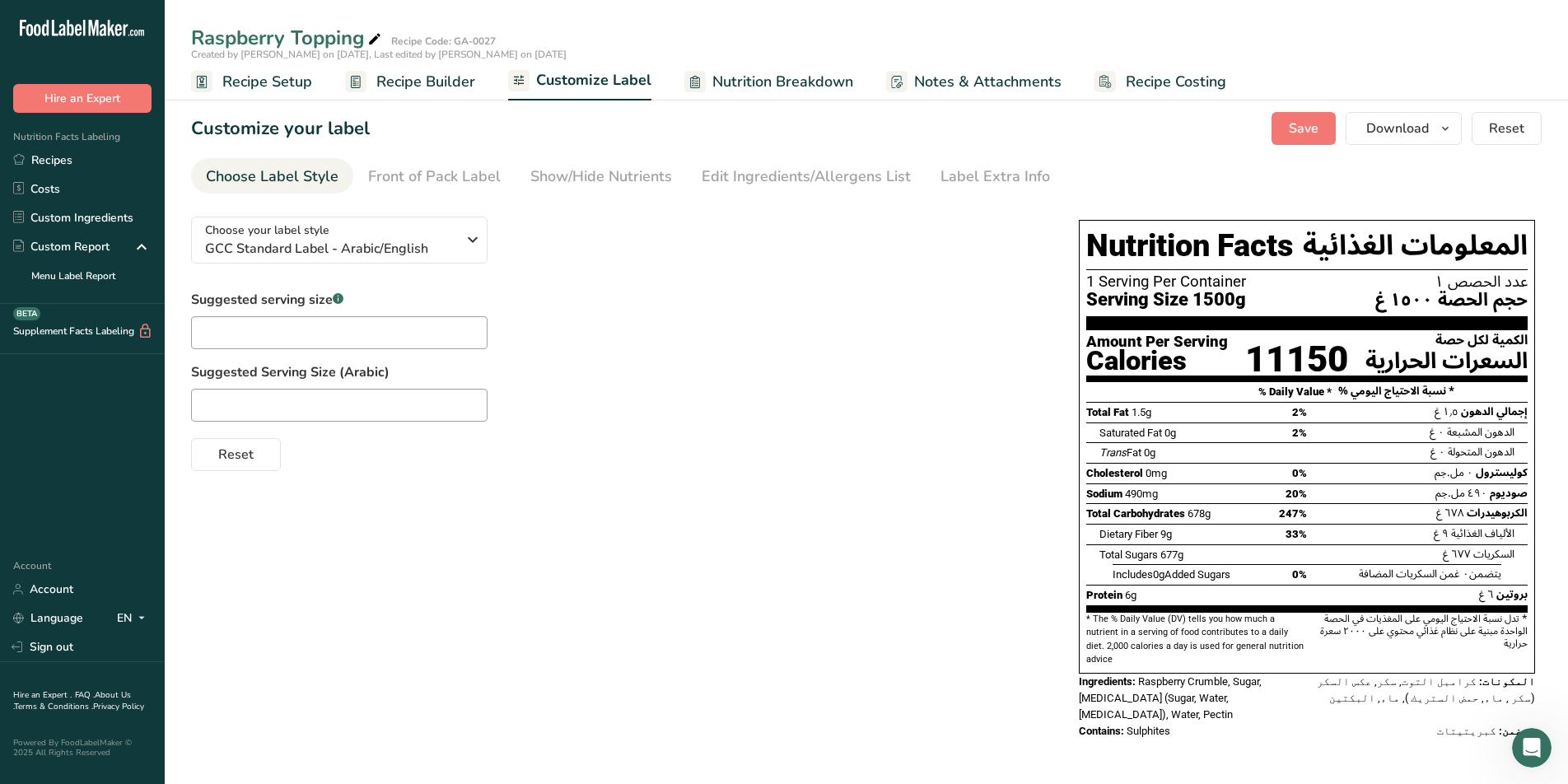 click on "Choose your label style
GCC Standard Label - Arabic/English
USA (FDA)
Standard FDA label
Tabular FDA label
Linear FDA label
Simplified FDA label
Dual Column FDA label (Per Serving/Per Container)
Dual Column FDA label (As Sold/As Prepared)
Aggregate Standard FDA label
Standard FDA label with Micronutrients listed side-by-side
UK (FSA)
UK Mandatory Label "Back of Pack"
UK Traffic Light Label  "Front of Pack"
Canadian (CFIA)
Canadian Standard label
Canadian Dual Column label" at bounding box center (618, 337) 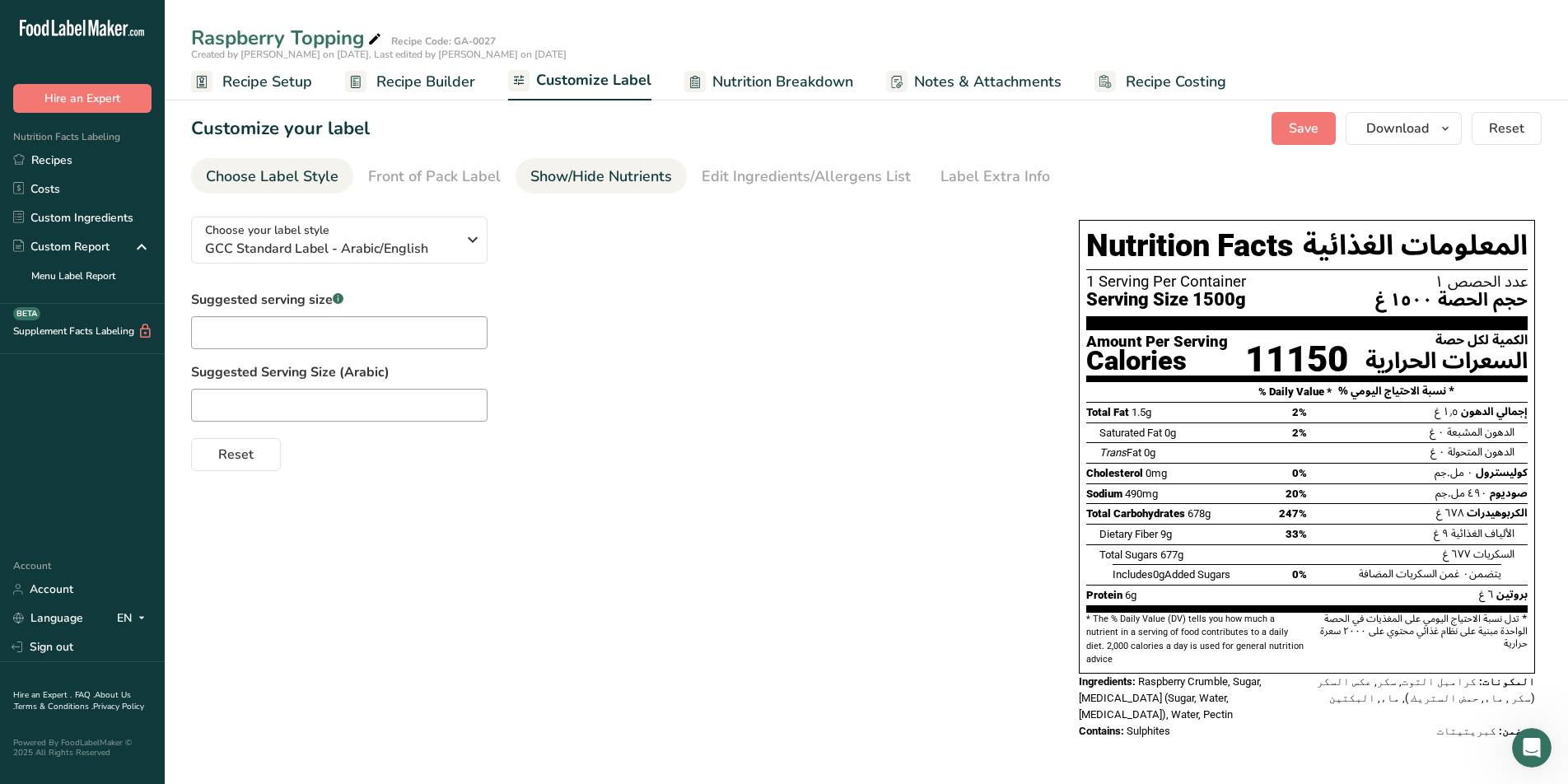 click on "Show/Hide Nutrients" at bounding box center (601, 176) 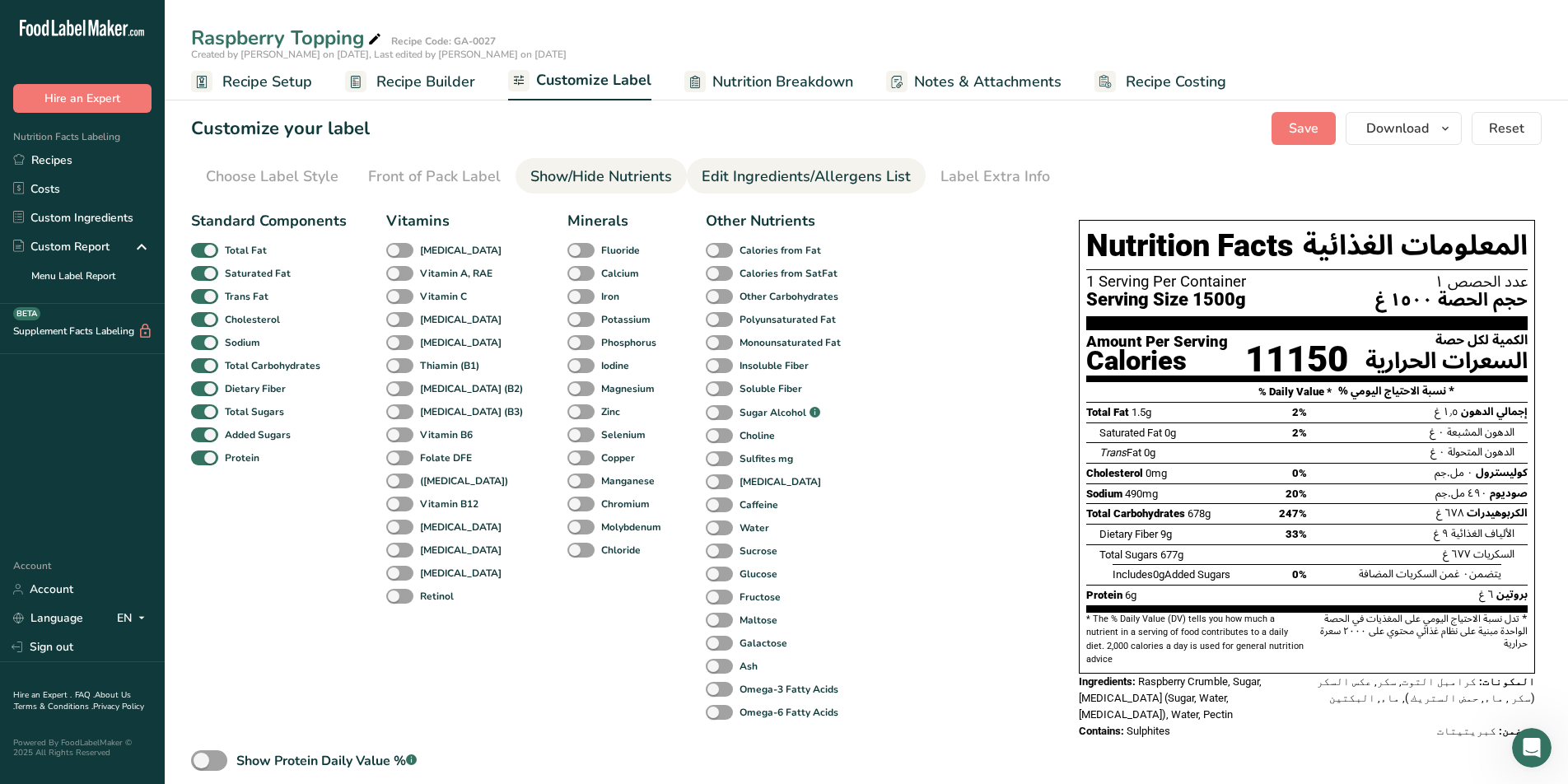 click on "Edit Ingredients/Allergens List" at bounding box center [806, 176] 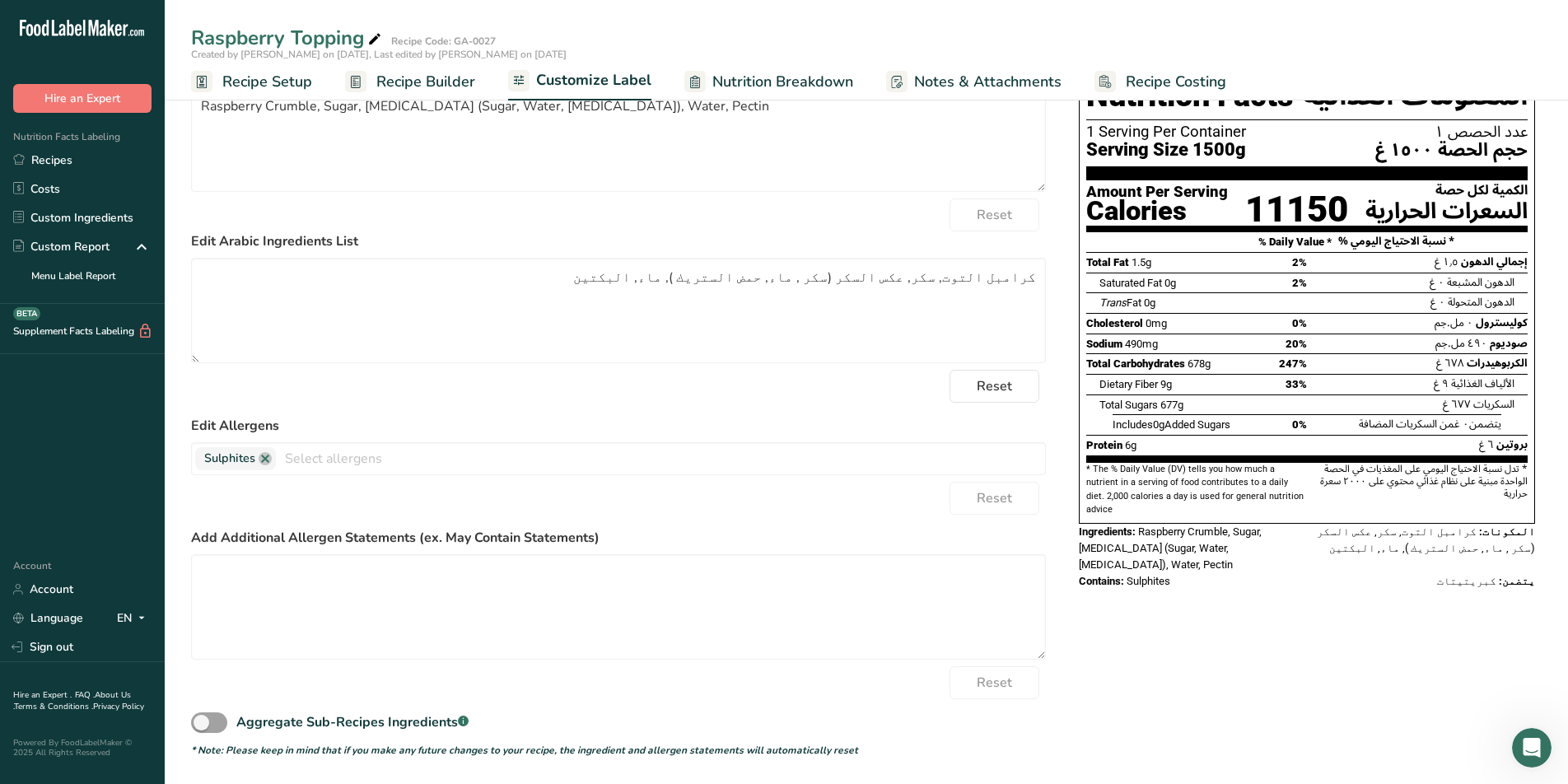 scroll, scrollTop: 0, scrollLeft: 0, axis: both 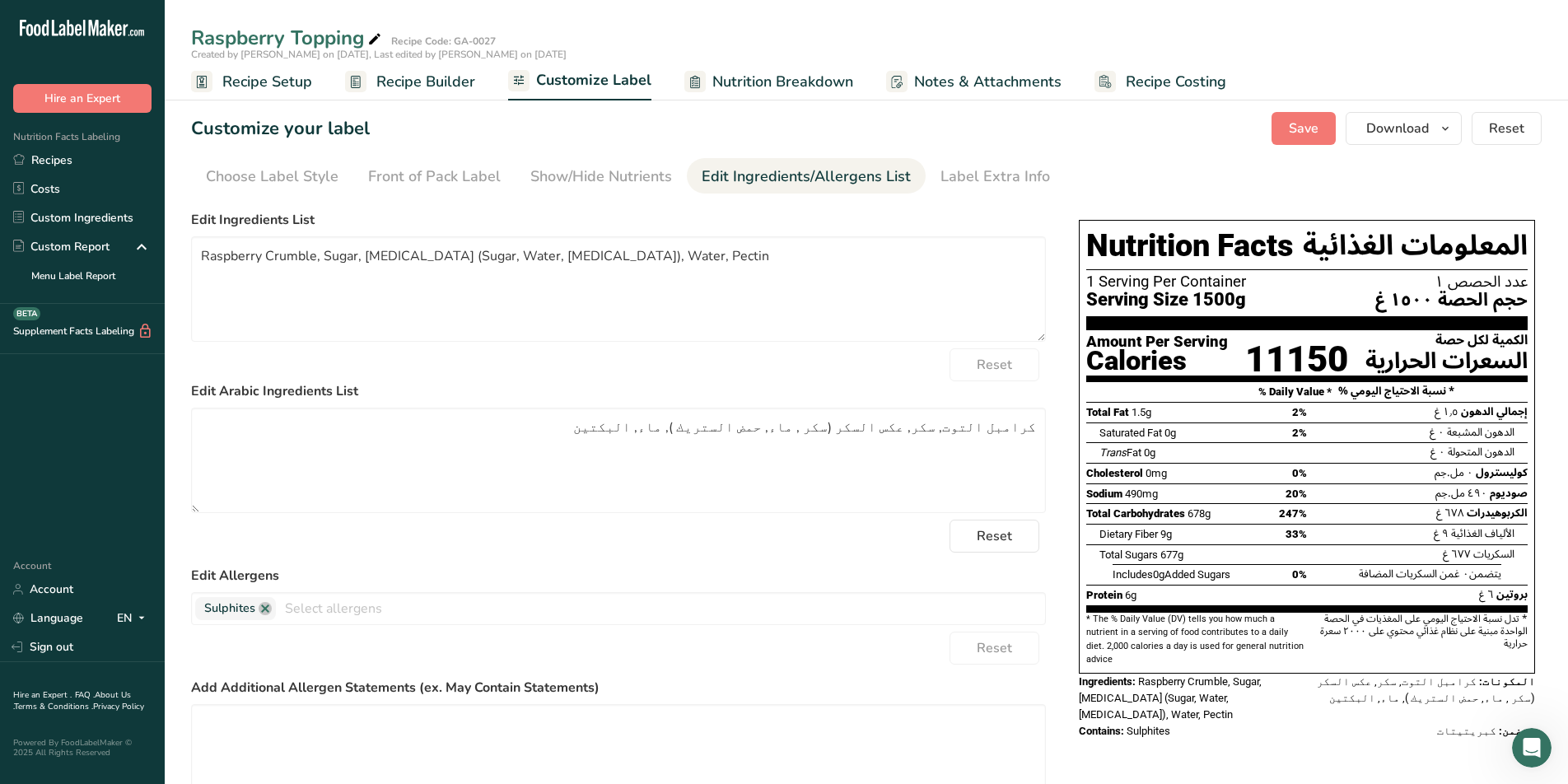 click on "Nutrition Breakdown" at bounding box center [768, 82] 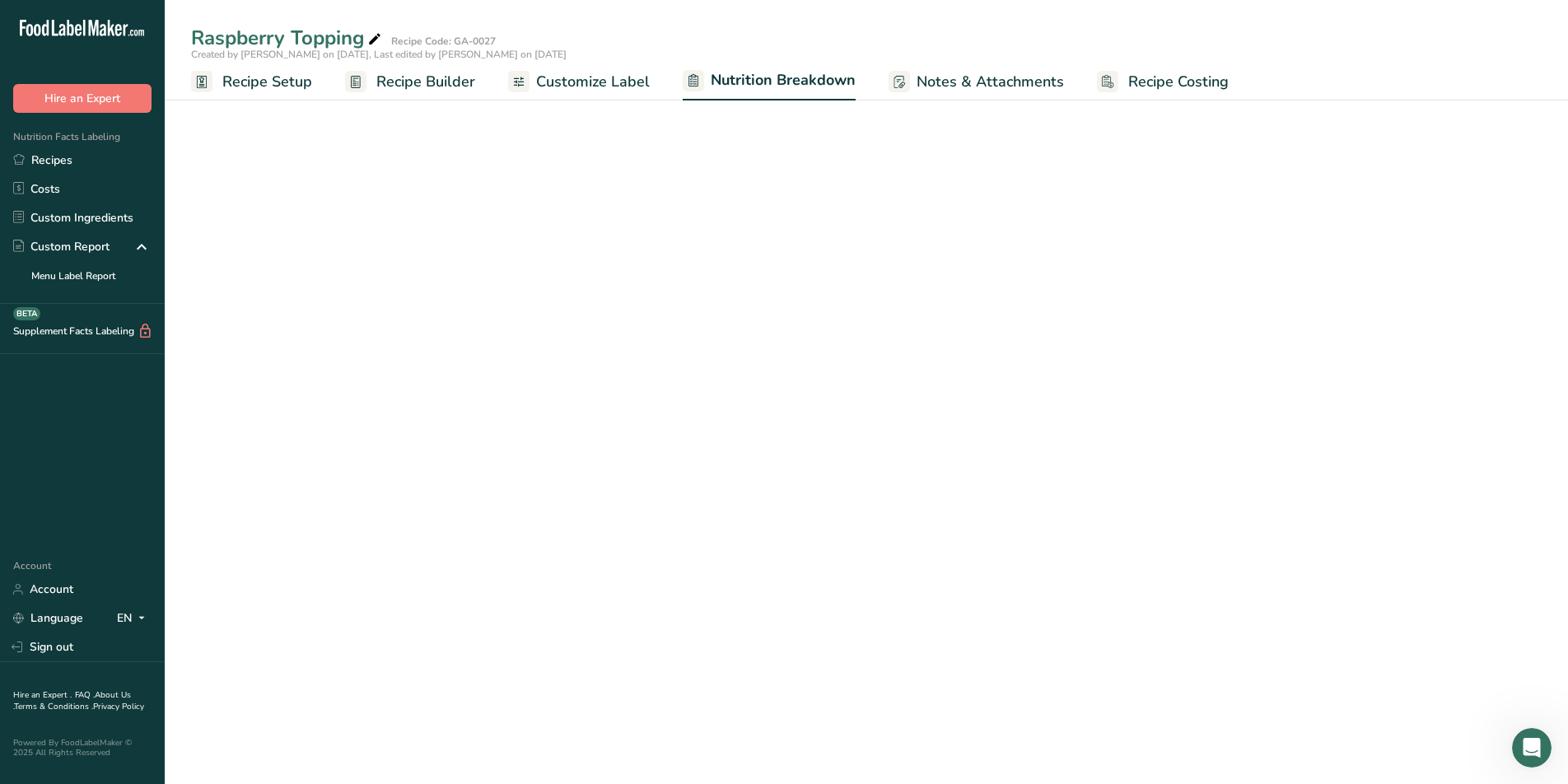 select on "Calories" 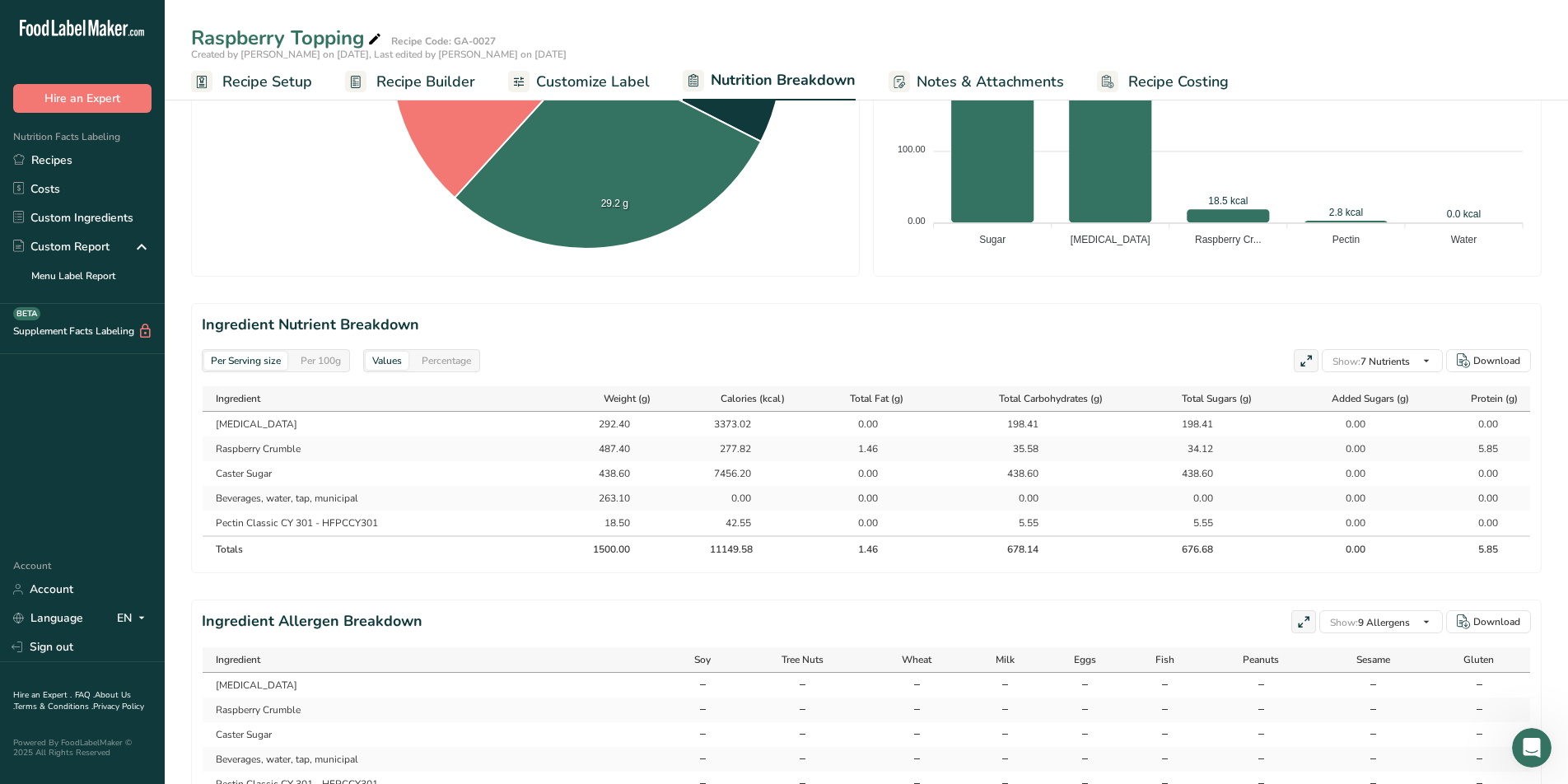 scroll, scrollTop: 614, scrollLeft: 0, axis: vertical 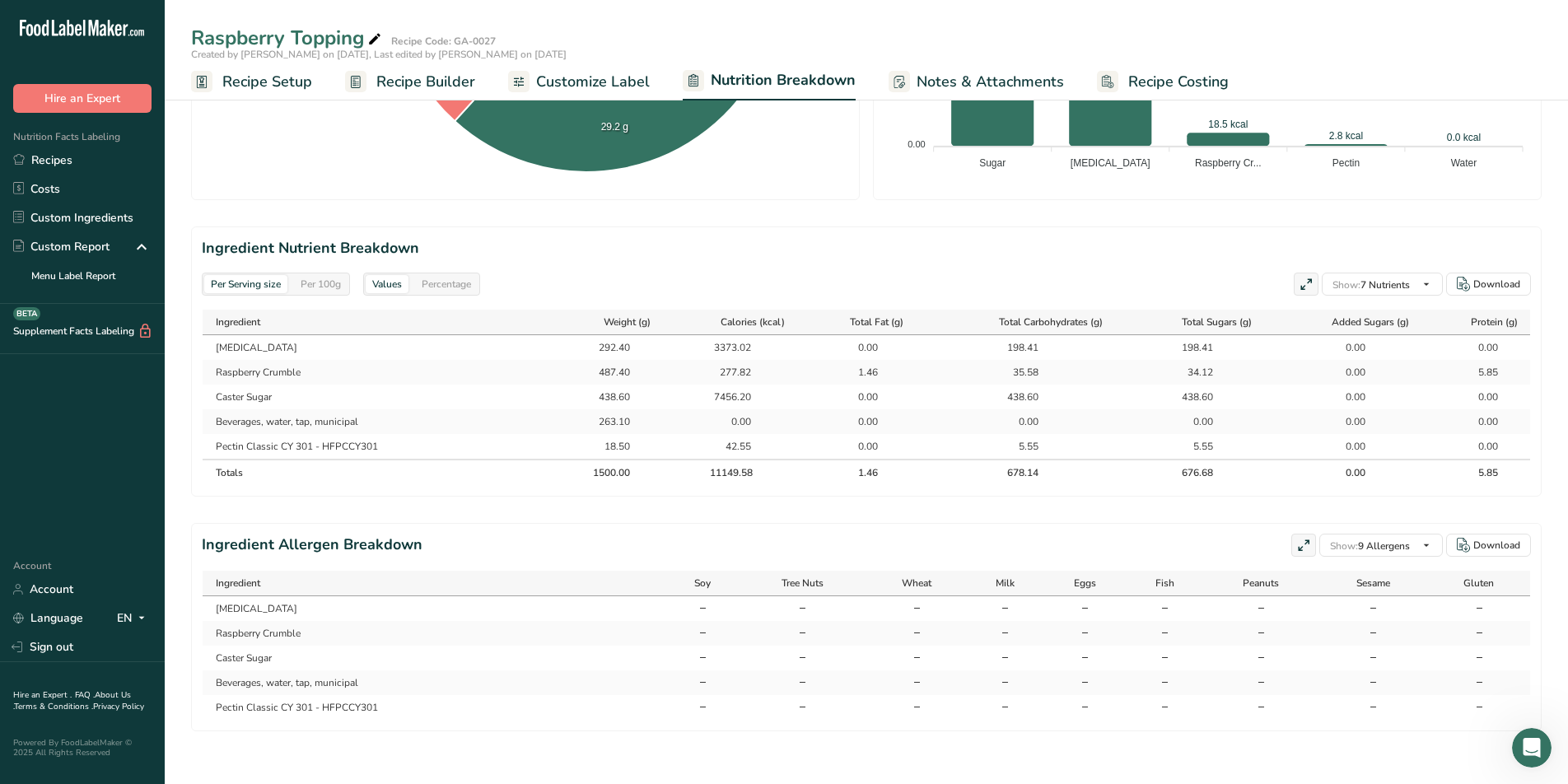 click on "0.00" at bounding box center [1345, 422] 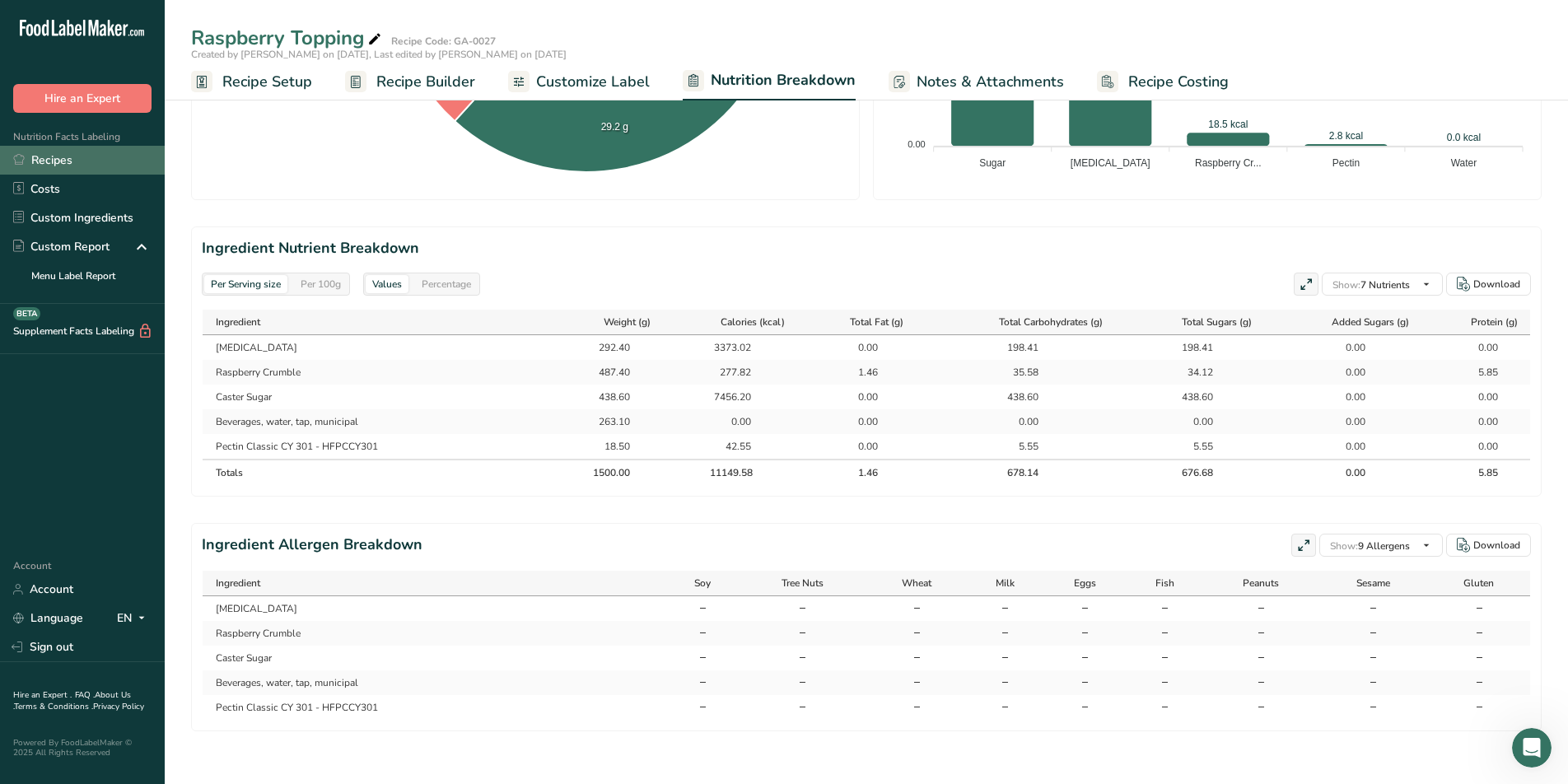 click on "Recipes" at bounding box center (82, 160) 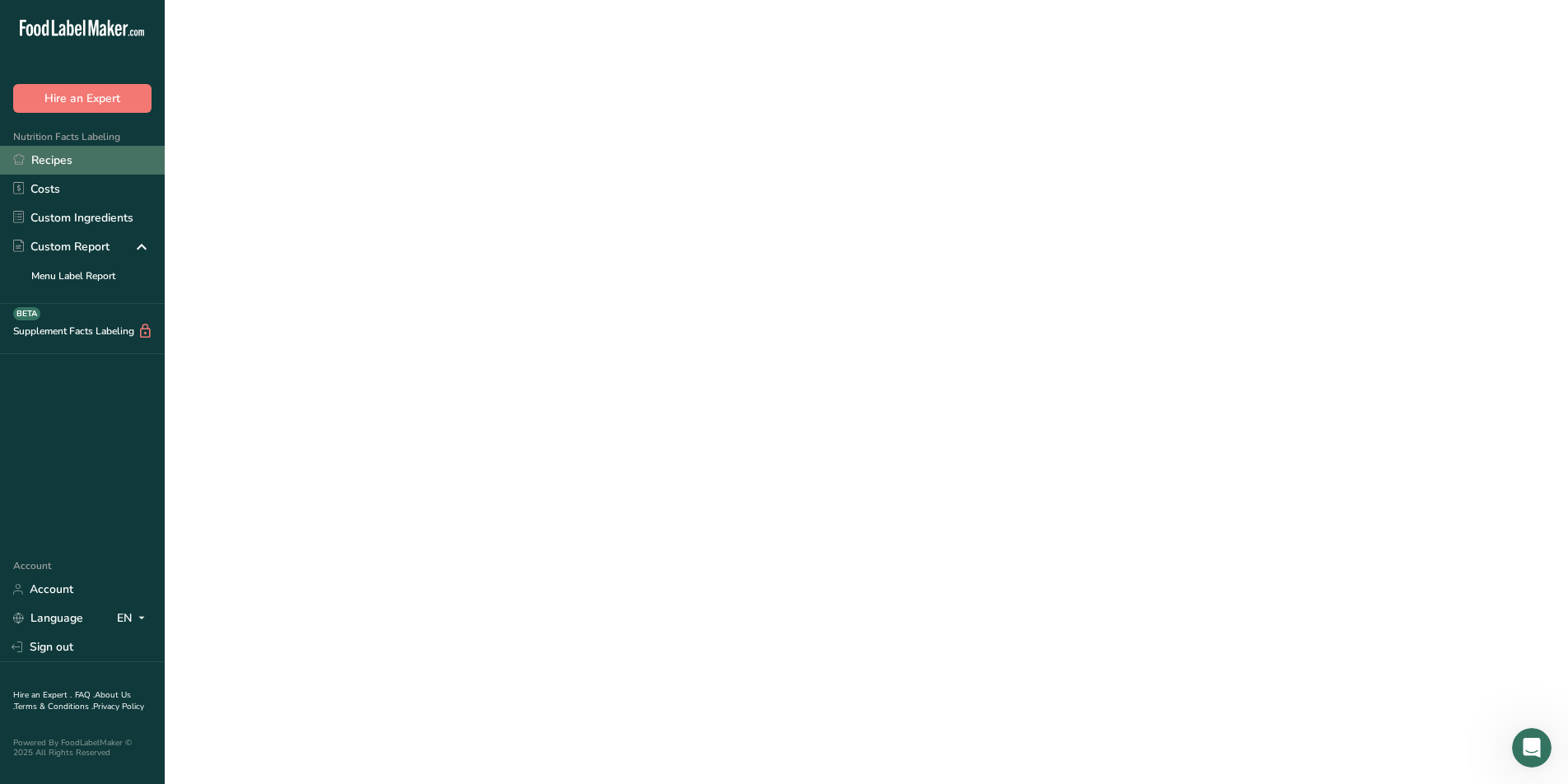 scroll, scrollTop: 0, scrollLeft: 0, axis: both 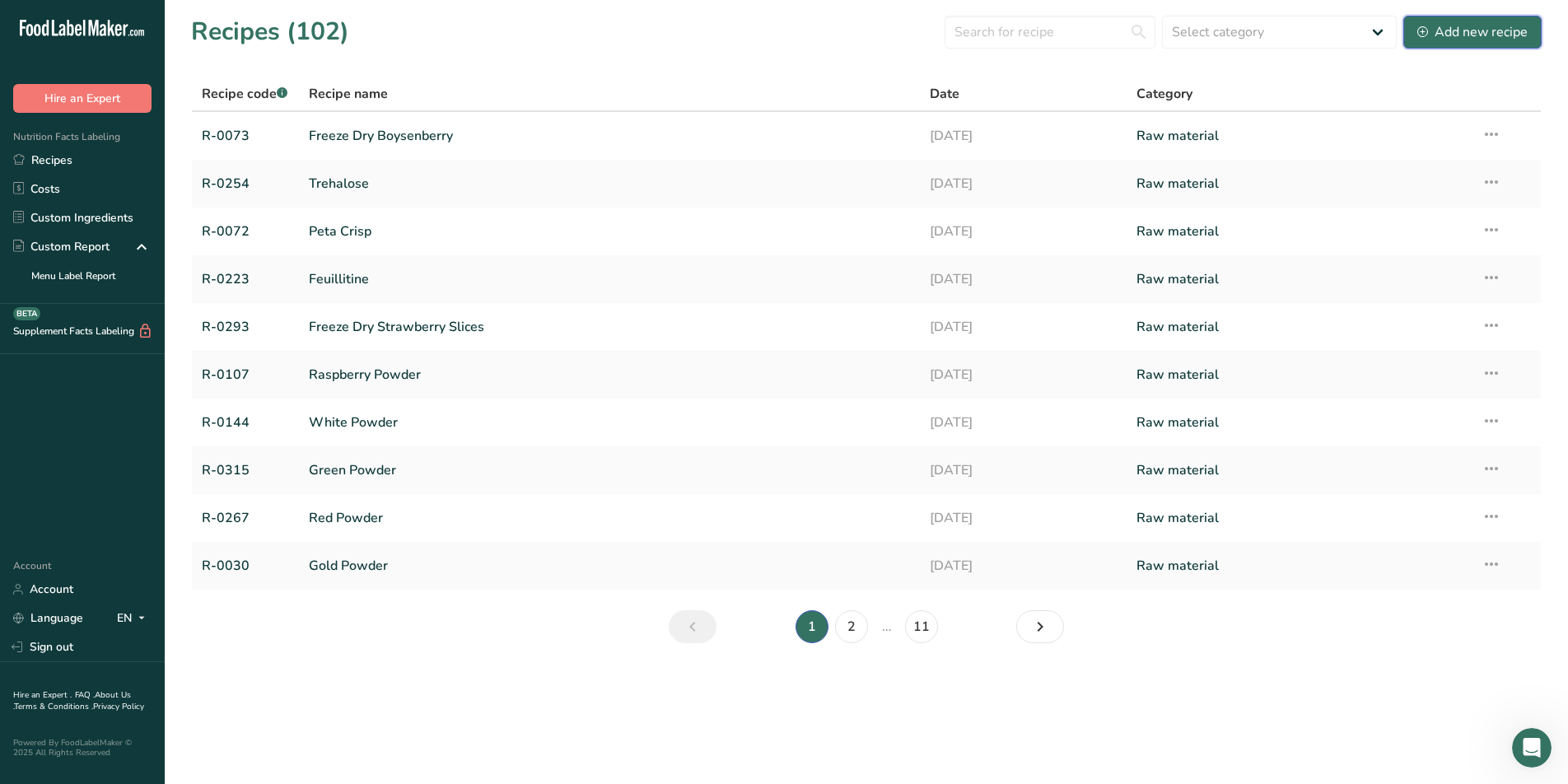 click on "Add new recipe" at bounding box center (1472, 32) 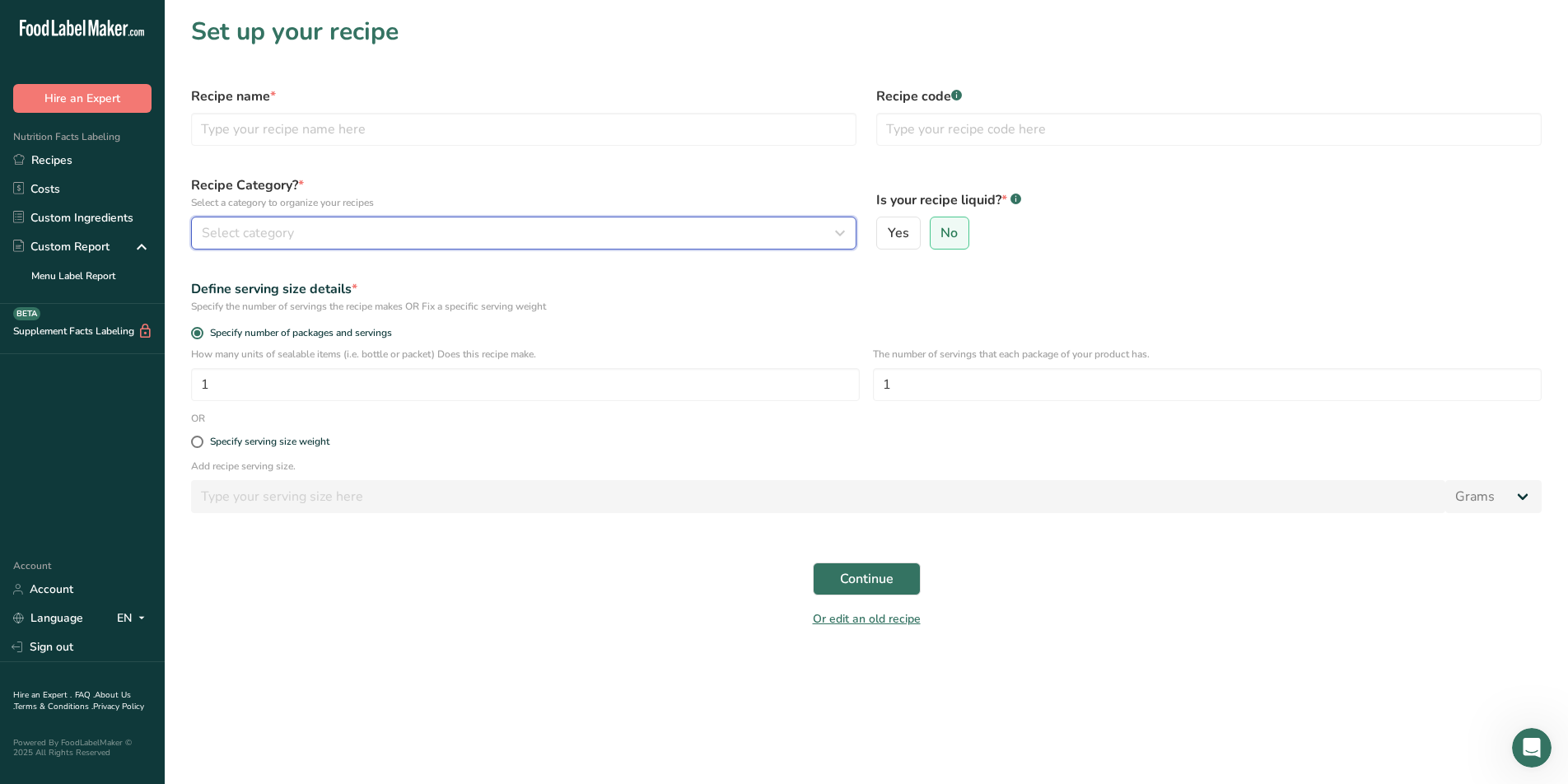 click on "Select category" at bounding box center (519, 233) 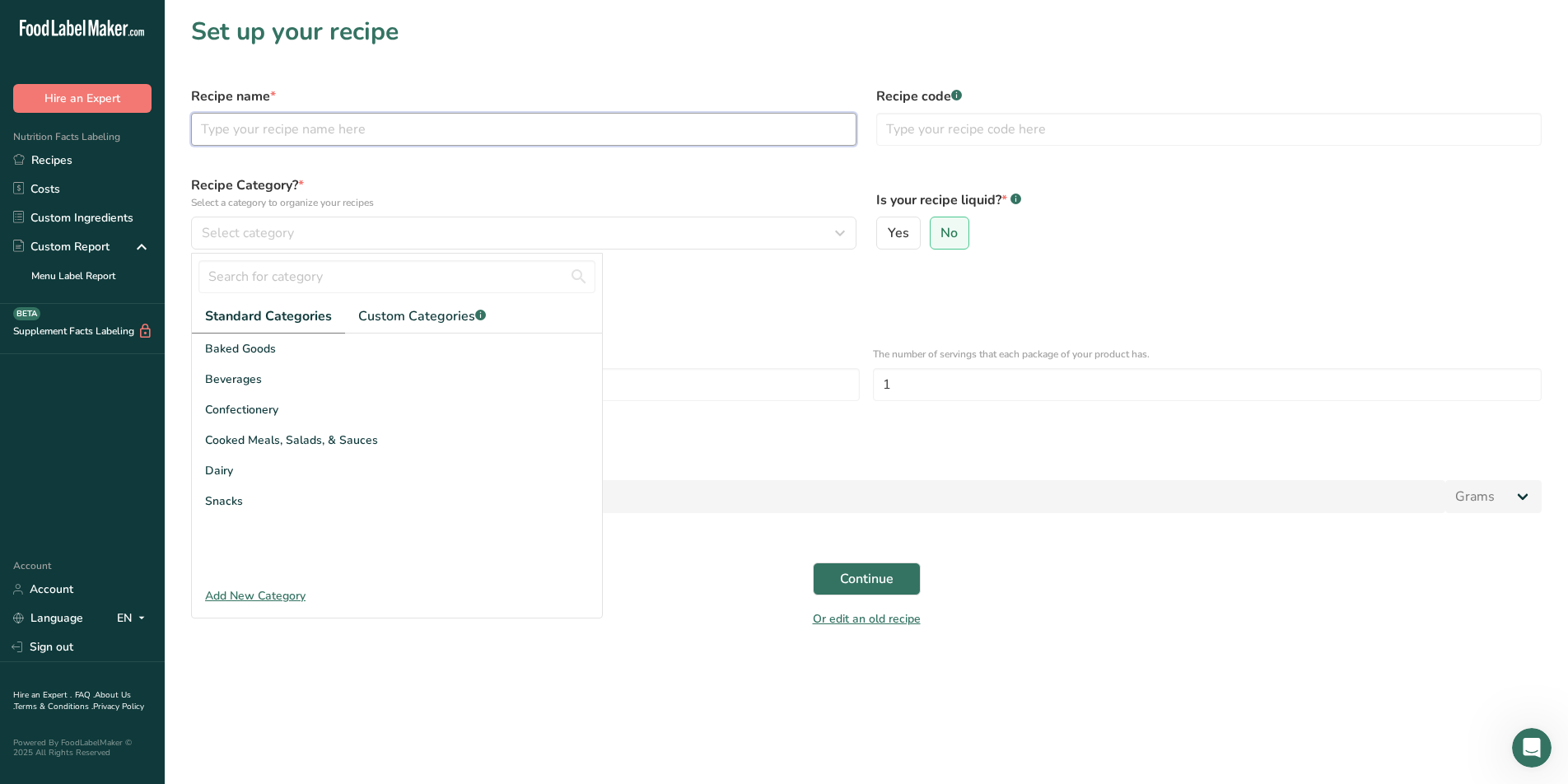 click at bounding box center (524, 129) 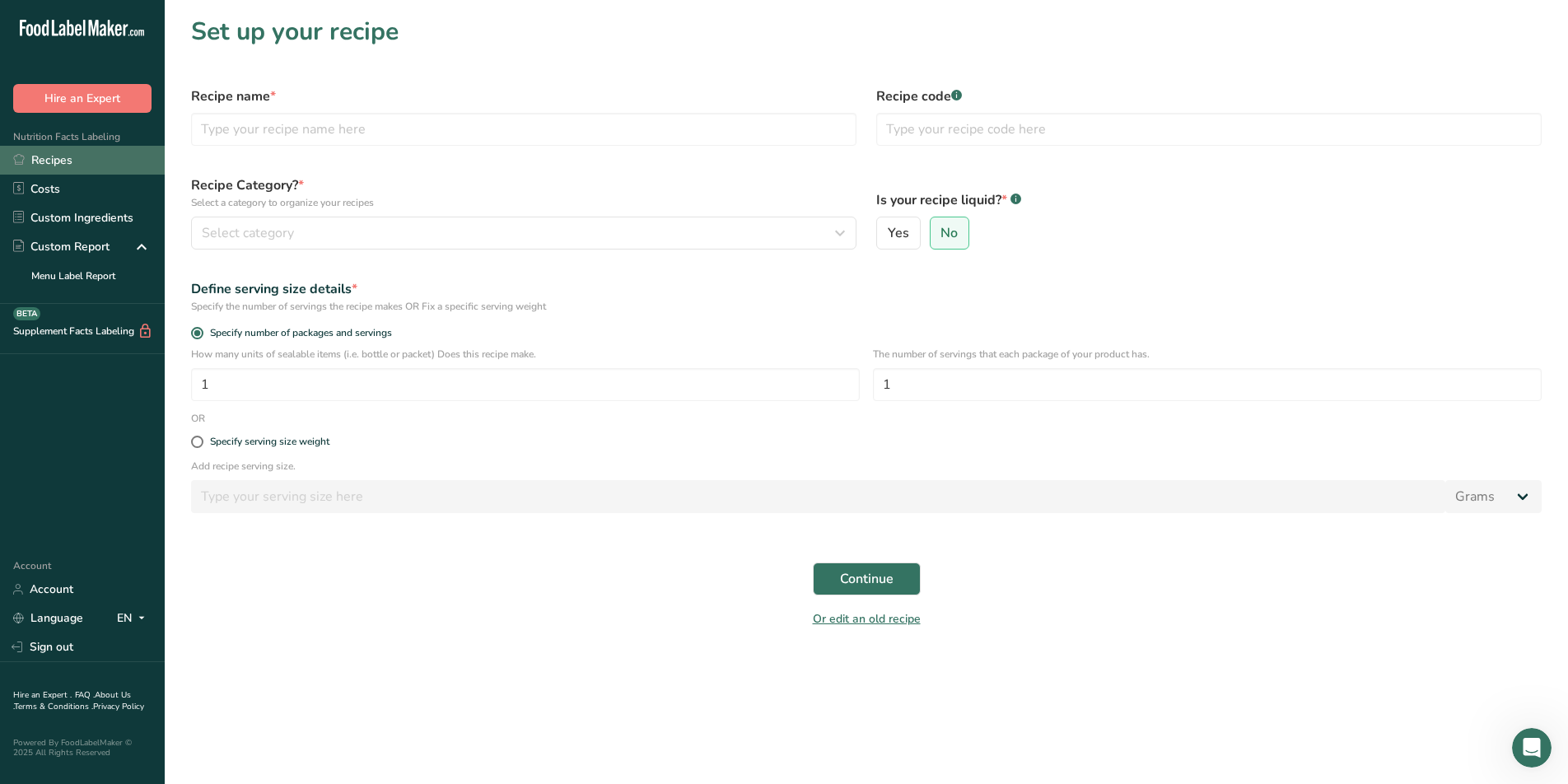 click on "Recipes" at bounding box center [82, 160] 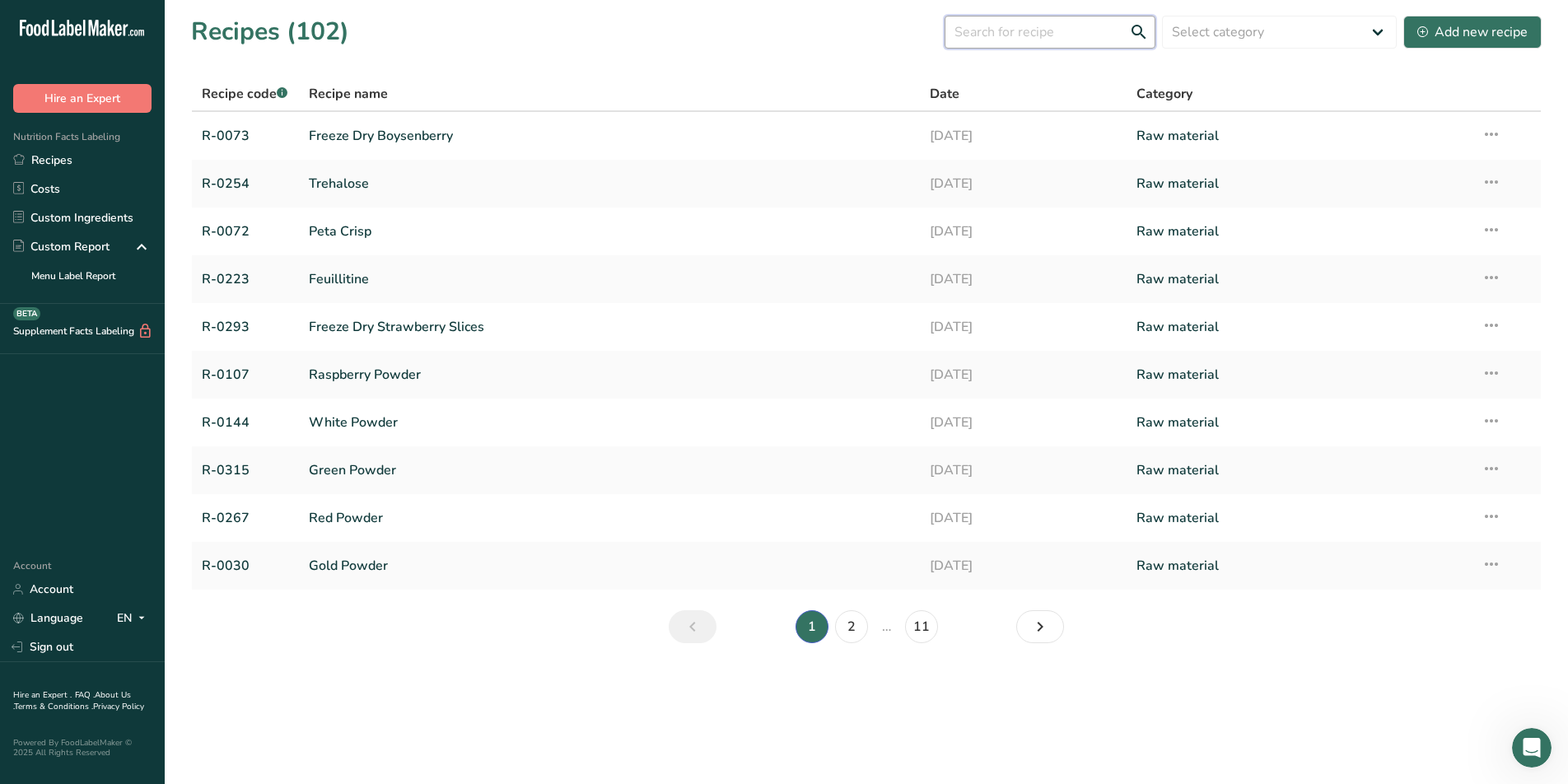 click at bounding box center (1050, 32) 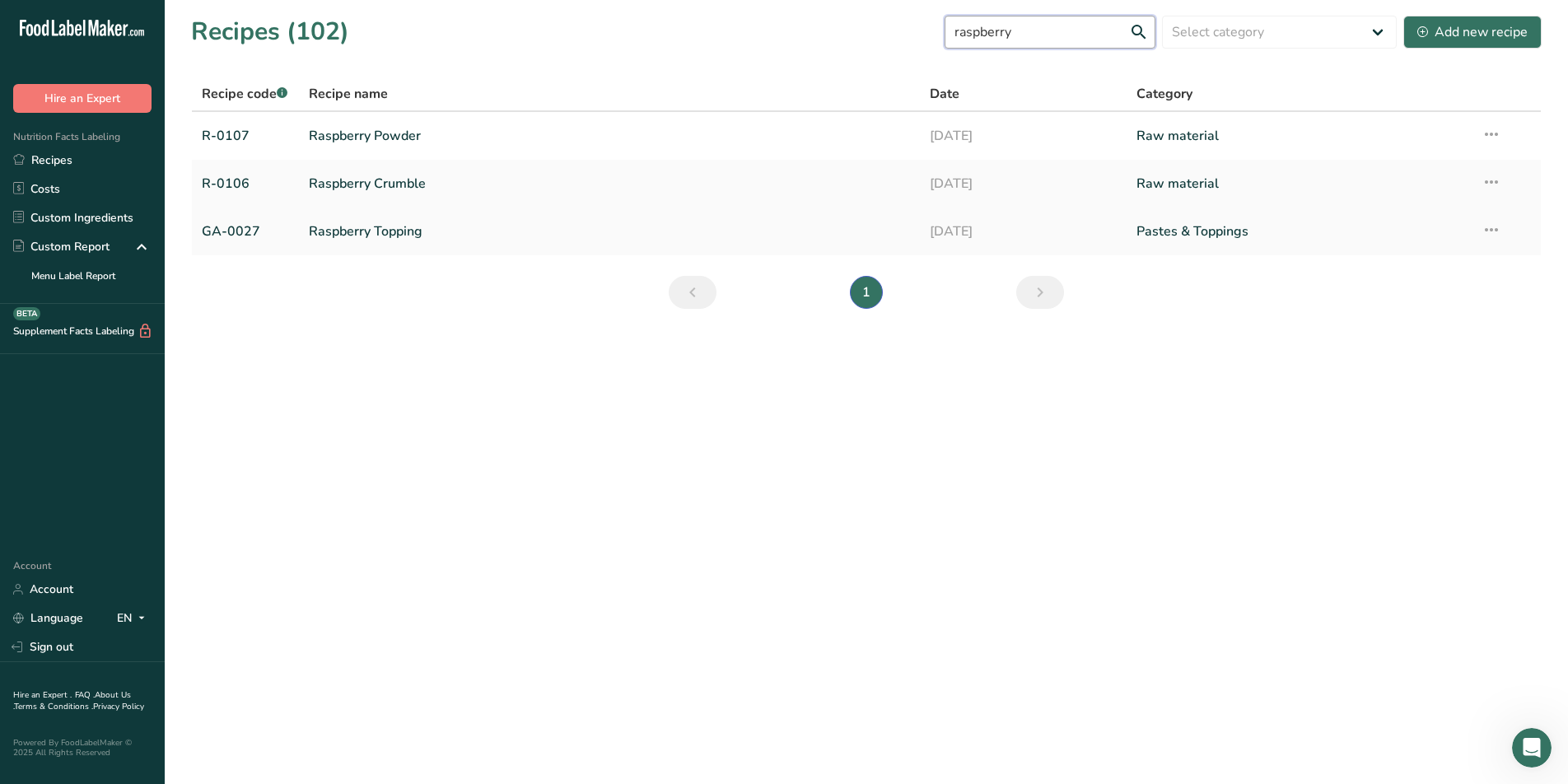 type on "raspberry" 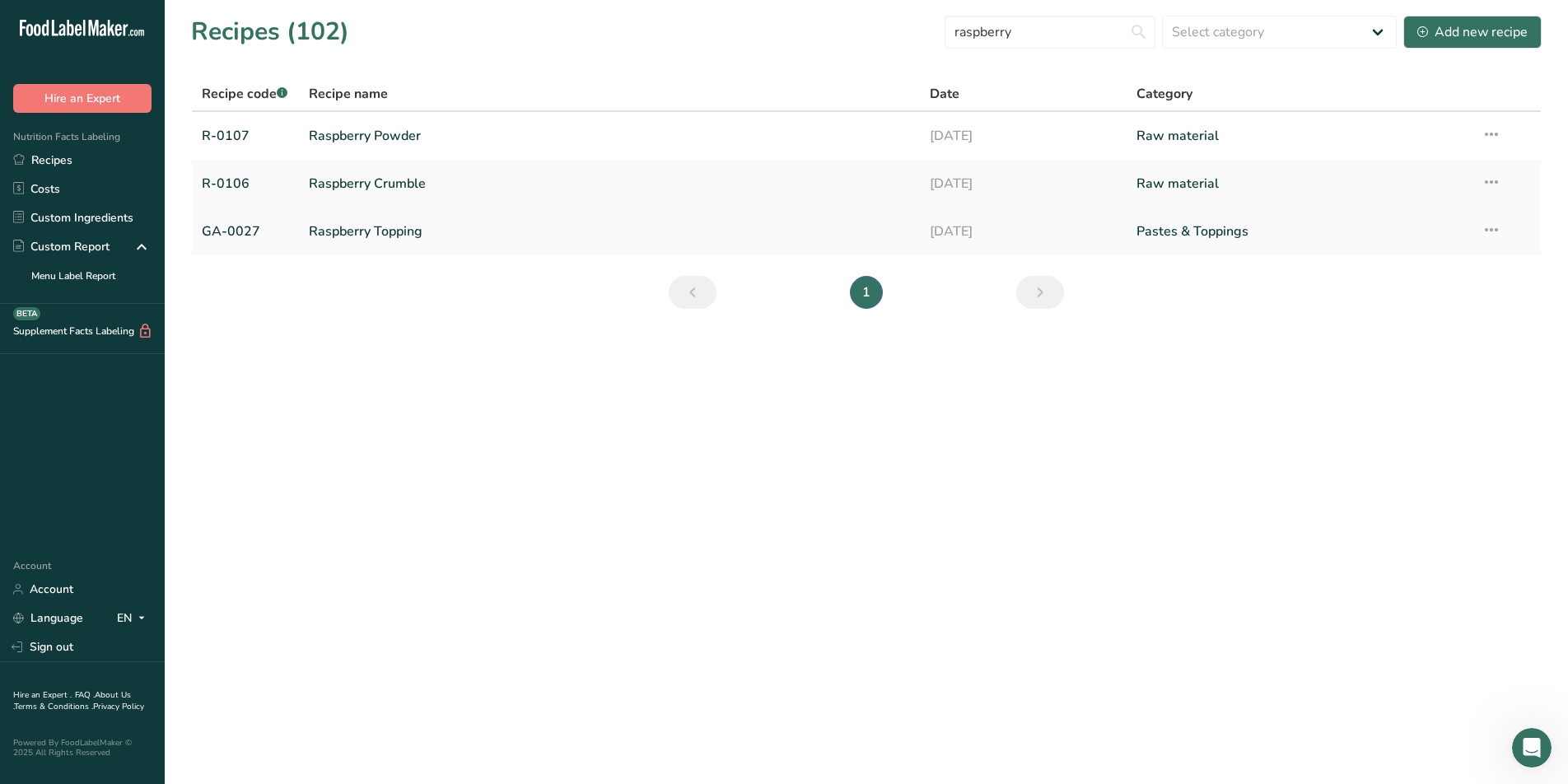click on "Raspberry Topping" at bounding box center (609, 231) 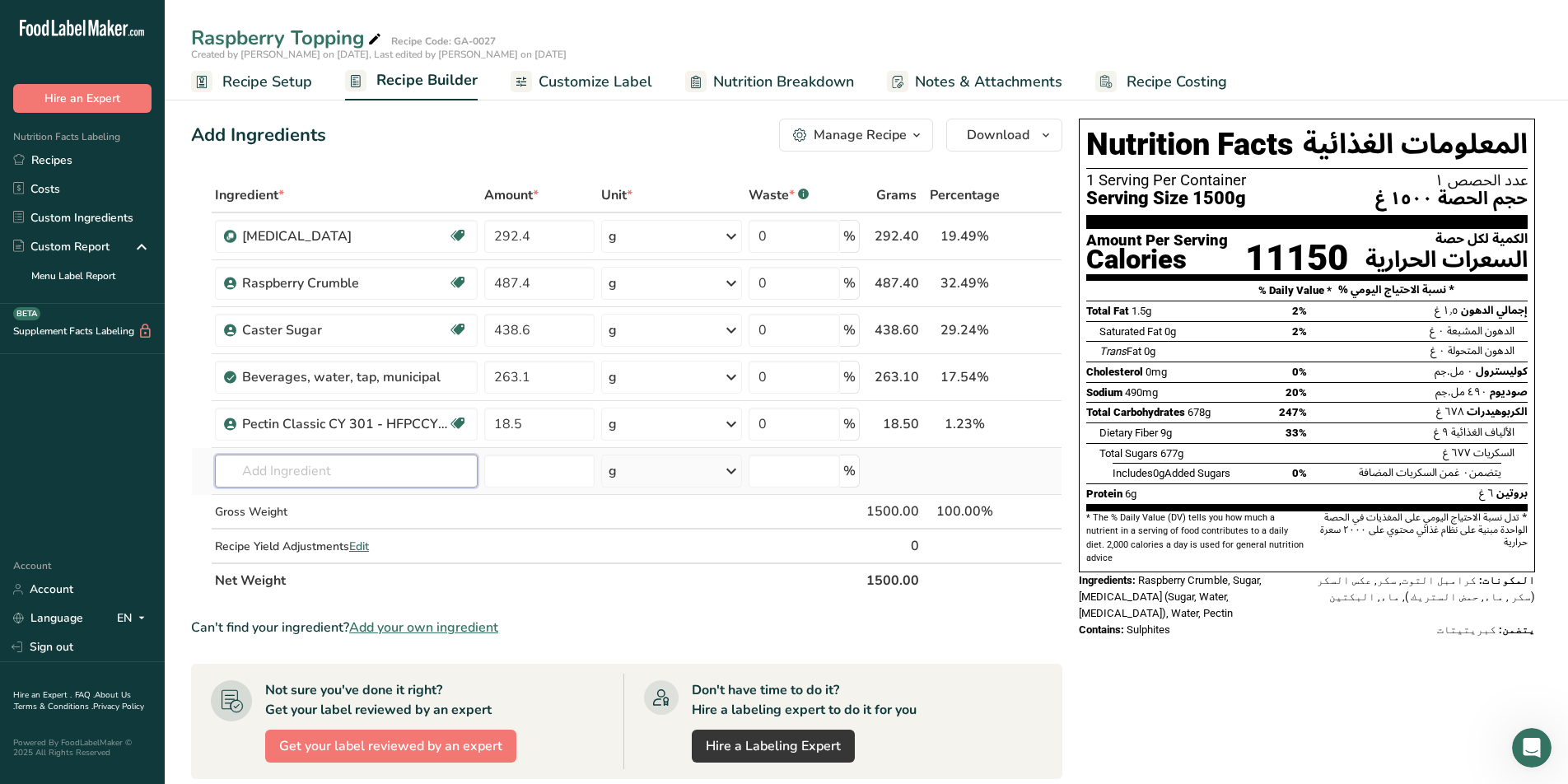 click at bounding box center (346, 471) 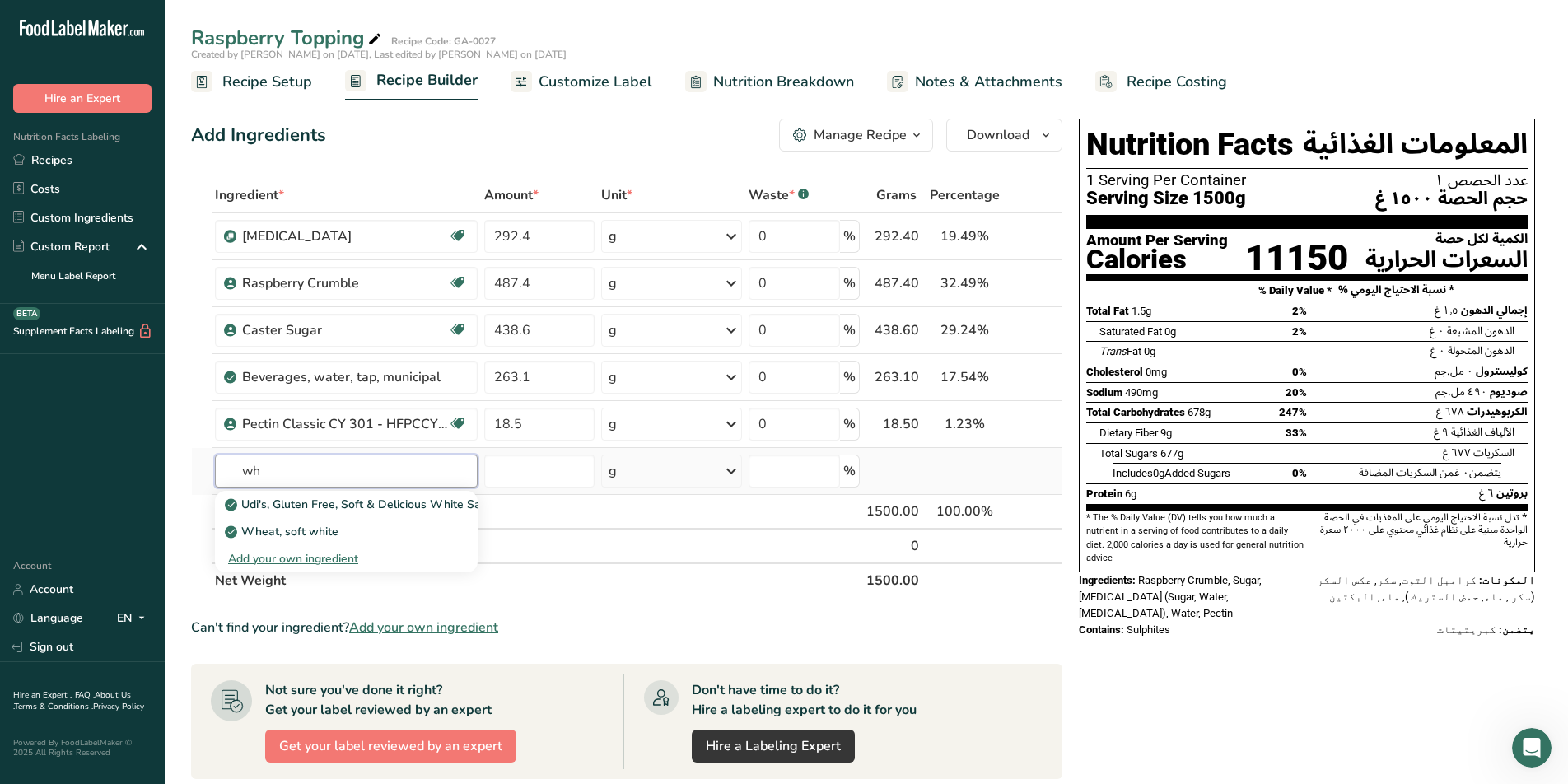 type on "w" 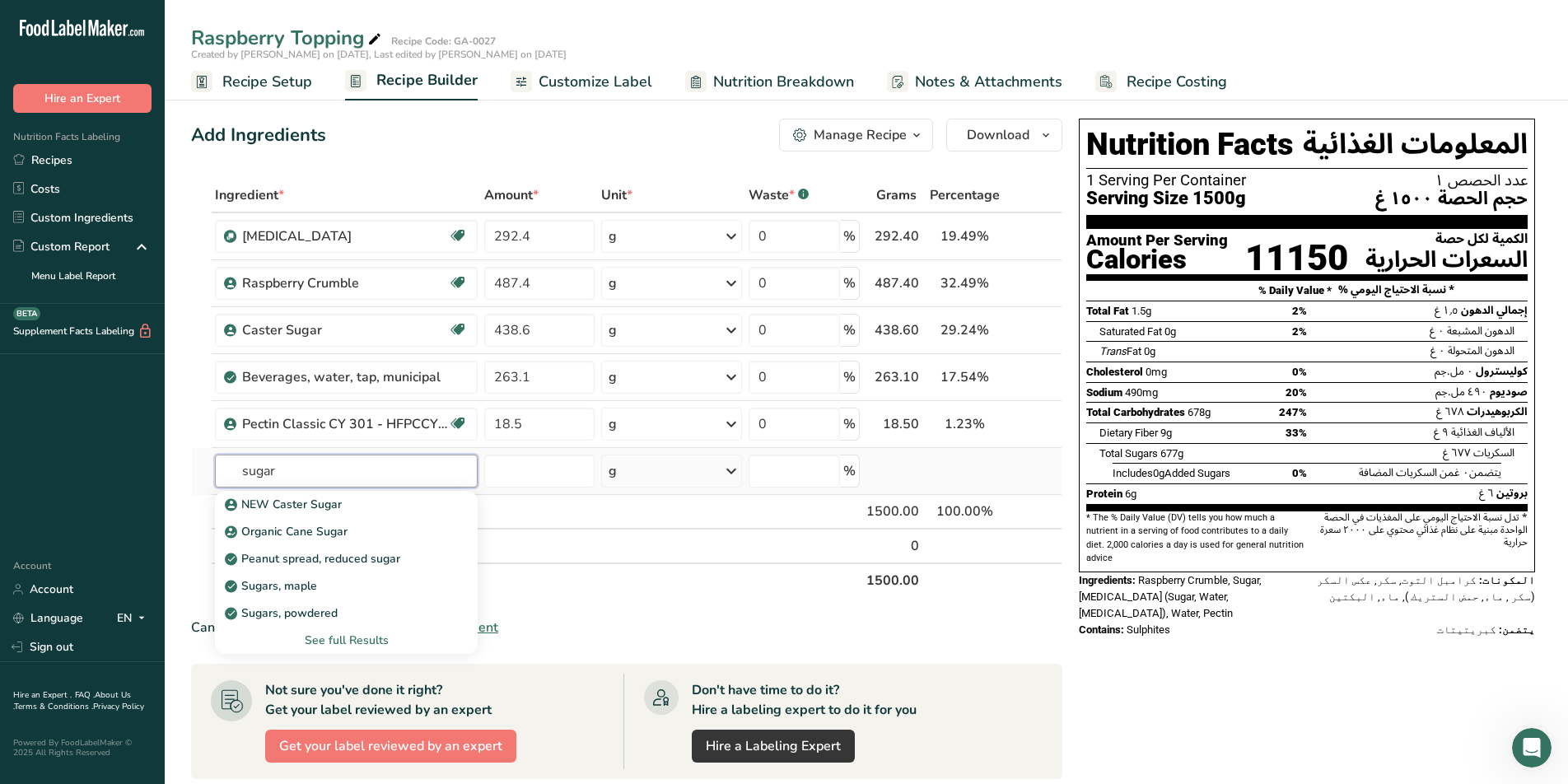 type on "sugar" 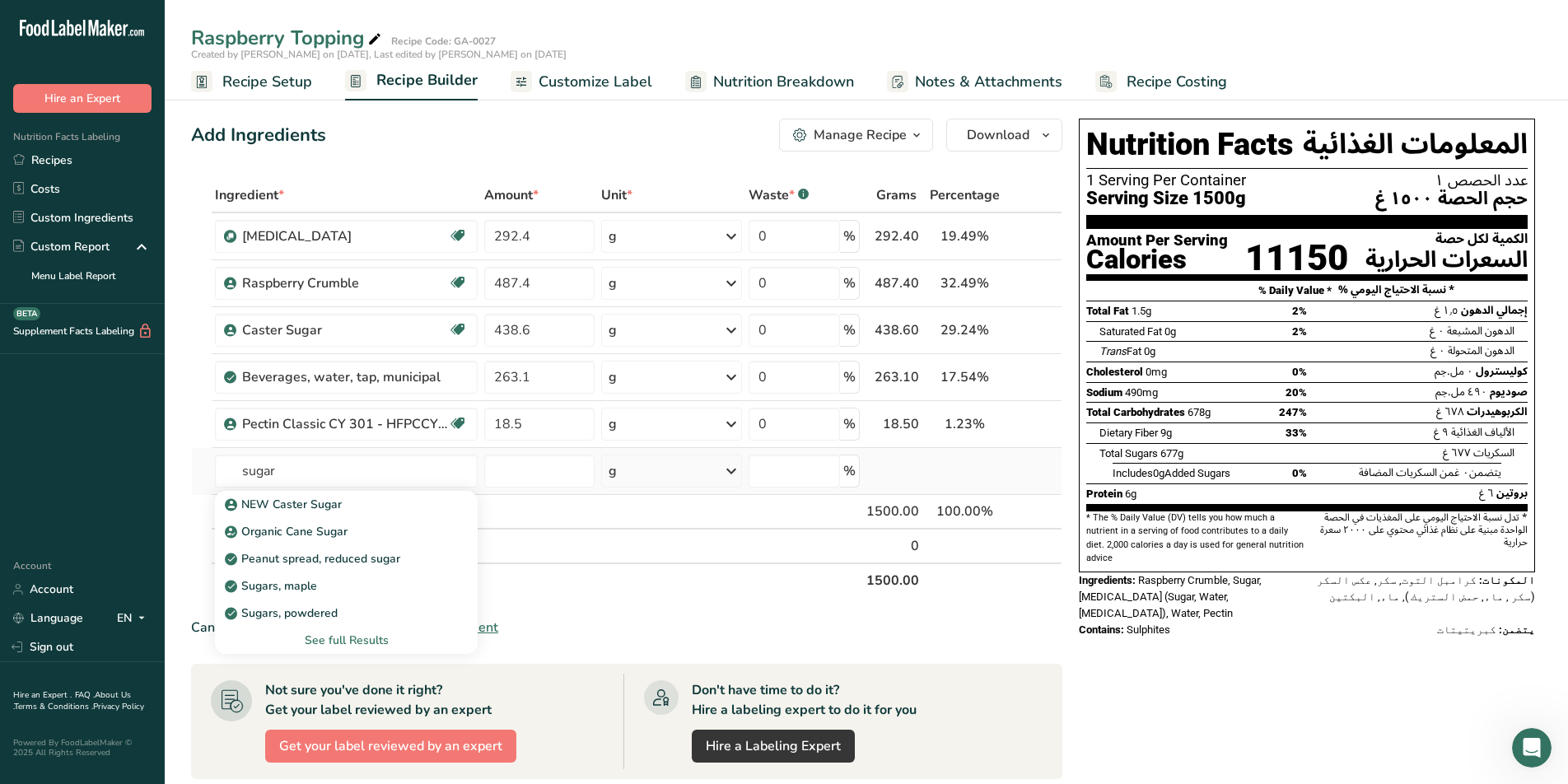 type 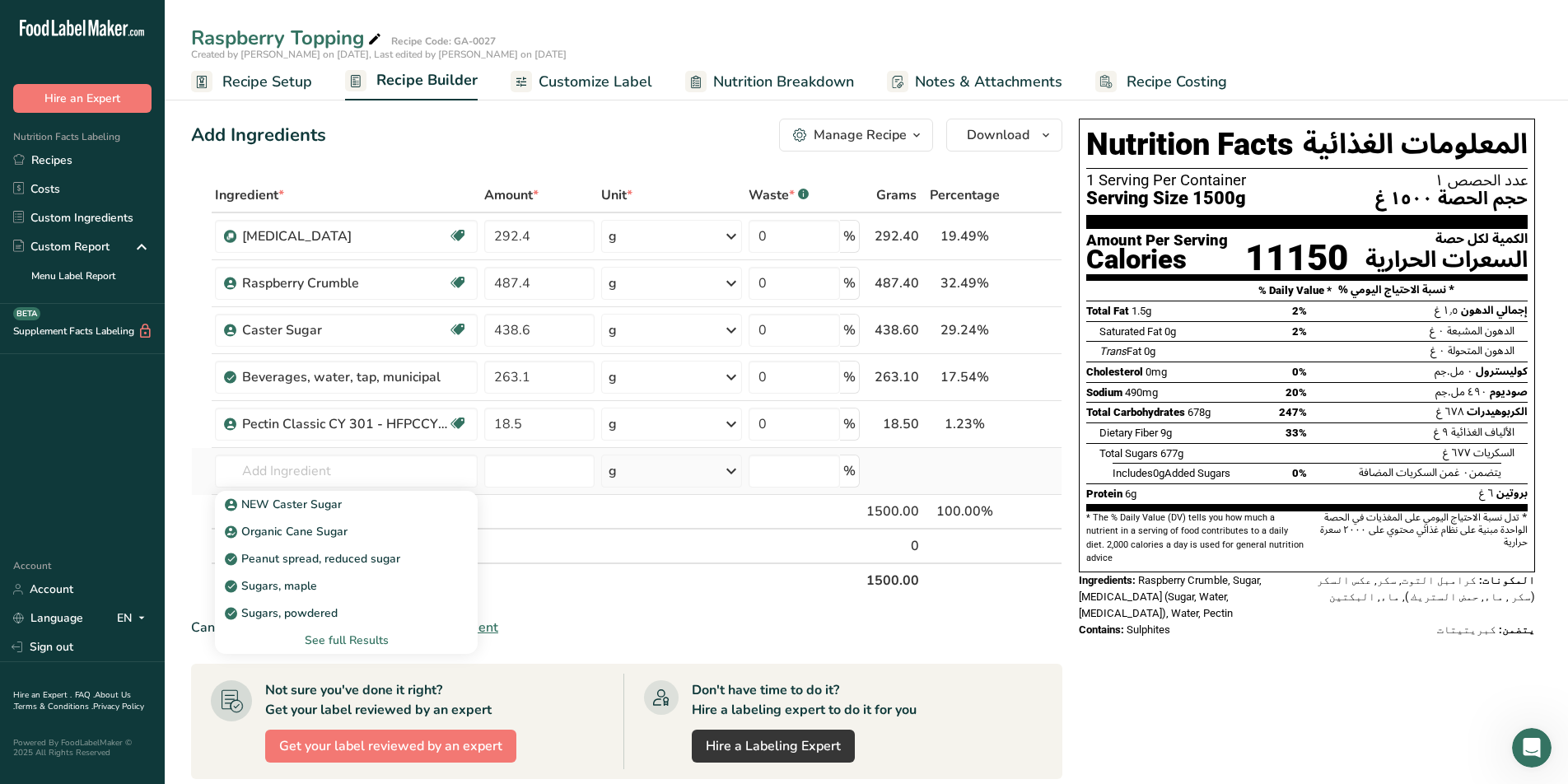 click on "See full Results" at bounding box center [346, 640] 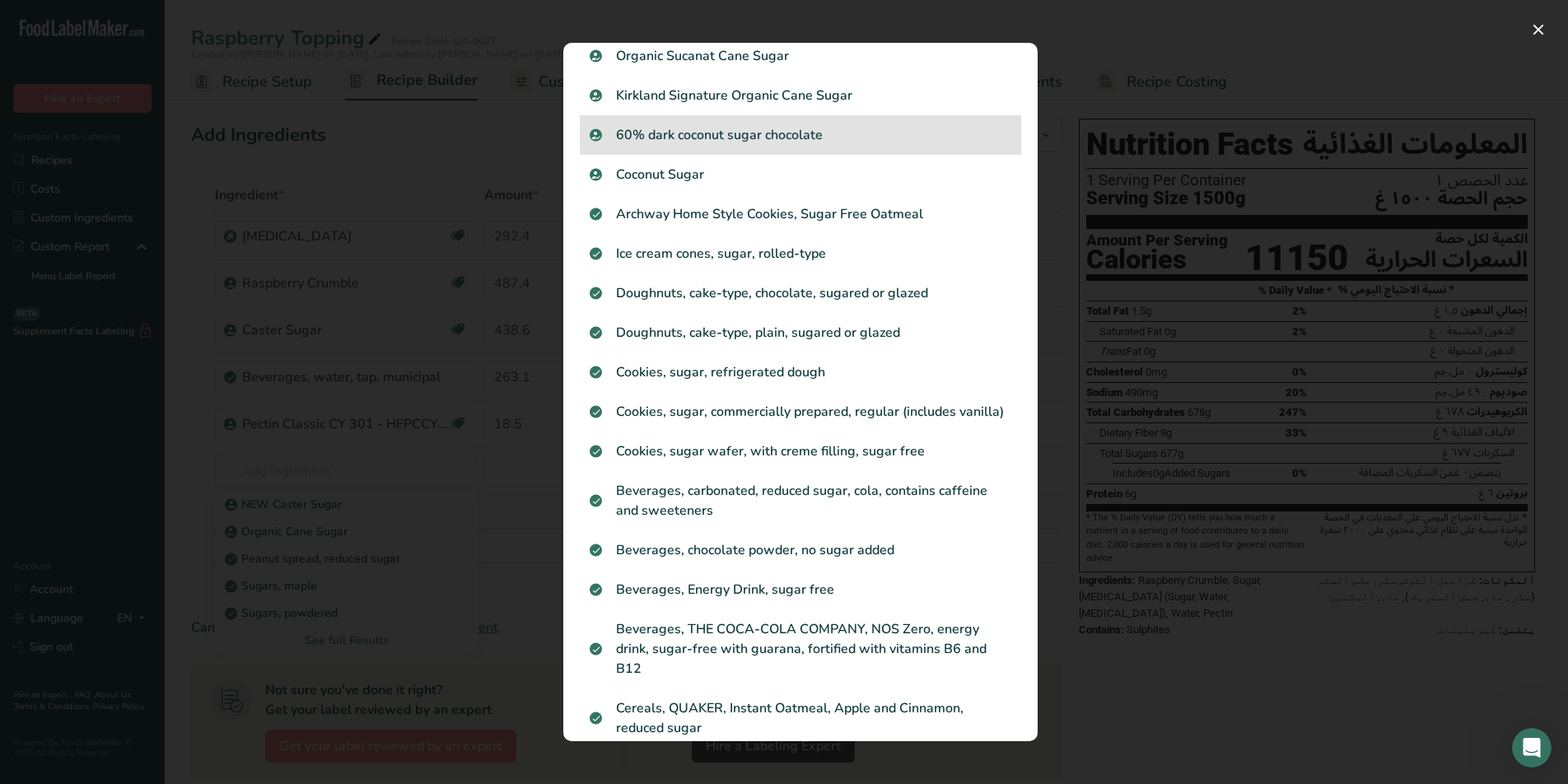 scroll, scrollTop: 0, scrollLeft: 0, axis: both 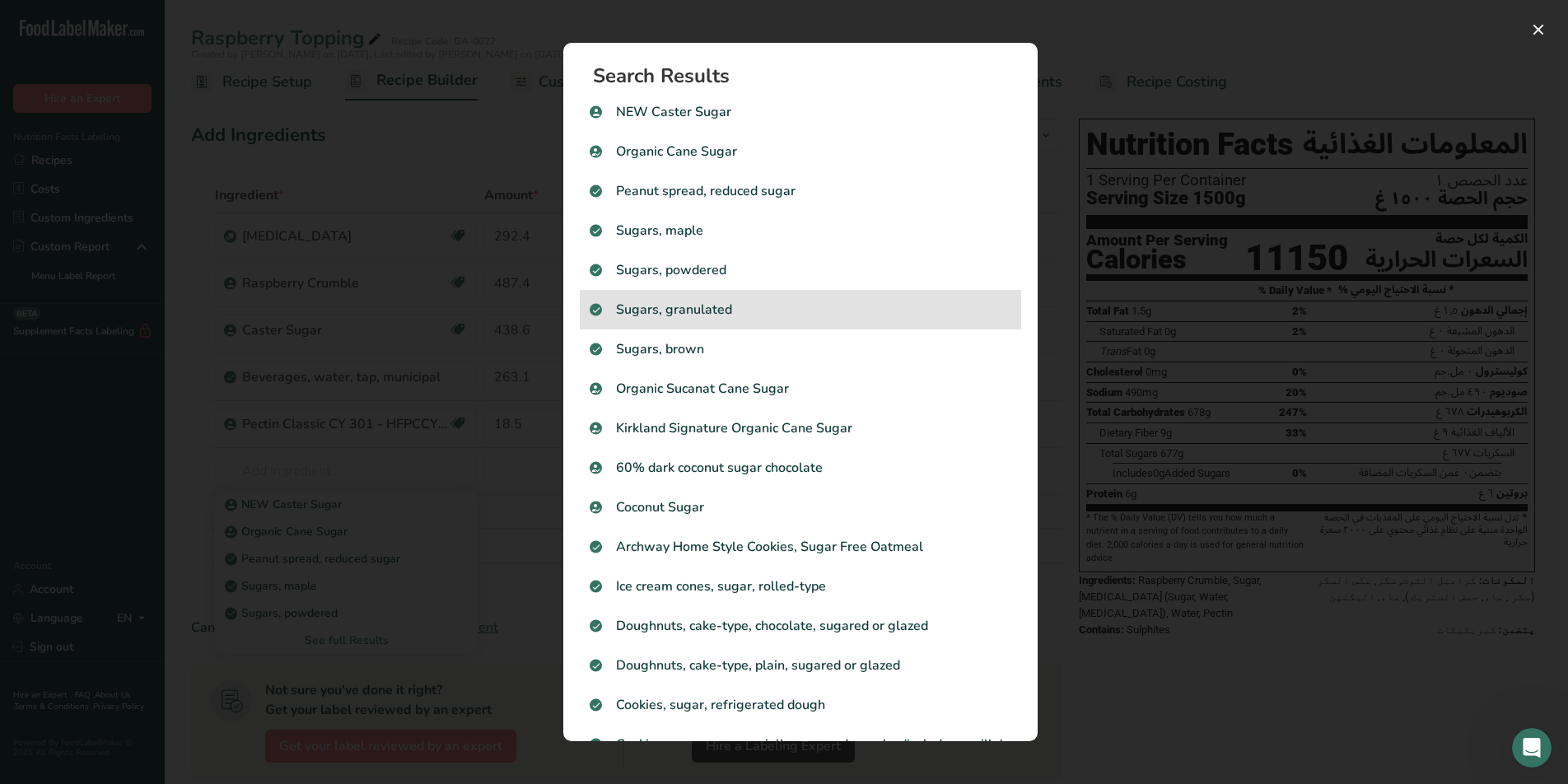 click on "Sugars, granulated" at bounding box center (800, 310) 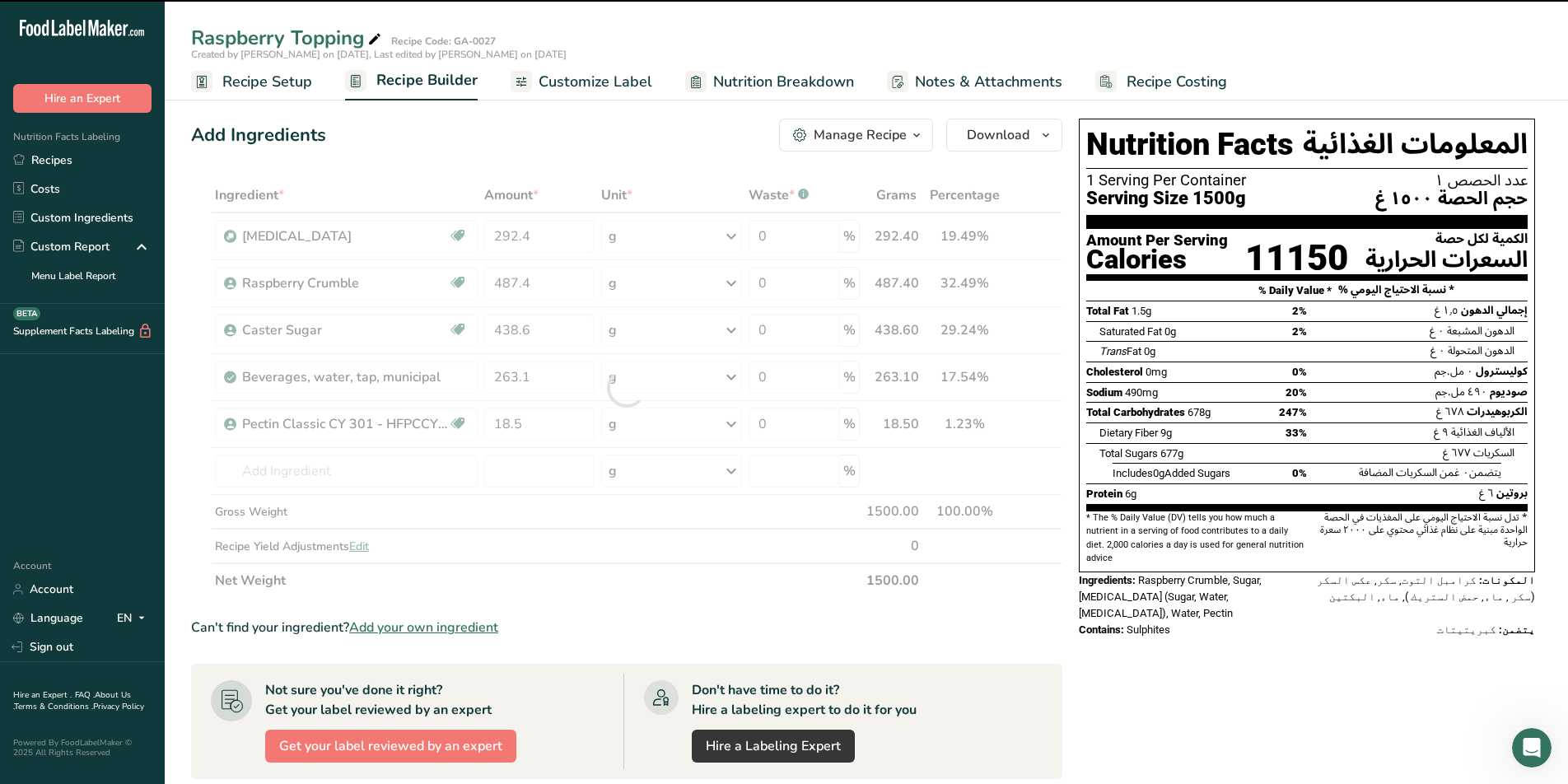 type on "0" 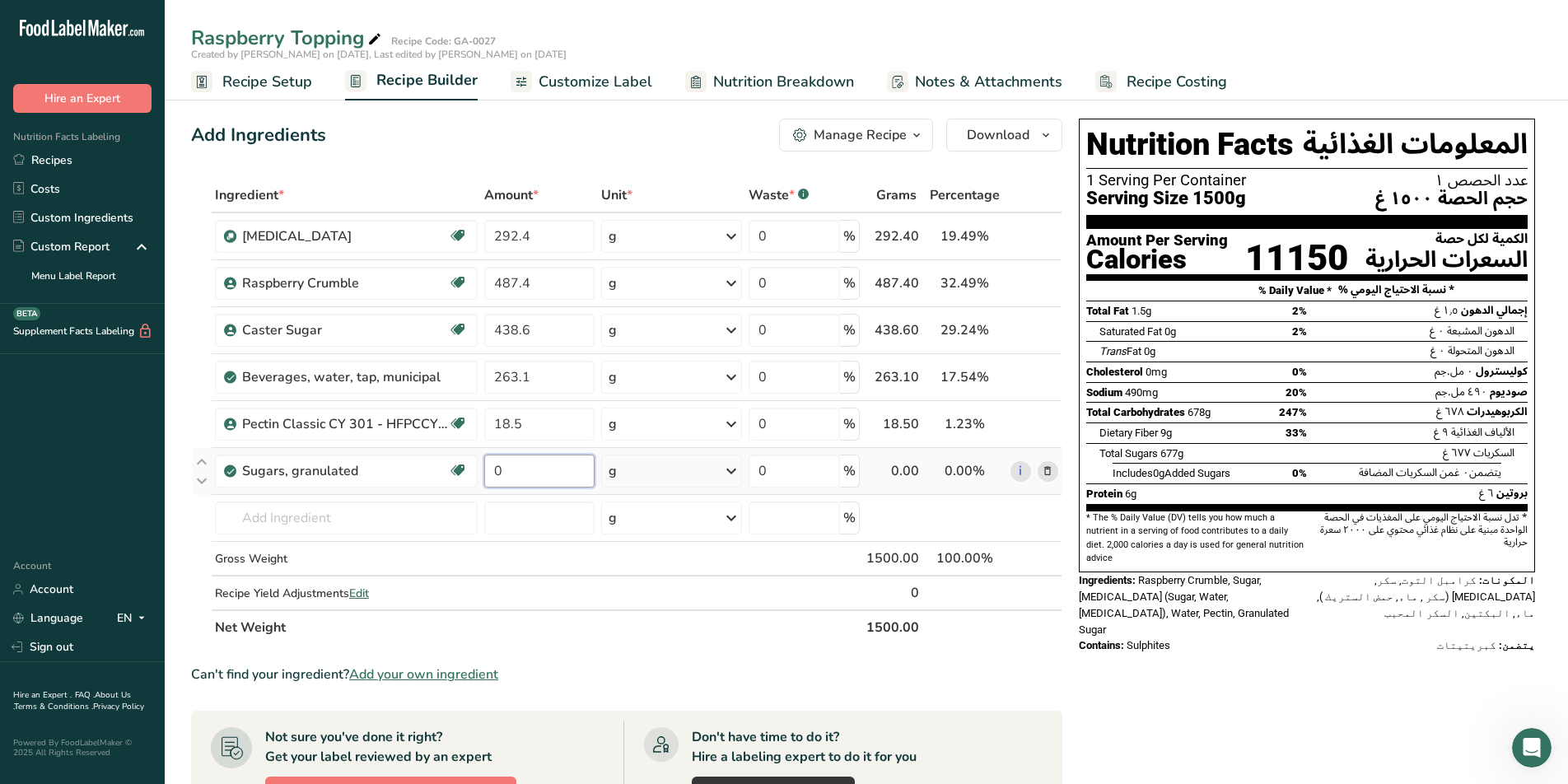 click on "0" at bounding box center (539, 471) 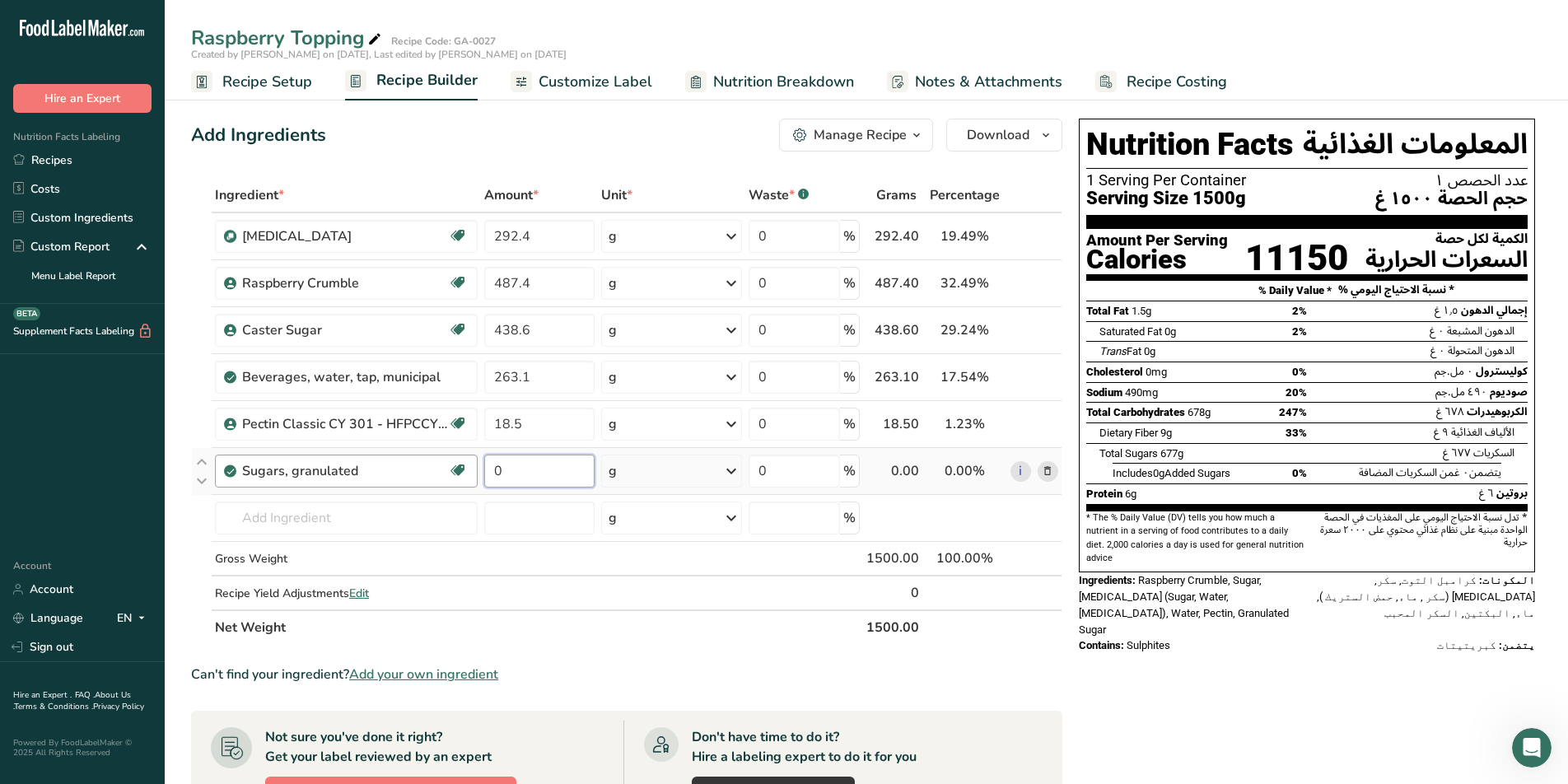 drag, startPoint x: 514, startPoint y: 476, endPoint x: 475, endPoint y: 476, distance: 39 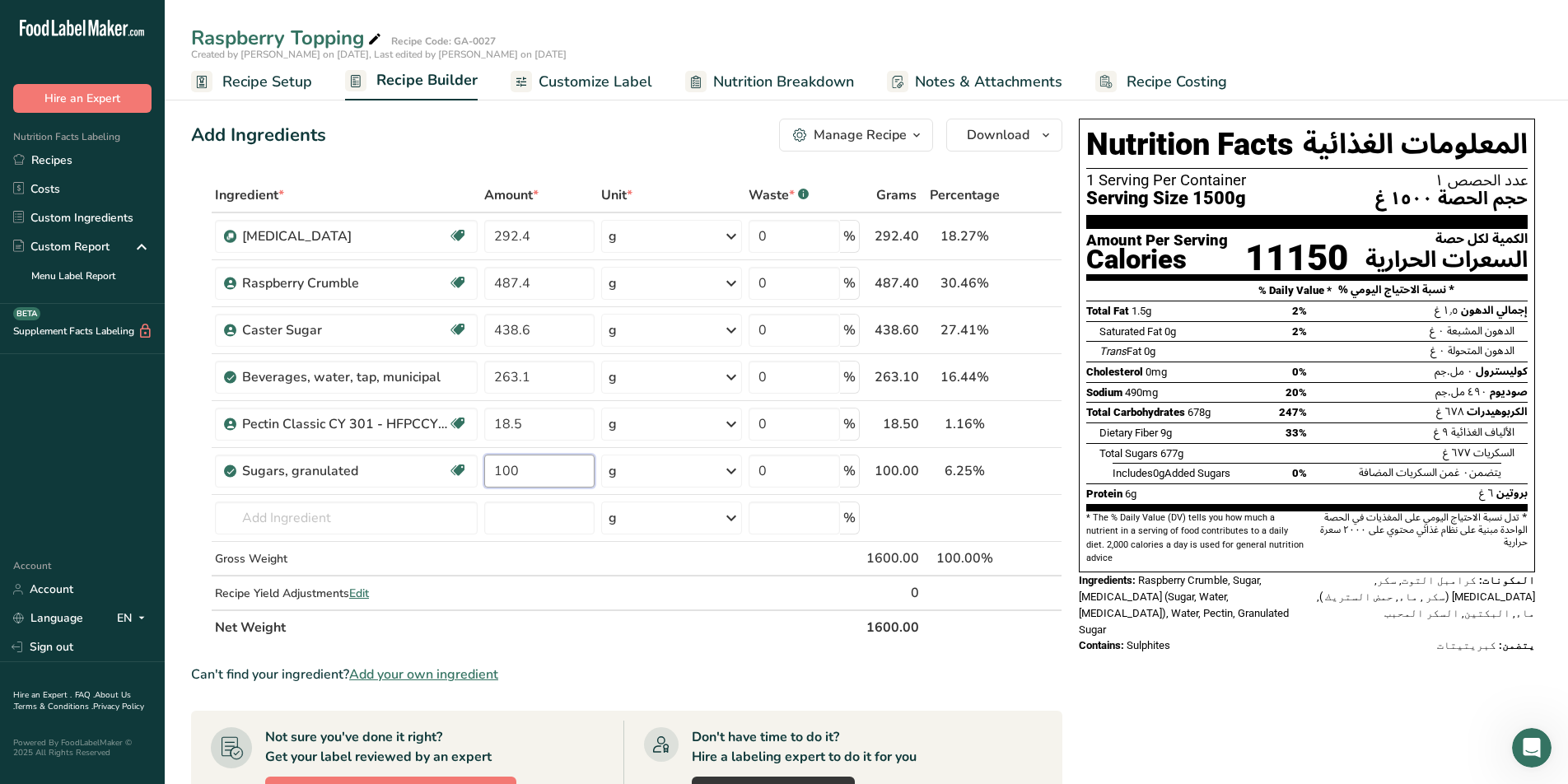 type on "100" 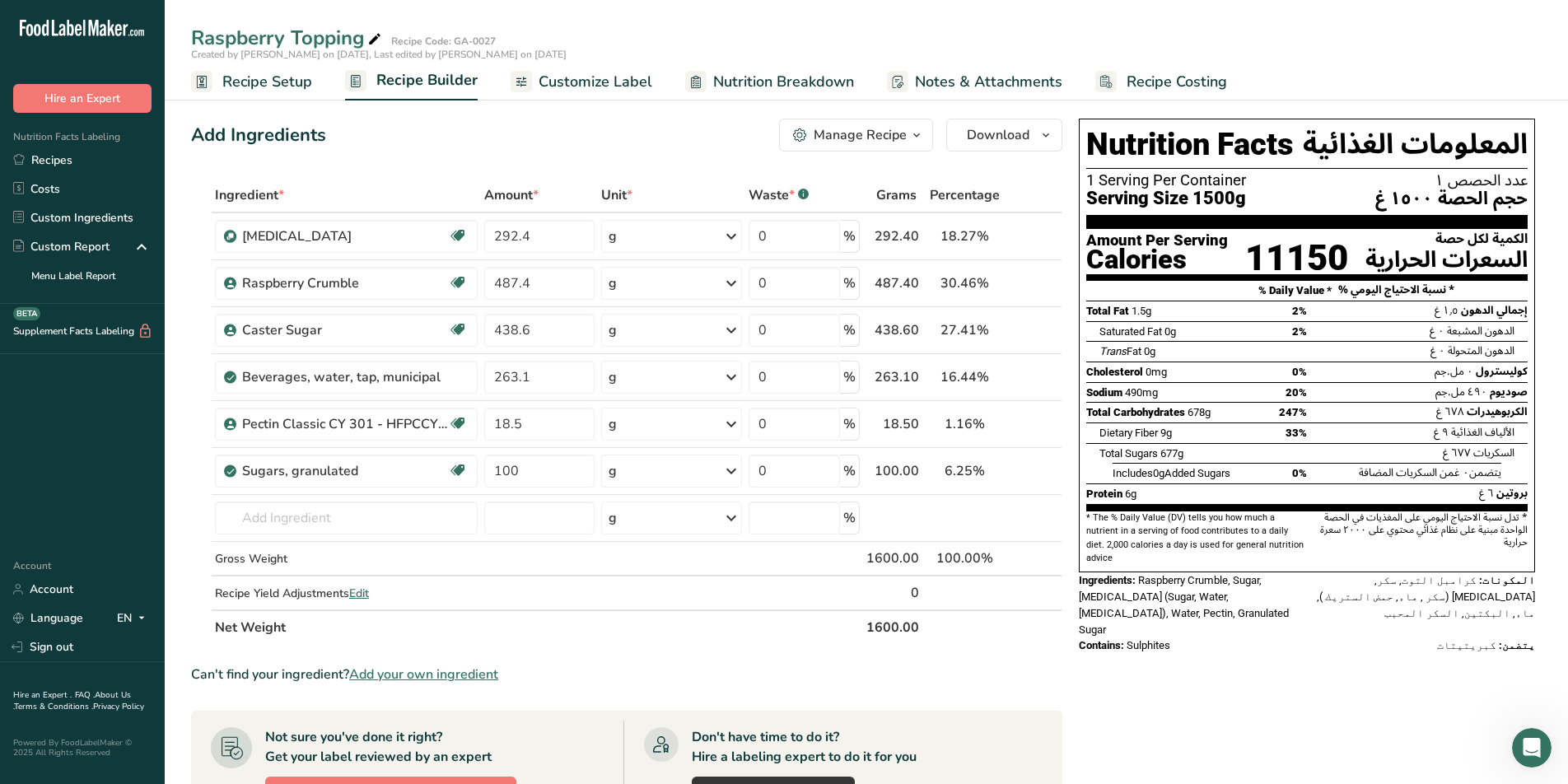 click on "Nutrition Facts
المعلومات الغذائية
1 Serving Per Container
عدد الحصص ١
Serving Size
1500g
حجم الحصة
١٥٠٠ غ
Amount Per Serving
Calories
11150
الكمية لكل حصة
السعرات الحرارية
% Daily Value *
% نسبة الاحتياج اليومي *
Total Fat
1.5g
2%
إجمالي الدهون
١٫٥ غ
Saturated Fat
0g
2%
Trans  Fat" at bounding box center (1307, 662) 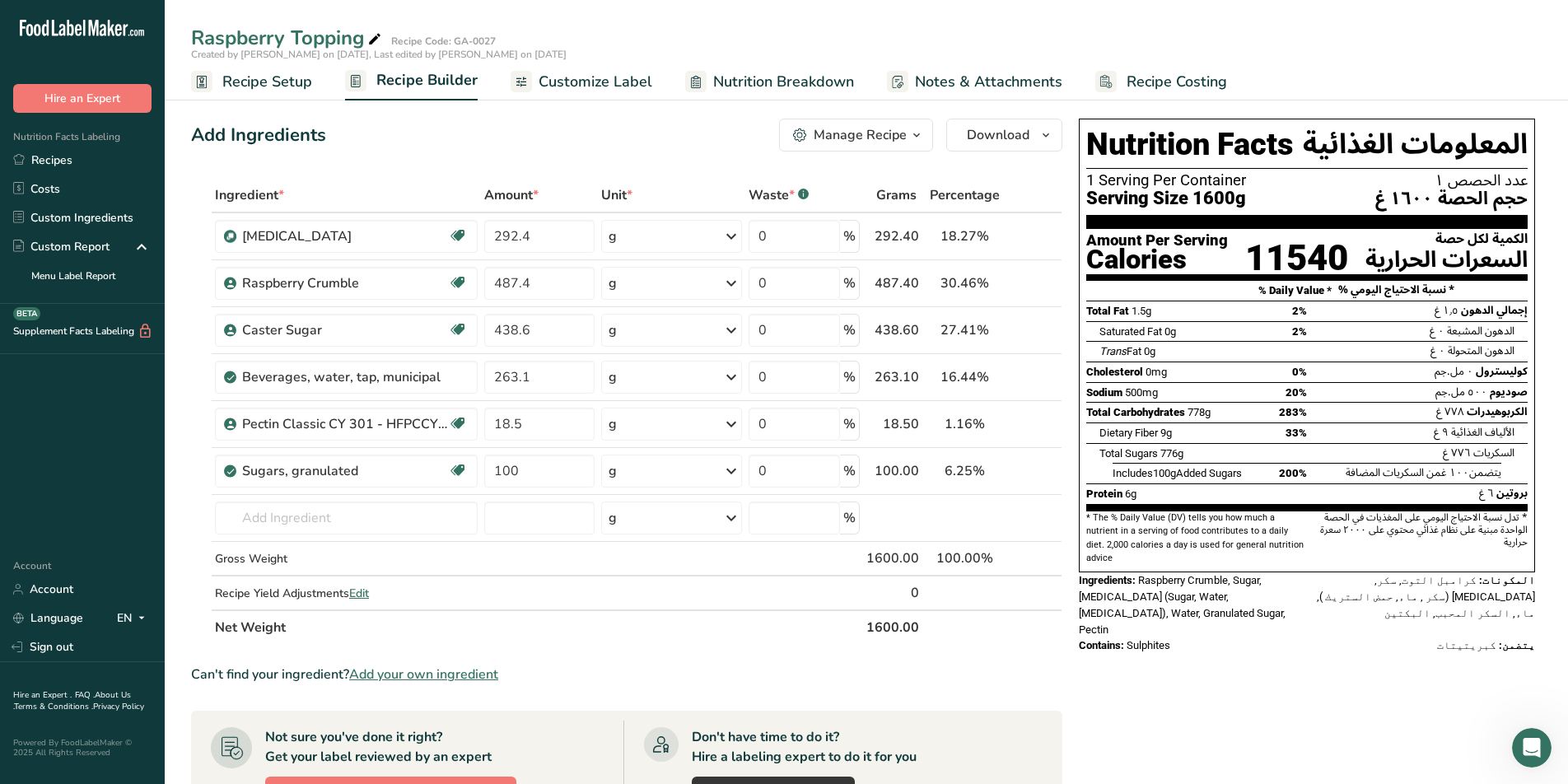 click on "Nutrition Breakdown" at bounding box center [783, 82] 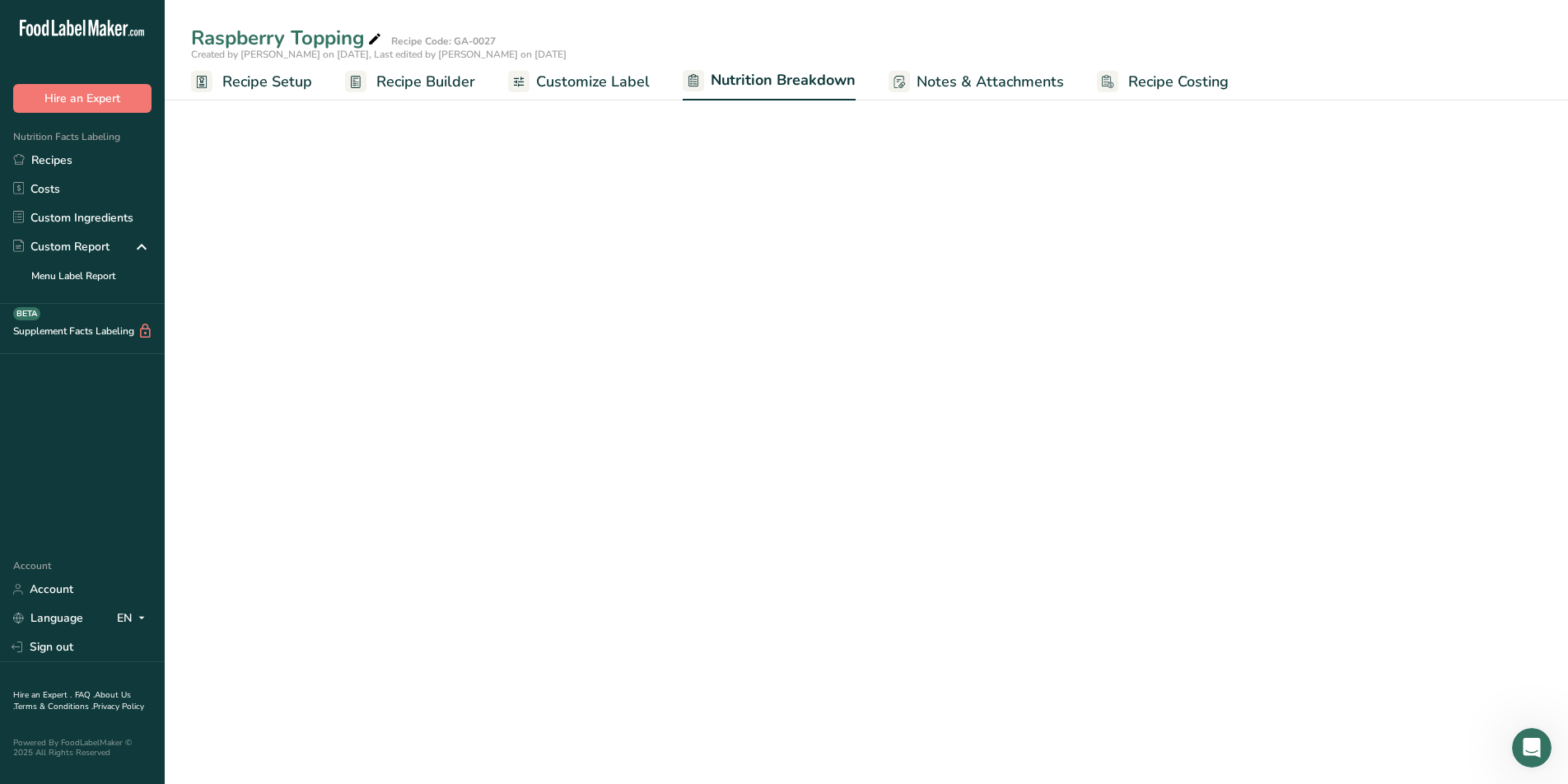 select on "Calories" 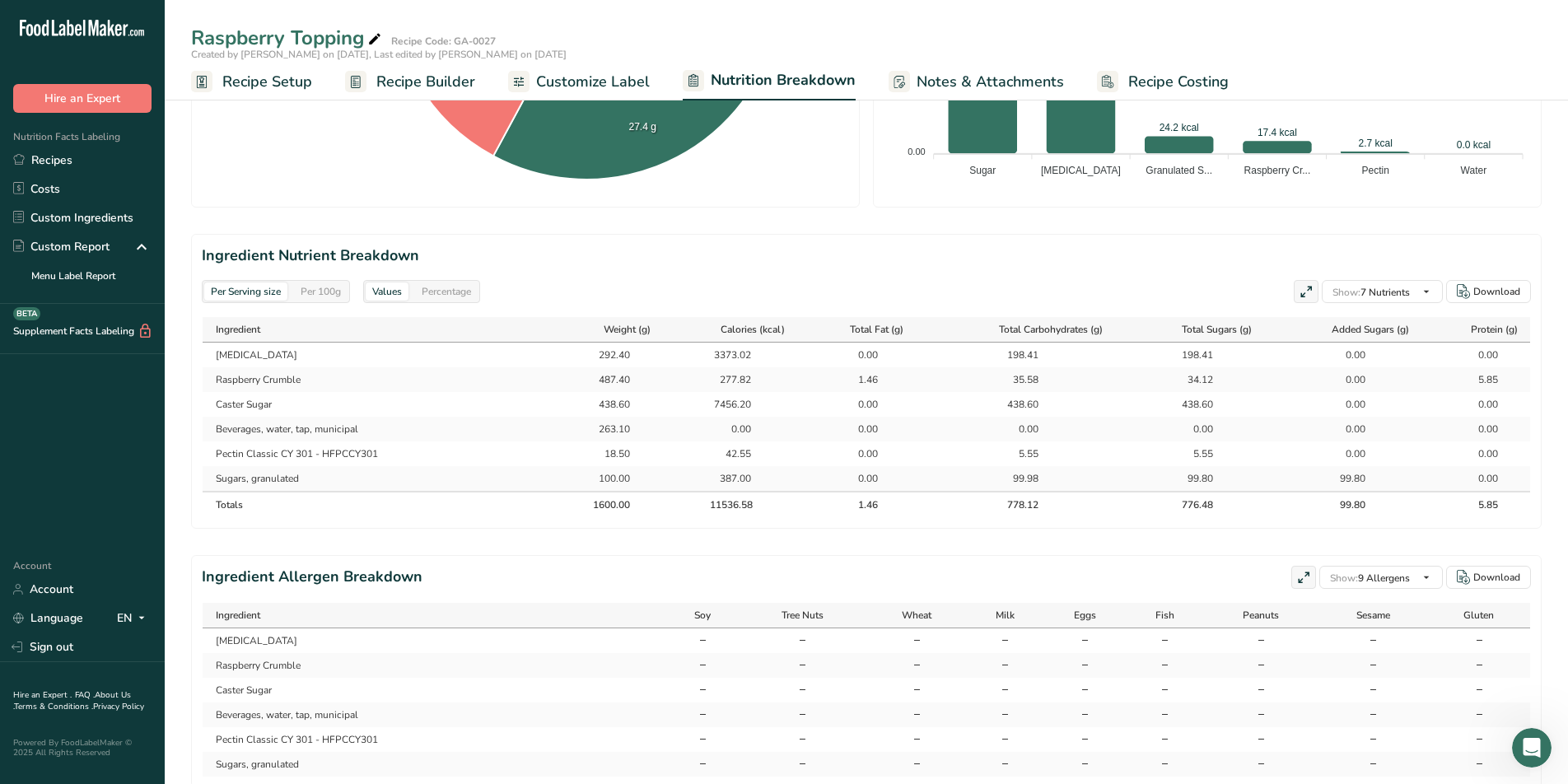 scroll, scrollTop: 664, scrollLeft: 0, axis: vertical 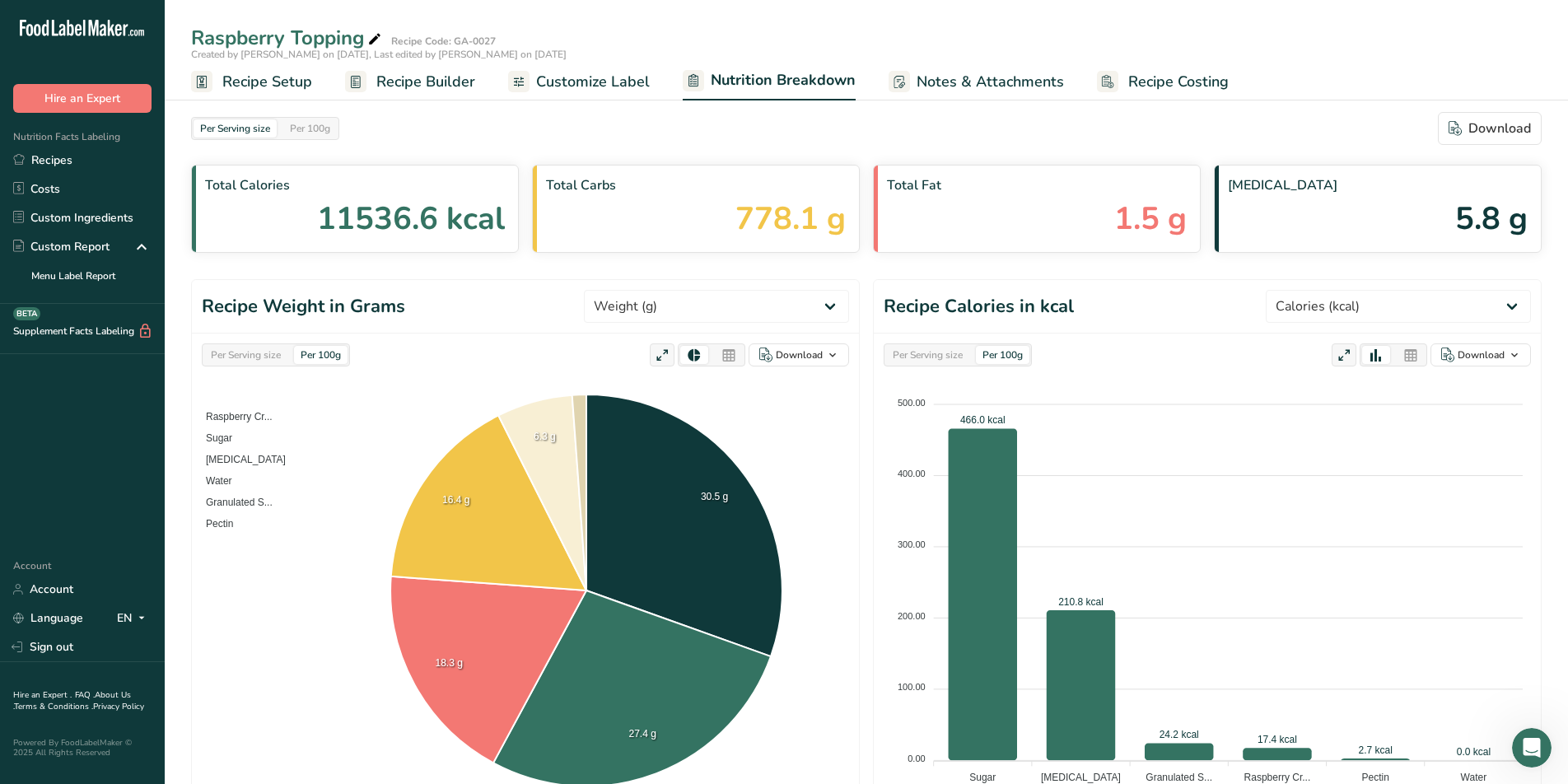 click on "Recipe Setup" at bounding box center (251, 82) 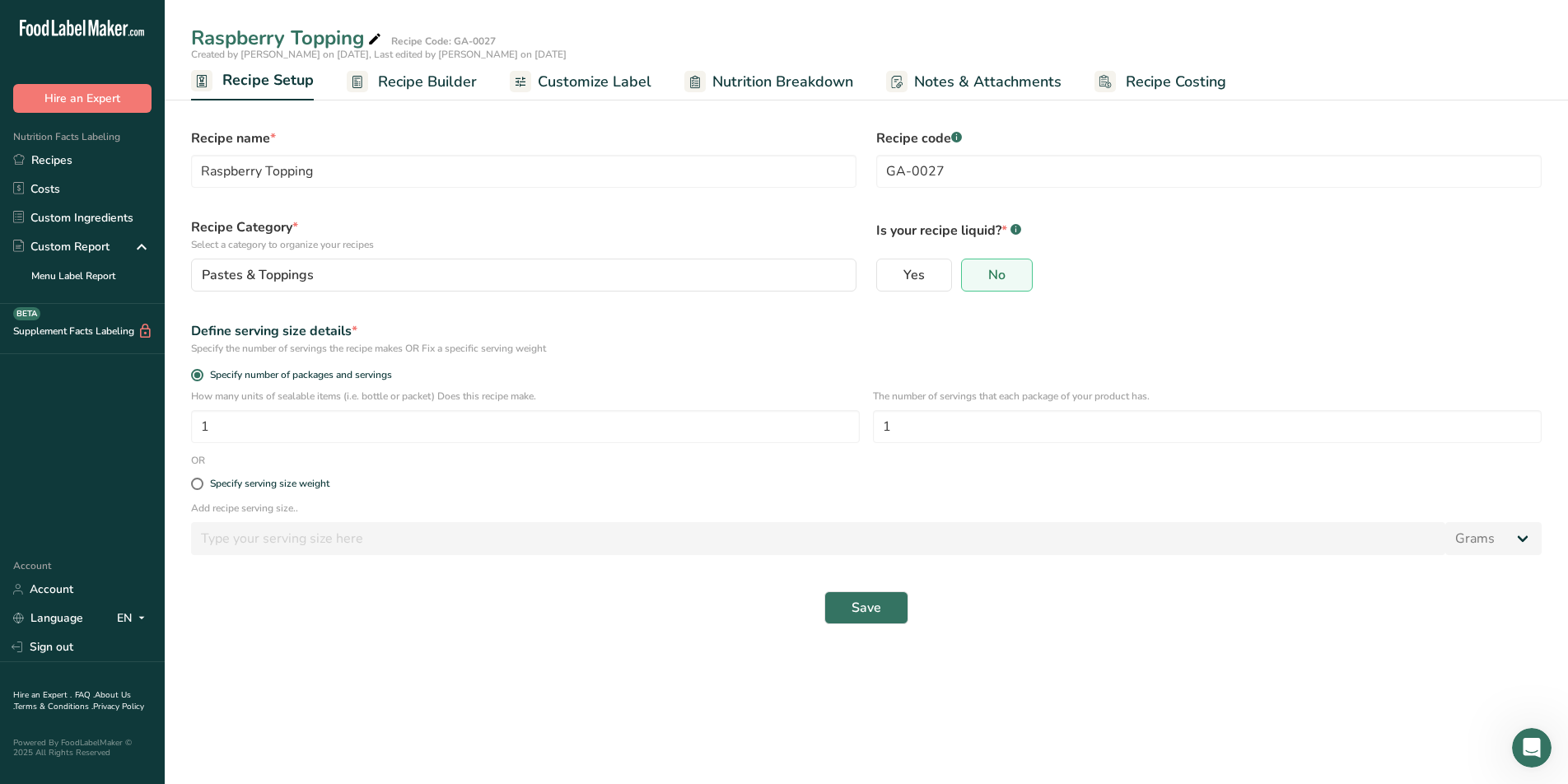 click on "Recipe Builder" at bounding box center (412, 82) 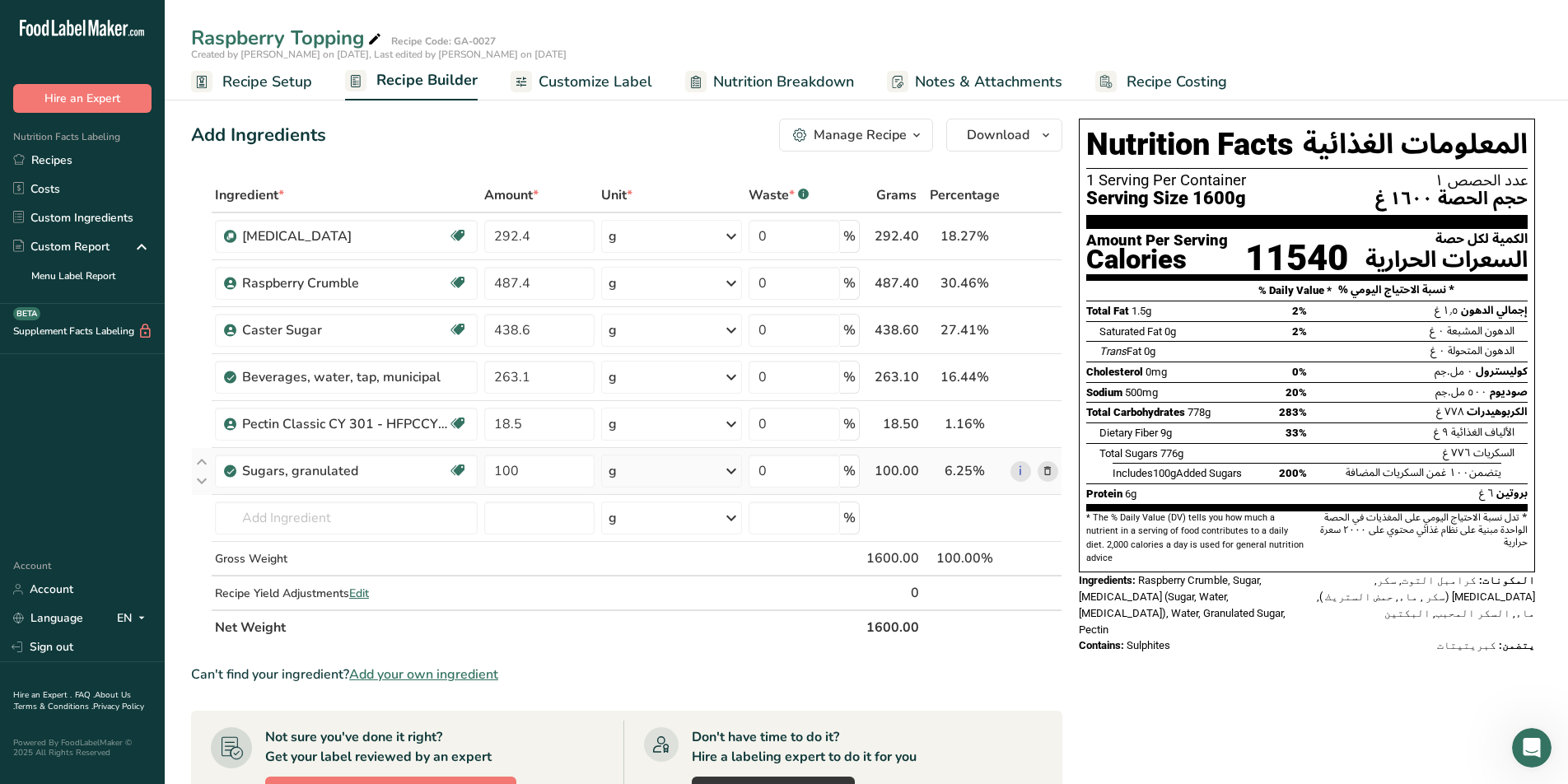 click at bounding box center [1048, 471] 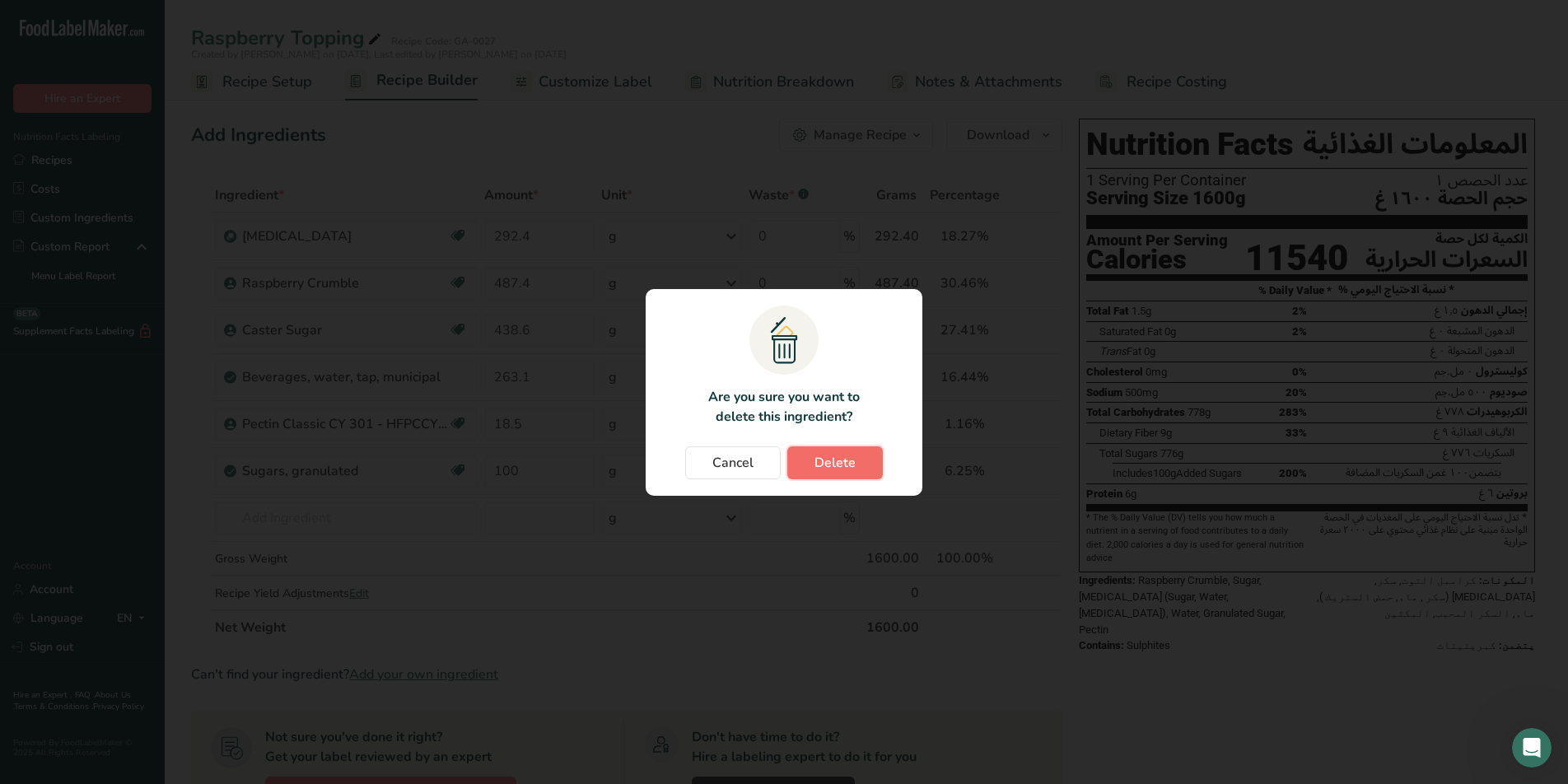 click on "Delete" at bounding box center [835, 463] 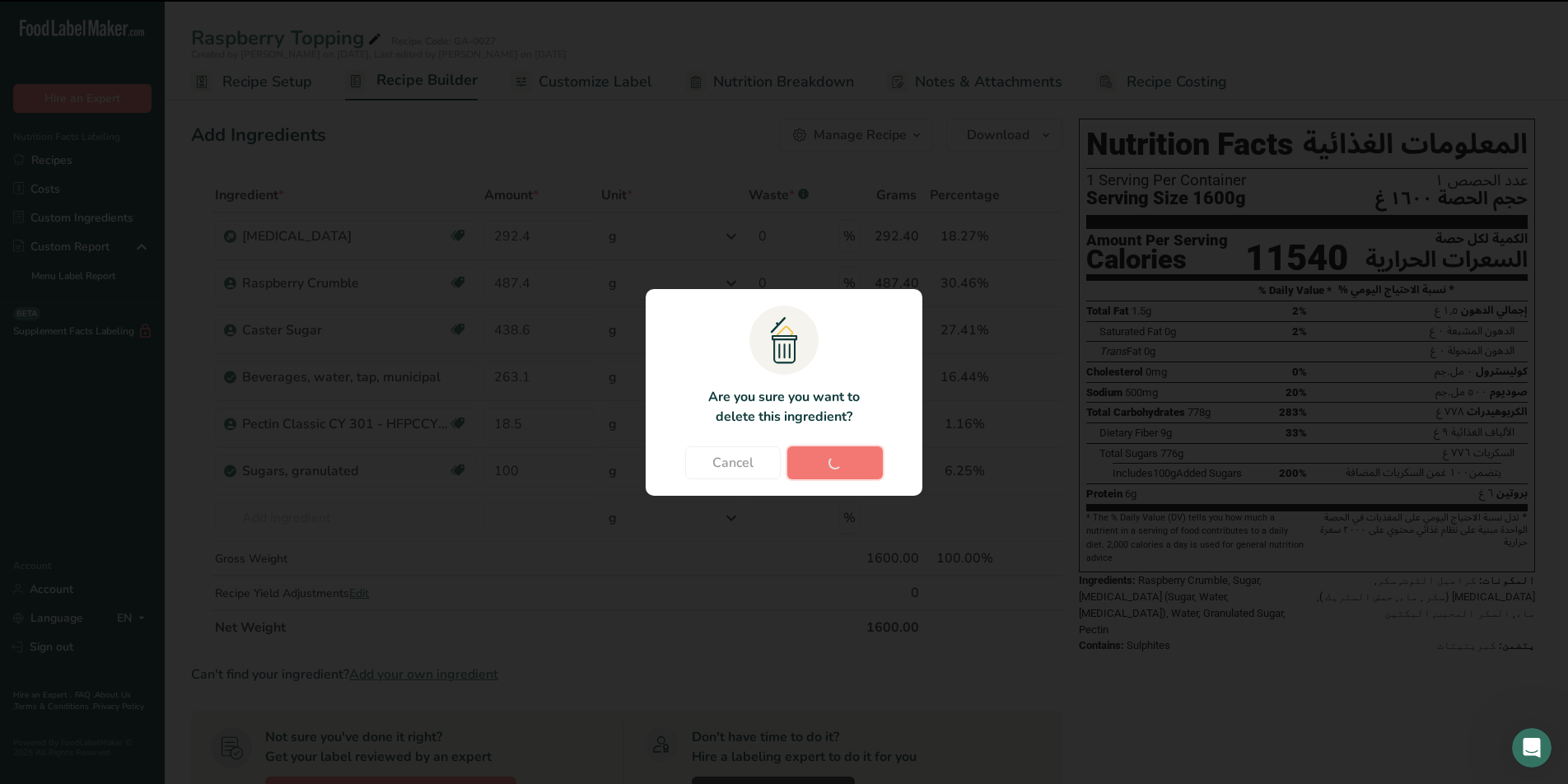 type 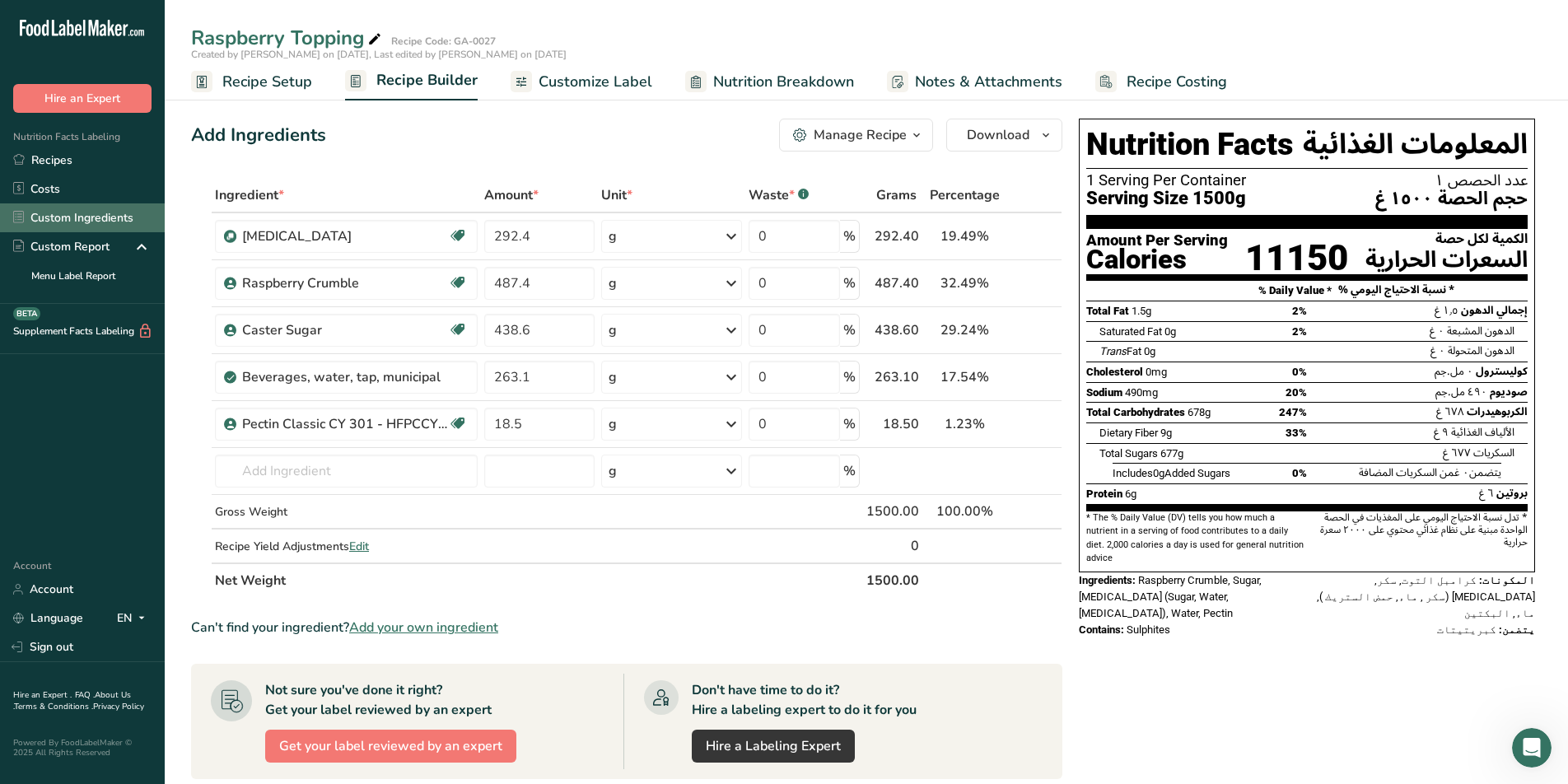 click on "Custom Ingredients" at bounding box center [82, 217] 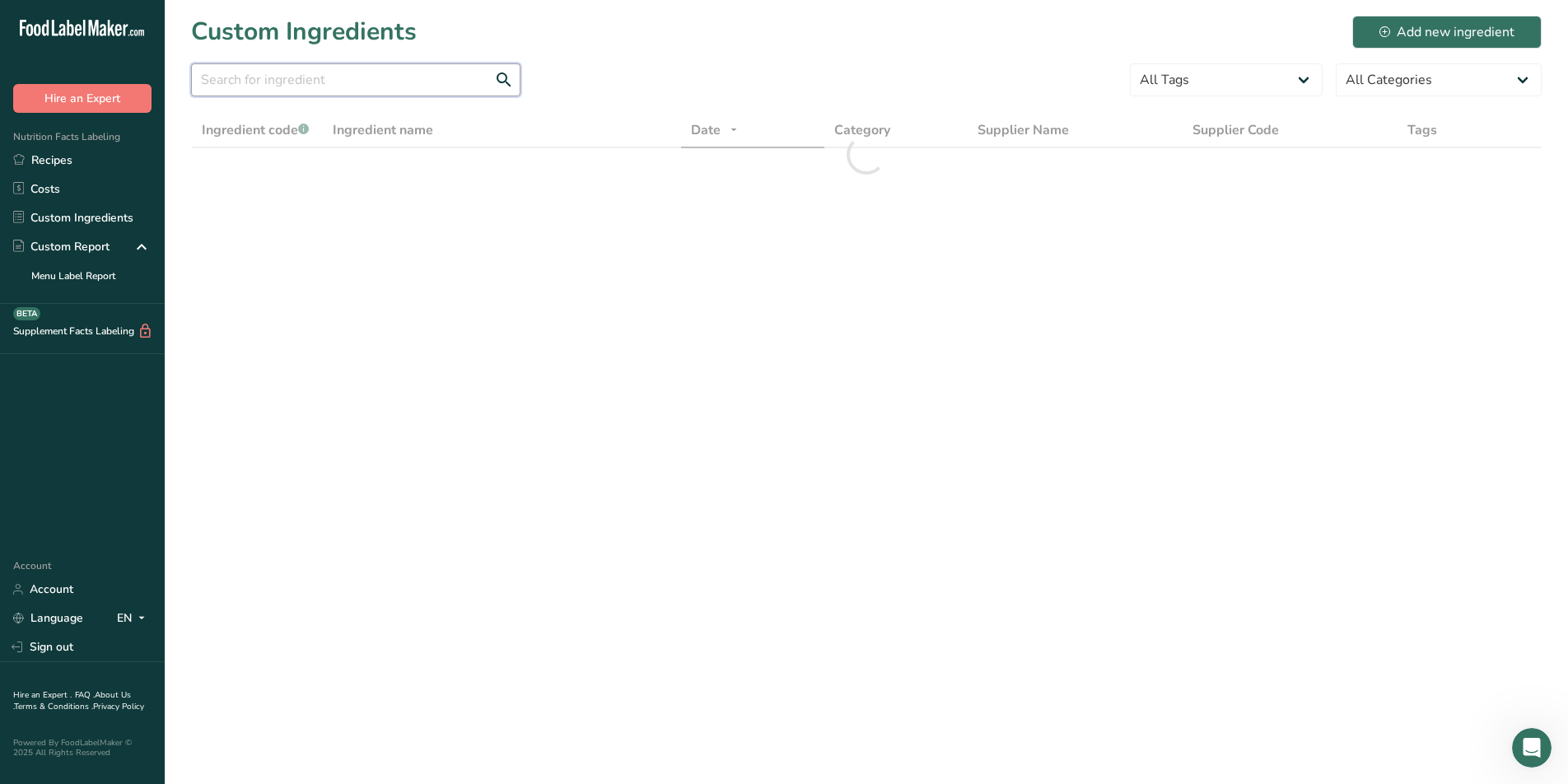 click at bounding box center (356, 80) 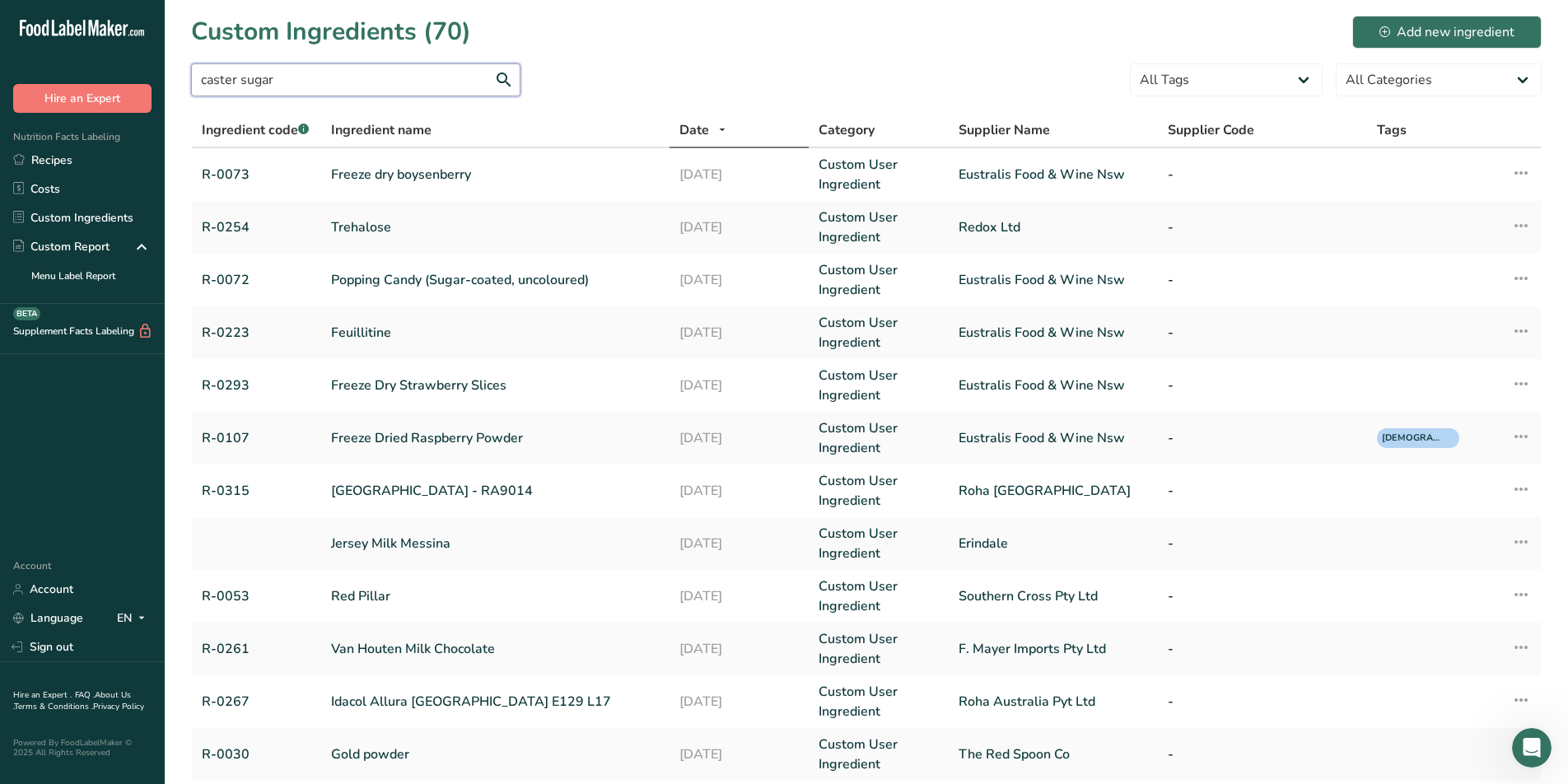 type on "caster sugar" 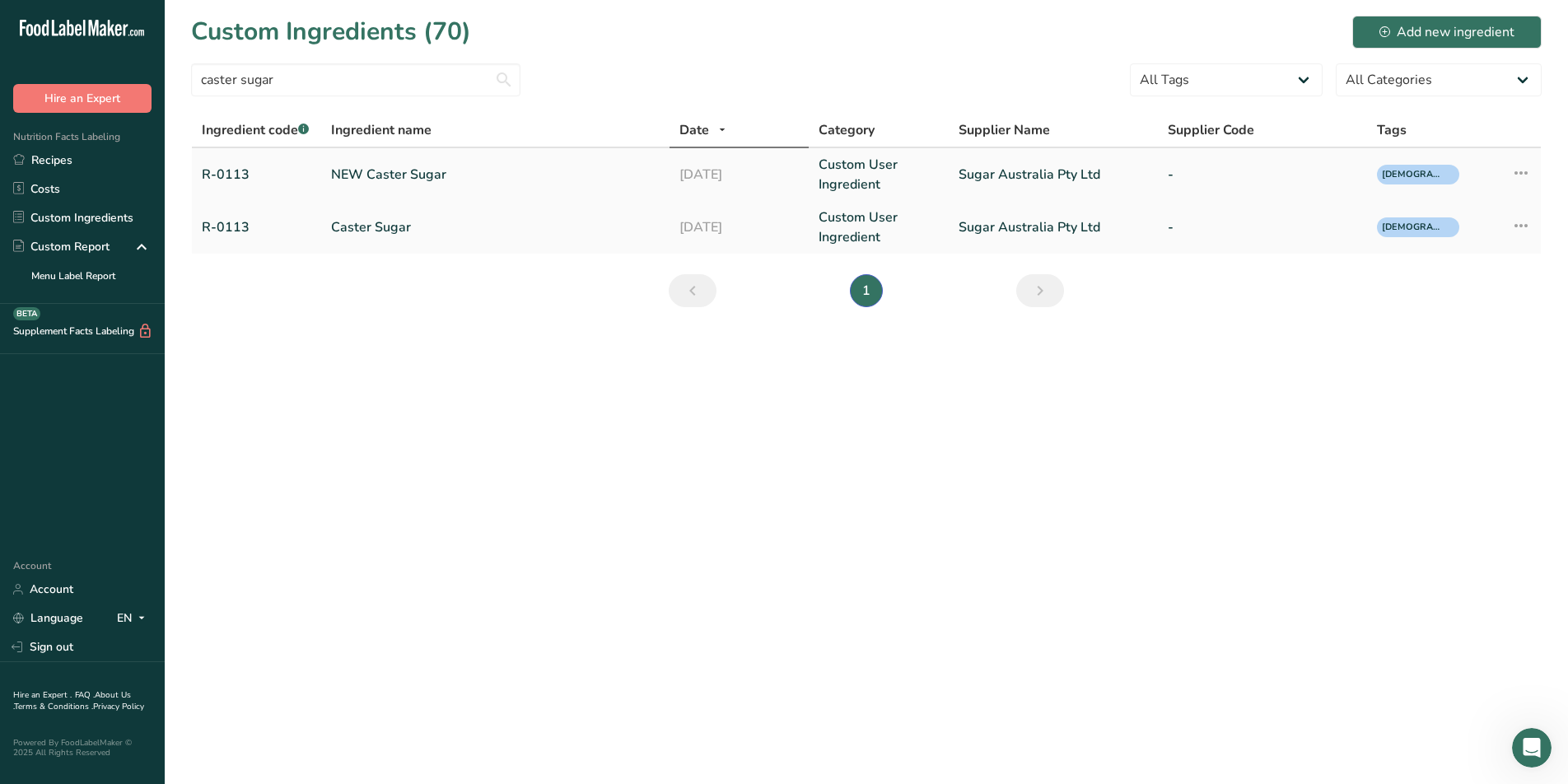 click at bounding box center [1521, 173] 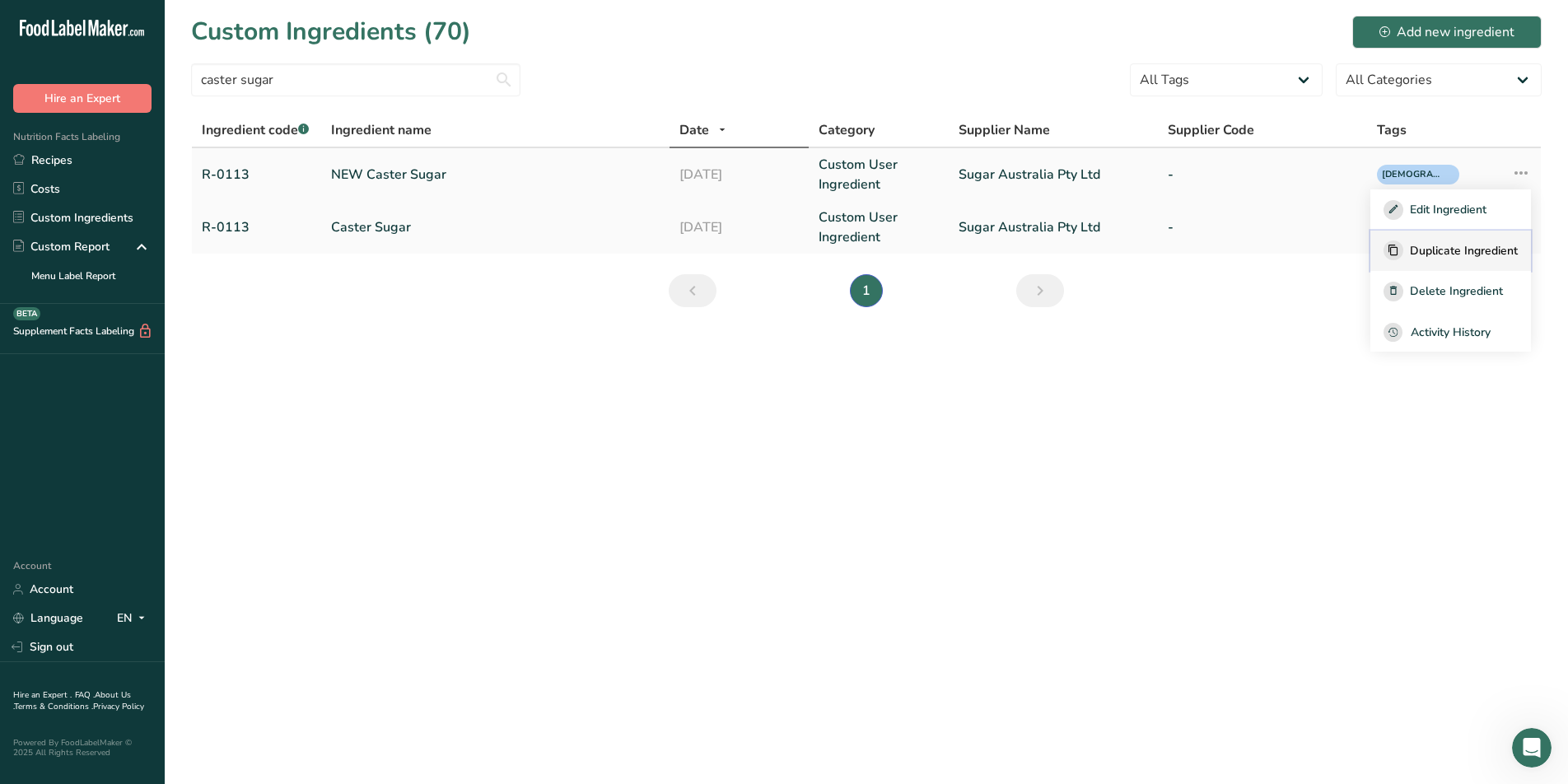 click on "Duplicate Ingredient" at bounding box center [1463, 250] 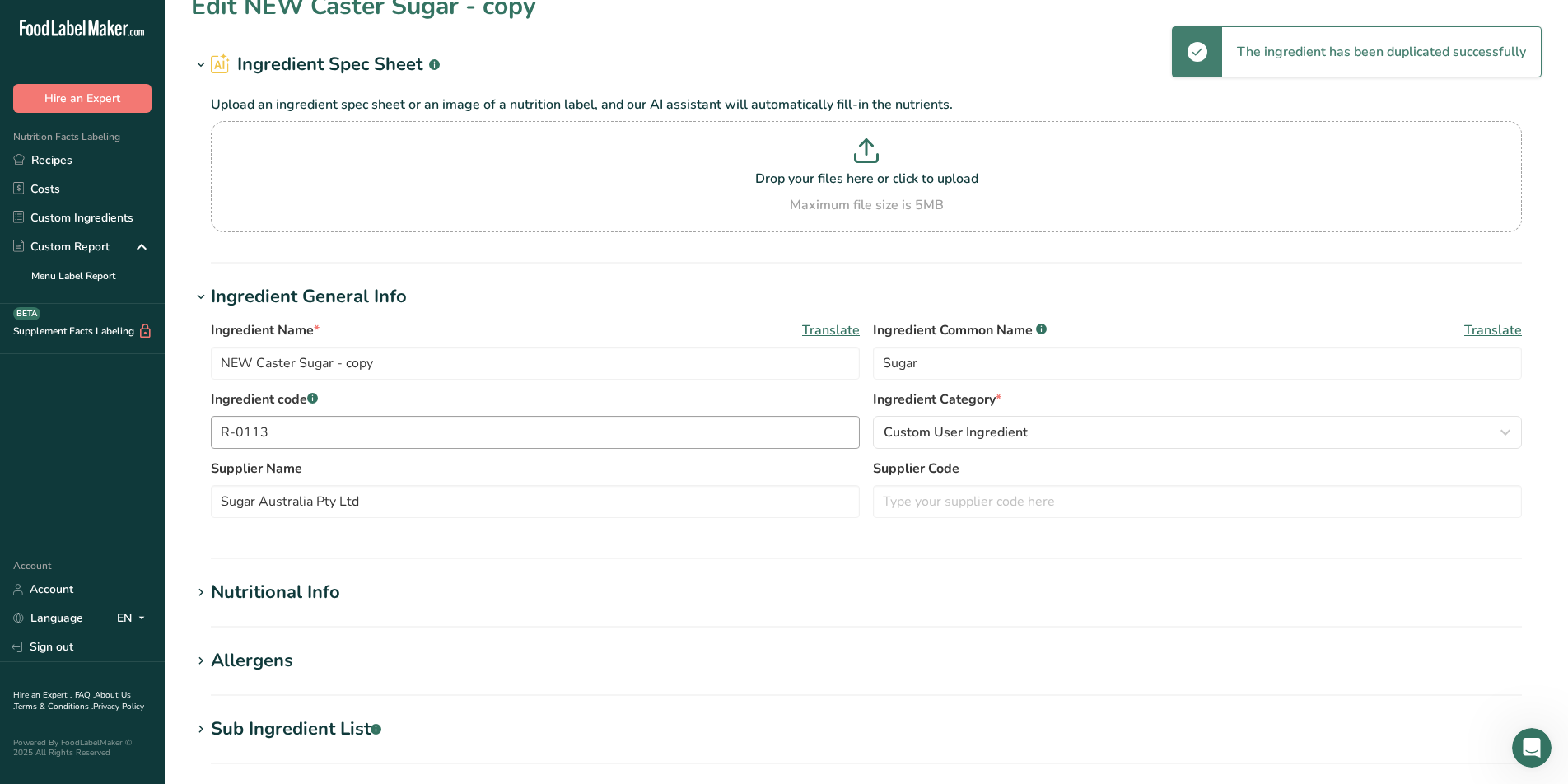 scroll, scrollTop: 27, scrollLeft: 0, axis: vertical 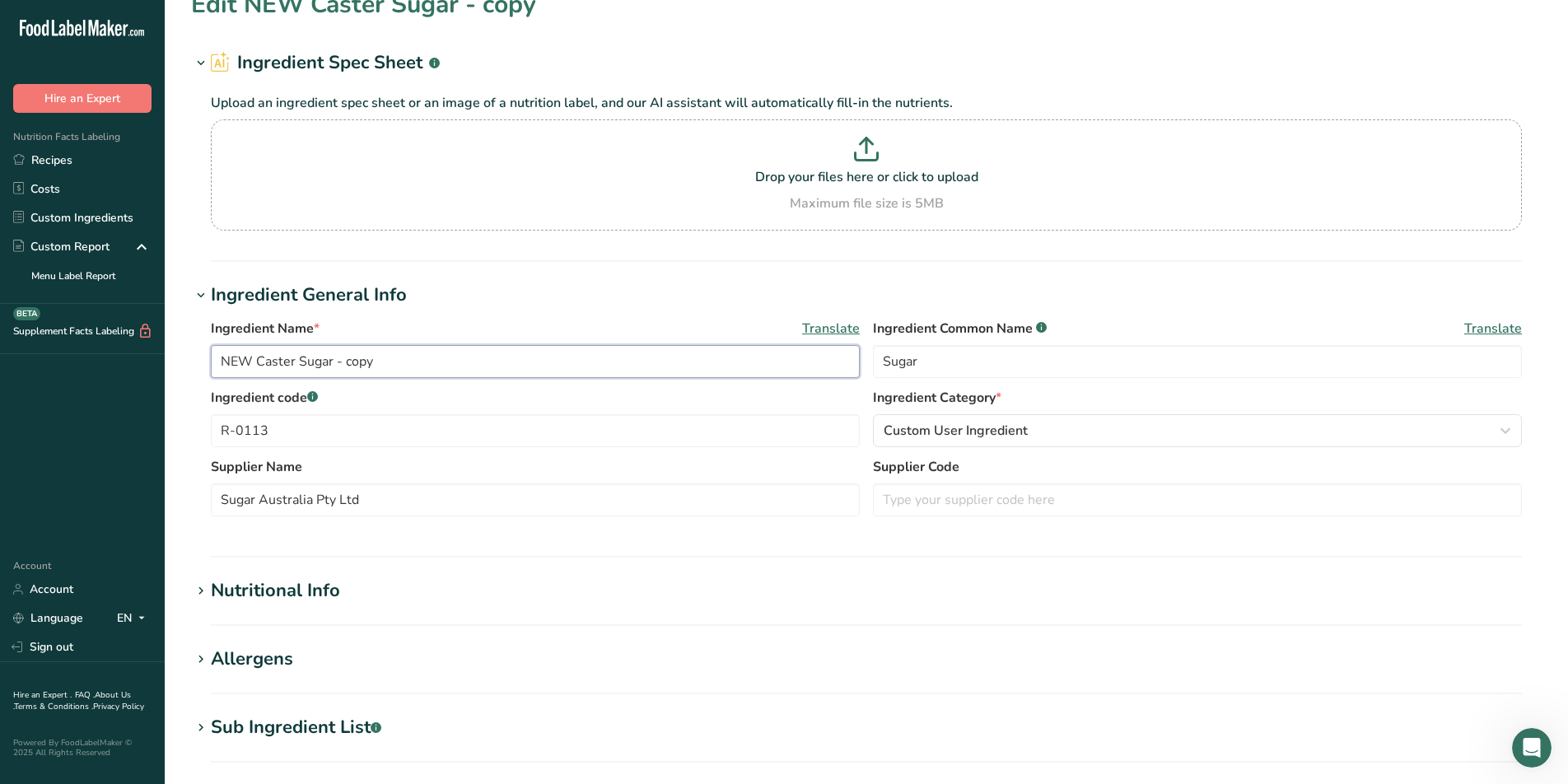 drag, startPoint x: 392, startPoint y: 363, endPoint x: 189, endPoint y: 361, distance: 203.00985 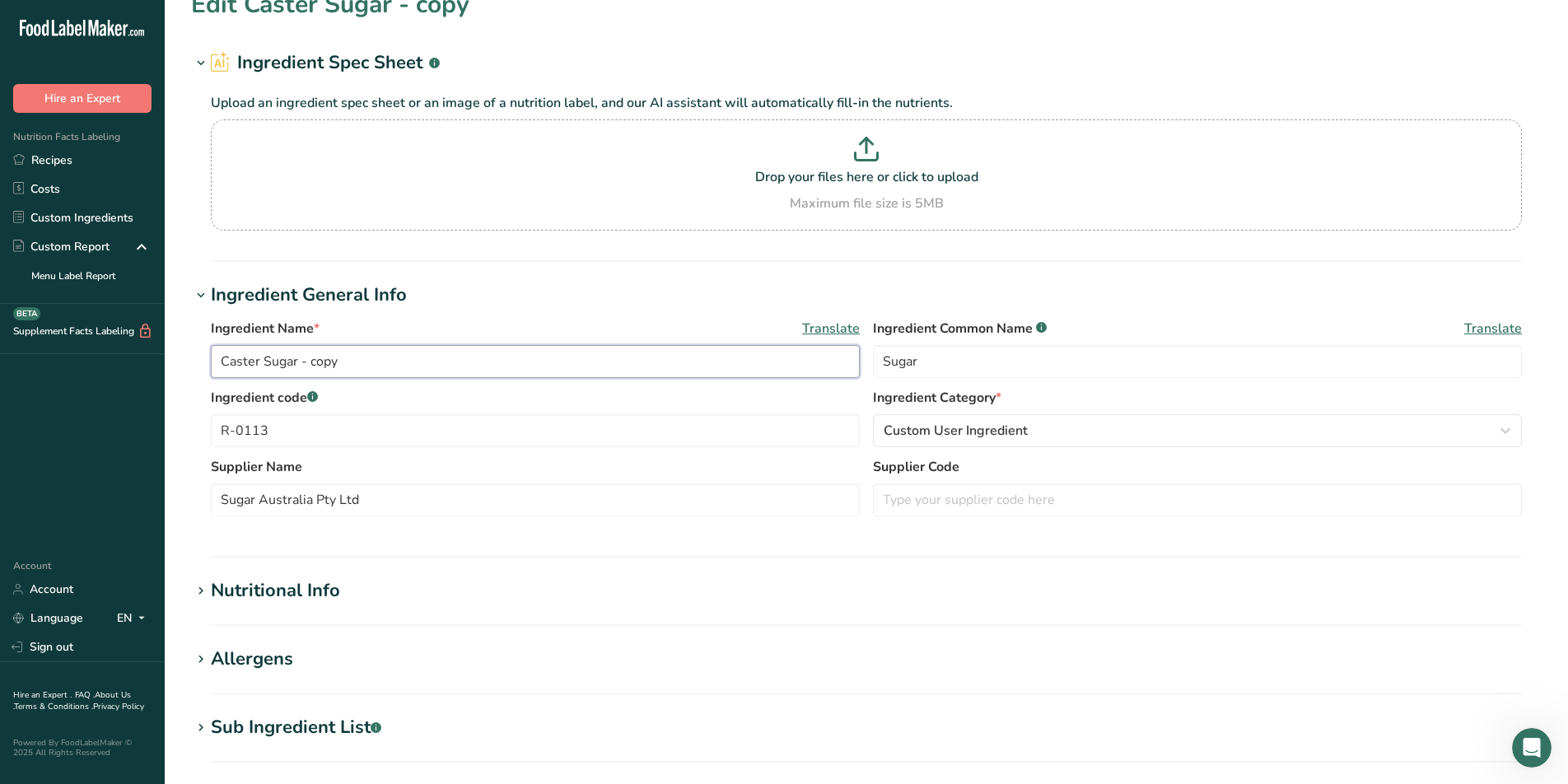 drag, startPoint x: 391, startPoint y: 359, endPoint x: 311, endPoint y: 360, distance: 80.00625 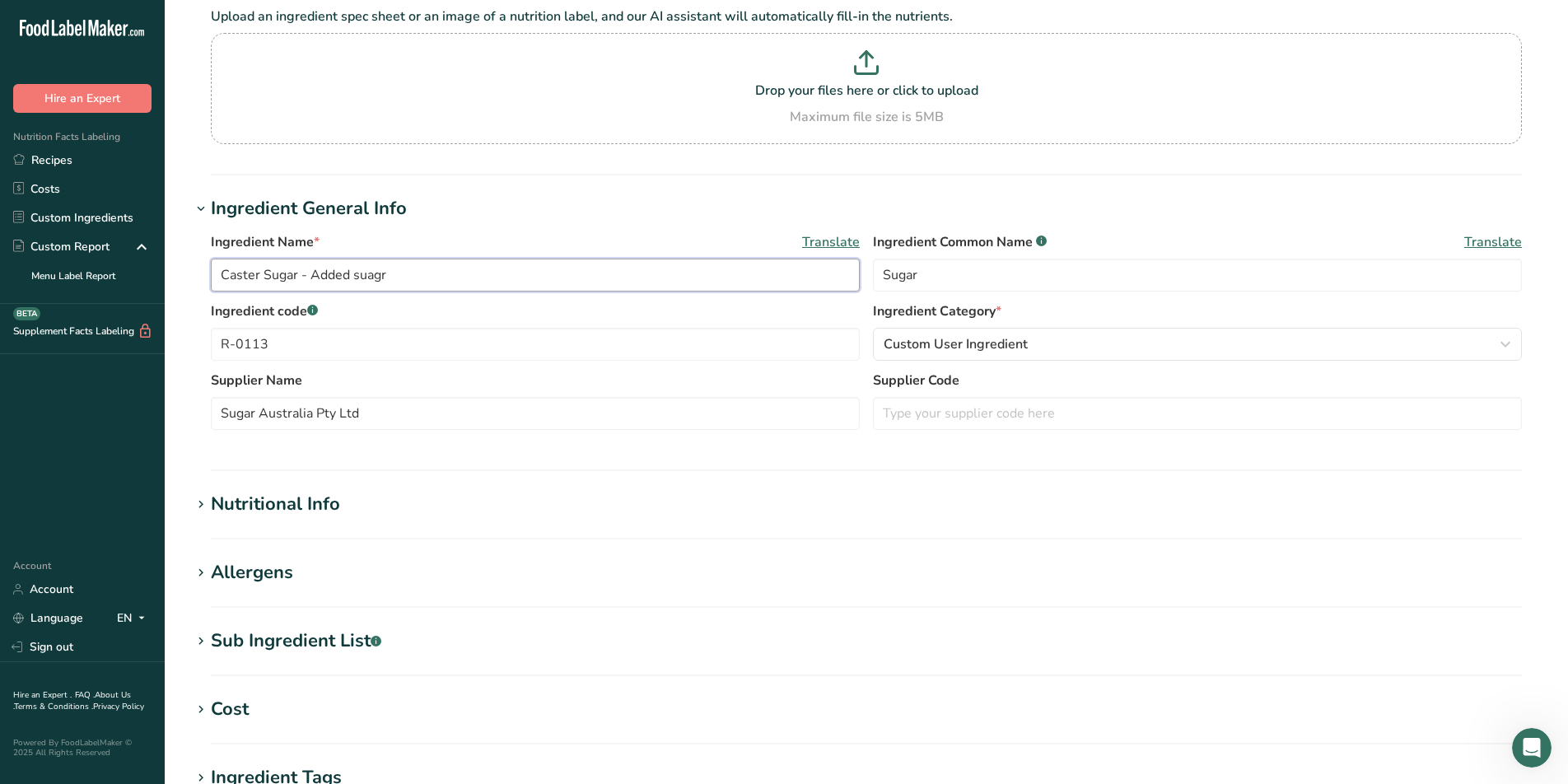 type on "Caster Sugar - Added suagr" 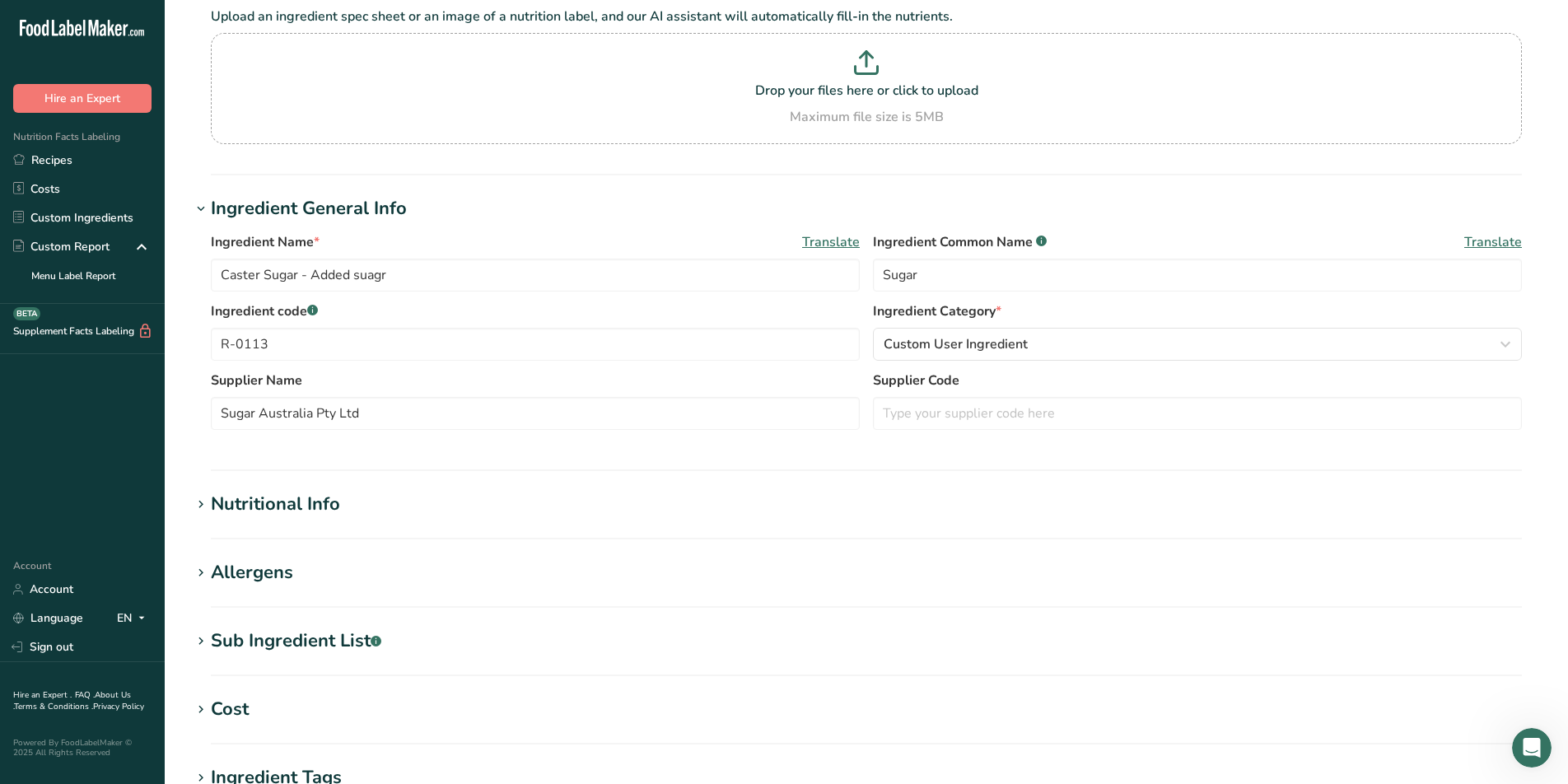 click on "Ingredient code
.a-a{fill:#347362;}.b-a{fill:#fff;}" at bounding box center [535, 311] 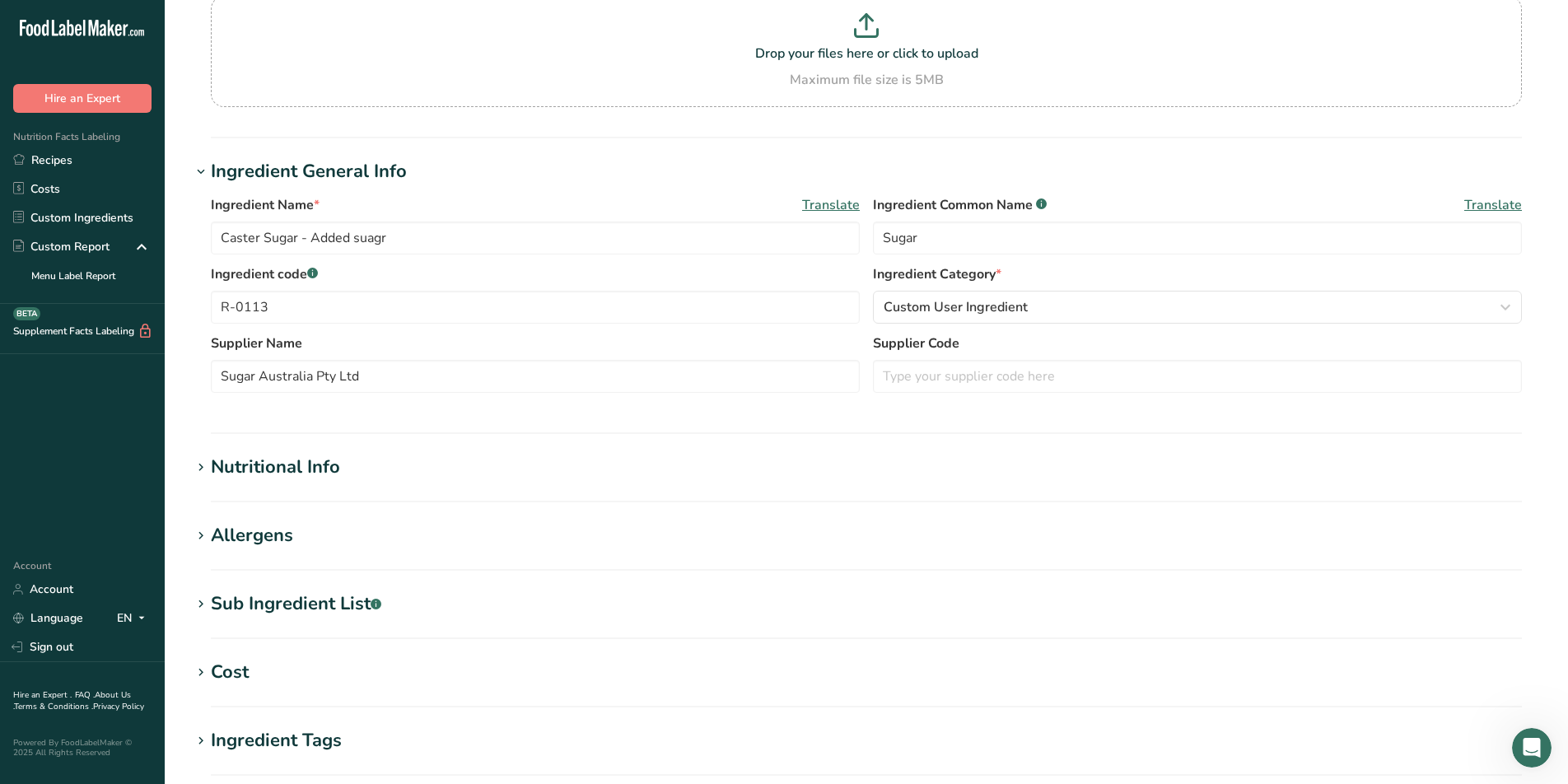 click on "Translate" at bounding box center [1493, 205] 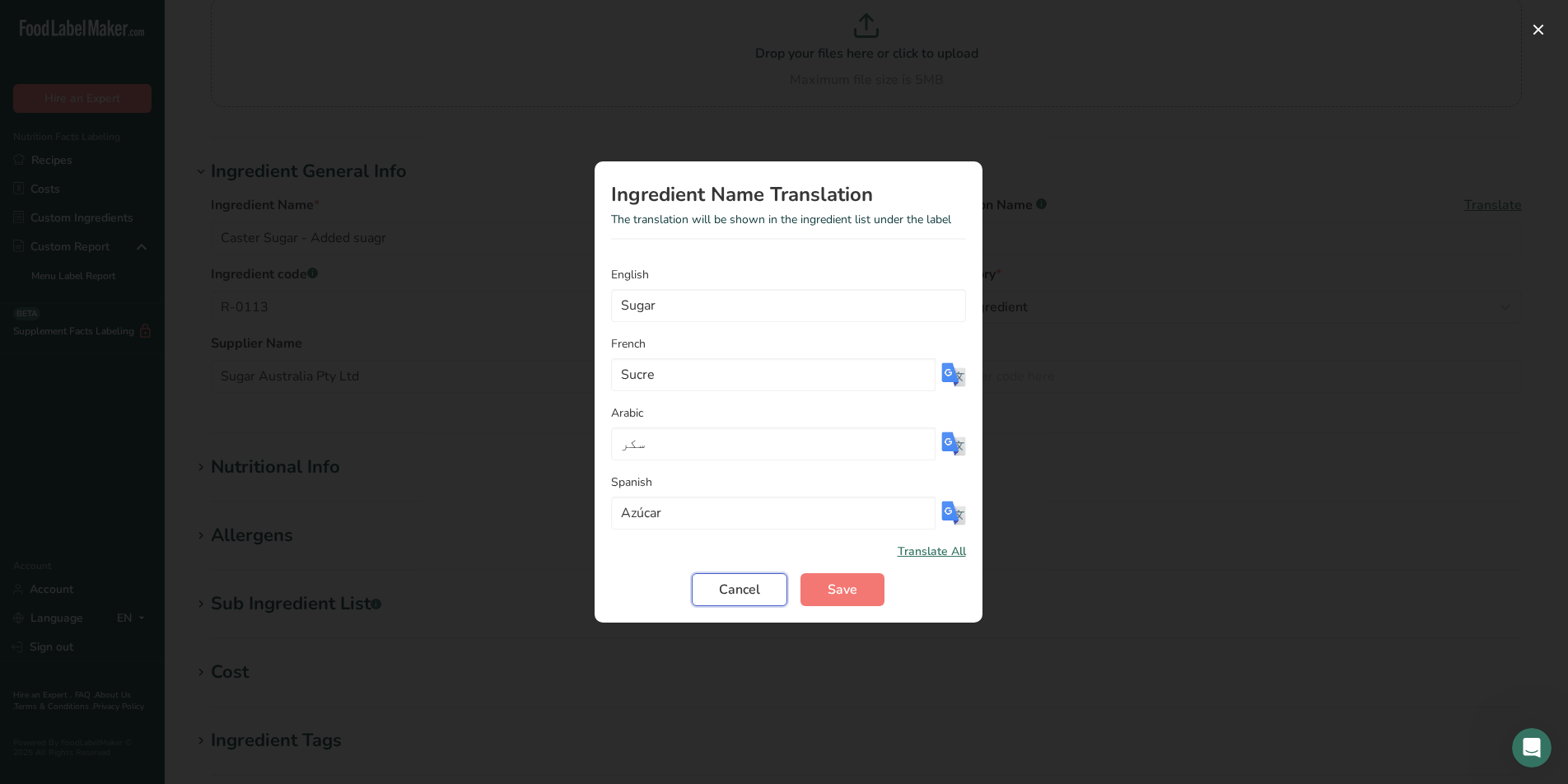 click on "Cancel" at bounding box center [740, 590] 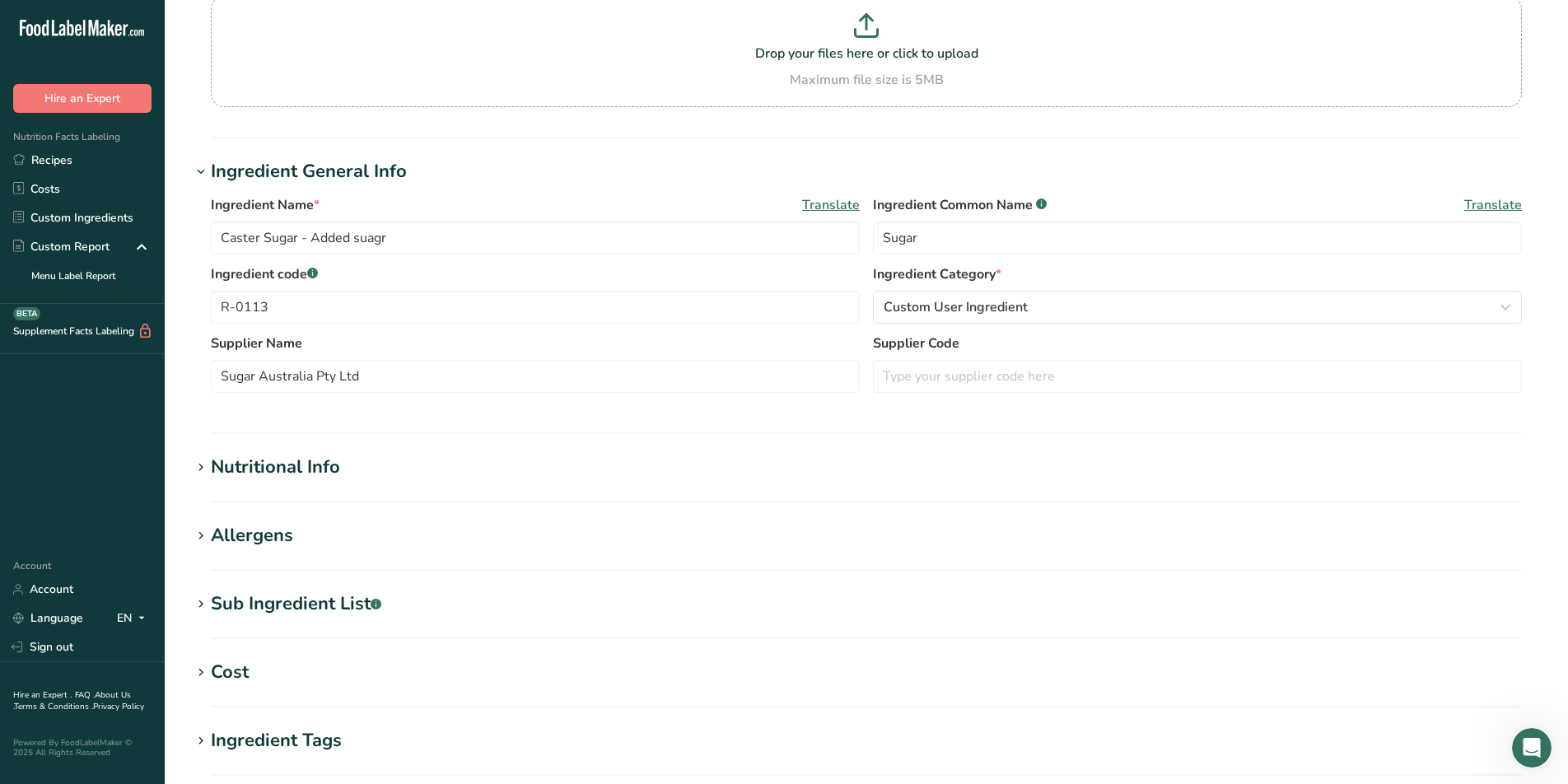 click on "Translate" at bounding box center [831, 205] 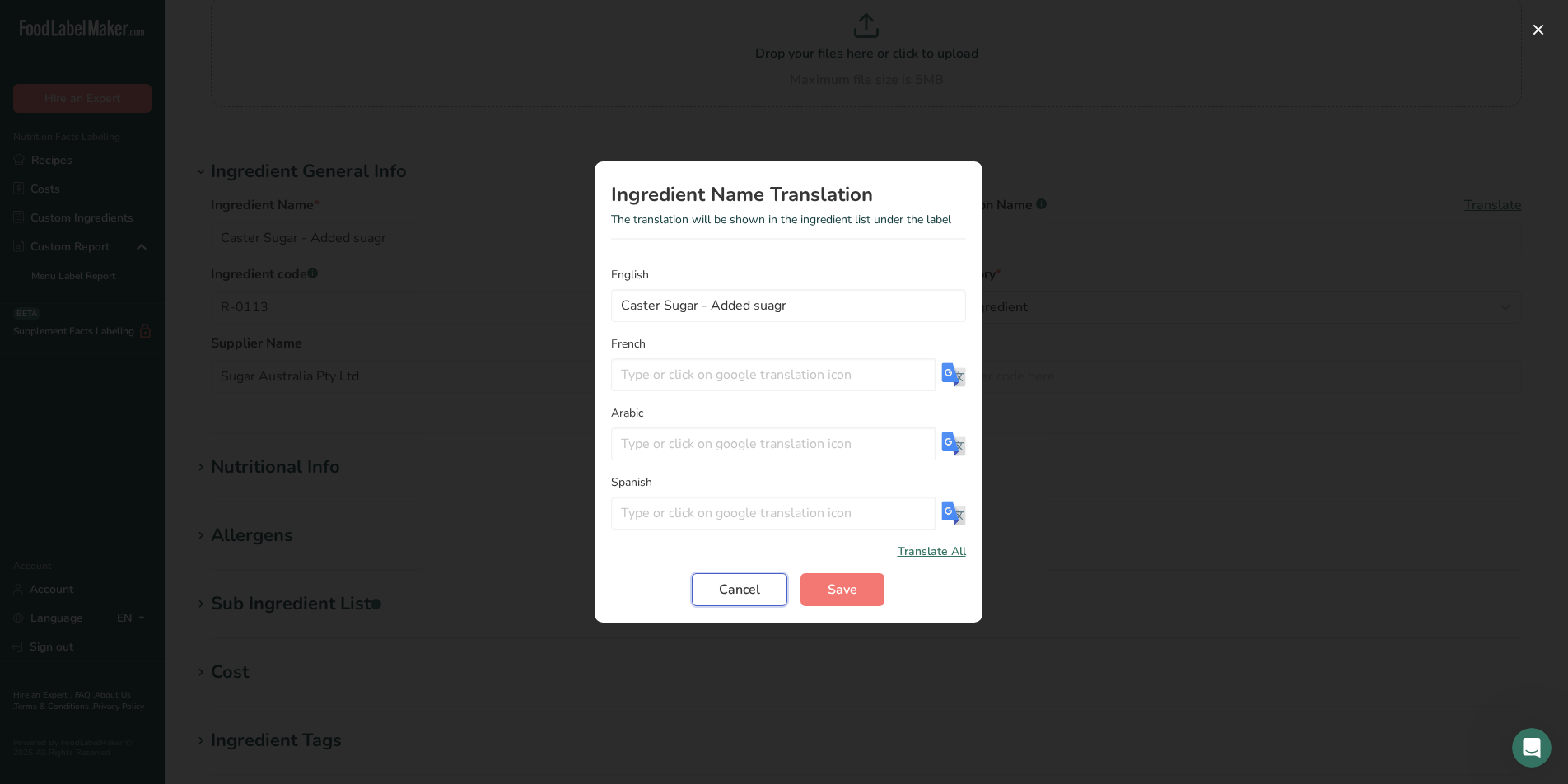 click on "Cancel" at bounding box center [740, 590] 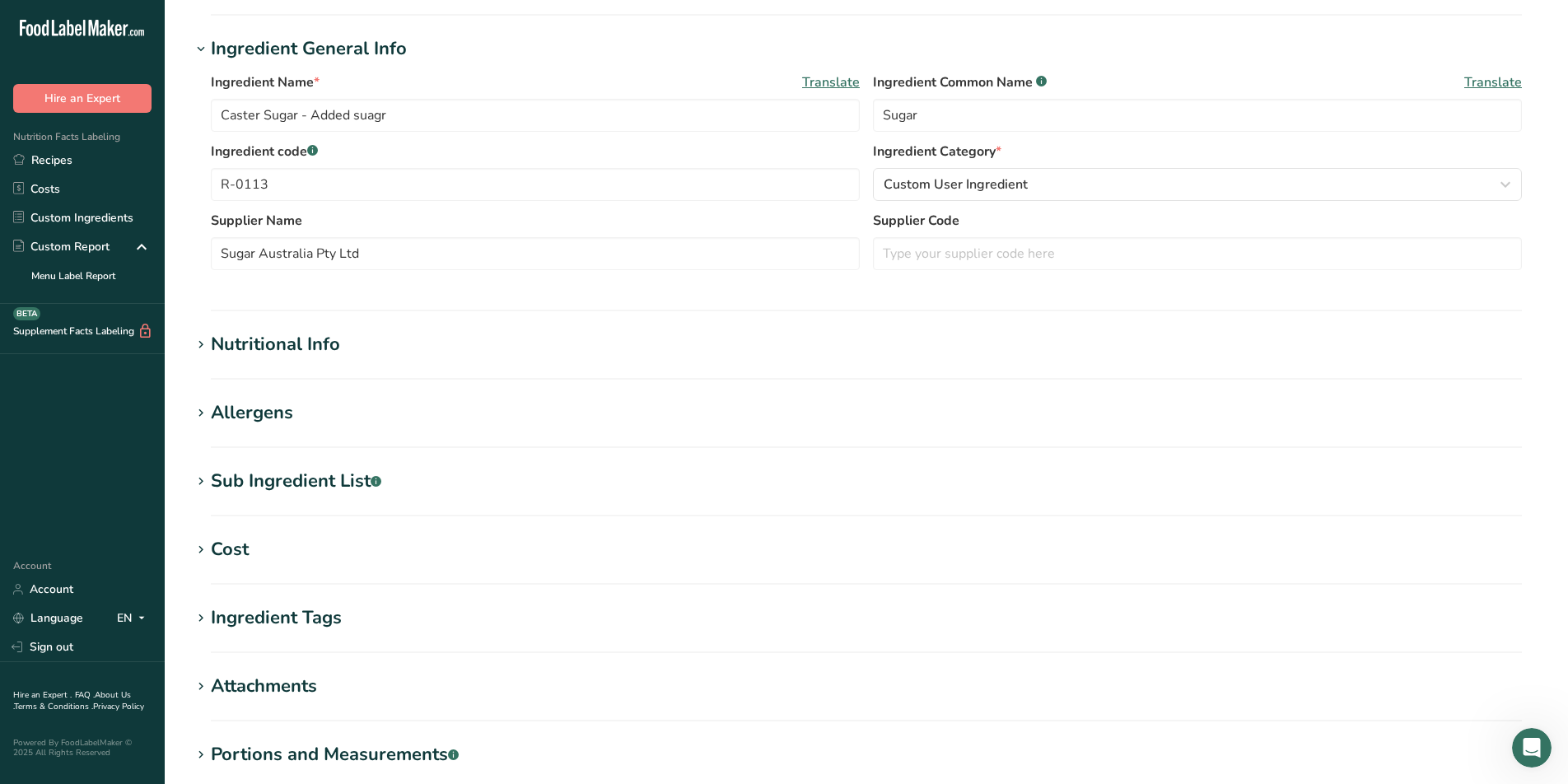 scroll, scrollTop: 274, scrollLeft: 0, axis: vertical 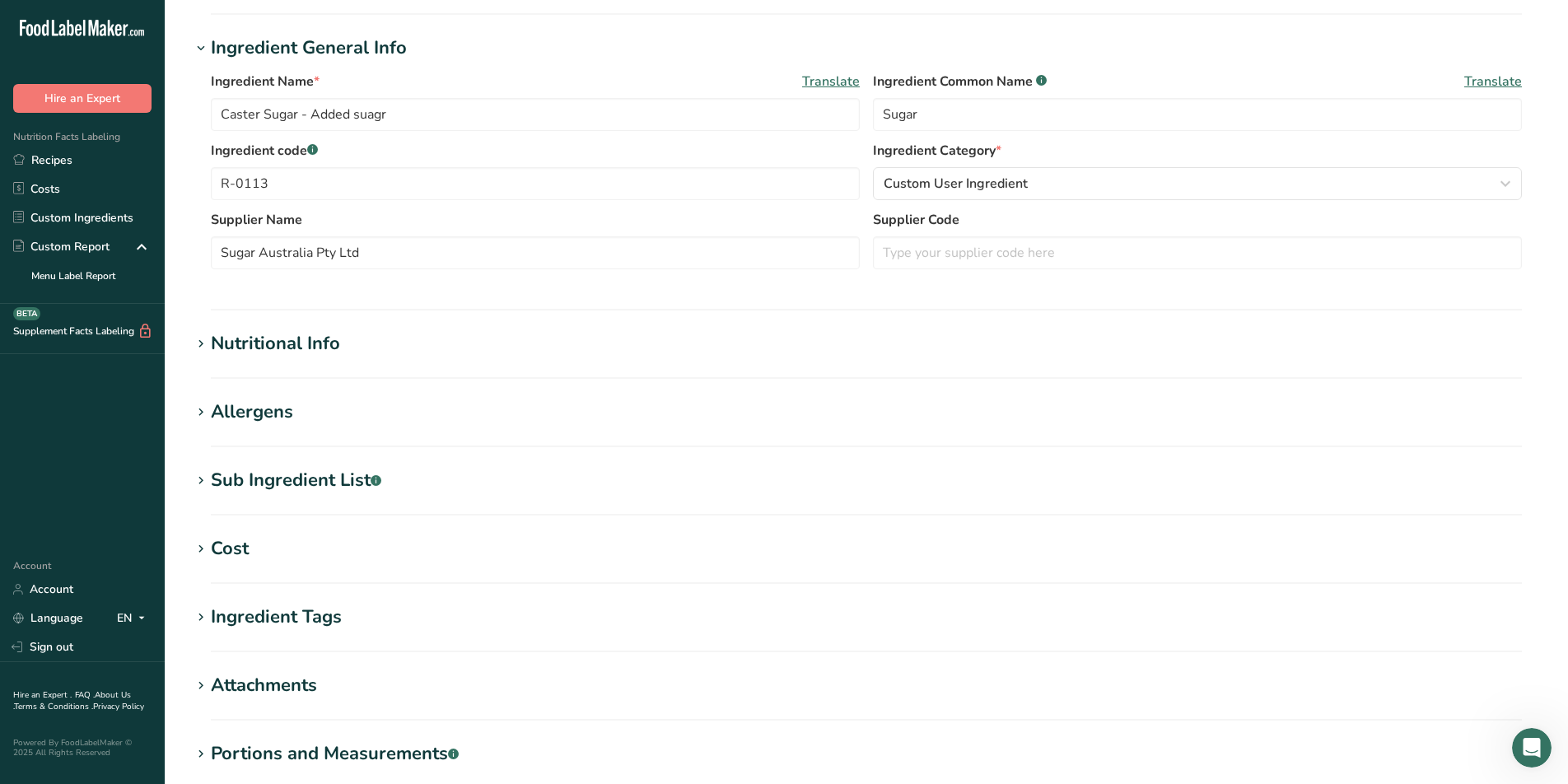 drag, startPoint x: 242, startPoint y: 359, endPoint x: 208, endPoint y: 350, distance: 35.17101 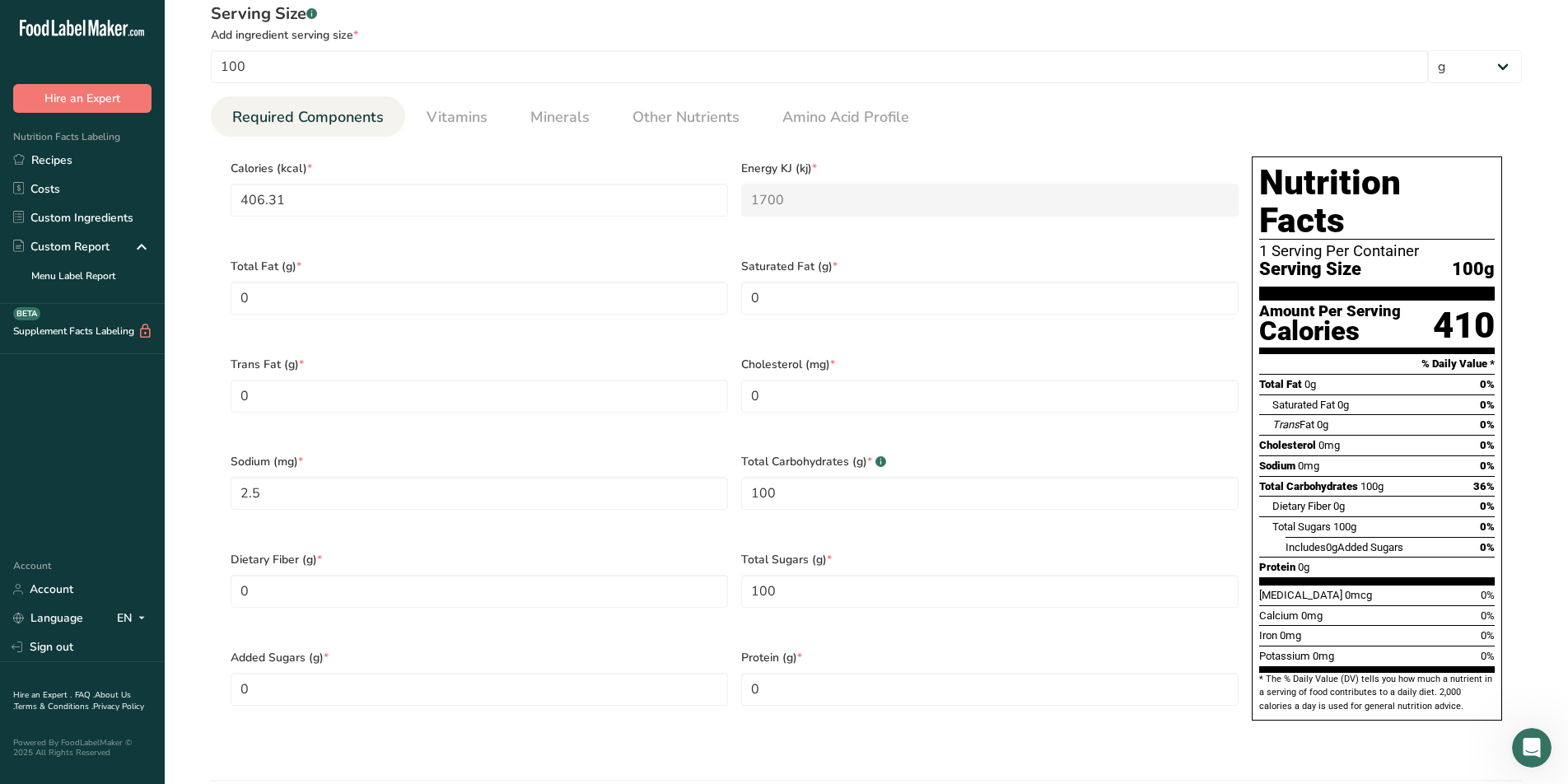 scroll, scrollTop: 692, scrollLeft: 0, axis: vertical 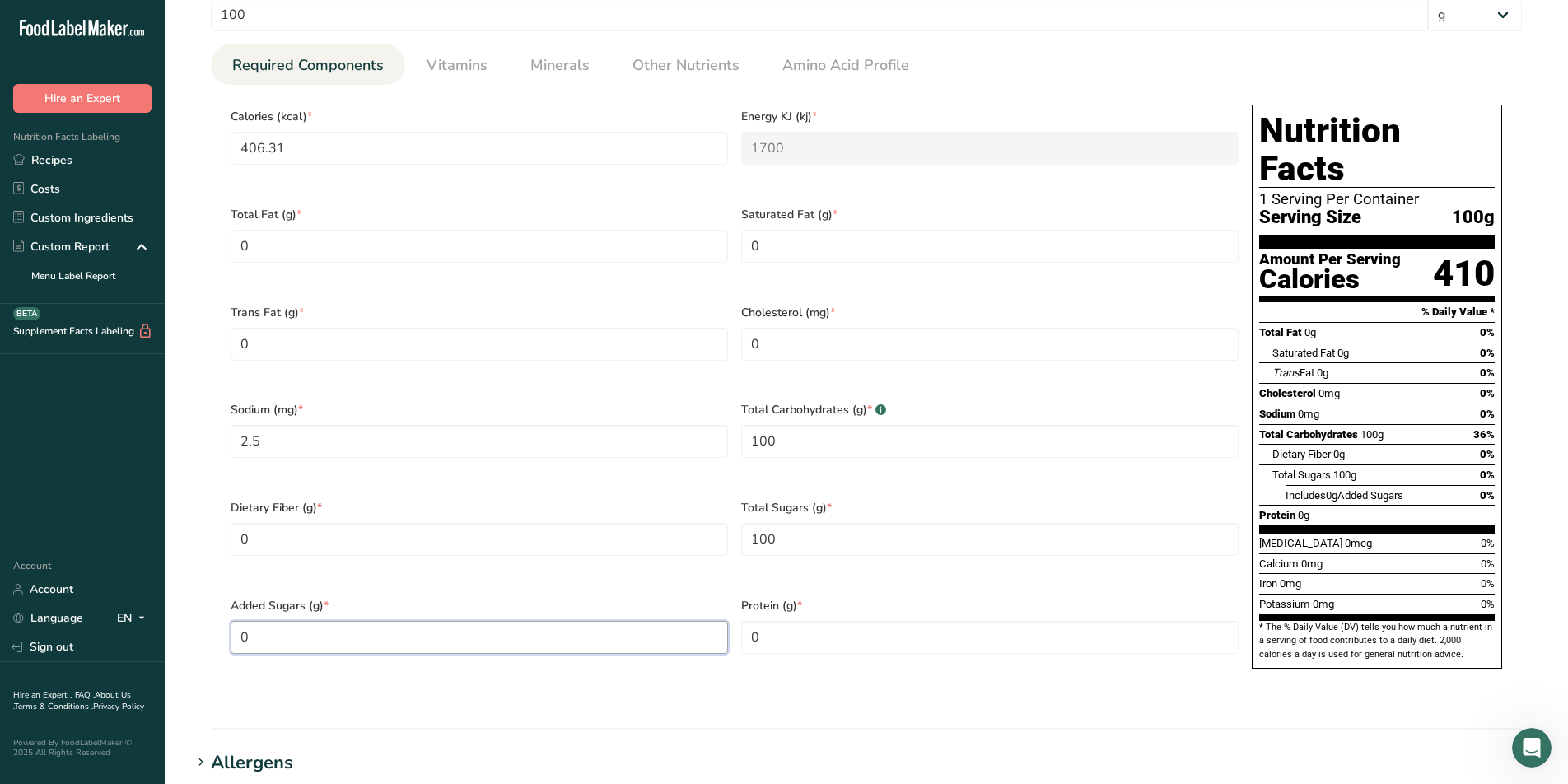 click on "0" at bounding box center [479, 637] 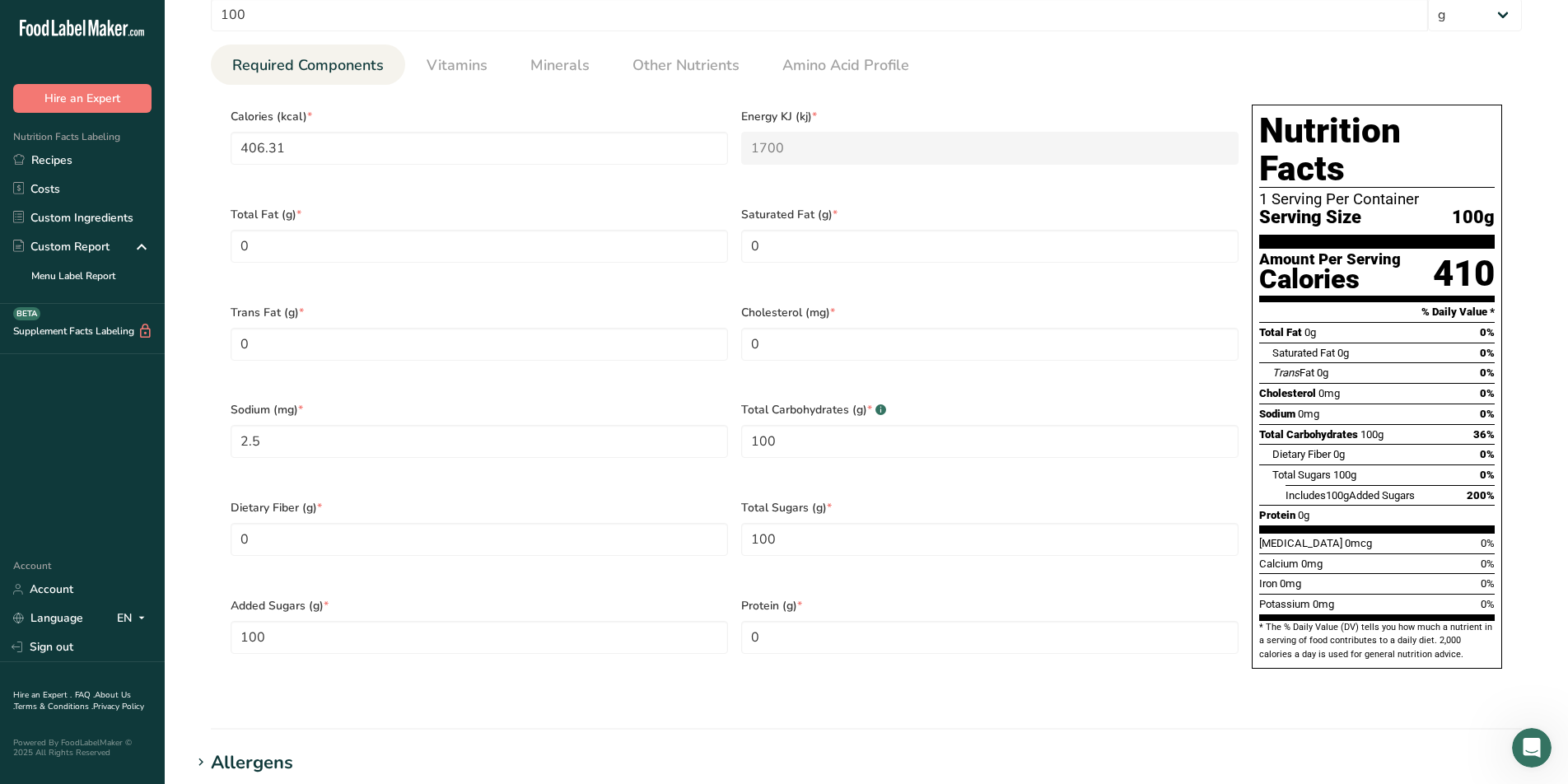 click on "Serving Size
.a-a{fill:#347362;}.b-a{fill:#fff;}
Add ingredient serving size *   100
g
kg
mg
mcg
lb
oz
l
mL
fl oz
tbsp
tsp
cup
qt
gallon
Required Components Vitamins Minerals Other Nutrients Amino Acid Profile
Calories
(kcal) *     406.31
Energy KJ
(kj) *     1700
Total Fat
(g) *     0
Saturated Fat
(g) *" at bounding box center (866, 324) 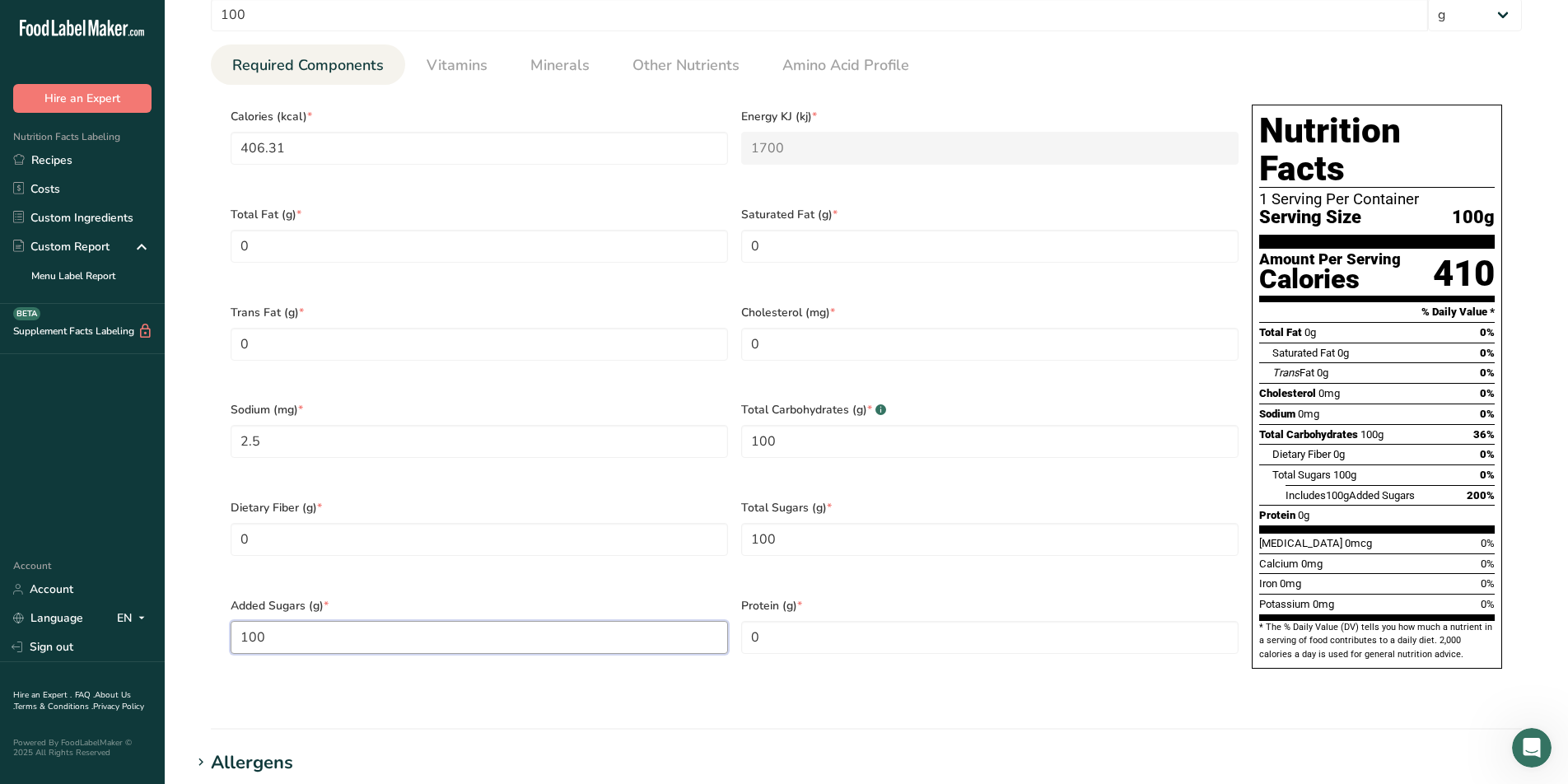 drag, startPoint x: 304, startPoint y: 601, endPoint x: 190, endPoint y: 600, distance: 114.0044 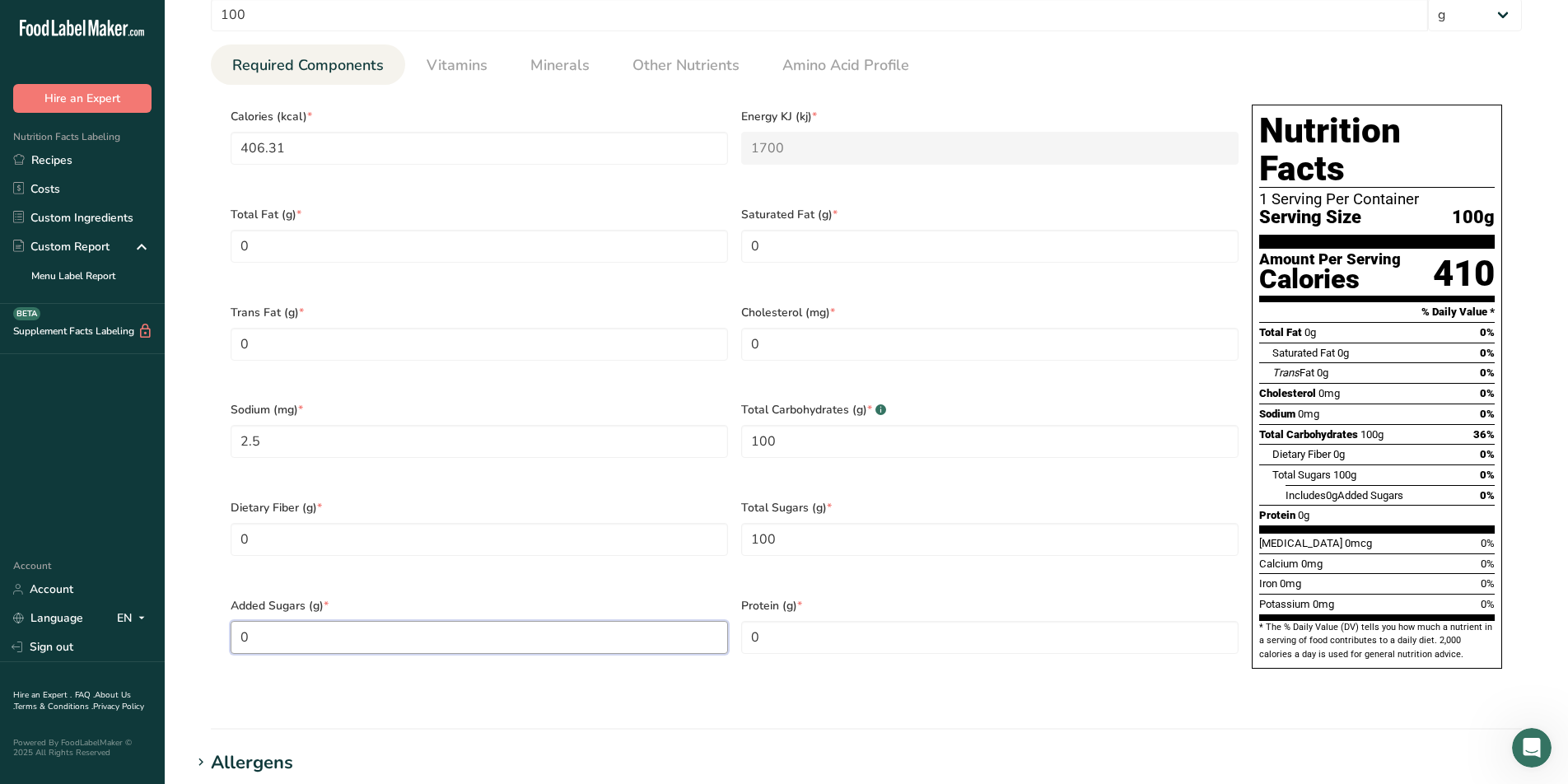 click on "0" at bounding box center [479, 637] 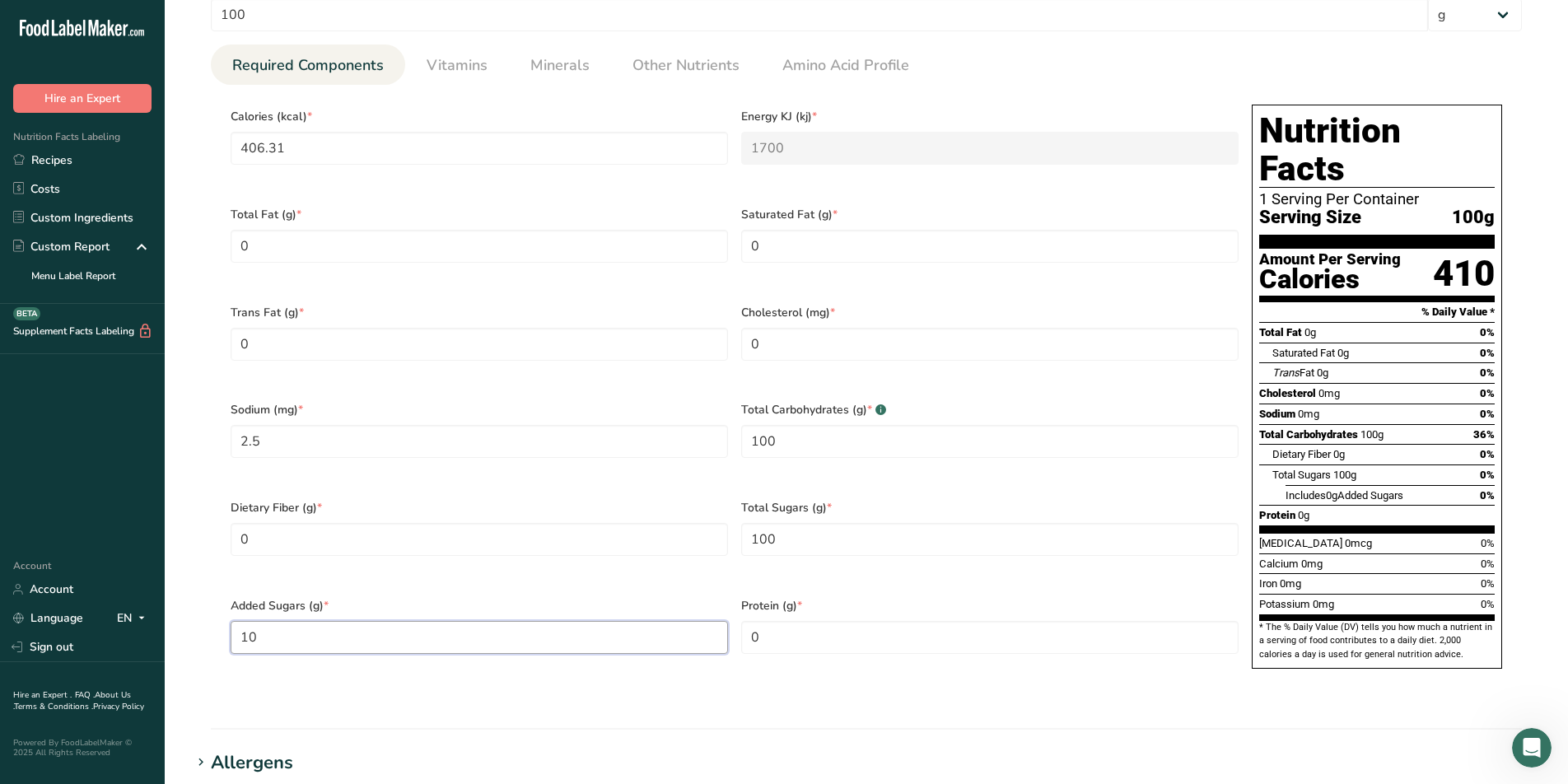 type on "100" 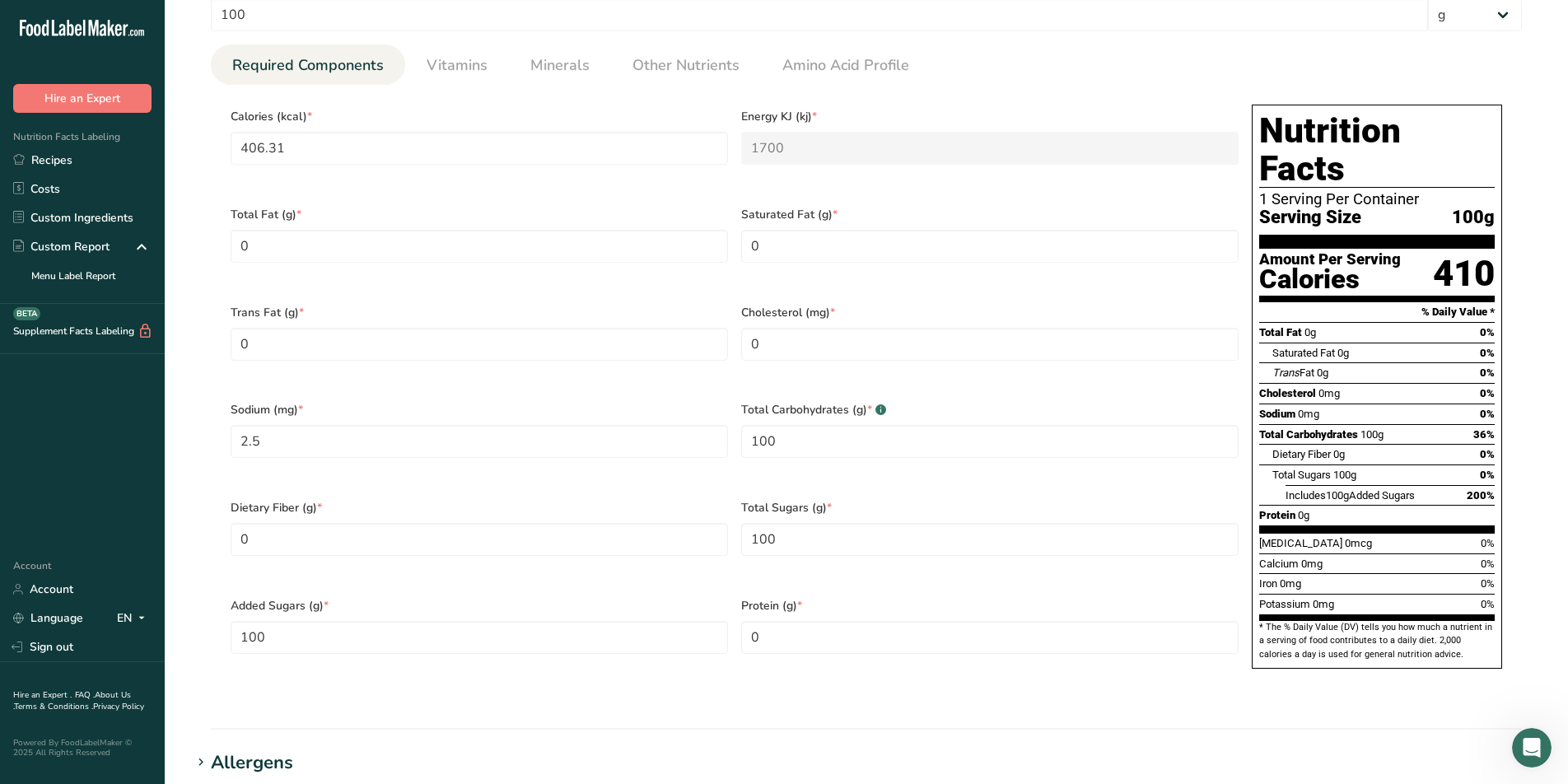 click on "Dietary Fiber
(g) *     0" at bounding box center [479, 538] 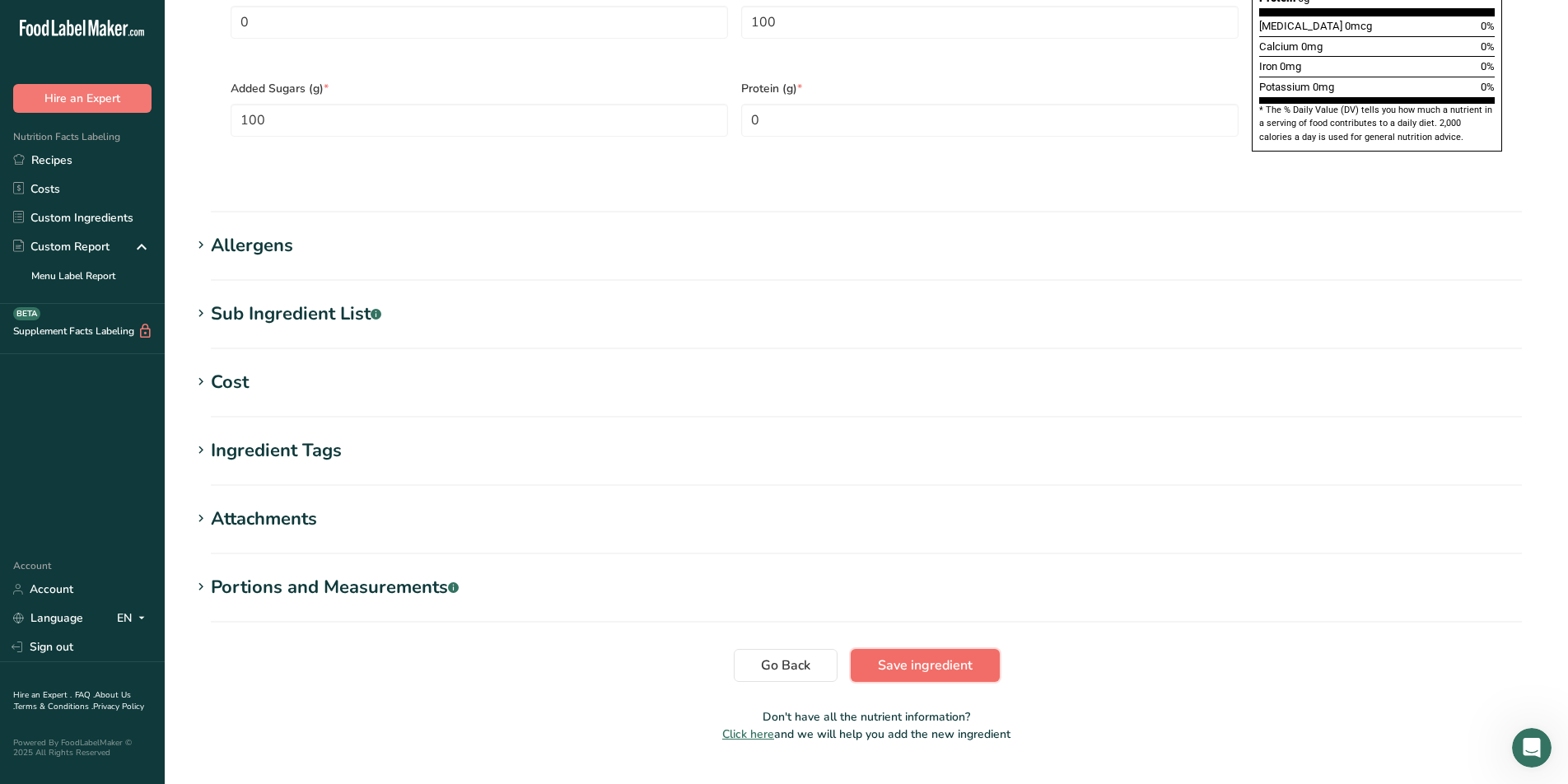 click on "Save ingredient" at bounding box center (925, 665) 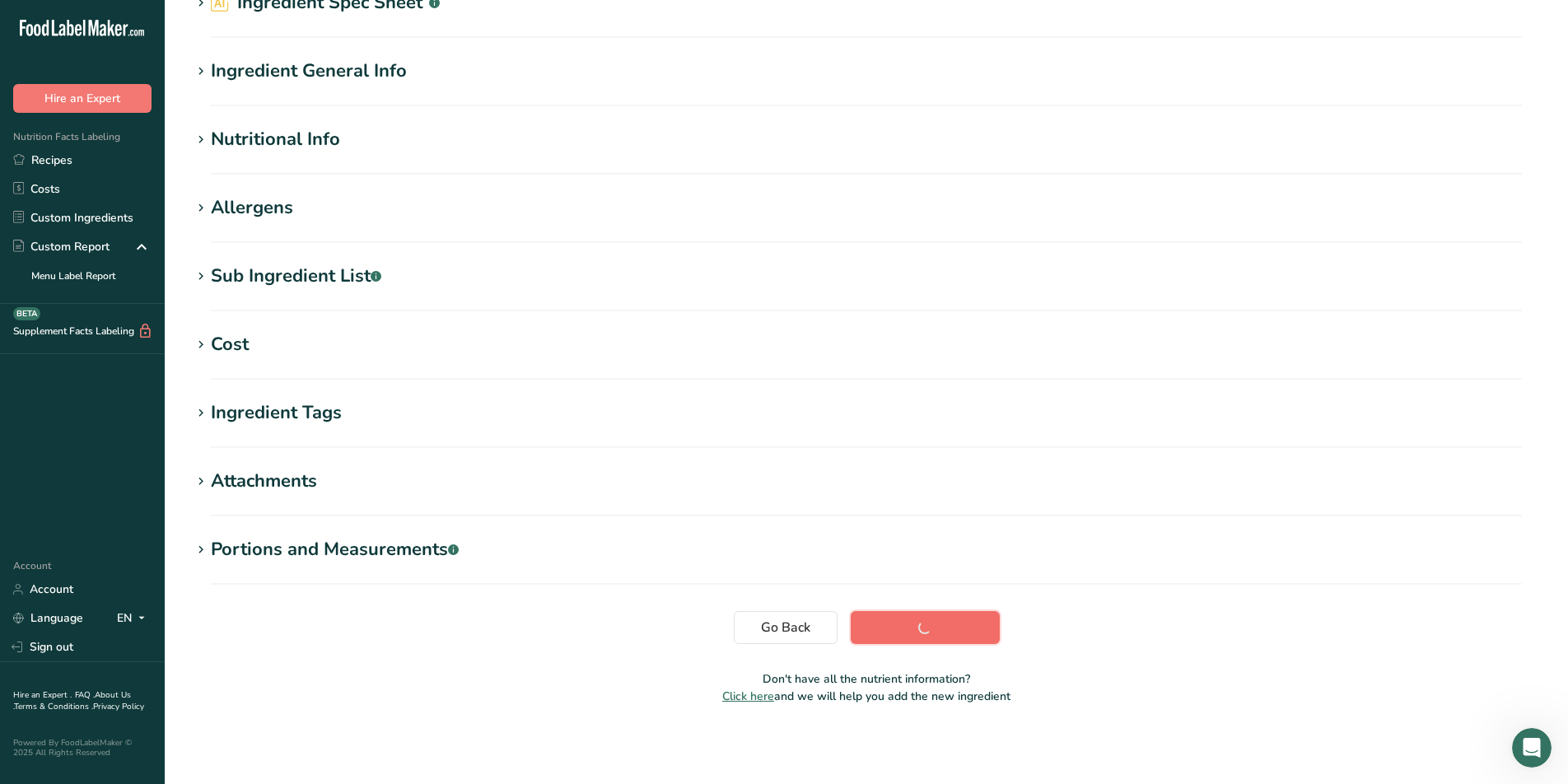 scroll, scrollTop: 87, scrollLeft: 0, axis: vertical 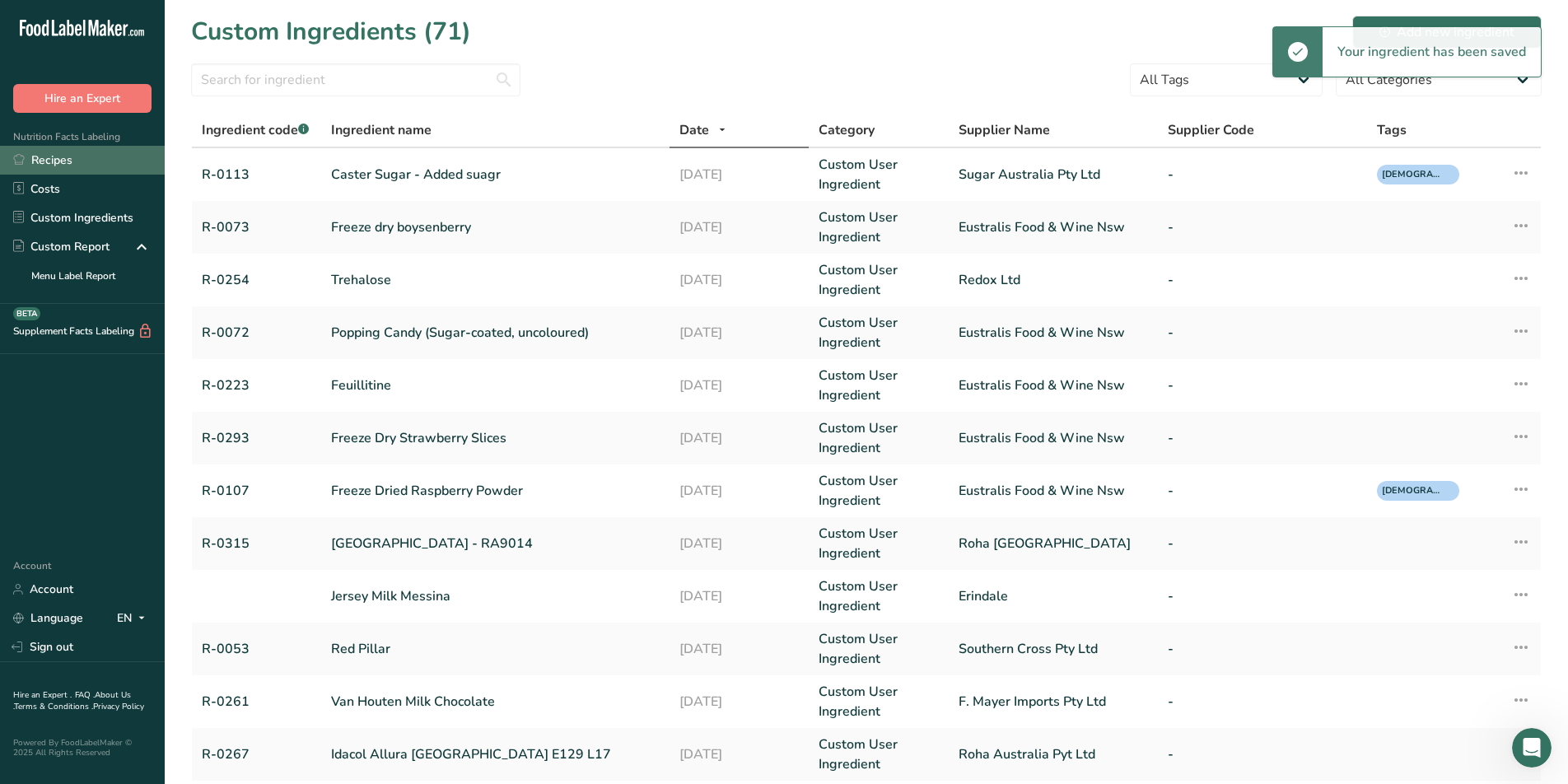 click on "Recipes" at bounding box center (82, 160) 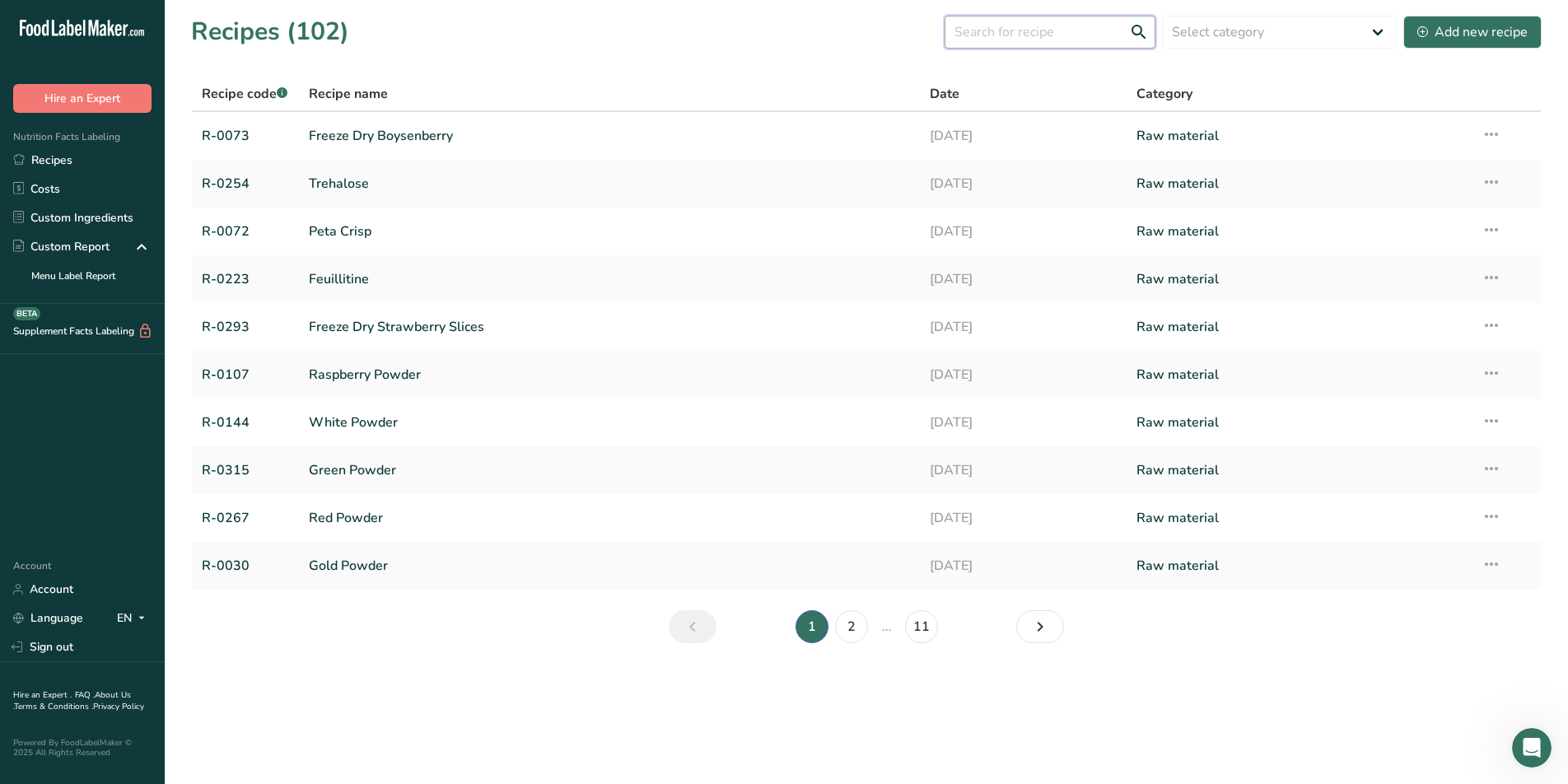 click at bounding box center [1050, 32] 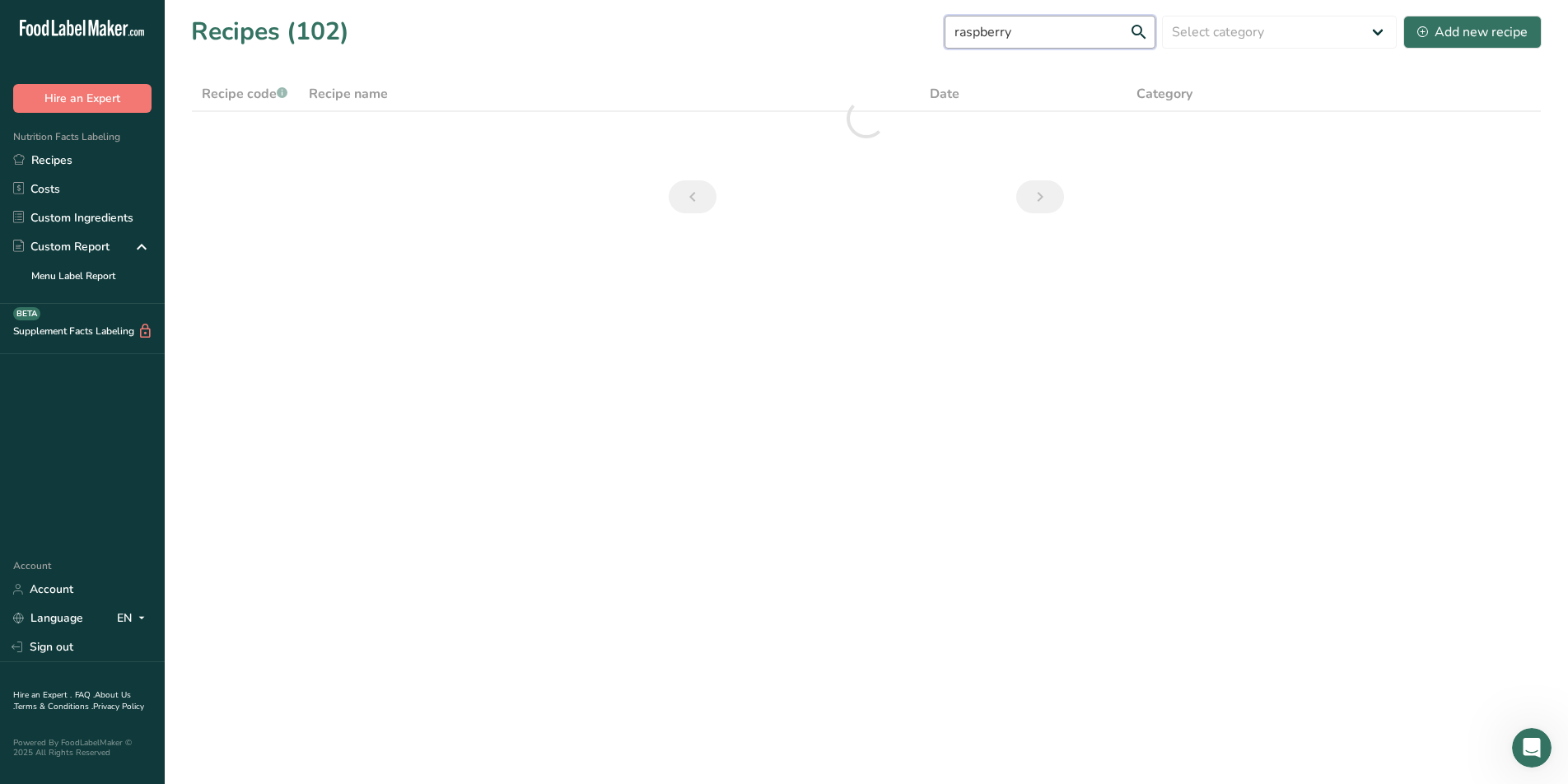 type on "raspberry" 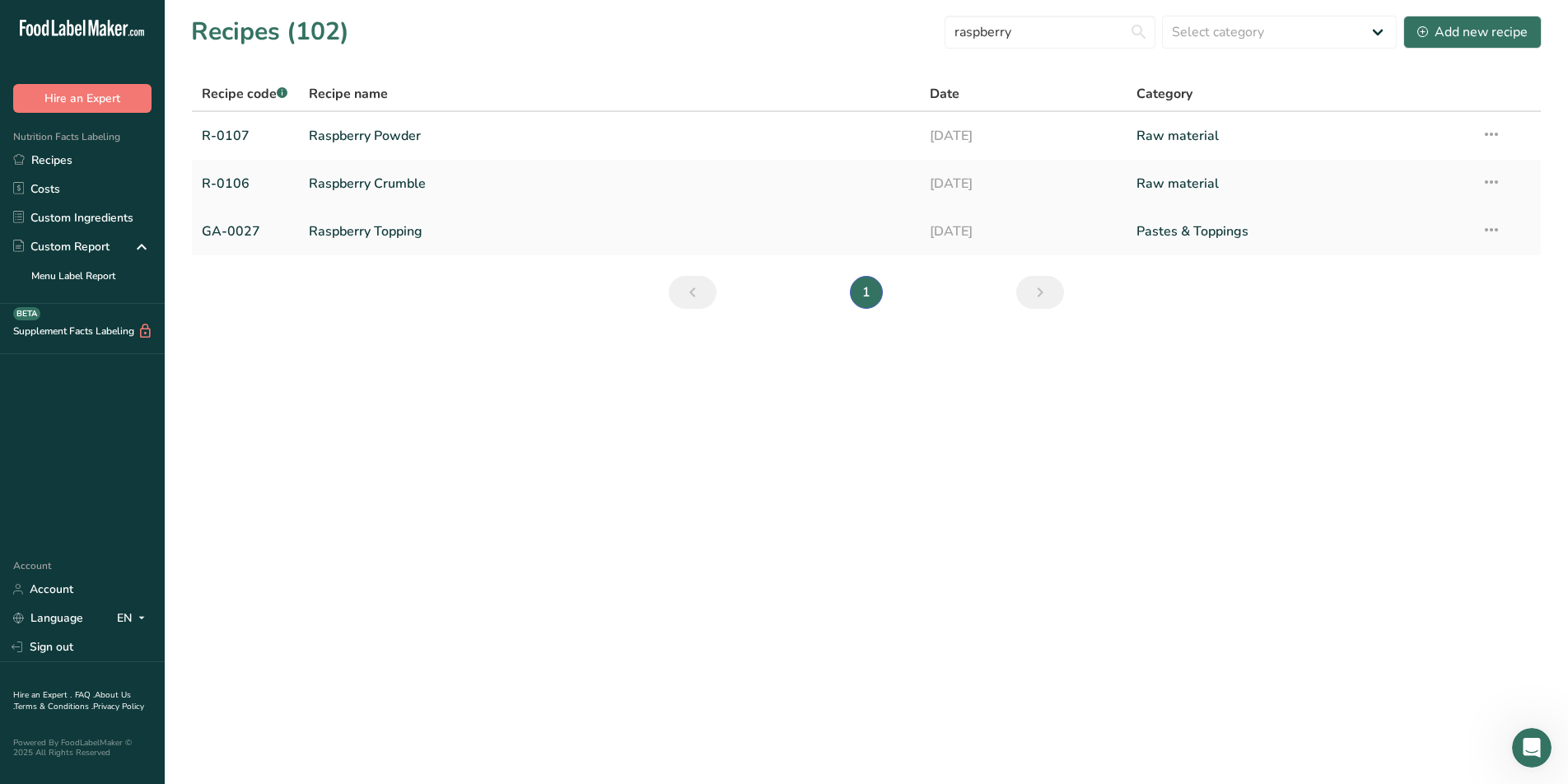 click on "Raspberry Topping" at bounding box center (609, 231) 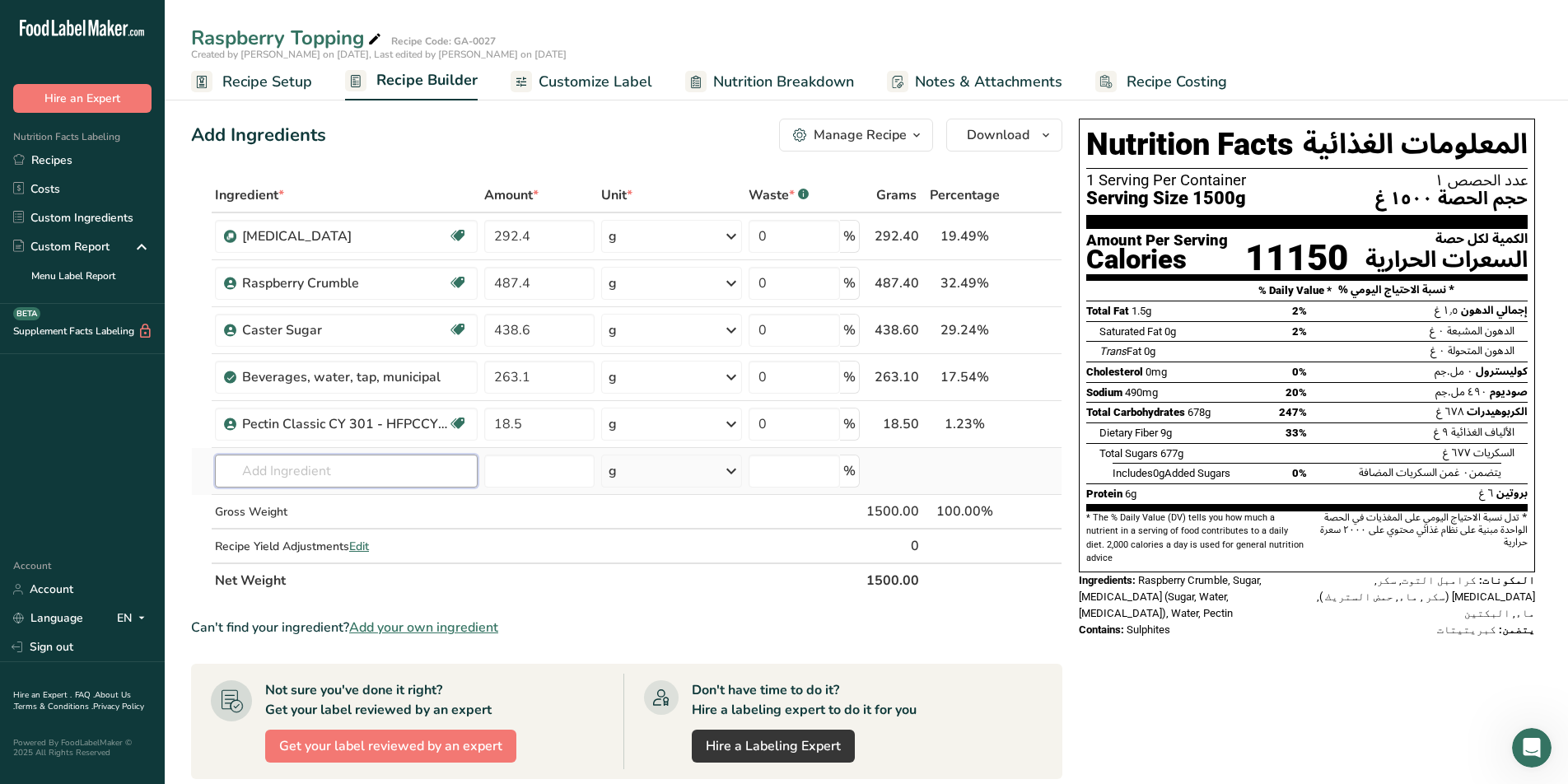 click at bounding box center (346, 471) 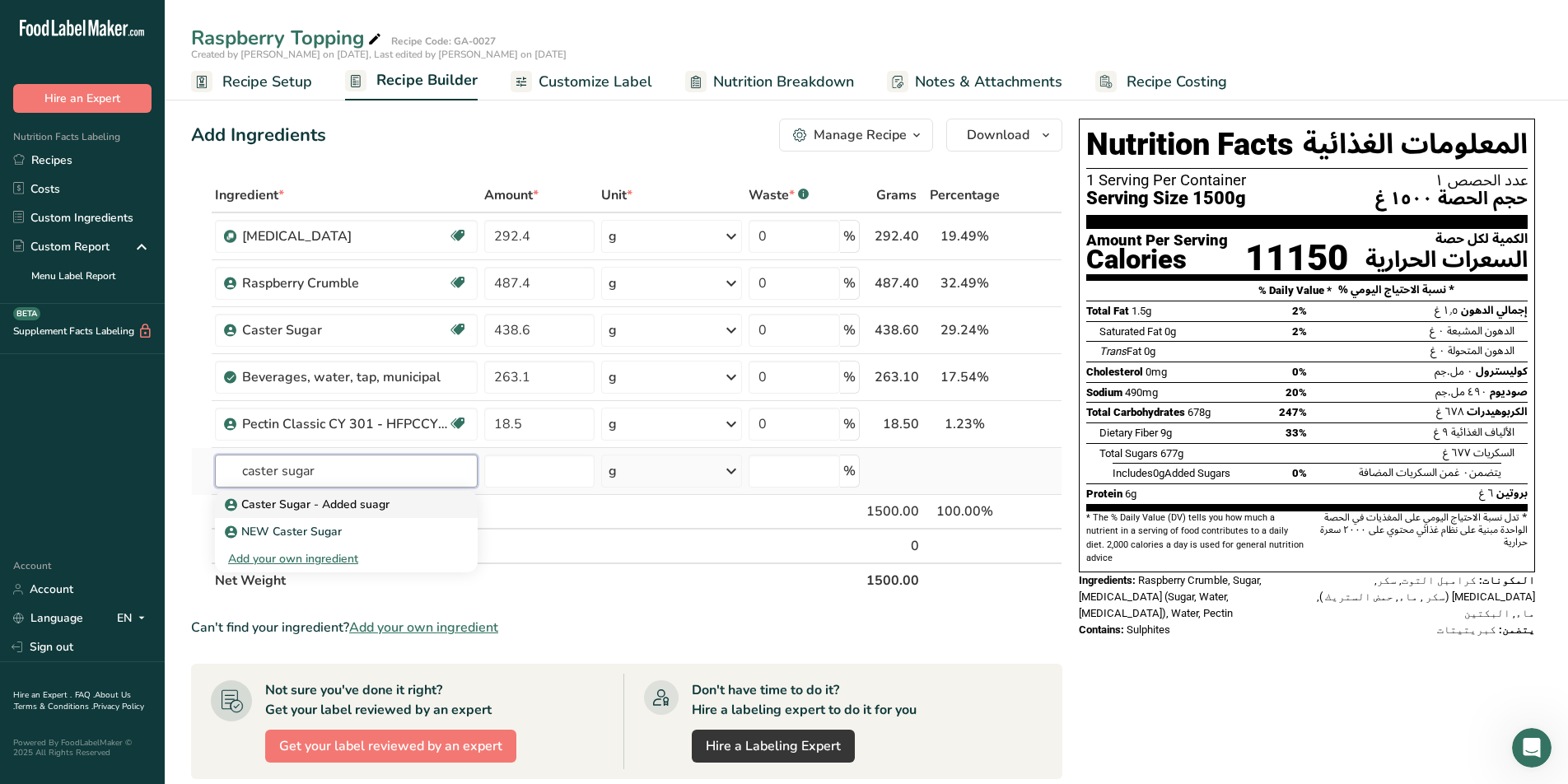 type on "Caster Sugar - Added suagr" 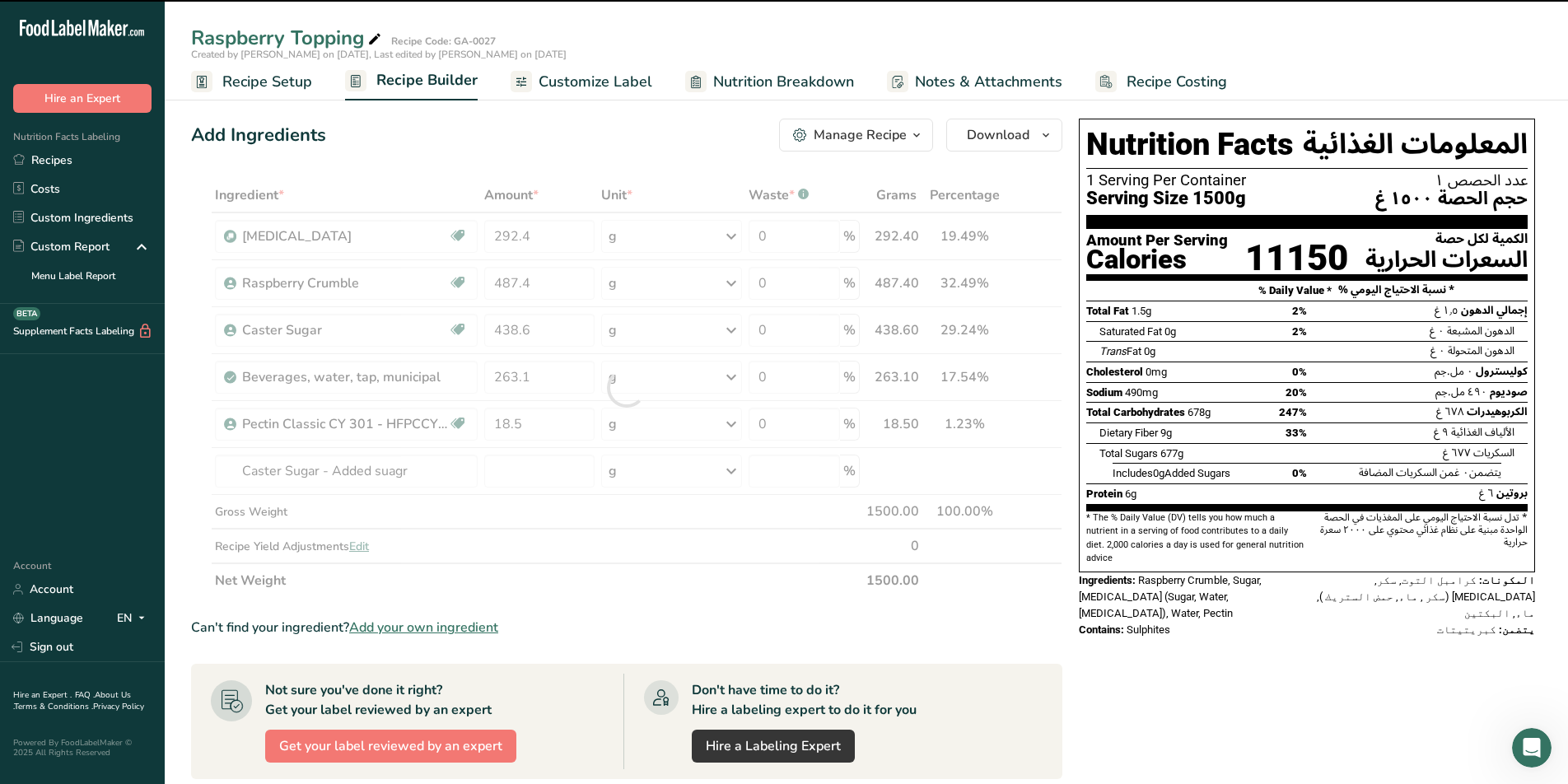type on "0" 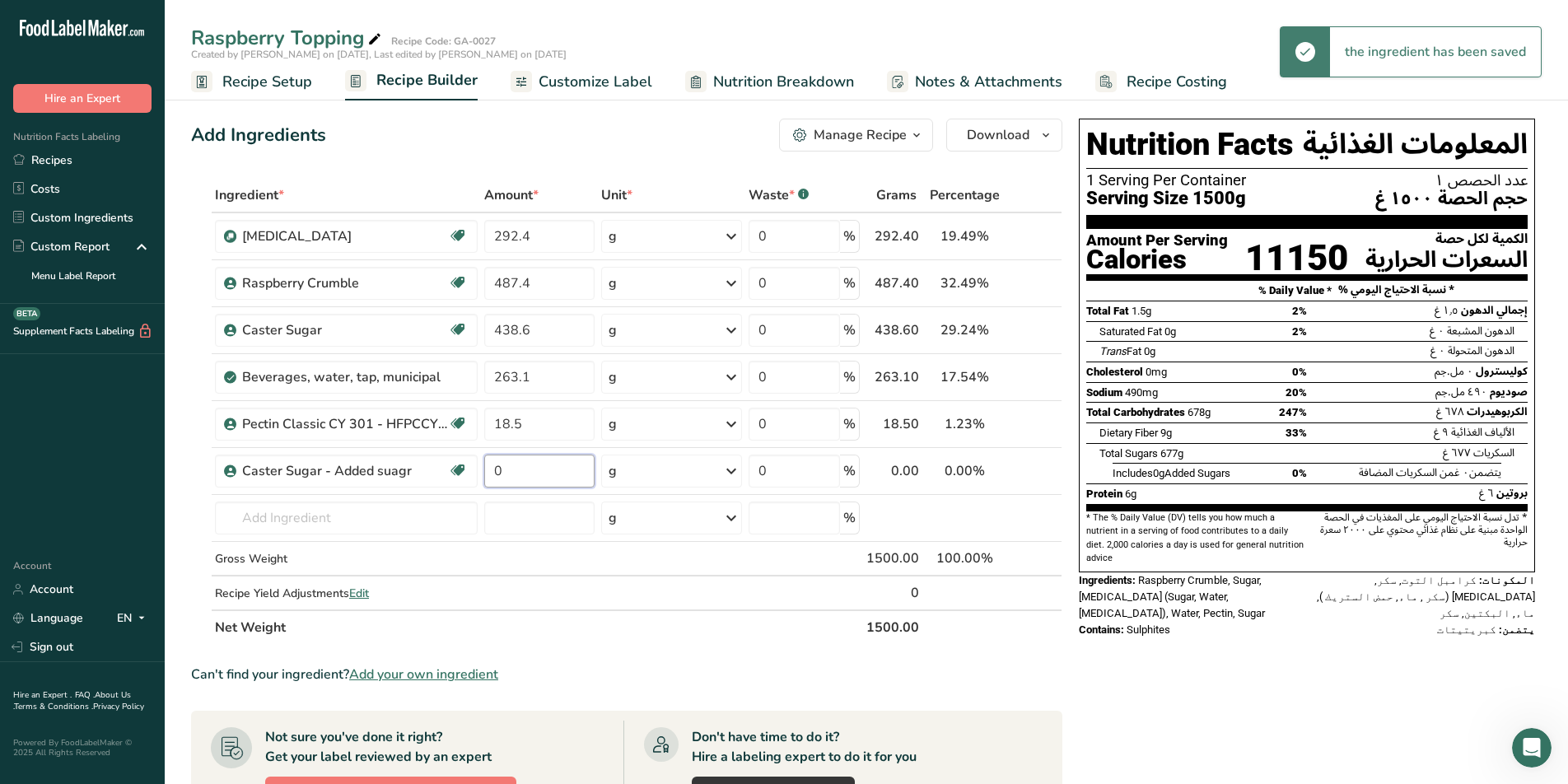 click on "0" at bounding box center (539, 471) 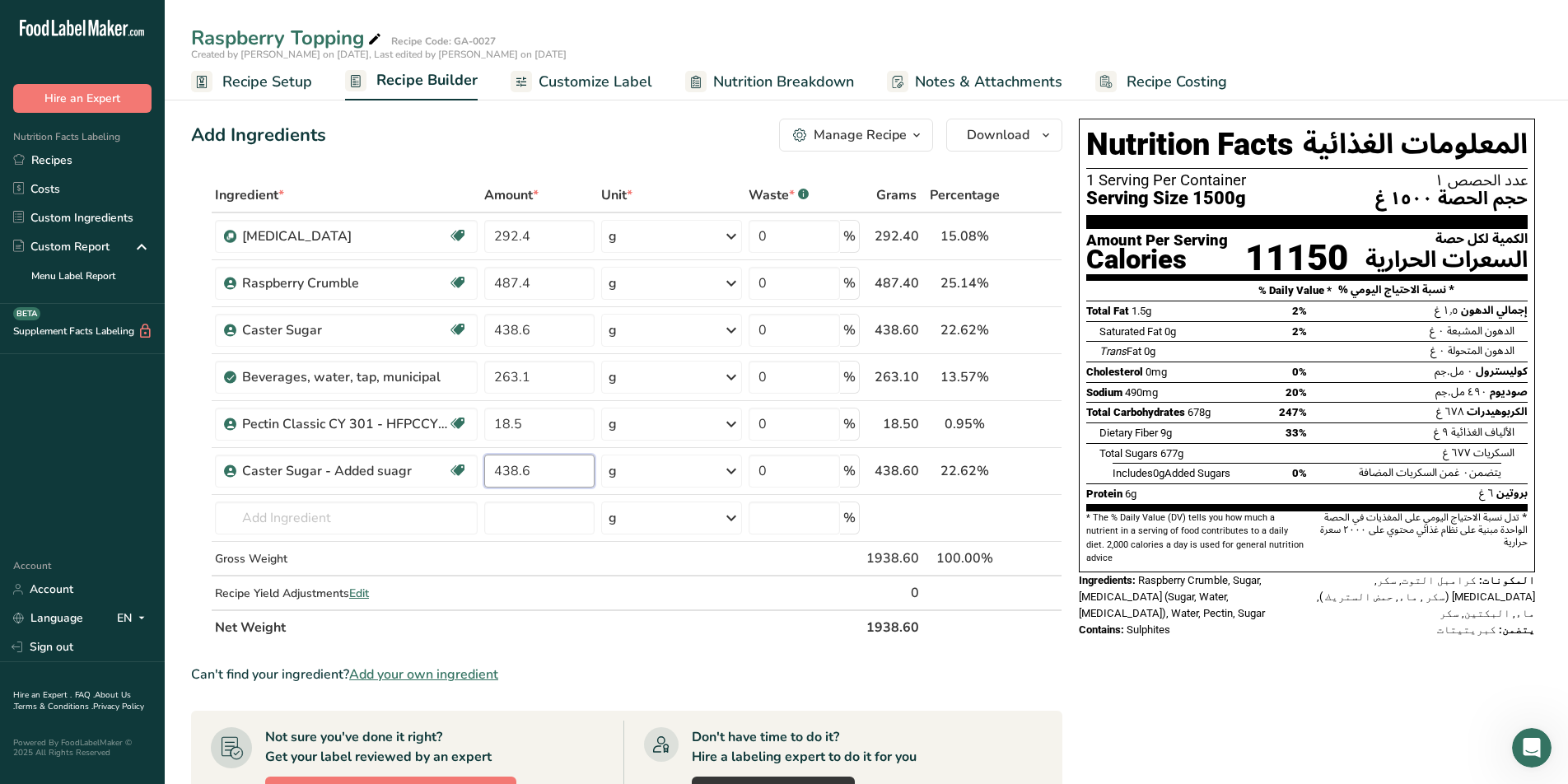 type on "438.6" 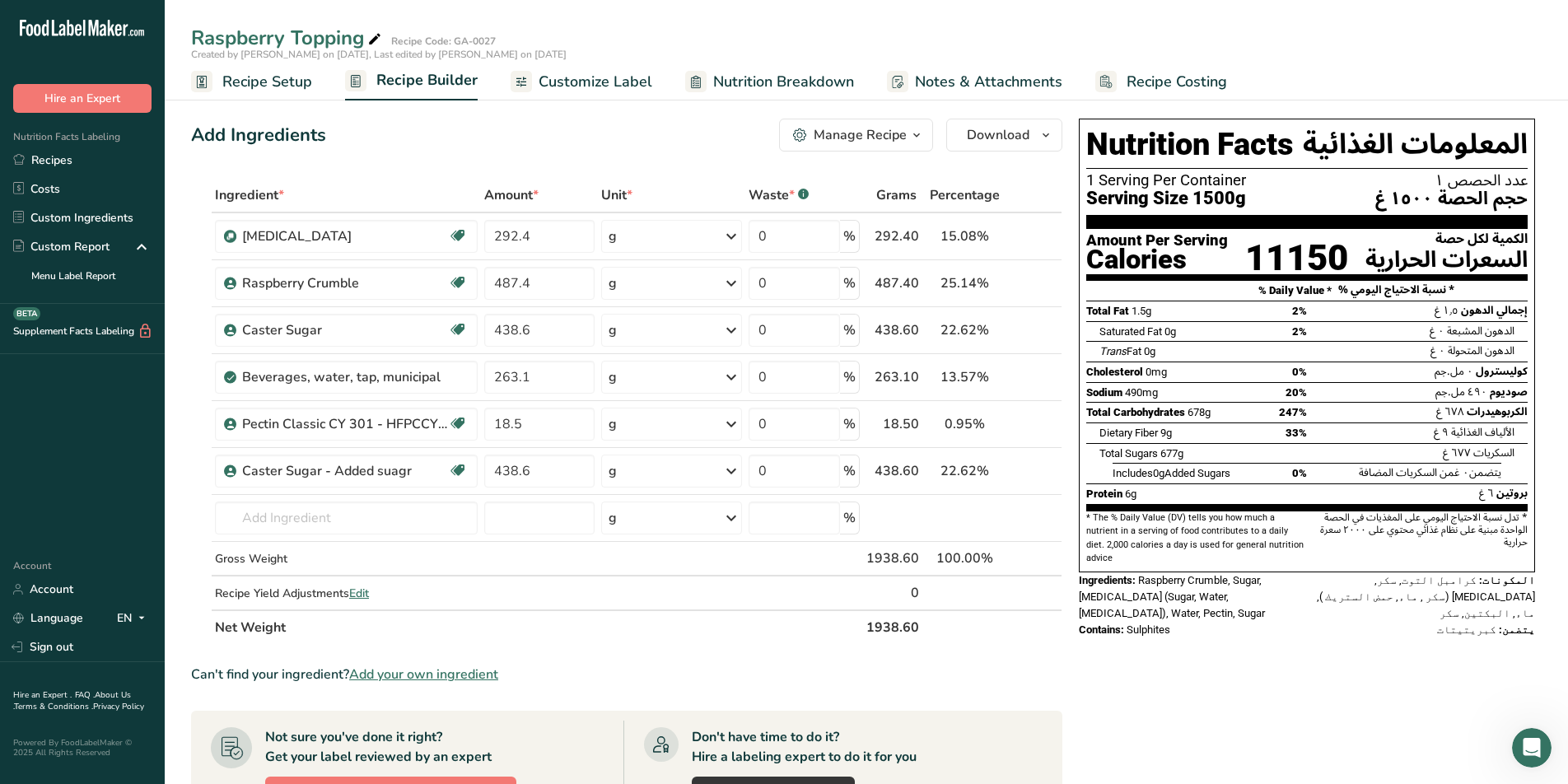 click on "Nutrition Facts
المعلومات الغذائية
1 Serving Per Container
عدد الحصص ١
Serving Size
1500g
حجم الحصة
١٥٠٠ غ
Amount Per Serving
Calories
11150
الكمية لكل حصة
السعرات الحرارية
% Daily Value *
% نسبة الاحتياج اليومي *
Total Fat
1.5g
2%
إجمالي الدهون
١٫٥ غ
Saturated Fat
0g
2%
Trans  Fat" at bounding box center (1307, 662) 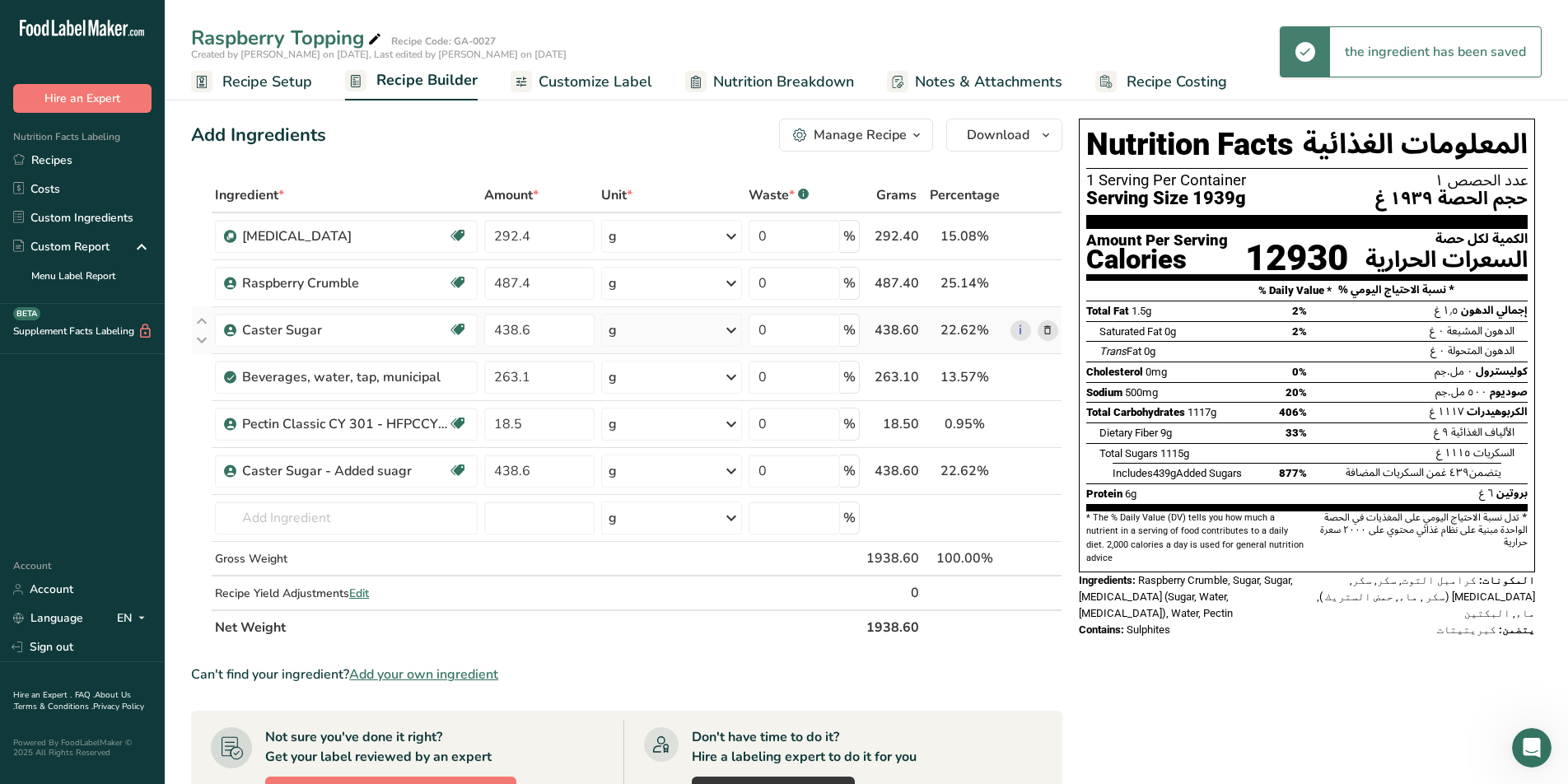 click at bounding box center [1048, 330] 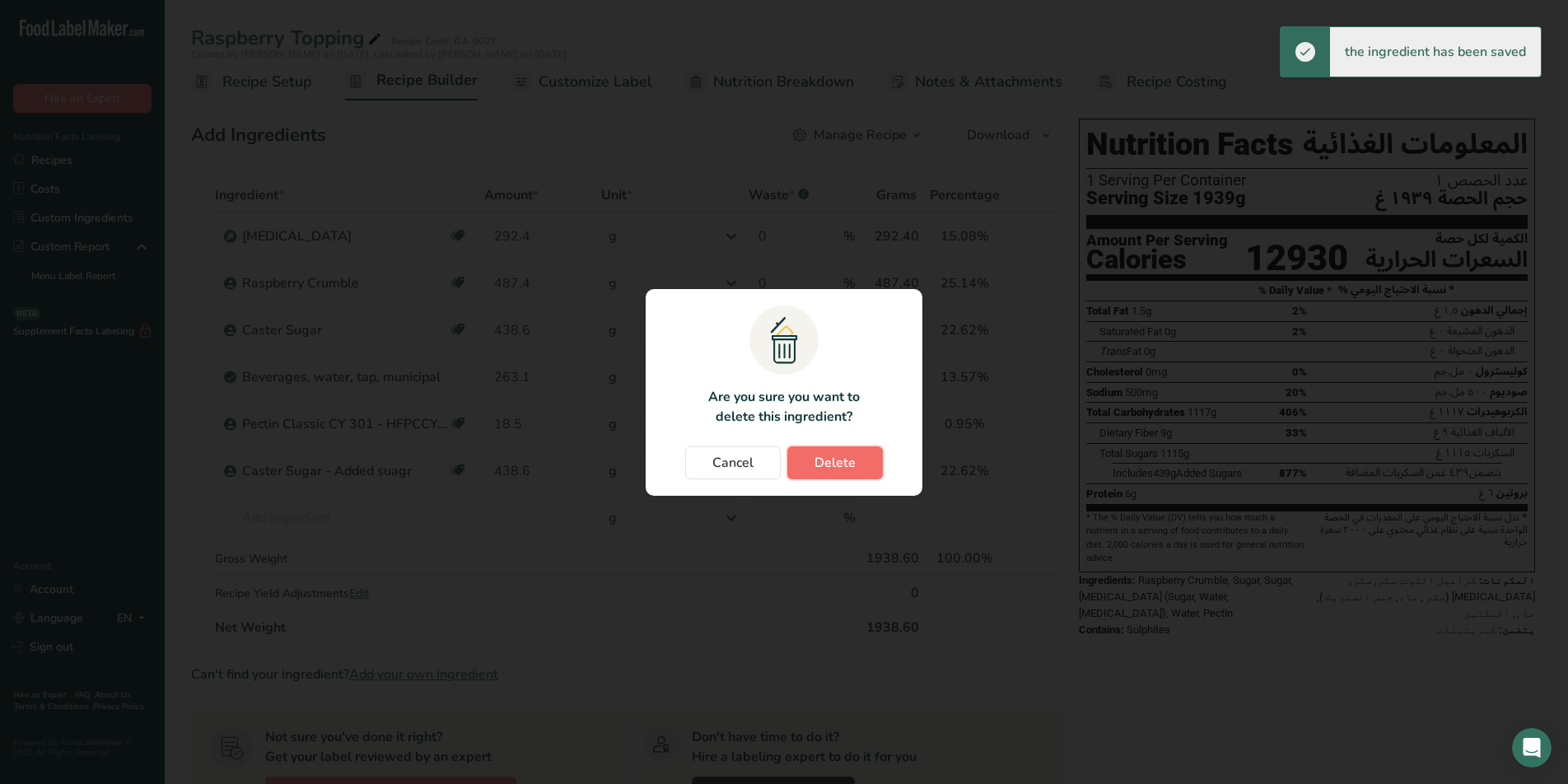 click on "Delete" at bounding box center [835, 463] 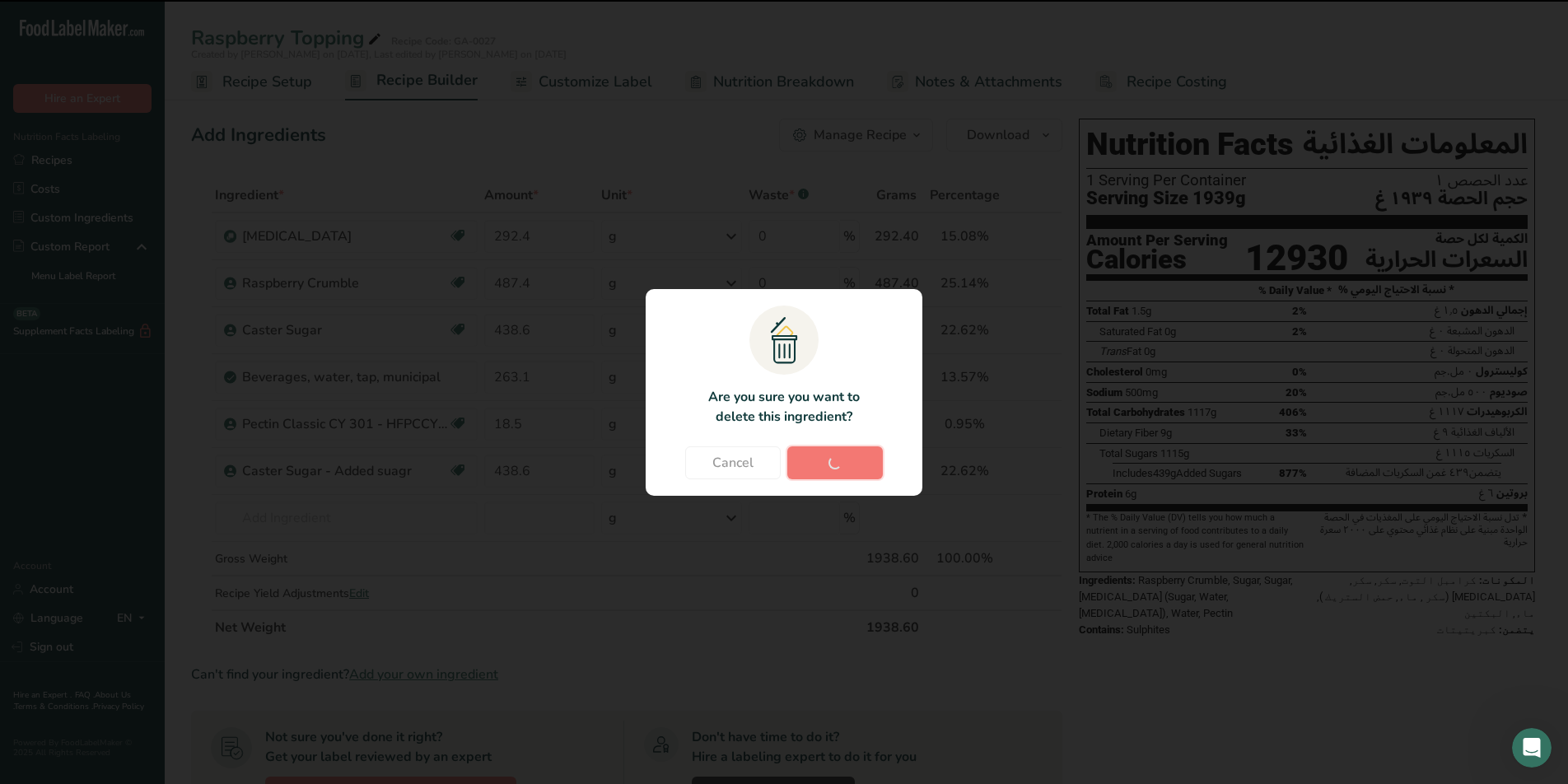 type on "263.1" 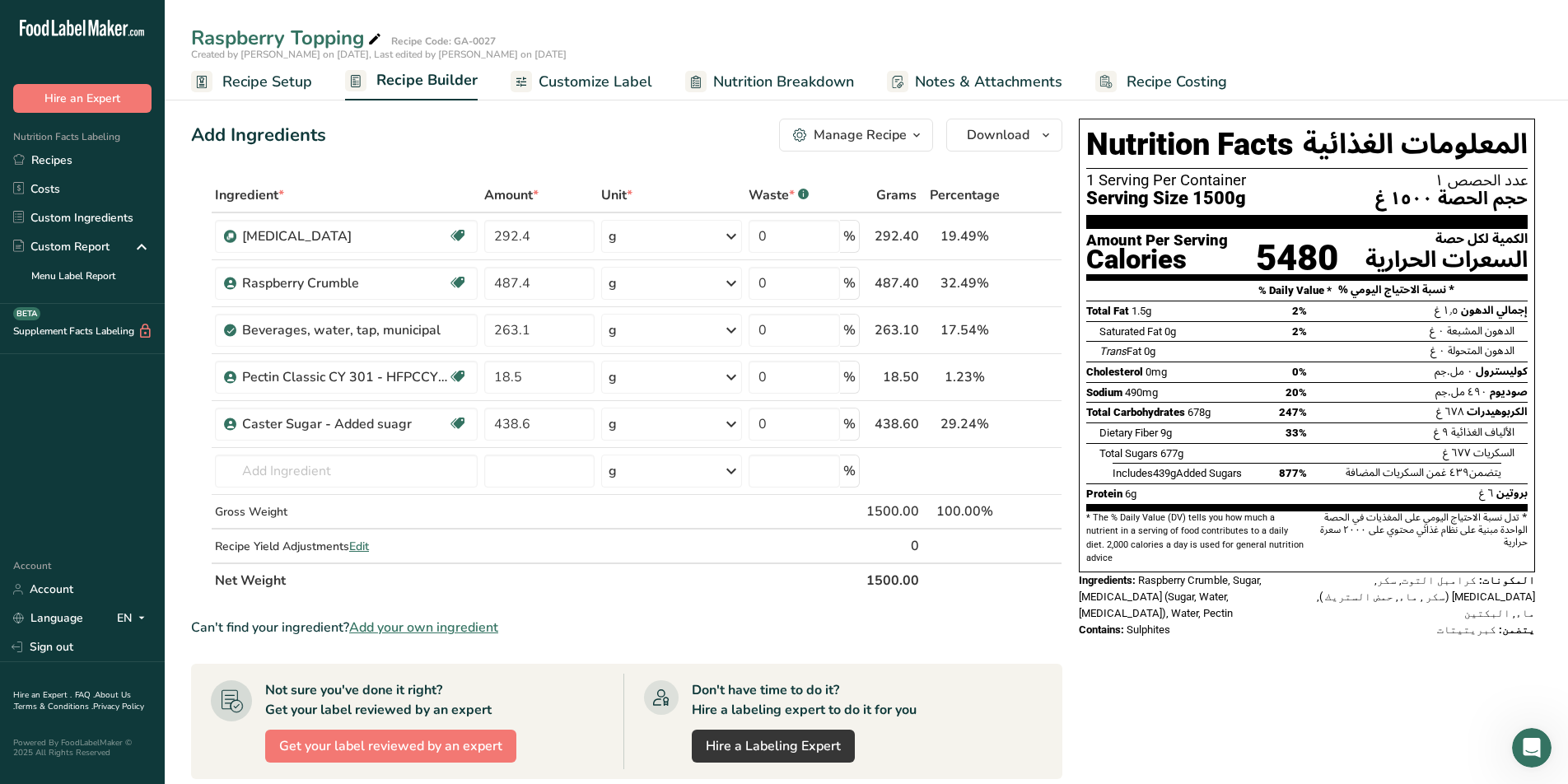 click on "Customize Label" at bounding box center [595, 82] 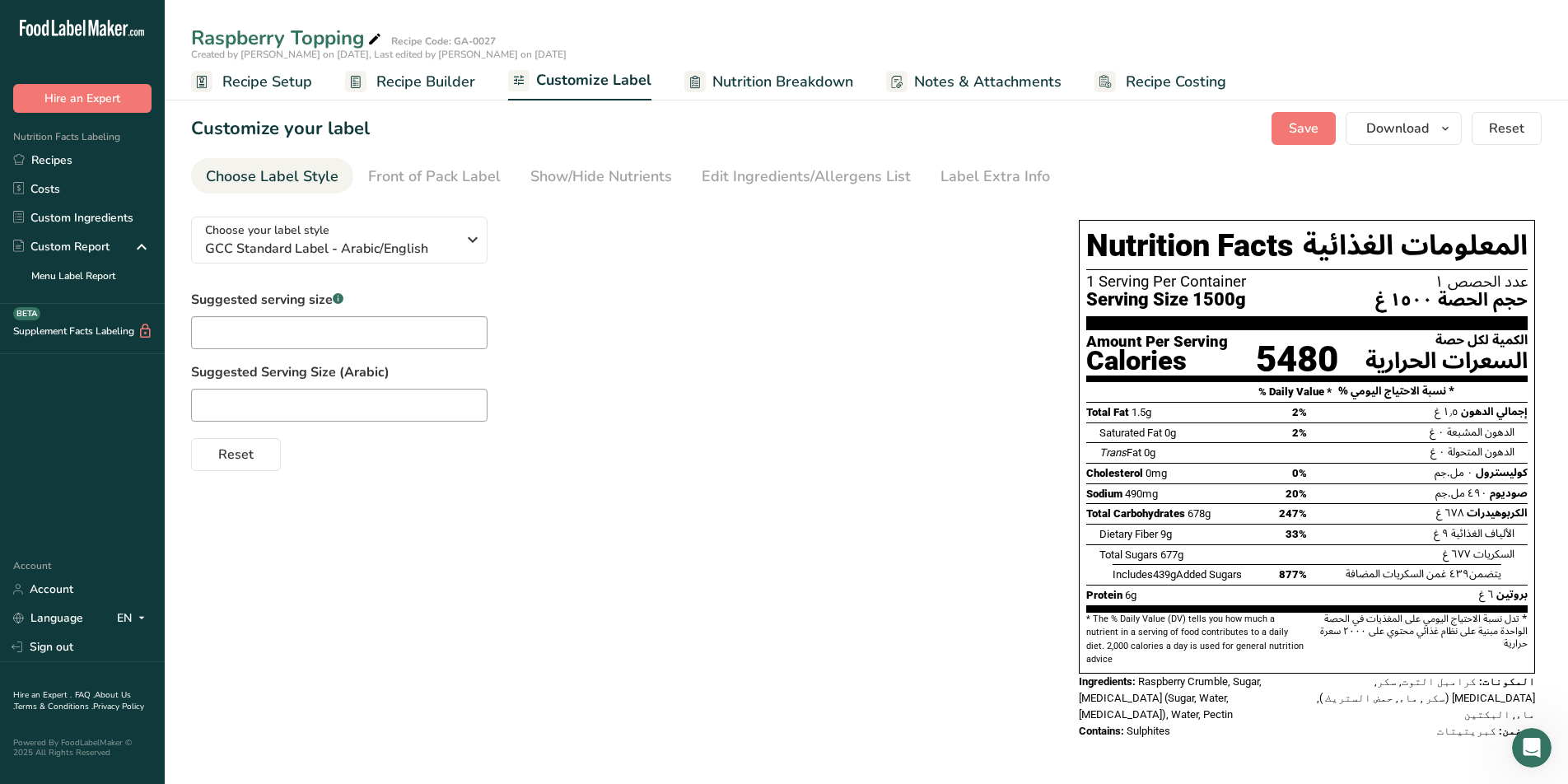 click on "Nutrition Breakdown" at bounding box center (782, 82) 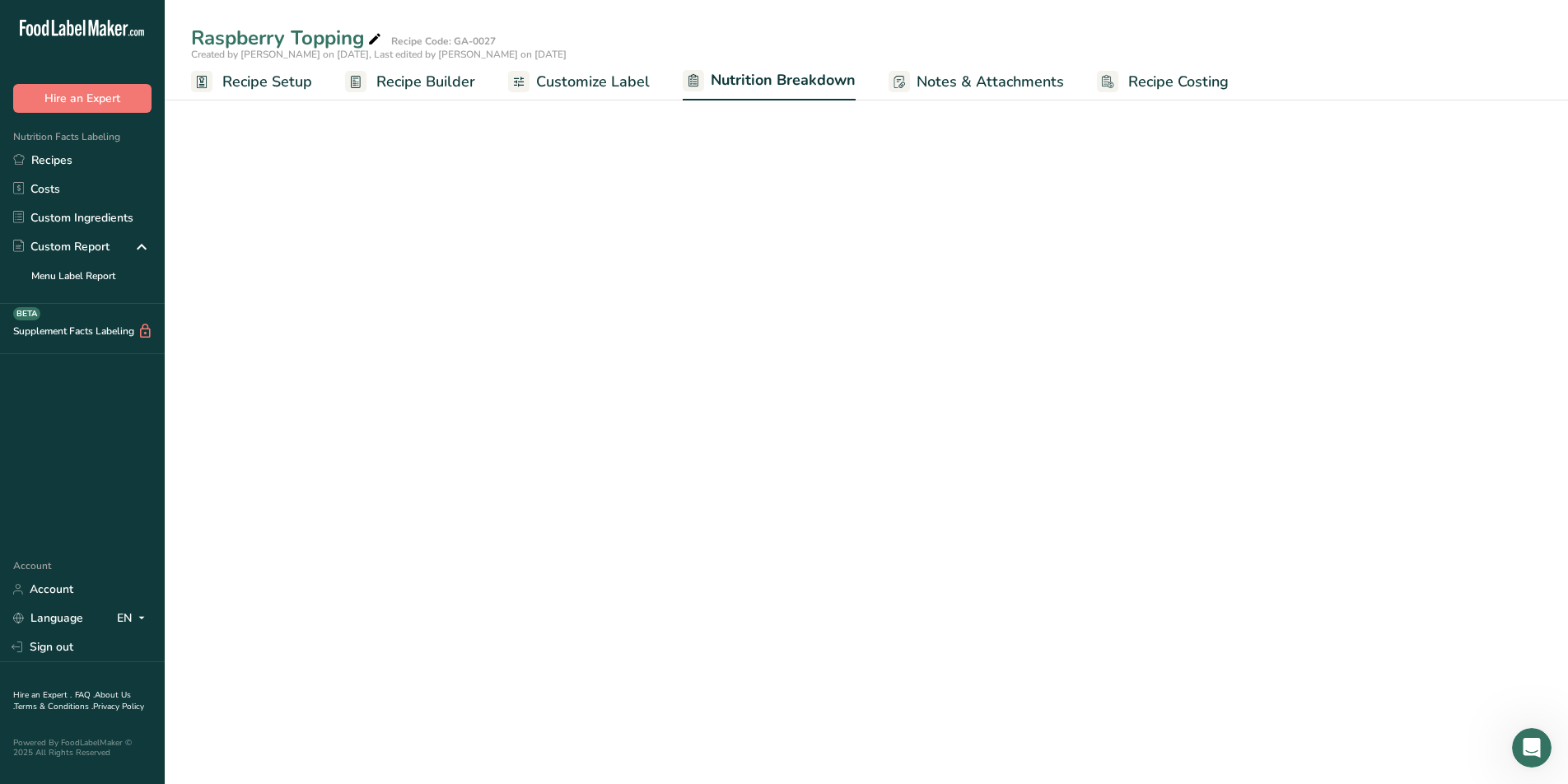 select on "Calories" 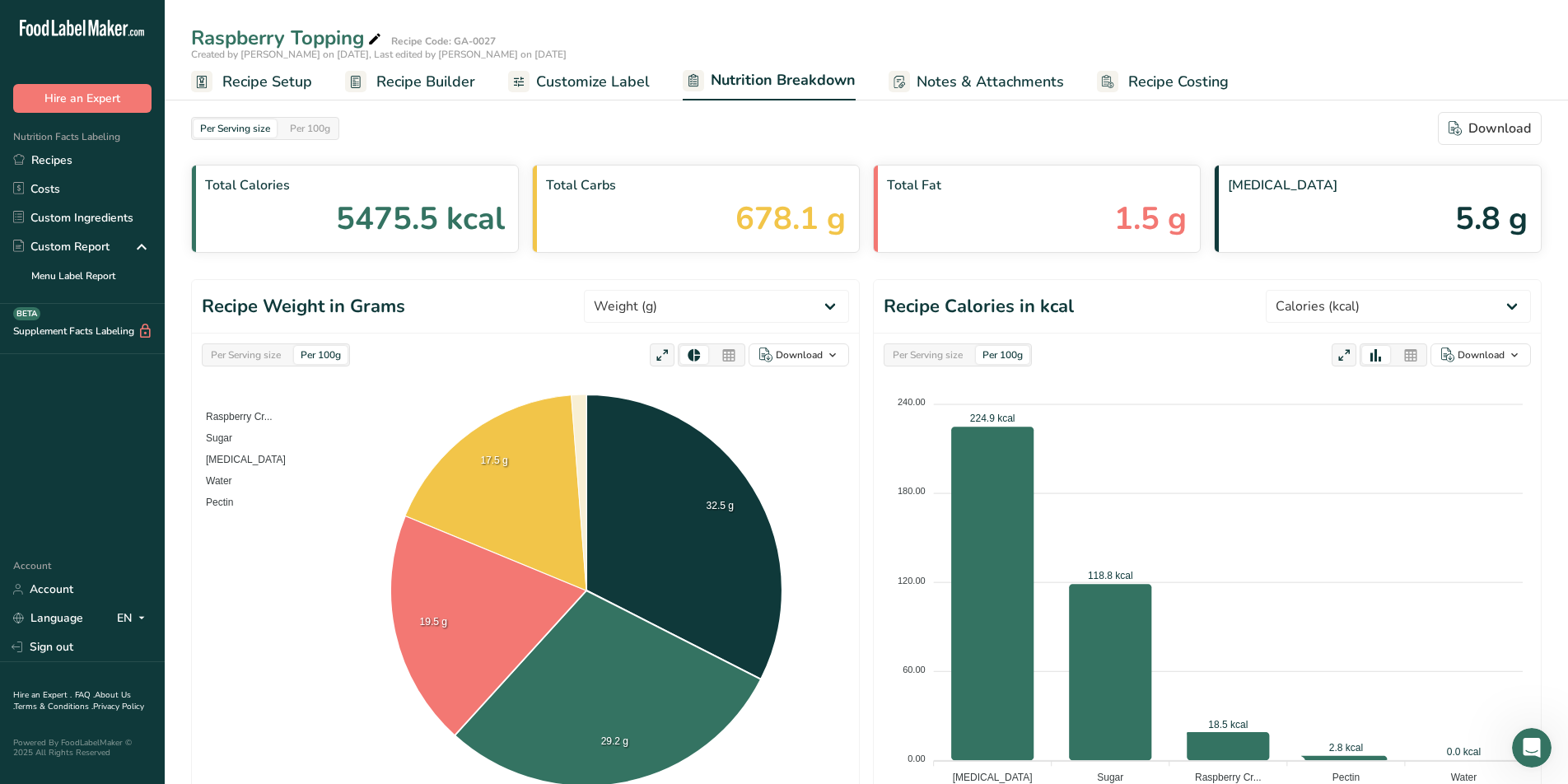 click on "Customize Label" at bounding box center (593, 82) 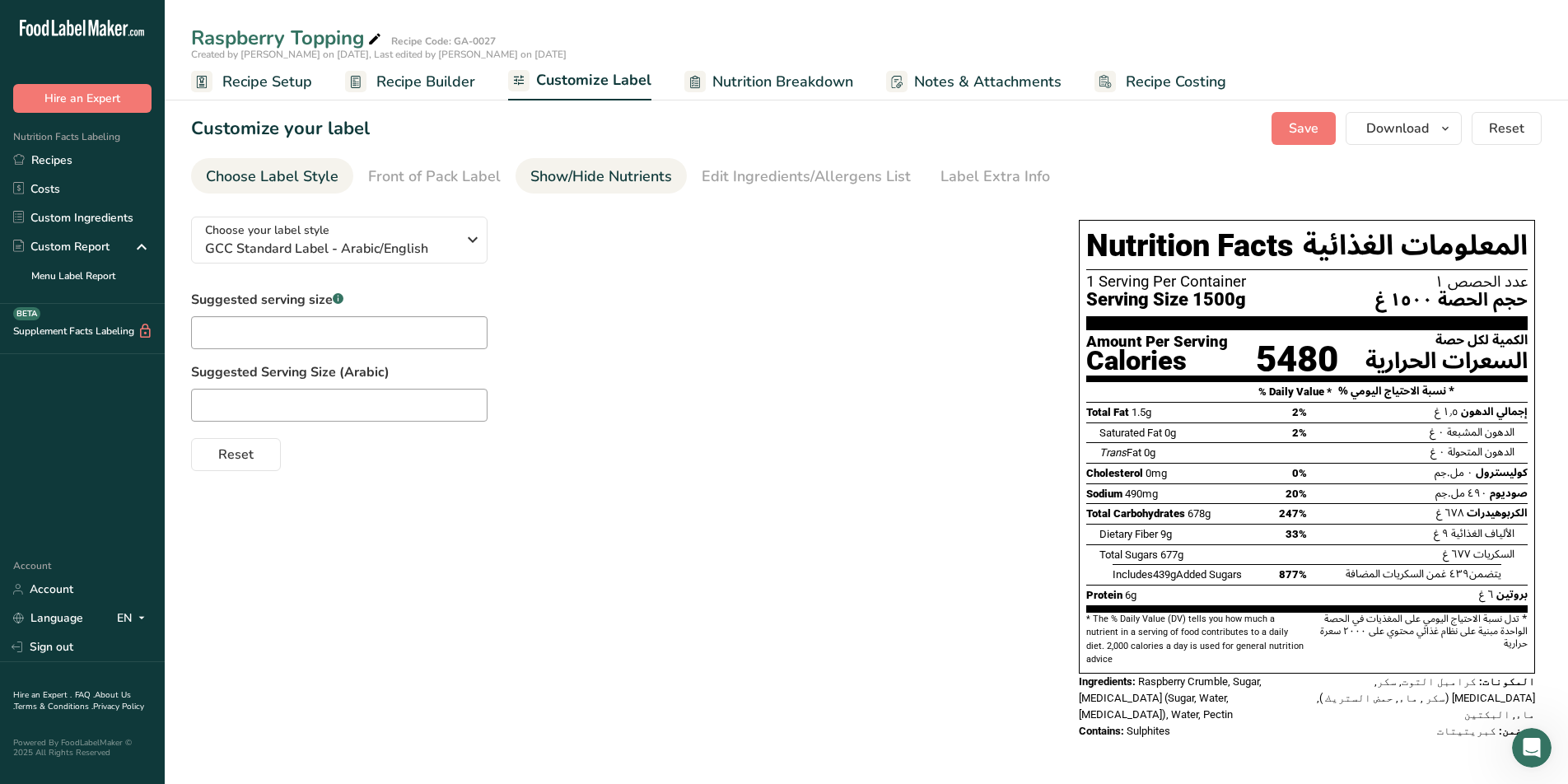 click on "Show/Hide Nutrients" at bounding box center (601, 176) 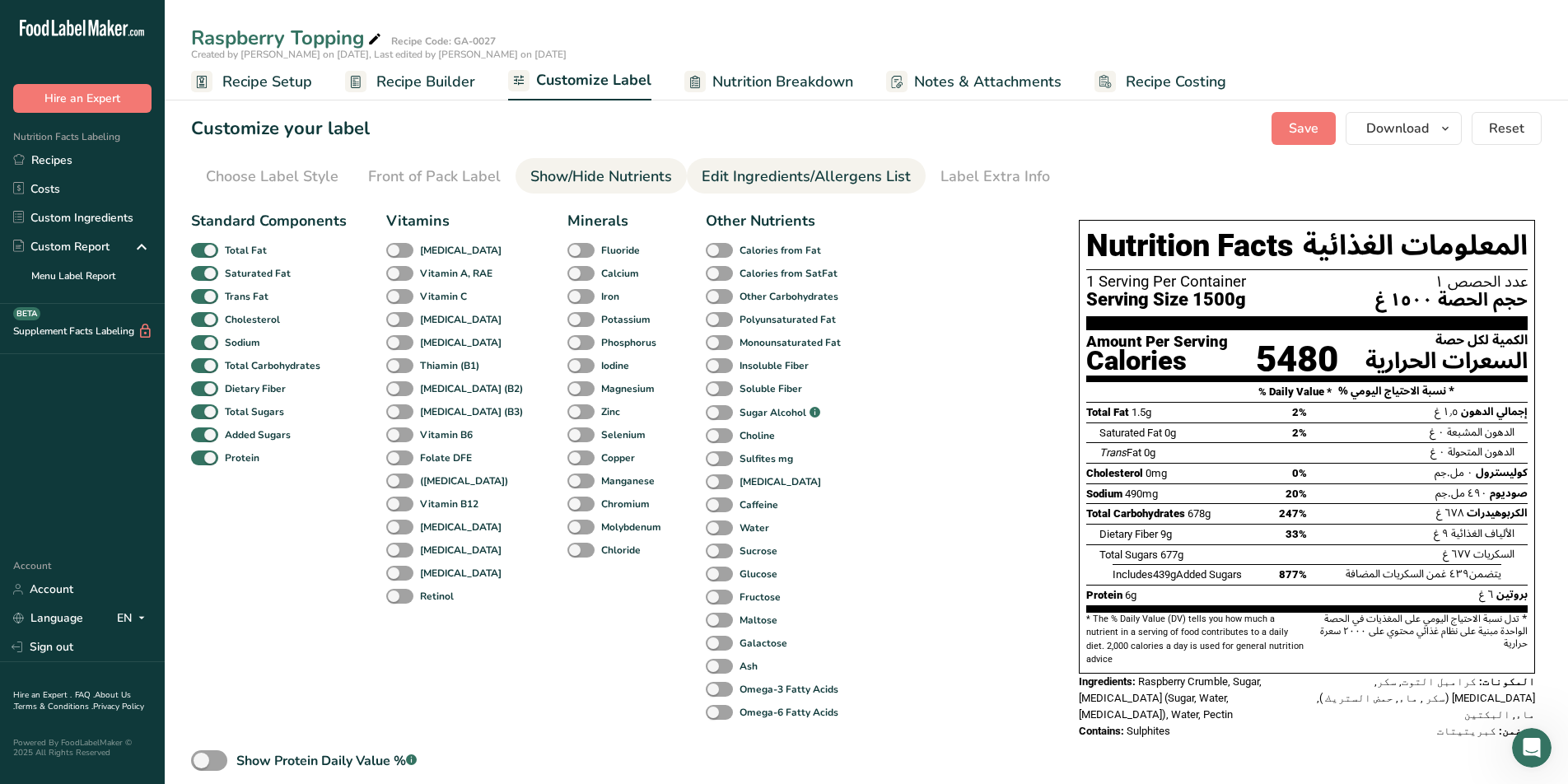 click on "Edit Ingredients/Allergens List" at bounding box center [806, 176] 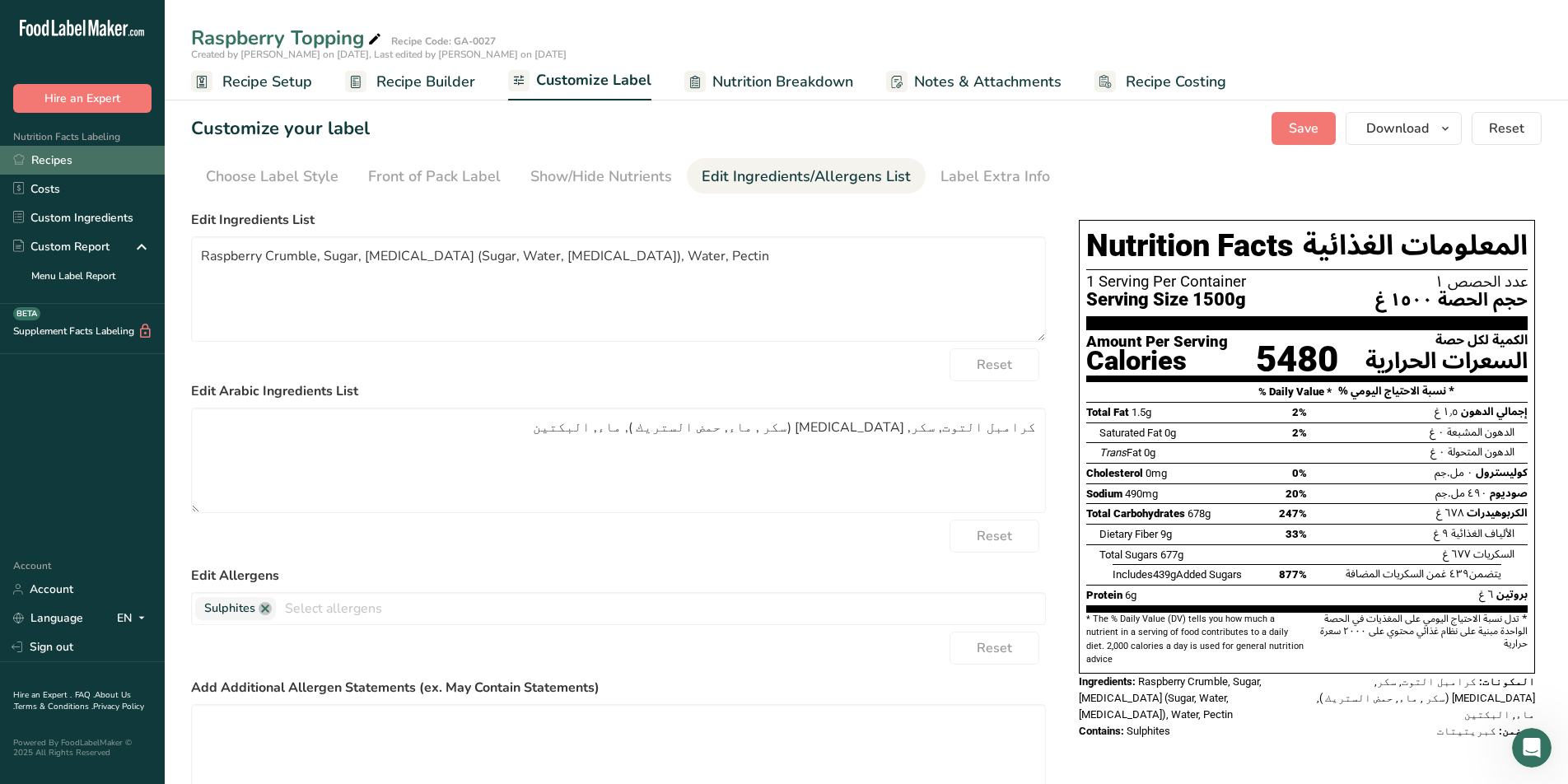 click on "Recipes" at bounding box center [82, 160] 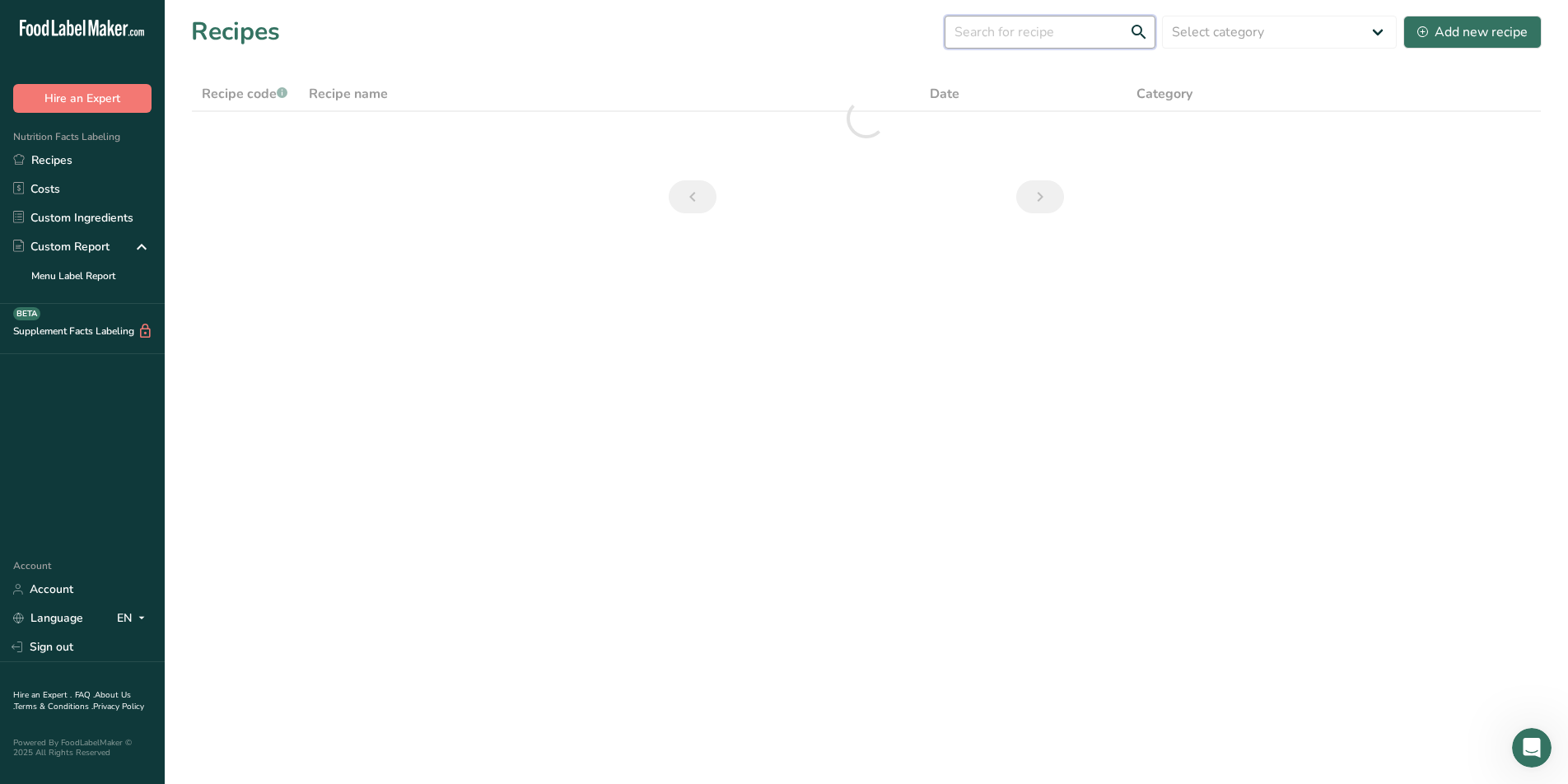 click at bounding box center [1050, 32] 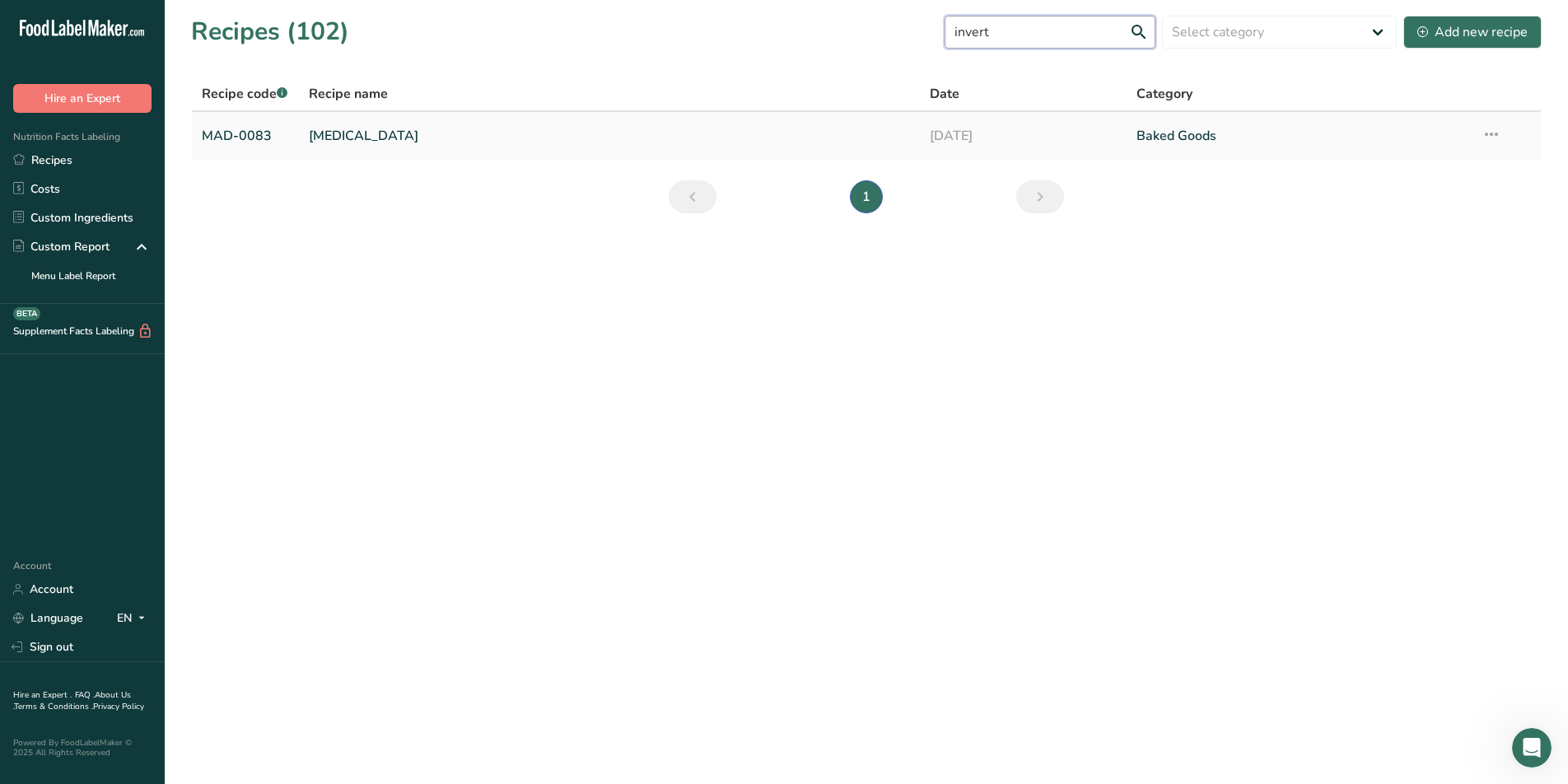 type on "invert" 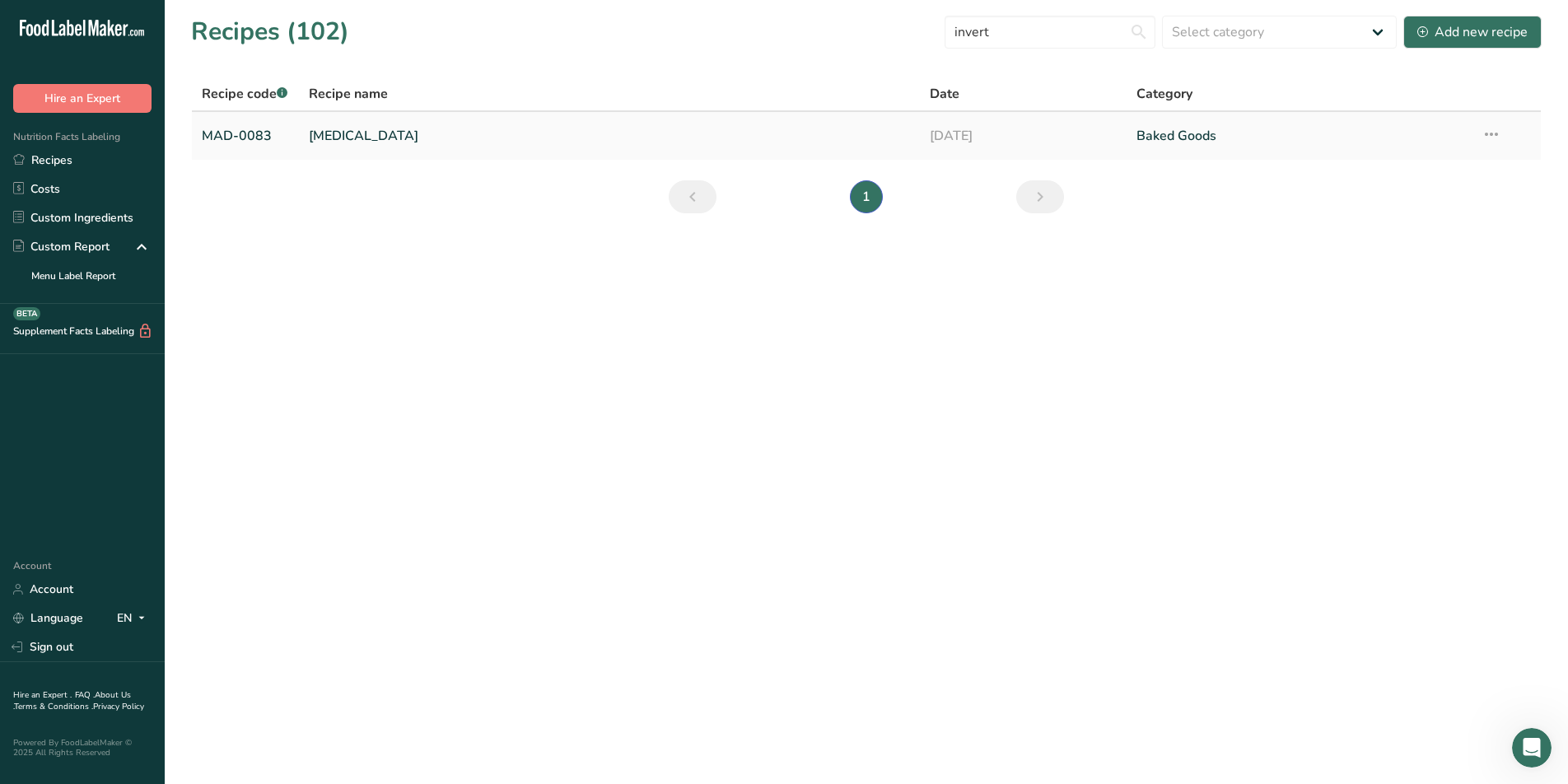 click on "[MEDICAL_DATA]" at bounding box center [609, 136] 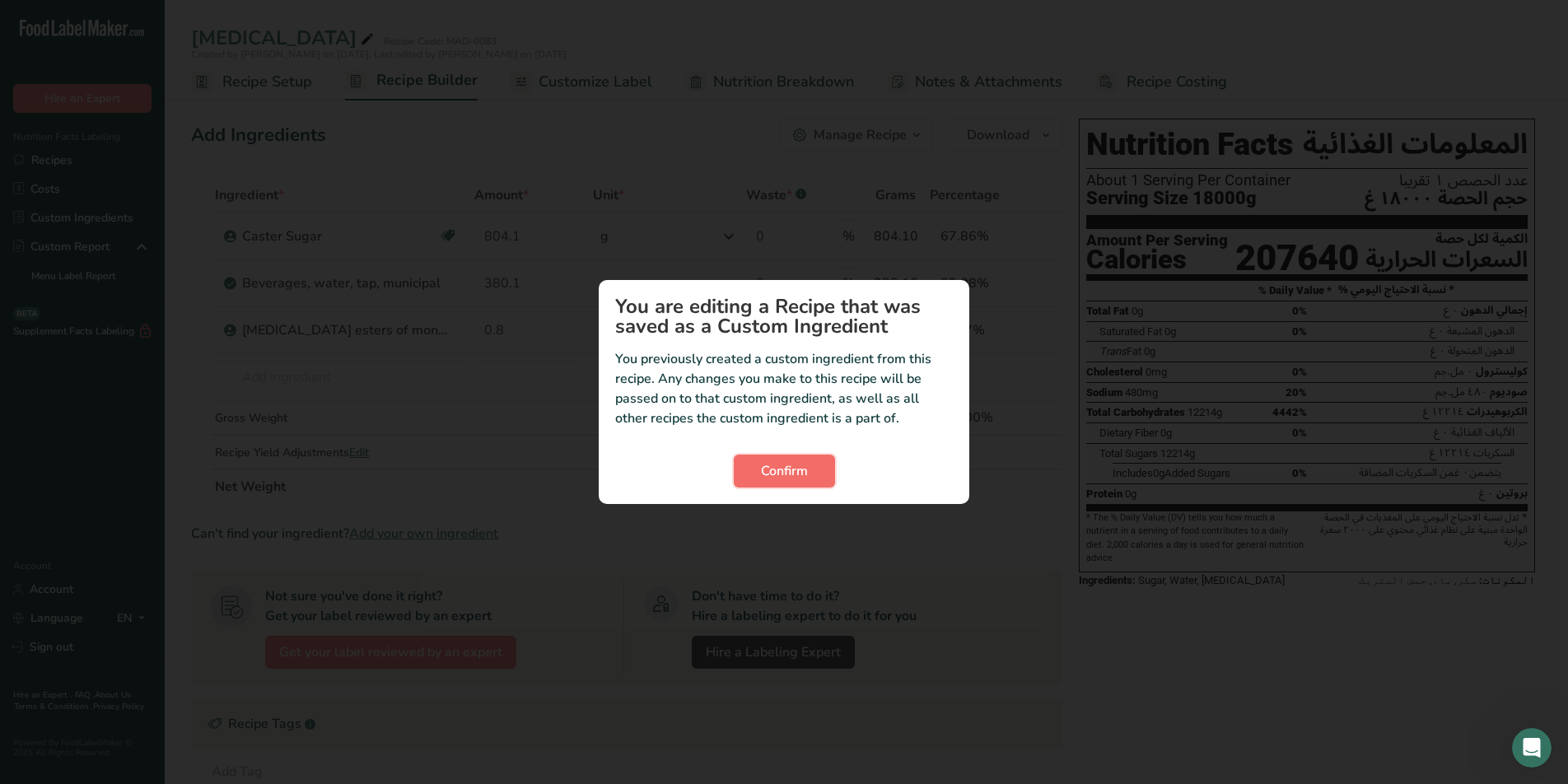 click on "Confirm" at bounding box center [784, 471] 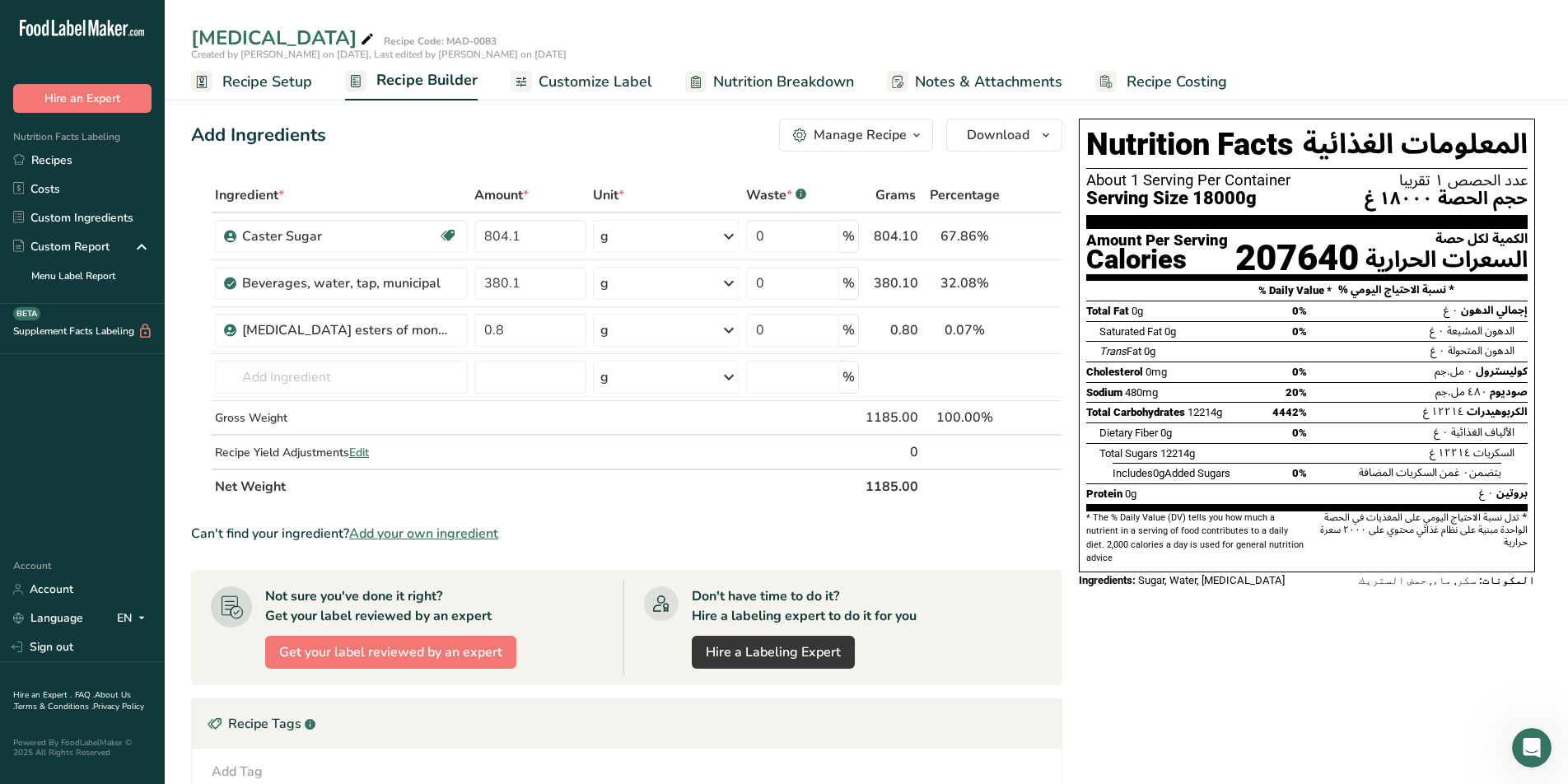 click on "Customize Label" at bounding box center [581, 82] 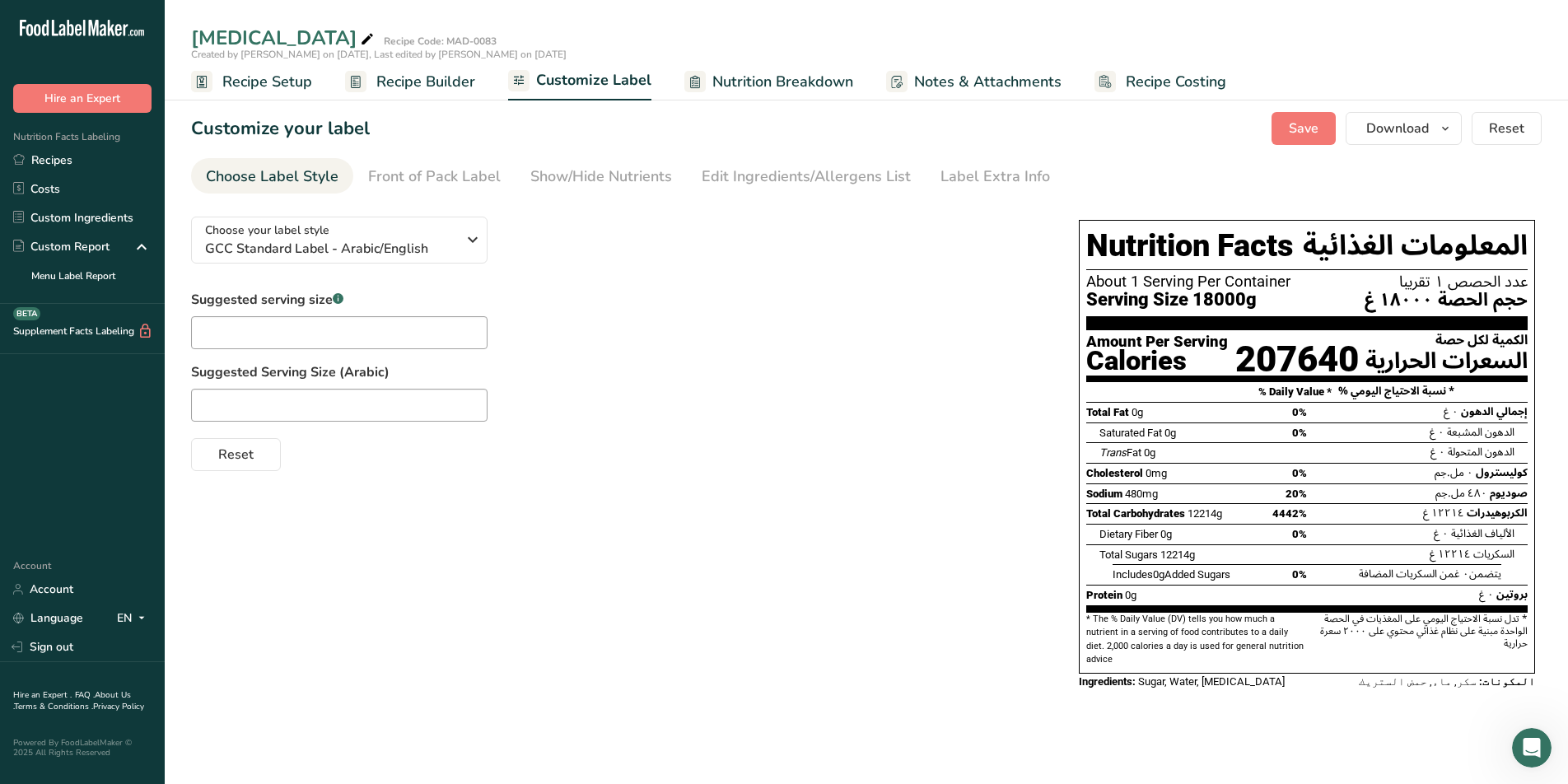 click on "Nutrition Breakdown" at bounding box center [768, 82] 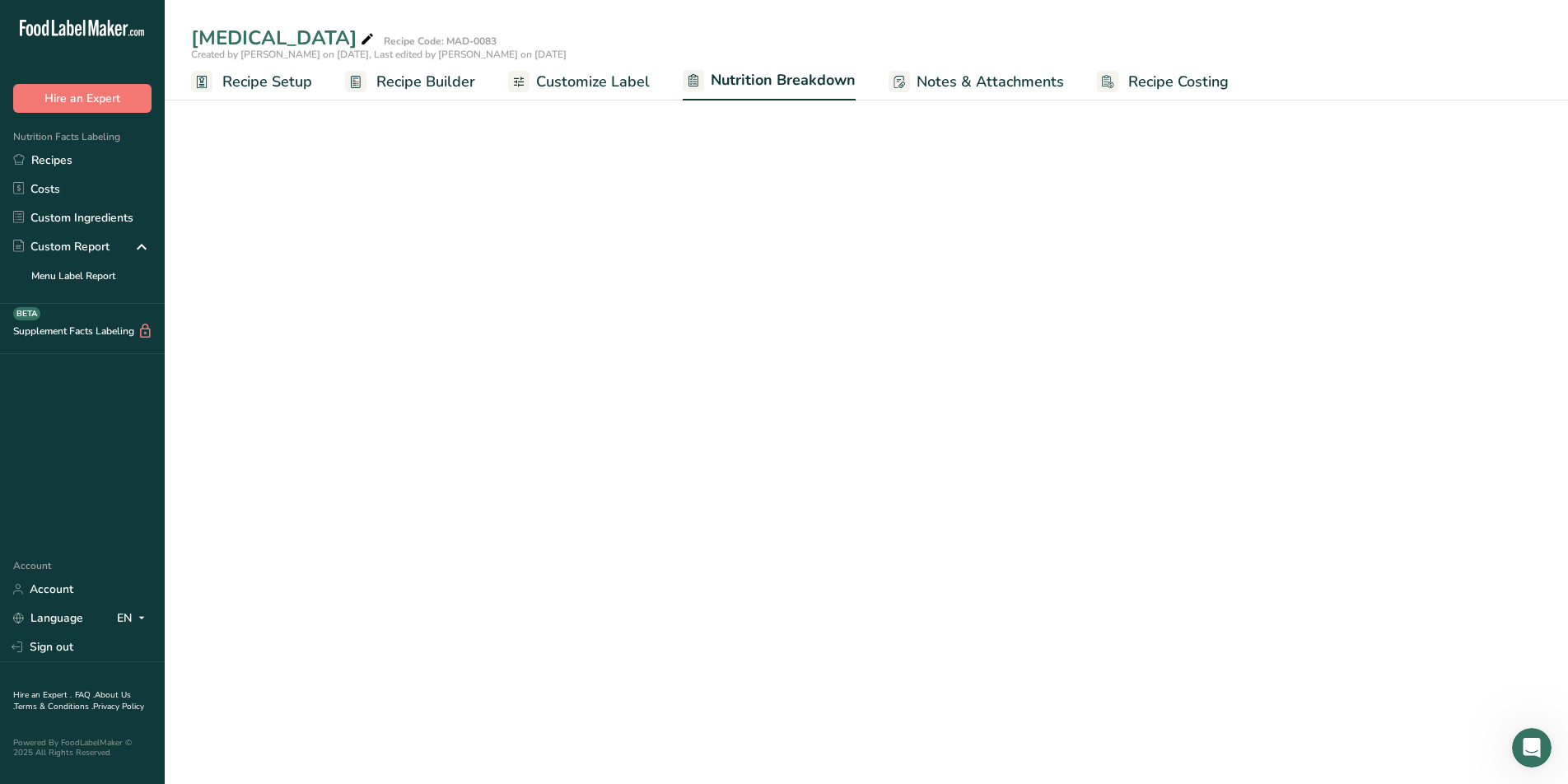 select on "Calories" 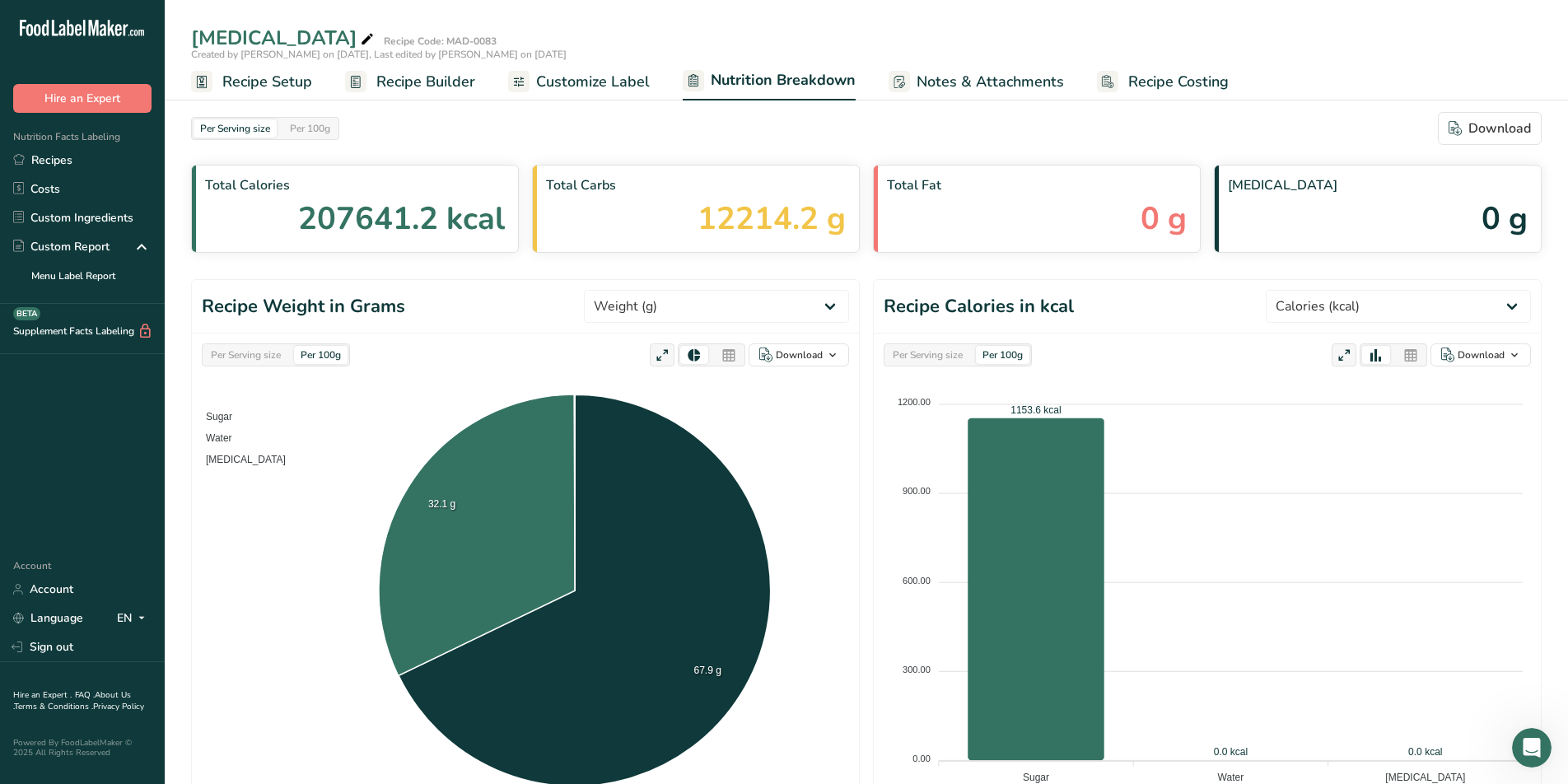 click on "Customize Label" at bounding box center (593, 82) 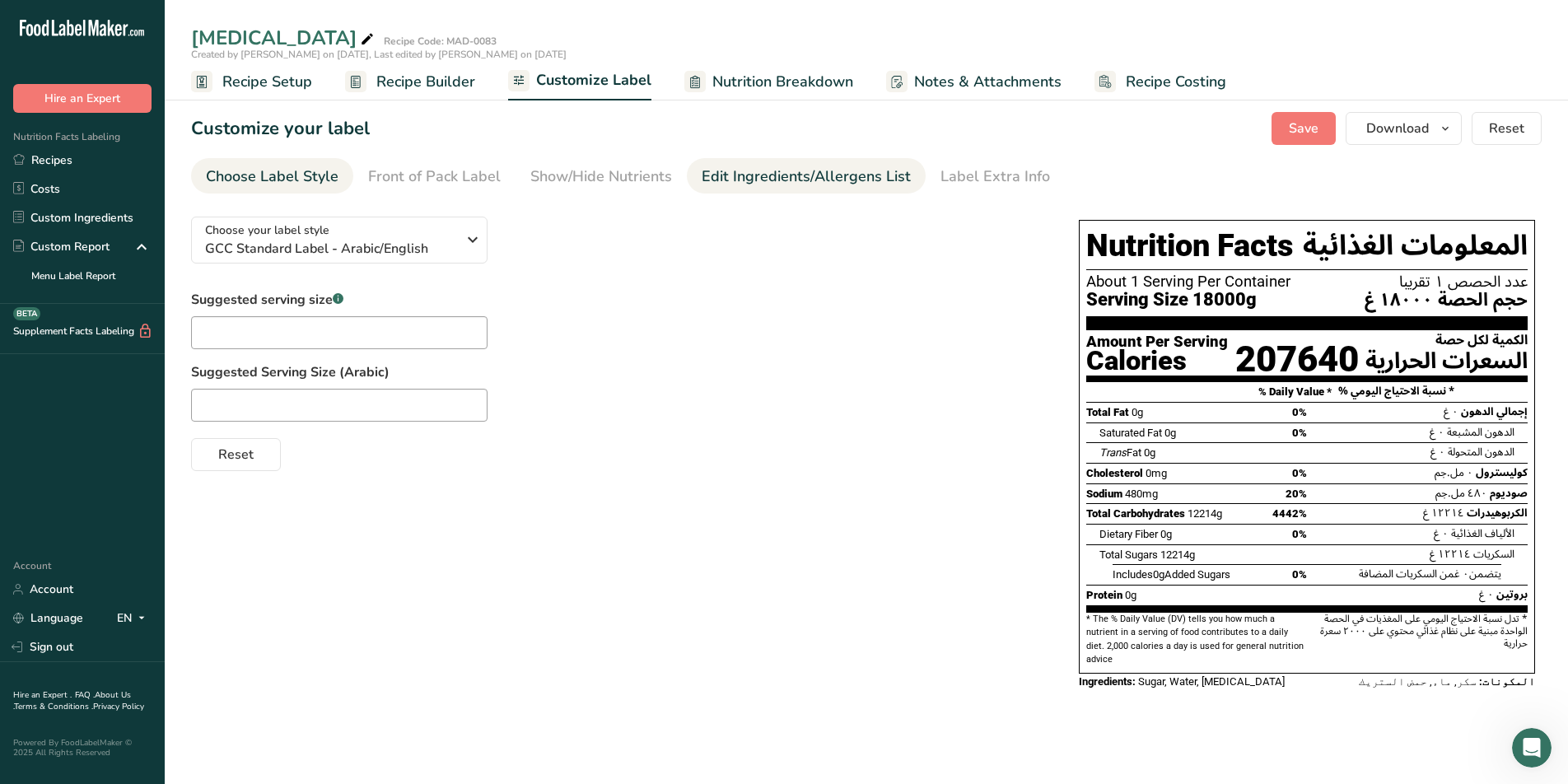 click on "Edit Ingredients/Allergens List" at bounding box center [806, 176] 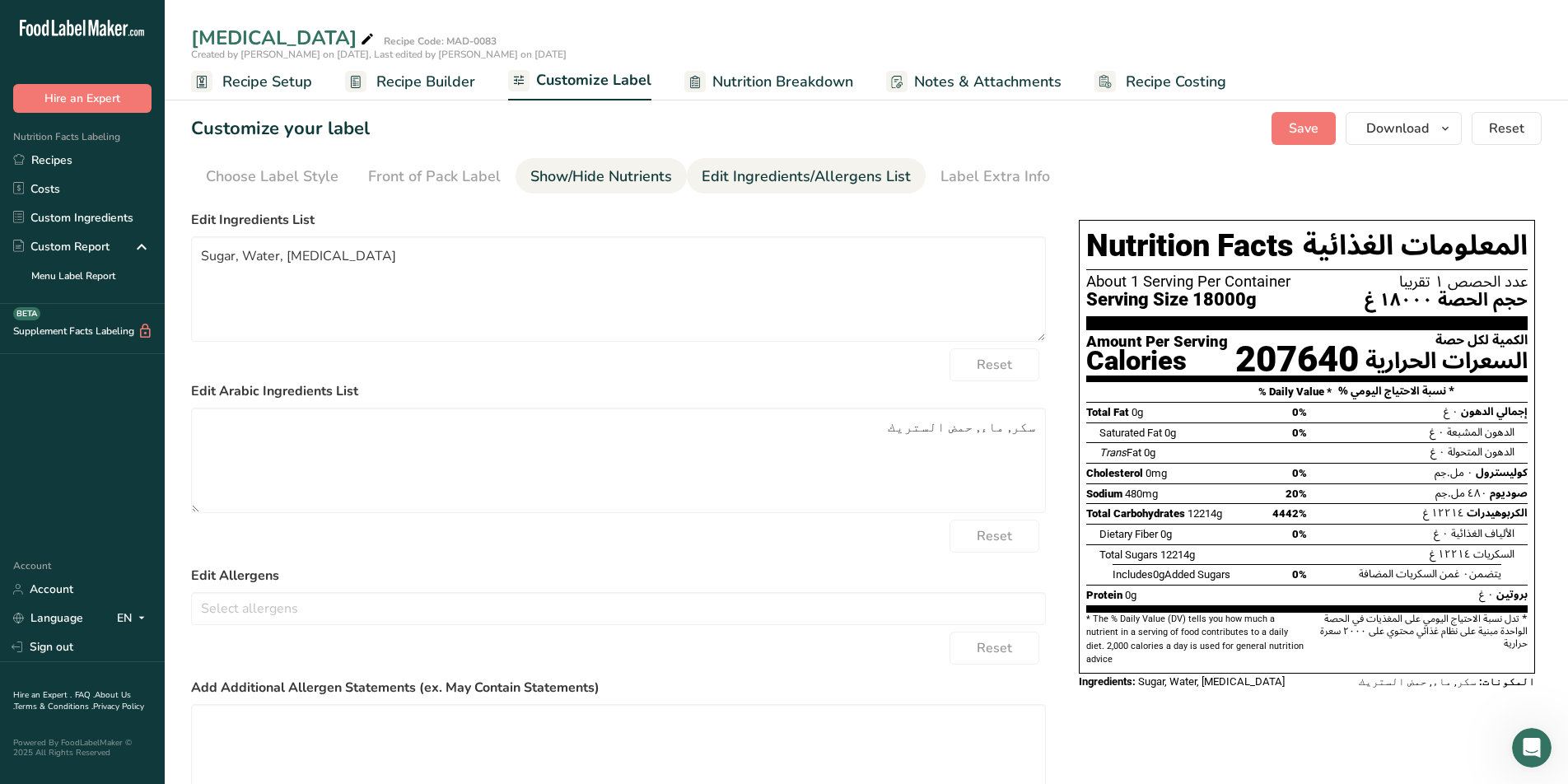 click on "Show/Hide Nutrients" at bounding box center [601, 176] 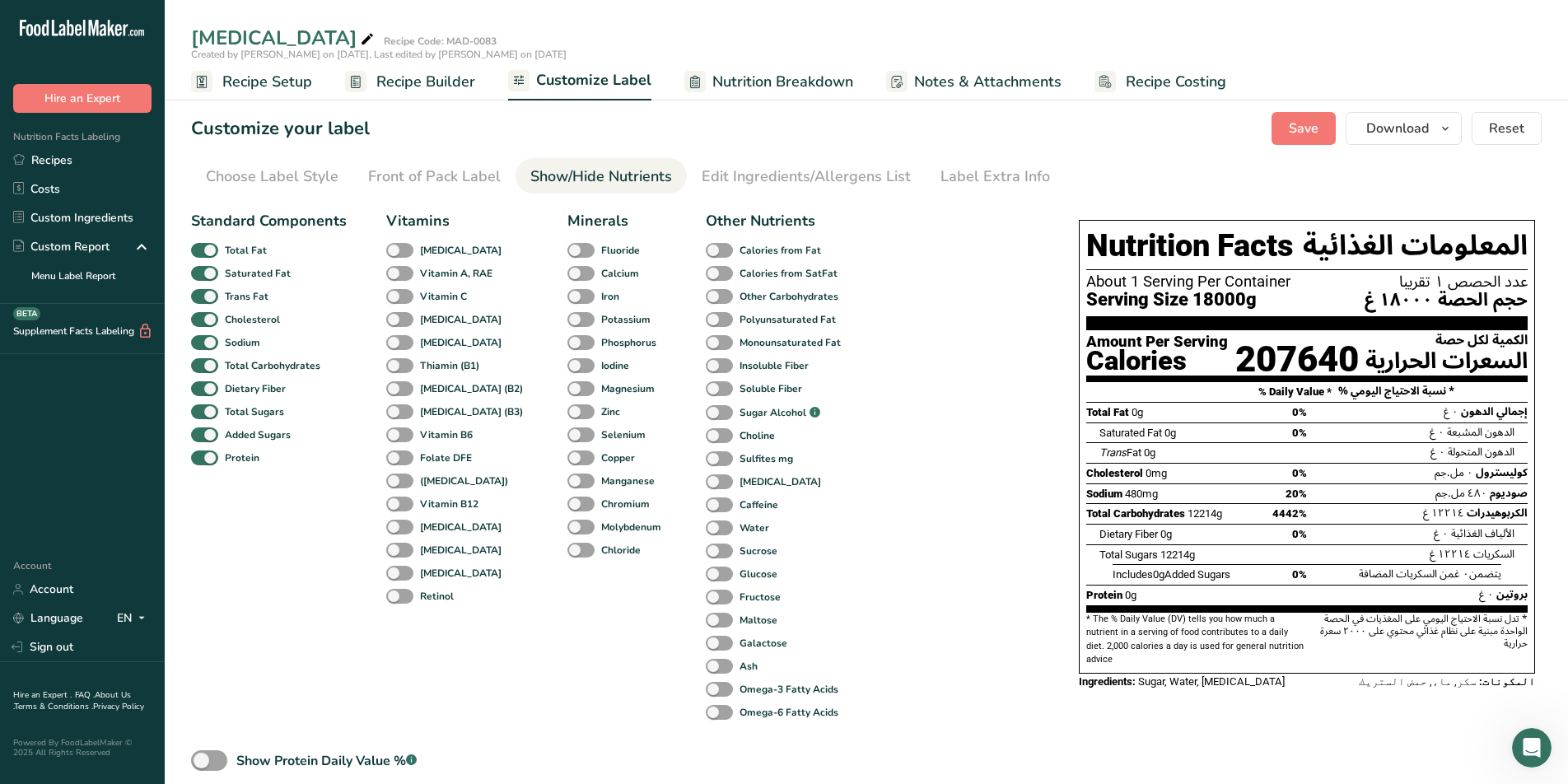 click on "Recipe Setup" at bounding box center [267, 82] 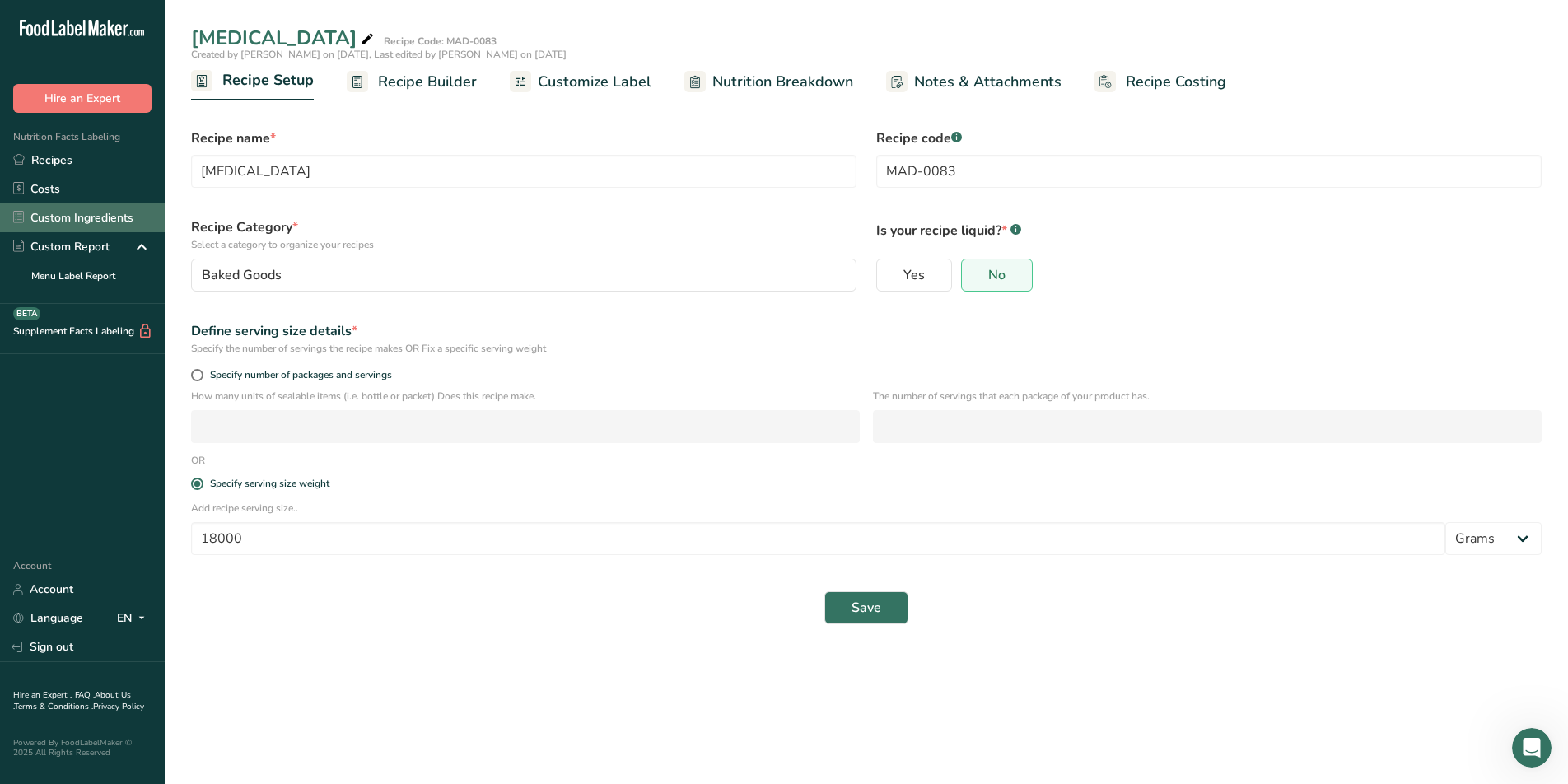 click on "Custom Ingredients" at bounding box center [82, 217] 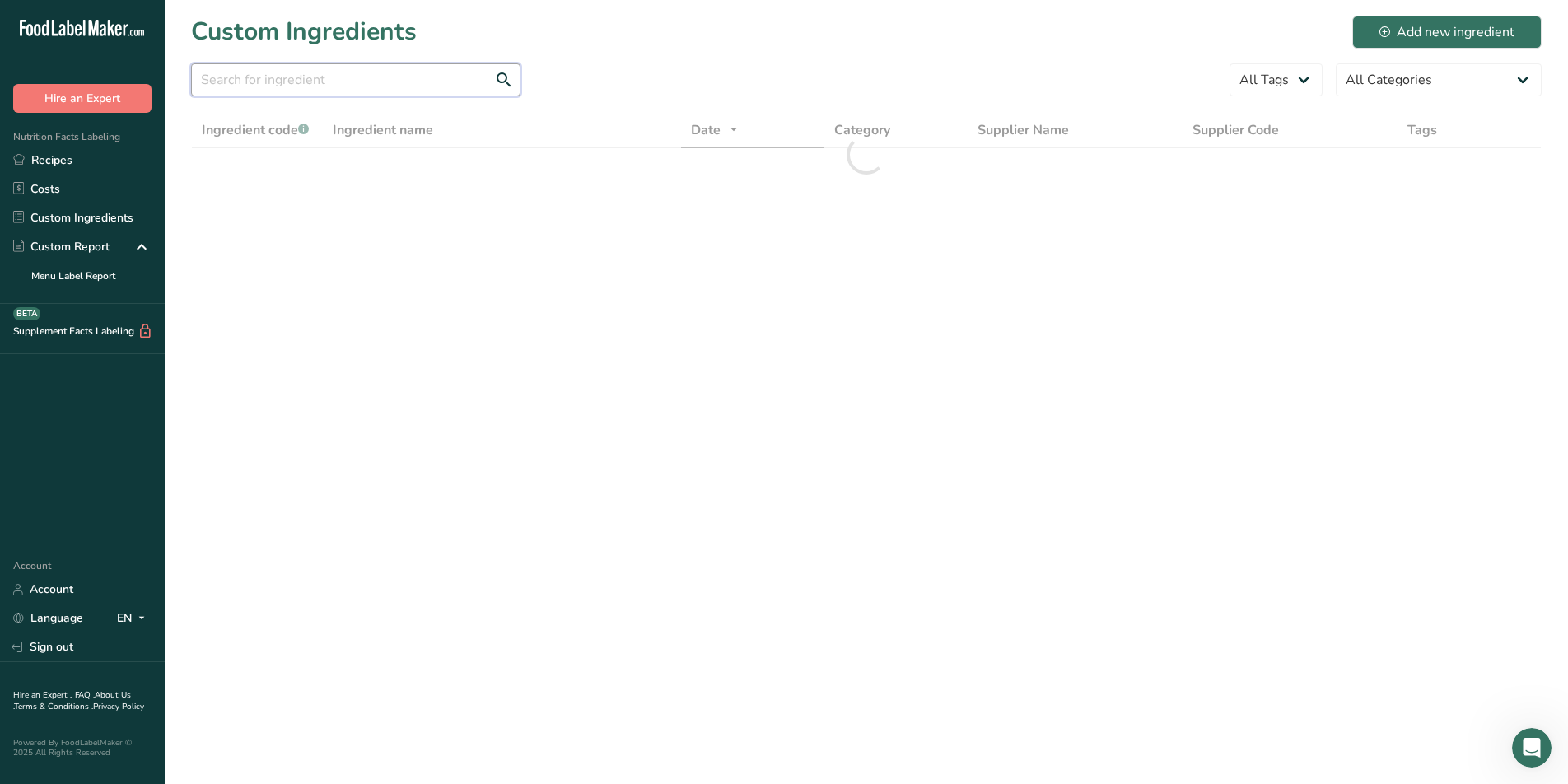 click at bounding box center [356, 80] 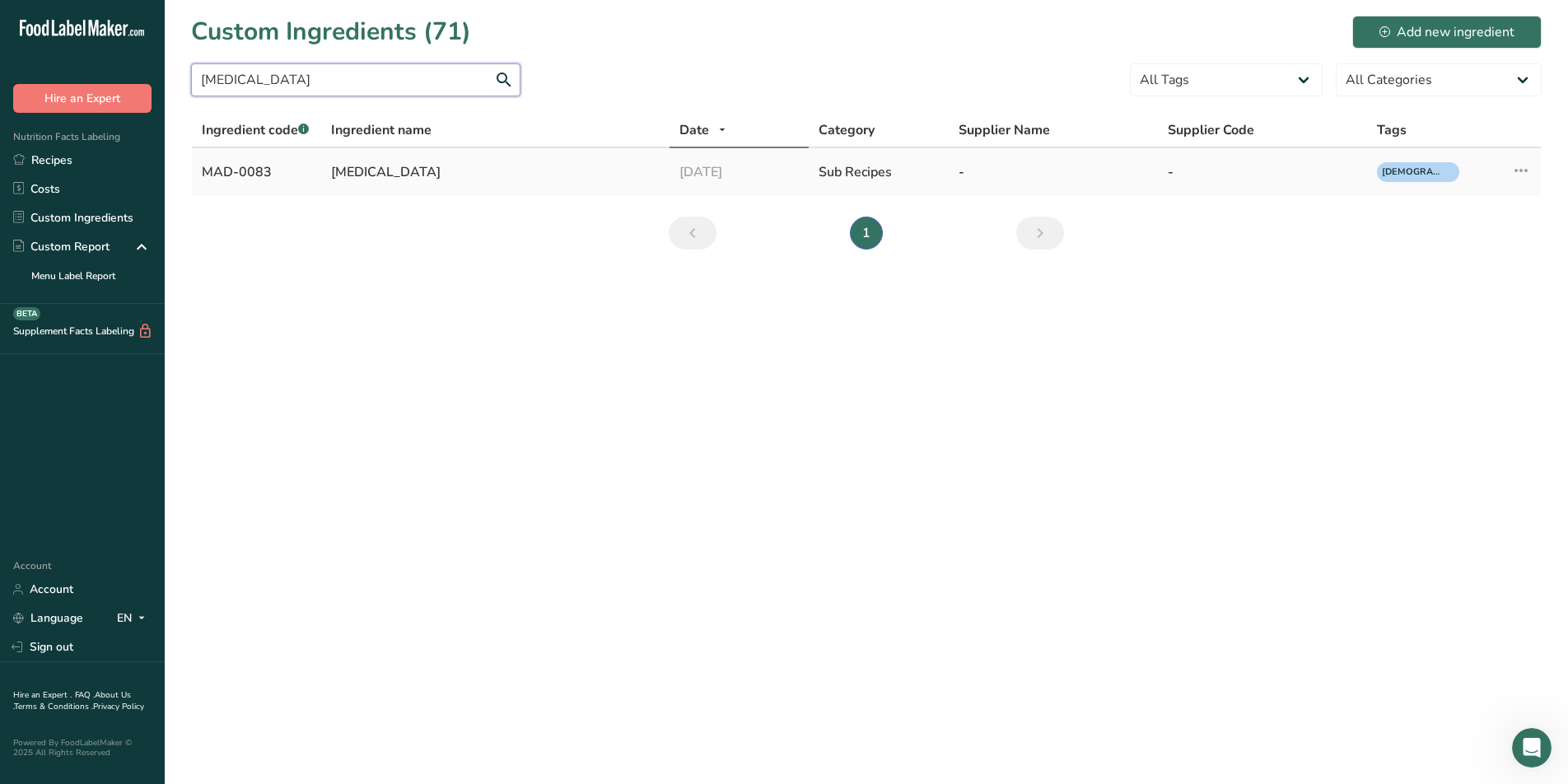 type on "invert sugar" 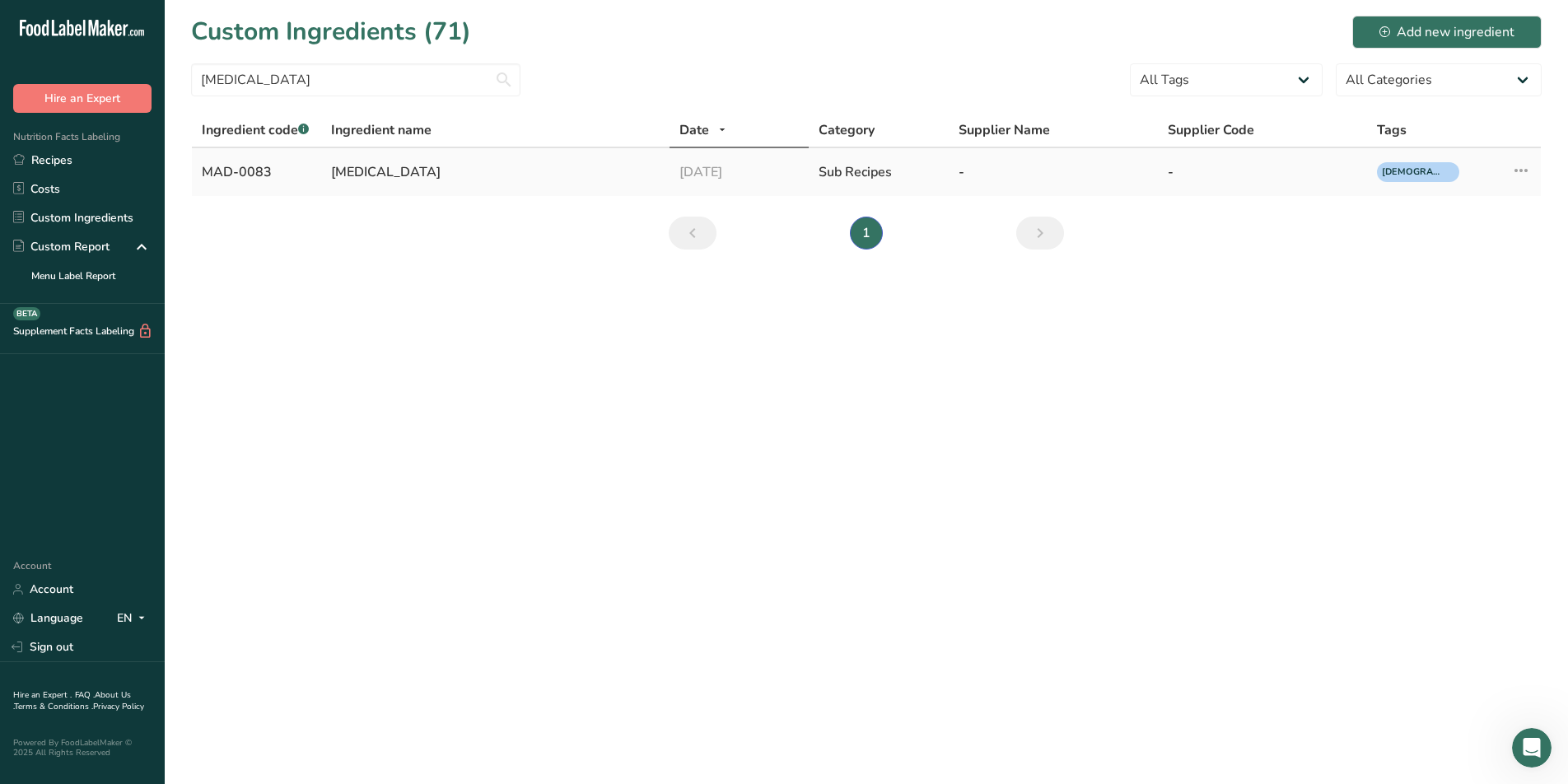 click on "[MEDICAL_DATA]" at bounding box center (495, 172) 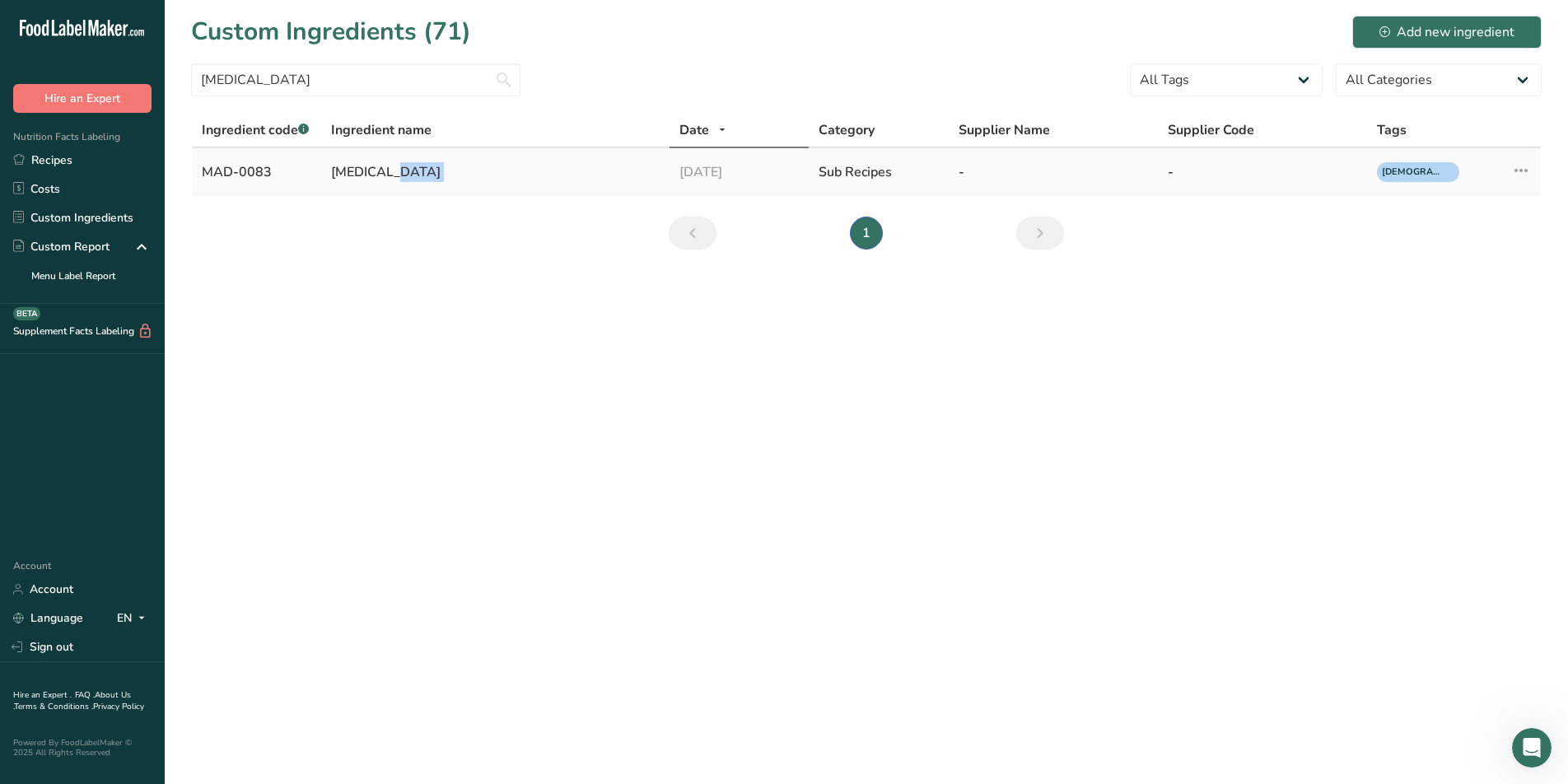 click on "[MEDICAL_DATA]" at bounding box center [495, 172] 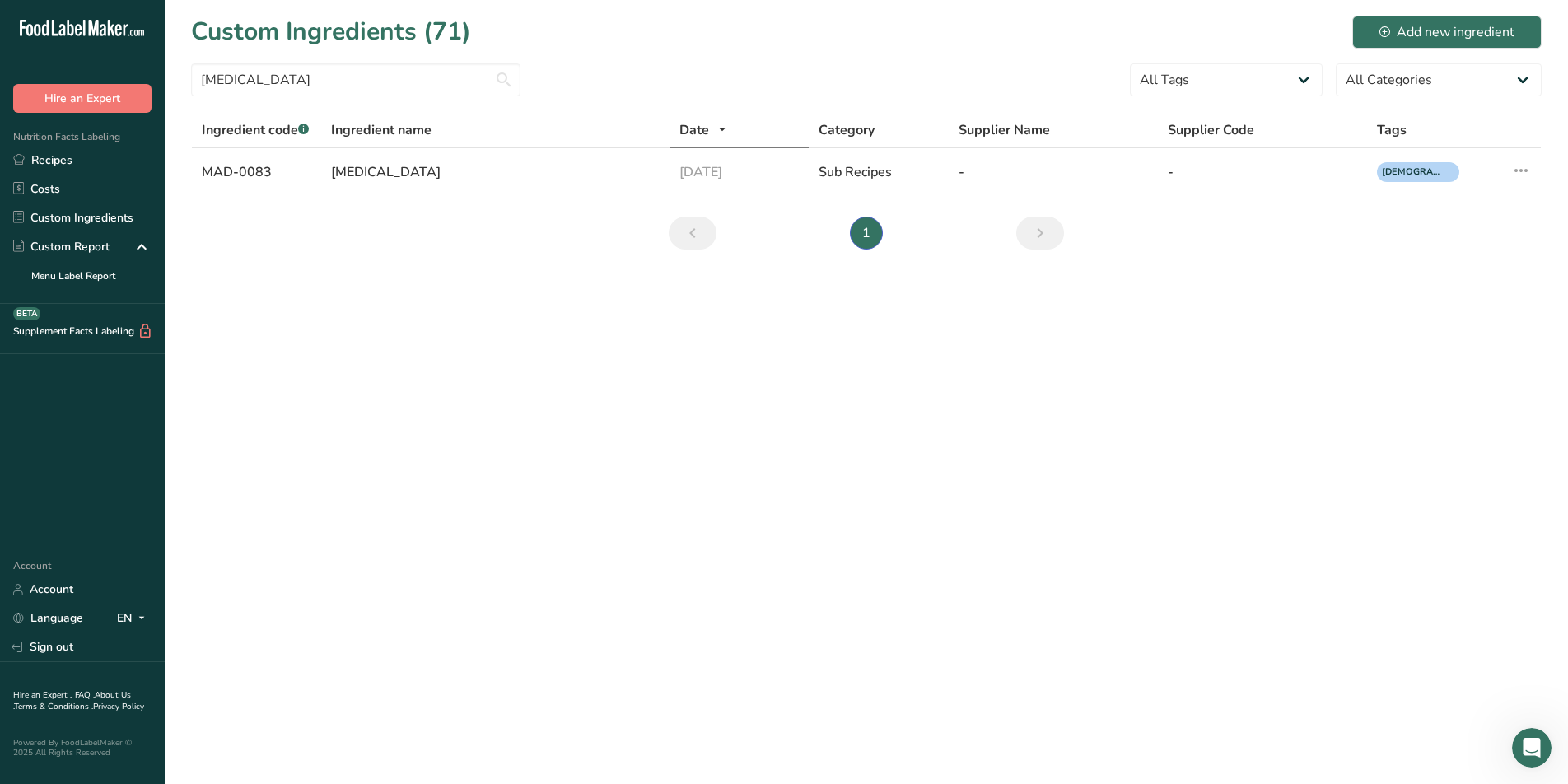 click on "Custom Ingredients
(71)
Add new ingredient
invert sugar
All Tags
Source of Antioxidants
Prebiotic Effect
Source of Omega 3
Plant-based Protein
Dairy free
Gluten free
Vegan
Vegetarian
Soy free
Source of Healthy Fats
Source of B-Vitamins
Organic
Organic Certified
Non-GMO
Kosher Pareve
Kosher Dairy
Halal
No Synthetic Additives
Clean Label
Bio-Engineered" at bounding box center (784, 392) 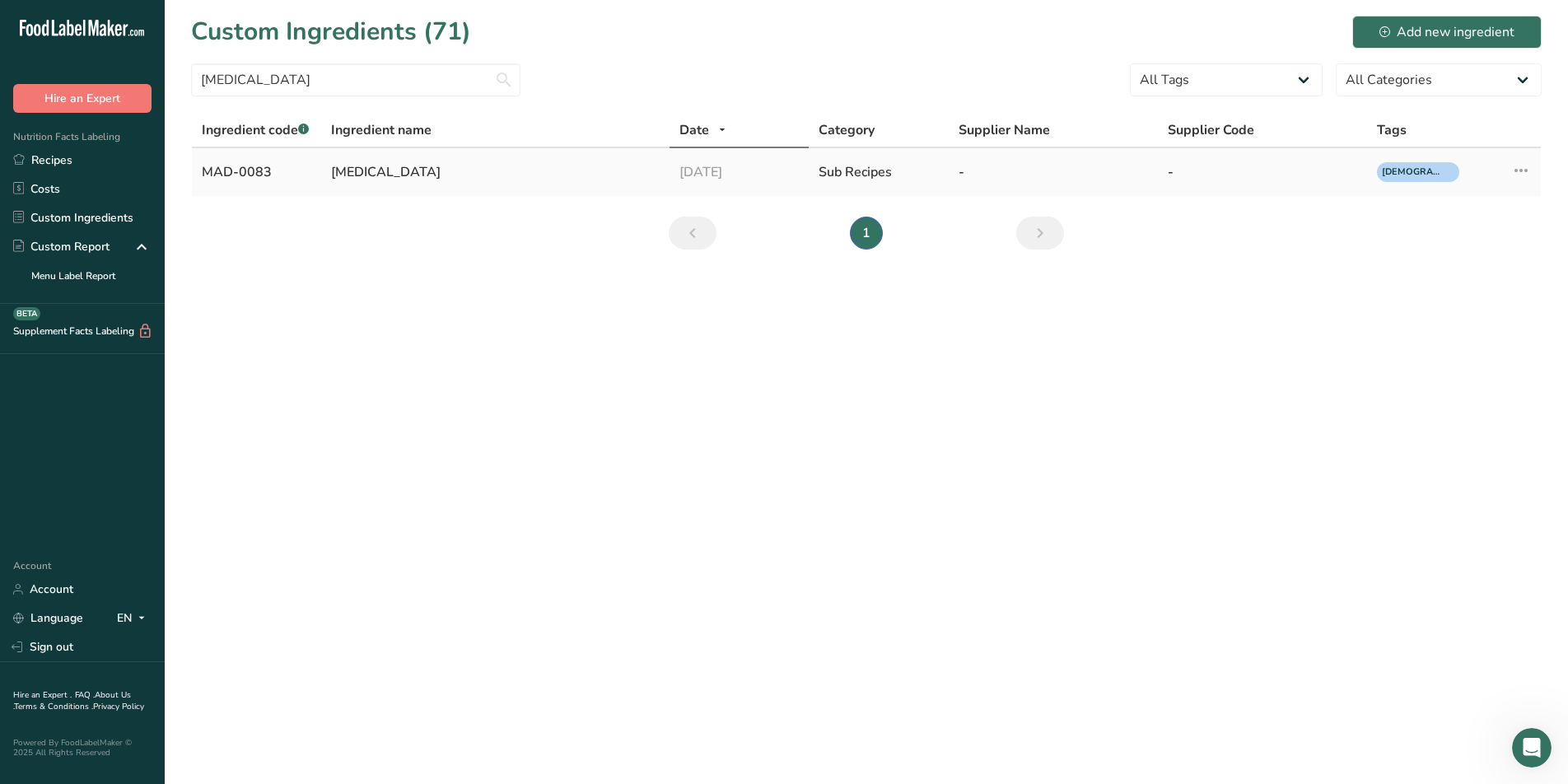 click on "[MEDICAL_DATA]" at bounding box center (495, 172) 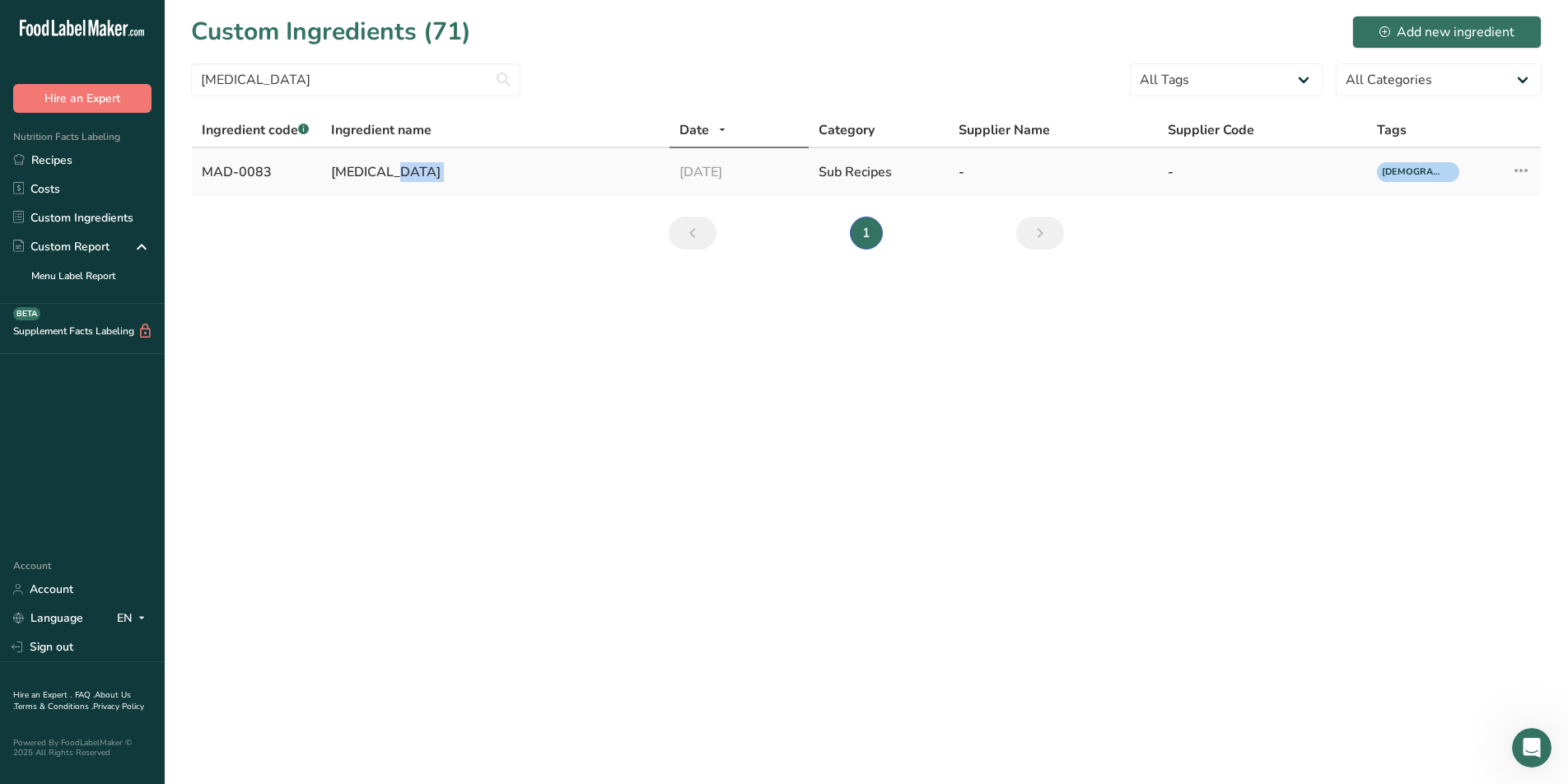 click on "[MEDICAL_DATA]" at bounding box center (495, 172) 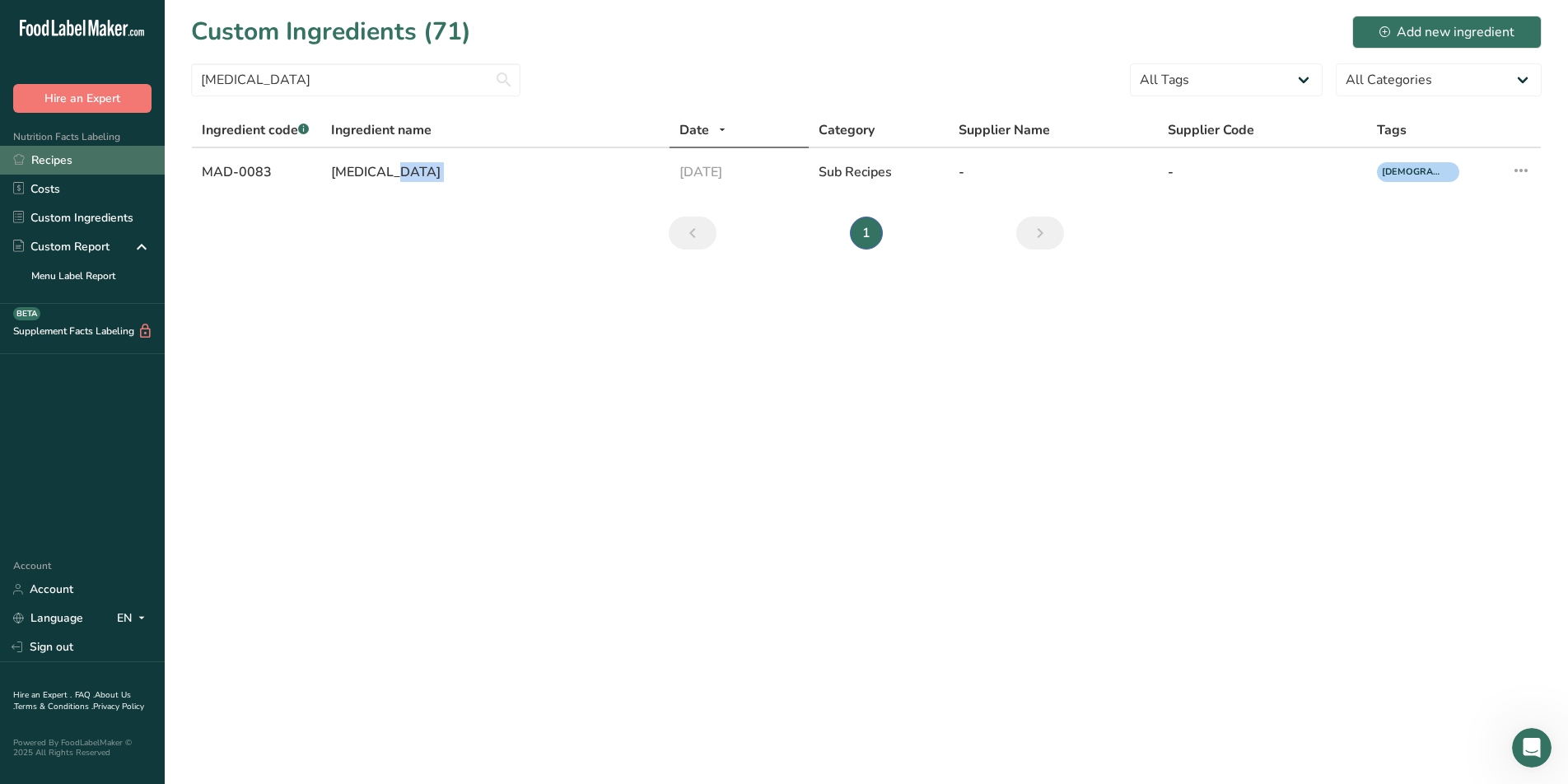 click on "Recipes" at bounding box center (82, 160) 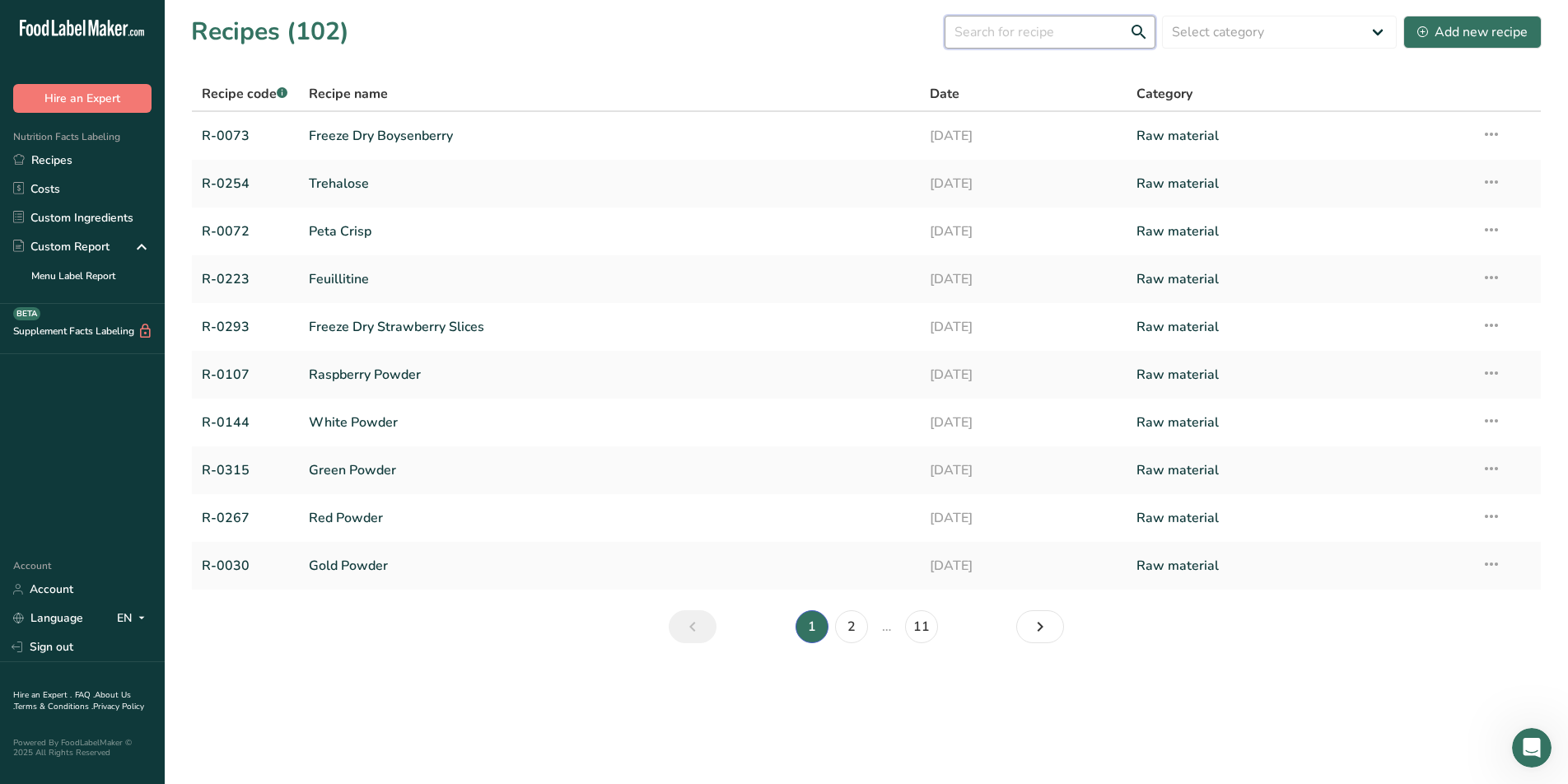 click at bounding box center [1050, 32] 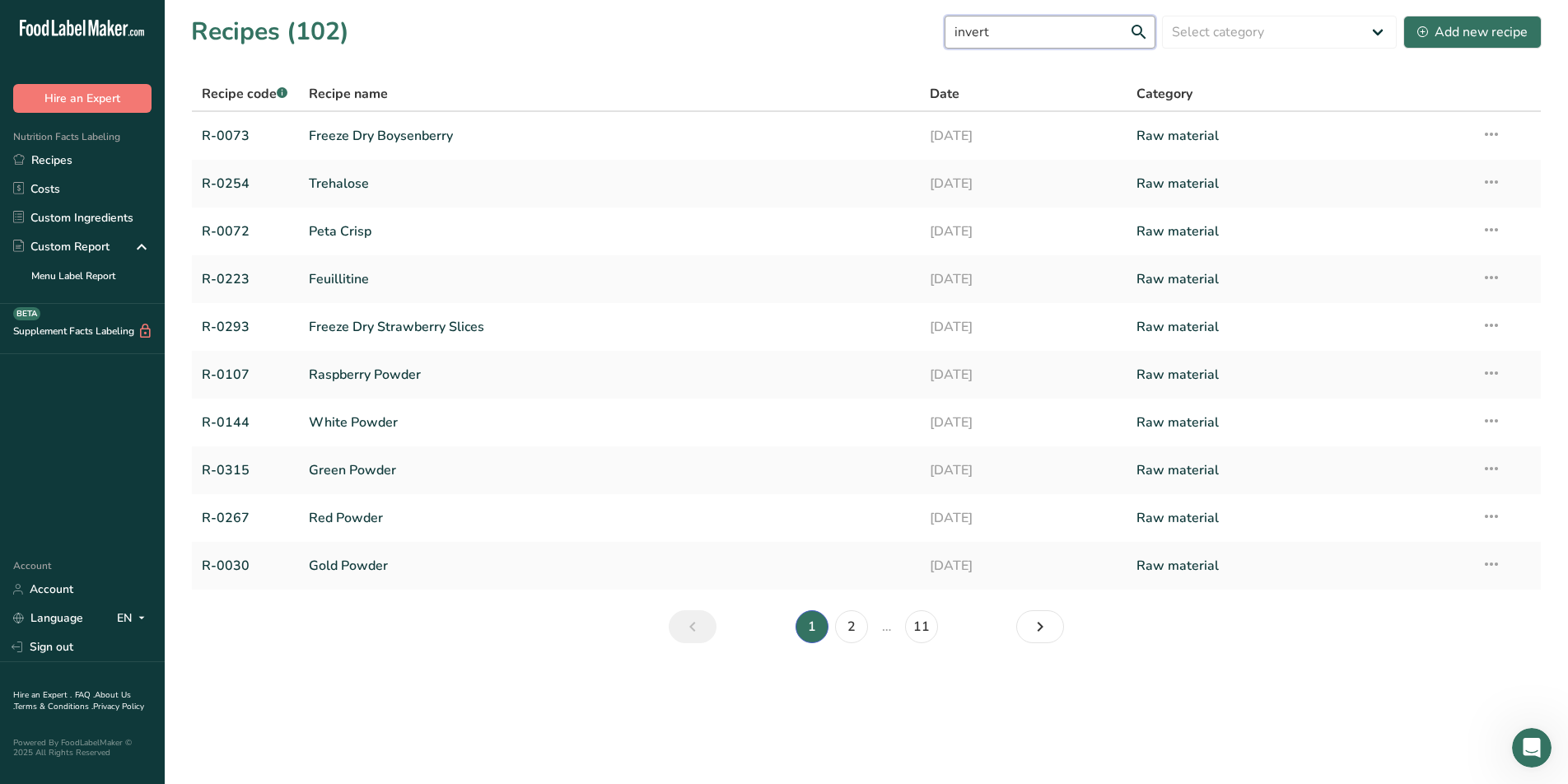 type on "invert" 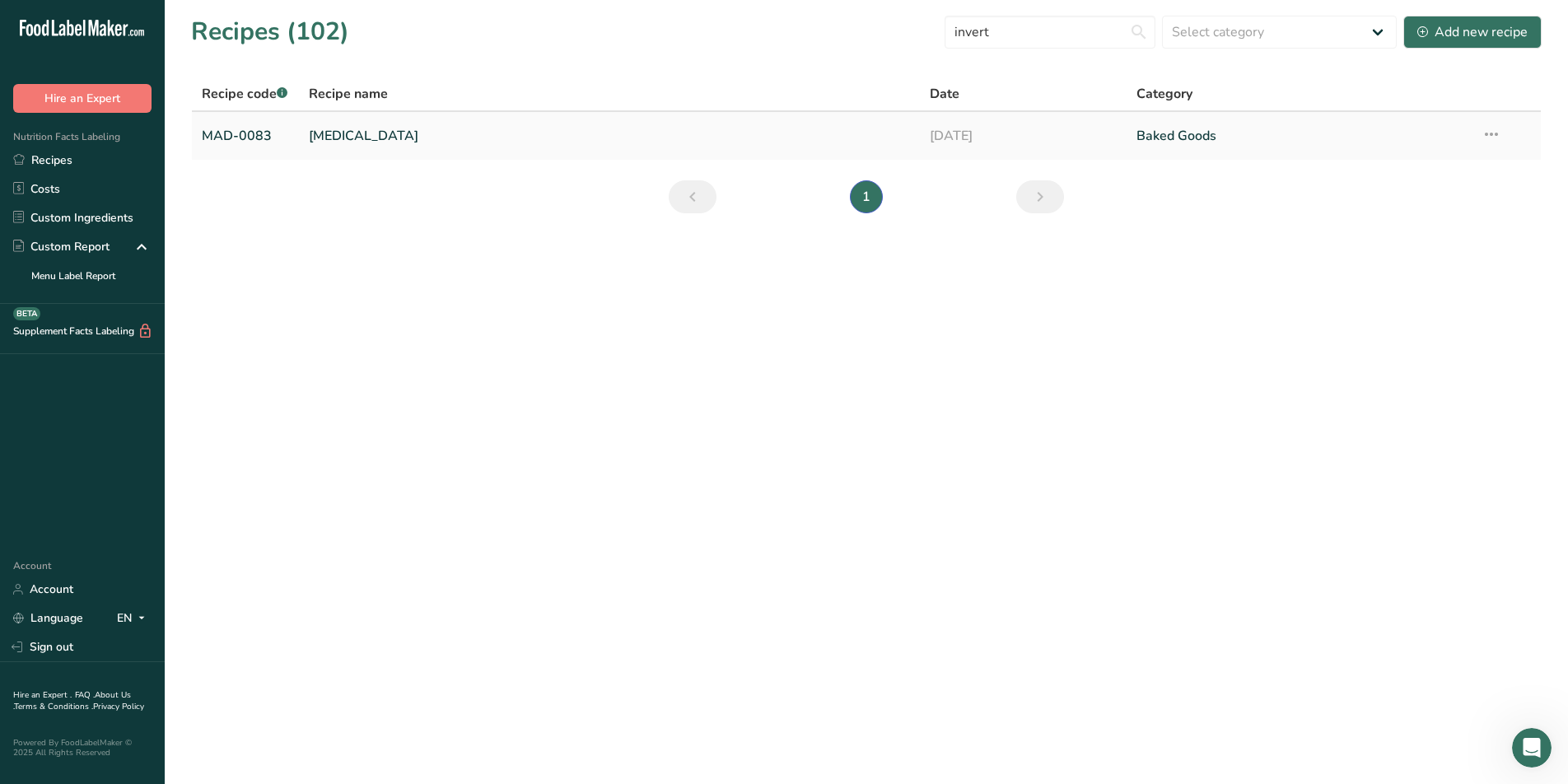 click on "[MEDICAL_DATA]" at bounding box center (609, 136) 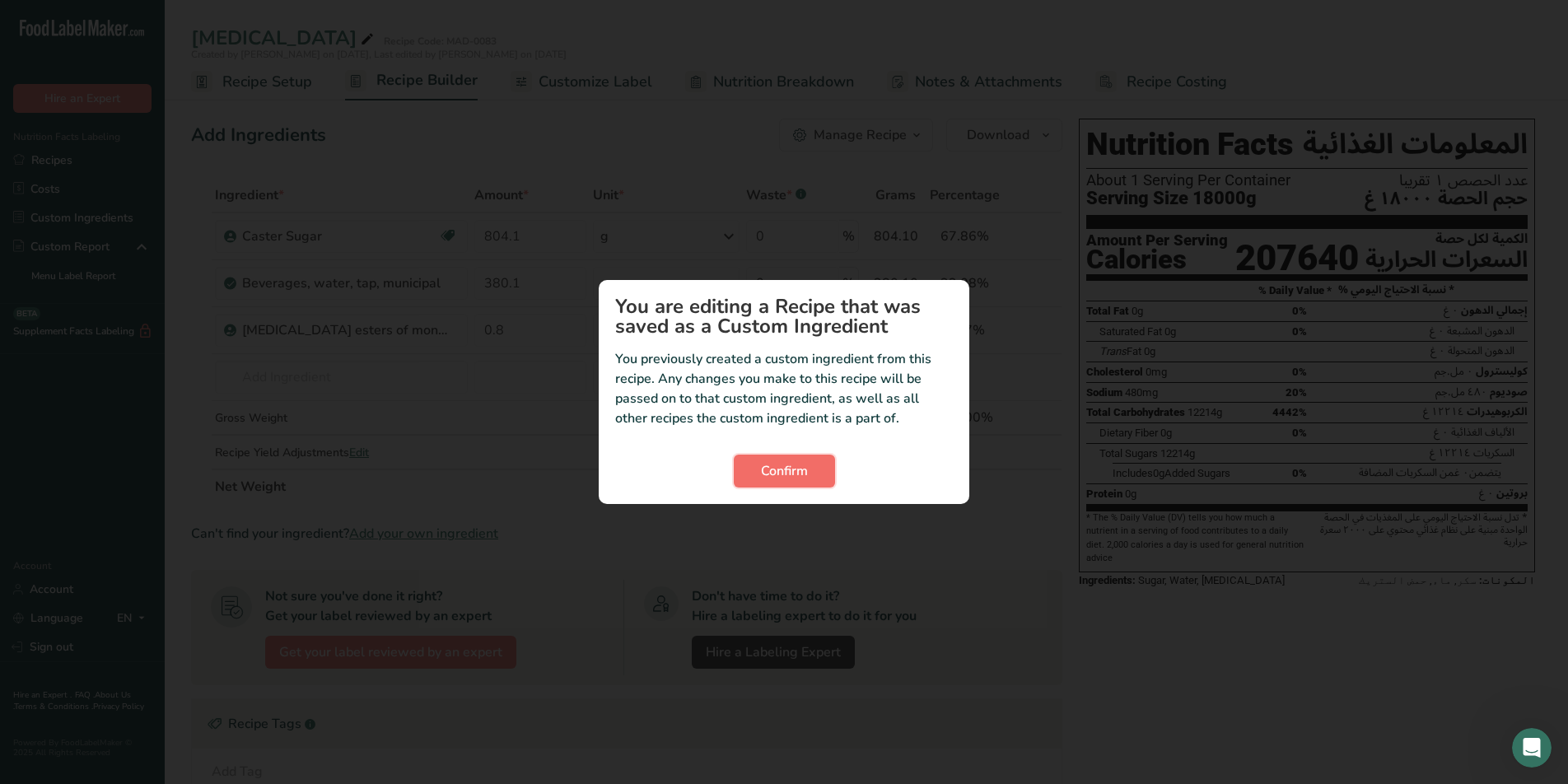 click on "Confirm" at bounding box center (784, 471) 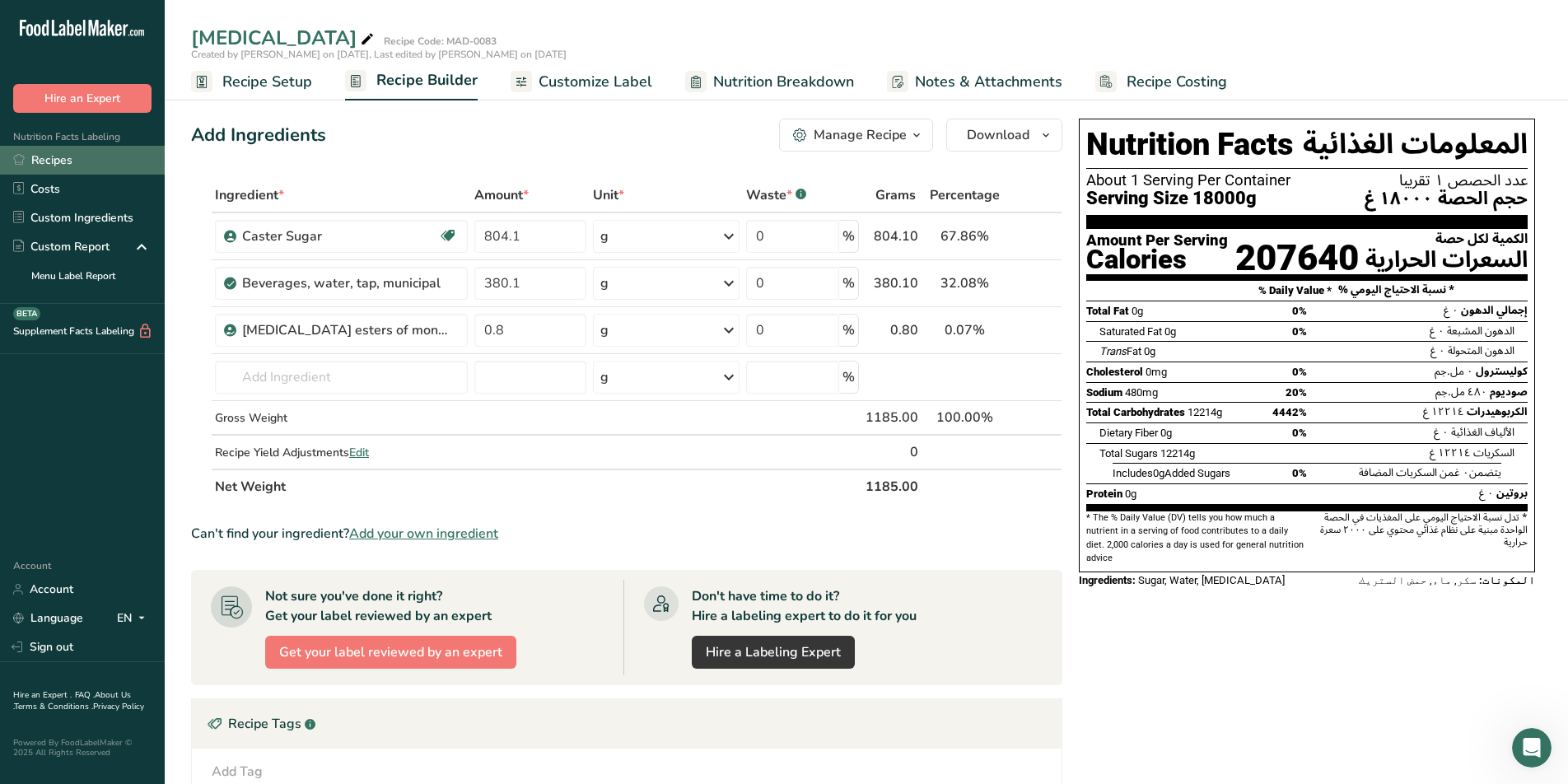 click on "Recipes" at bounding box center (82, 160) 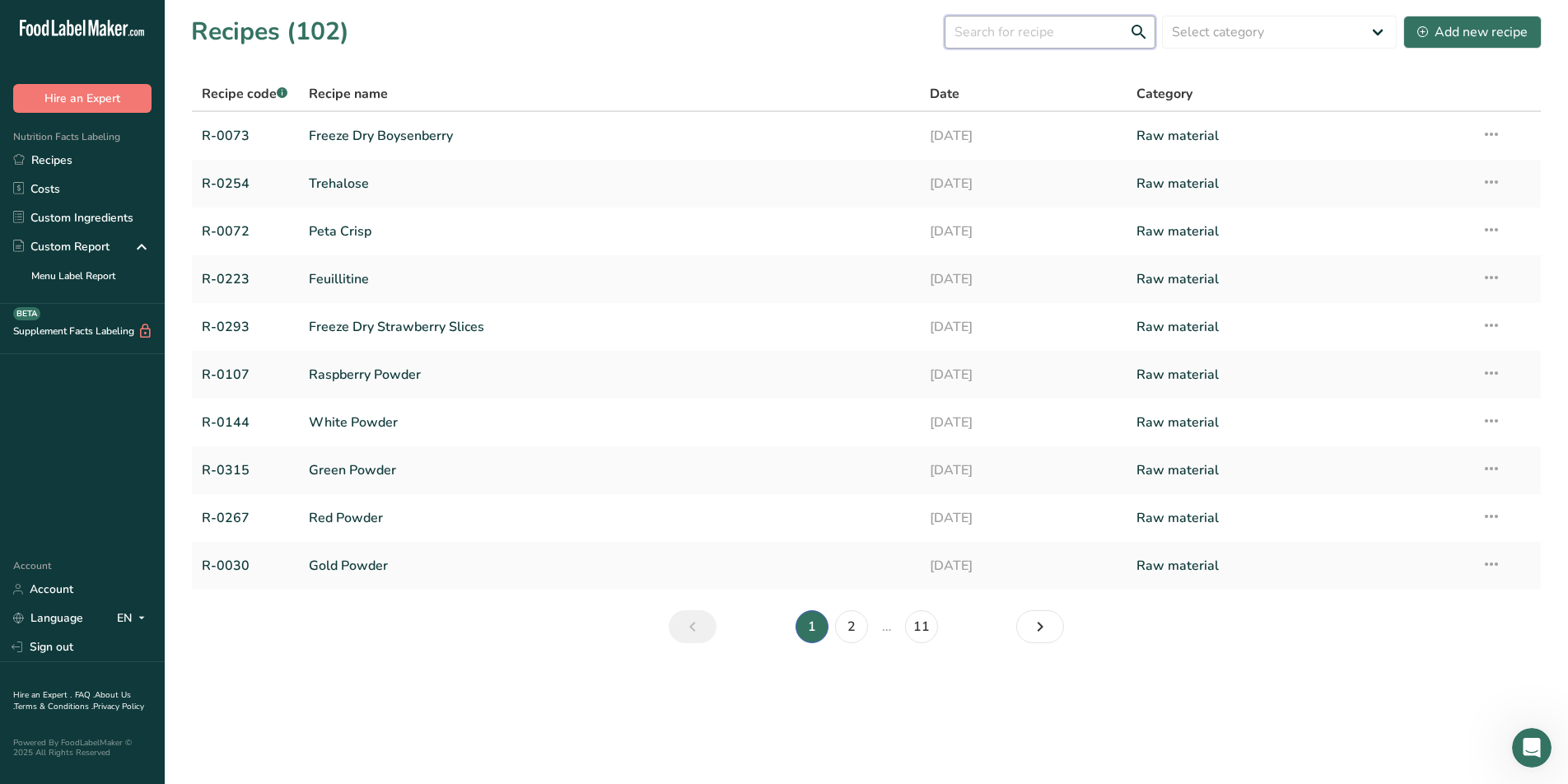 click at bounding box center (1050, 32) 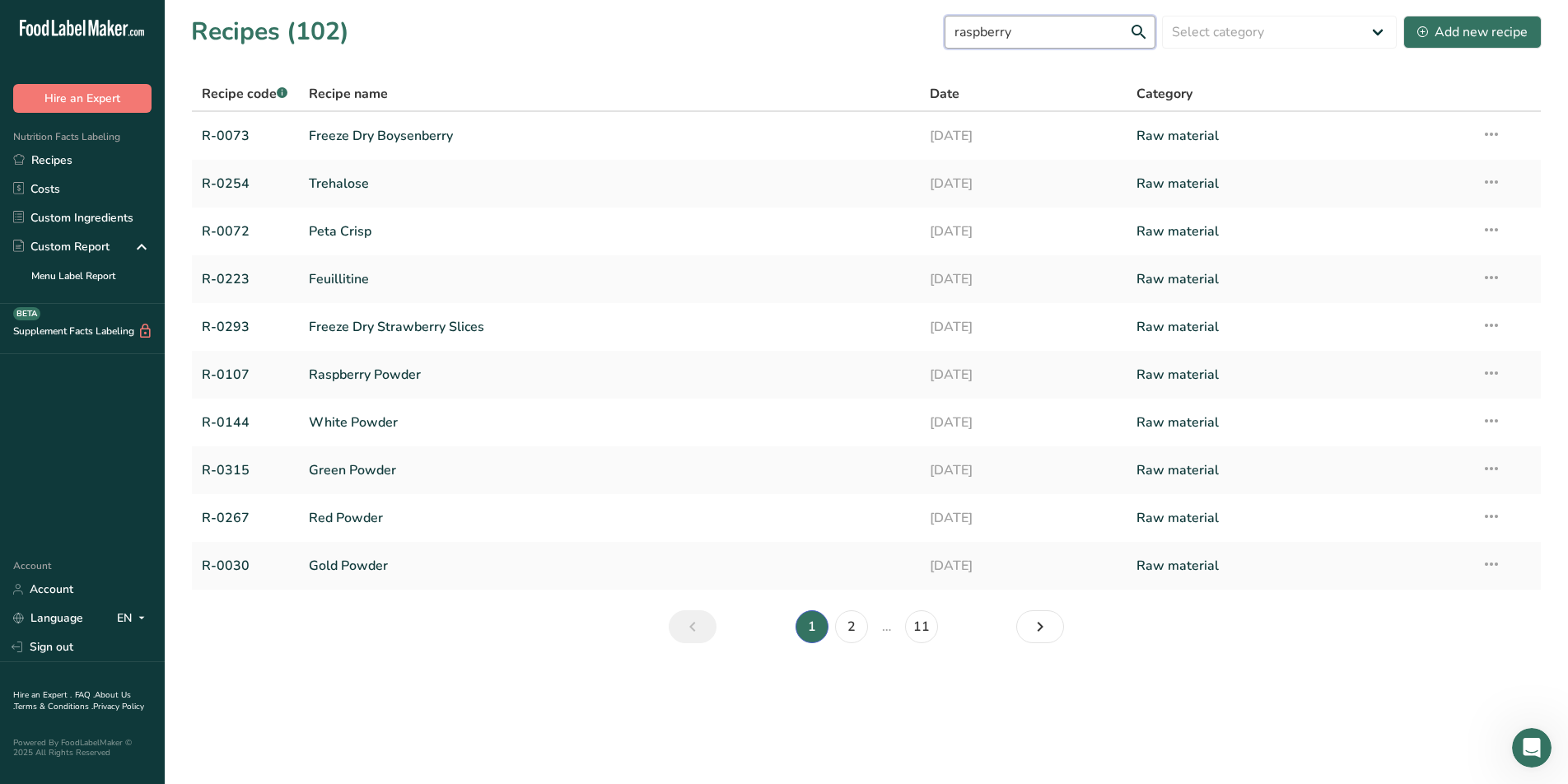type on "raspberry" 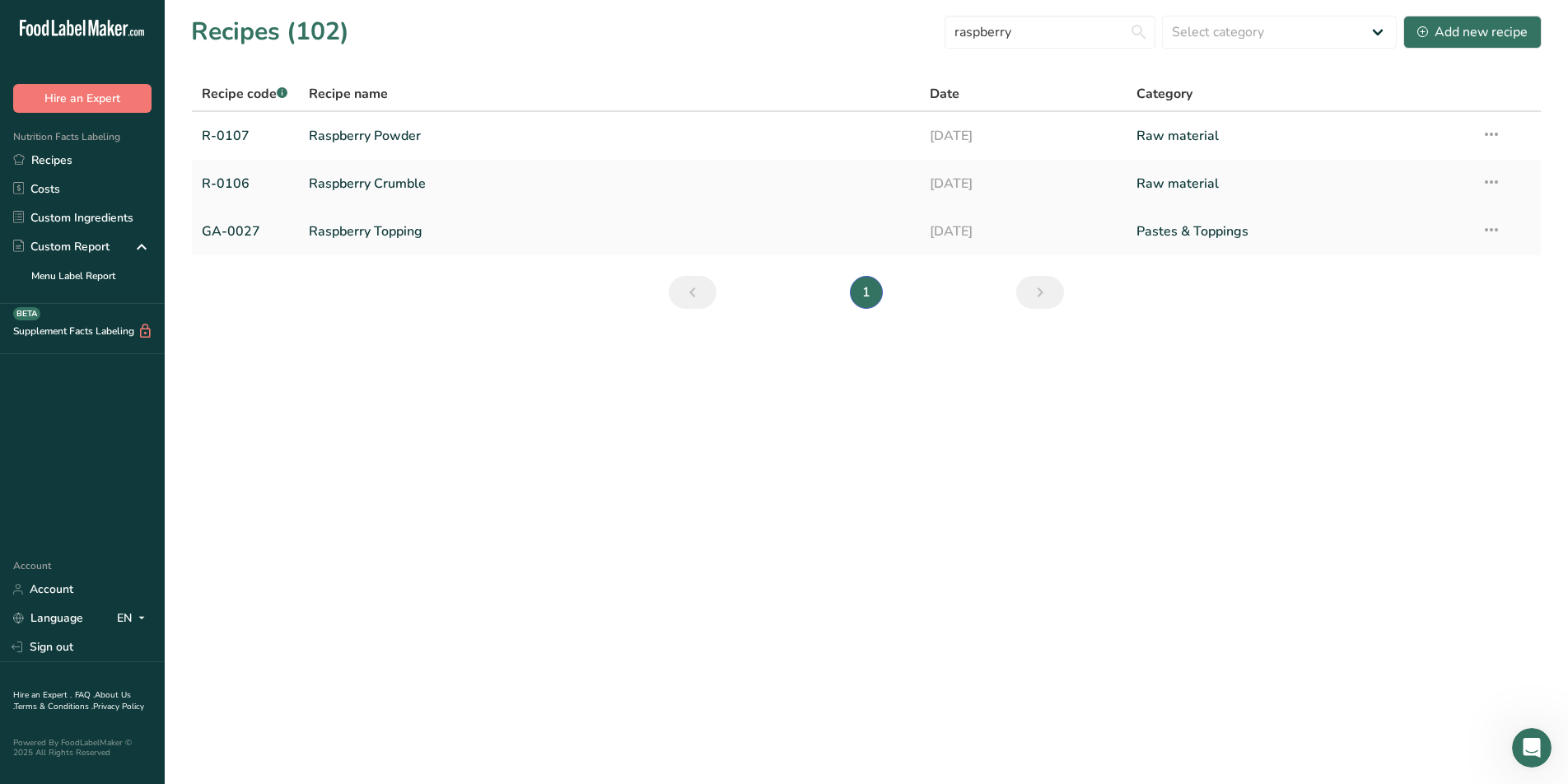 click on "Raspberry Topping" at bounding box center (609, 231) 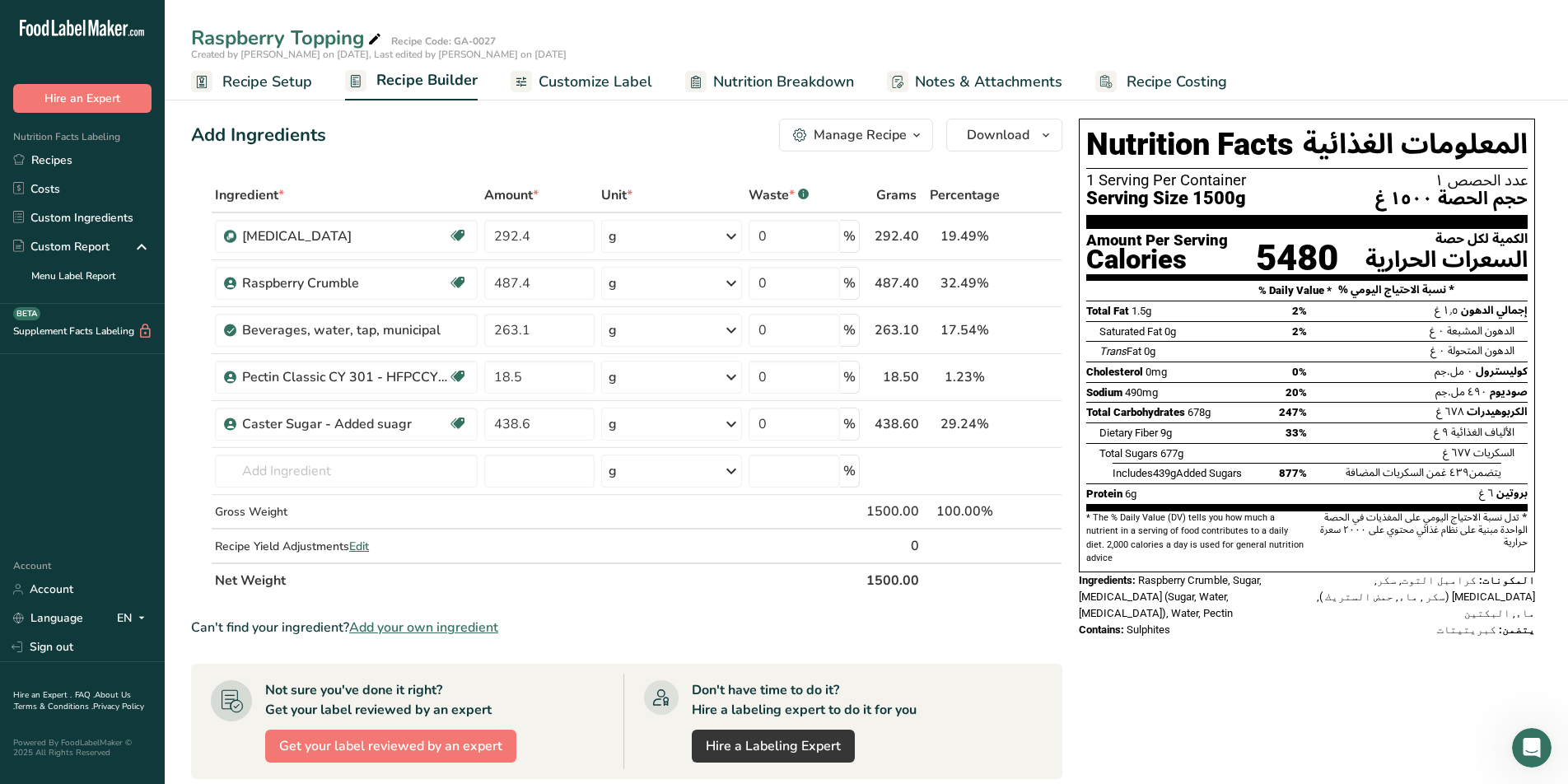 click on "Customize Label" at bounding box center (595, 82) 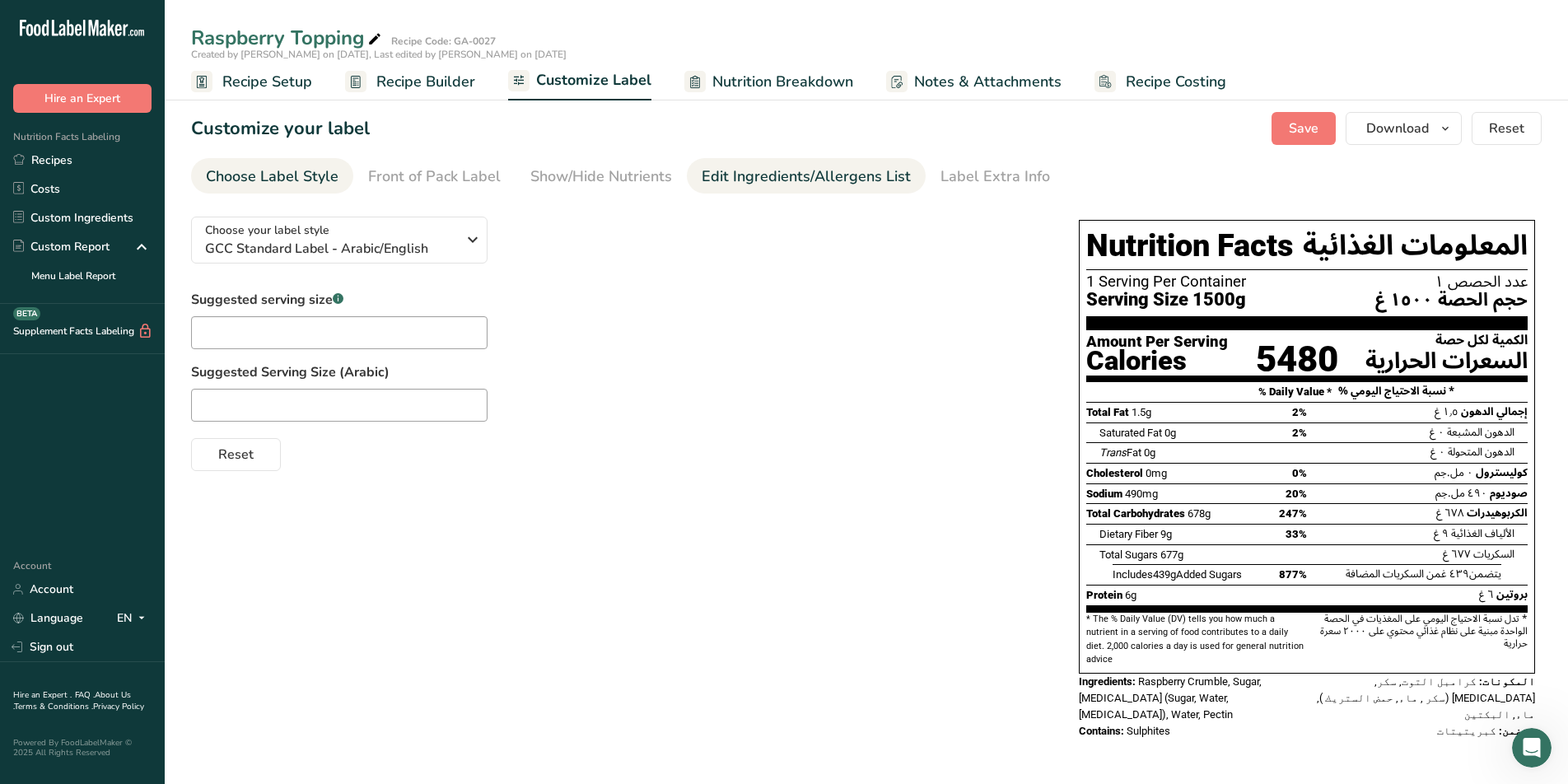 click on "Edit Ingredients/Allergens List" at bounding box center (806, 176) 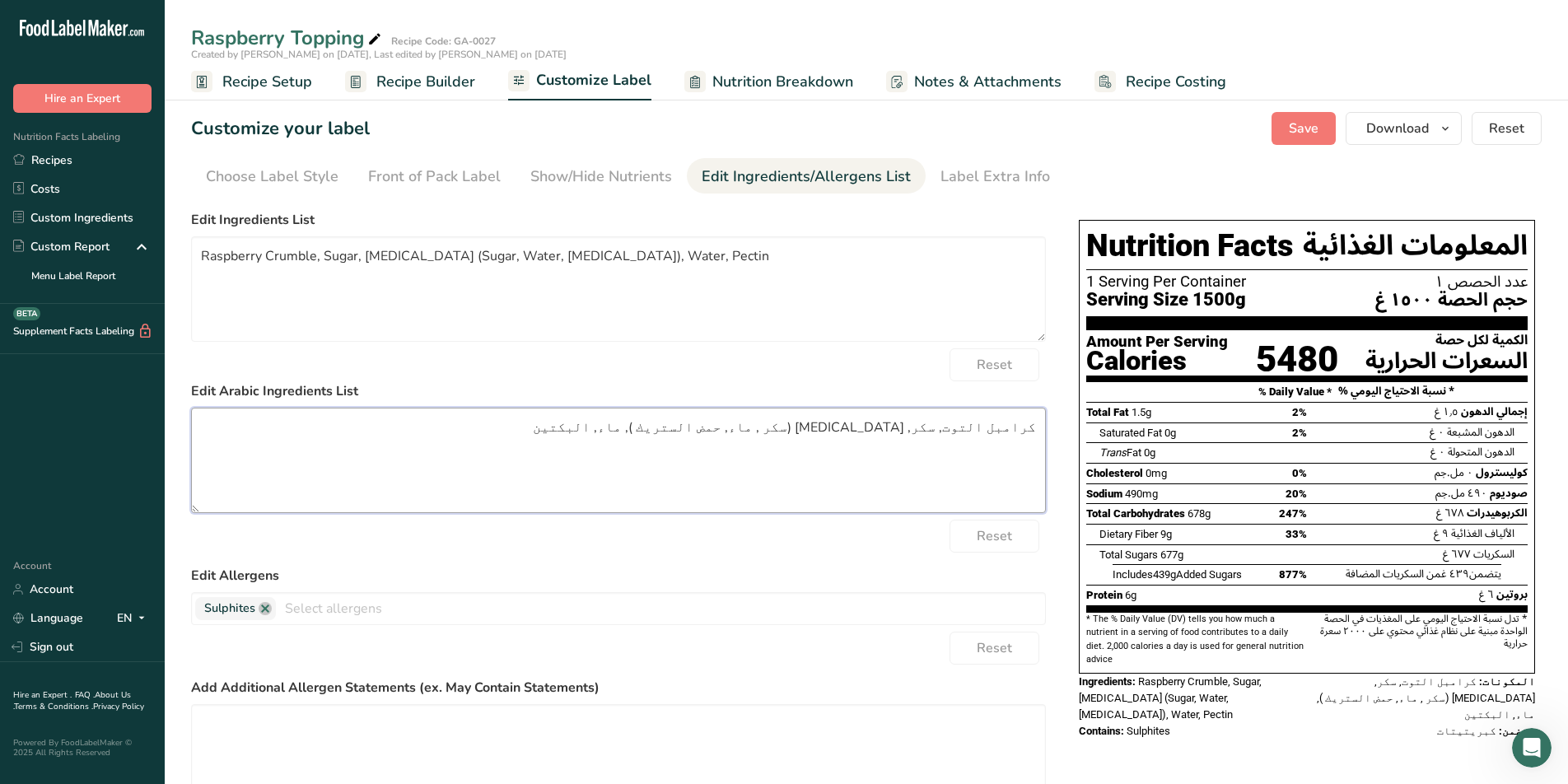 click on "كرامبل التوت, سكر, [MEDICAL_DATA] (سكر , ماء, حمض الستريك ), ماء, البكتين" at bounding box center [618, 460] 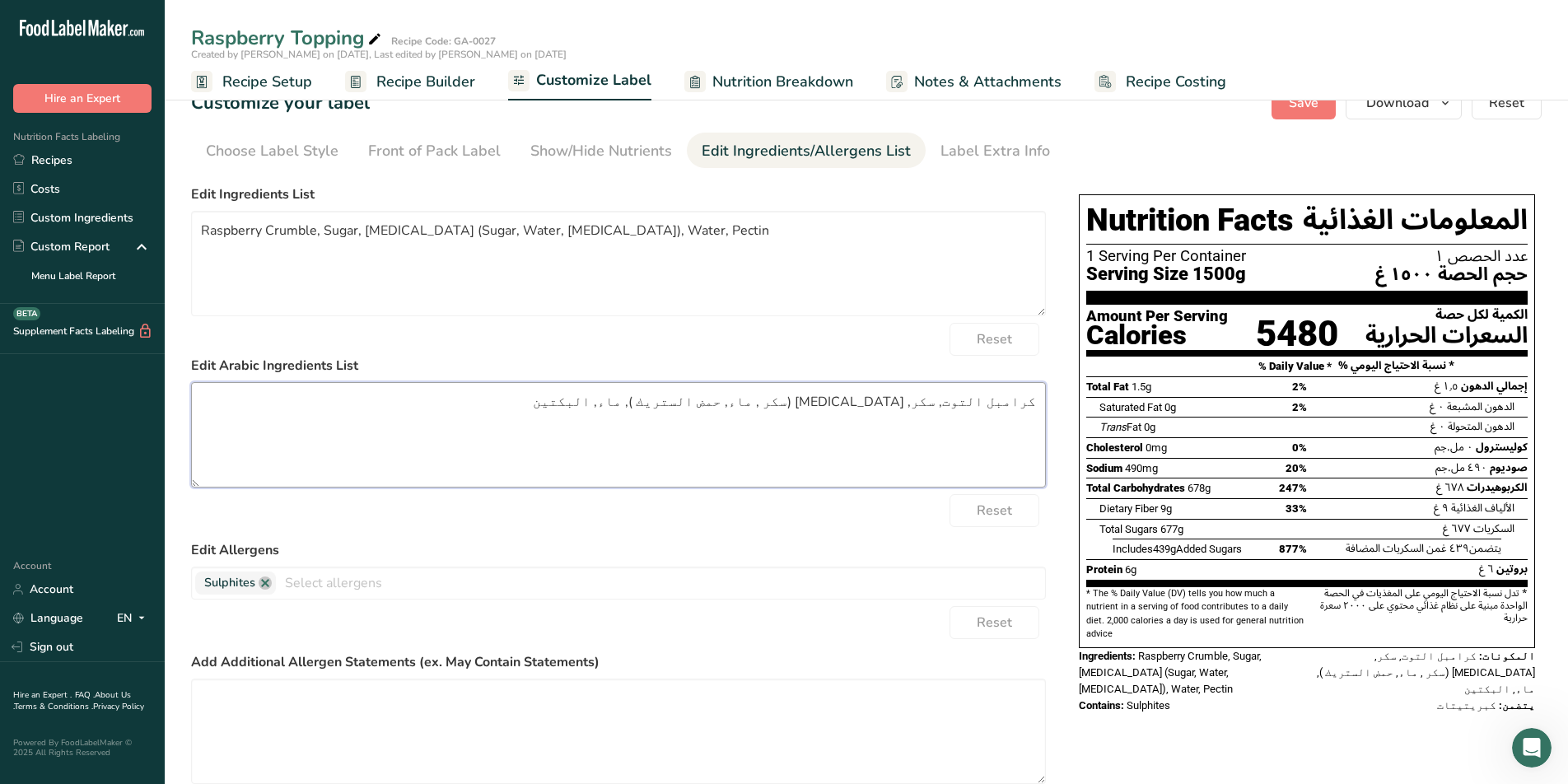 scroll, scrollTop: 0, scrollLeft: 0, axis: both 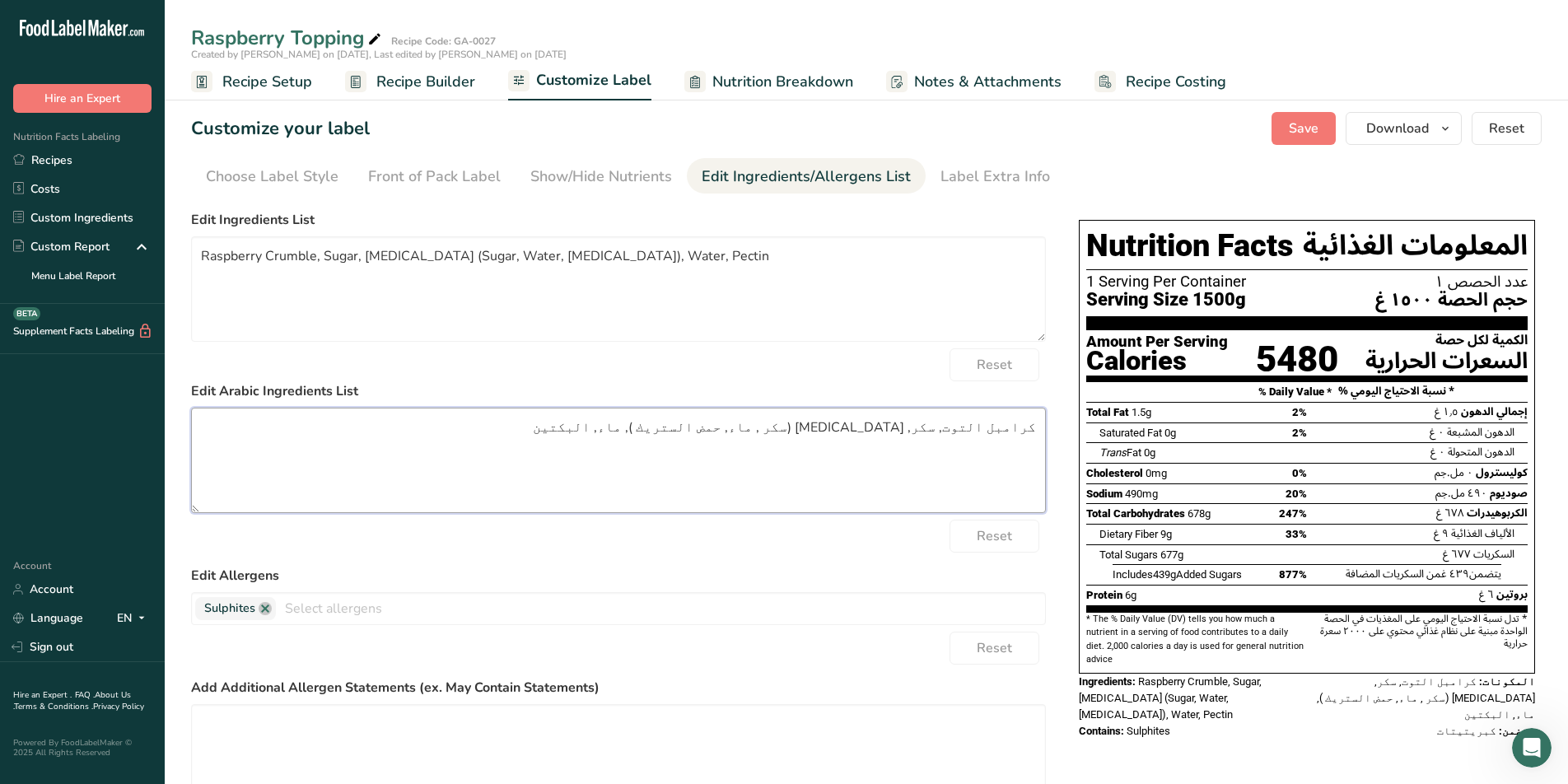 click on "كرامبل التوت, سكر, [MEDICAL_DATA] (سكر , ماء, حمض الستريك ), ماء, البكتين" at bounding box center (618, 460) 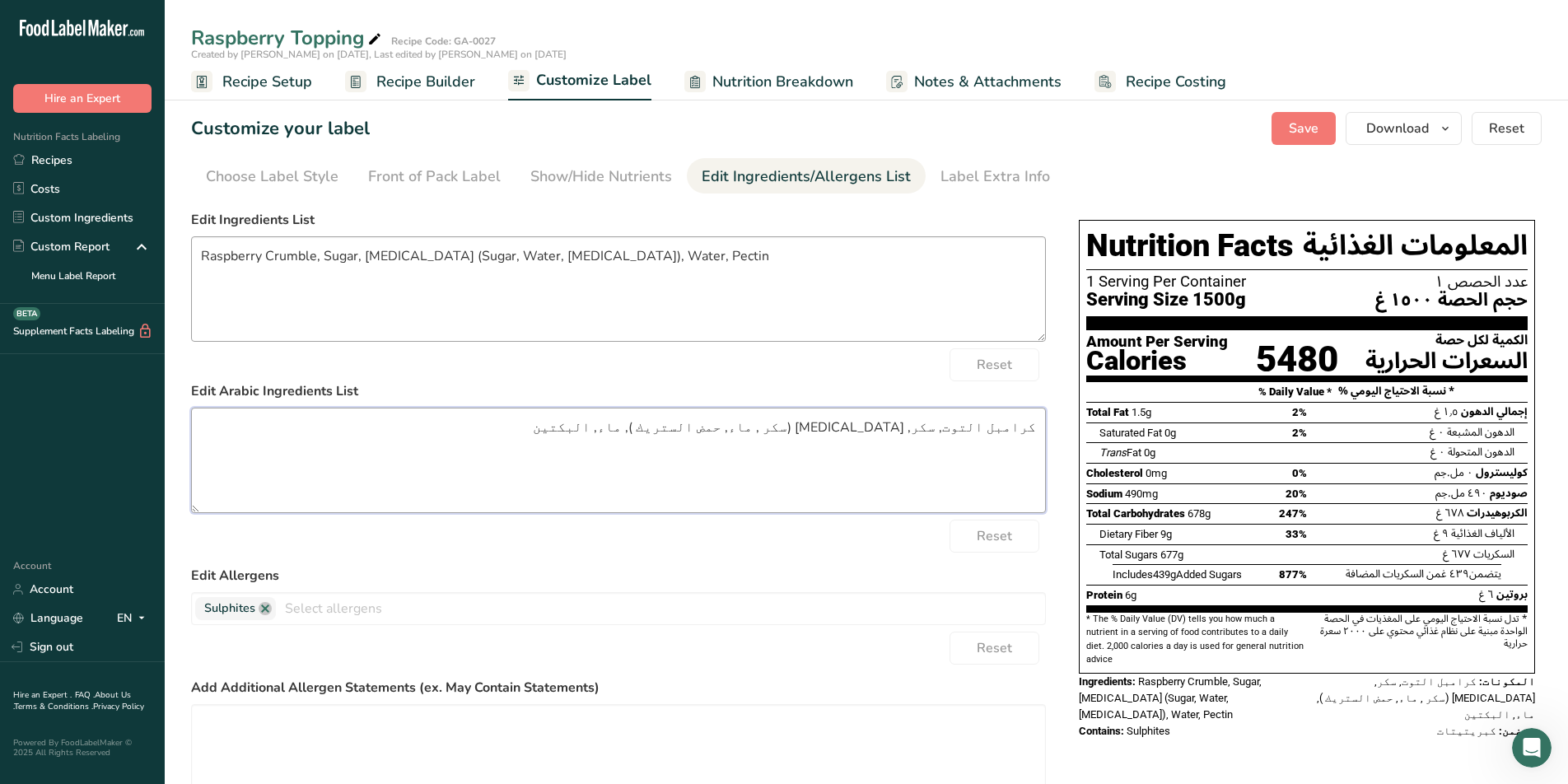paste on "عكس السكر" 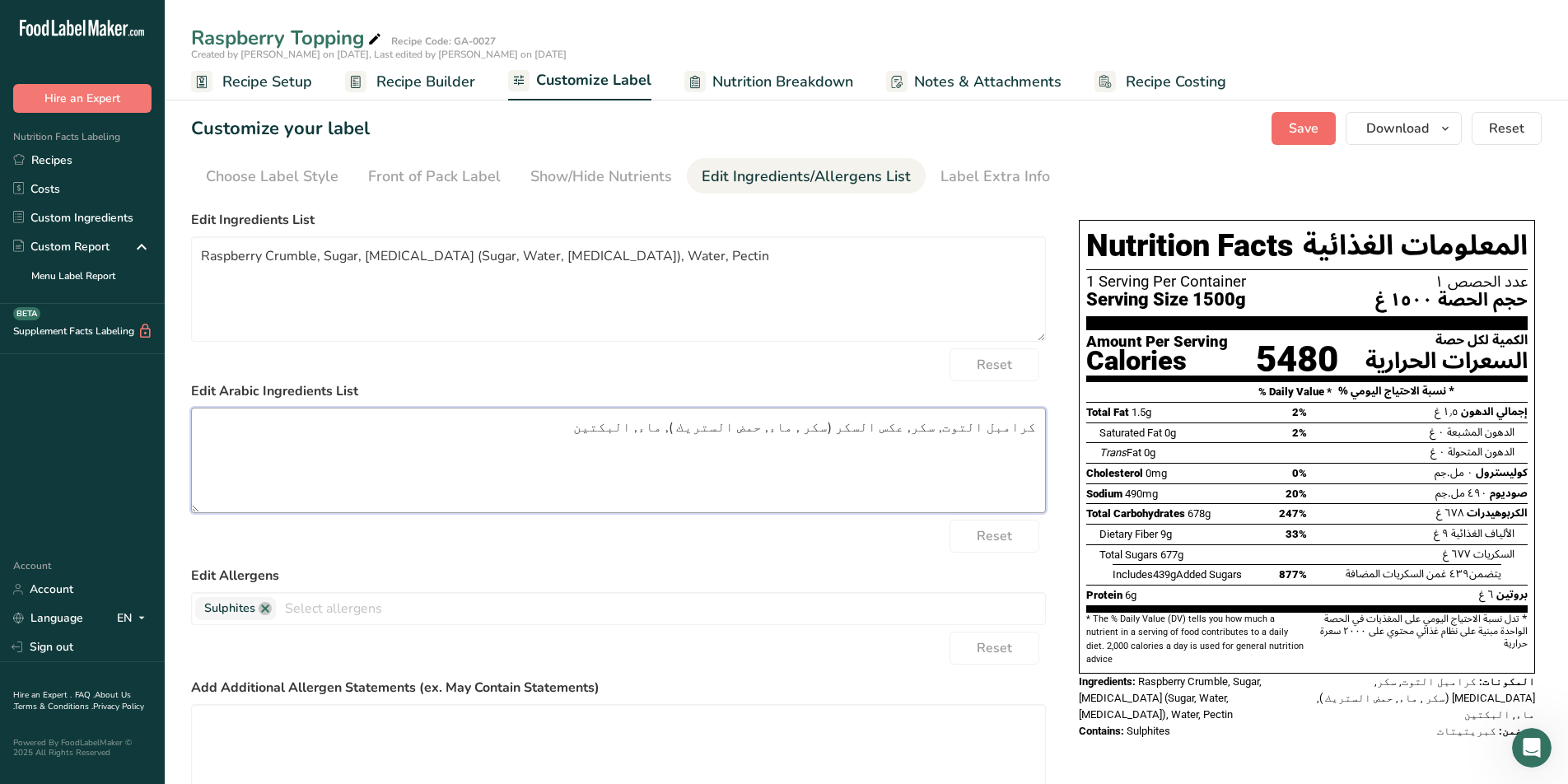 type on "كرامبل التوت, سكر, عكس السكر (سكر , ماء, حمض الستريك ), ماء, البكتين" 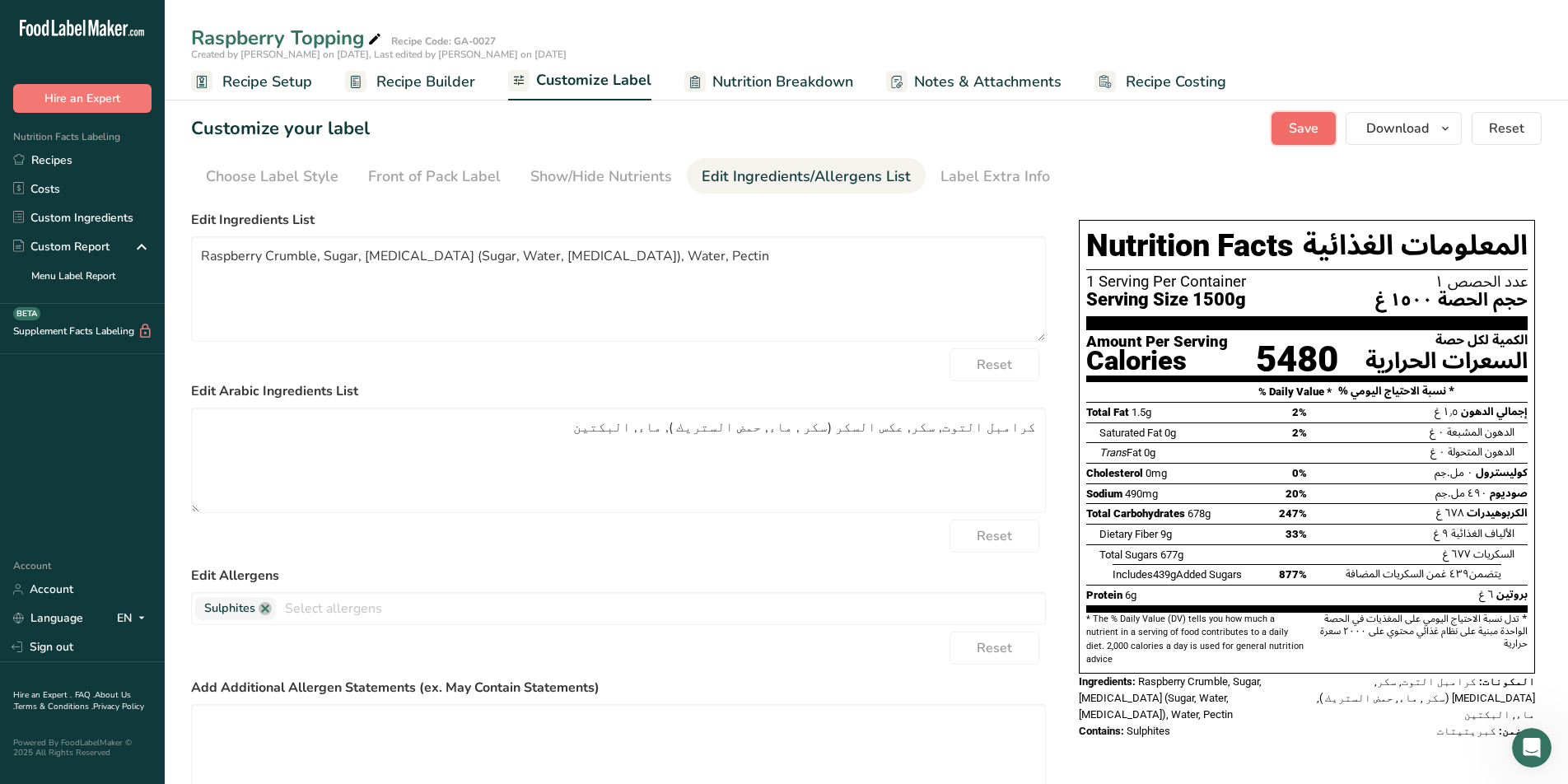 click on "Save" at bounding box center (1304, 128) 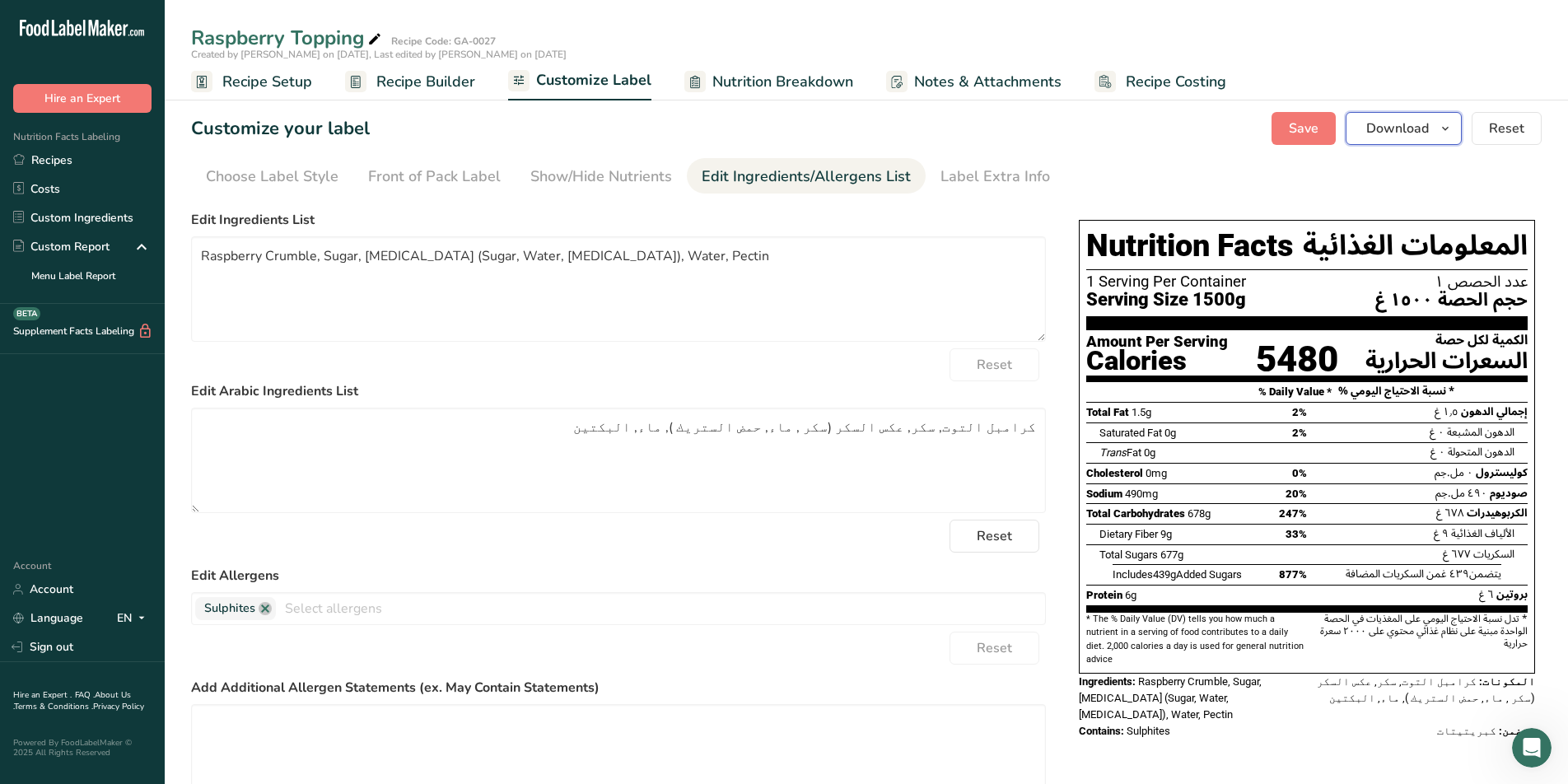 click at bounding box center [1445, 128] 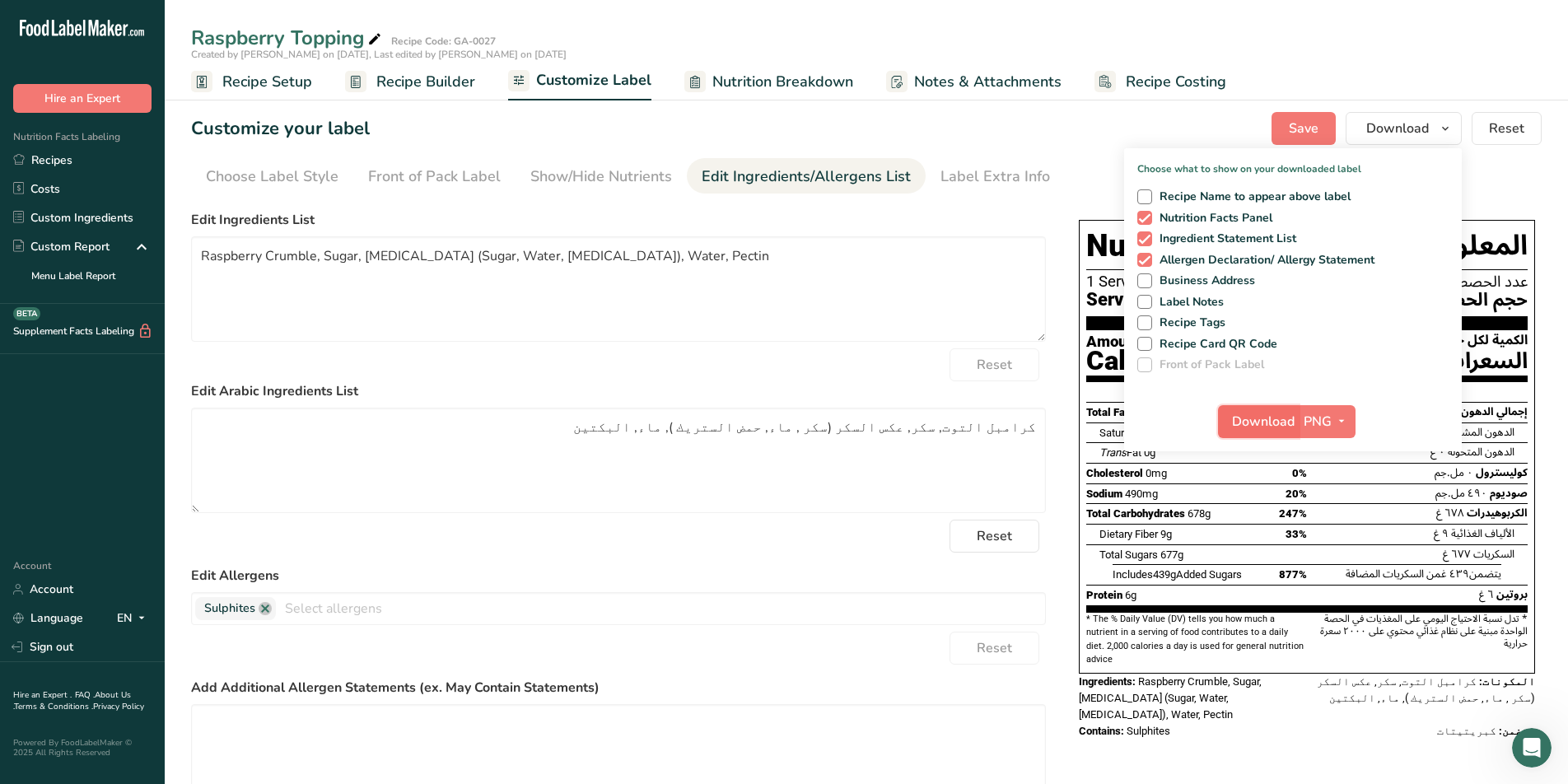 click on "Download" at bounding box center [1263, 422] 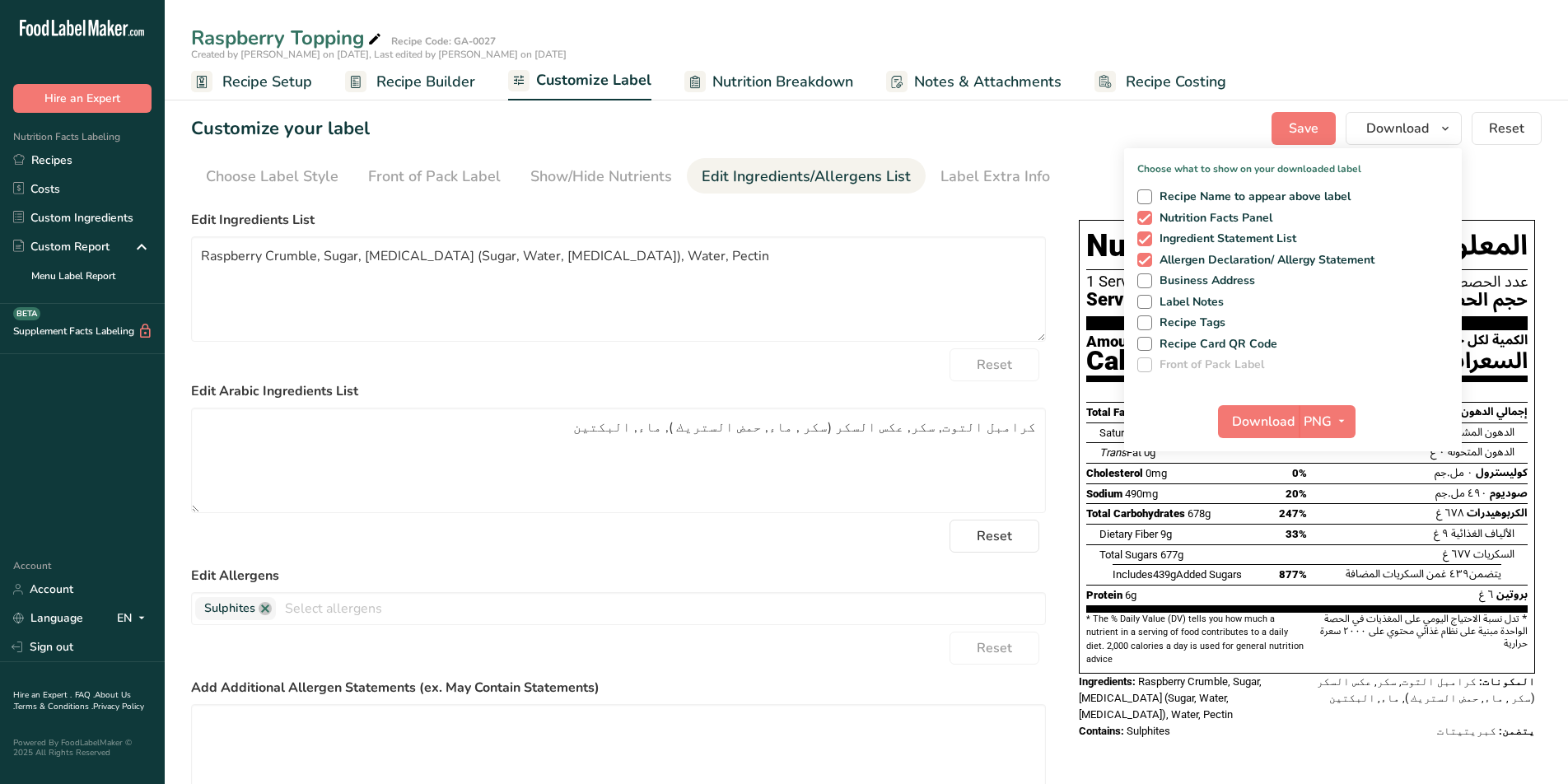 scroll, scrollTop: 0, scrollLeft: 0, axis: both 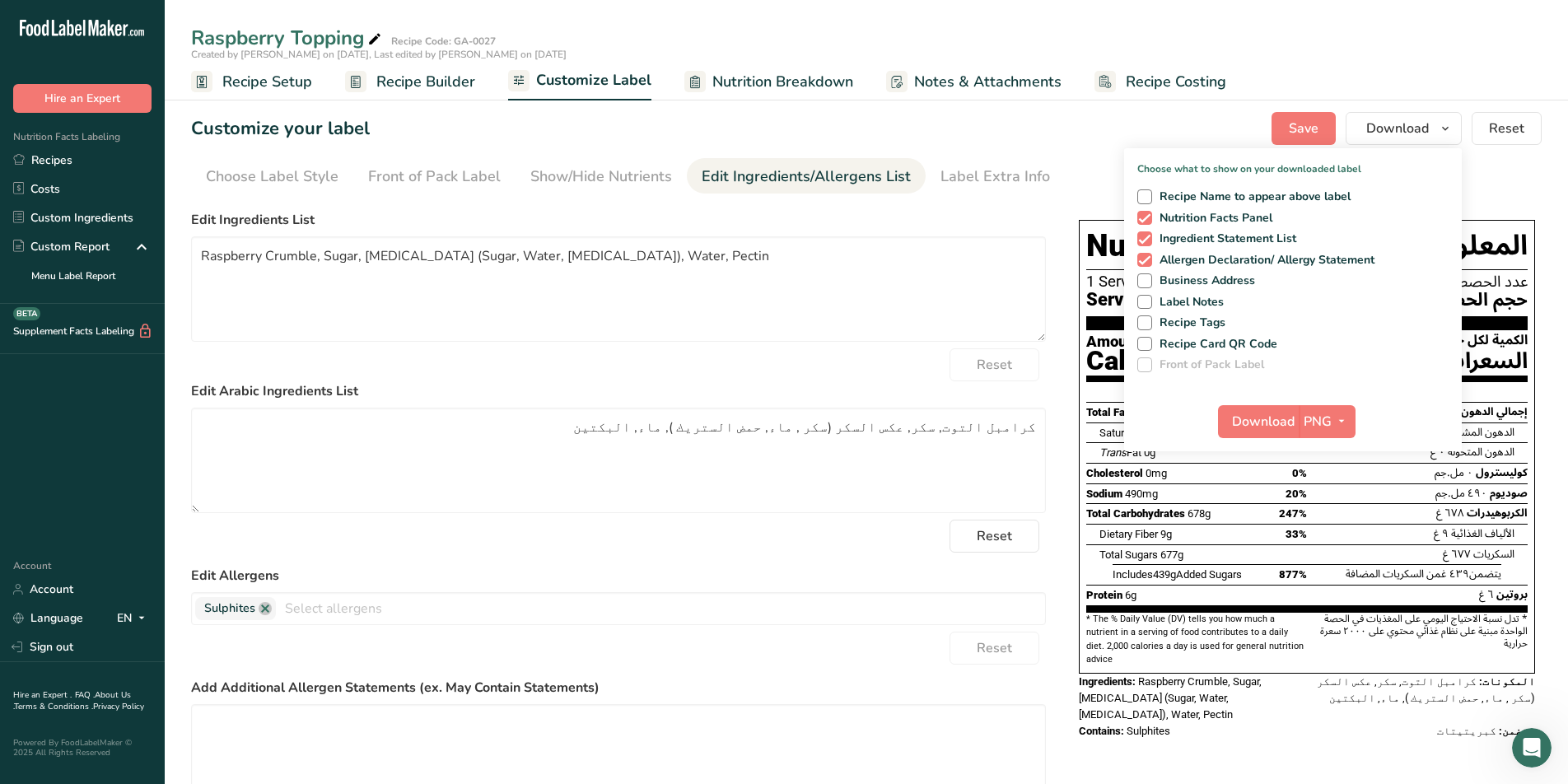 drag, startPoint x: 1224, startPoint y: 119, endPoint x: 1159, endPoint y: 121, distance: 65.03076 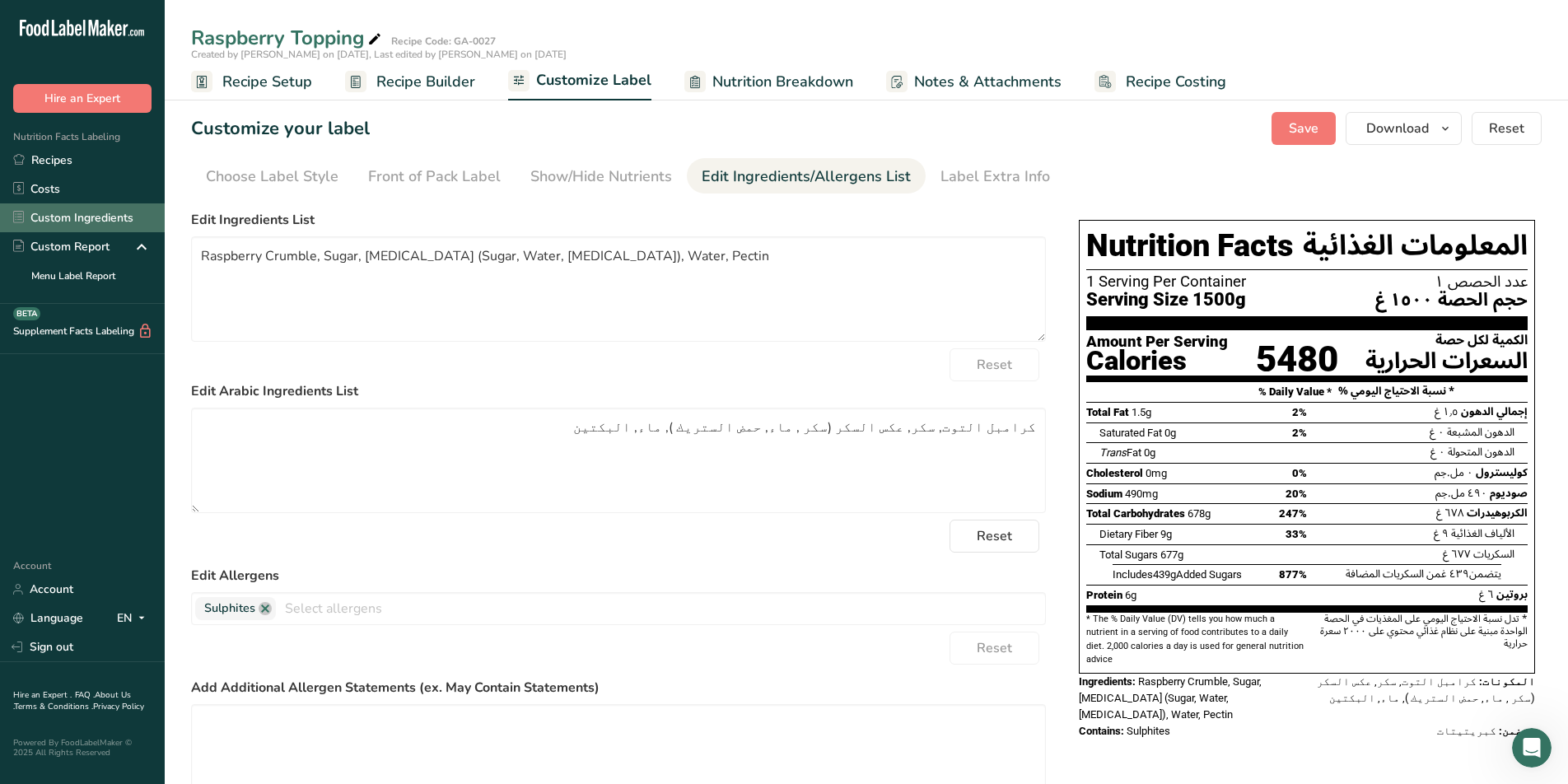 click on "Custom Ingredients" at bounding box center [82, 217] 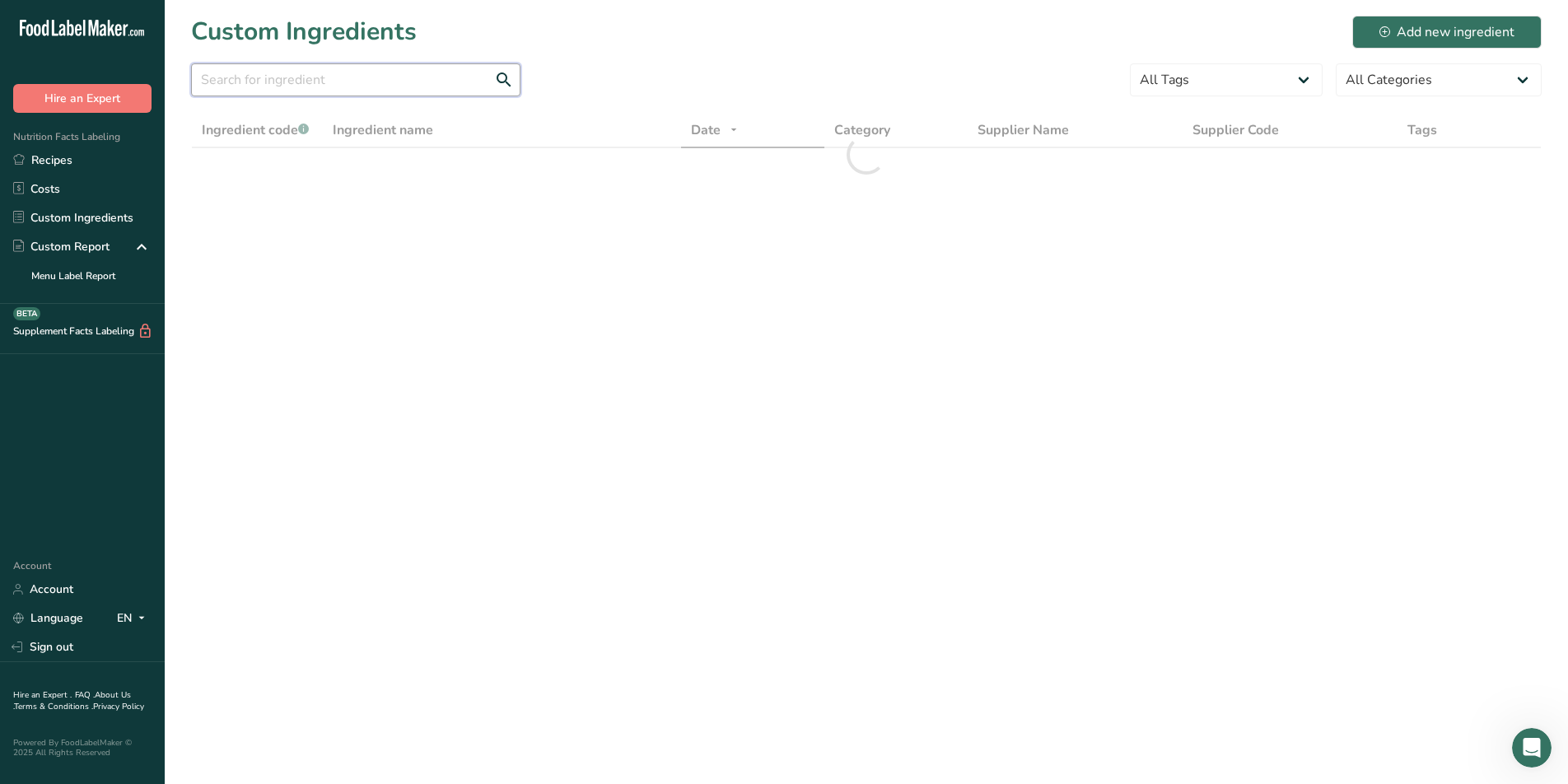 click at bounding box center [356, 80] 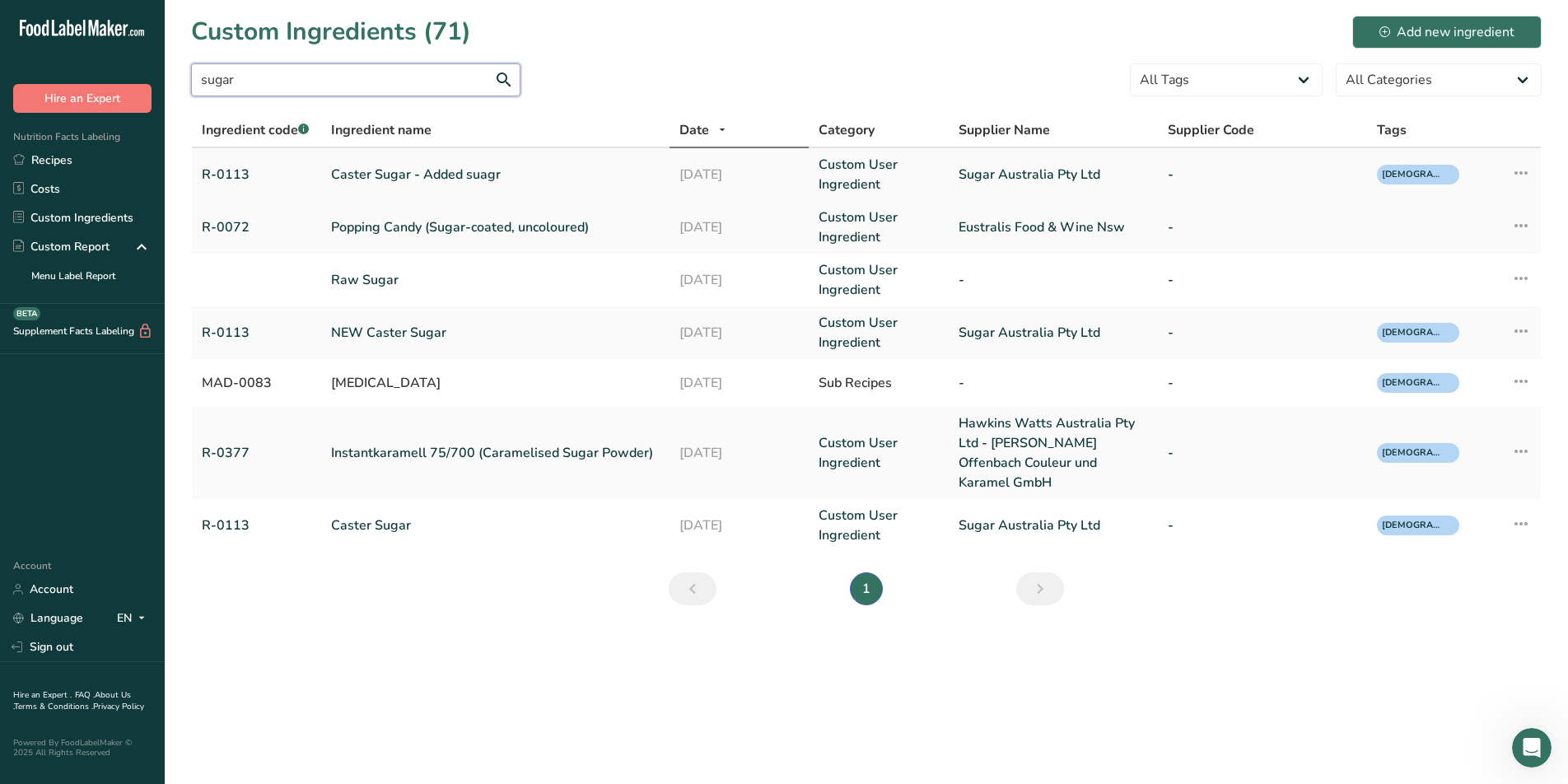 type on "sugar" 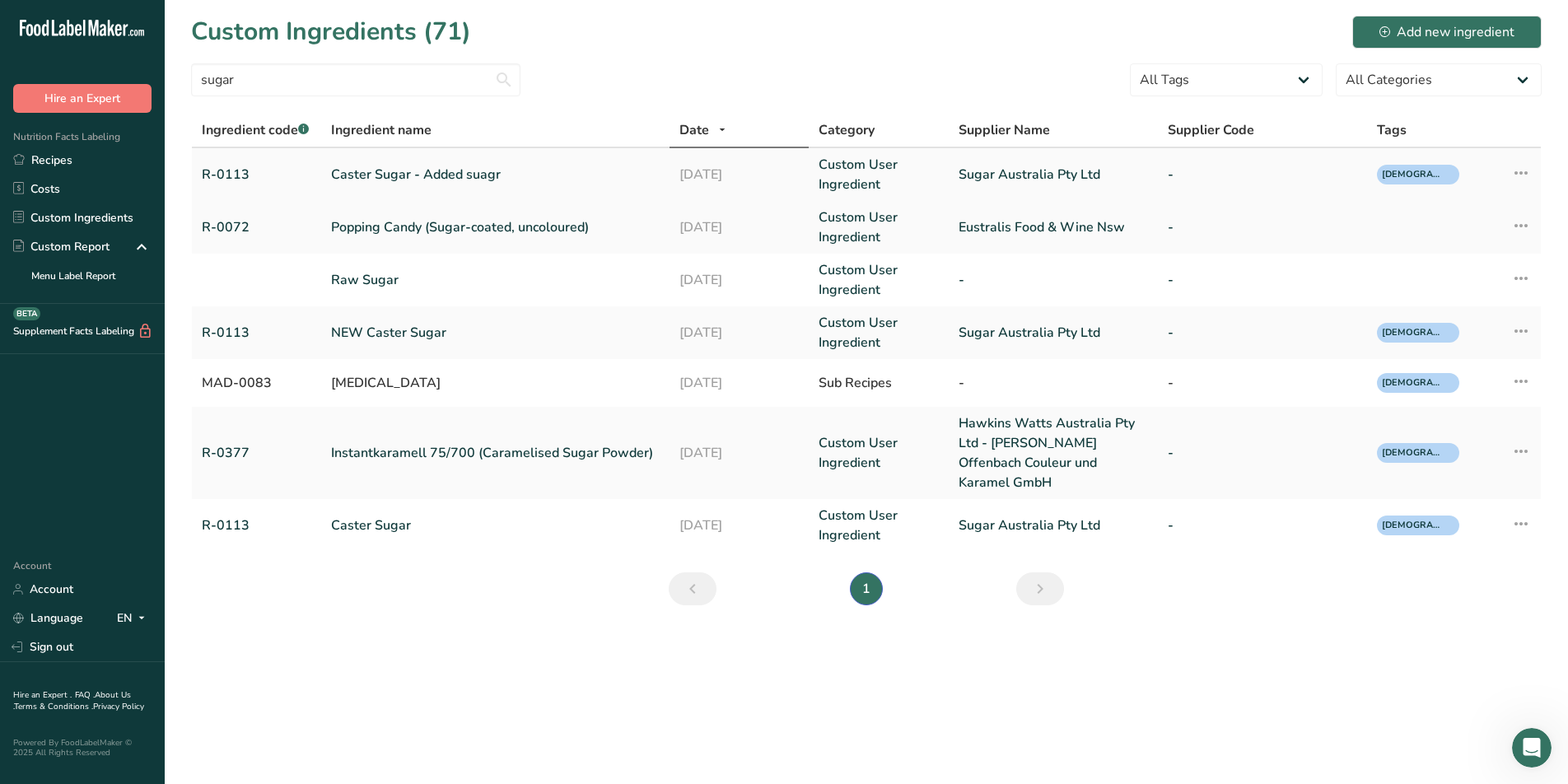 click on "Caster Sugar - Added suagr" at bounding box center (495, 175) 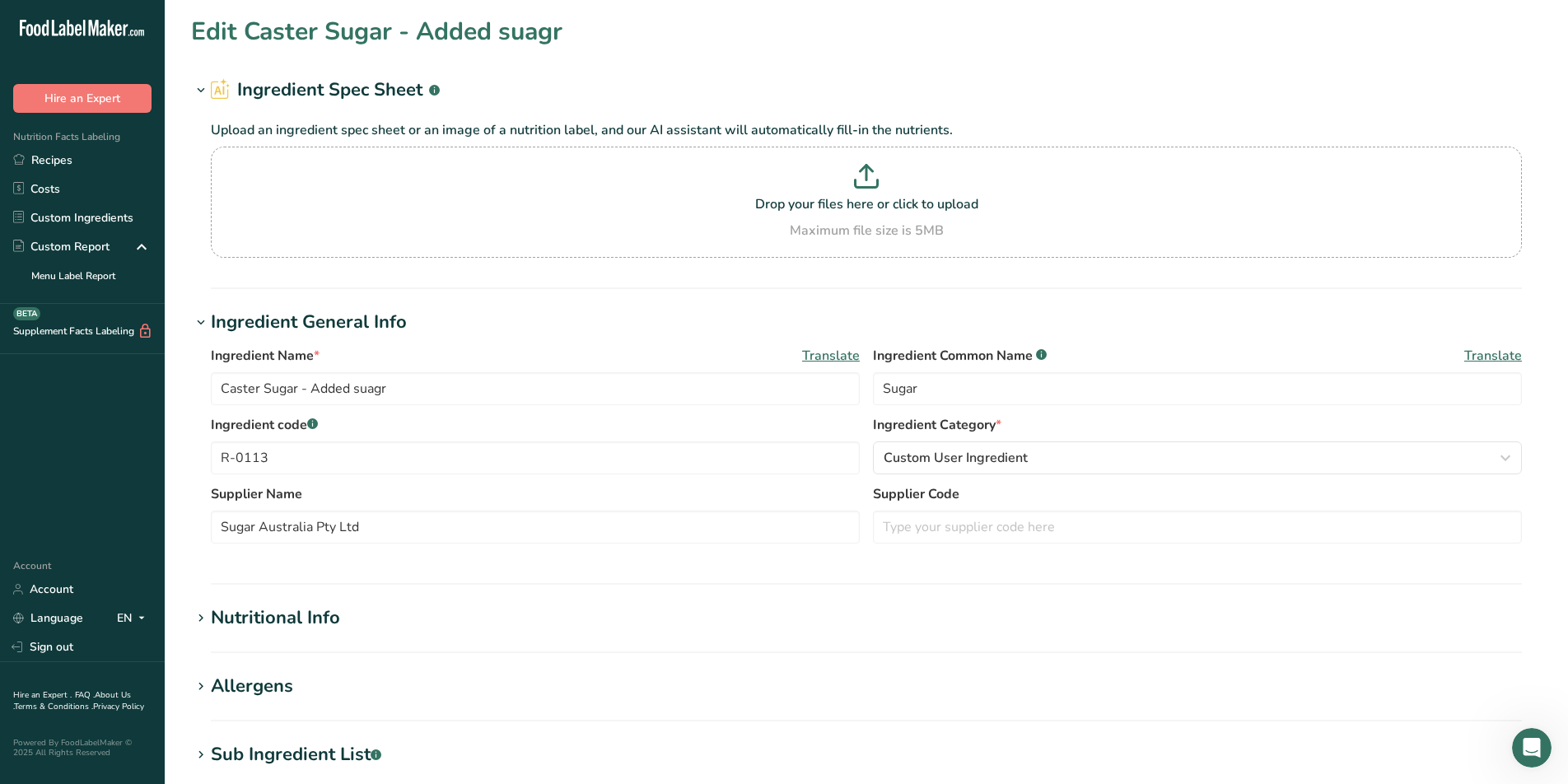 scroll, scrollTop: 170, scrollLeft: 0, axis: vertical 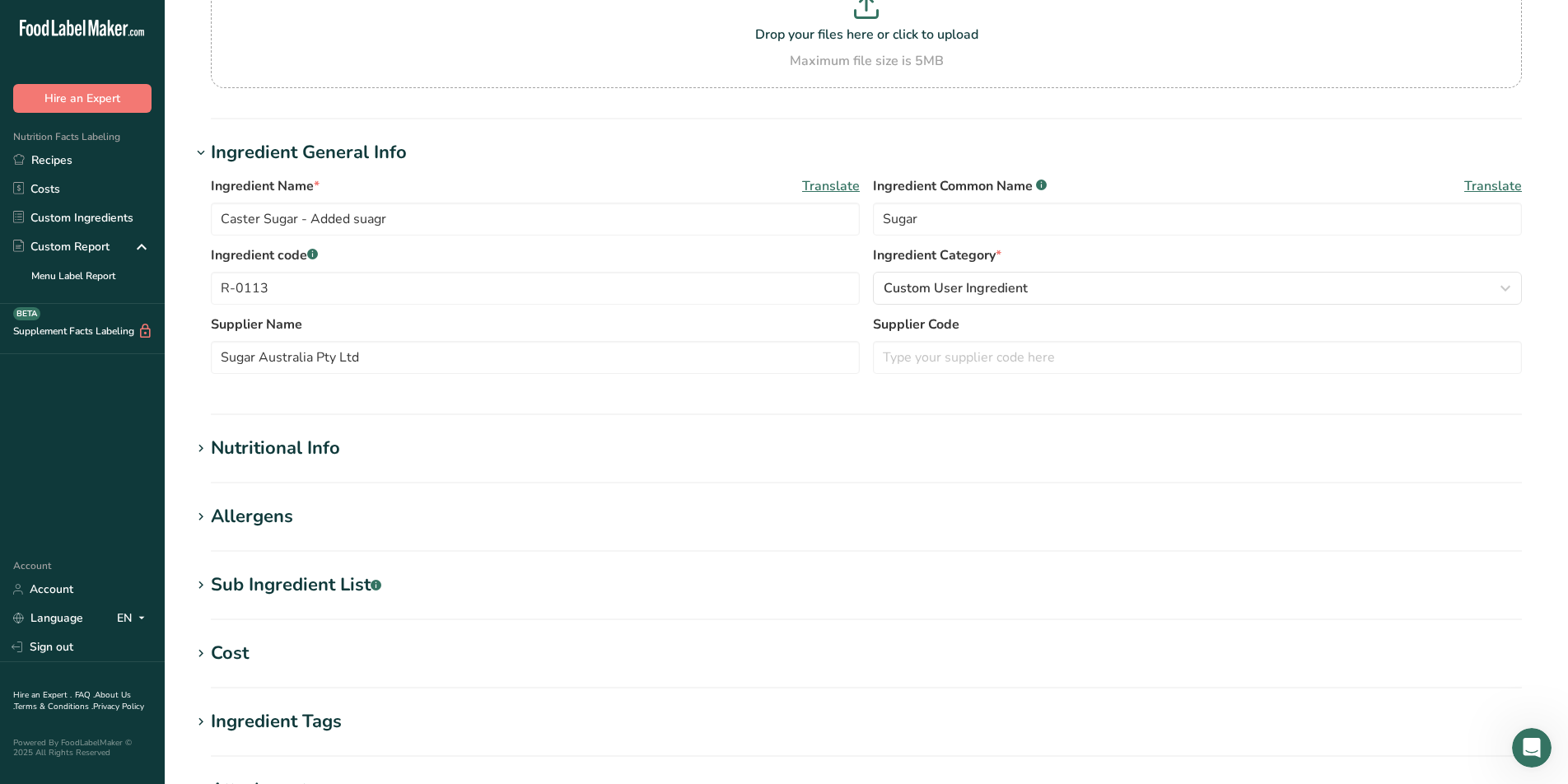 click on "Allergens" at bounding box center [866, 516] 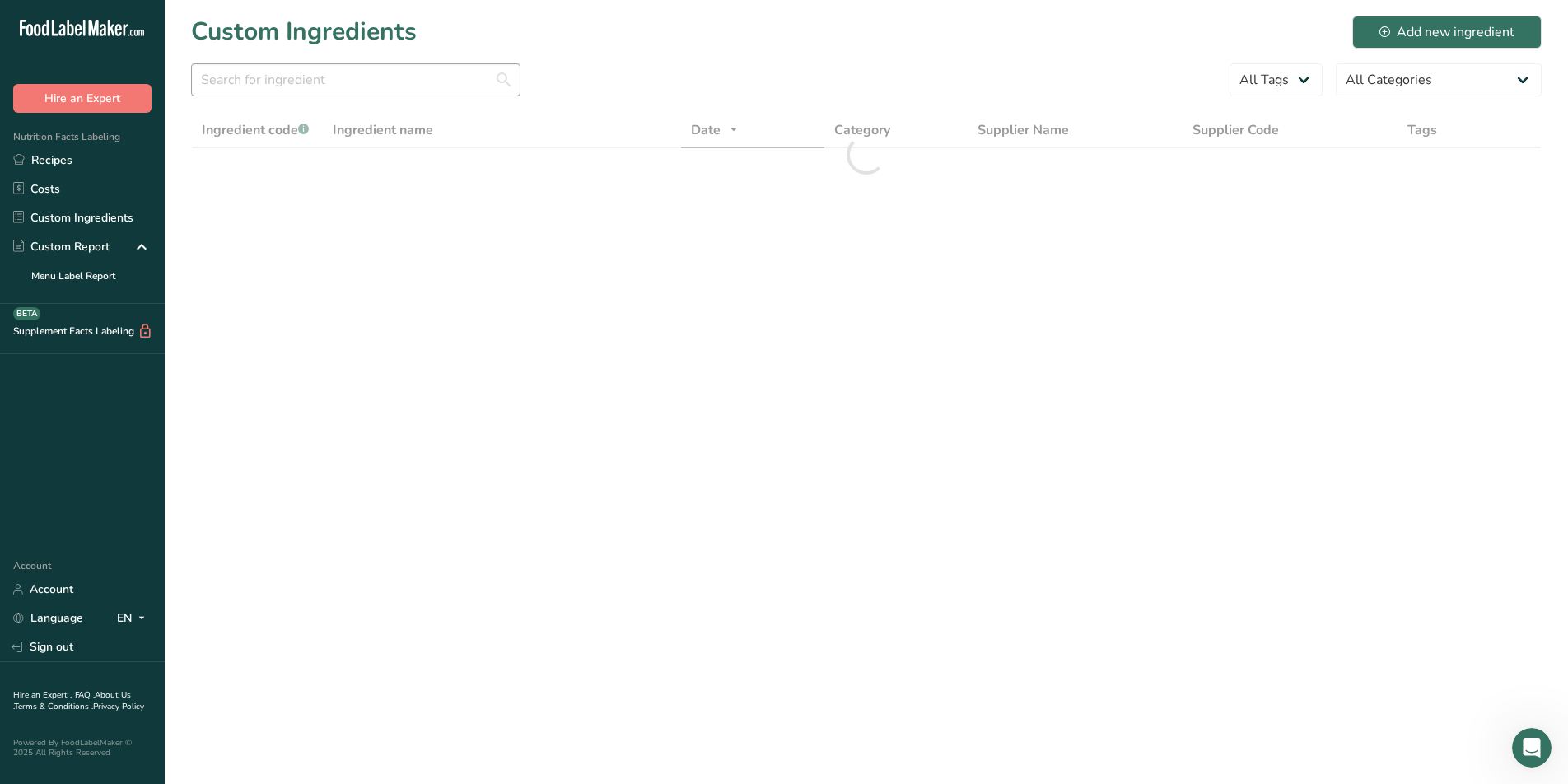 scroll, scrollTop: 0, scrollLeft: 0, axis: both 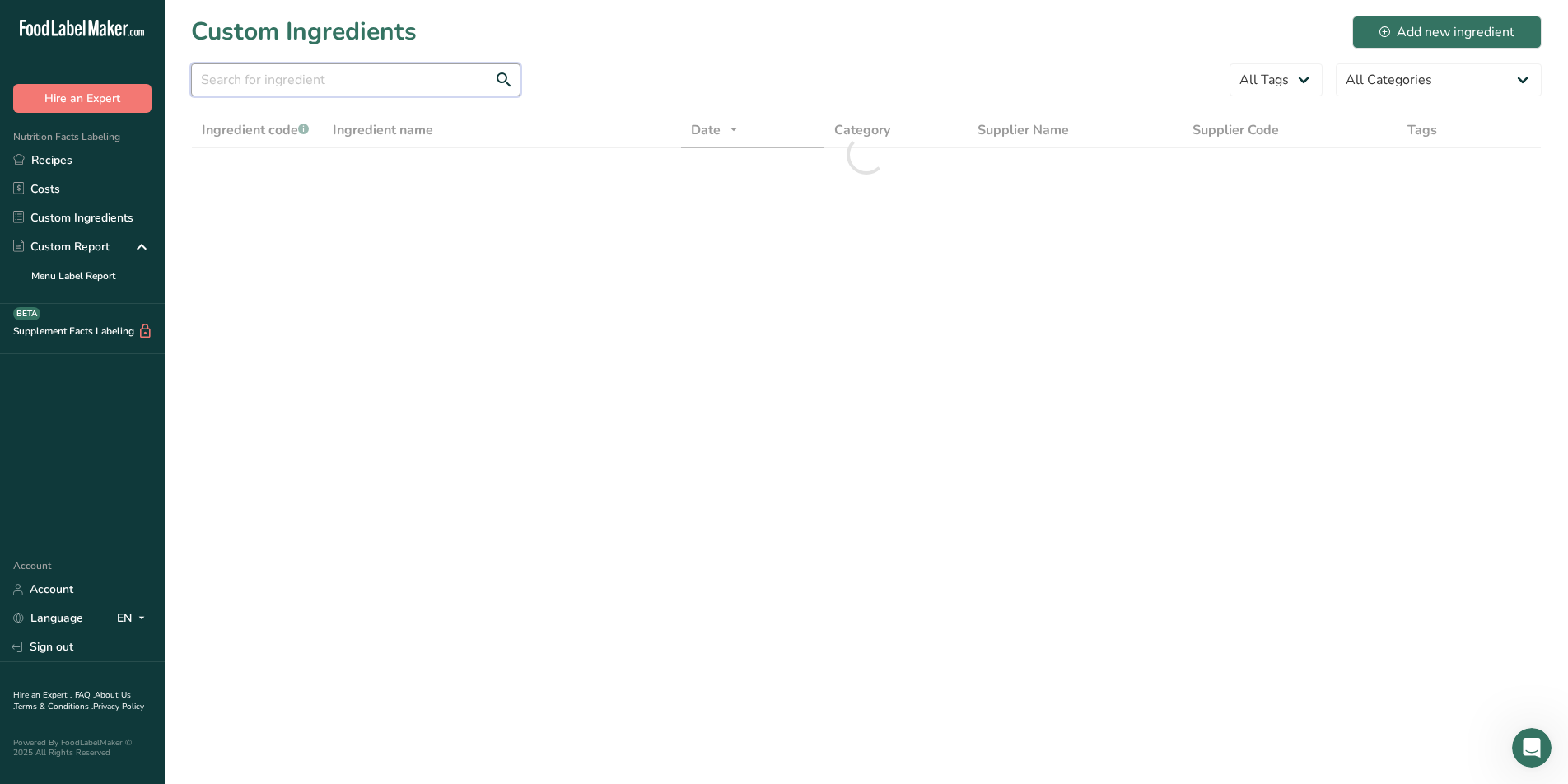 click at bounding box center [356, 80] 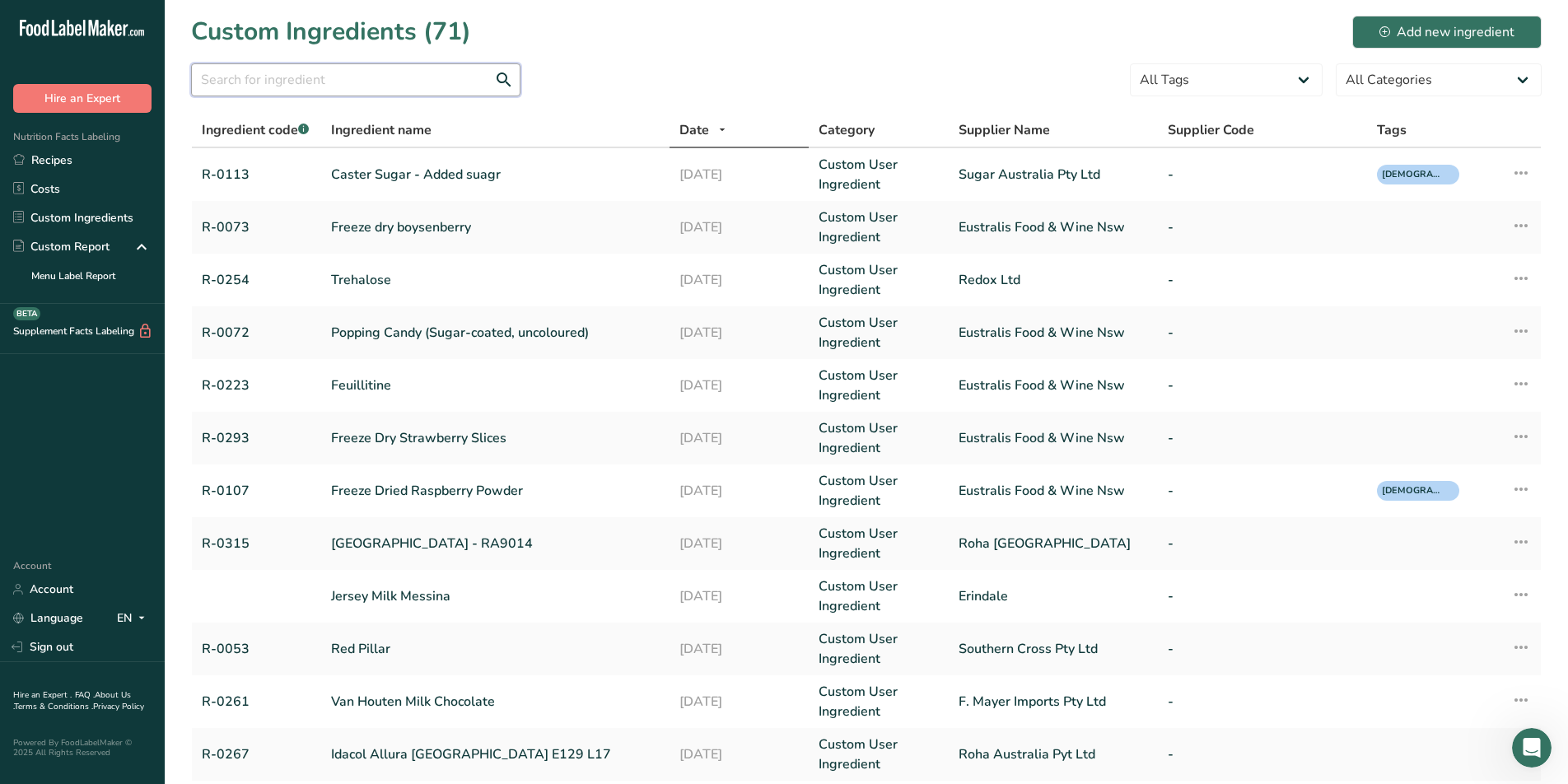 click at bounding box center (356, 80) 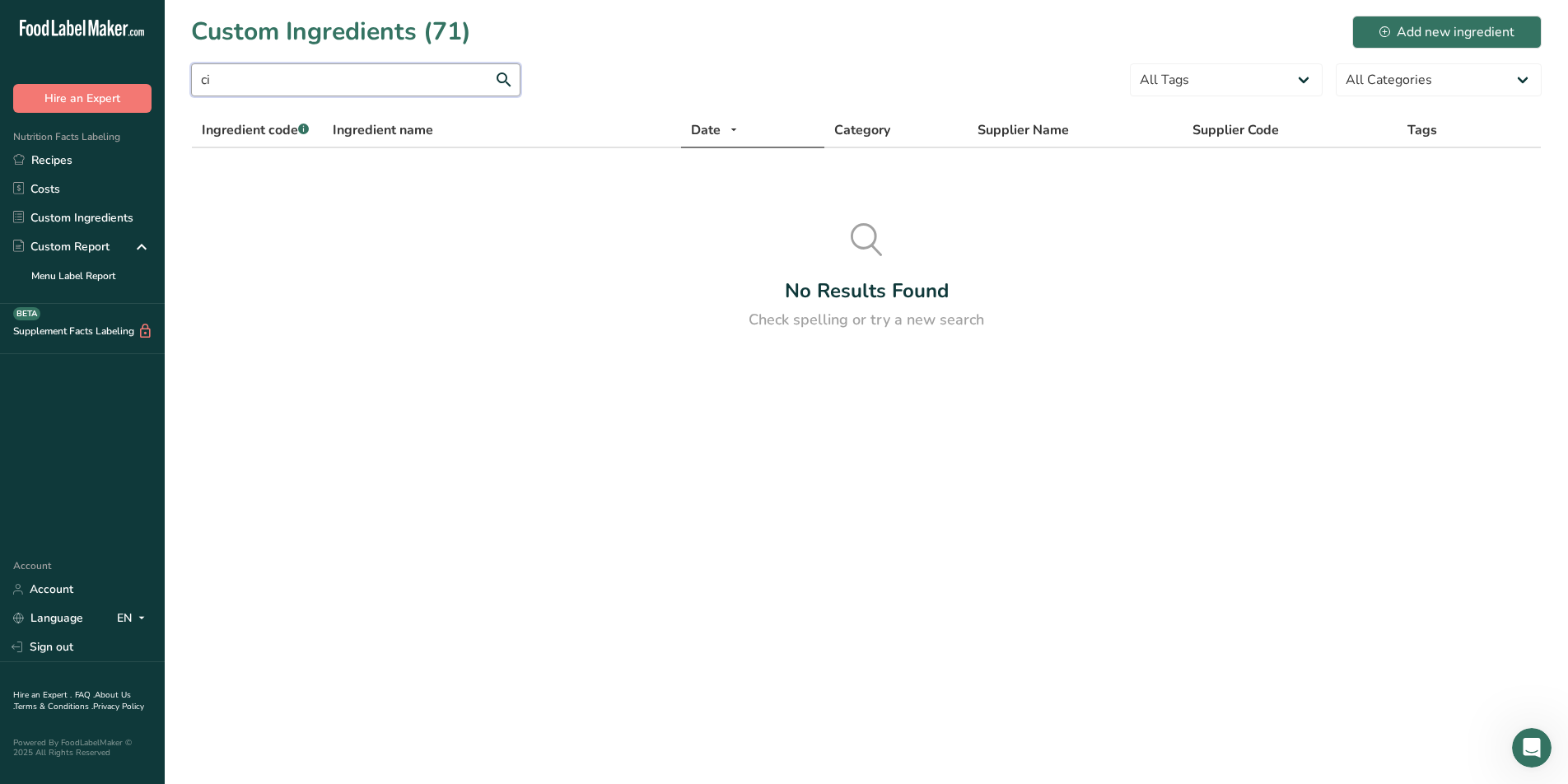 type on "c" 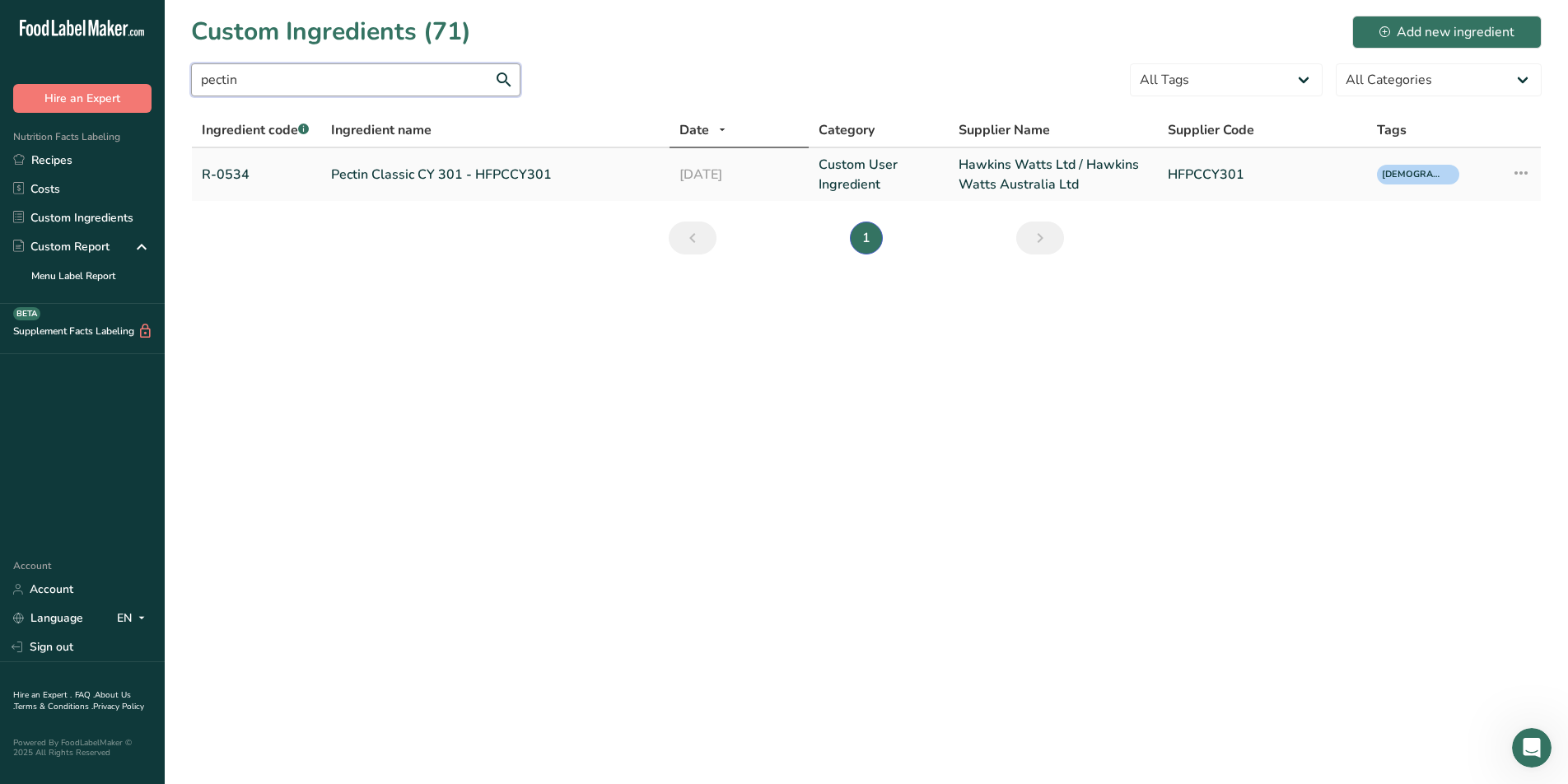 type on "pectin" 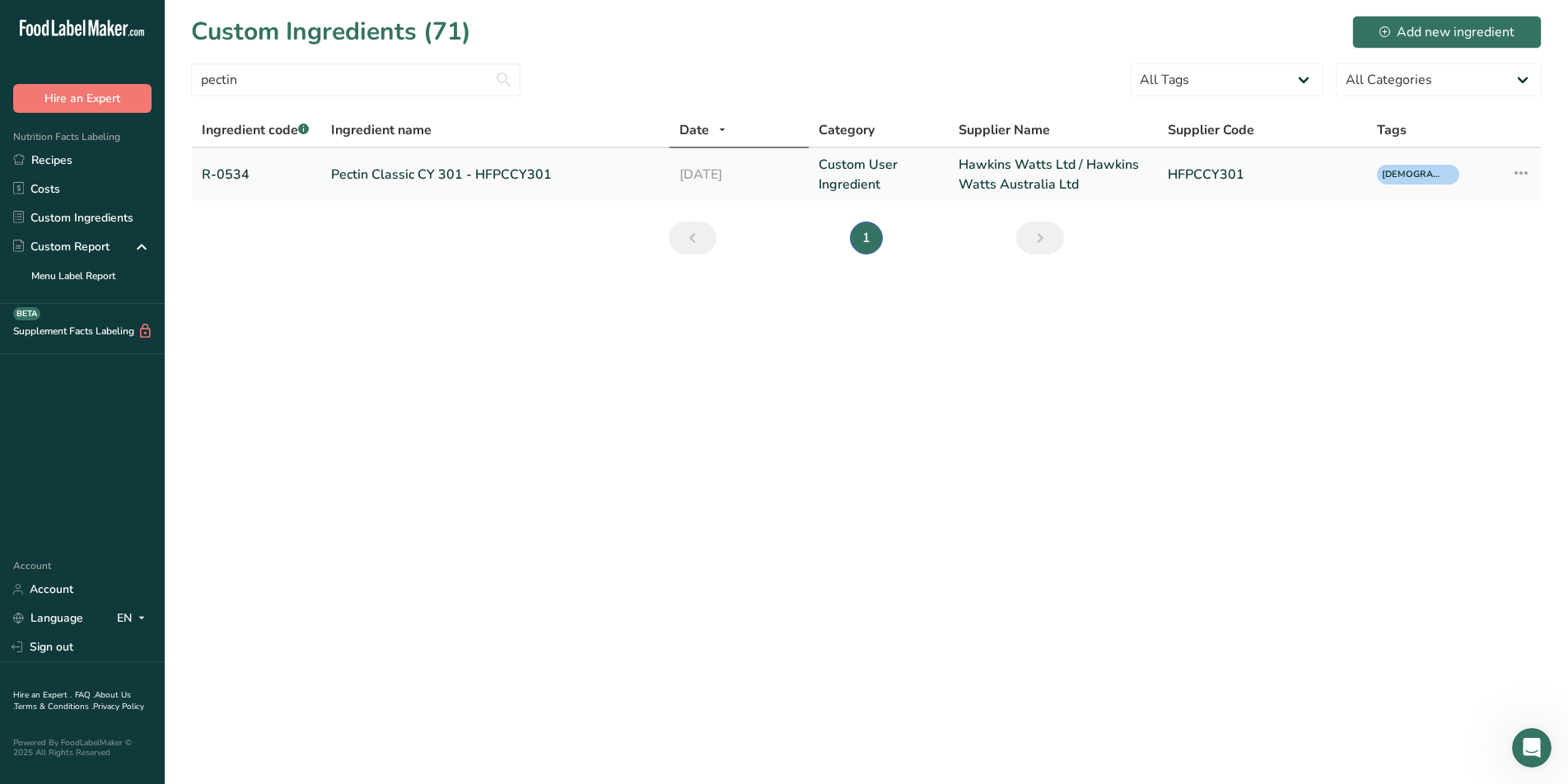 click on "Pectin Classic CY  301 - HFPCCY301" at bounding box center [495, 175] 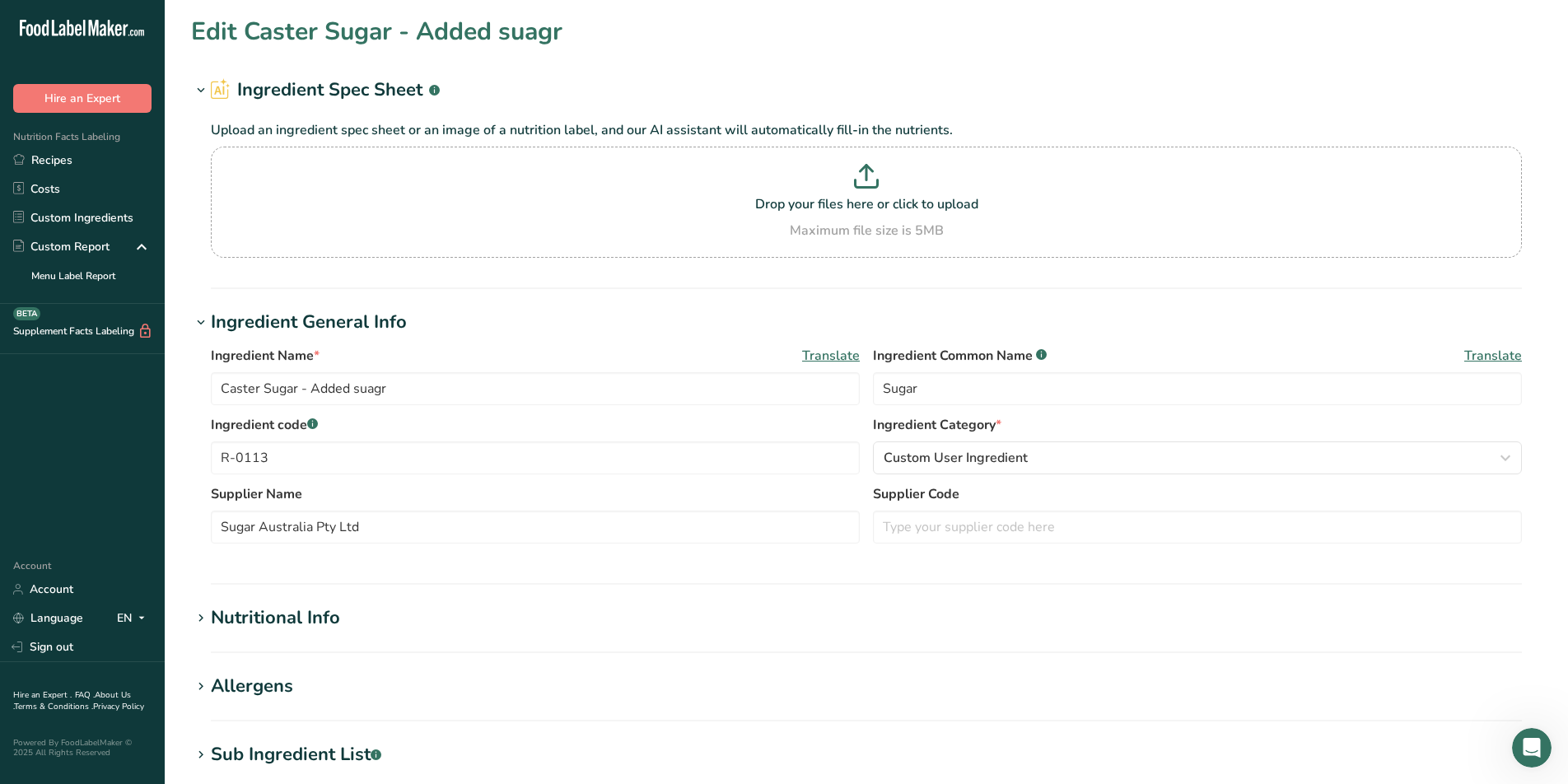 type on "Pectin Classic CY  301 - HFPCCY301" 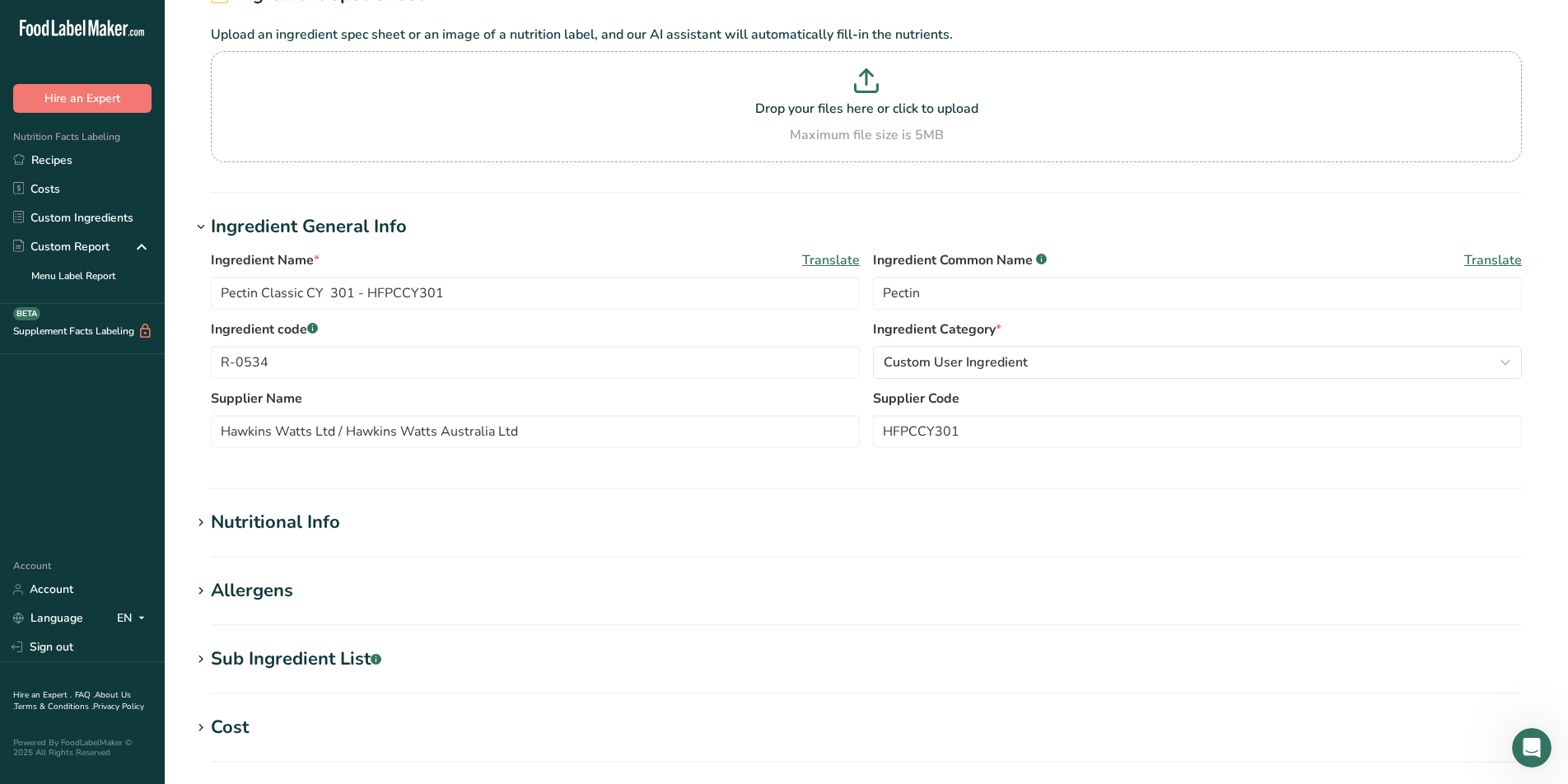 click on "Allergens" at bounding box center (252, 590) 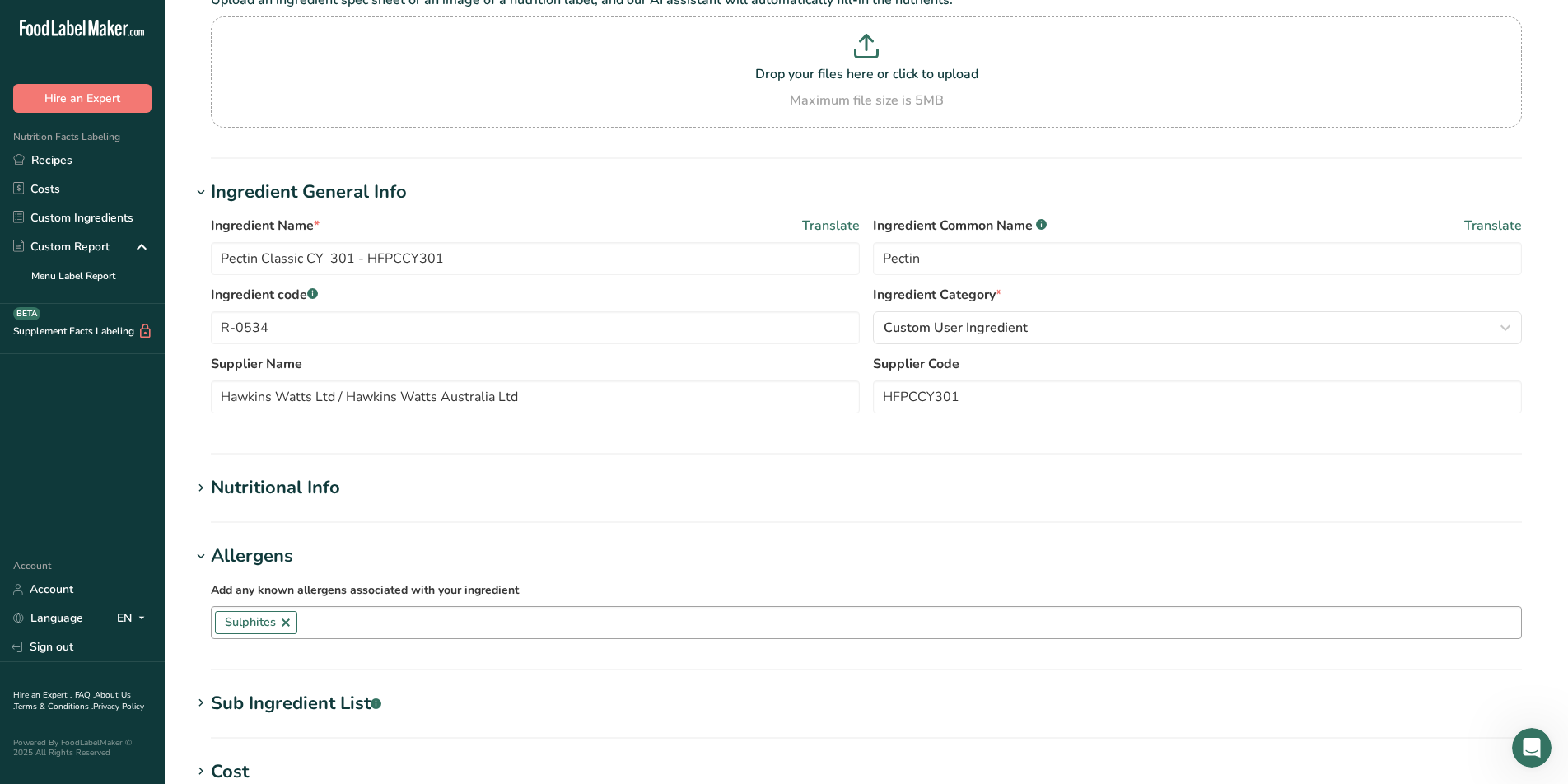 scroll, scrollTop: 156, scrollLeft: 0, axis: vertical 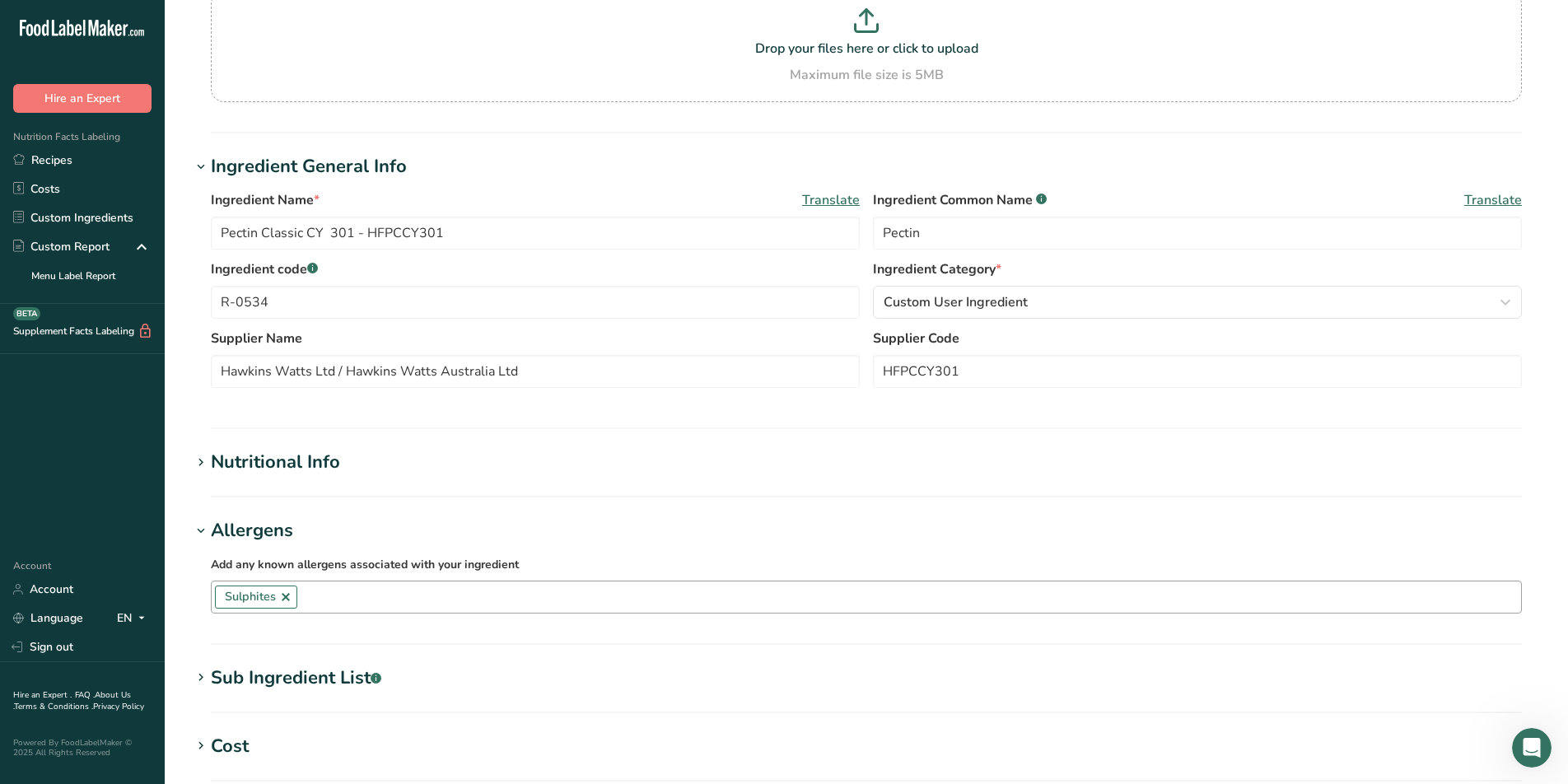 click at bounding box center (286, 597) 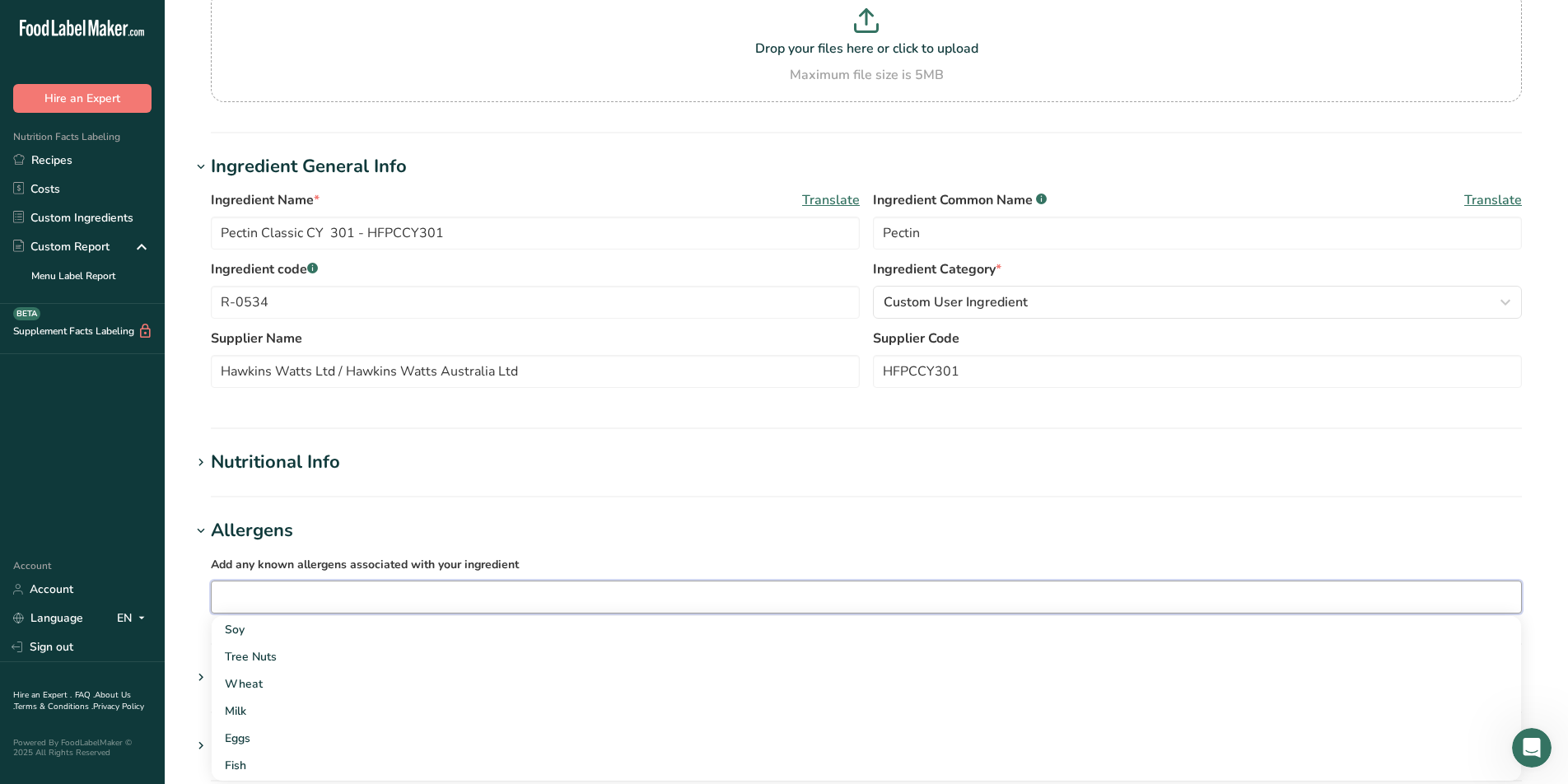 click on "Allergens" at bounding box center [866, 530] 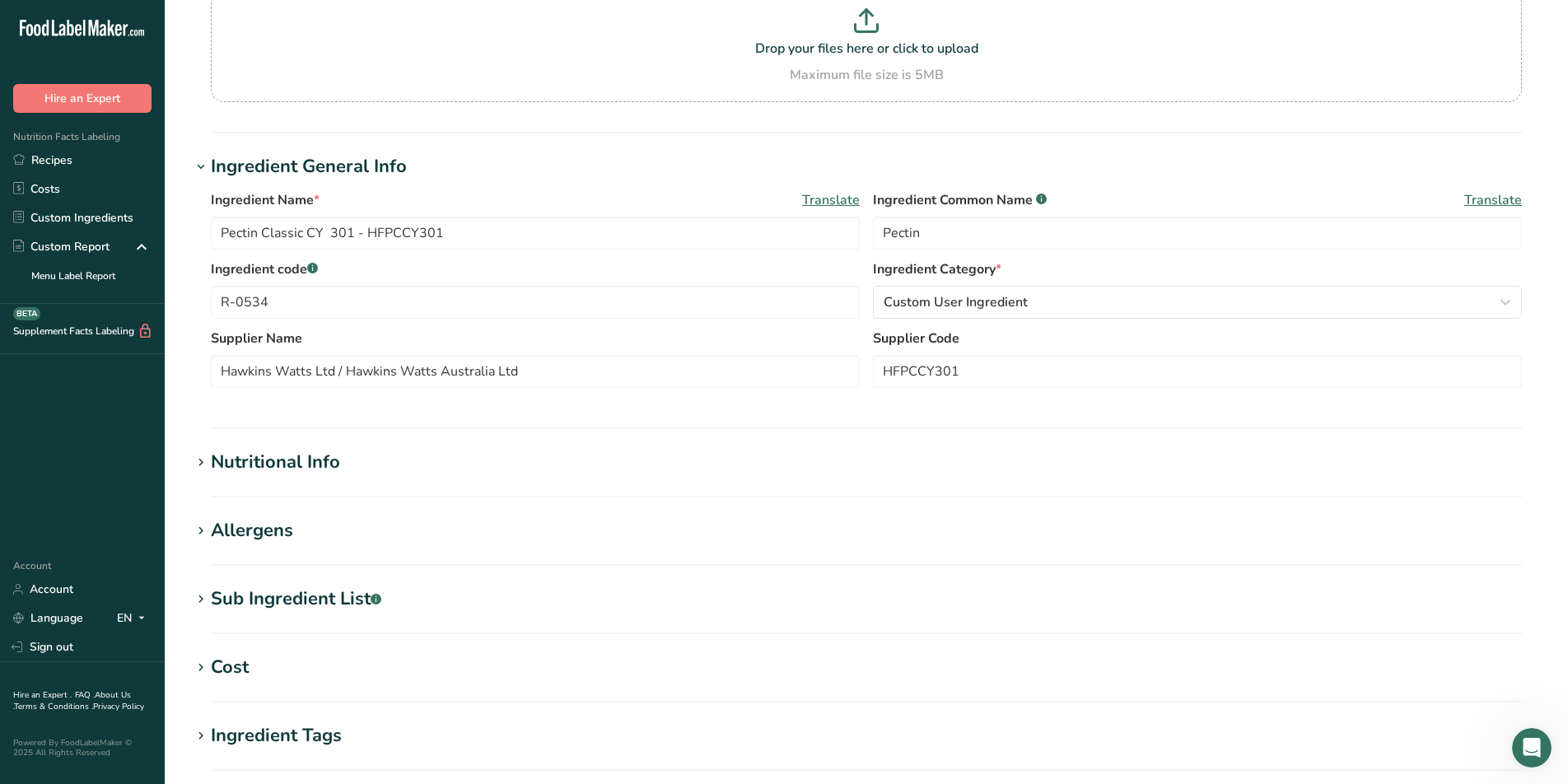 scroll, scrollTop: 478, scrollLeft: 0, axis: vertical 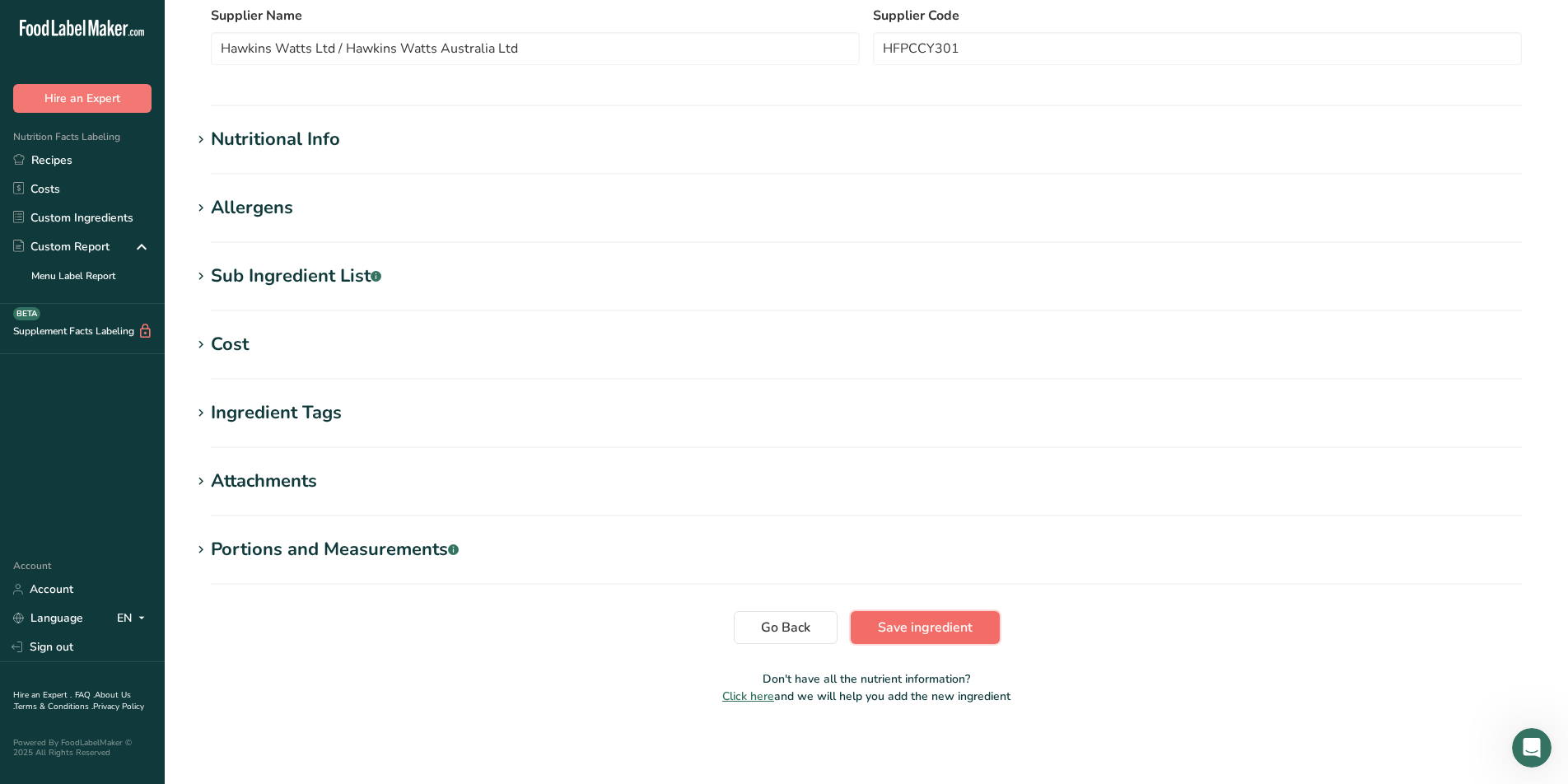 click on "Save ingredient" at bounding box center [925, 628] 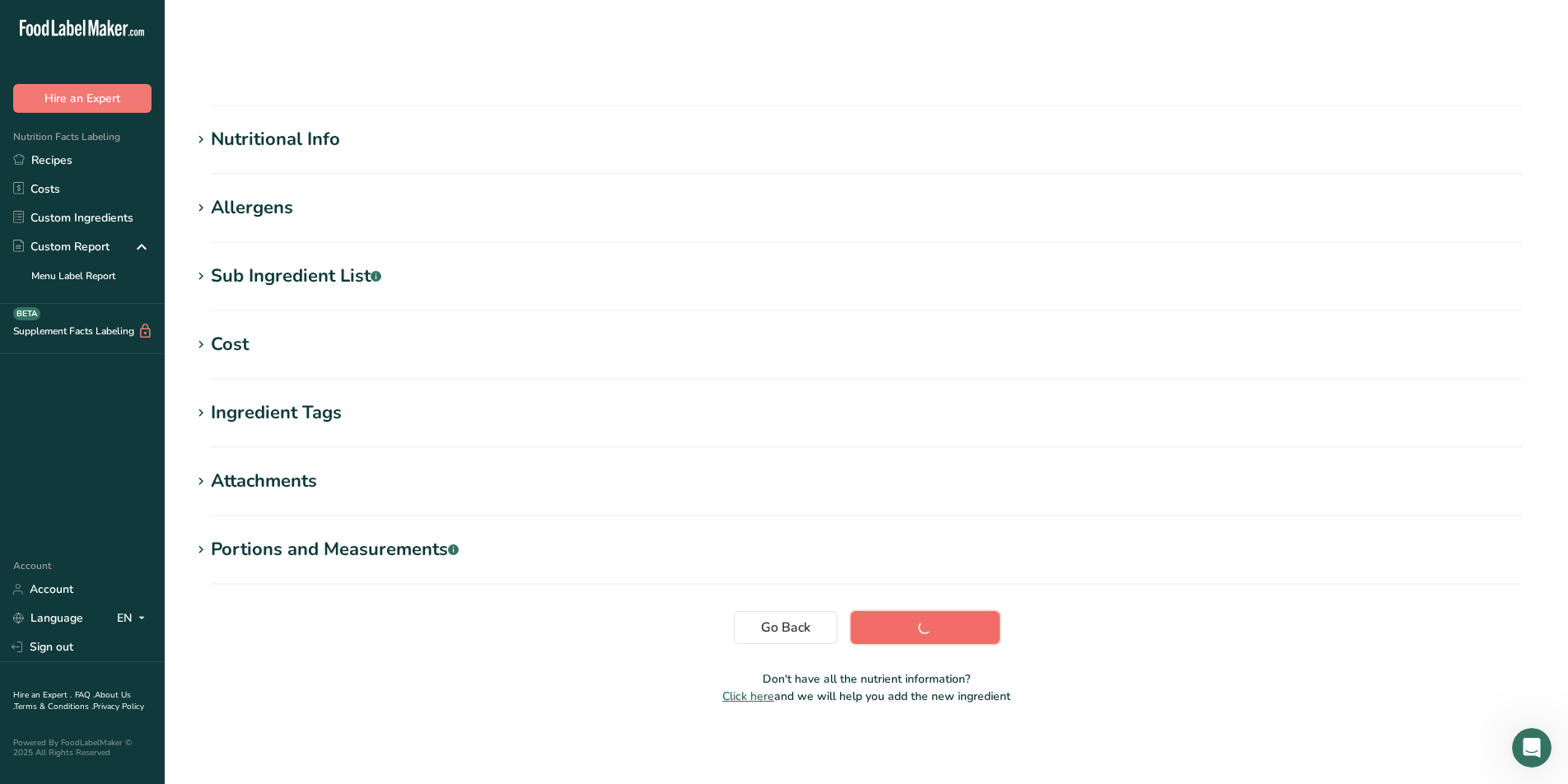 scroll, scrollTop: 87, scrollLeft: 0, axis: vertical 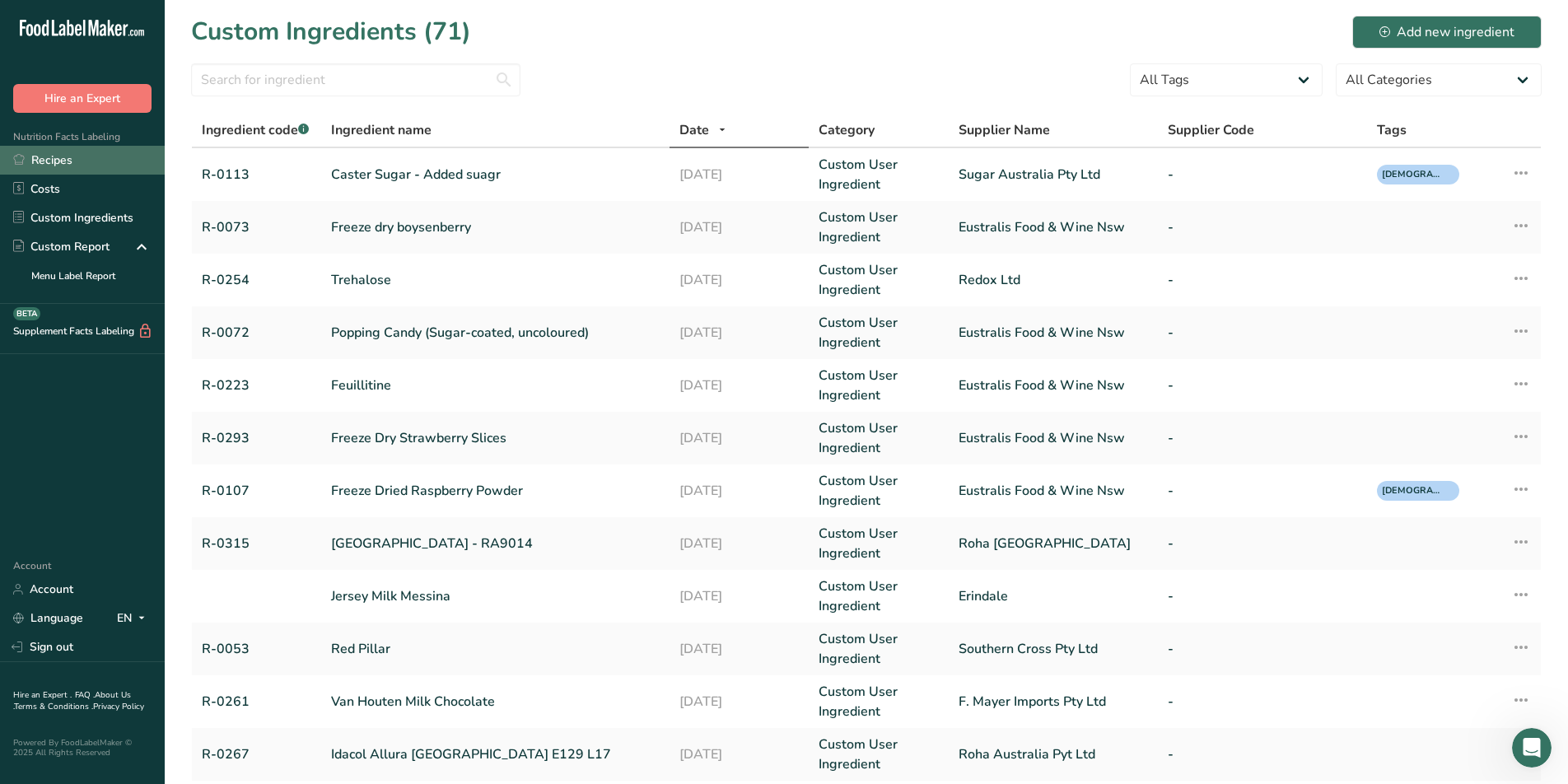 click on "Recipes" at bounding box center (82, 160) 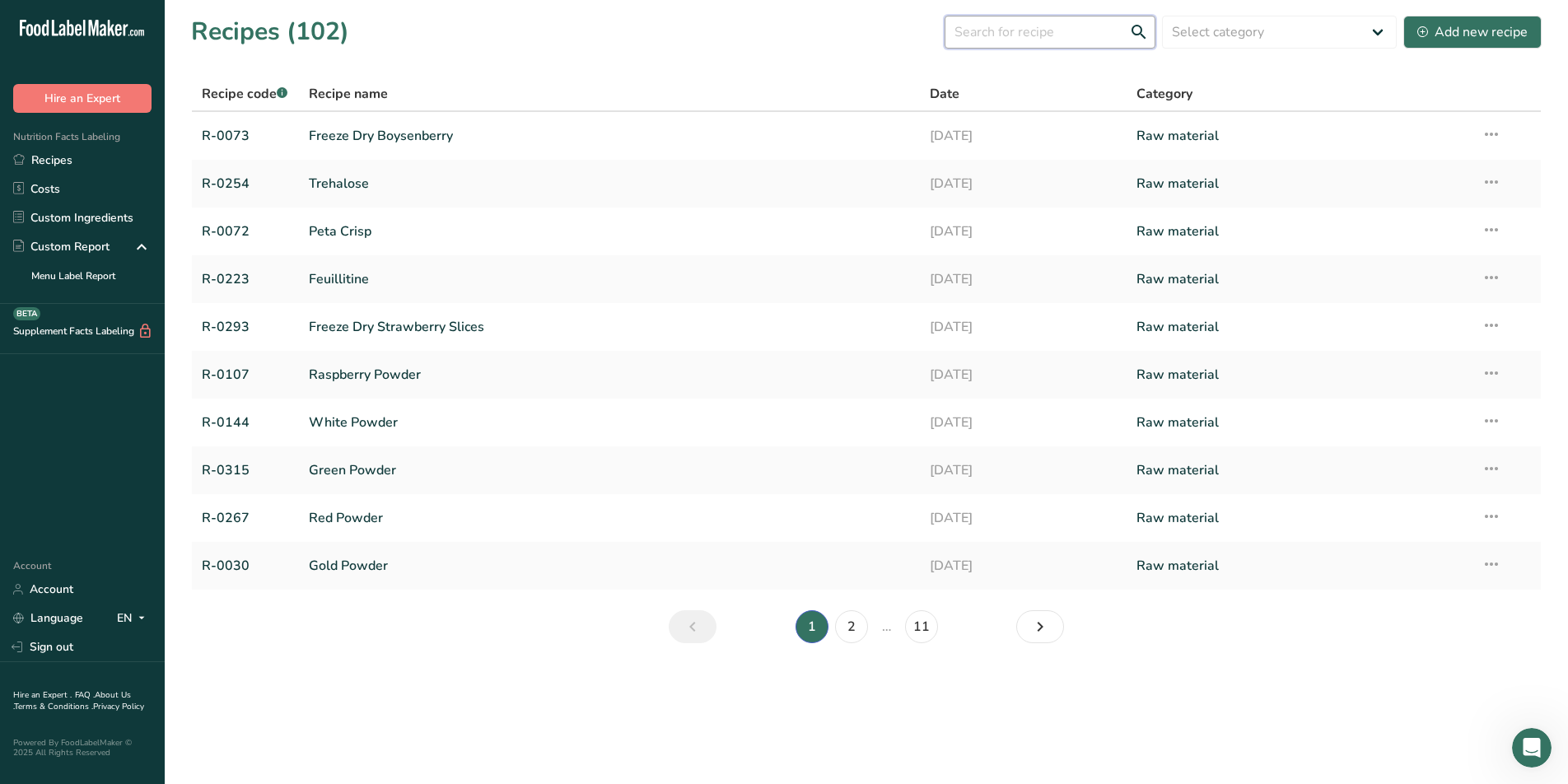 click at bounding box center [1050, 32] 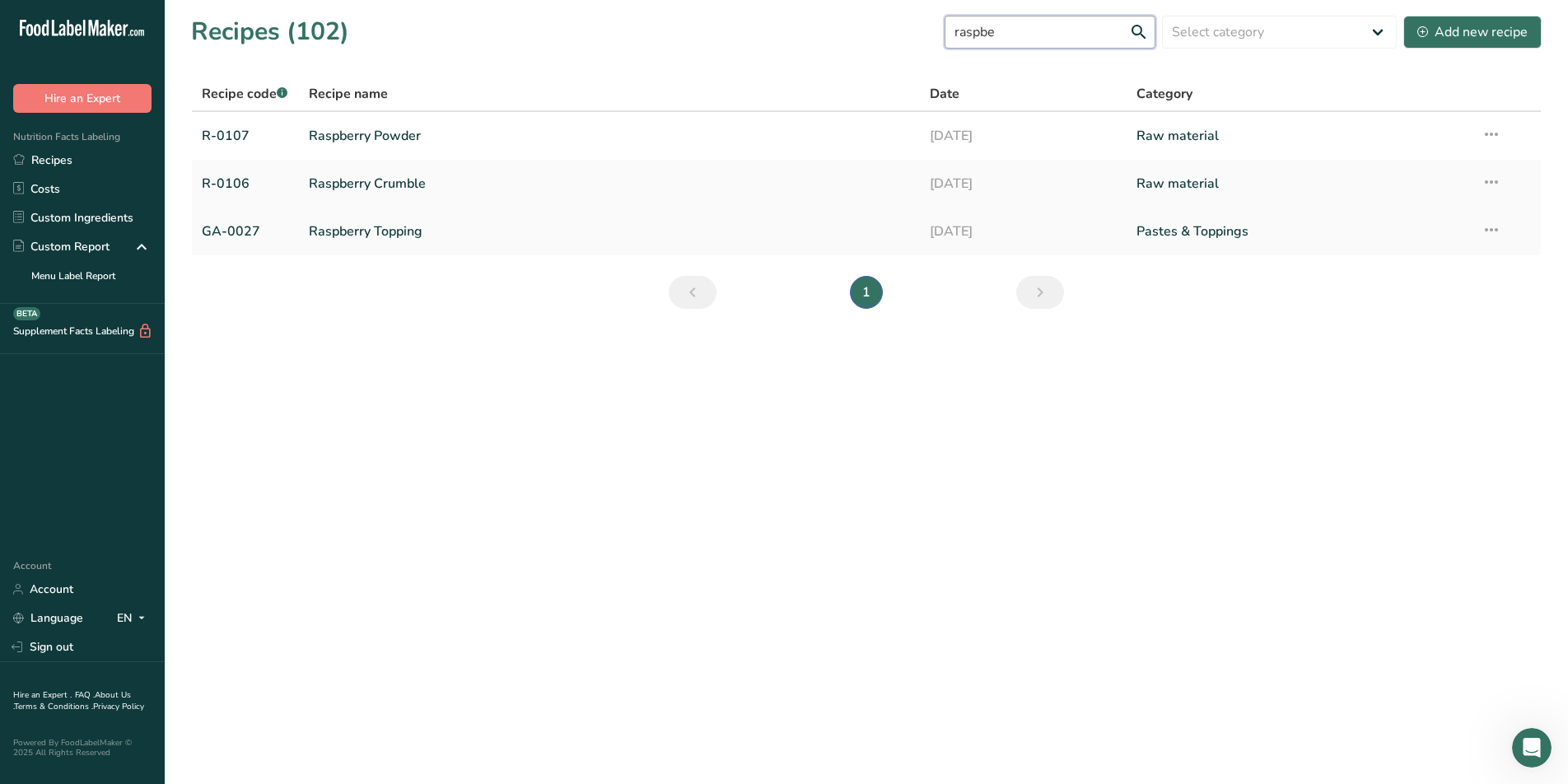 type on "raspbe" 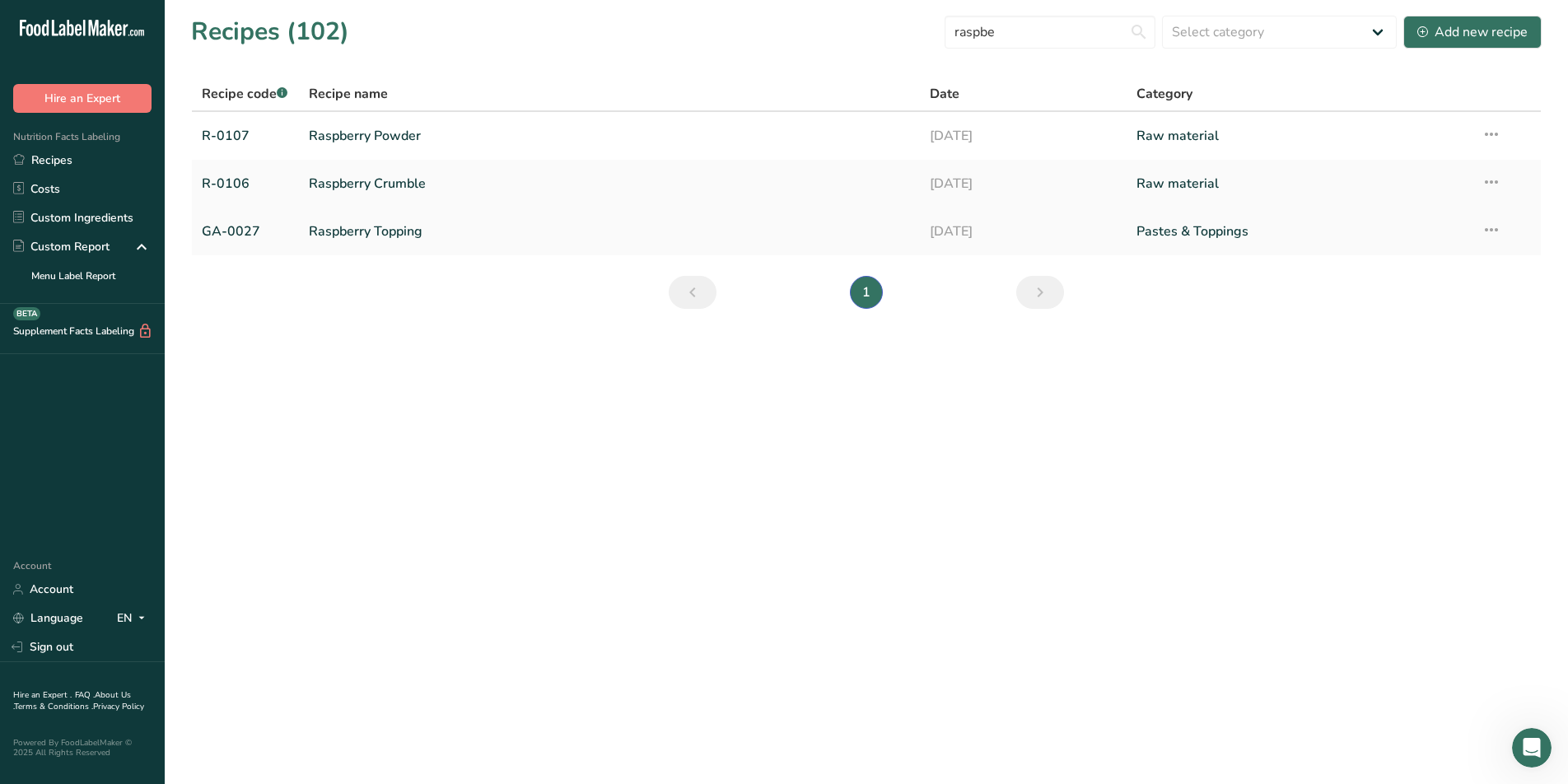 click on "Raspberry Topping" at bounding box center [609, 231] 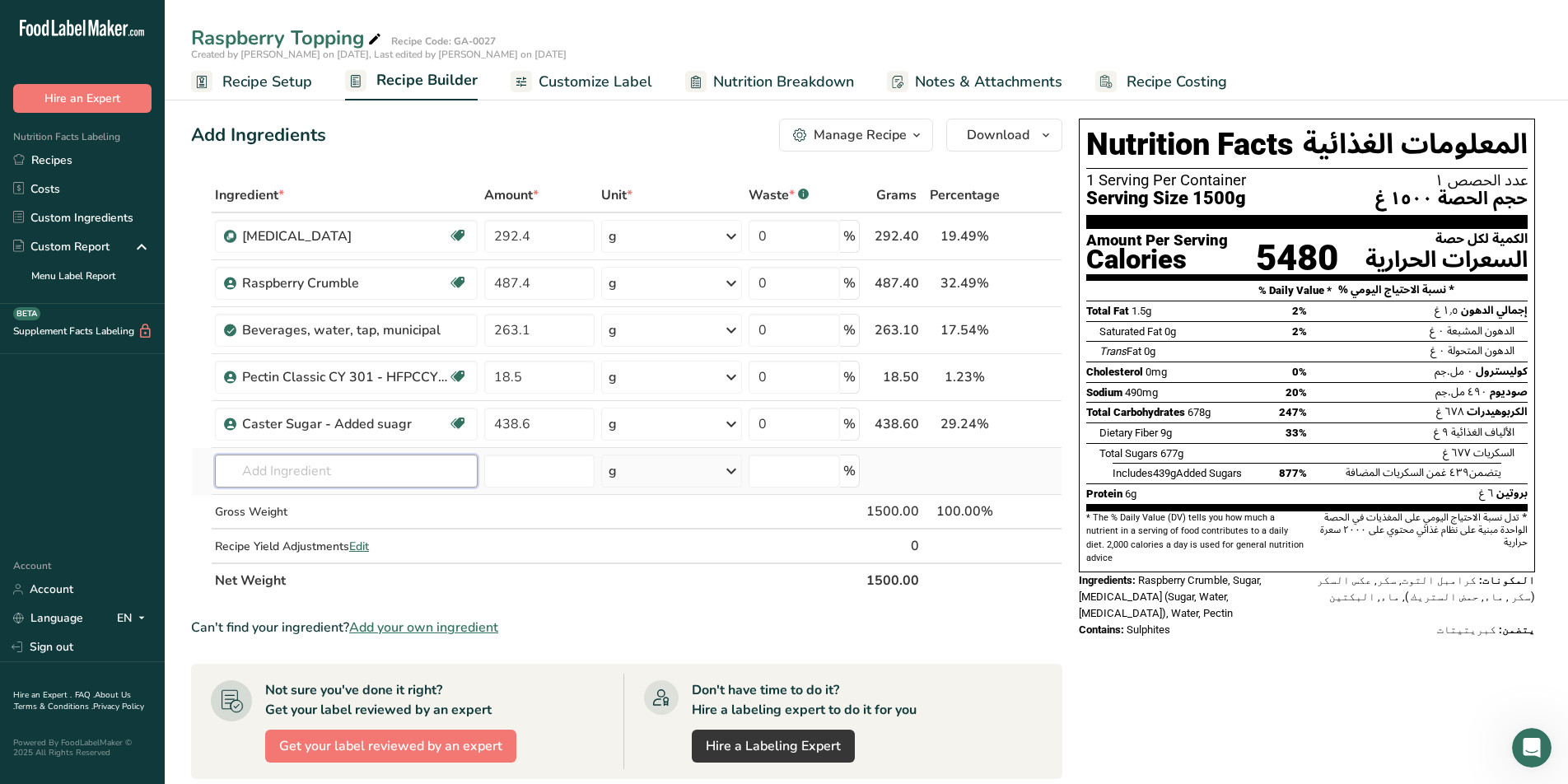 click at bounding box center (346, 471) 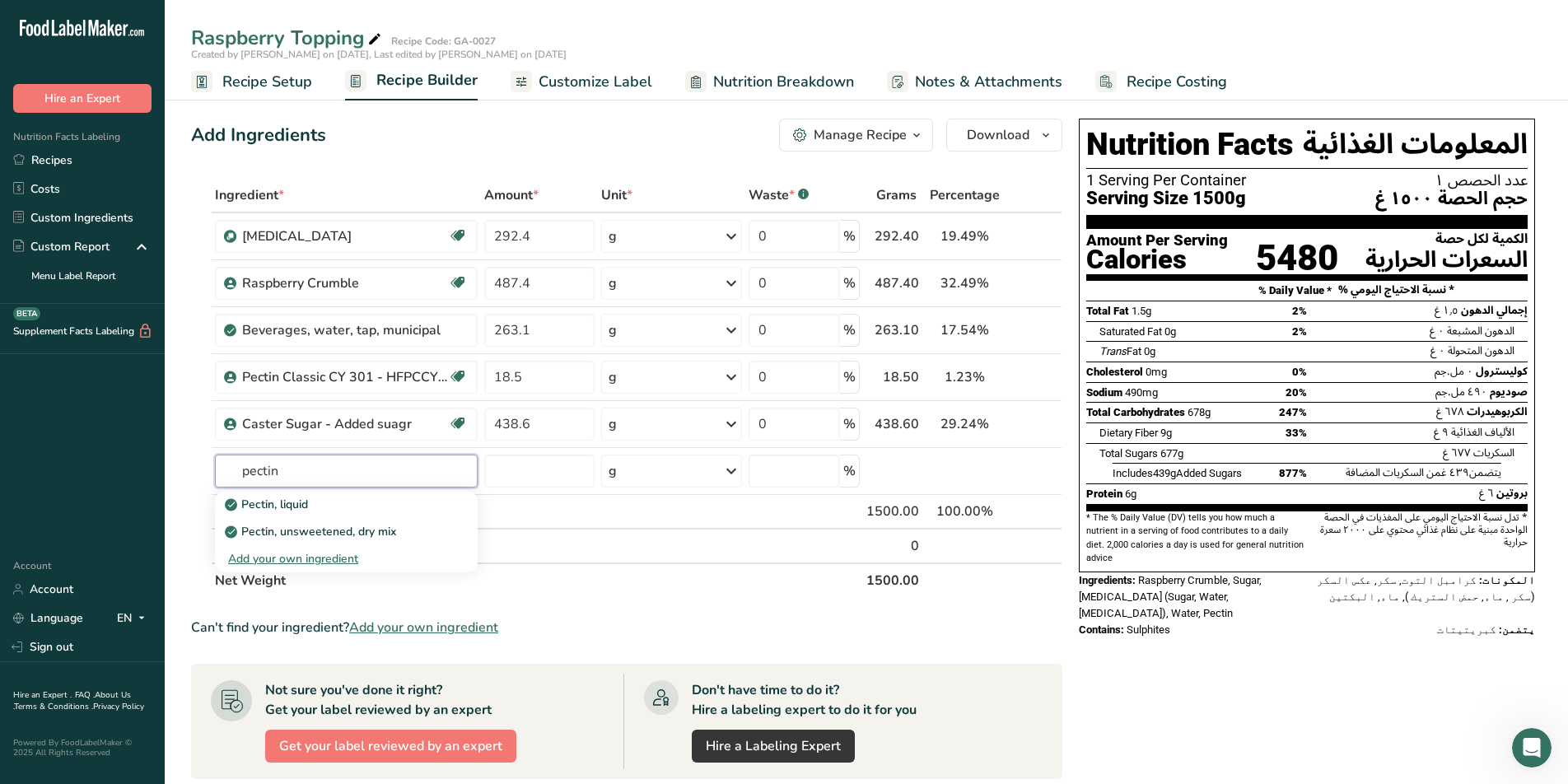 type on "pectin" 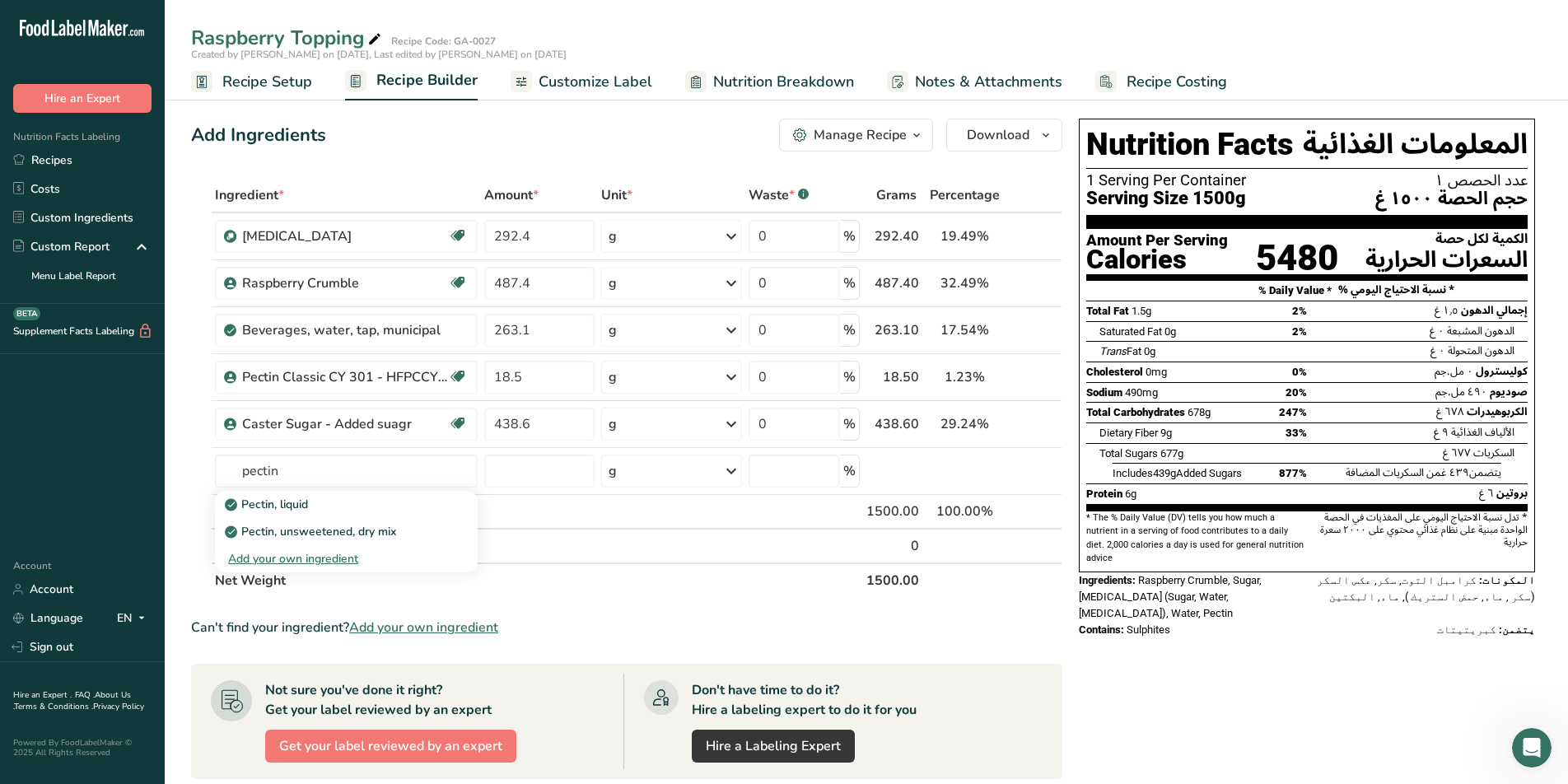 type 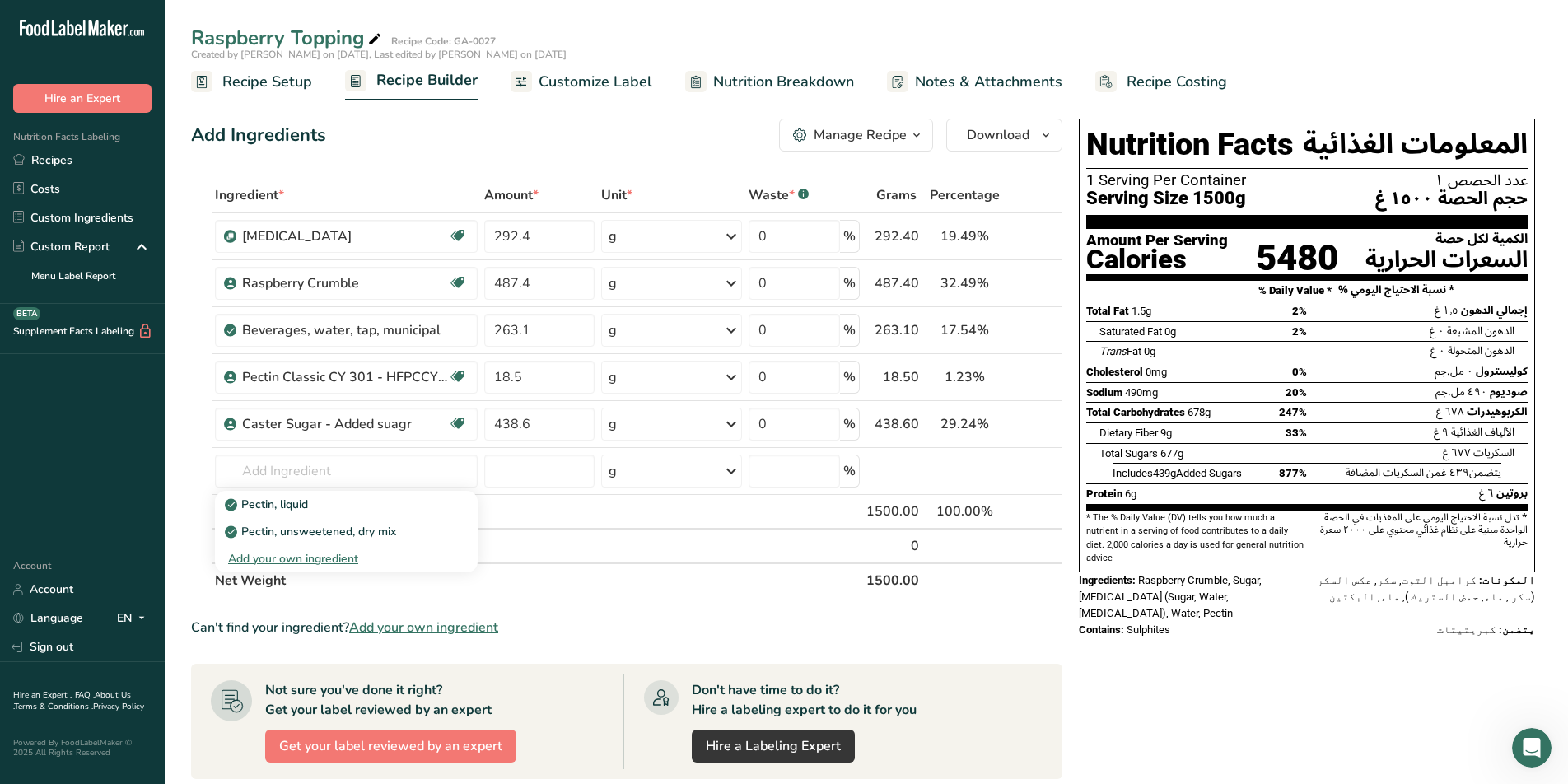 click on "Nutrition Facts
المعلومات الغذائية
1 Serving Per Container
عدد الحصص ١
Serving Size
1500g
حجم الحصة
١٥٠٠ غ
Amount Per Serving
Calories
5480
الكمية لكل حصة
السعرات الحرارية
% Daily Value *
% نسبة الاحتياج اليومي *
Total Fat
1.5g
2%
إجمالي الدهون
١٫٥ غ
Saturated Fat
0g
2%
Trans  Fat" at bounding box center (1307, 639) 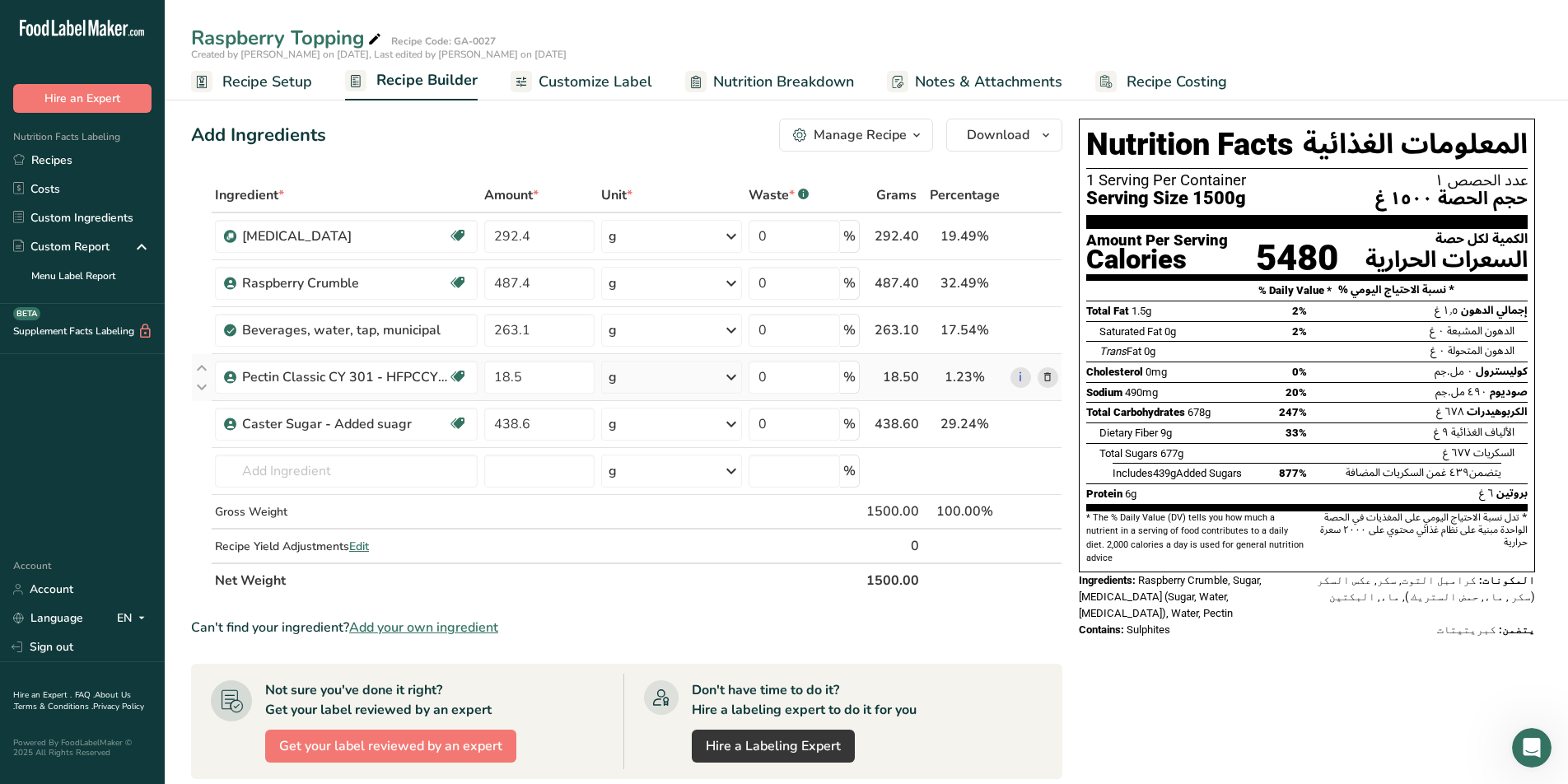 click at bounding box center [1048, 377] 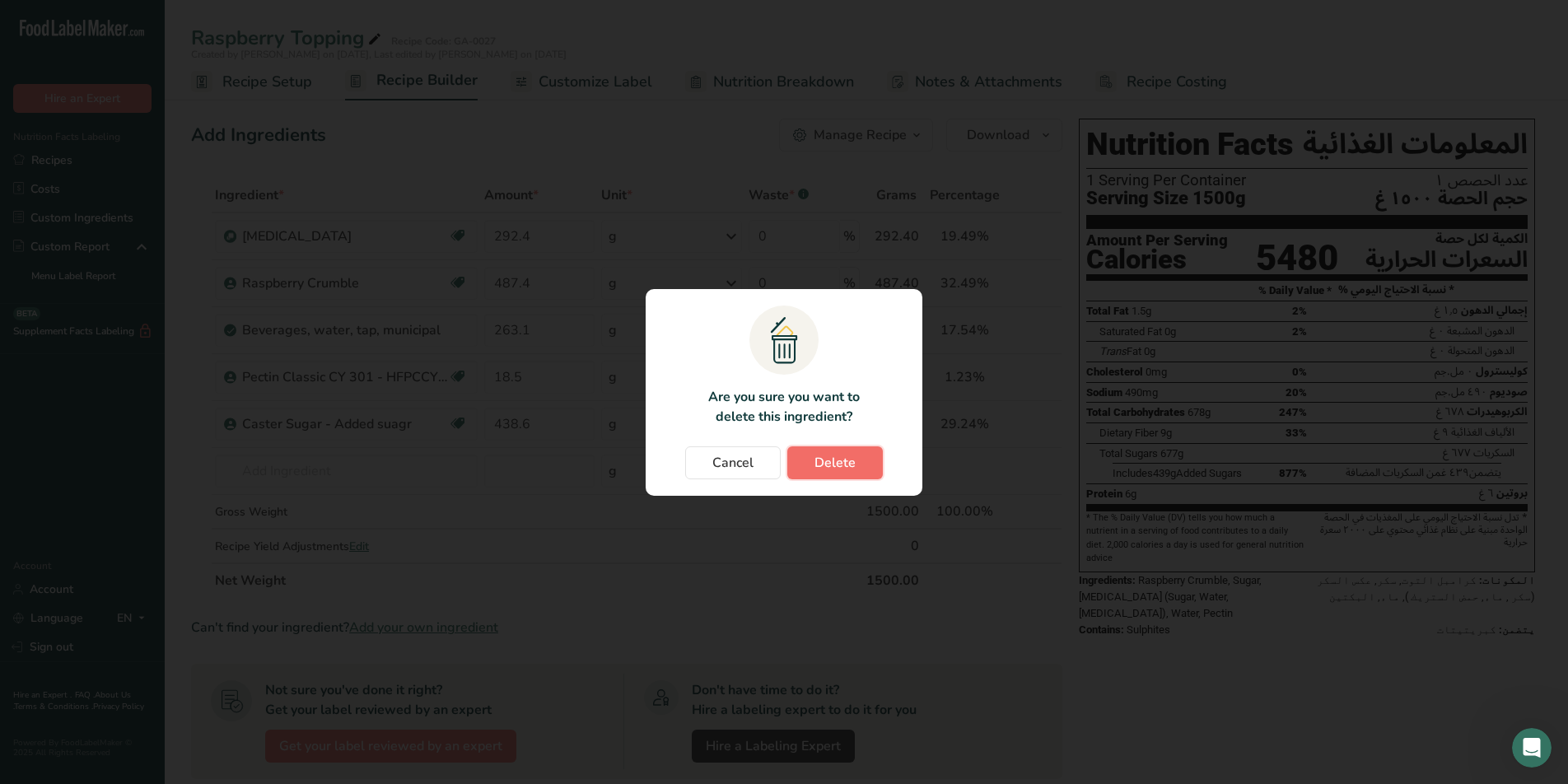 click on "Delete" at bounding box center (835, 463) 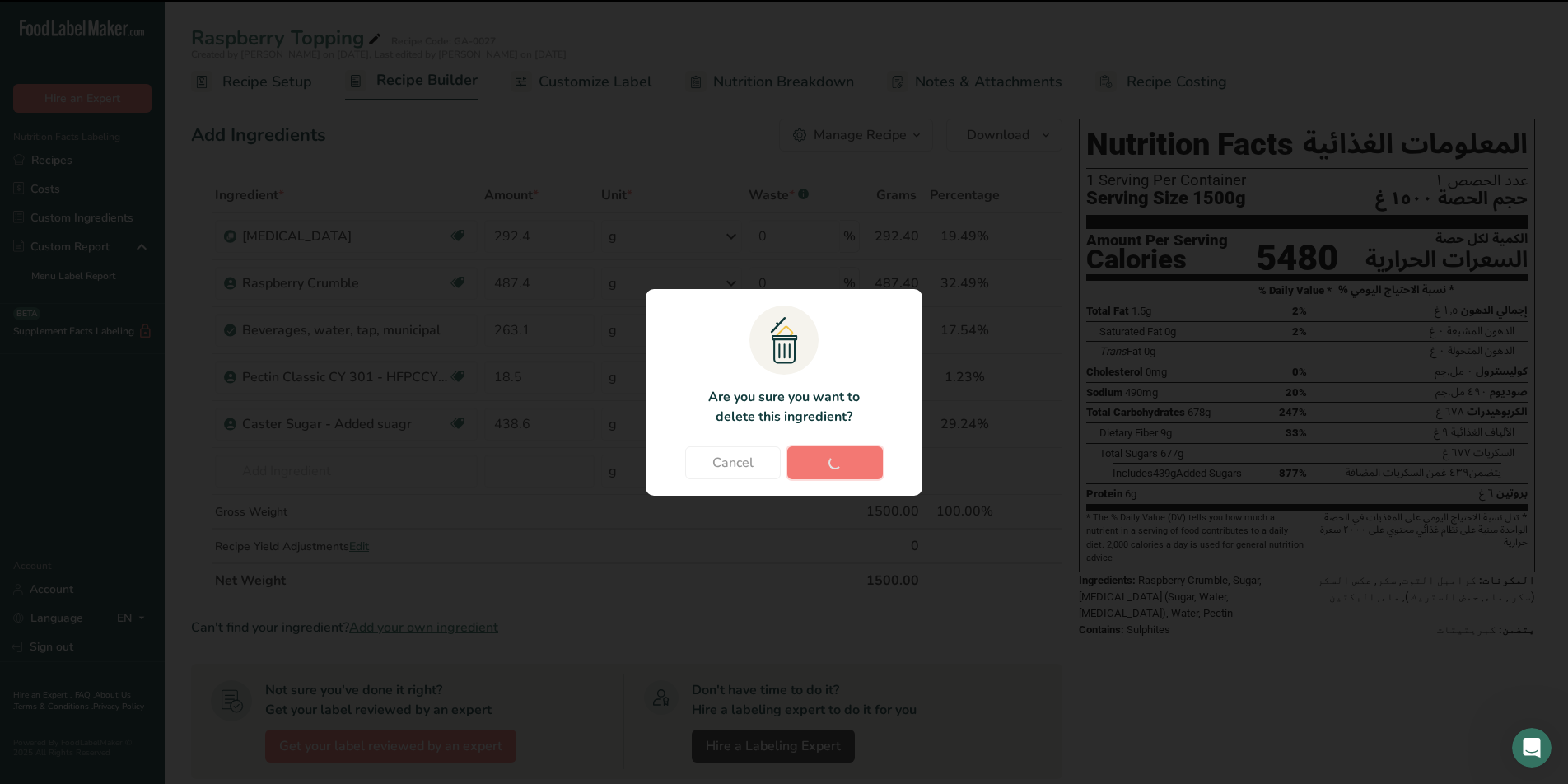 type on "438.6" 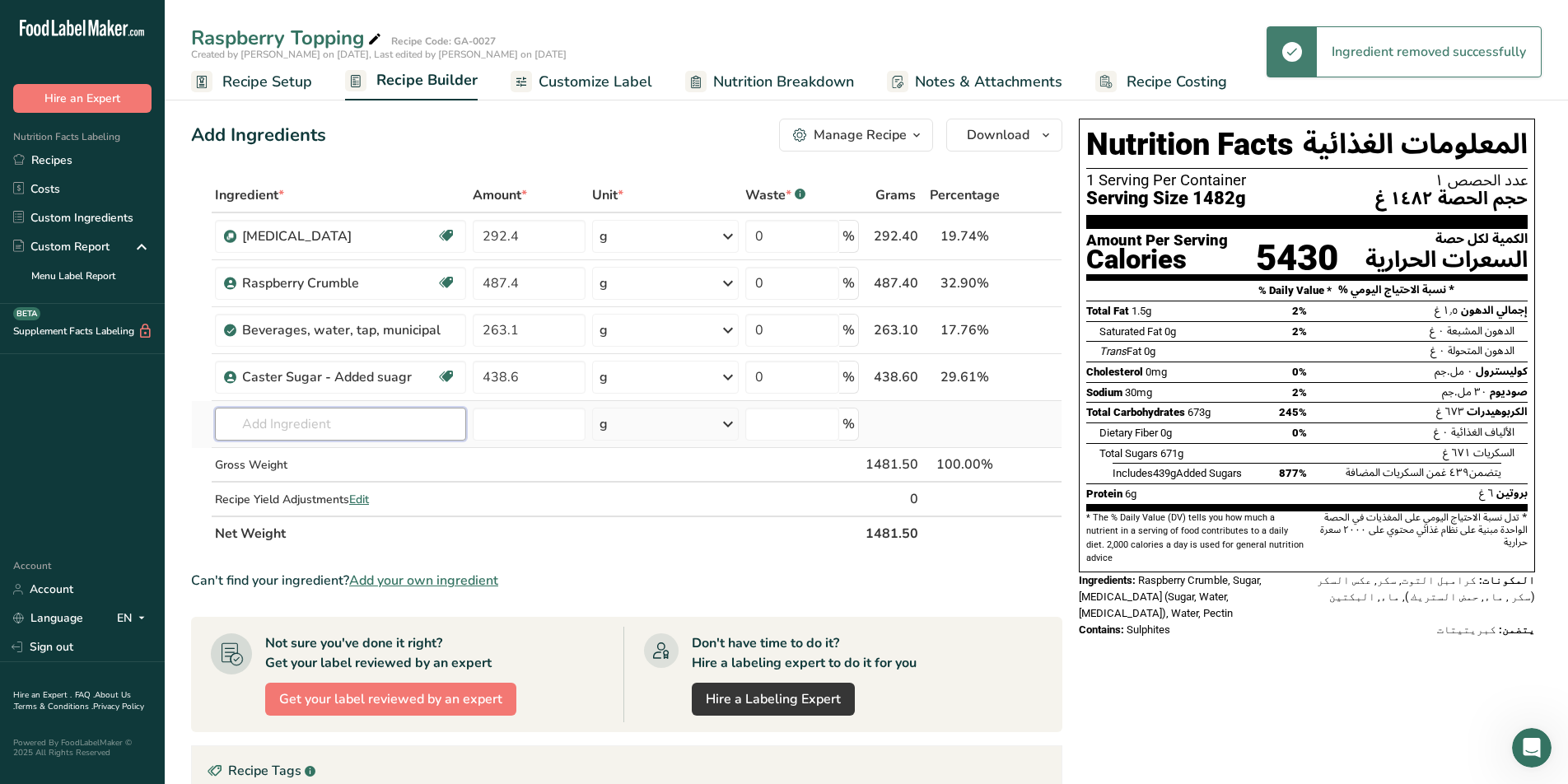 click at bounding box center [340, 424] 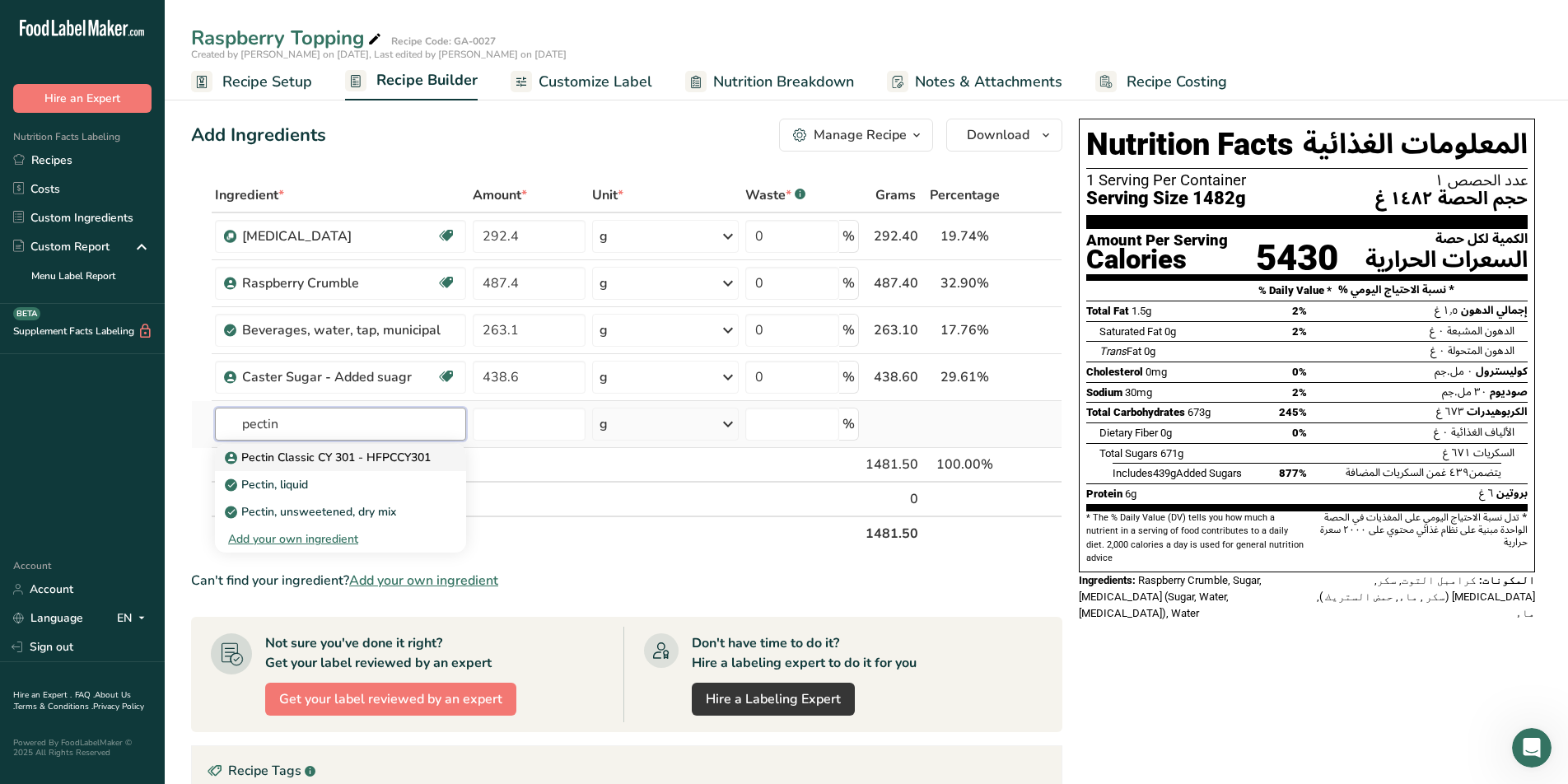 type on "Pectin Classic CY  301 - HFPCCY301" 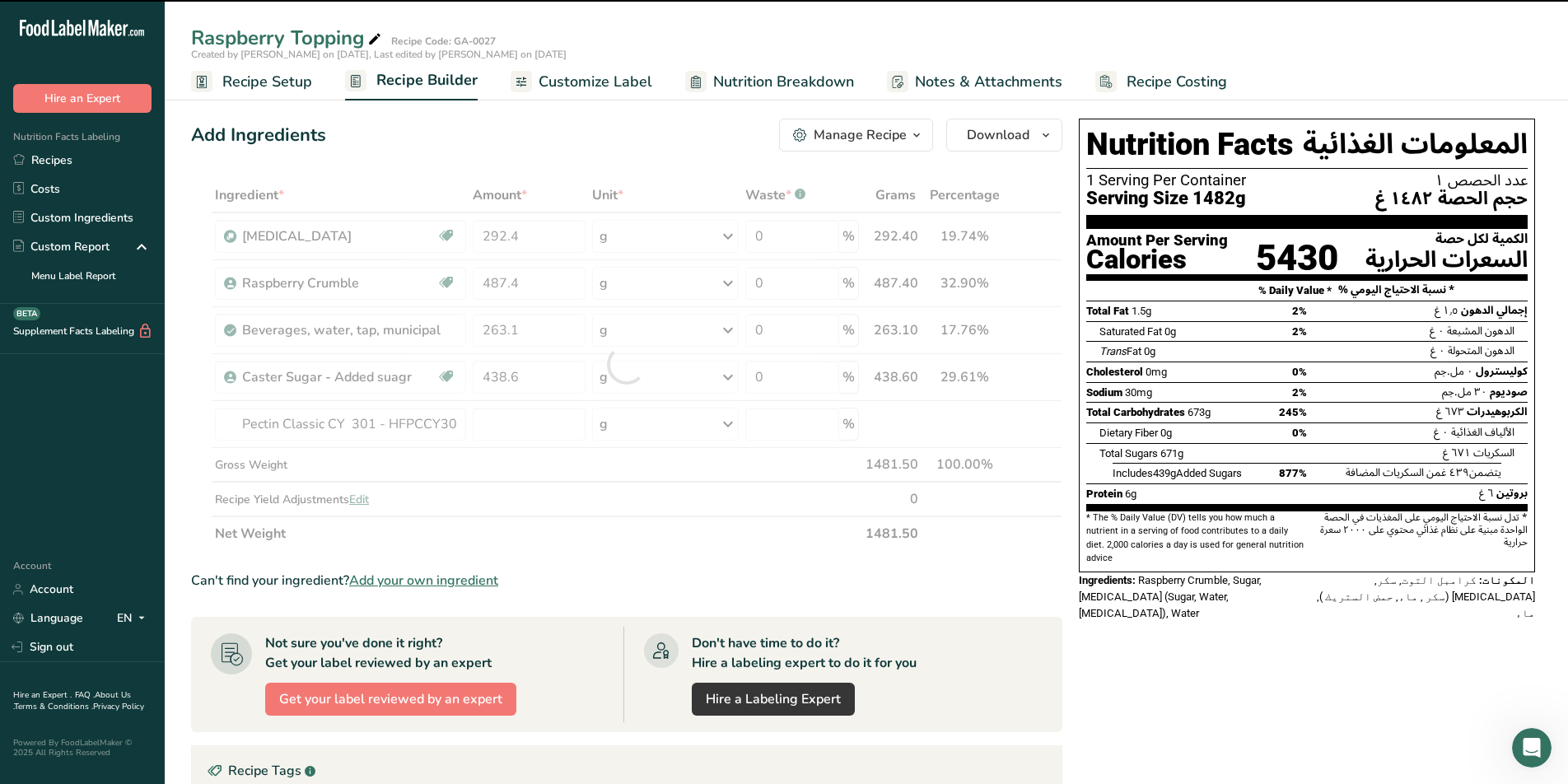 type on "0" 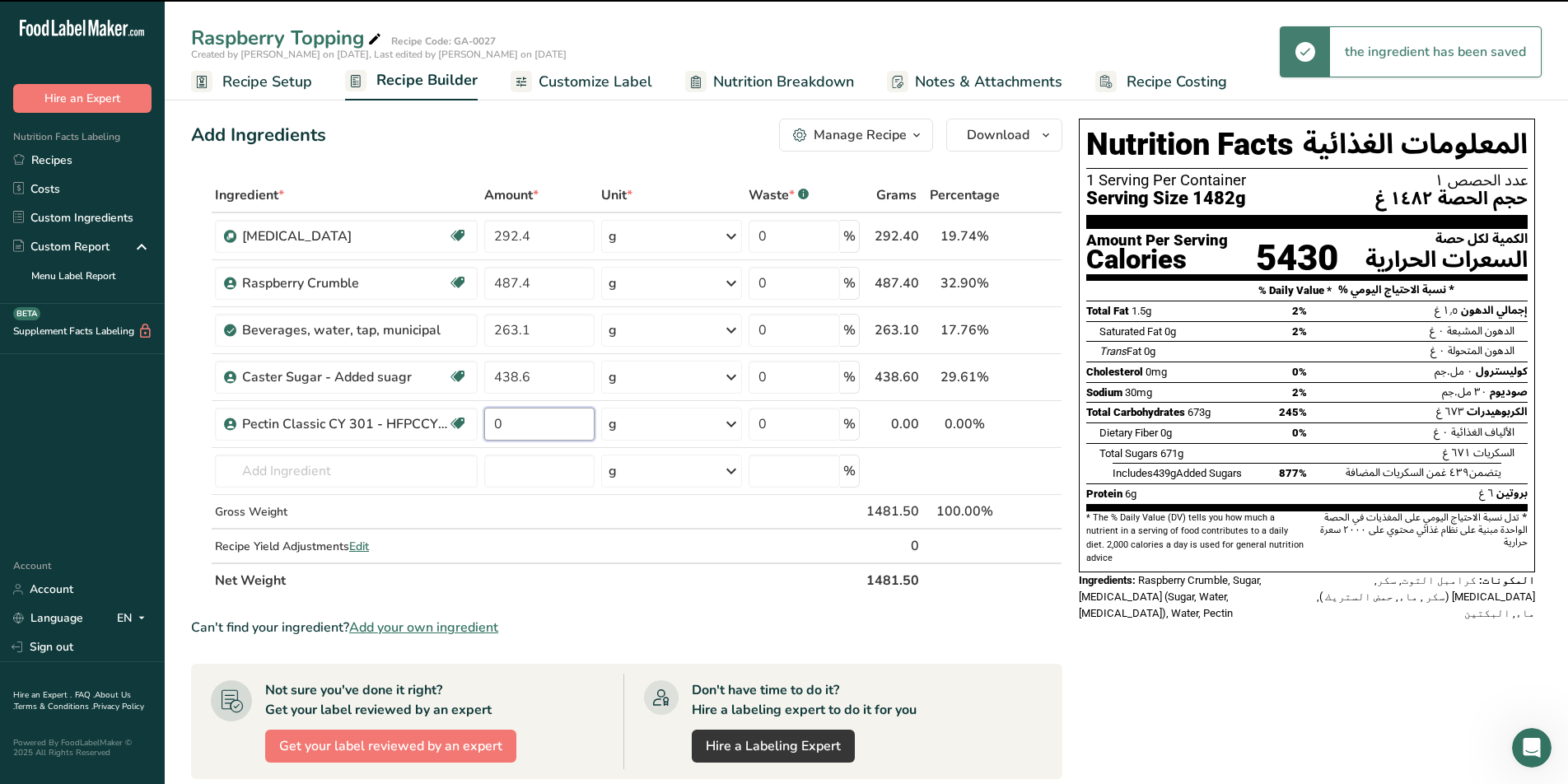 click on "0" at bounding box center [539, 424] 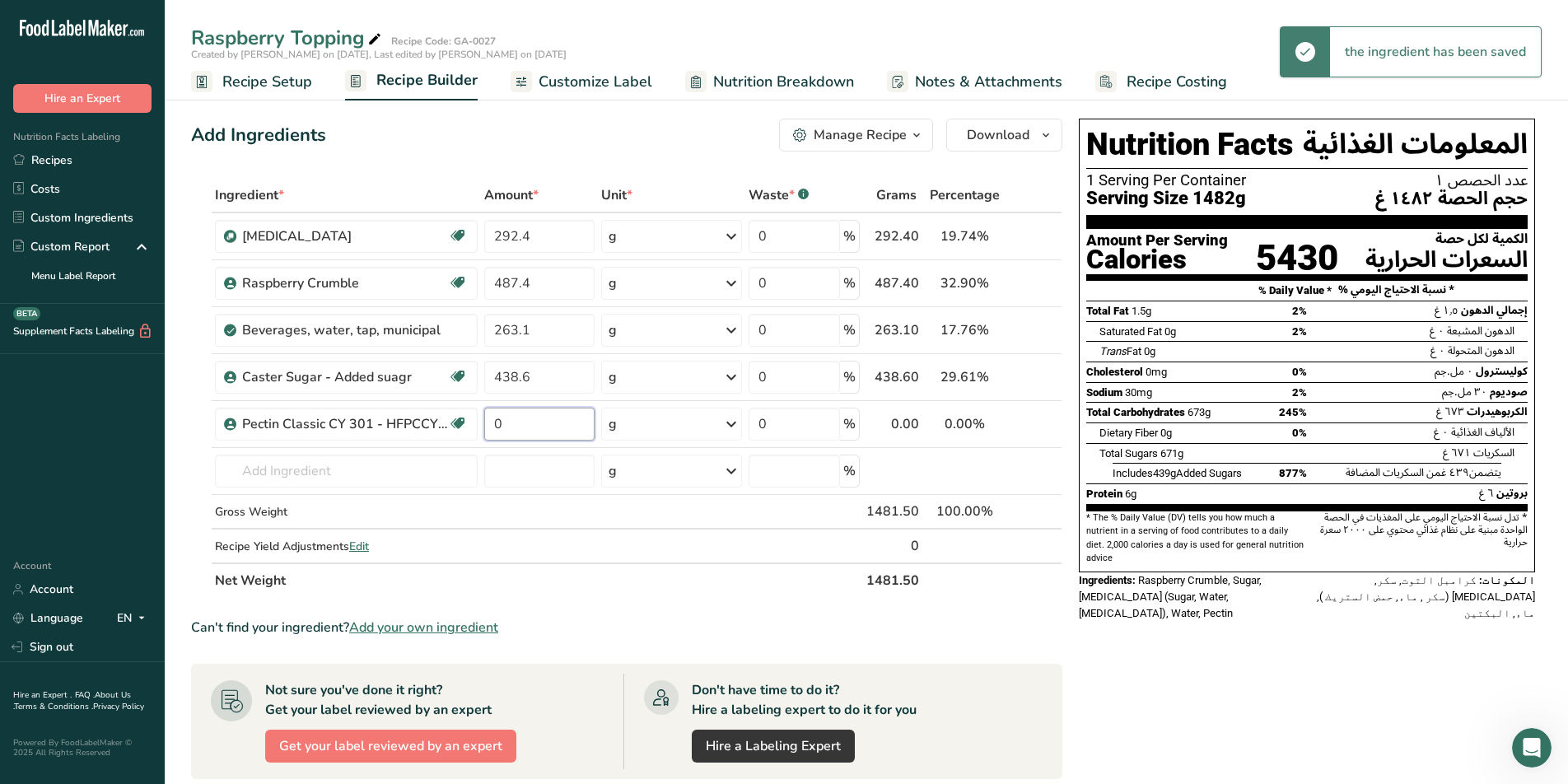 click on "0" at bounding box center (539, 424) 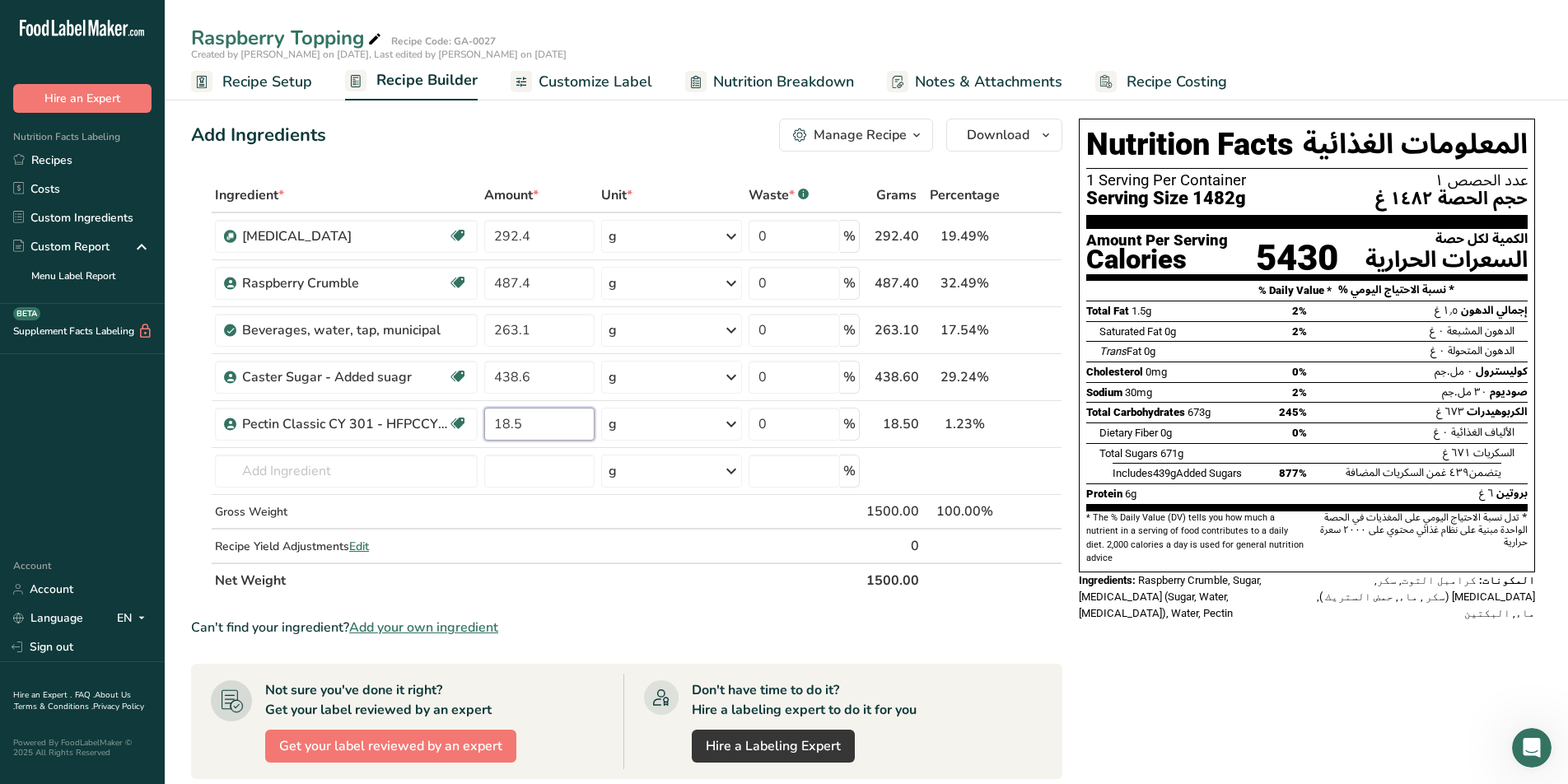 type on "18.5" 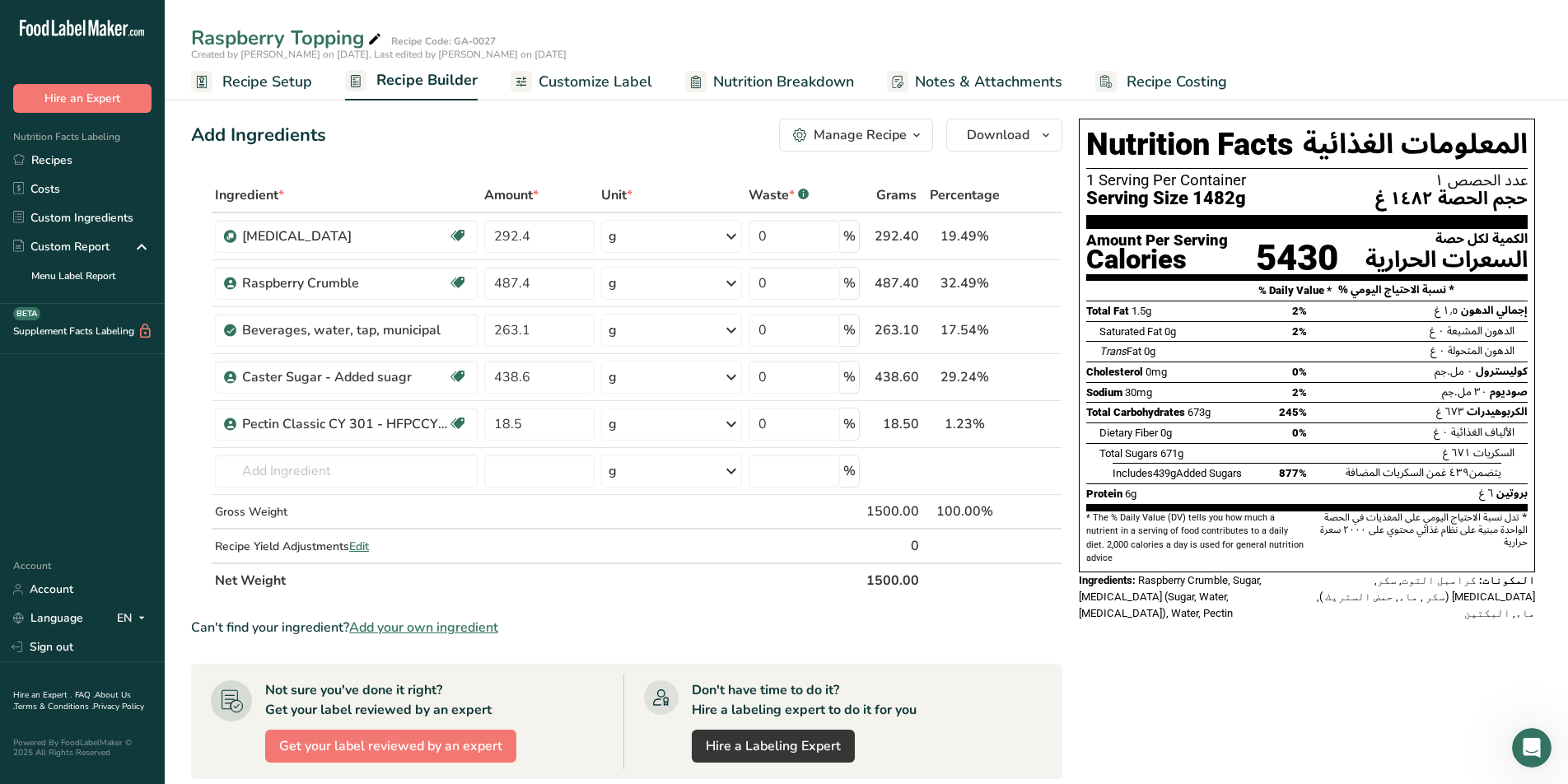 click on "Nutrition Facts
المعلومات الغذائية
1 Serving Per Container
عدد الحصص ١
Serving Size
1482g
حجم الحصة
١٤٨٢ غ
Amount Per Serving
Calories
5430
الكمية لكل حصة
السعرات الحرارية
% Daily Value *
% نسبة الاحتياج اليومي *
Total Fat
1.5g
2%
إجمالي الدهون
١٫٥ غ
Saturated Fat
0g
2%
Trans  Fat" at bounding box center [1307, 639] 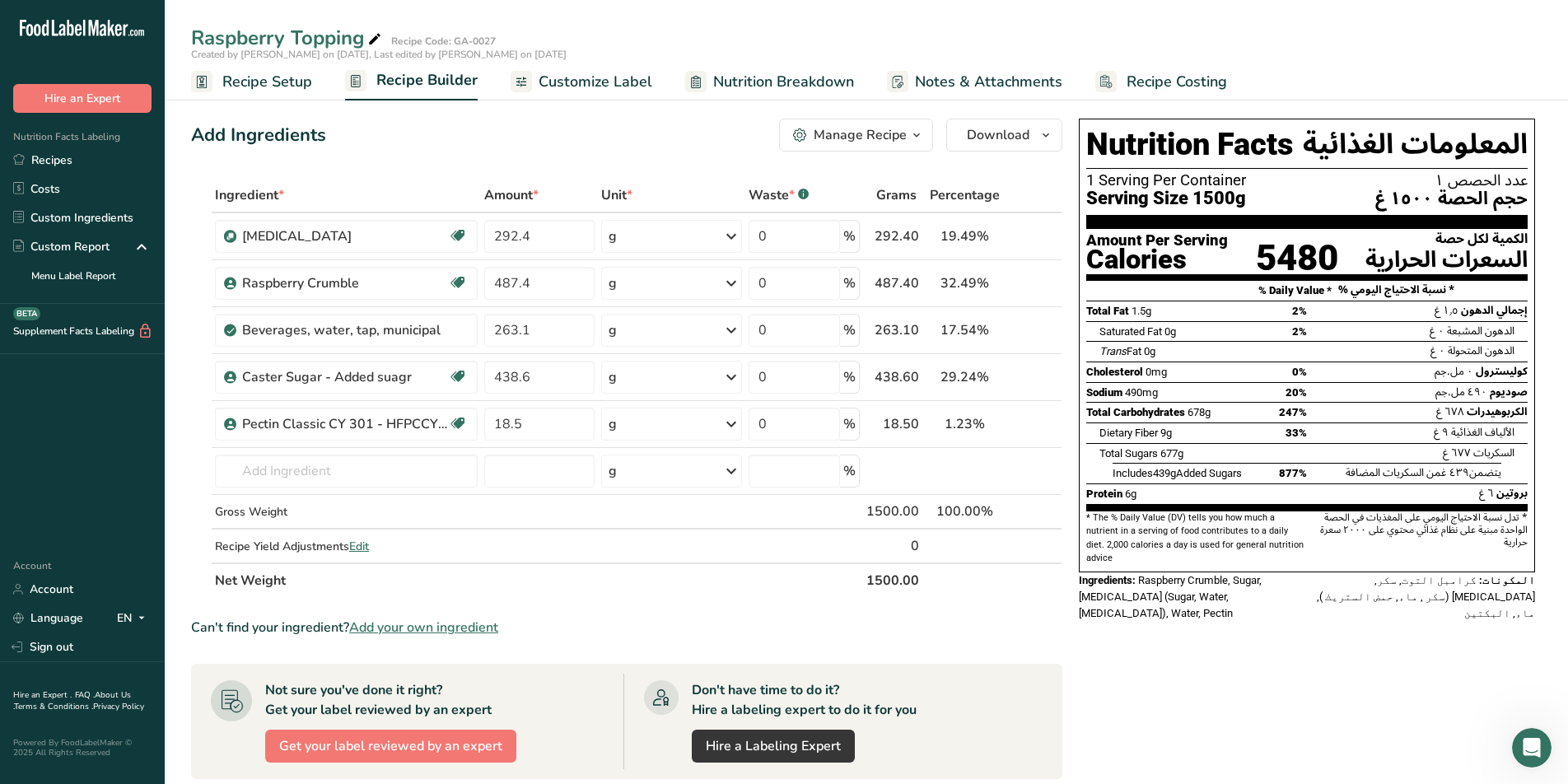 click on "Customize Label" at bounding box center [595, 82] 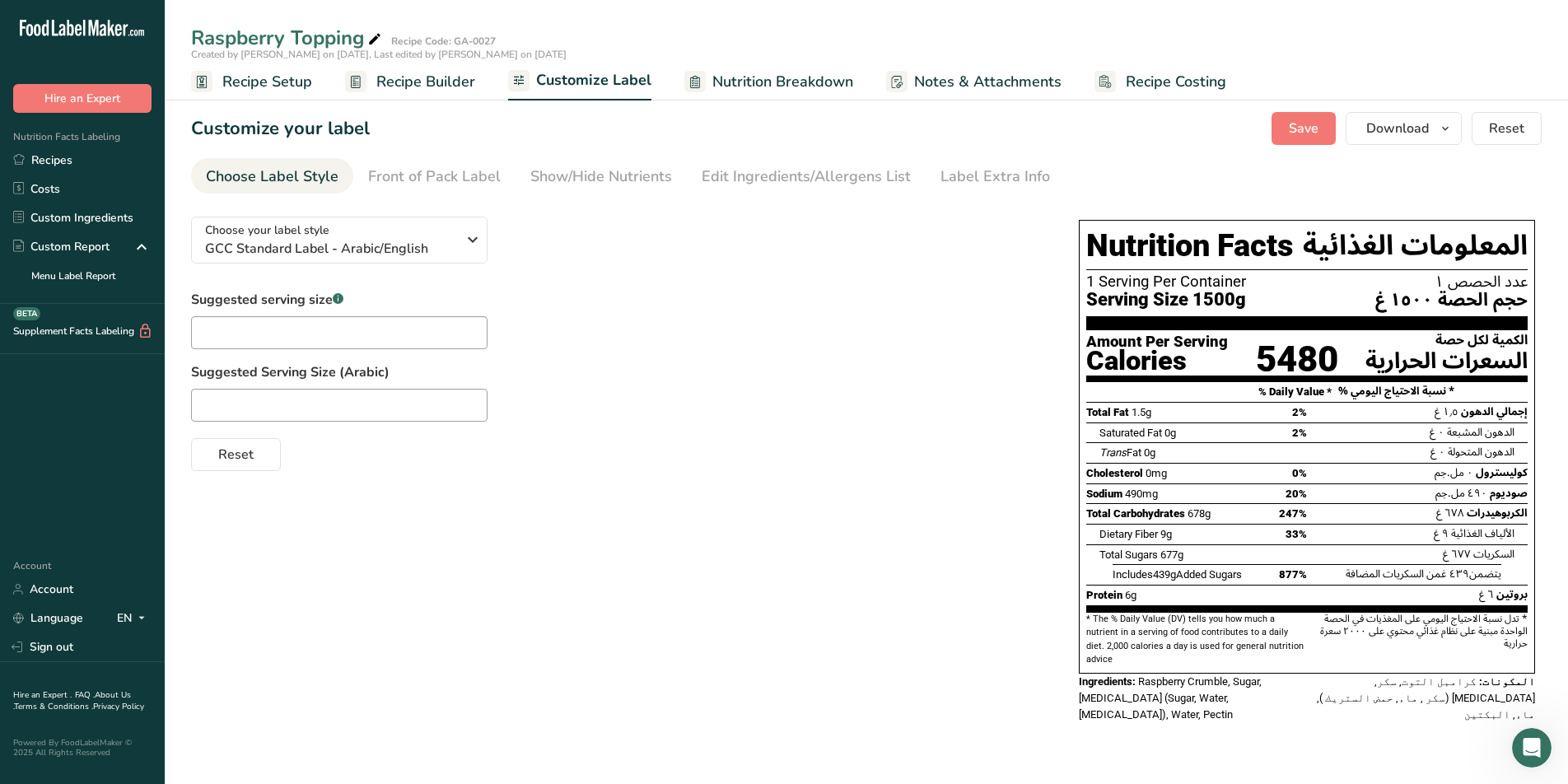 click on "Nutrition Breakdown" at bounding box center (782, 82) 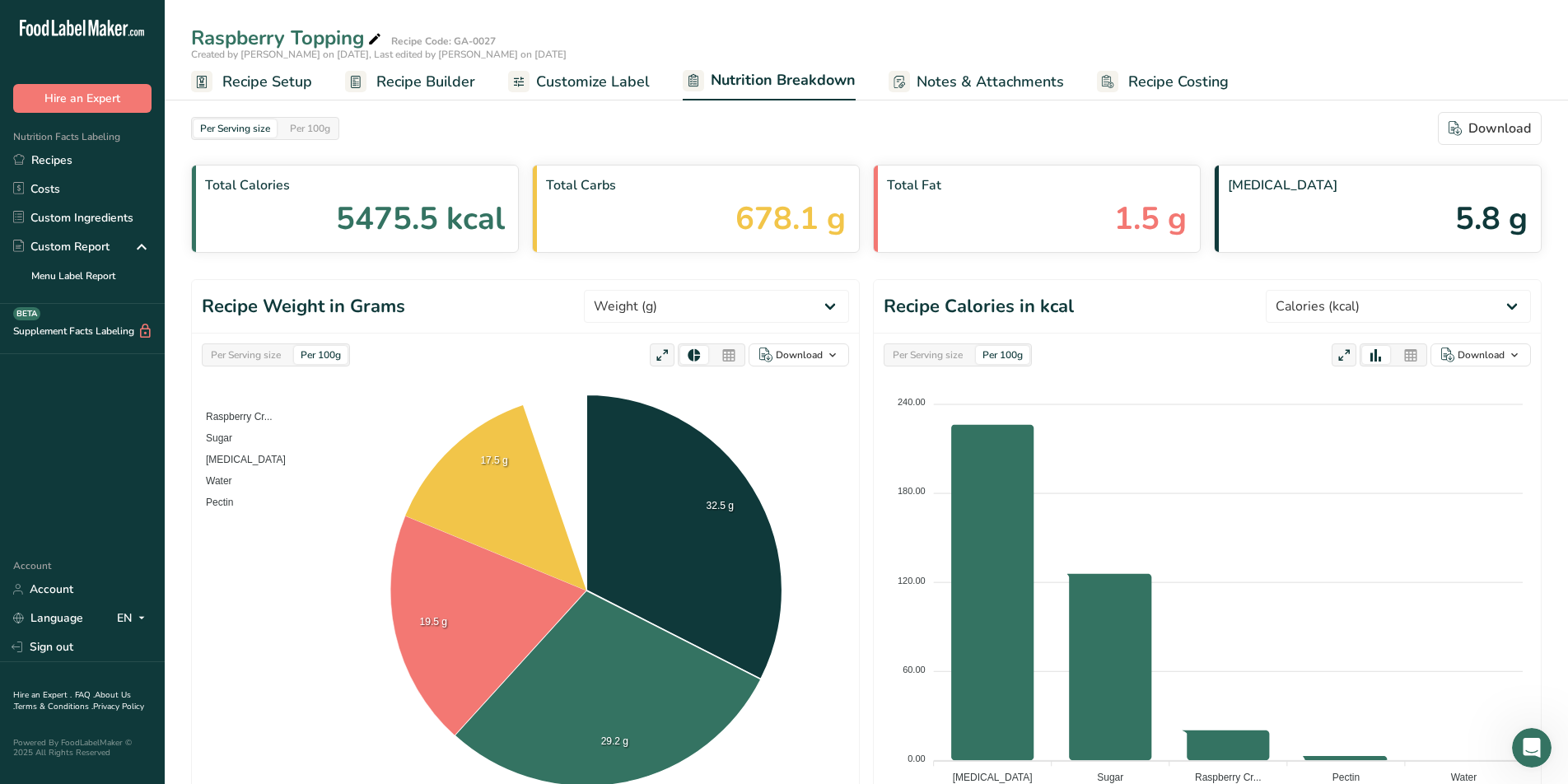 click on "Customize Label" at bounding box center [593, 82] 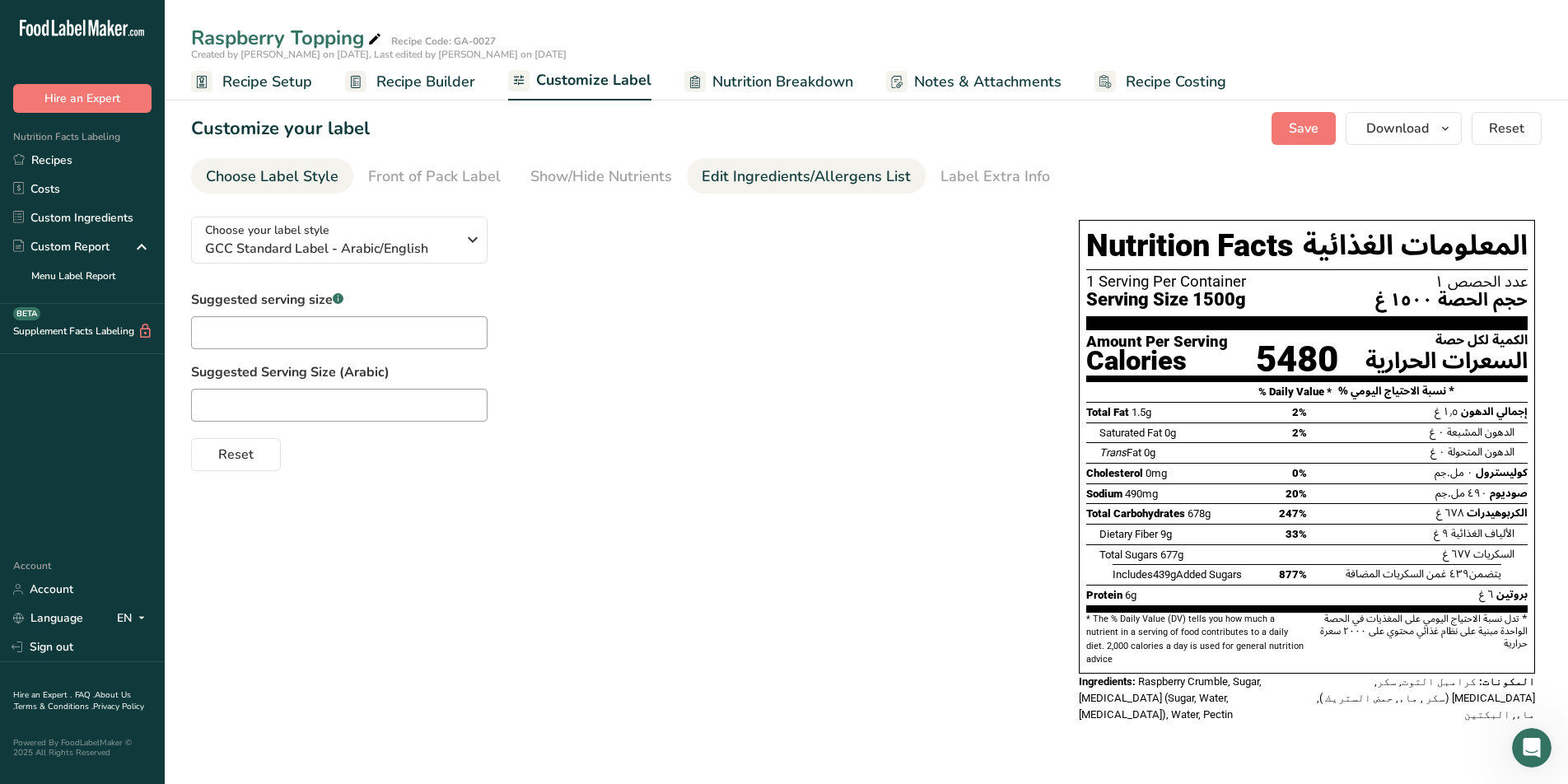 click on "Edit Ingredients/Allergens List" at bounding box center [806, 176] 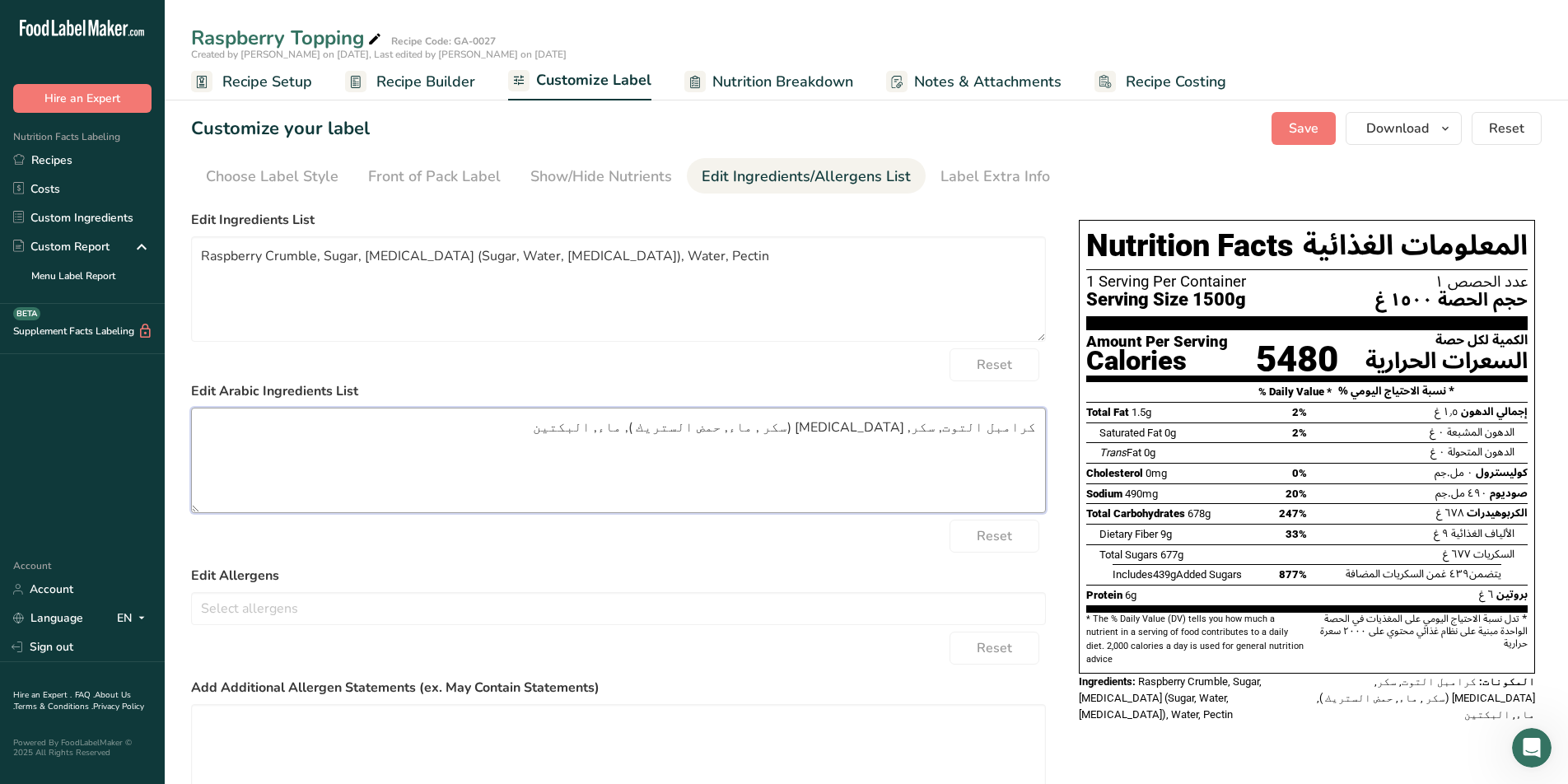 drag, startPoint x: 948, startPoint y: 426, endPoint x: 887, endPoint y: 427, distance: 61.0082 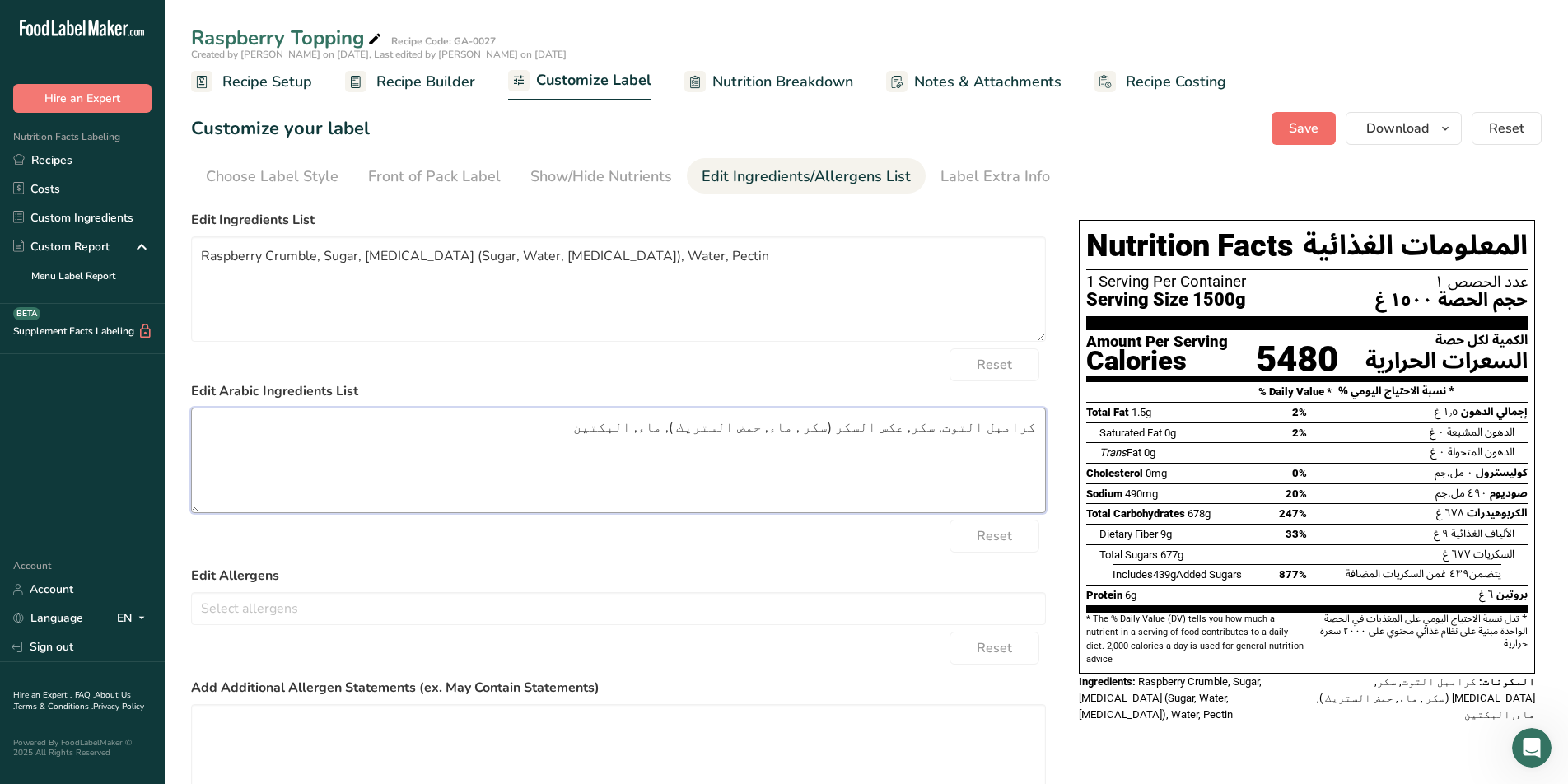 type on "كرامبل التوت, سكر, عكس السكر (سكر , ماء, حمض الستريك ), ماء, البكتين" 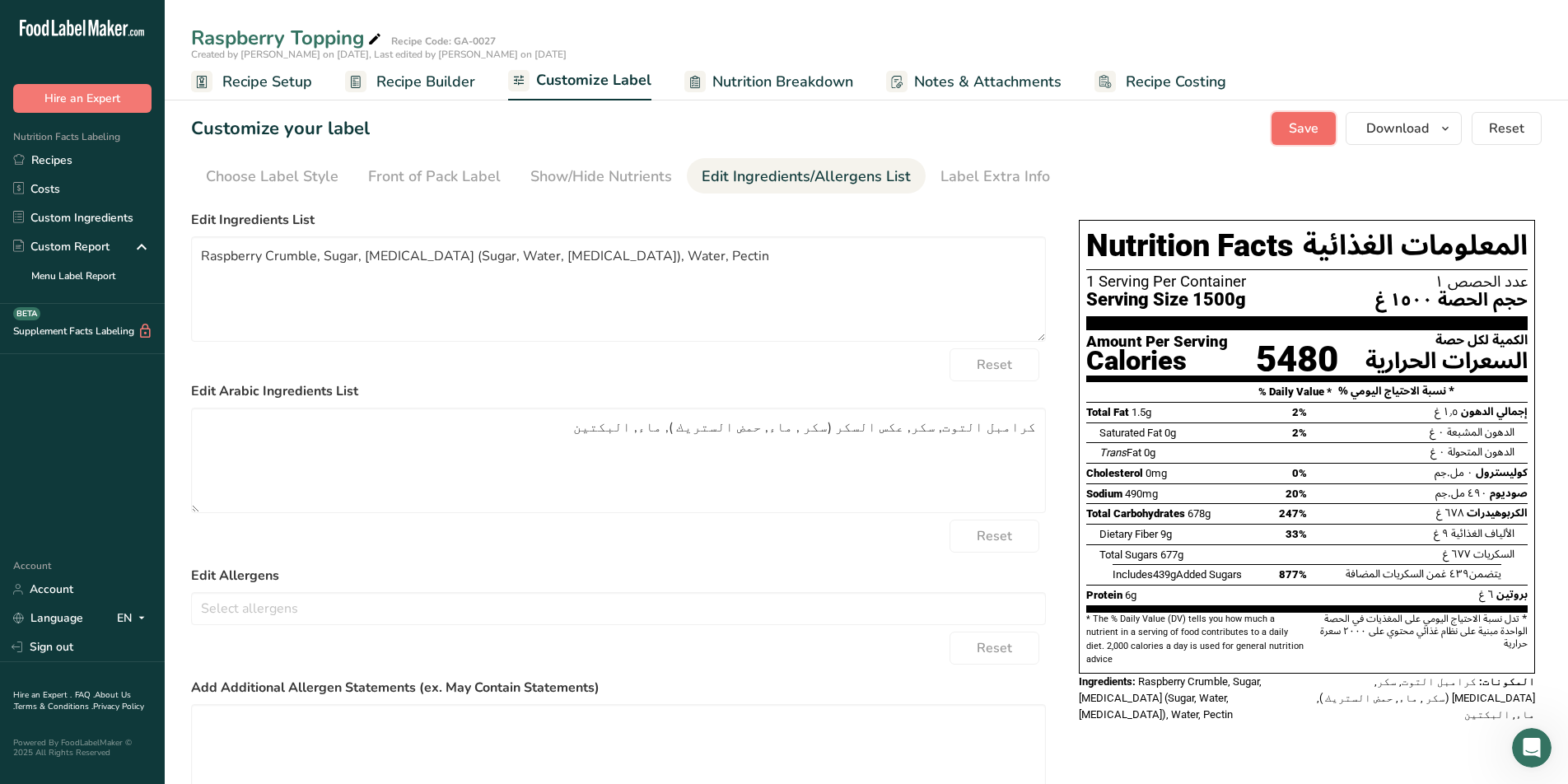 click on "Save" at bounding box center (1304, 128) 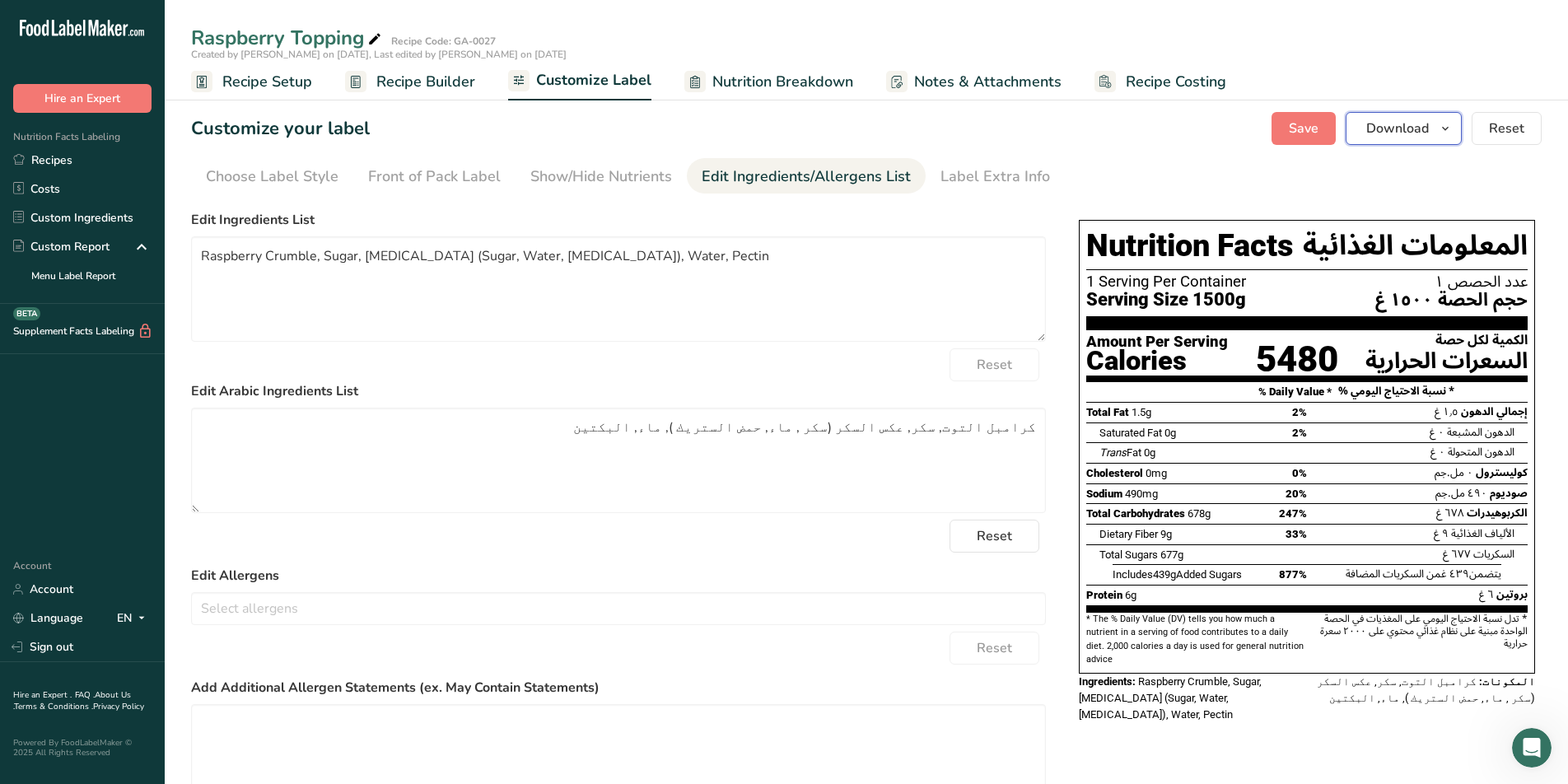 click at bounding box center (1445, 128) 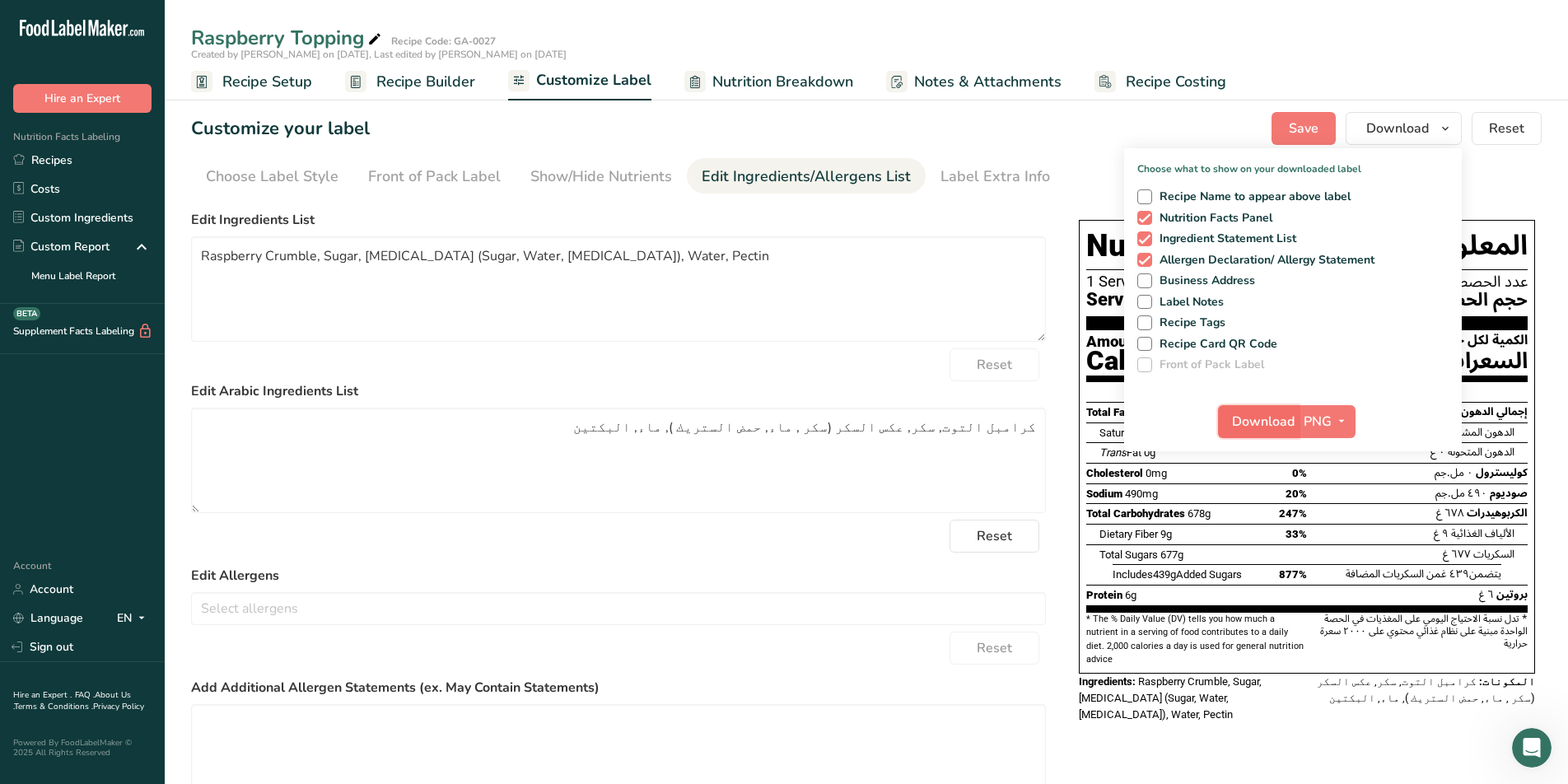 click on "Download" at bounding box center [1263, 422] 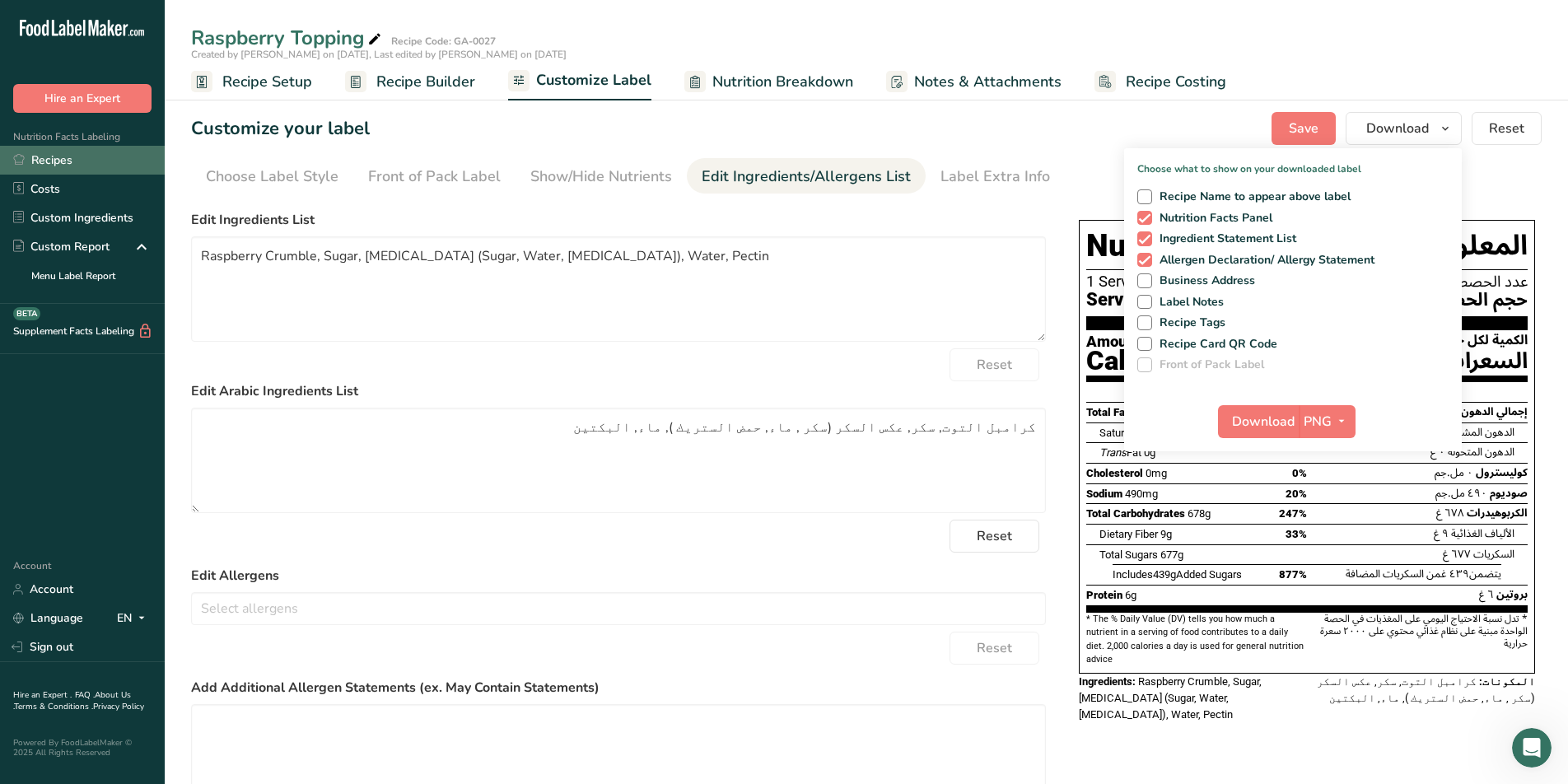 click on "Recipes" at bounding box center (82, 160) 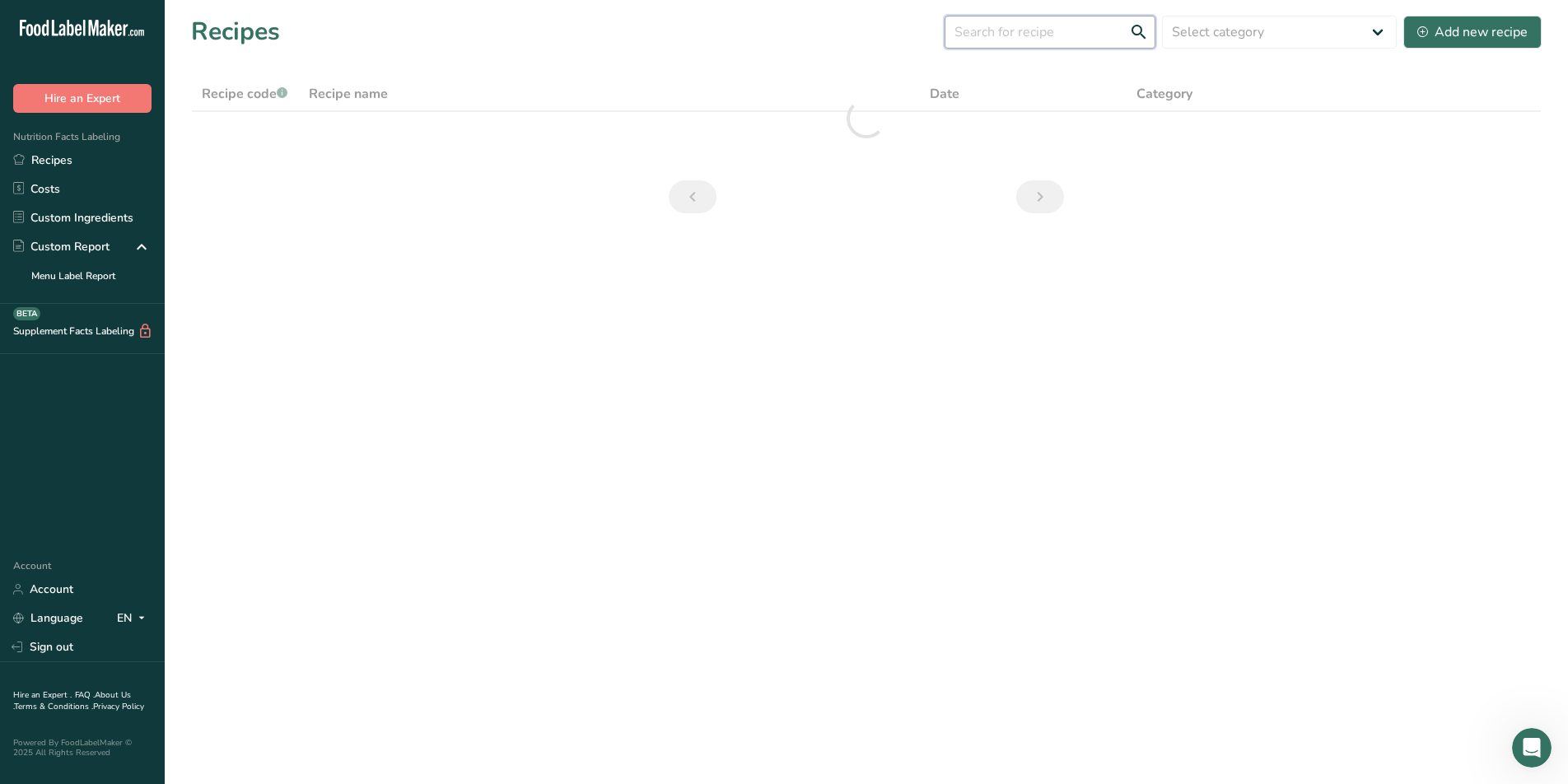 click at bounding box center [1050, 32] 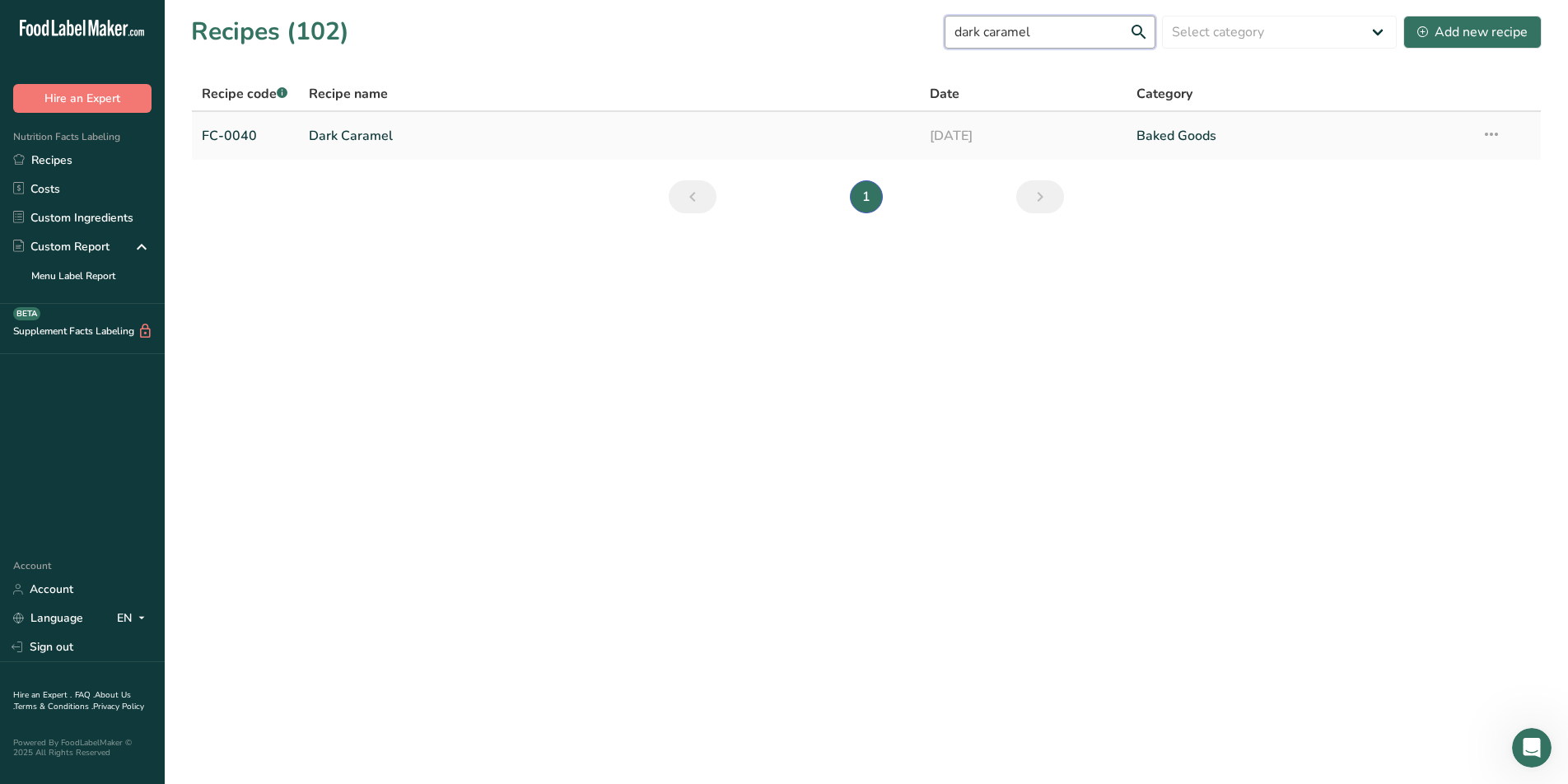 type on "dark caramel" 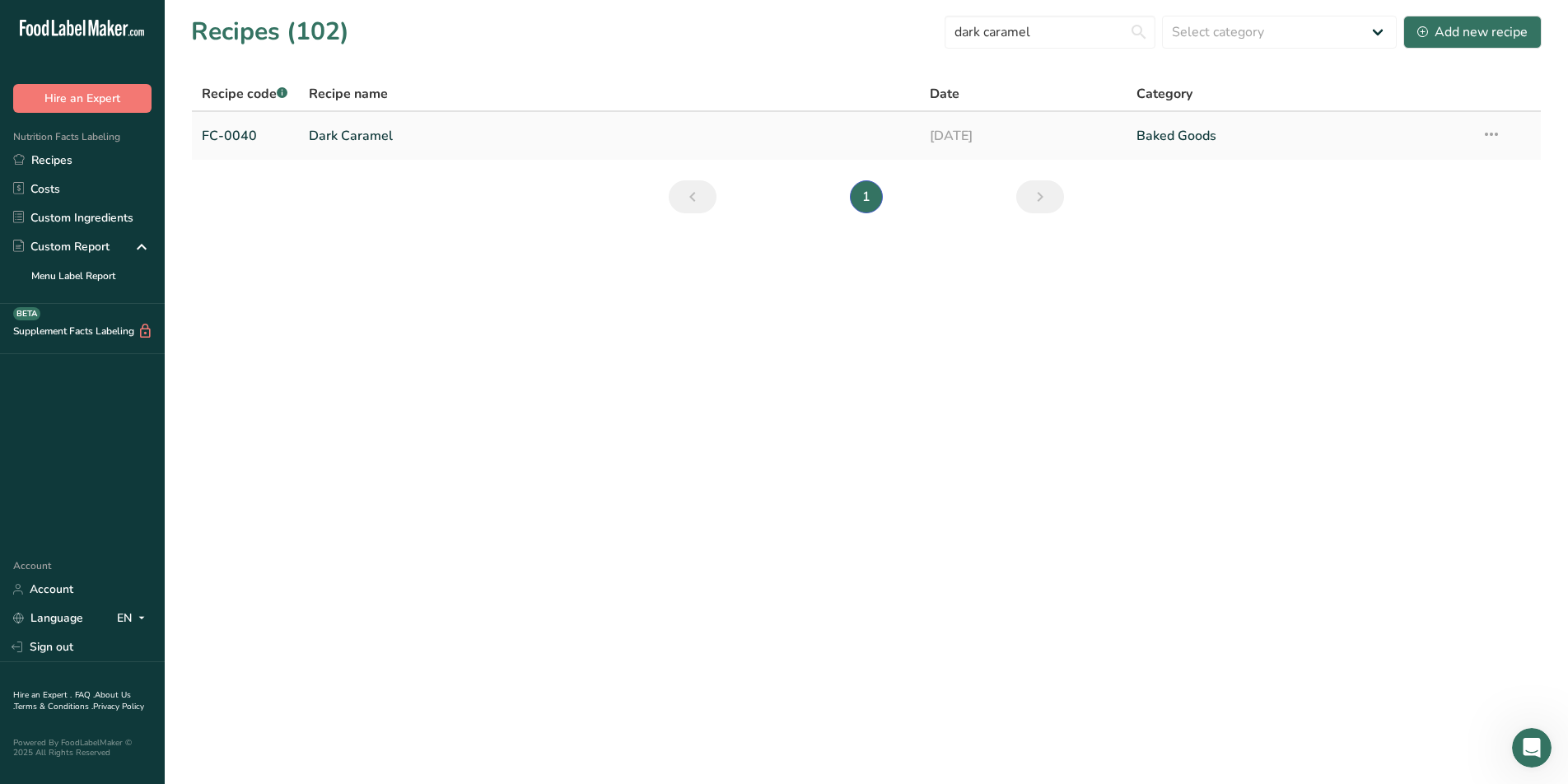 click on "Dark Caramel" at bounding box center [609, 136] 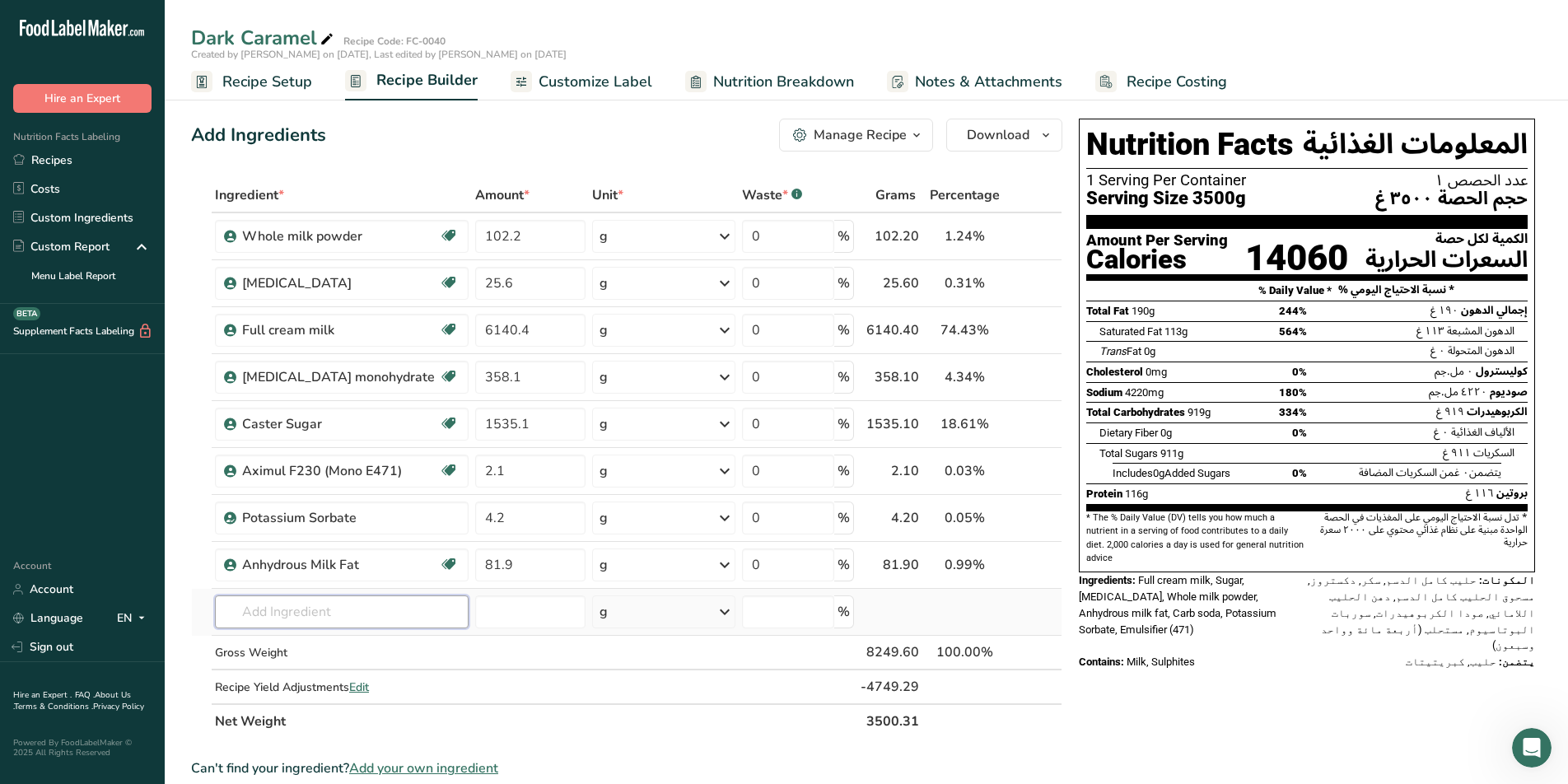 click at bounding box center [342, 612] 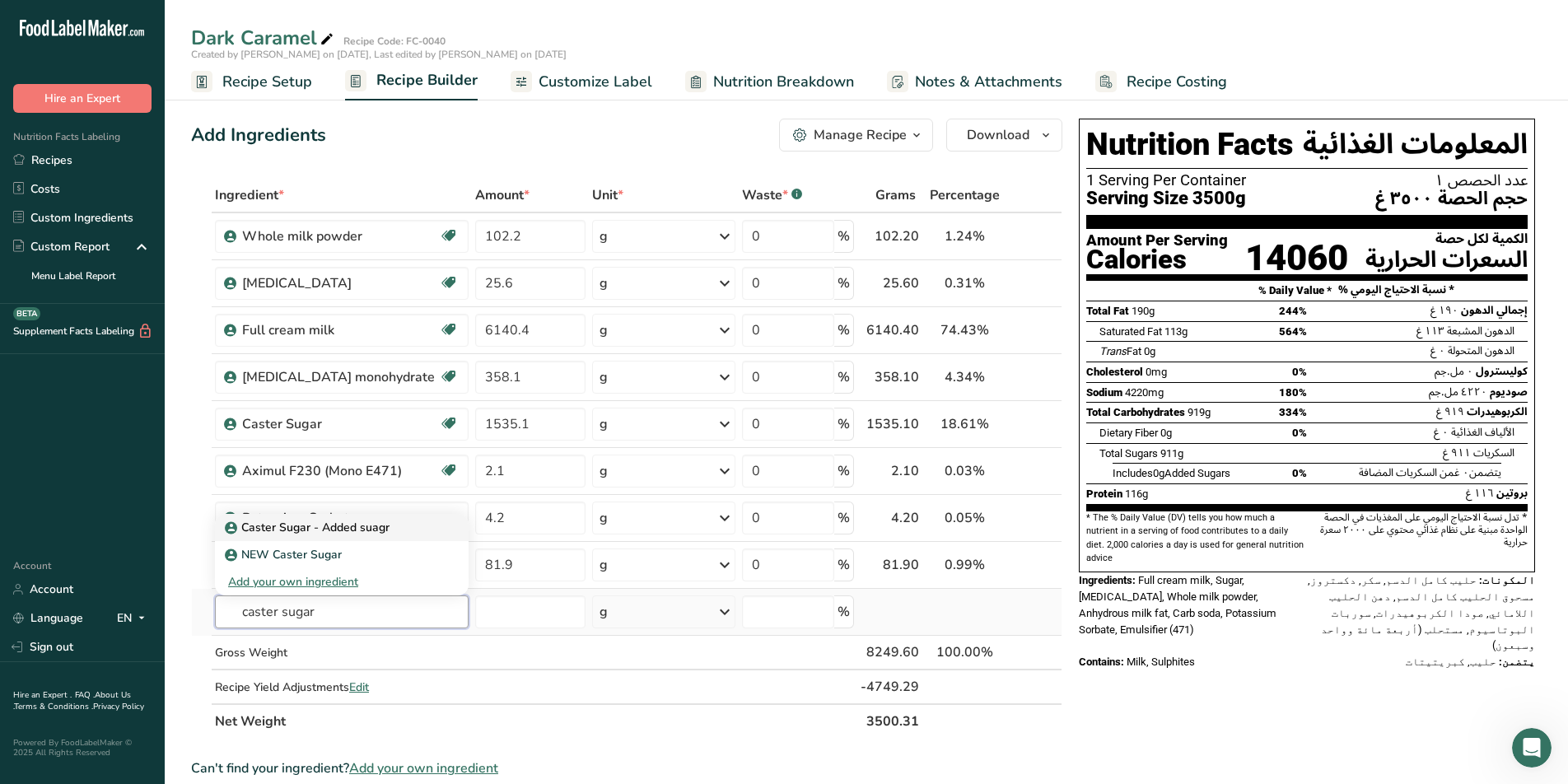type on "caster sugar" 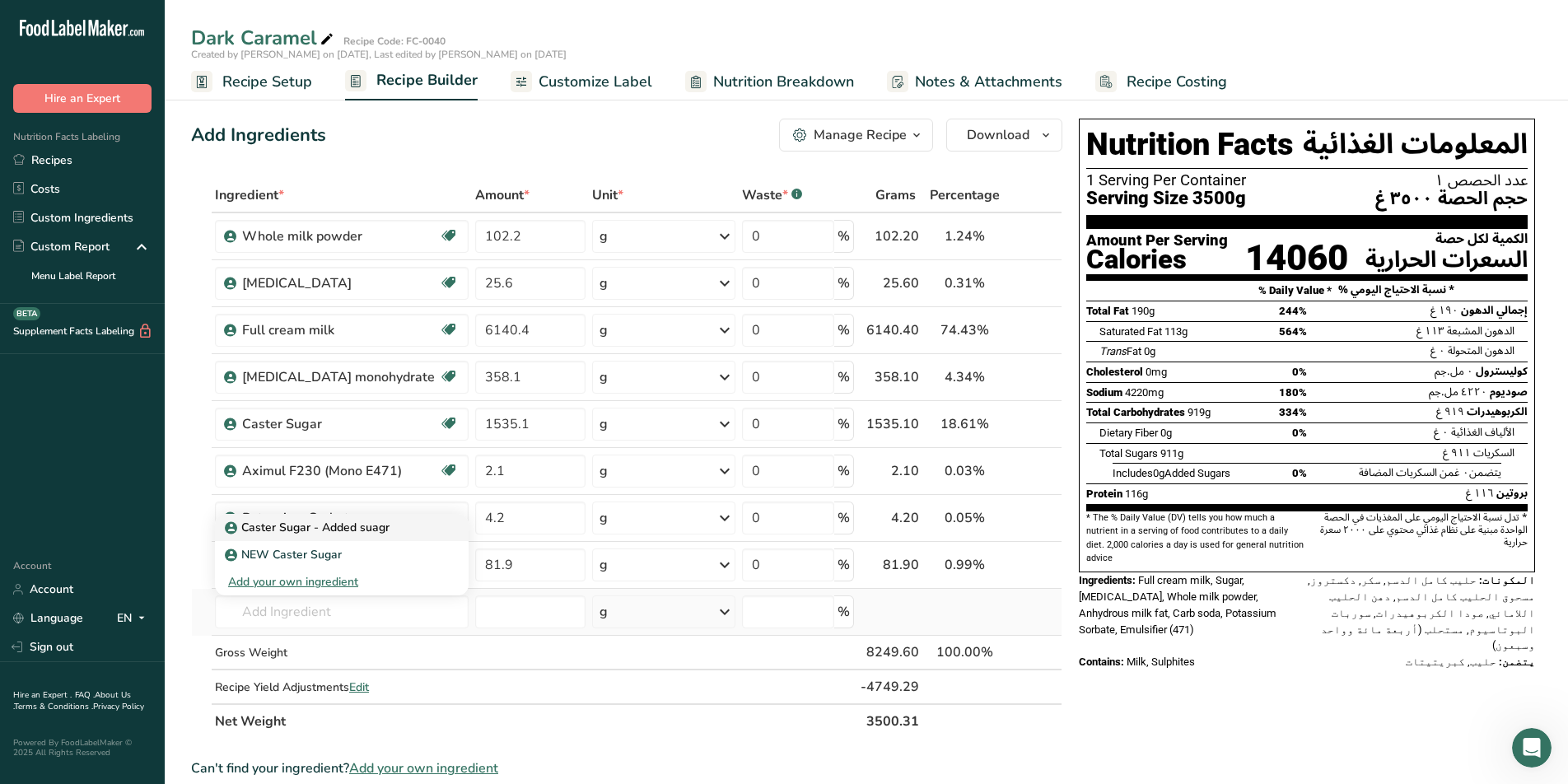 click on "Caster Sugar - Added suagr" at bounding box center [309, 527] 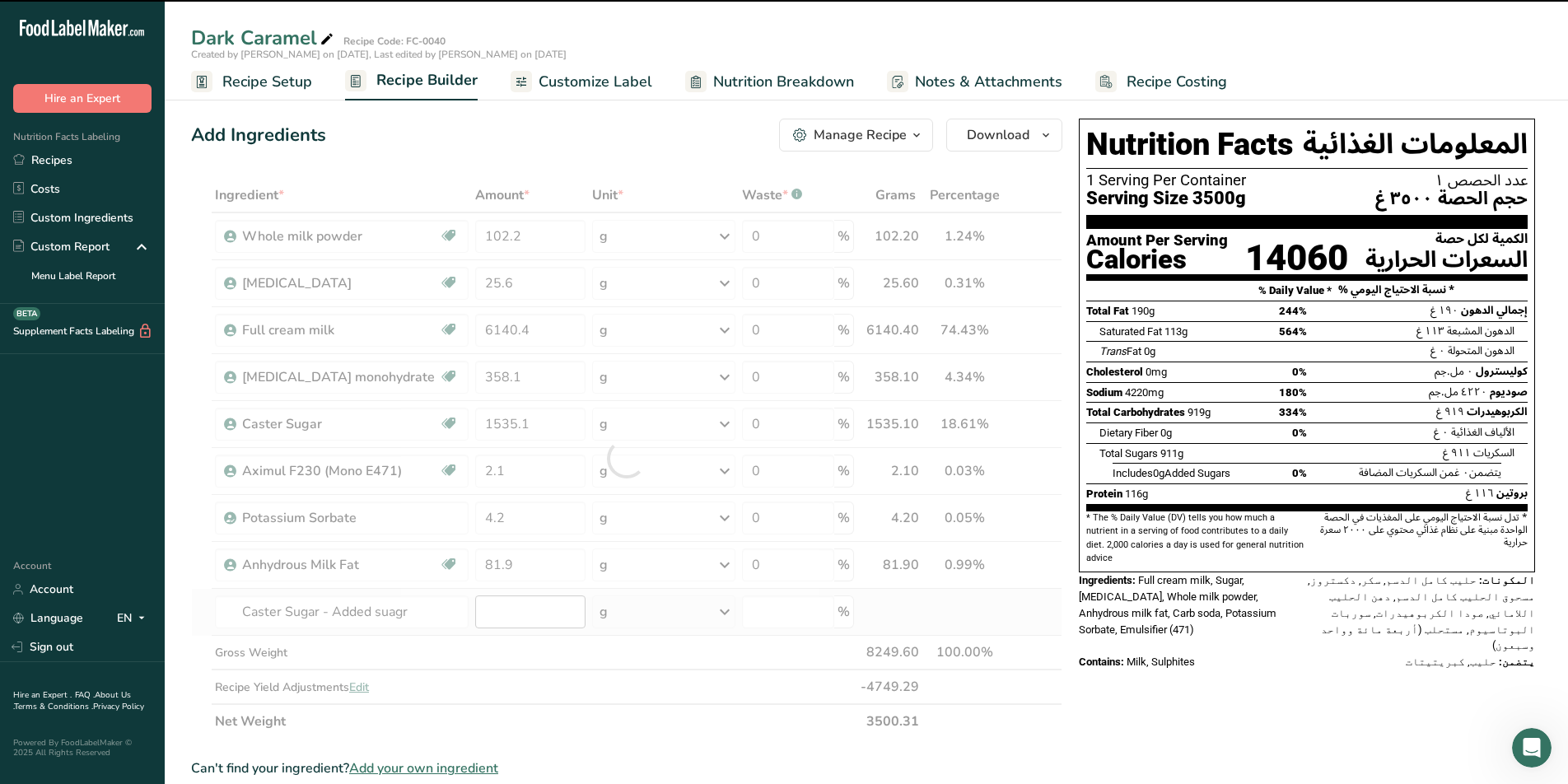 type on "0" 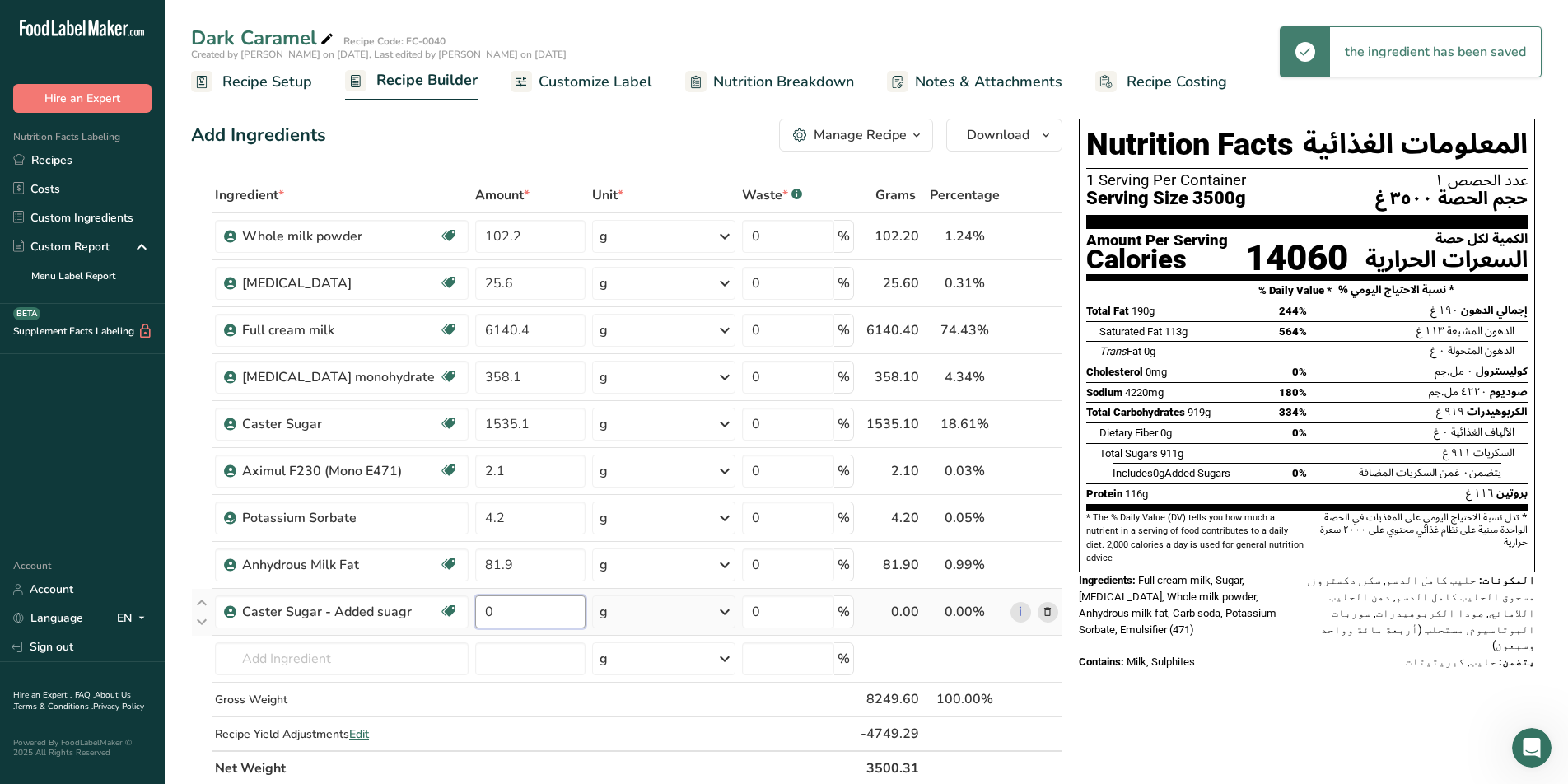 click on "0" at bounding box center (530, 612) 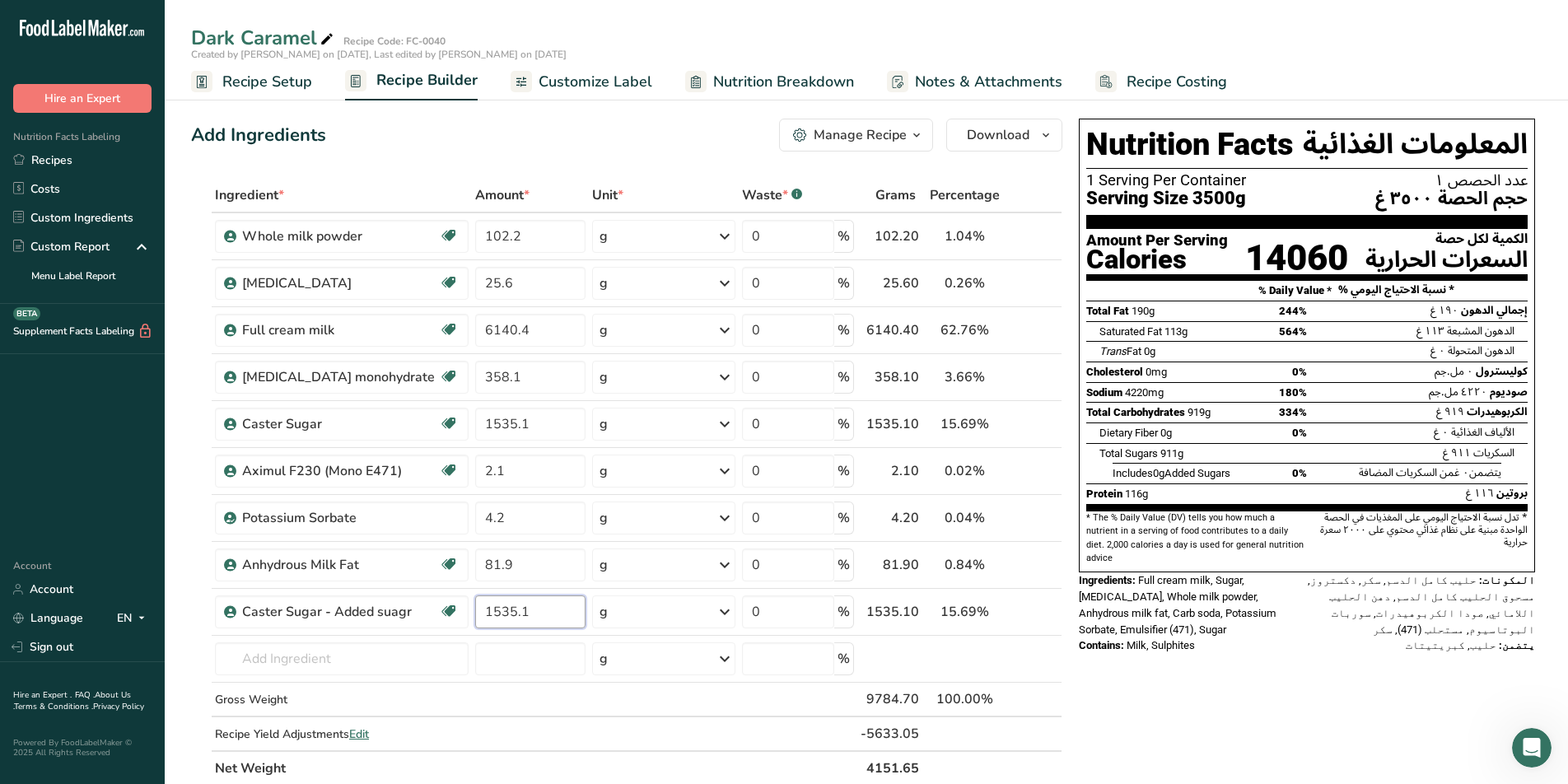 type on "1535.1" 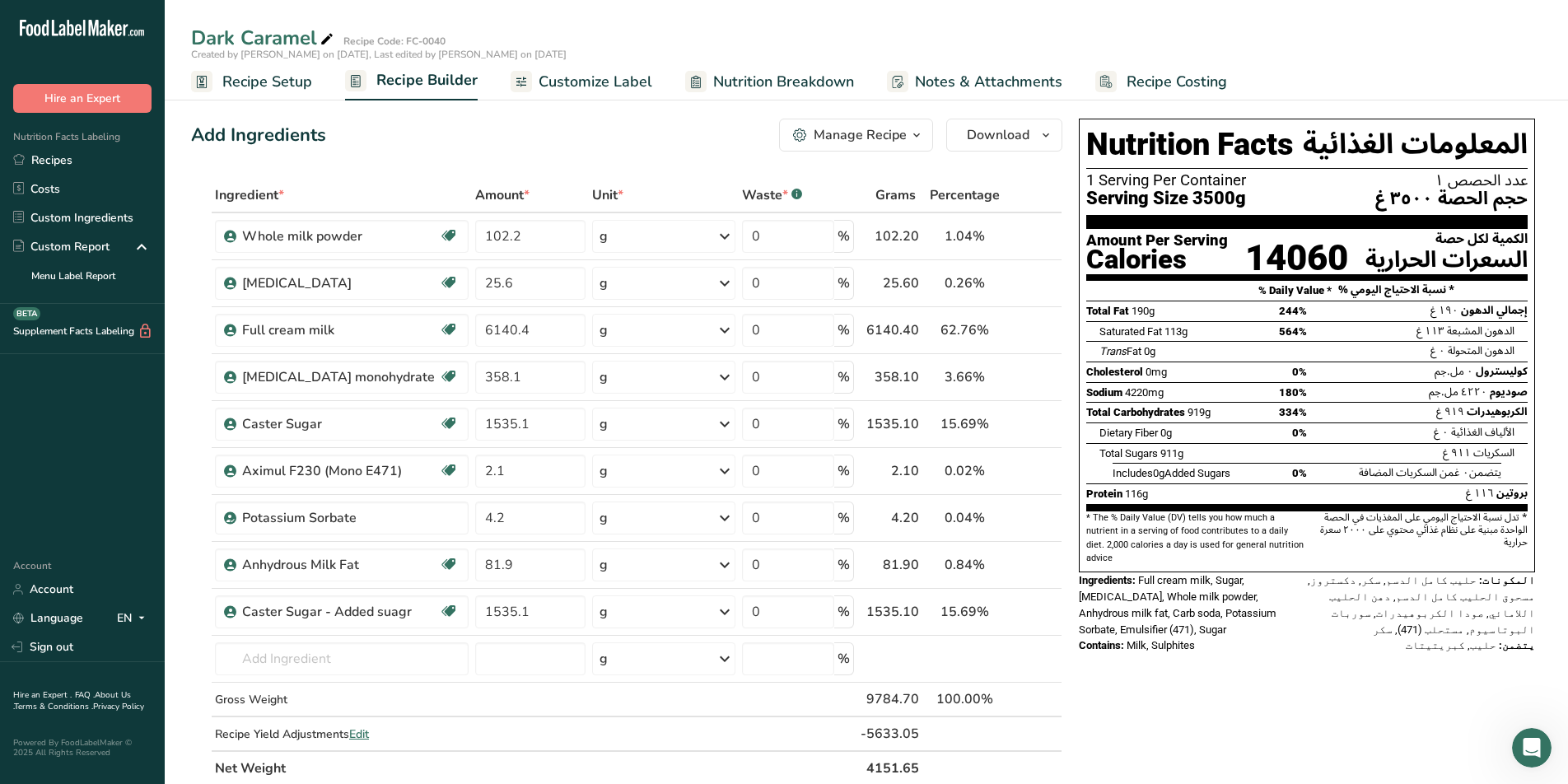 click on "Nutrition Facts
المعلومات الغذائية
1 Serving Per Container
عدد الحصص ١
Serving Size
3500g
حجم الحصة
٣٥٠٠ غ
Amount Per Serving
Calories
14060
الكمية لكل حصة
السعرات الحرارية
% Daily Value *
% نسبة الاحتياج اليومي *
Total Fat
190g
244%
إجمالي الدهون
١٩٠ غ
Saturated Fat
113g
564%
Trans" at bounding box center (1307, 733) 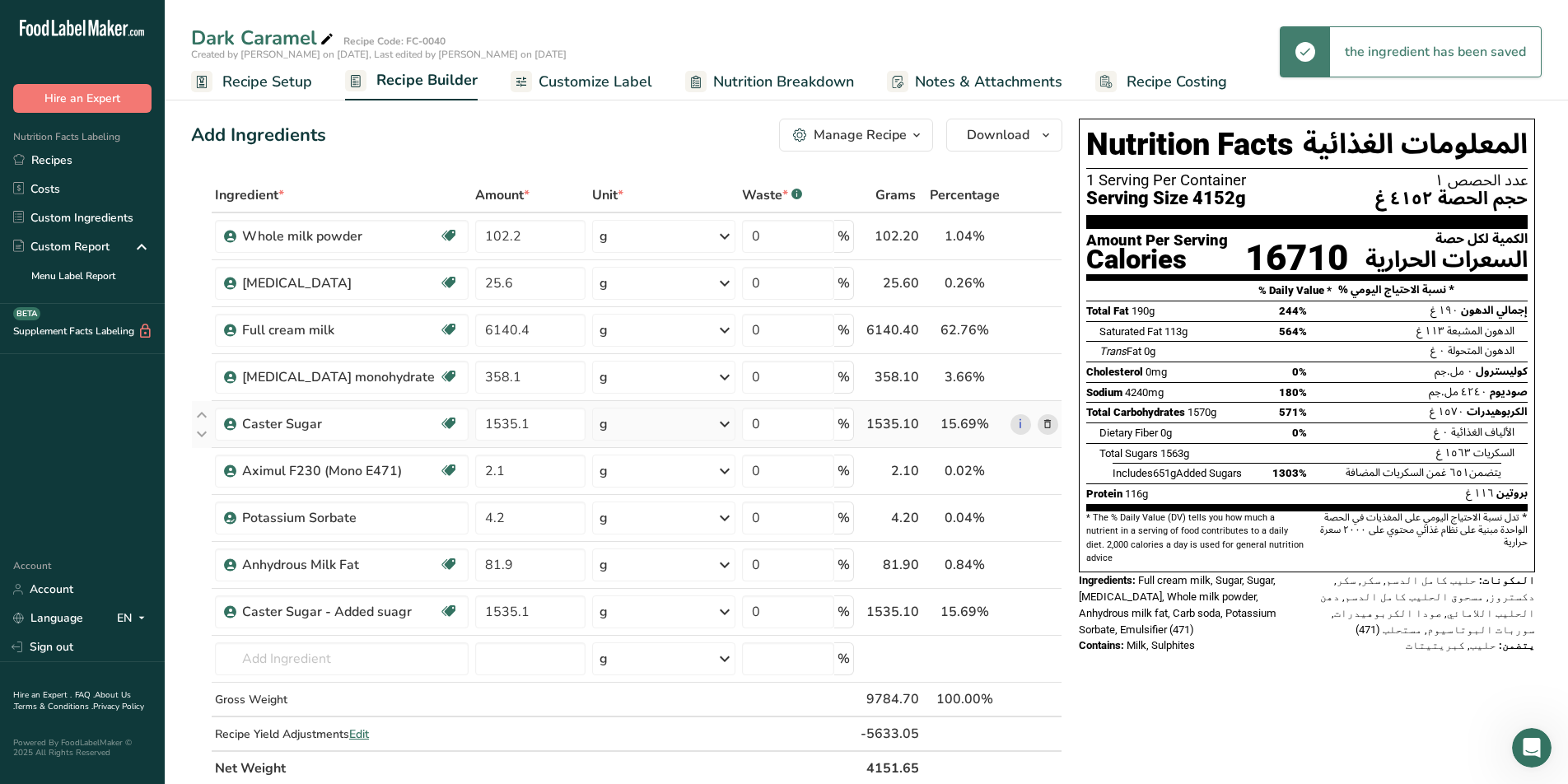 click at bounding box center (1048, 424) 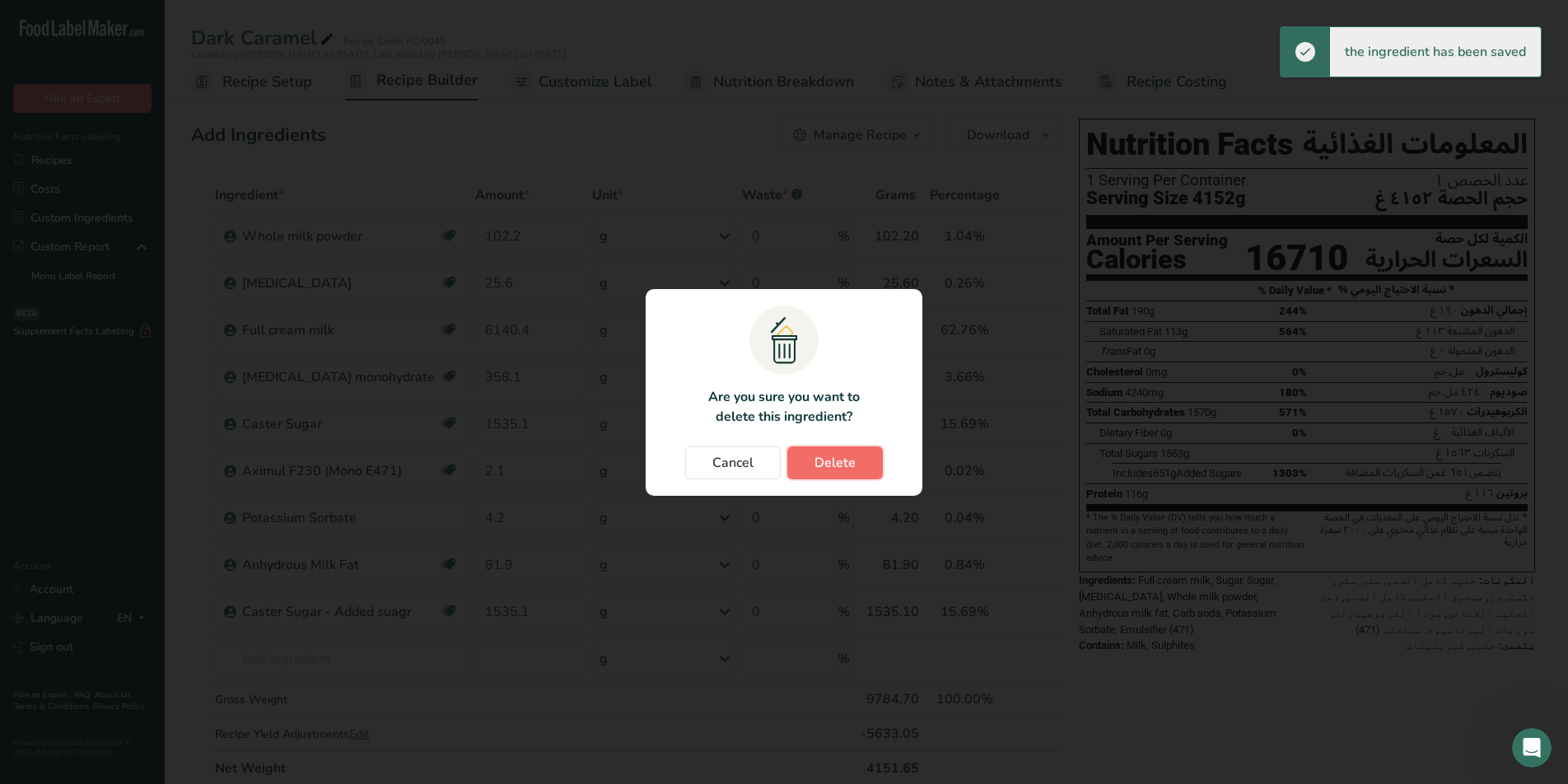 click on "Delete" at bounding box center [835, 463] 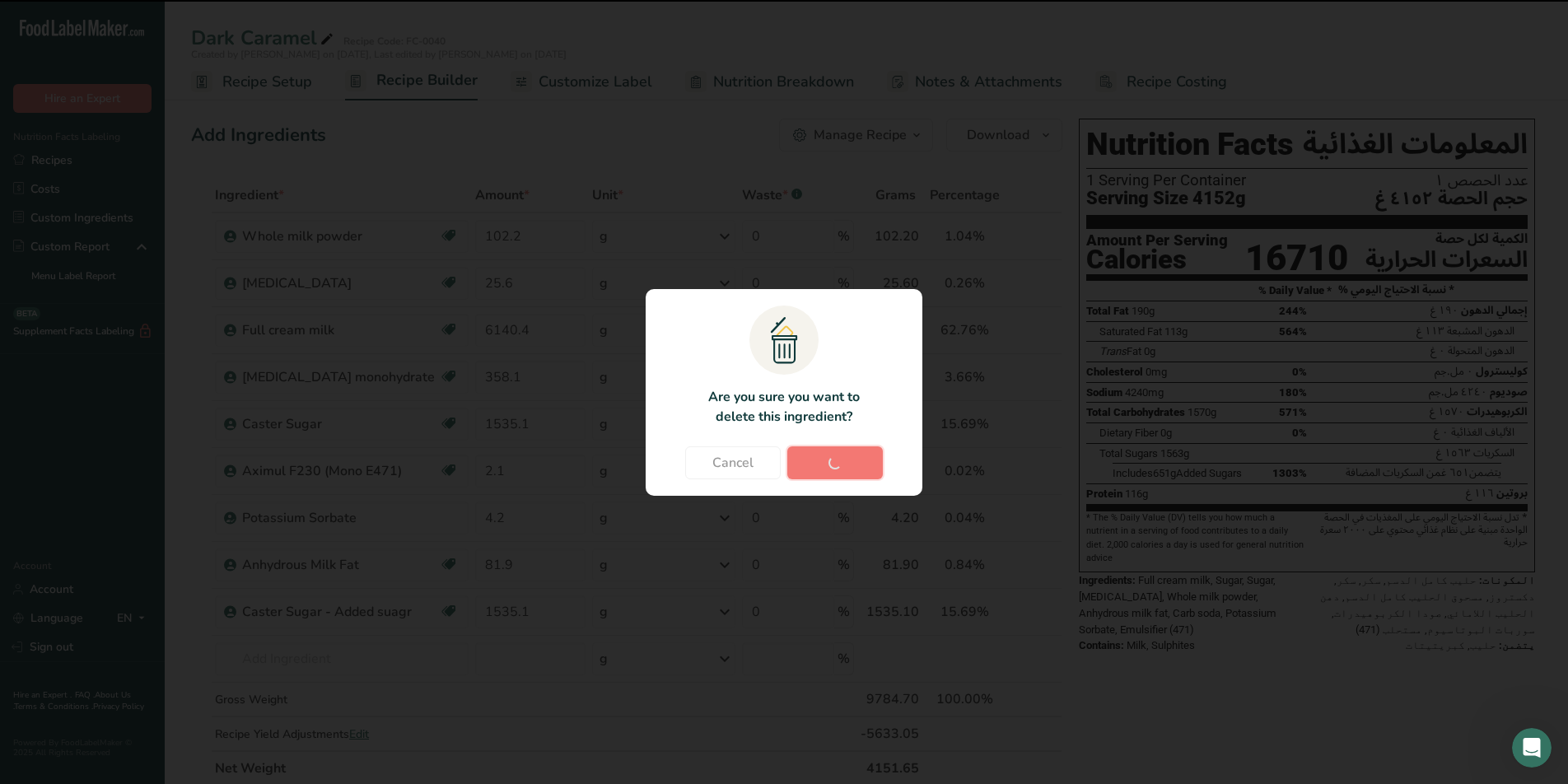 type on "2.1" 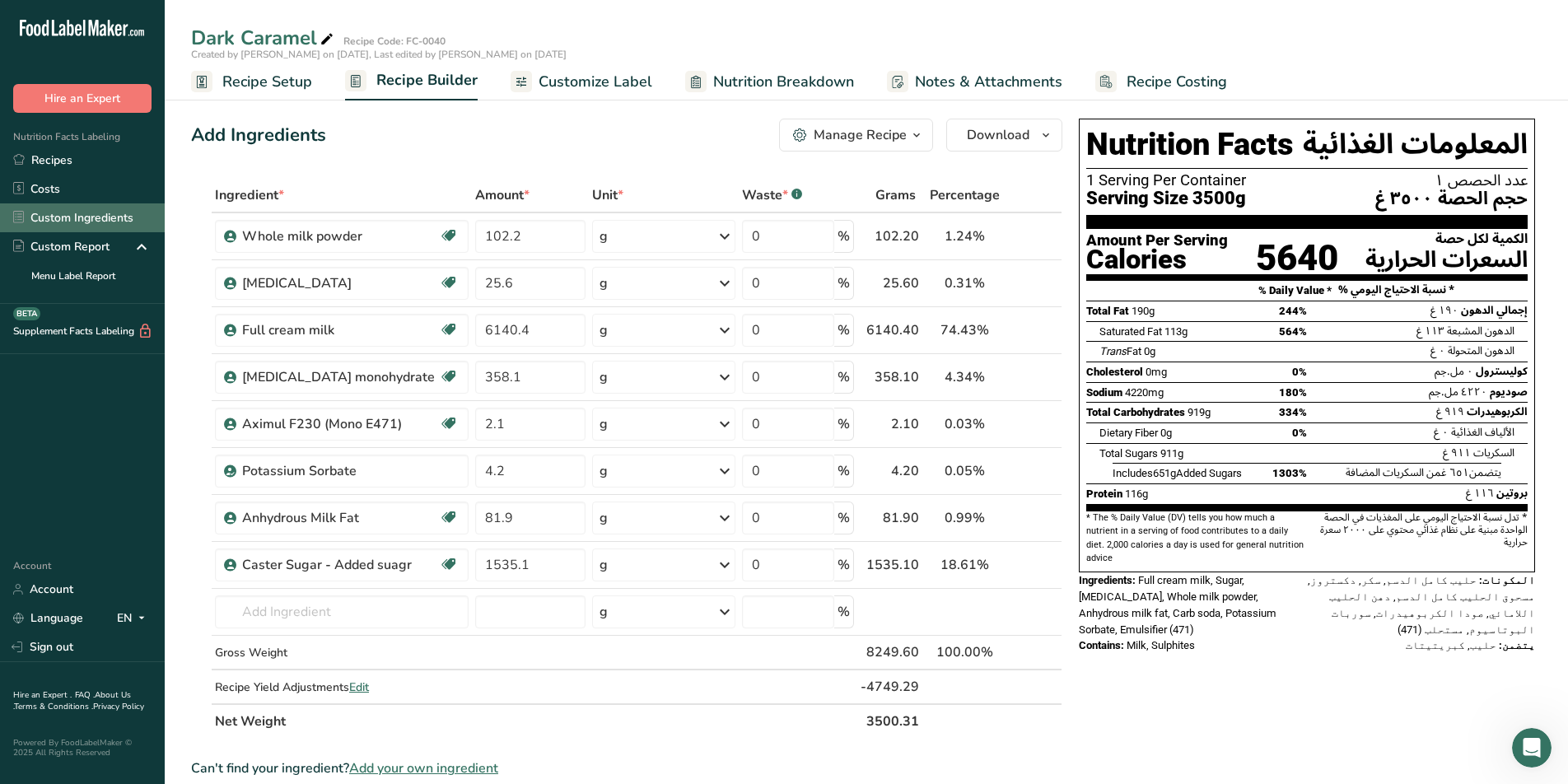 click on "Custom Ingredients" at bounding box center (82, 217) 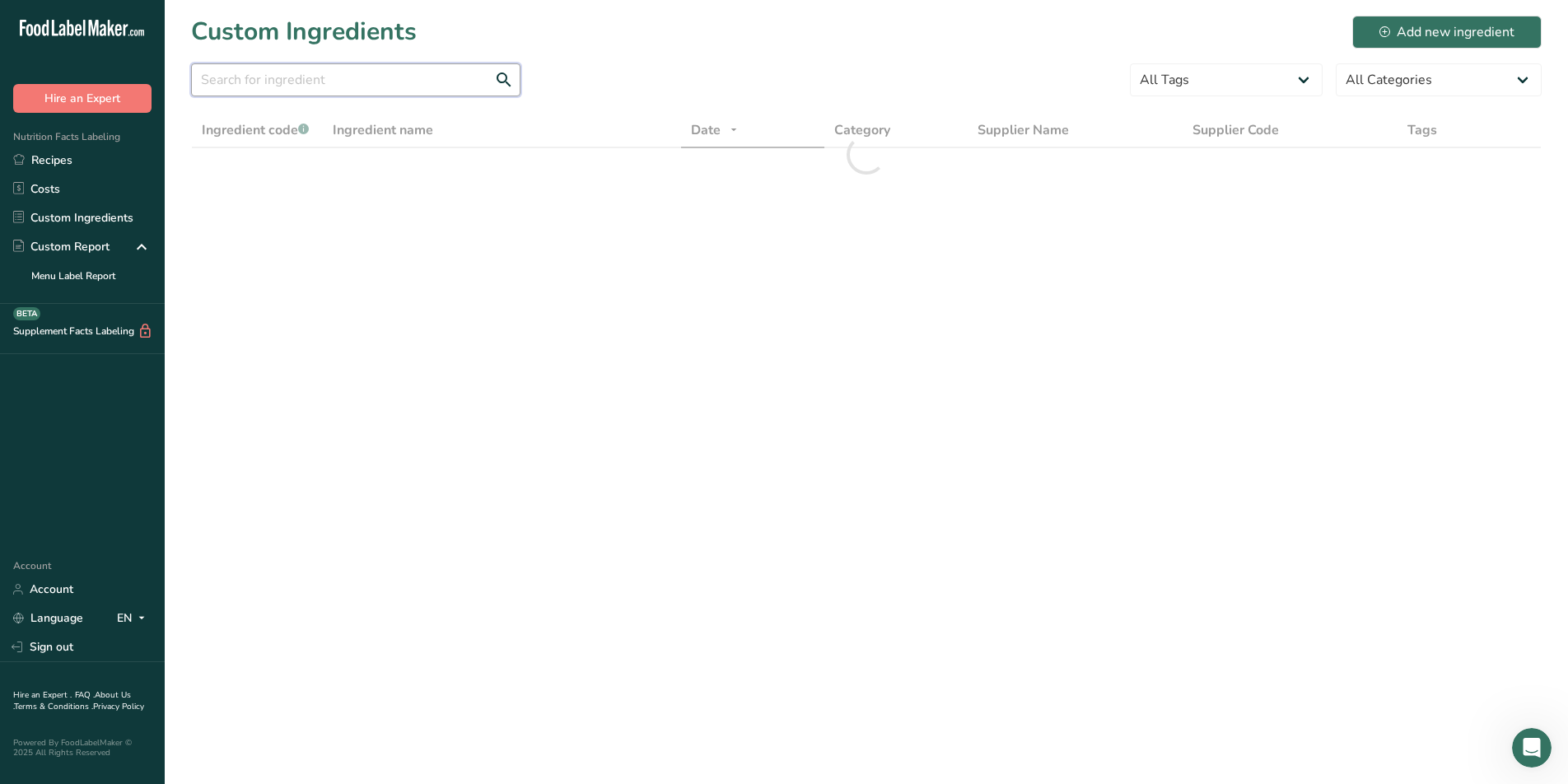 click at bounding box center (356, 80) 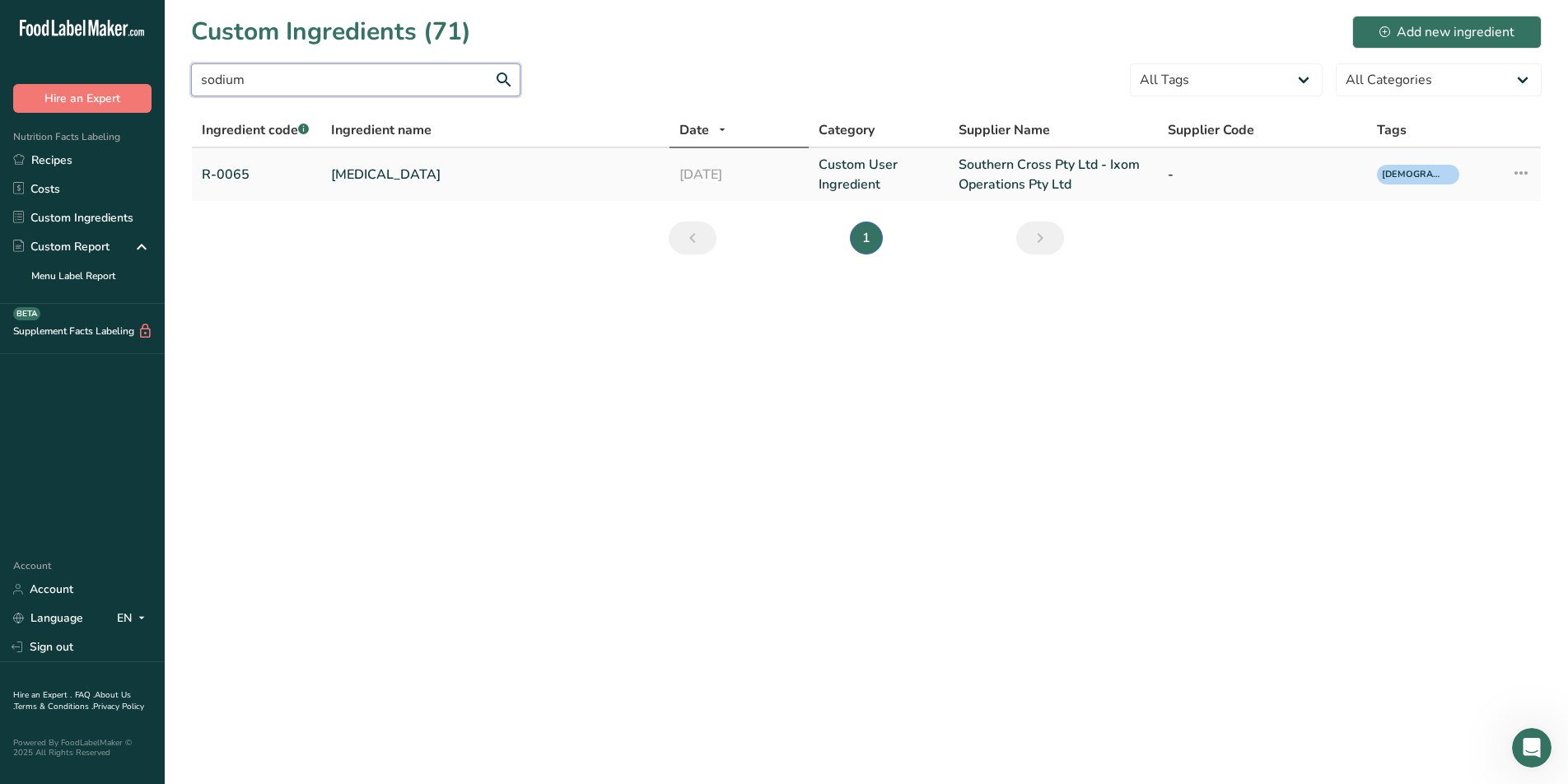 type on "sodium" 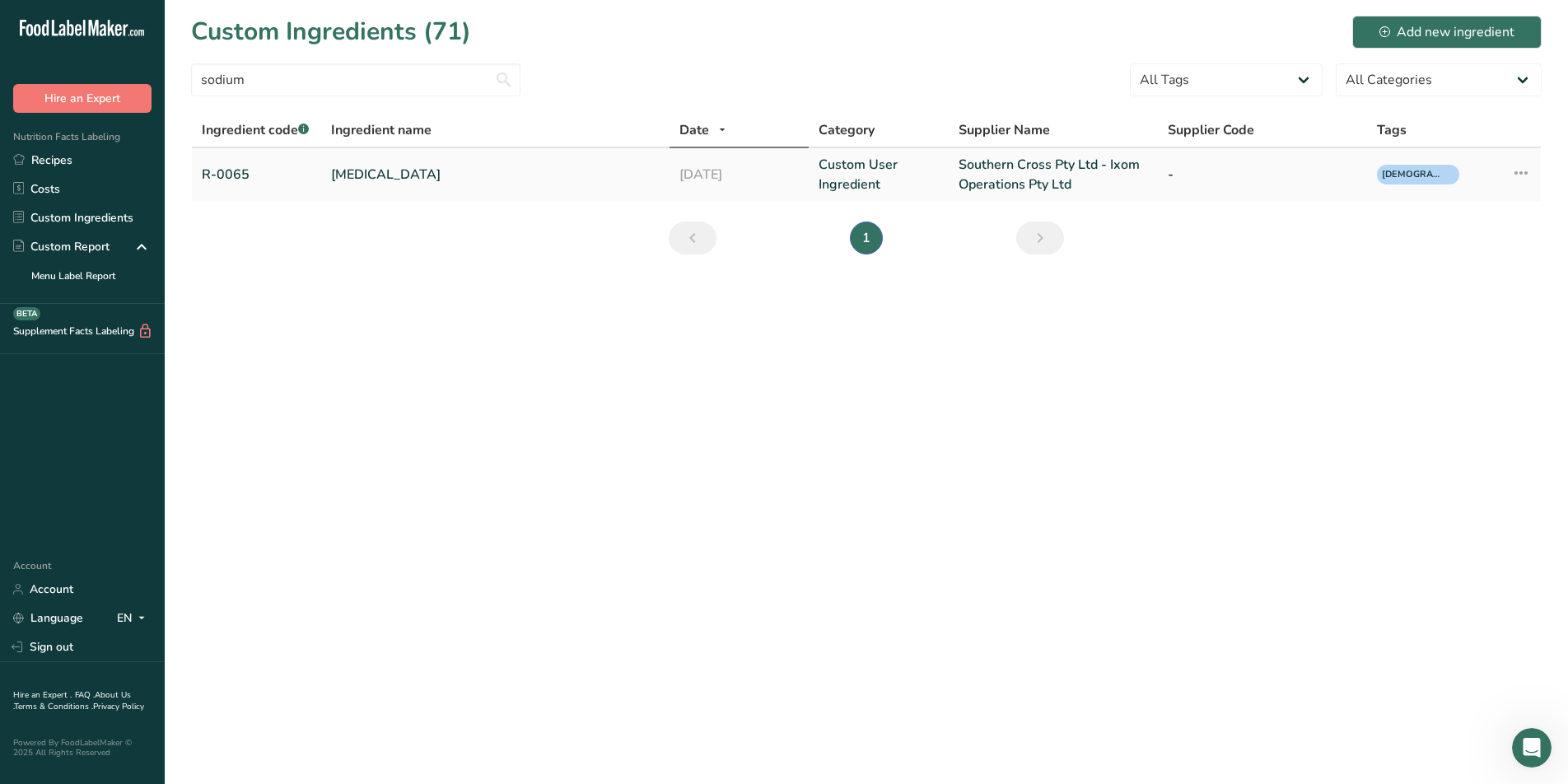 click on "R-0065" at bounding box center (256, 175) 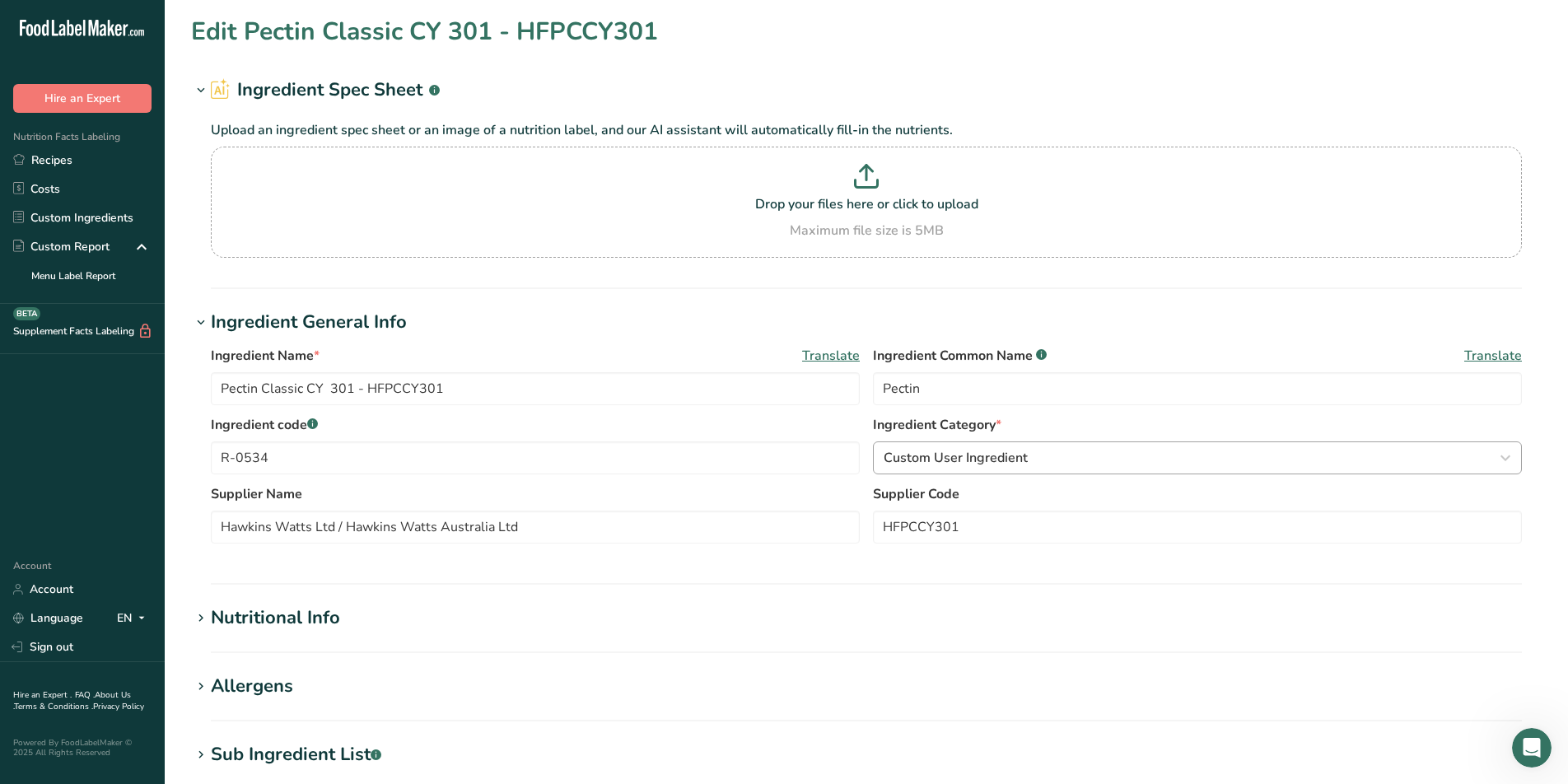 type on "[MEDICAL_DATA]" 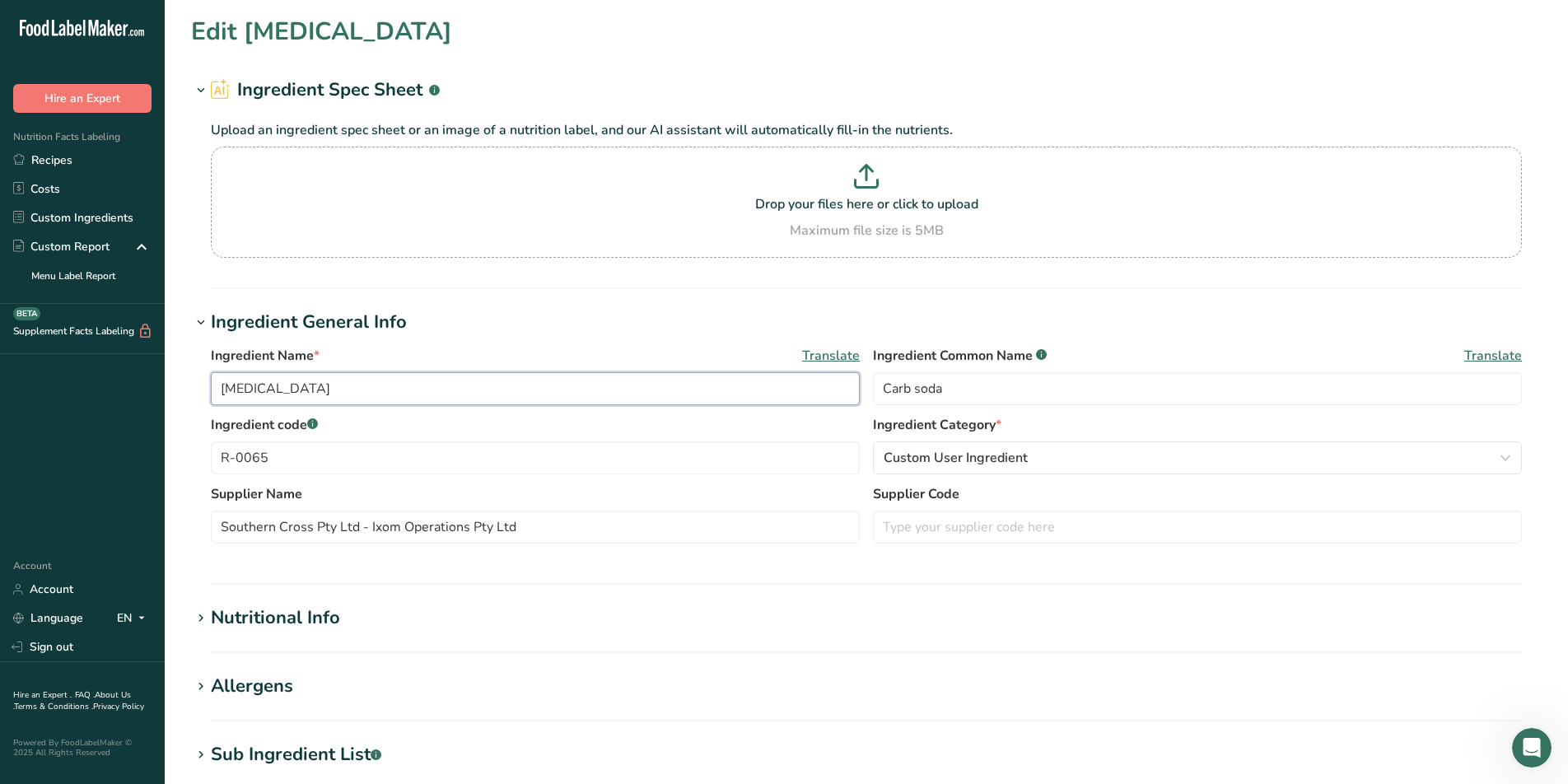 drag, startPoint x: 265, startPoint y: 387, endPoint x: 164, endPoint y: 380, distance: 101.24228 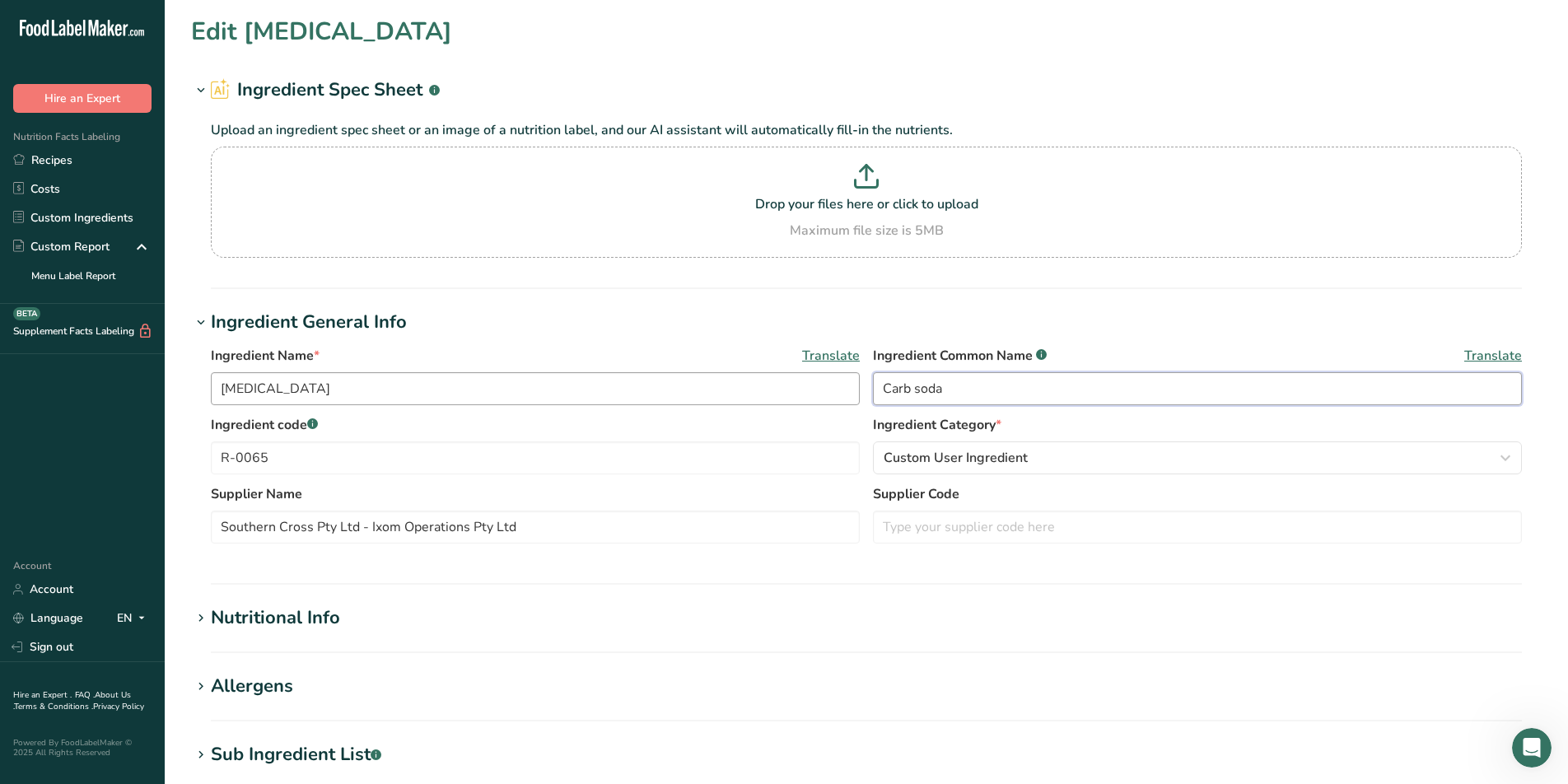 drag, startPoint x: 1024, startPoint y: 391, endPoint x: 824, endPoint y: 385, distance: 200.09 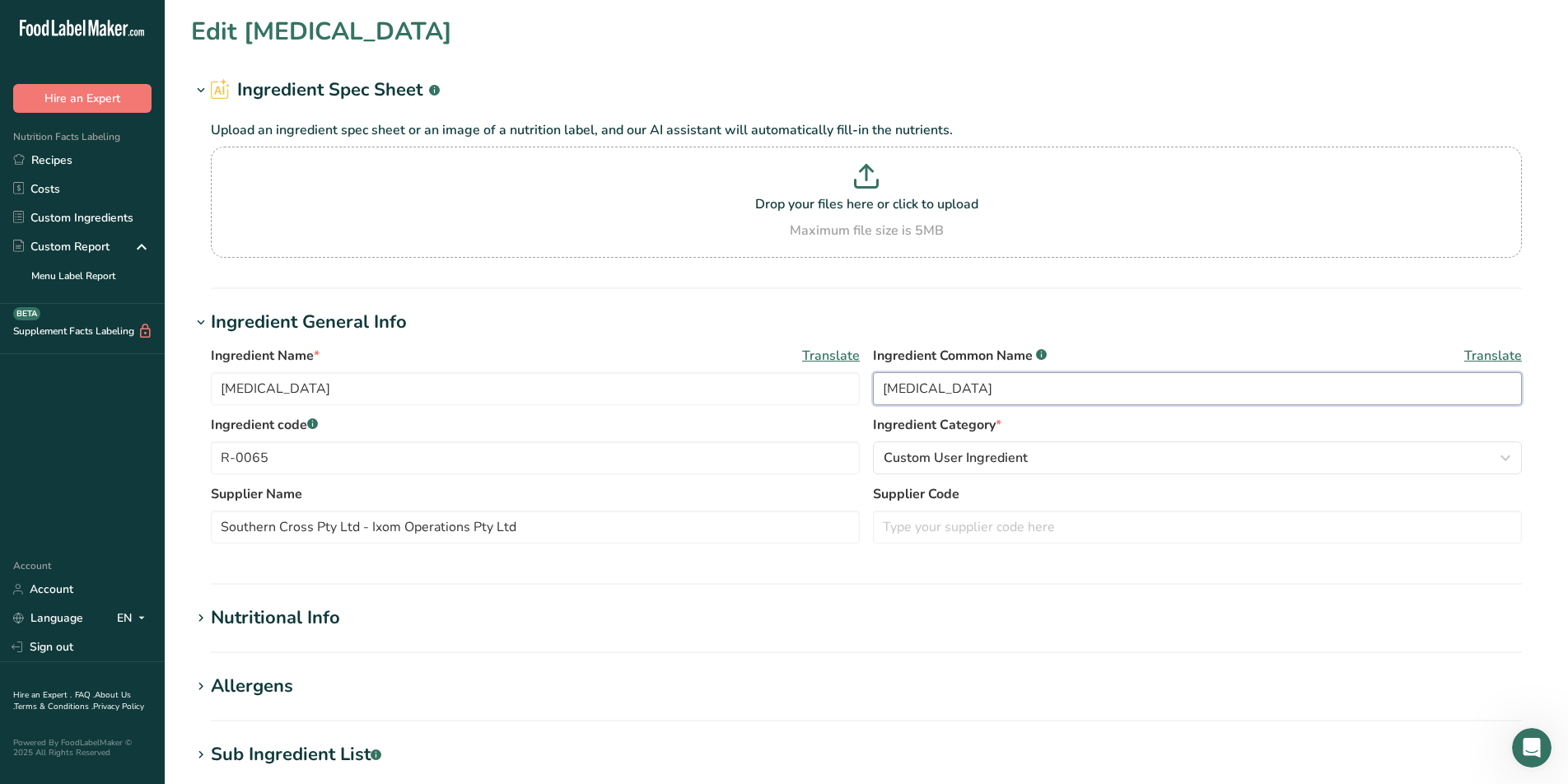 type on "[MEDICAL_DATA]" 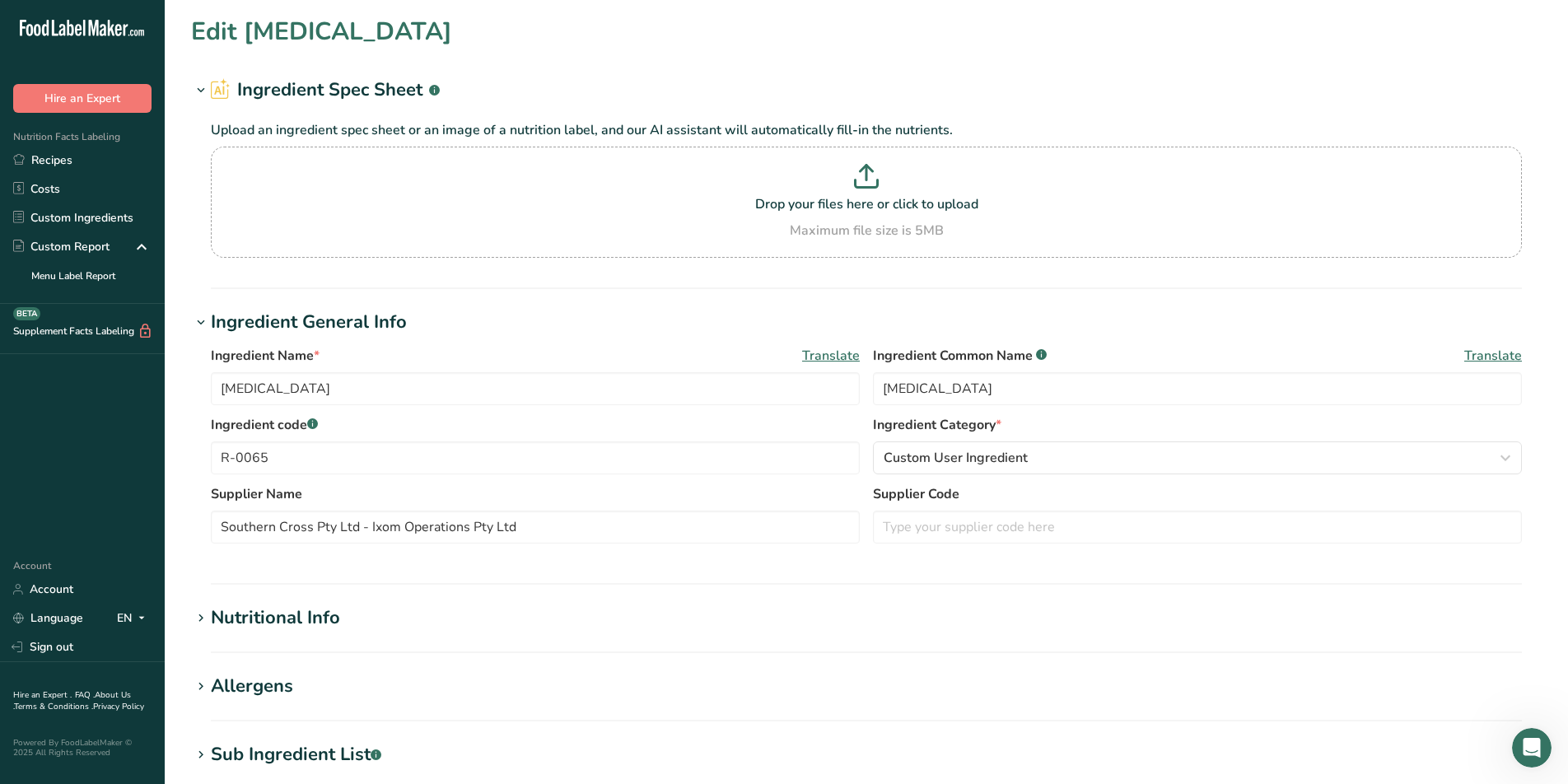 click on "Translate" at bounding box center [1493, 356] 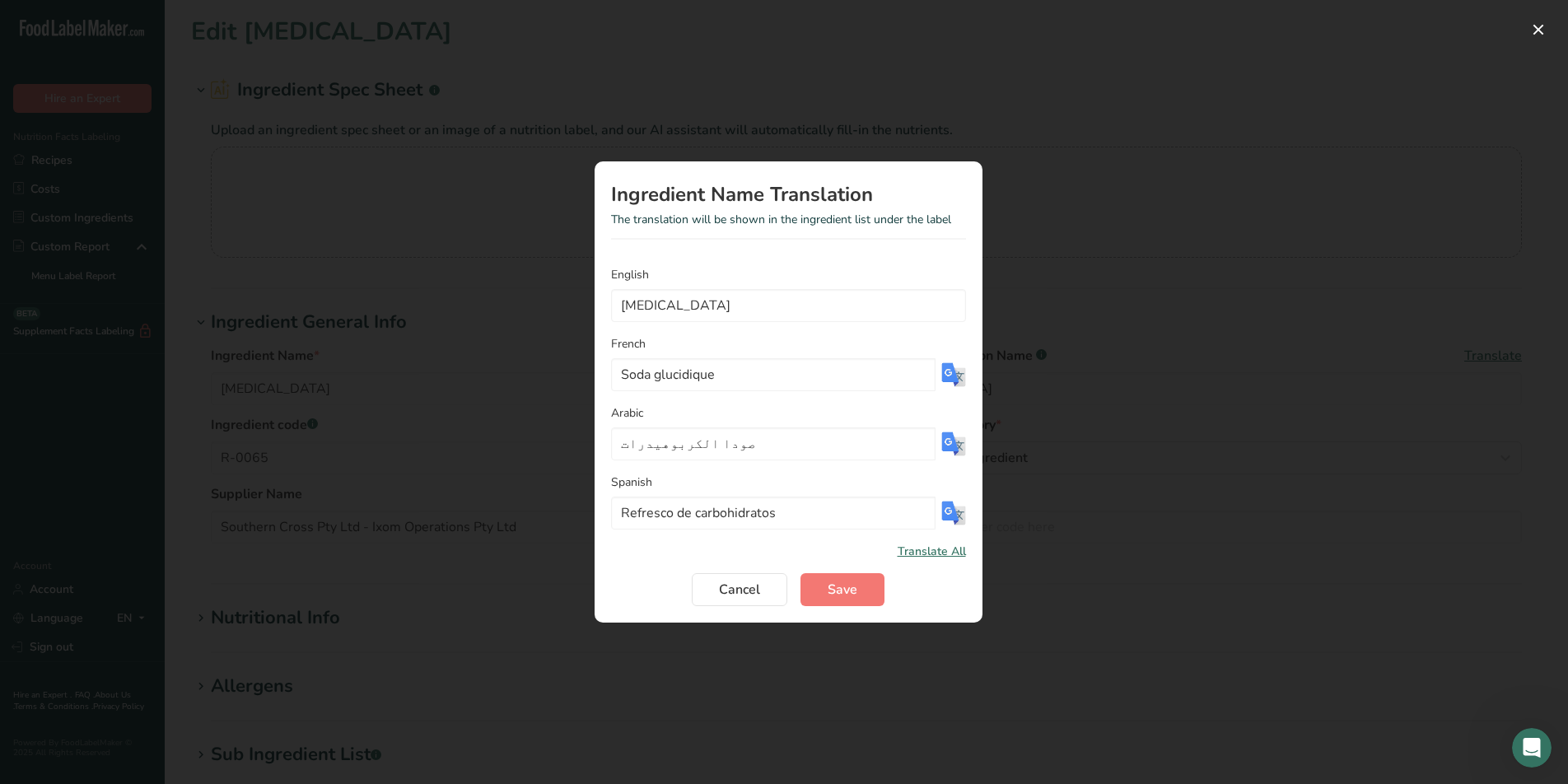 click on "Translate All" at bounding box center [931, 551] 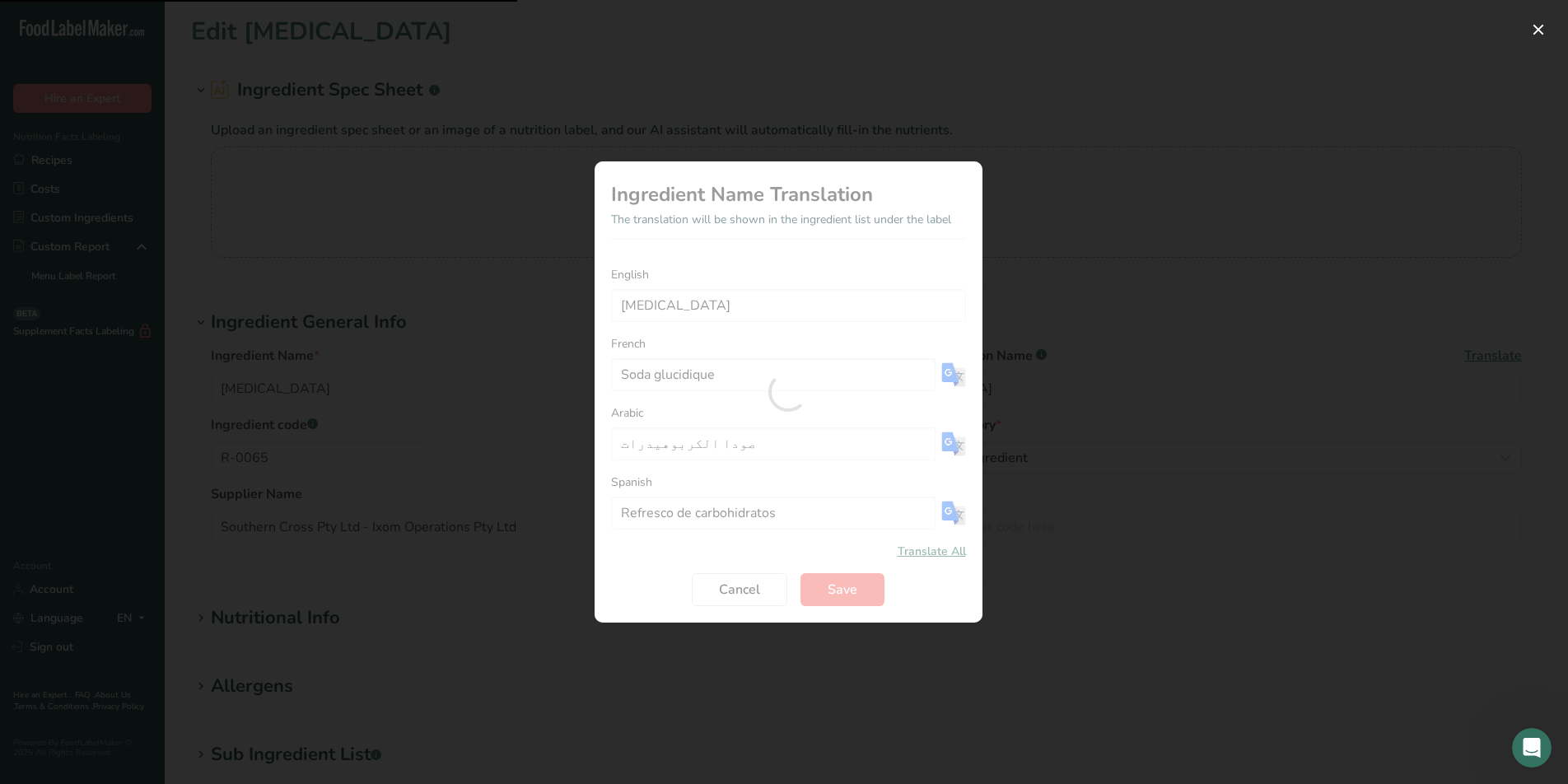 type on "bicarbonate de sodium" 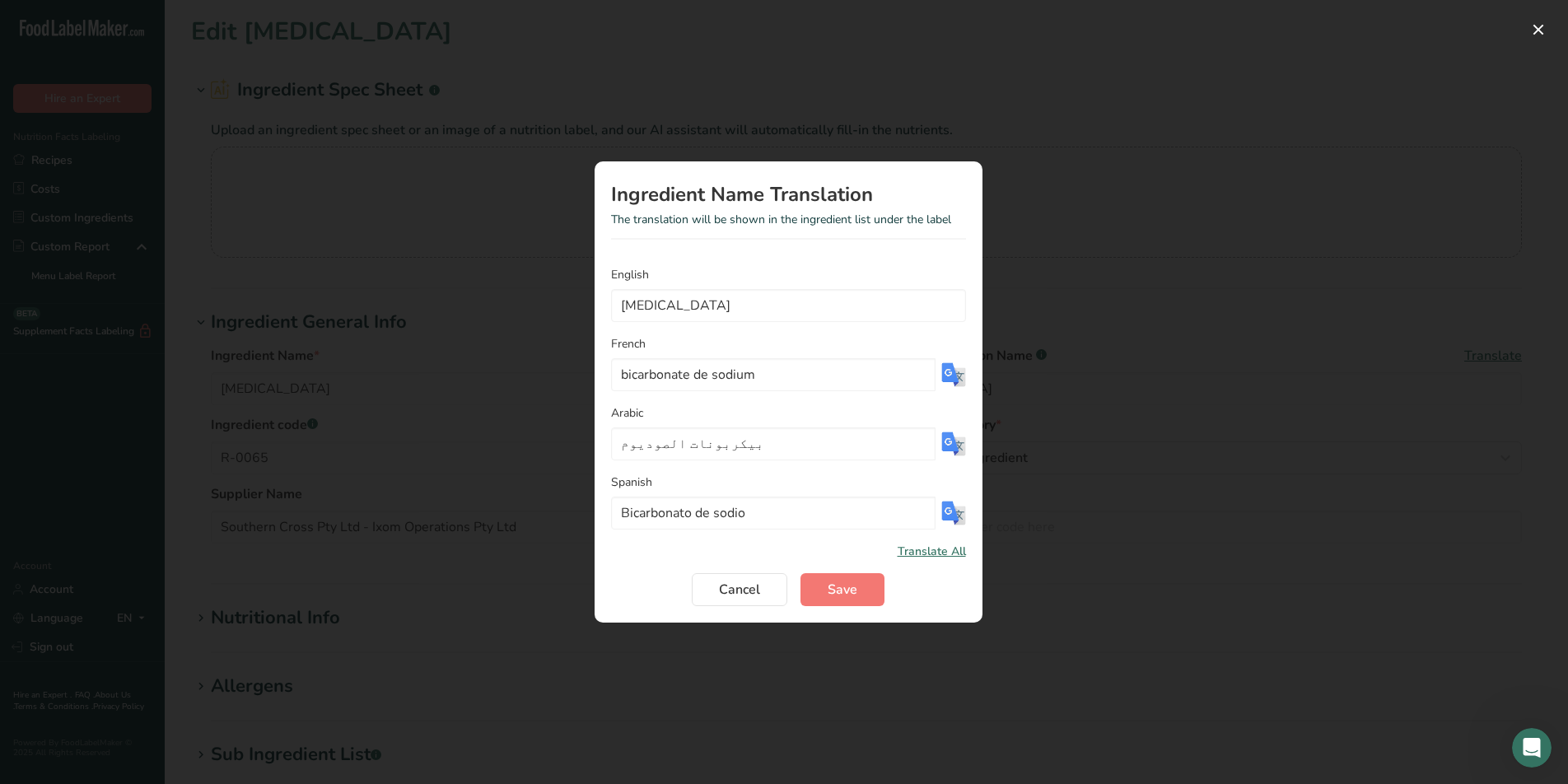 click on "Translate All" at bounding box center (931, 551) 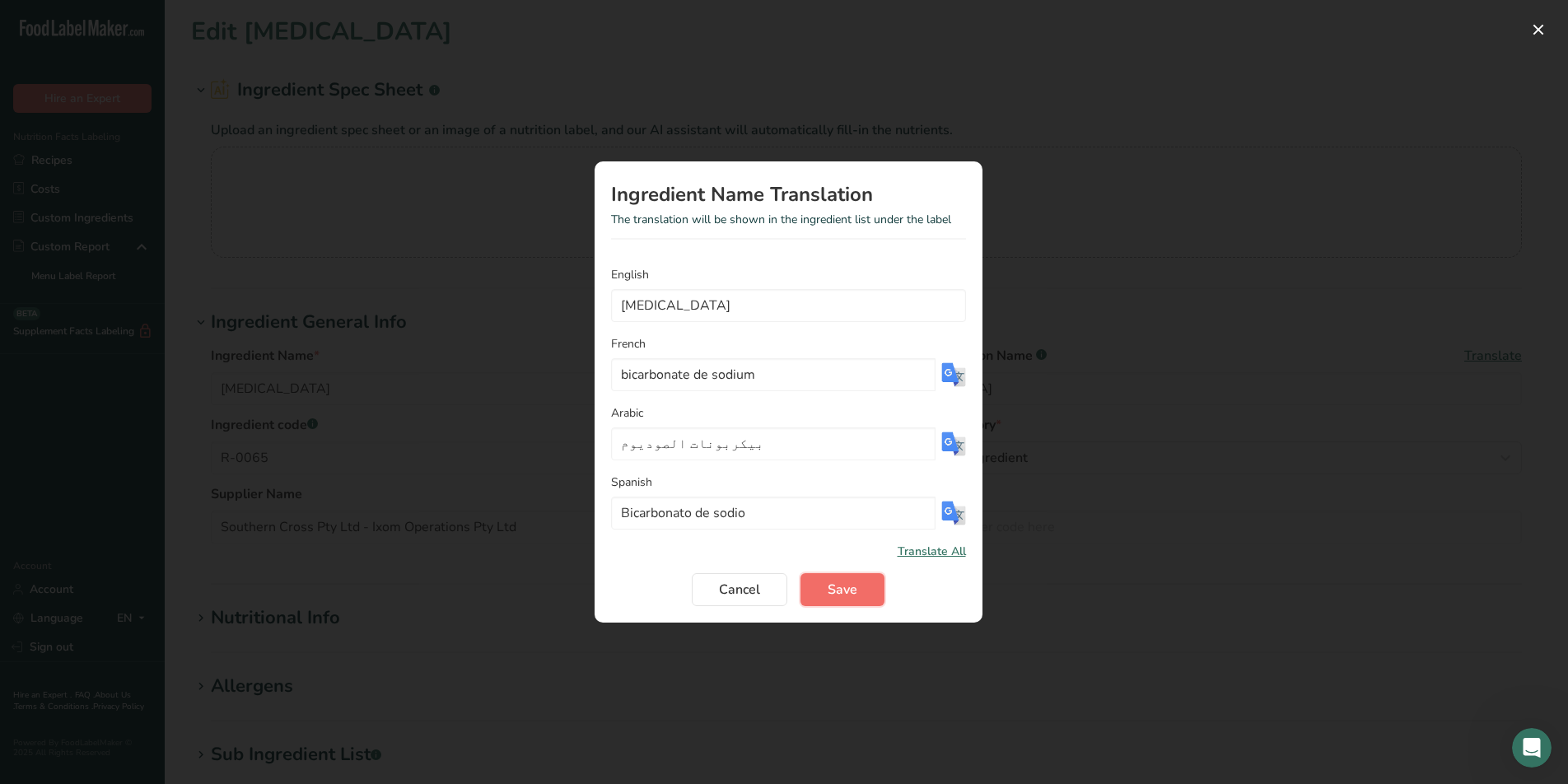 click on "Save" at bounding box center [842, 590] 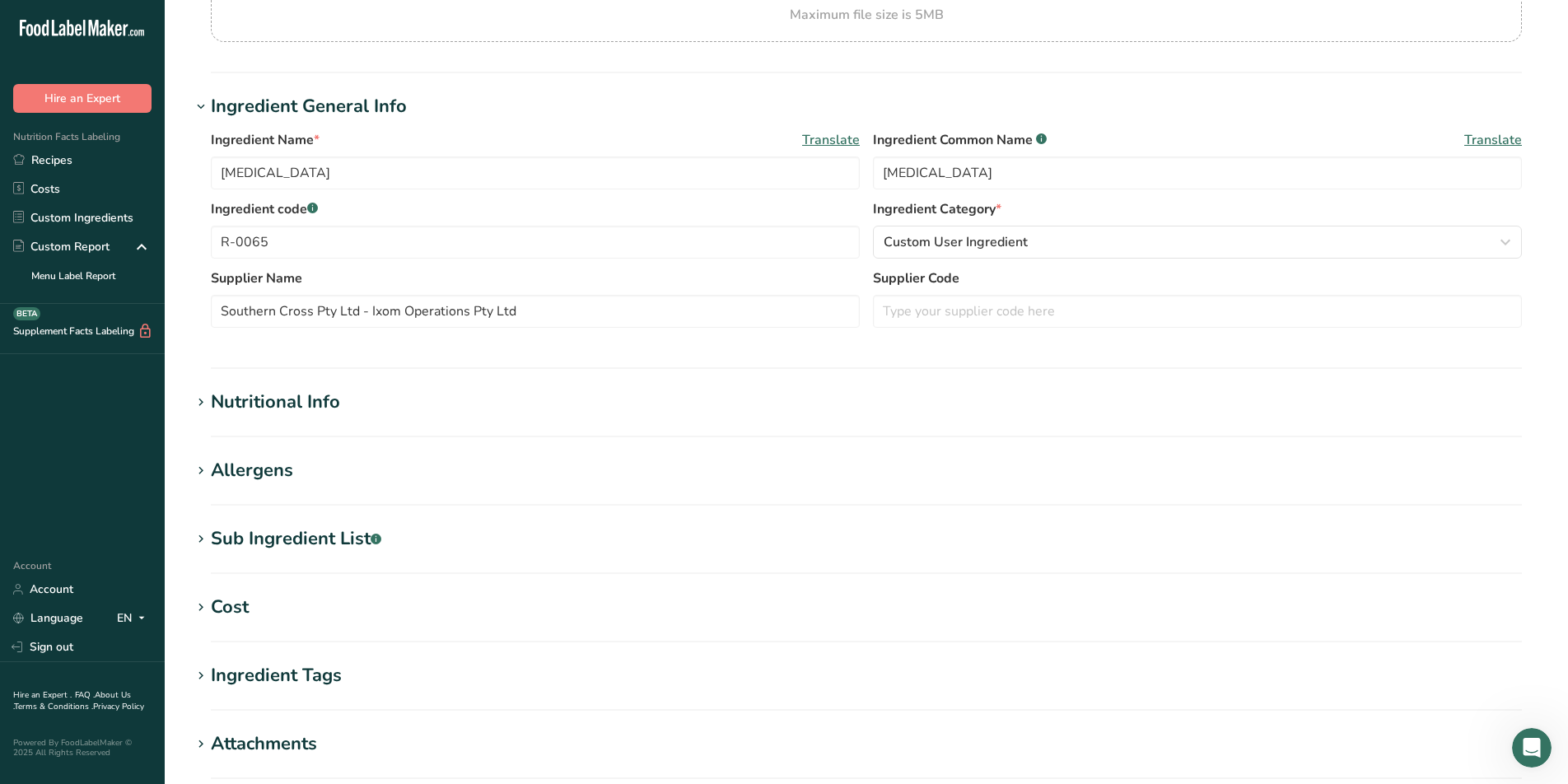 scroll, scrollTop: 478, scrollLeft: 0, axis: vertical 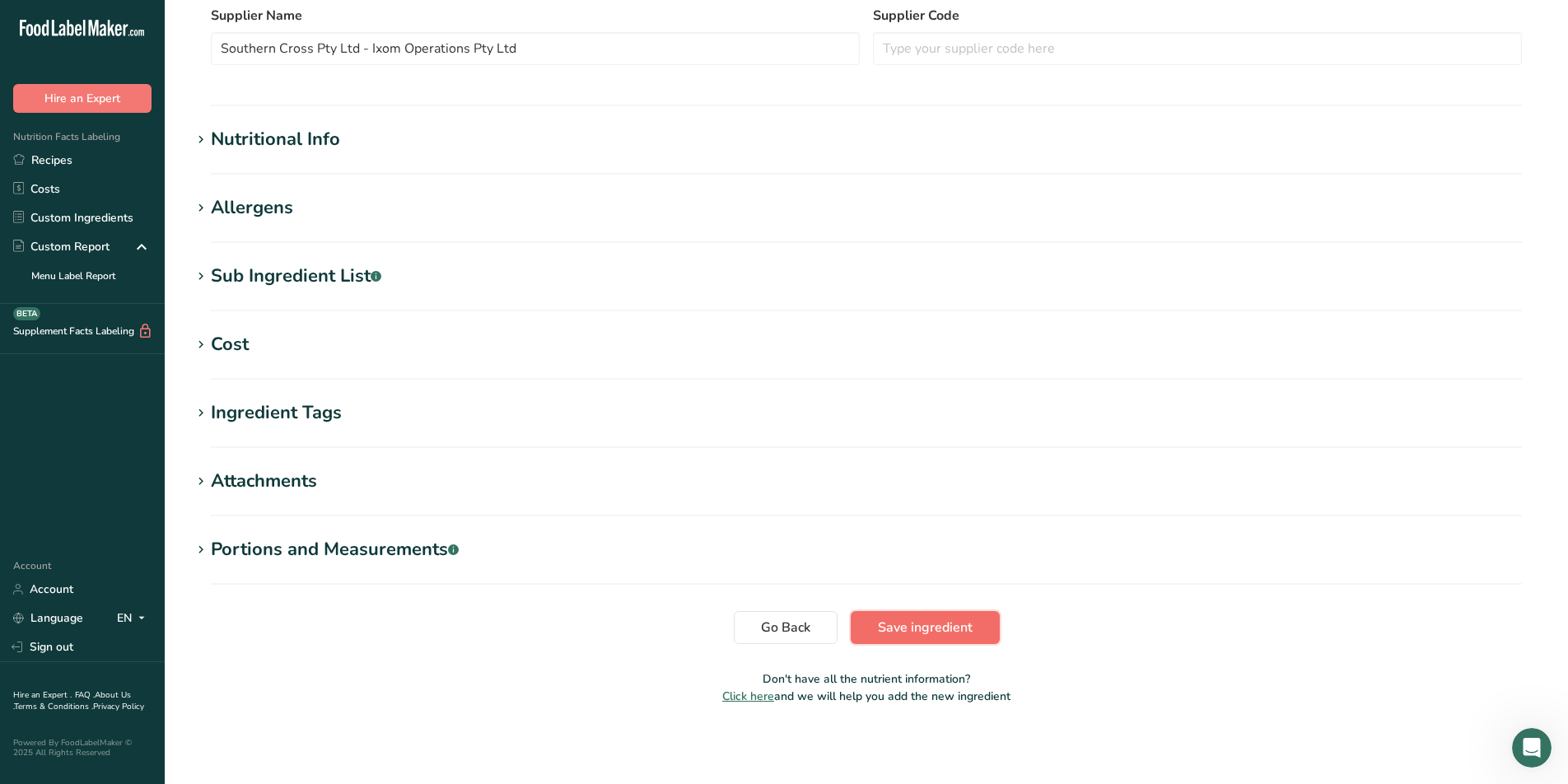 click on "Save ingredient" at bounding box center (925, 628) 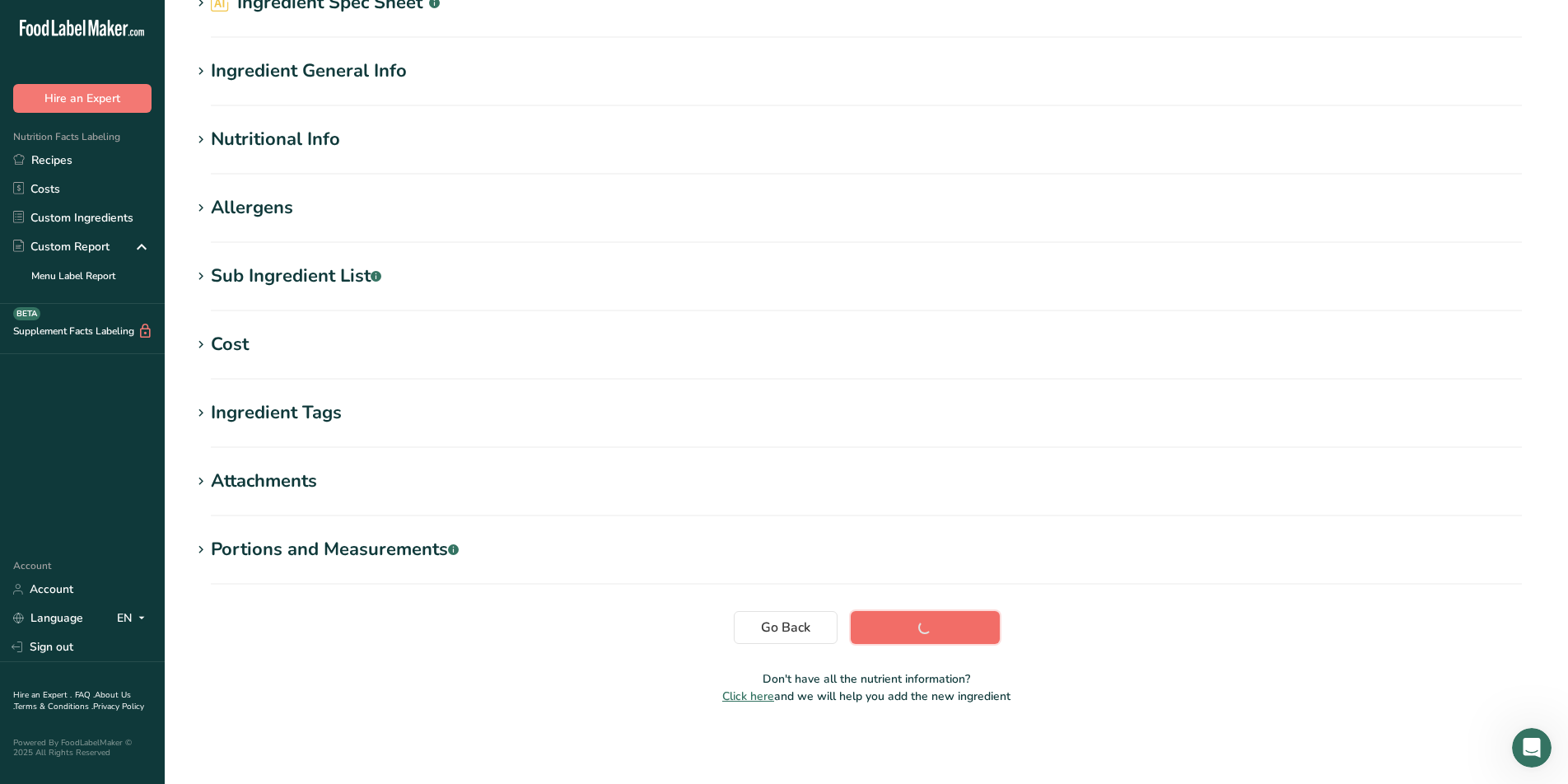 scroll, scrollTop: 87, scrollLeft: 0, axis: vertical 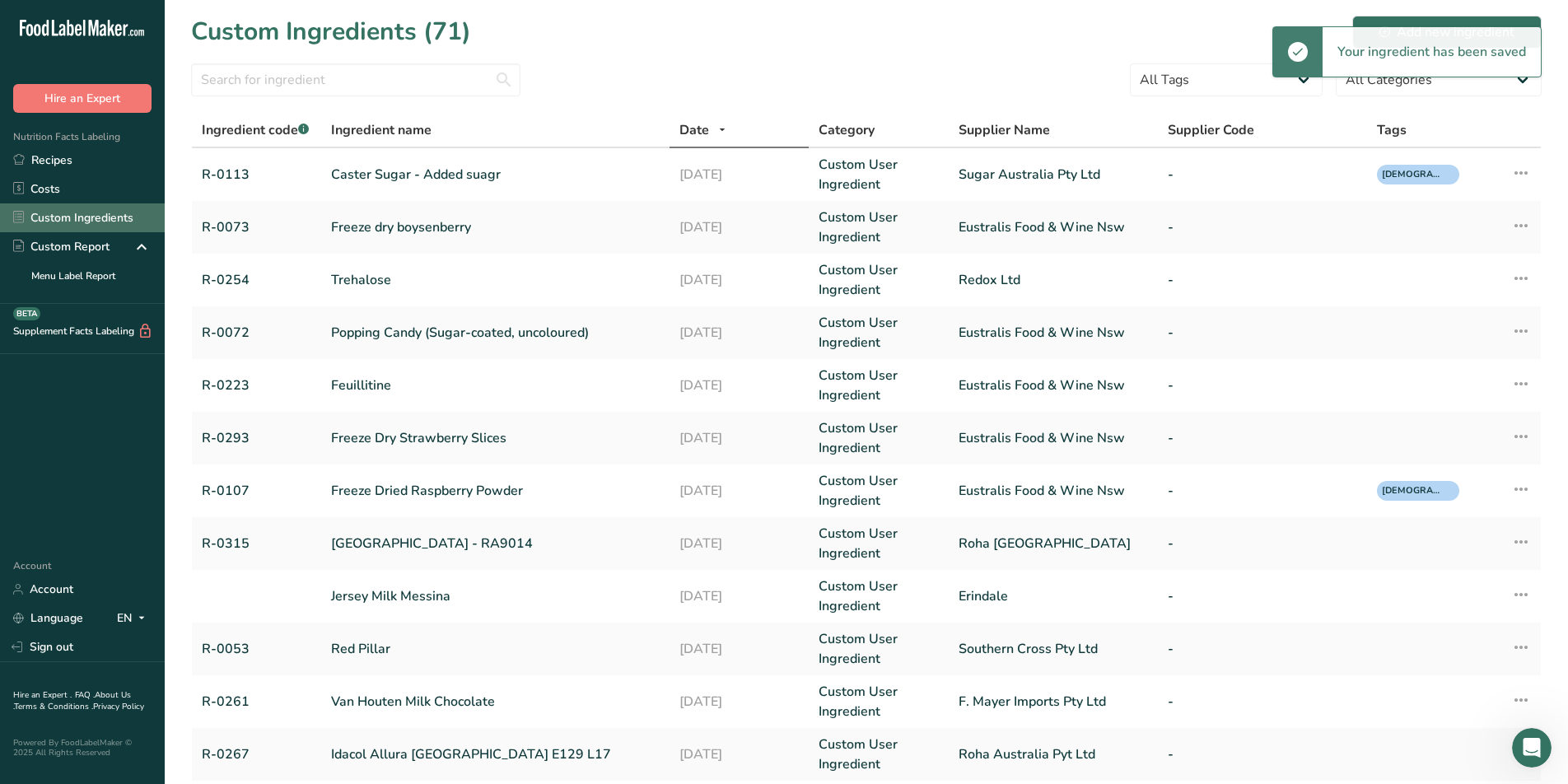 click on "Custom Ingredients" at bounding box center (82, 217) 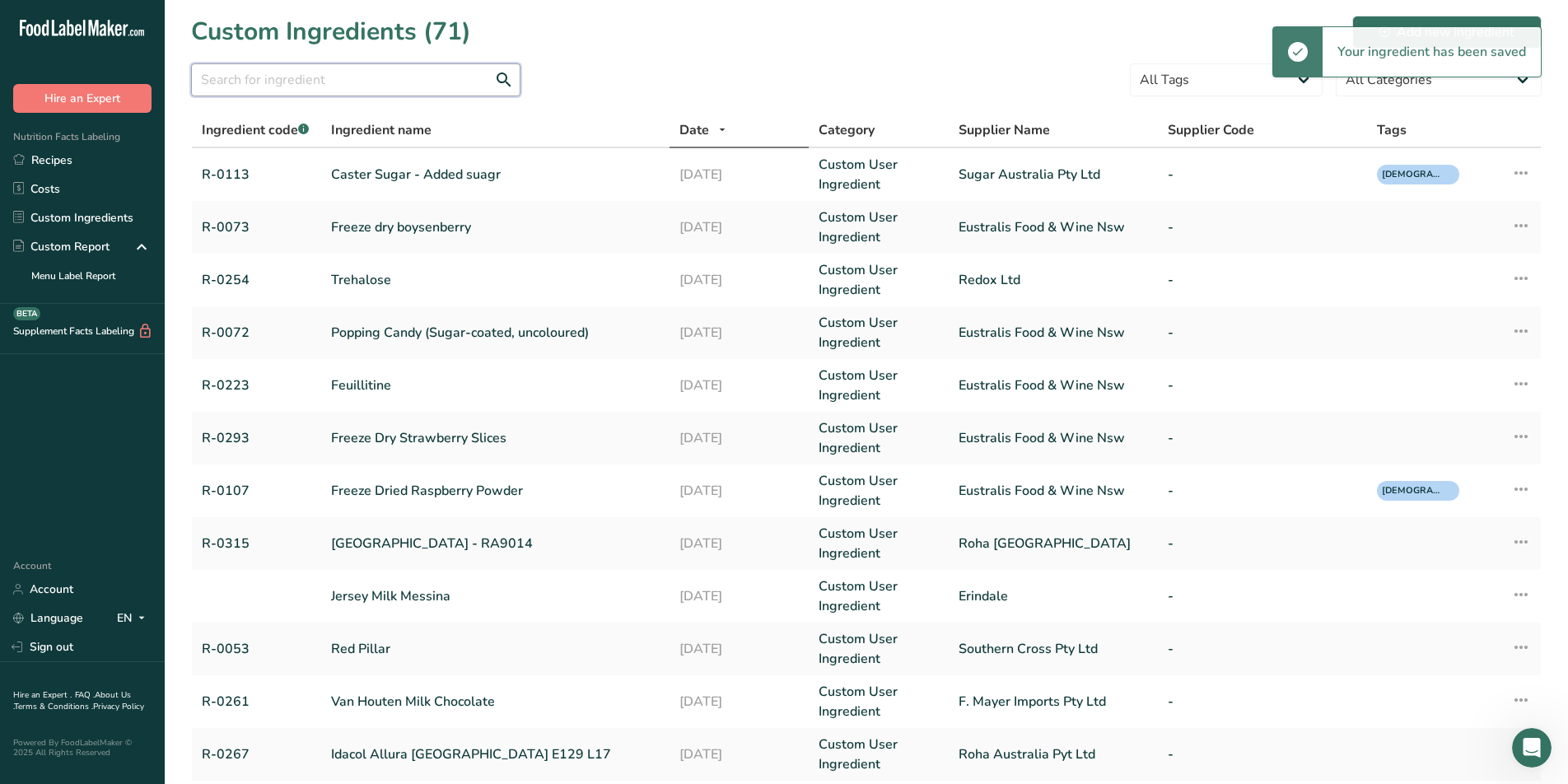 click at bounding box center [356, 80] 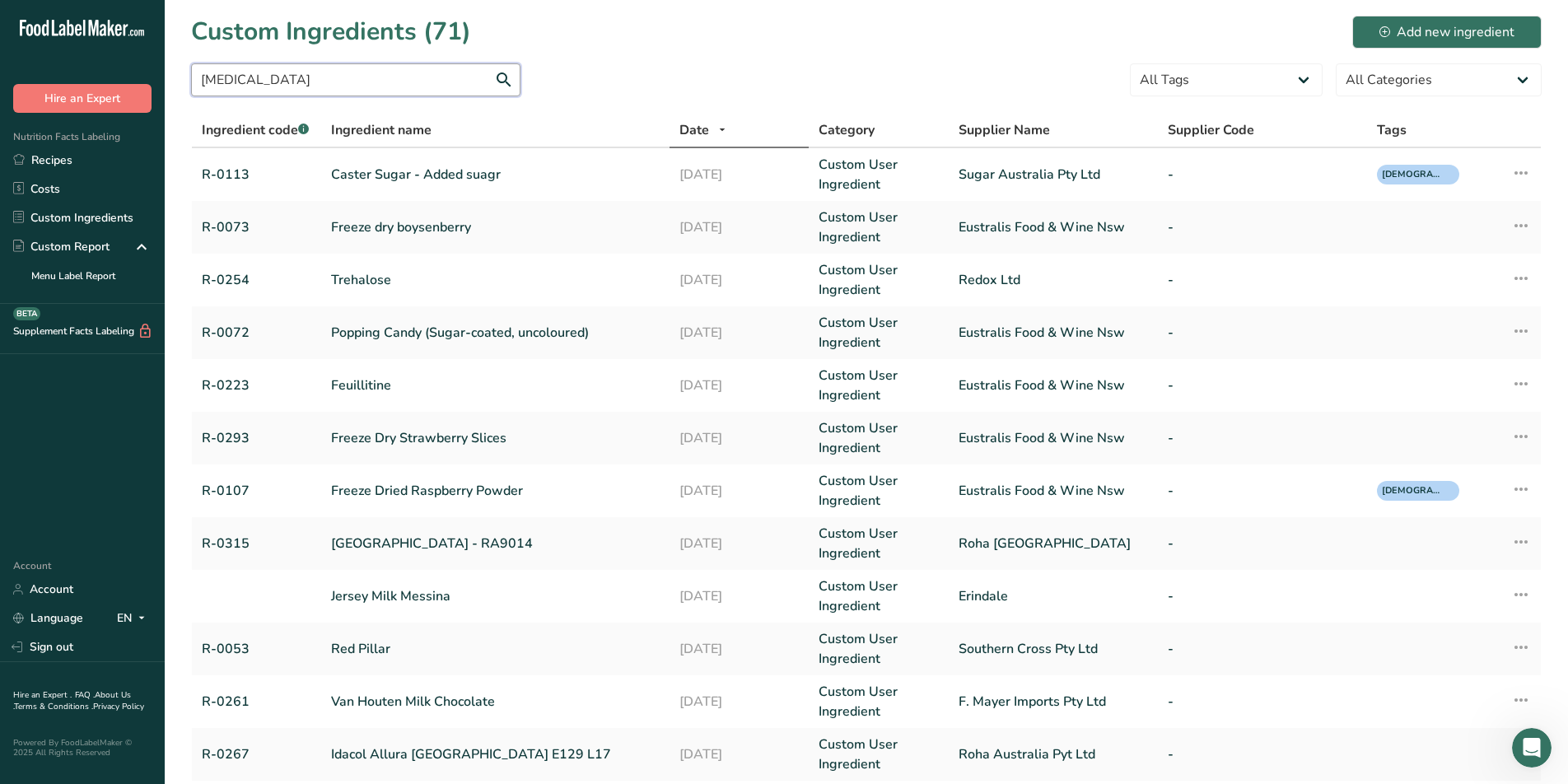 type on "[MEDICAL_DATA]" 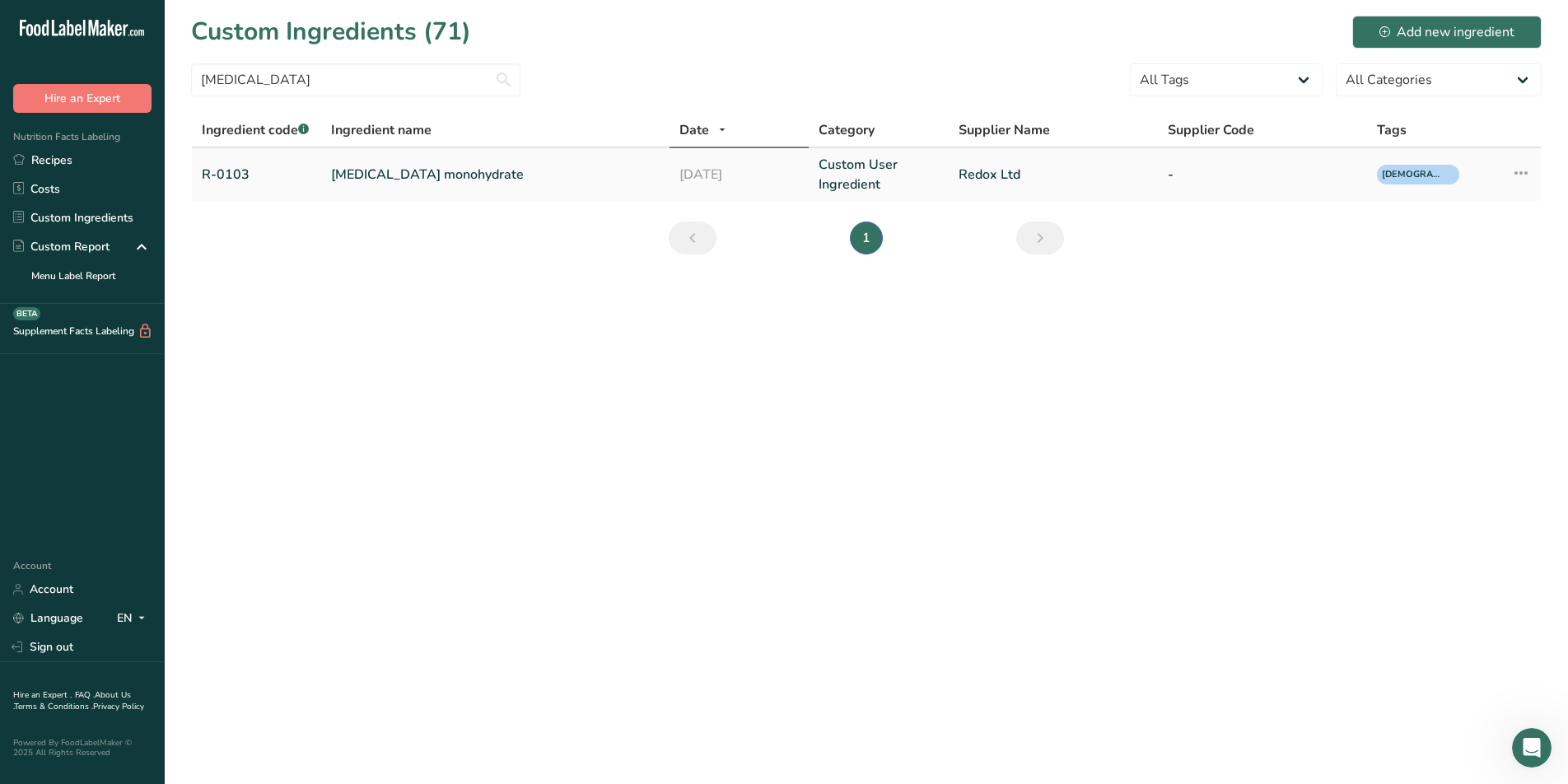 click on "[MEDICAL_DATA] monohydrate" at bounding box center (495, 175) 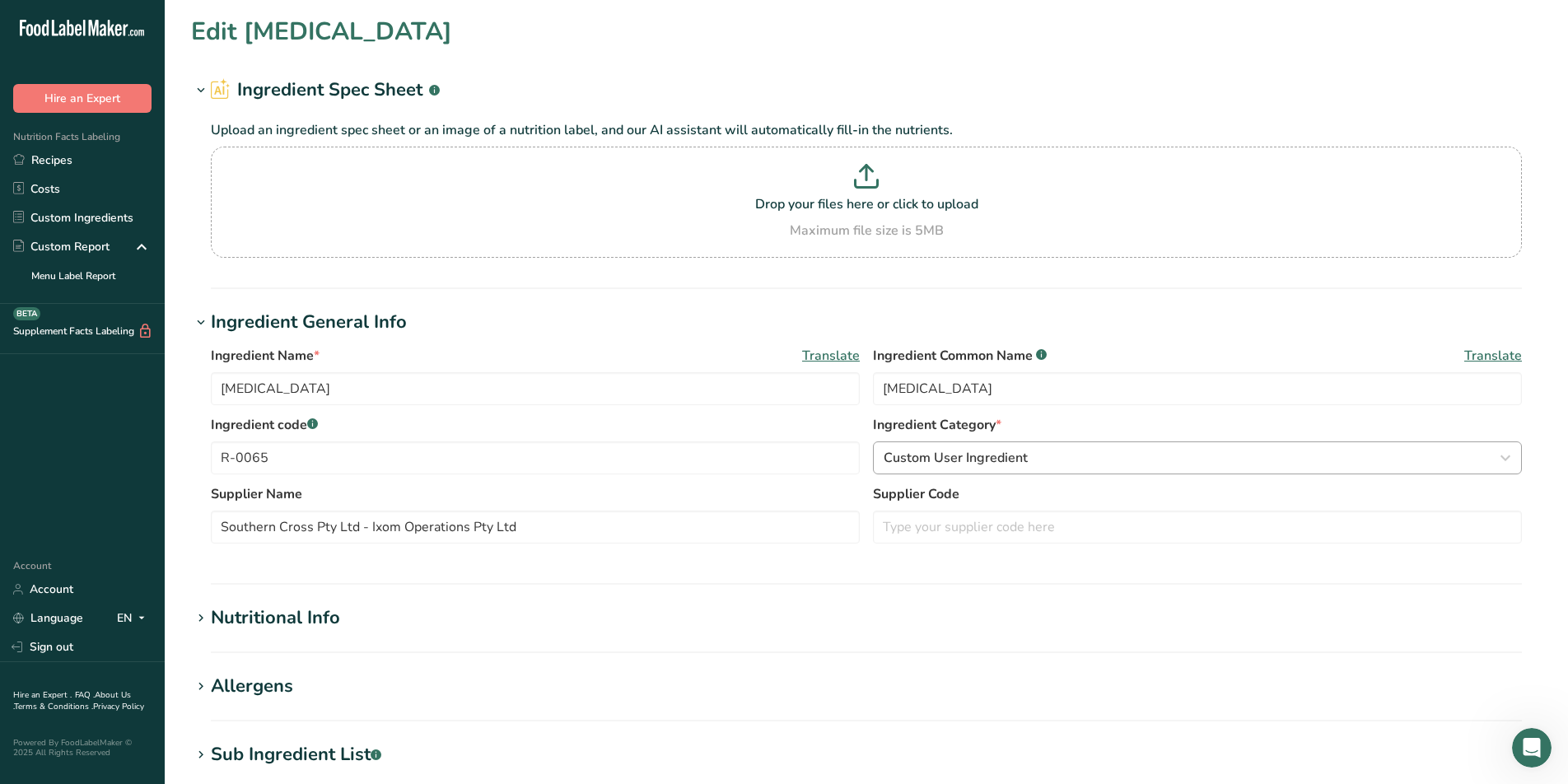 type on "[MEDICAL_DATA] monohydrate" 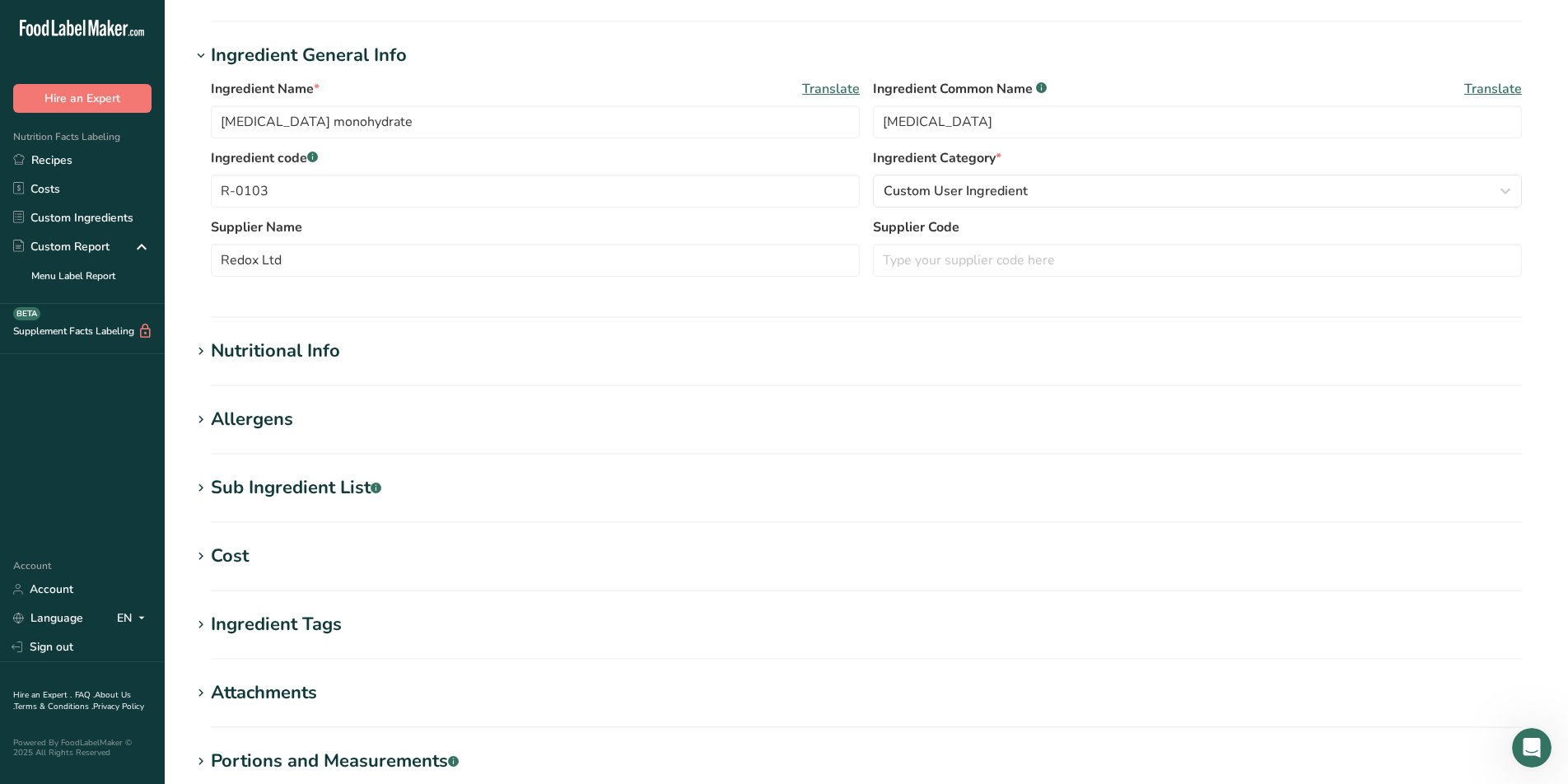 scroll, scrollTop: 370, scrollLeft: 0, axis: vertical 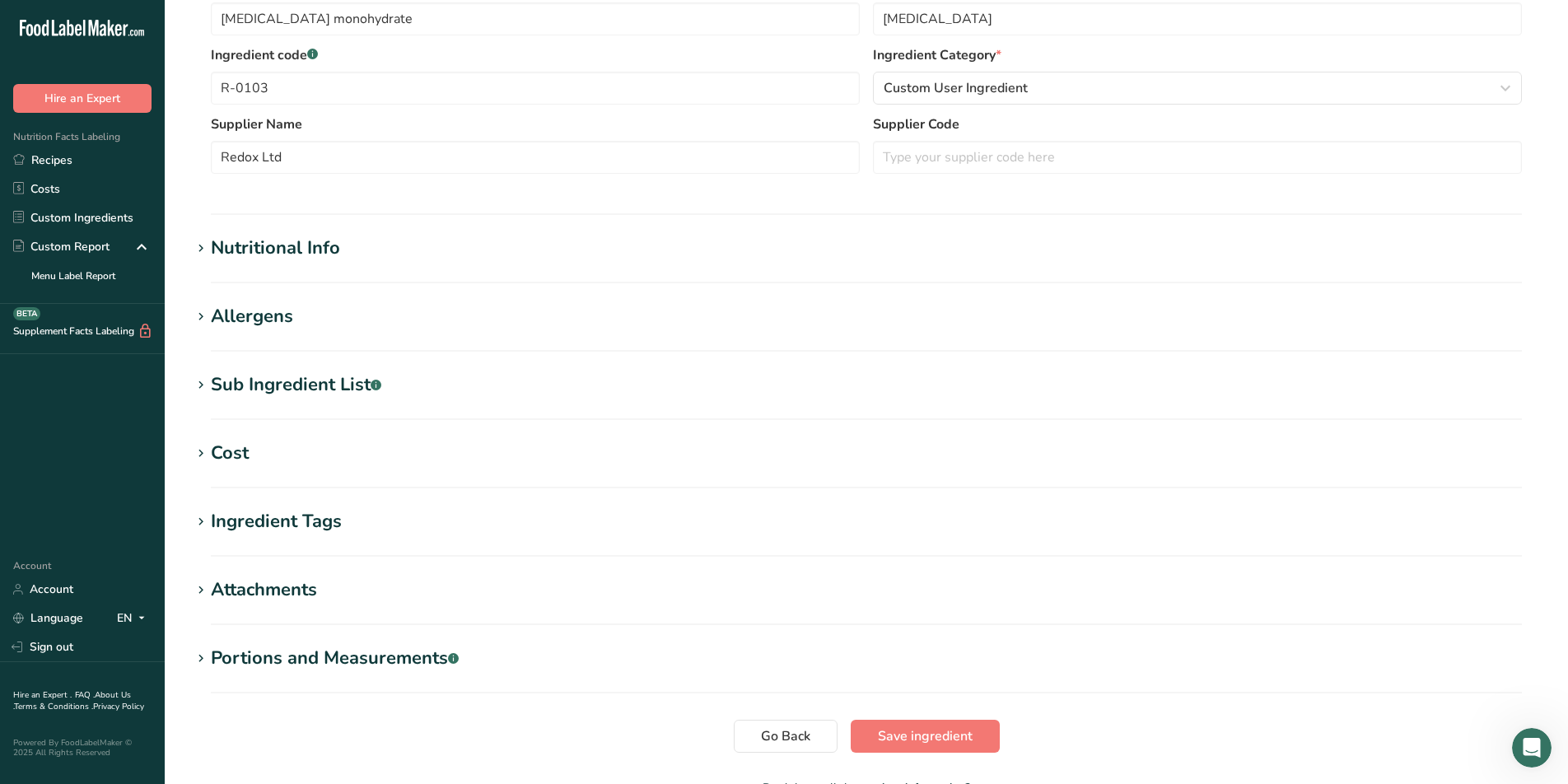 click at bounding box center [201, 317] 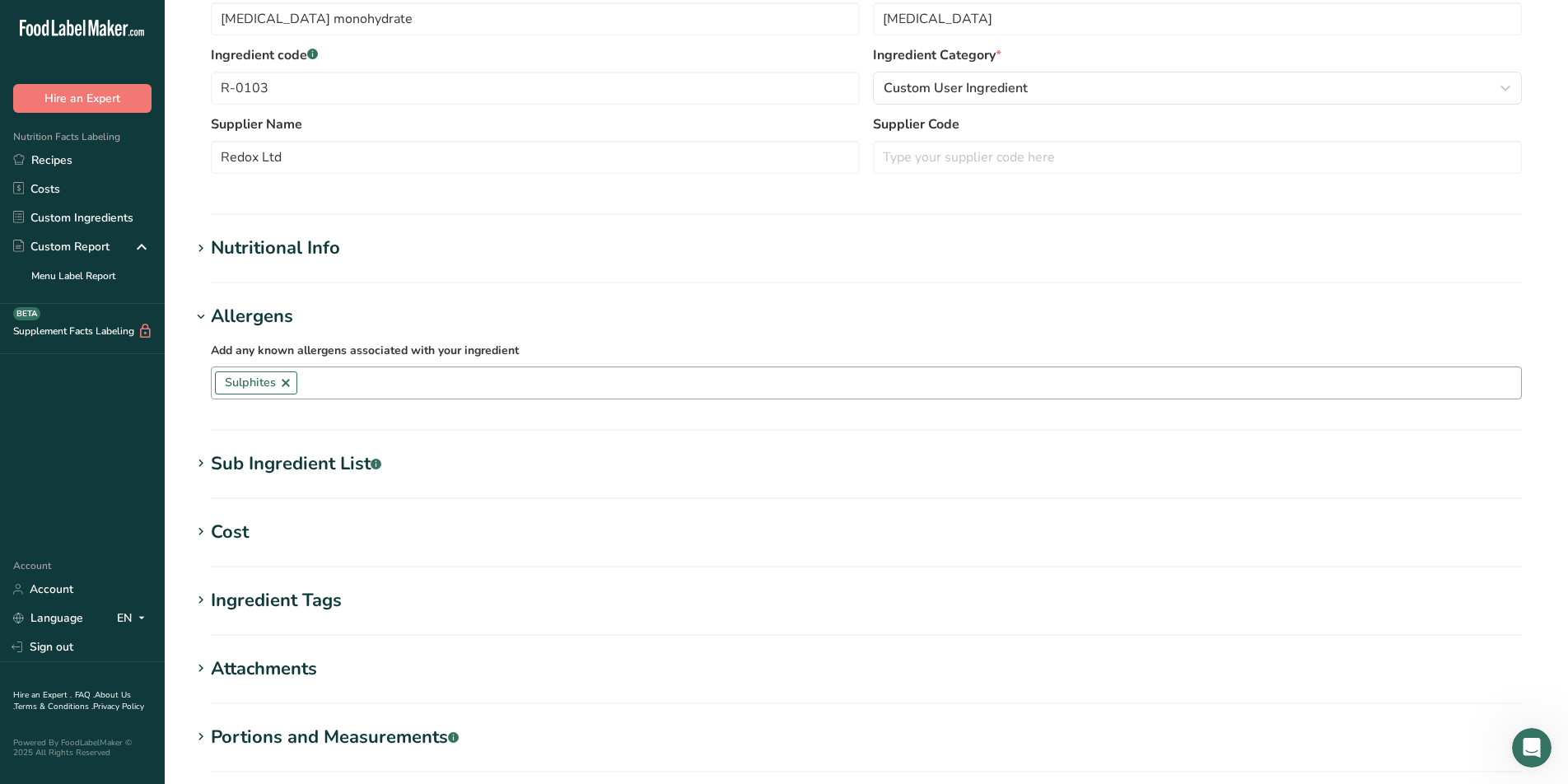 click at bounding box center [286, 383] 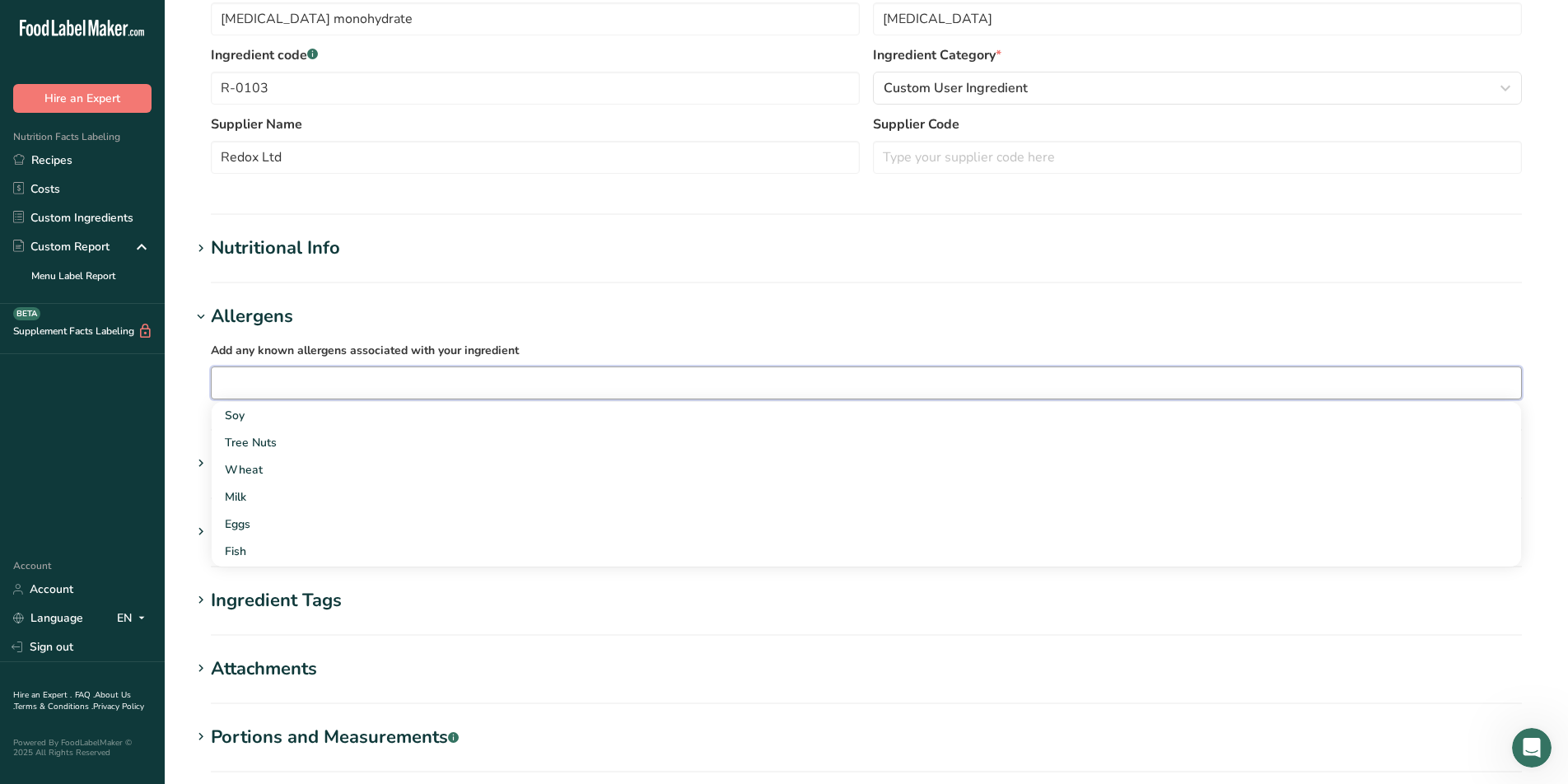 scroll, scrollTop: 558, scrollLeft: 0, axis: vertical 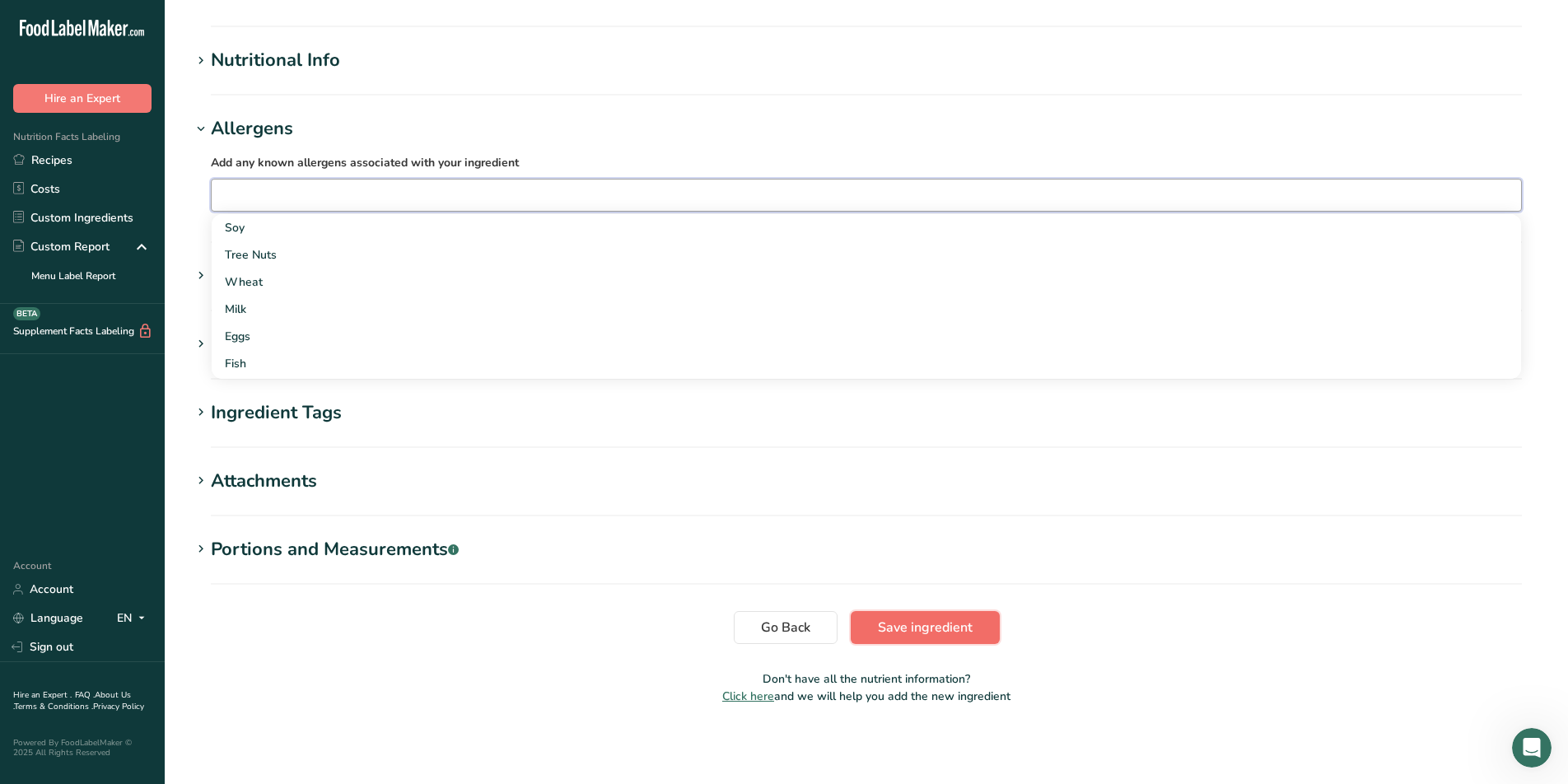 click on "Save ingredient" at bounding box center (925, 628) 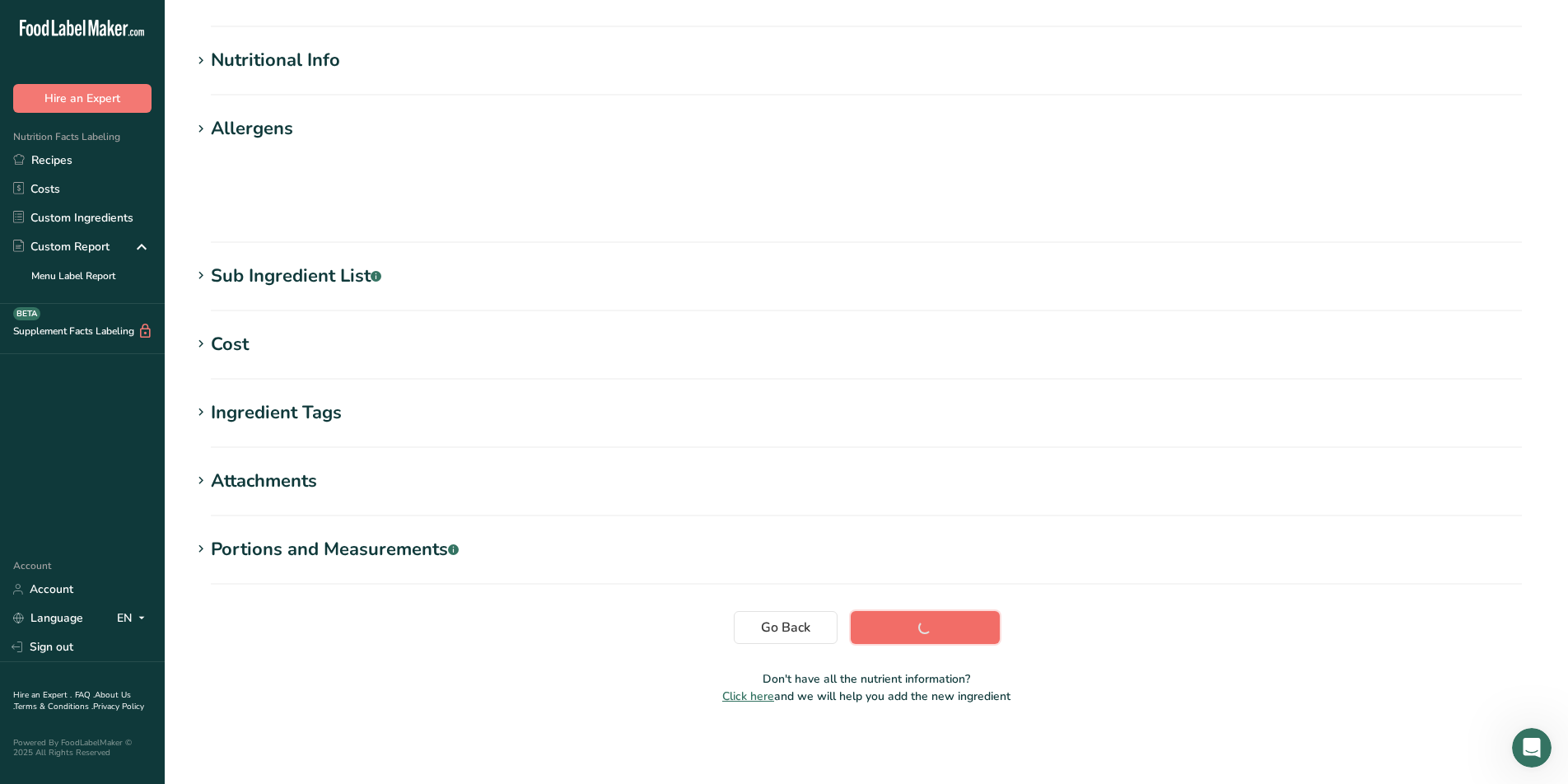 scroll, scrollTop: 87, scrollLeft: 0, axis: vertical 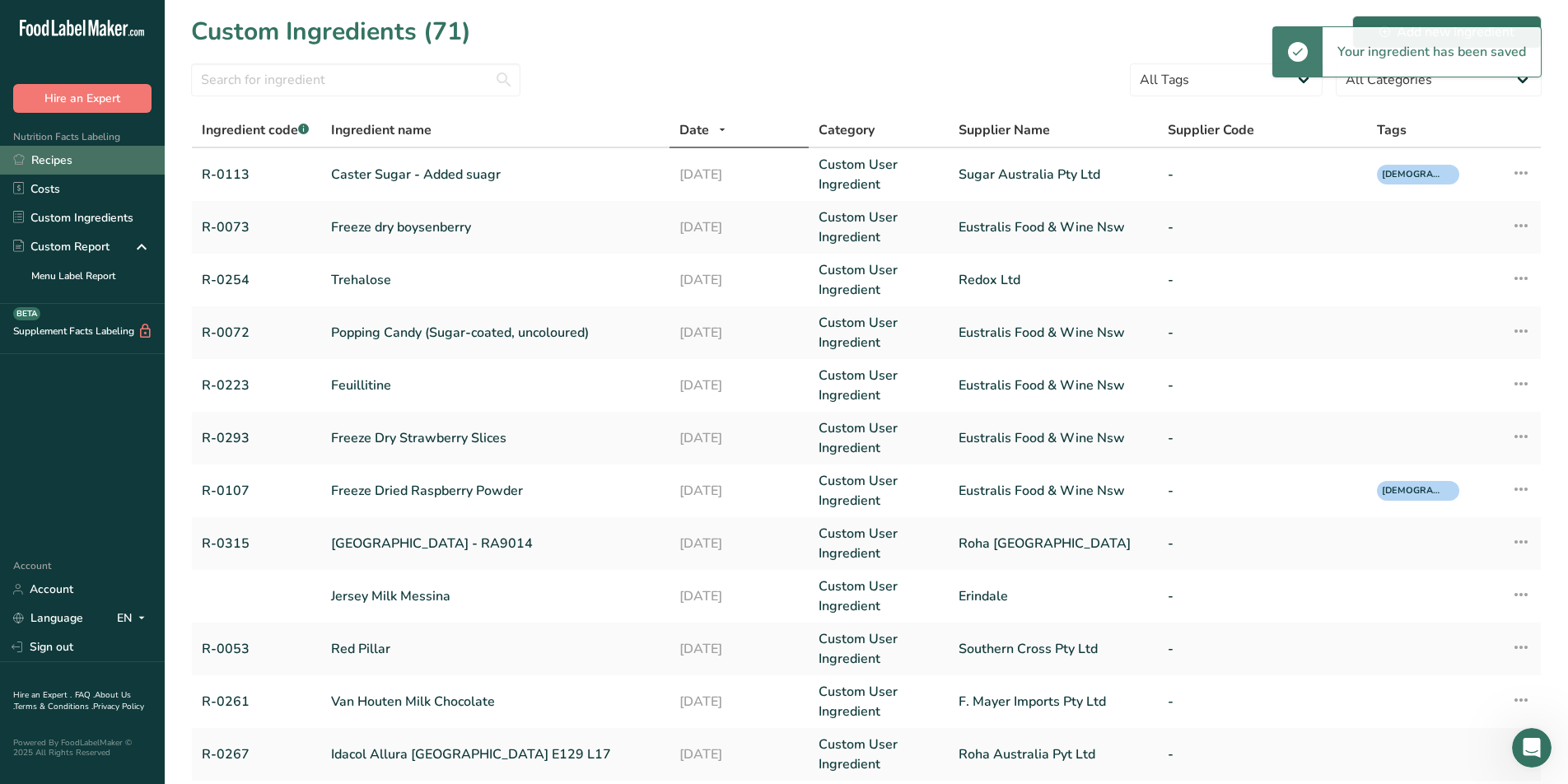 click on "Recipes" at bounding box center [82, 160] 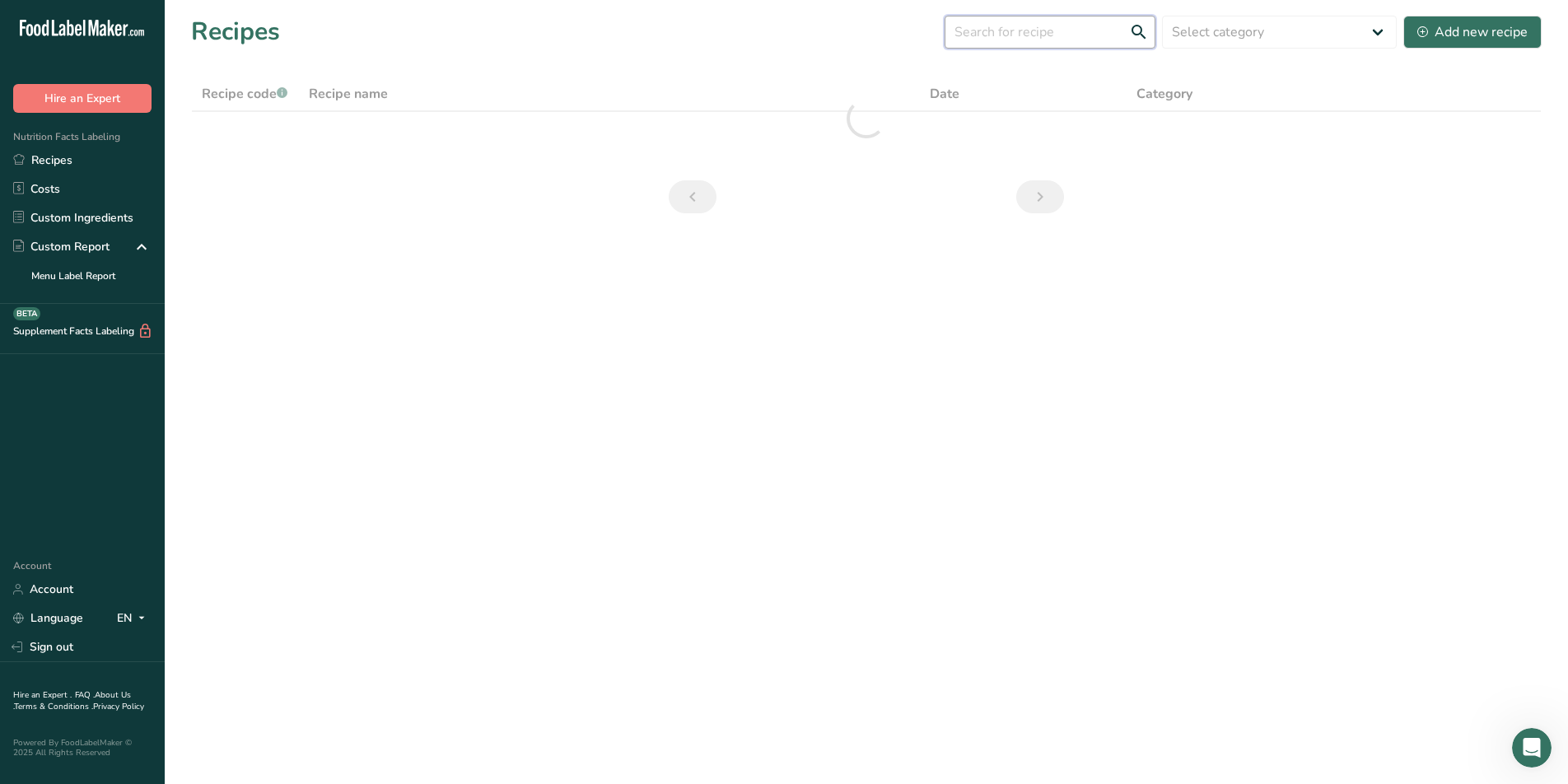 click at bounding box center (1050, 32) 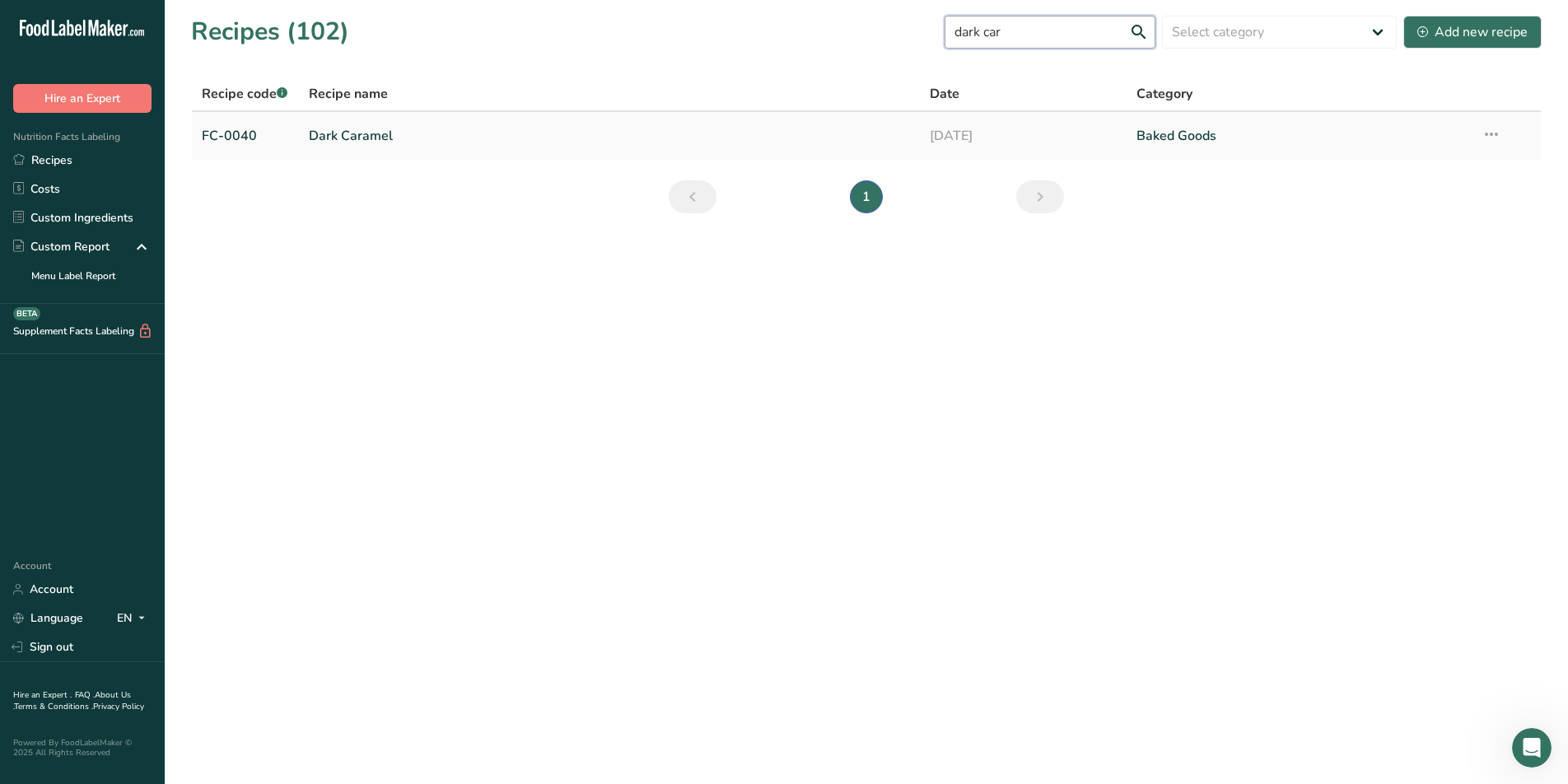 type on "dark car" 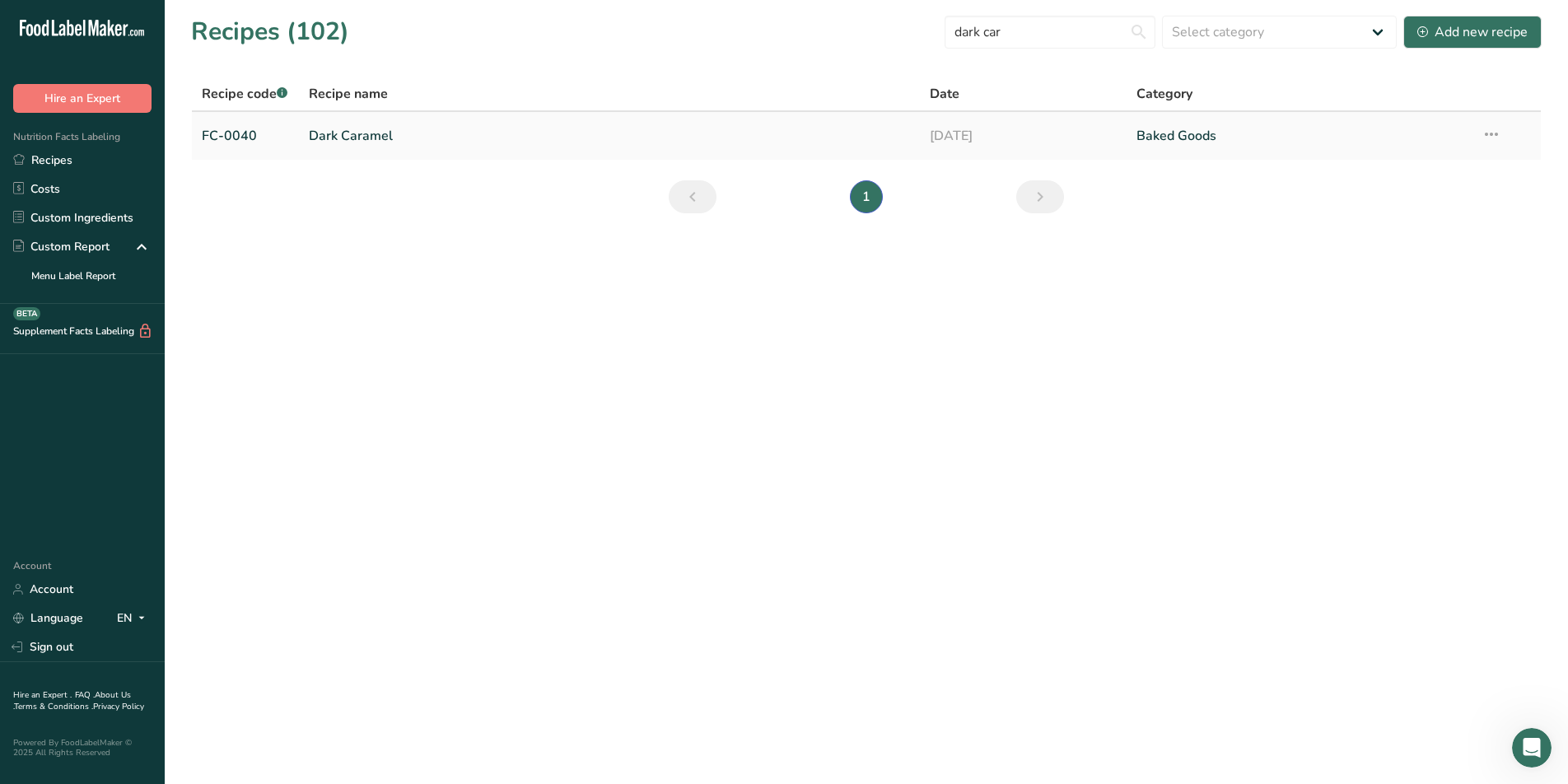 click on "Dark Caramel" at bounding box center (609, 136) 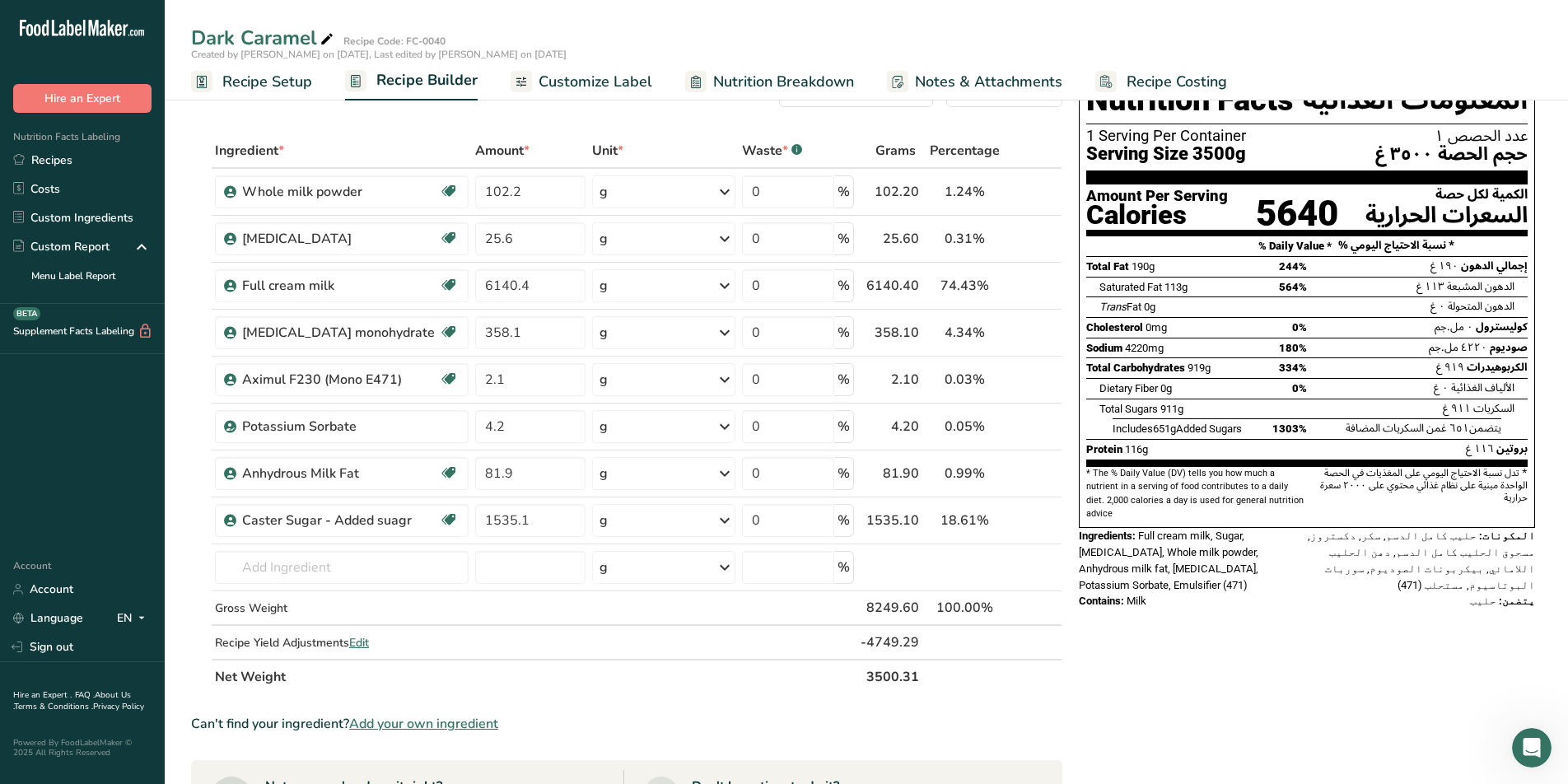scroll, scrollTop: 56, scrollLeft: 0, axis: vertical 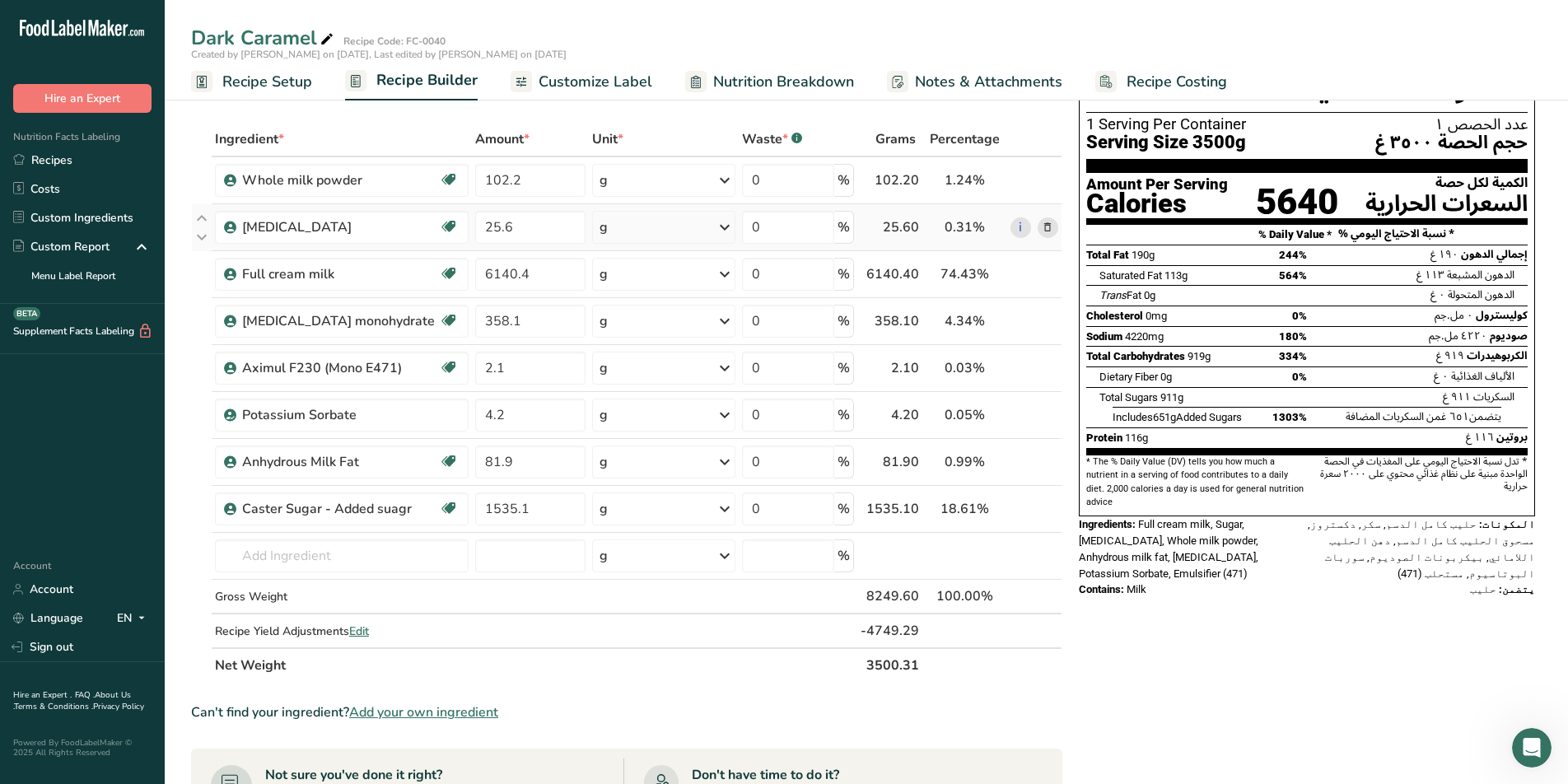 click at bounding box center [1048, 227] 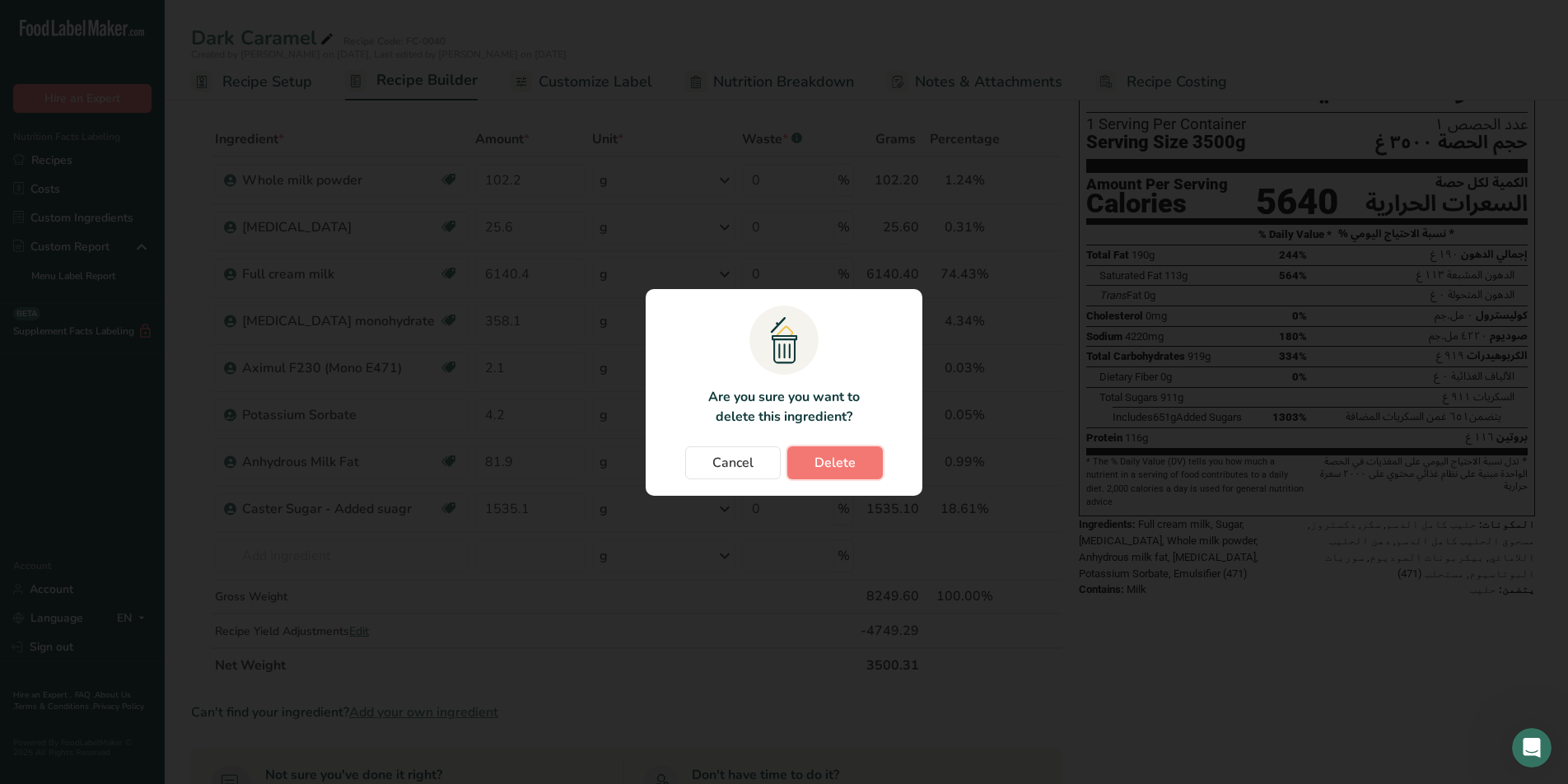 drag, startPoint x: 854, startPoint y: 469, endPoint x: 786, endPoint y: 468, distance: 68.00735 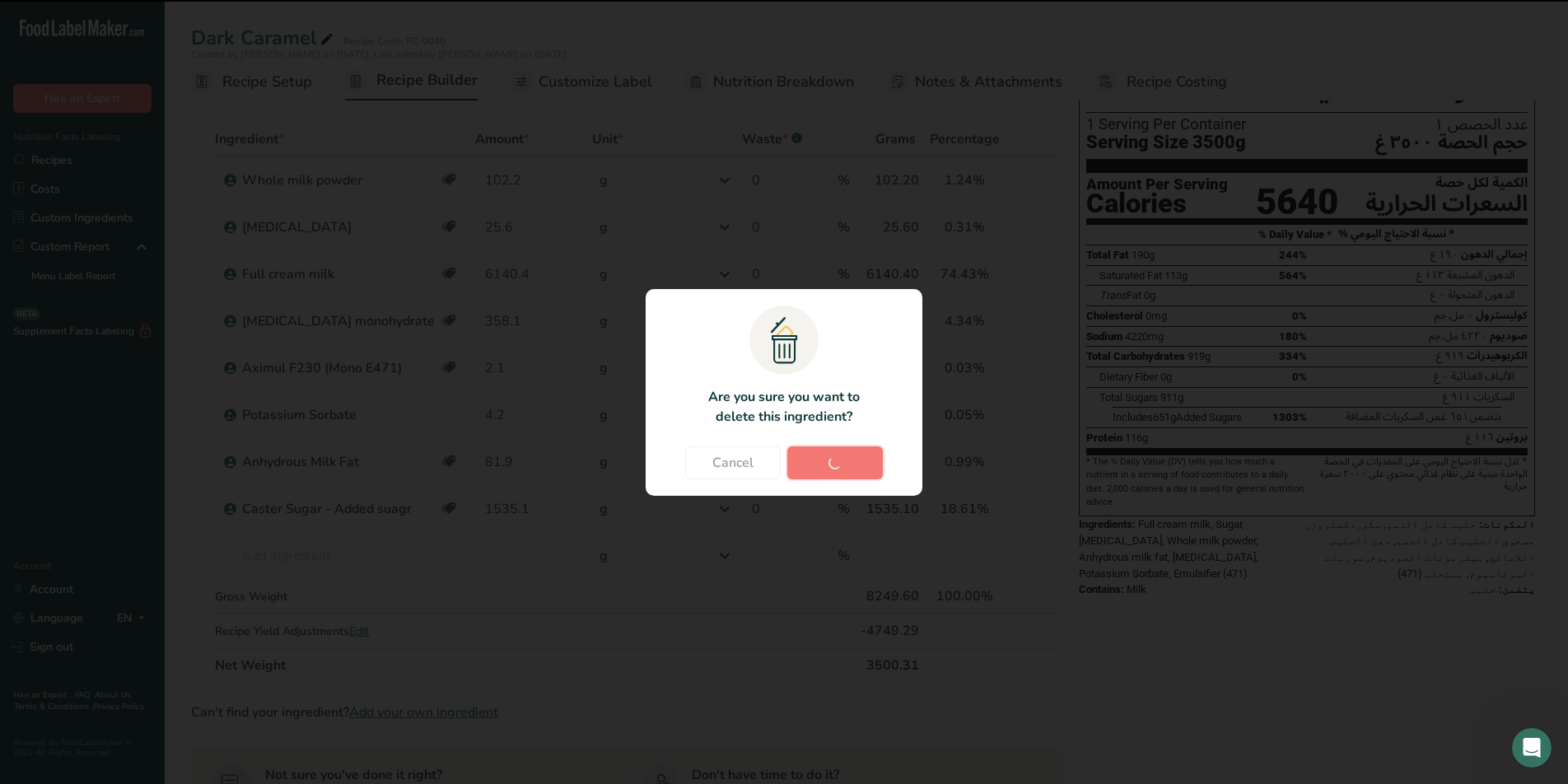 type on "6140.4" 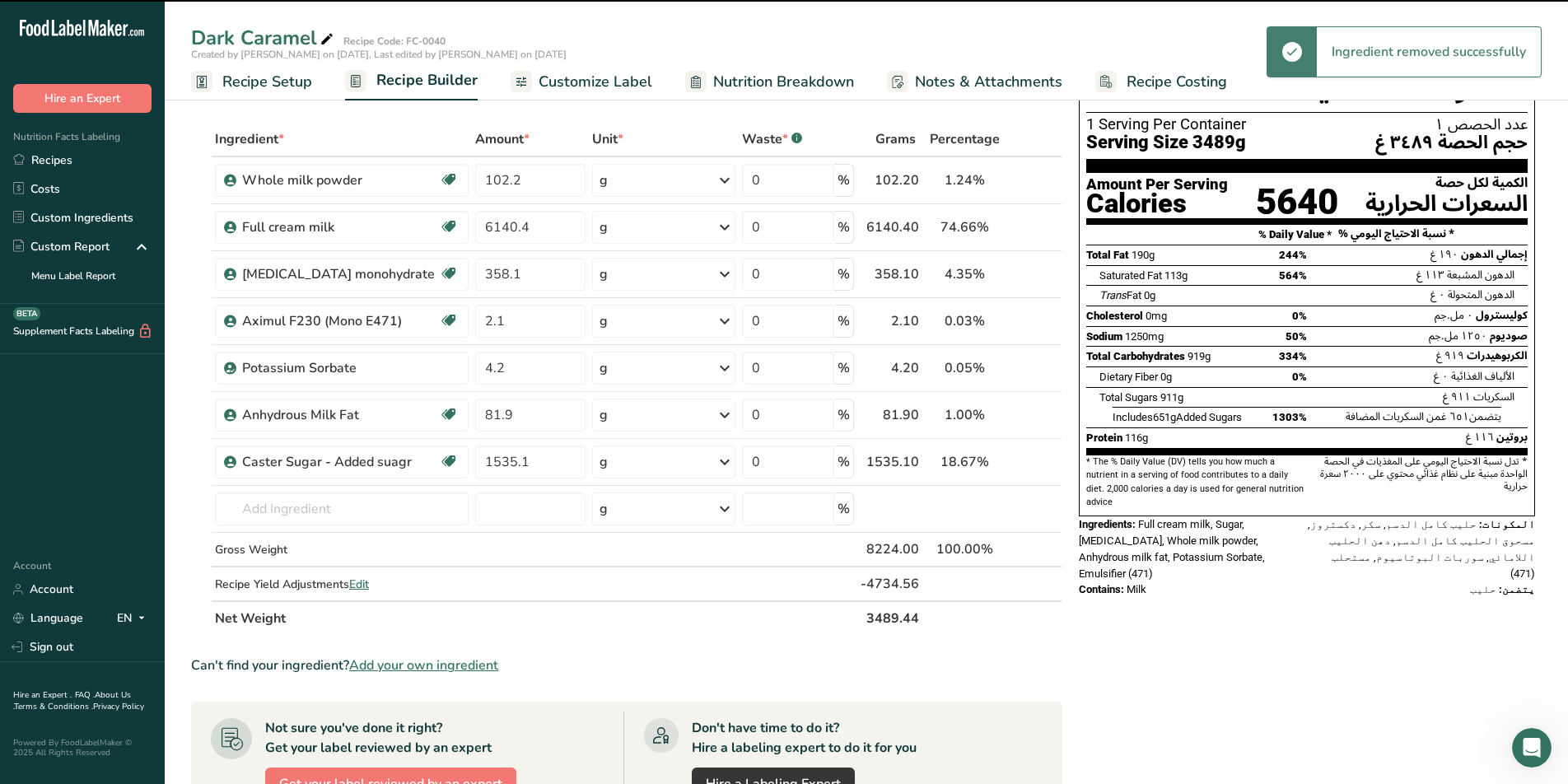 click on "Gross Weight" at bounding box center [342, 550] 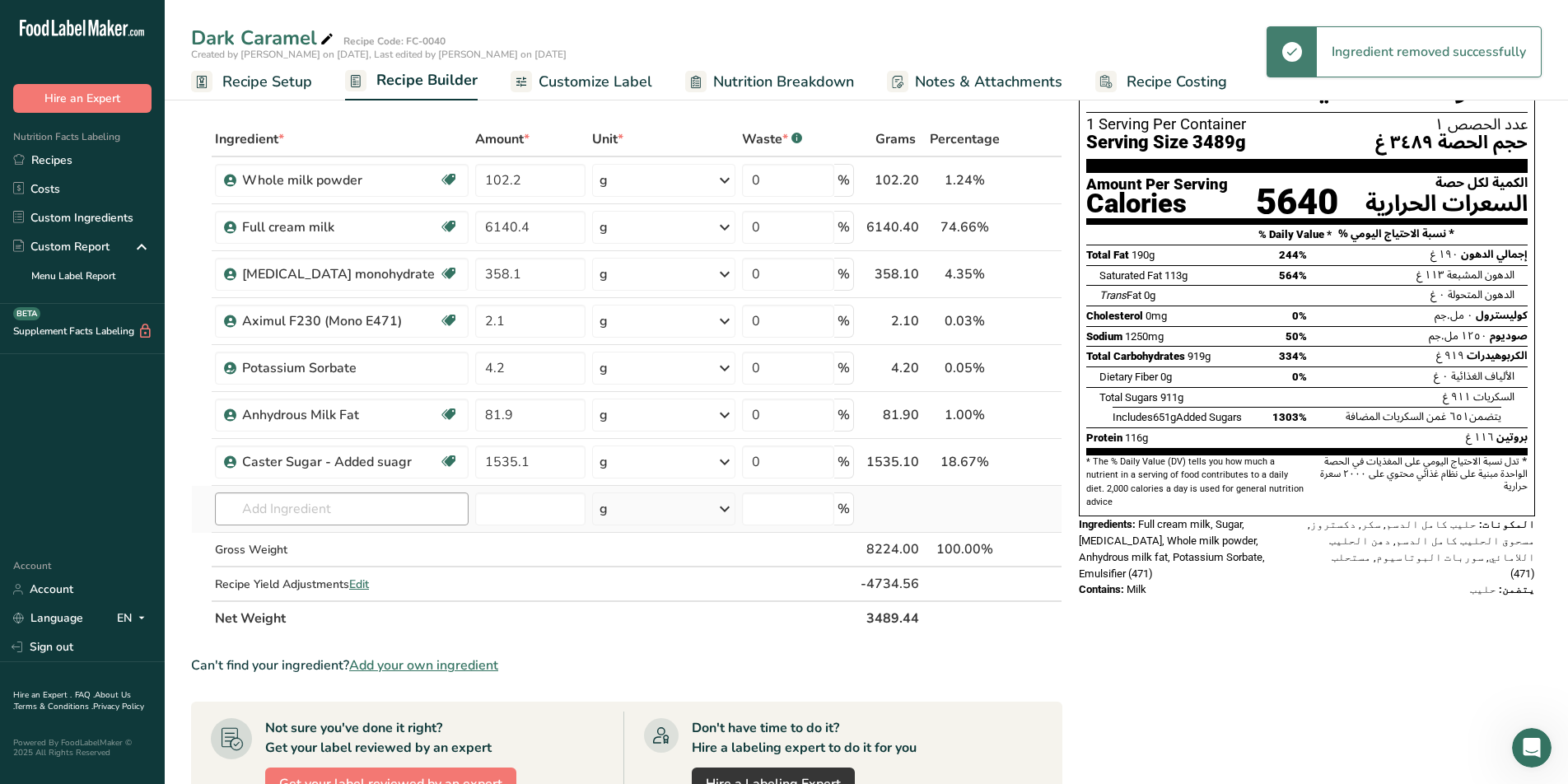 drag, startPoint x: 307, startPoint y: 529, endPoint x: 315, endPoint y: 512, distance: 18.78829 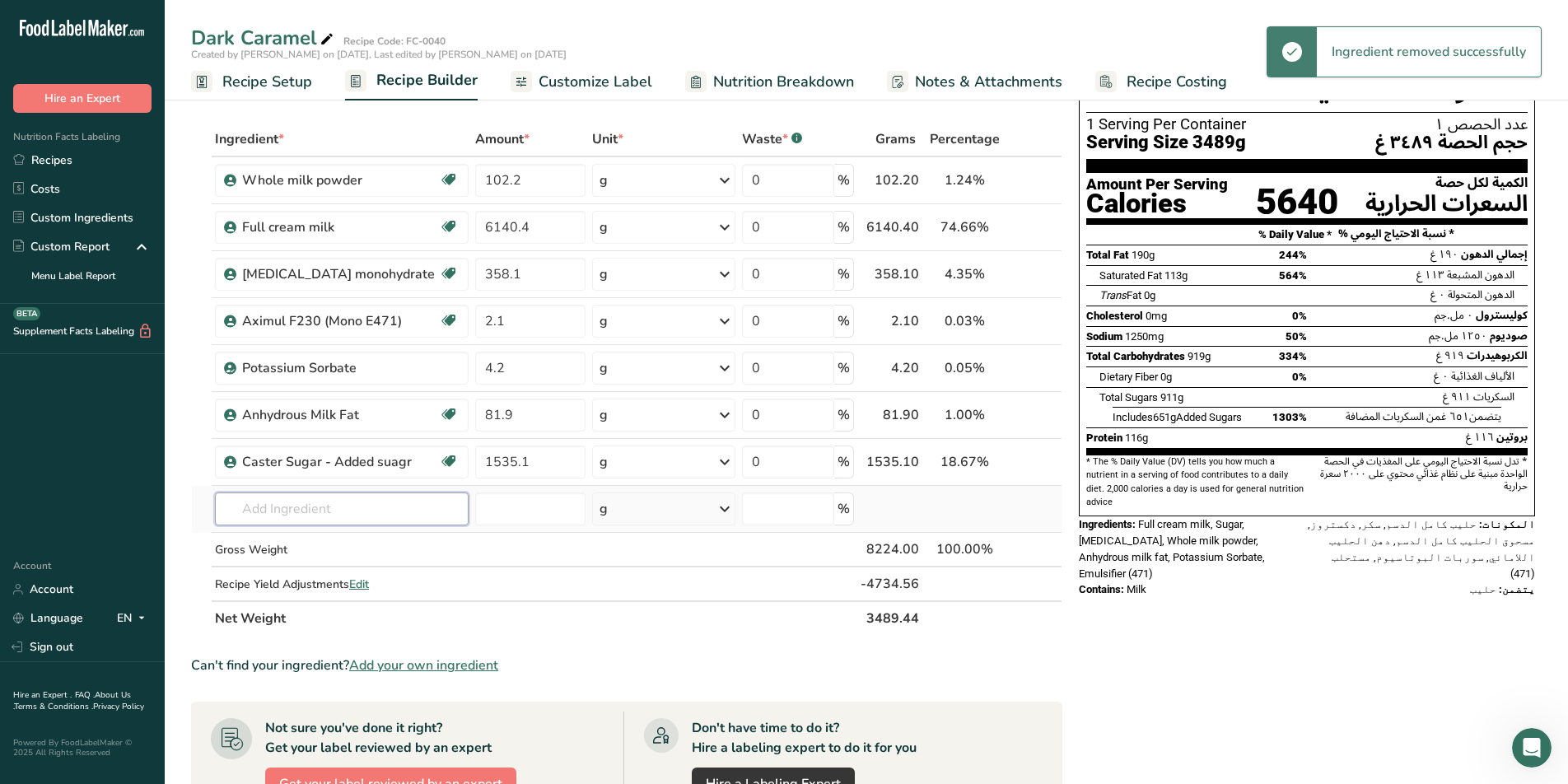 click at bounding box center [342, 509] 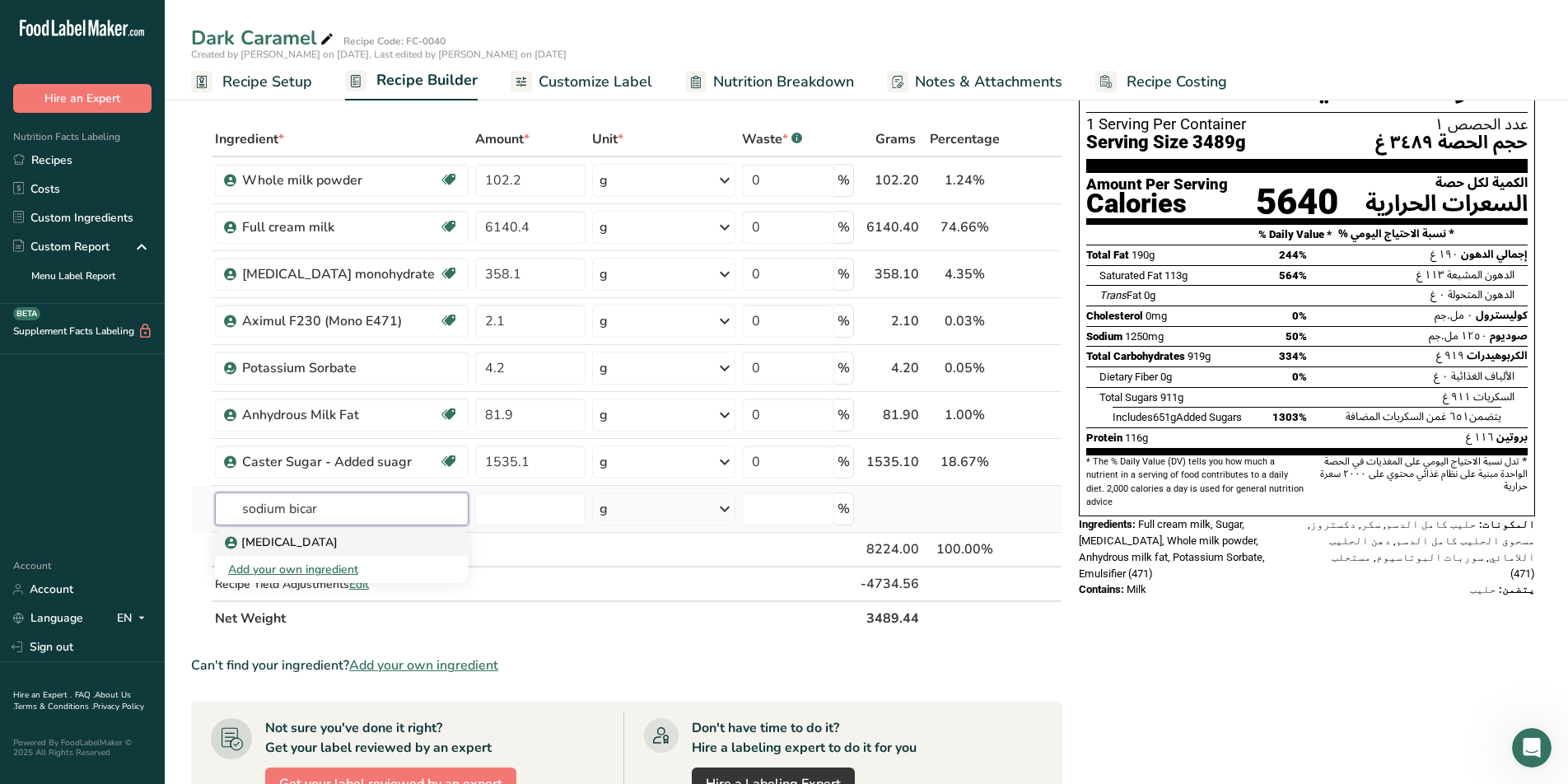 type on "sodium bicar" 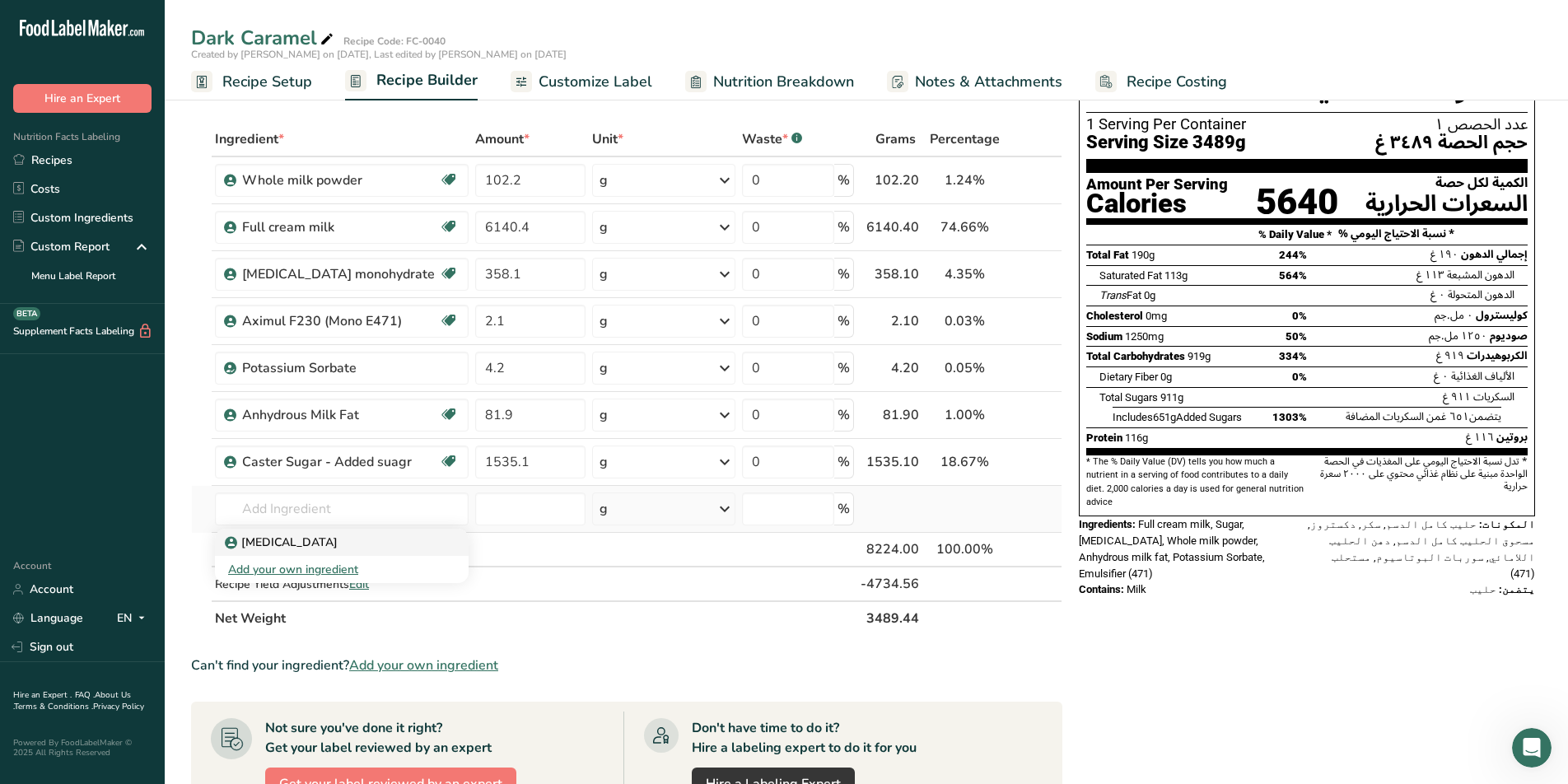 click on "[MEDICAL_DATA]" at bounding box center (342, 542) 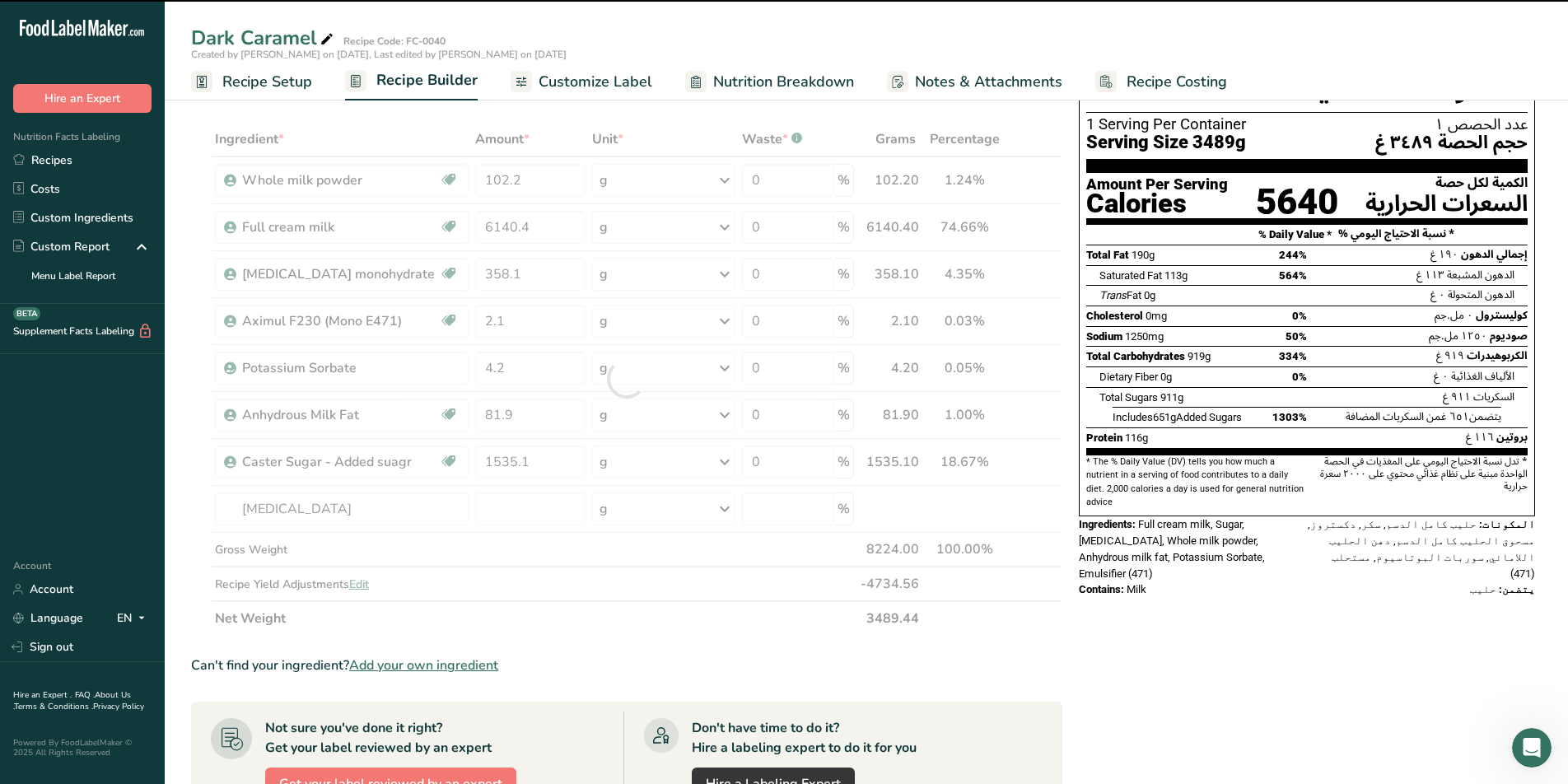 type on "0" 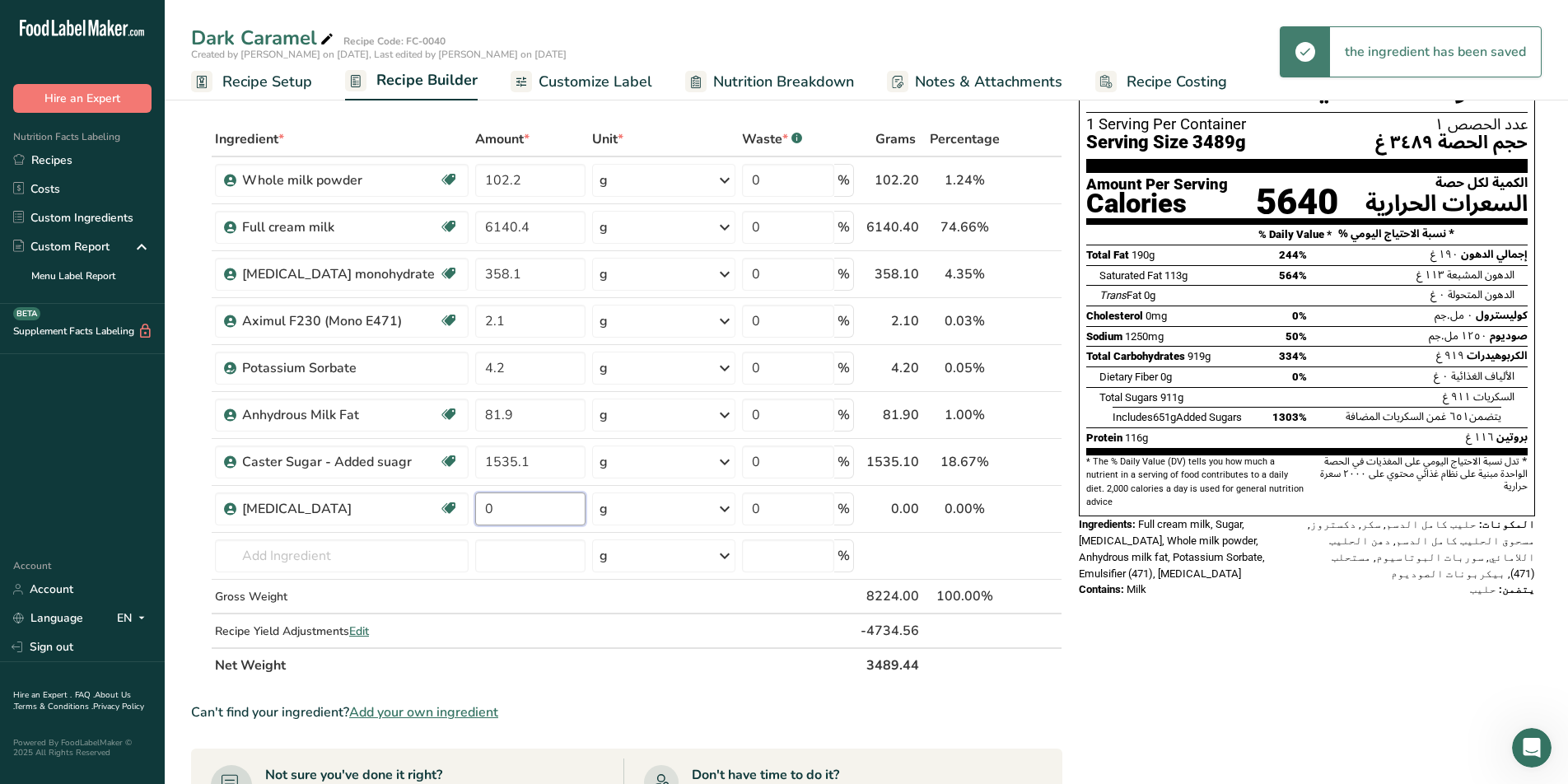 click on "0" at bounding box center [530, 509] 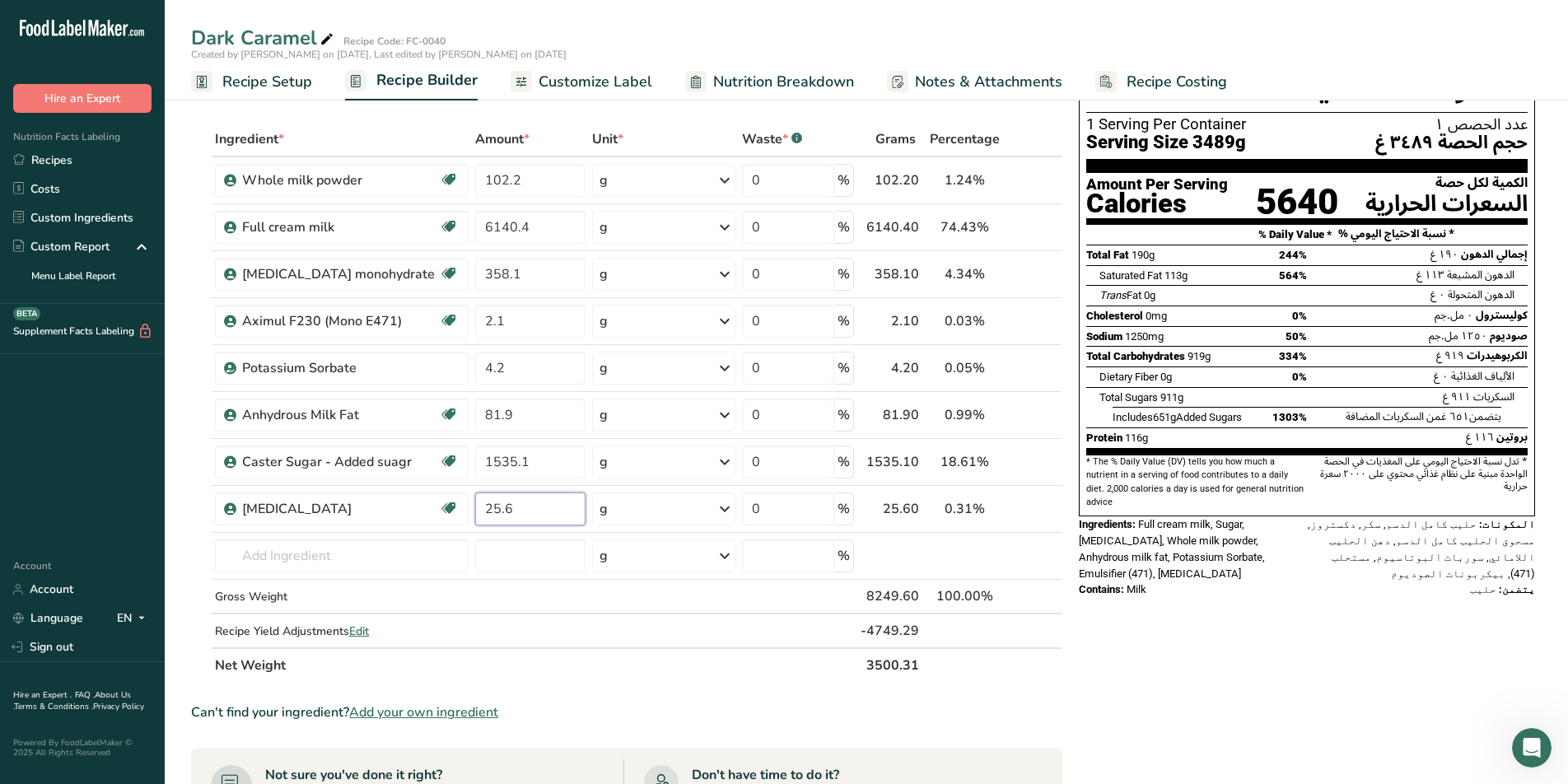 type on "25.6" 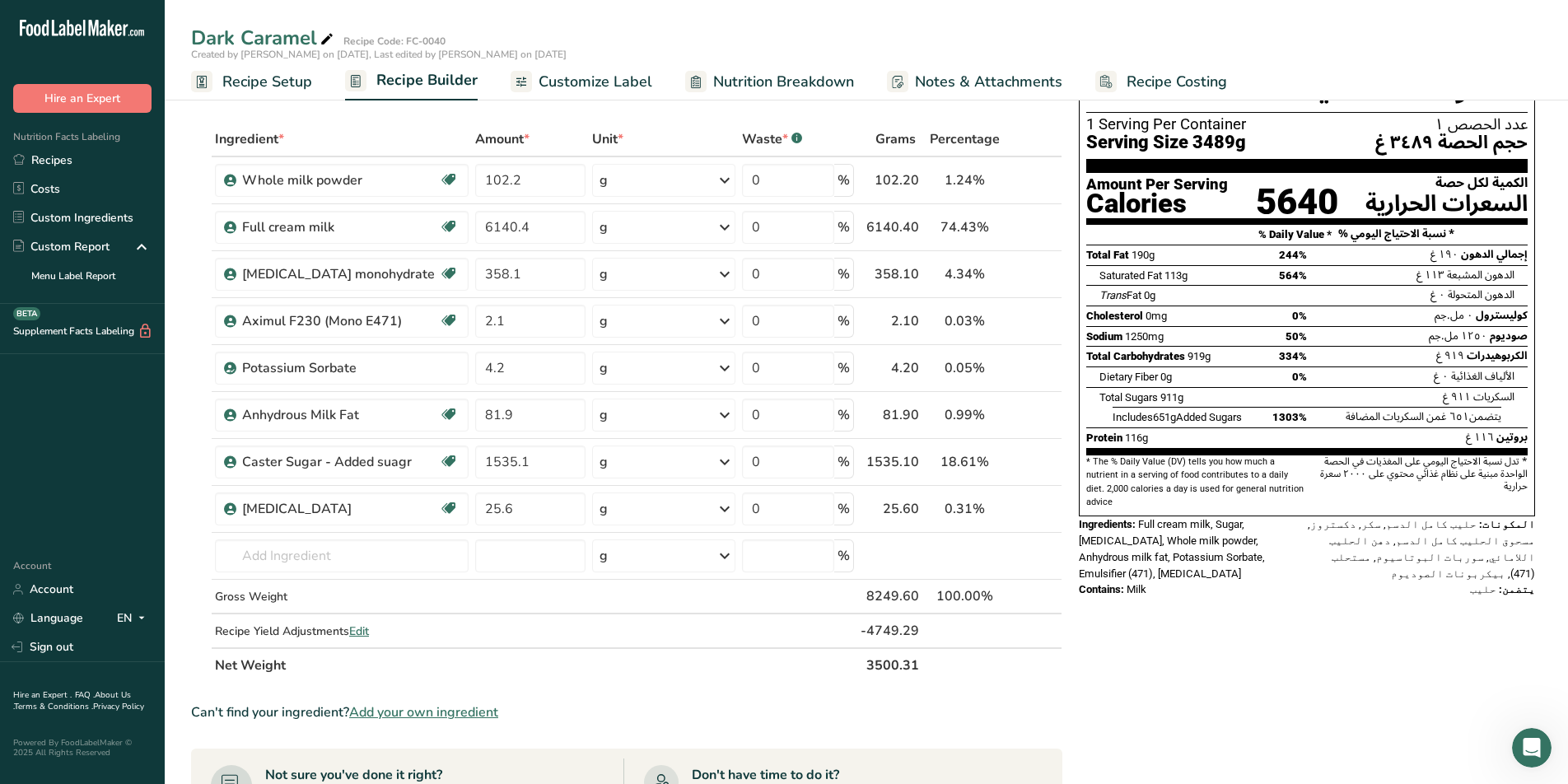 click on "Nutrition Facts
المعلومات الغذائية
1 Serving Per Container
عدد الحصص ١
Serving Size
3489g
حجم الحصة
٣٤٨٩ غ
Amount Per Serving
Calories
5640
الكمية لكل حصة
السعرات الحرارية
% Daily Value *
% نسبة الاحتياج اليومي *
Total Fat
190g
244%
إجمالي الدهون
١٩٠ غ
Saturated Fat
113g
564%
Trans" at bounding box center (1307, 653) 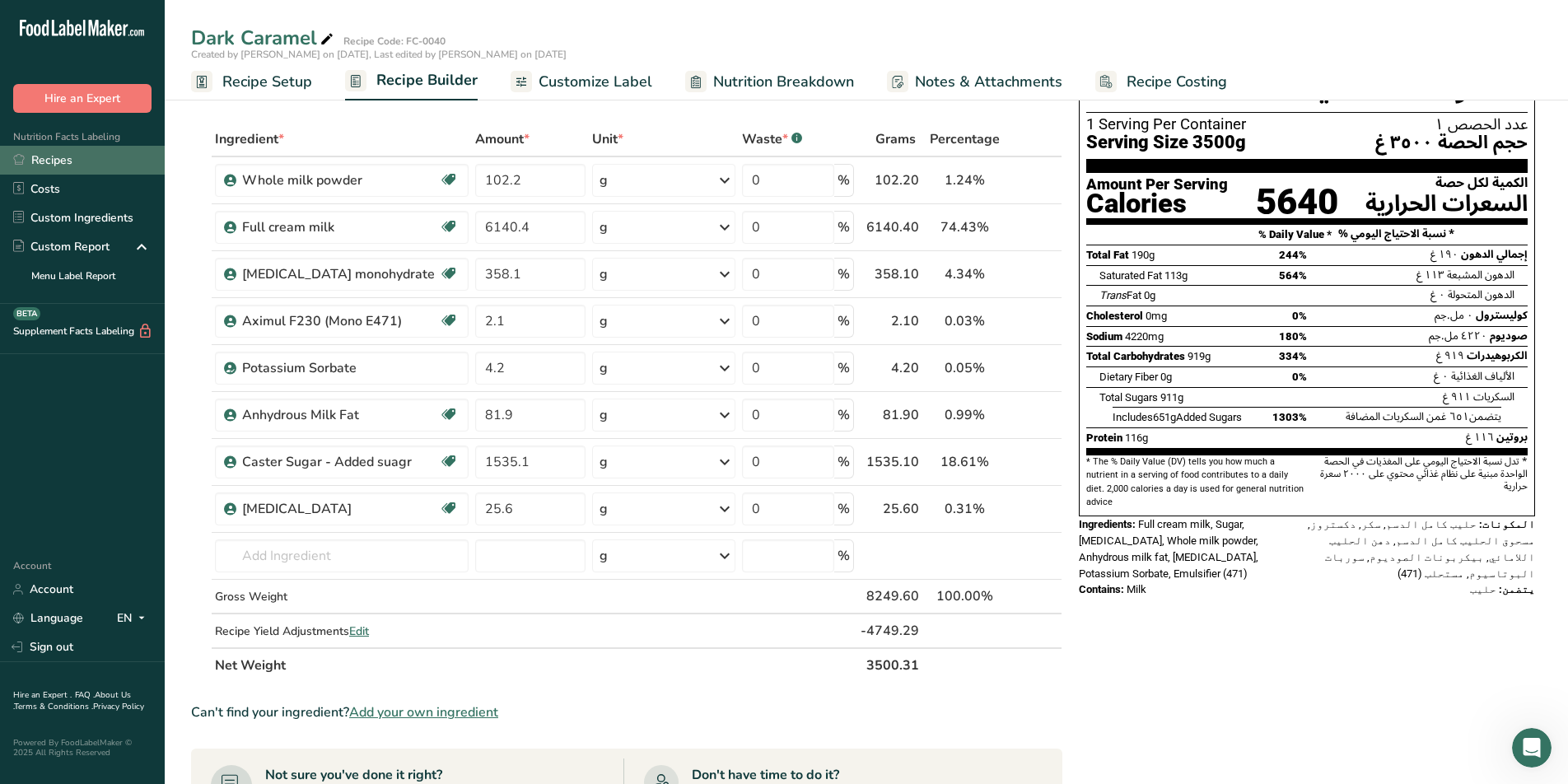 click on "Recipes" at bounding box center [82, 160] 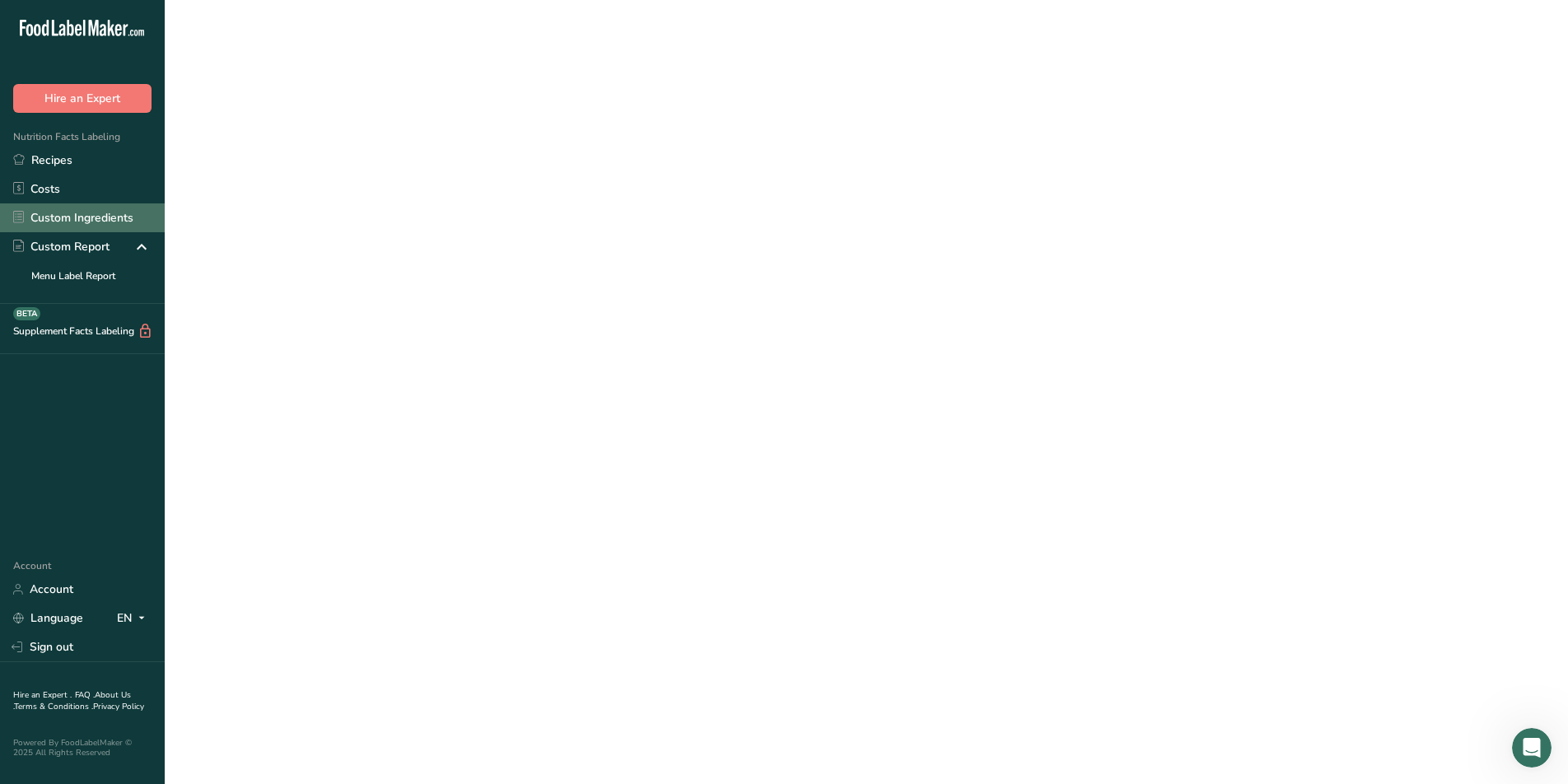 scroll, scrollTop: 0, scrollLeft: 0, axis: both 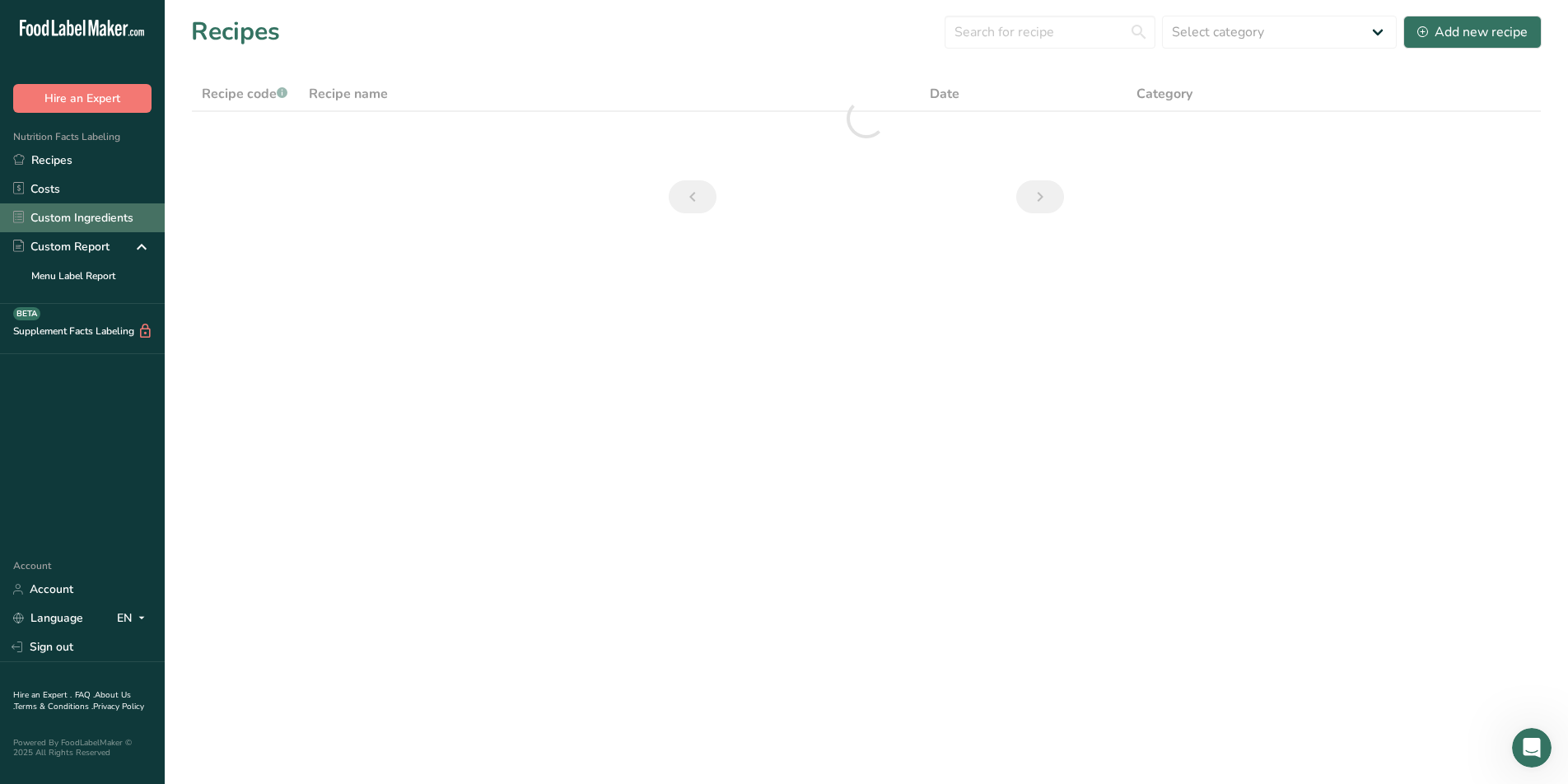 click on "Custom Ingredients" at bounding box center [82, 217] 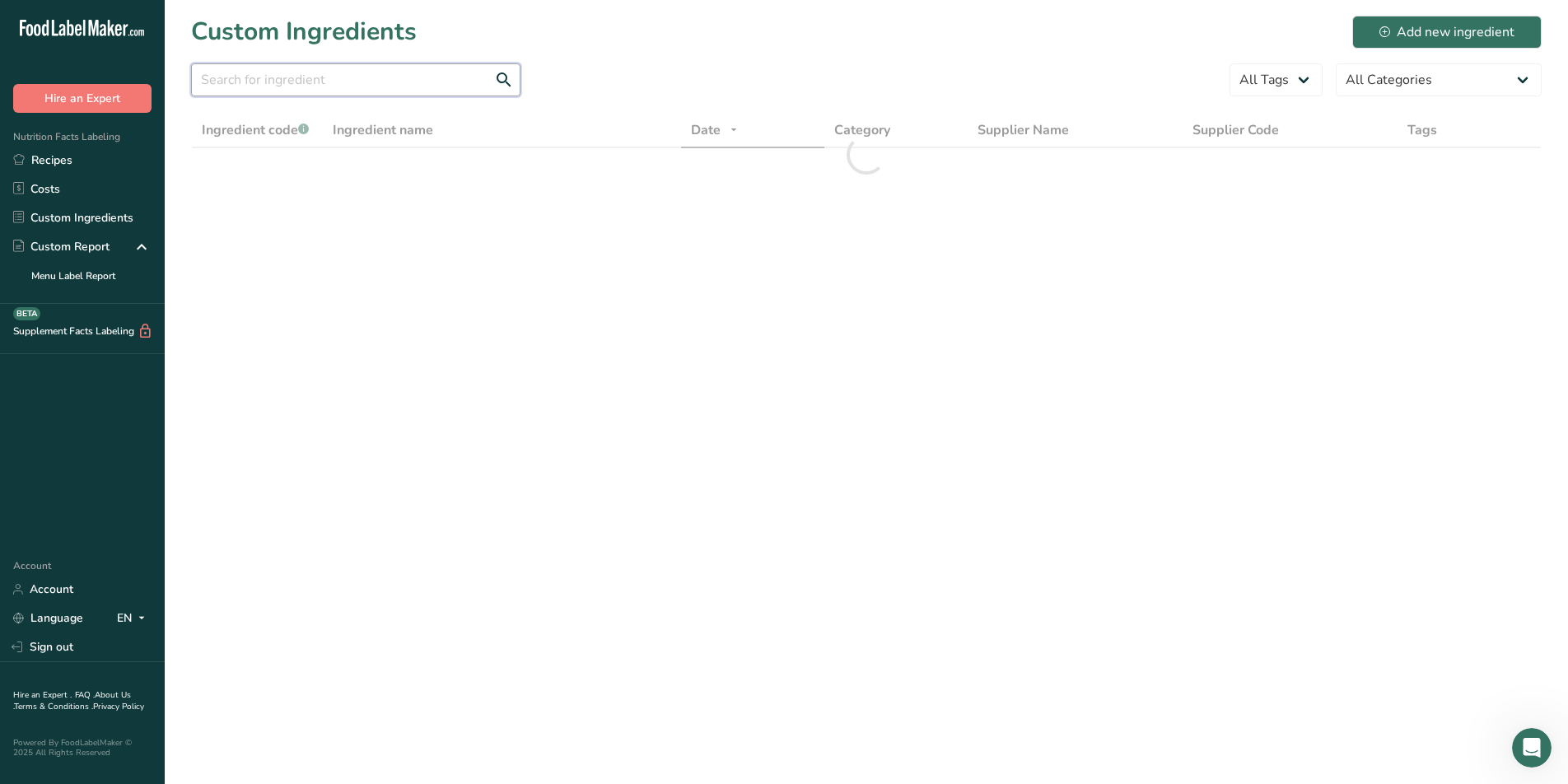 click at bounding box center [356, 80] 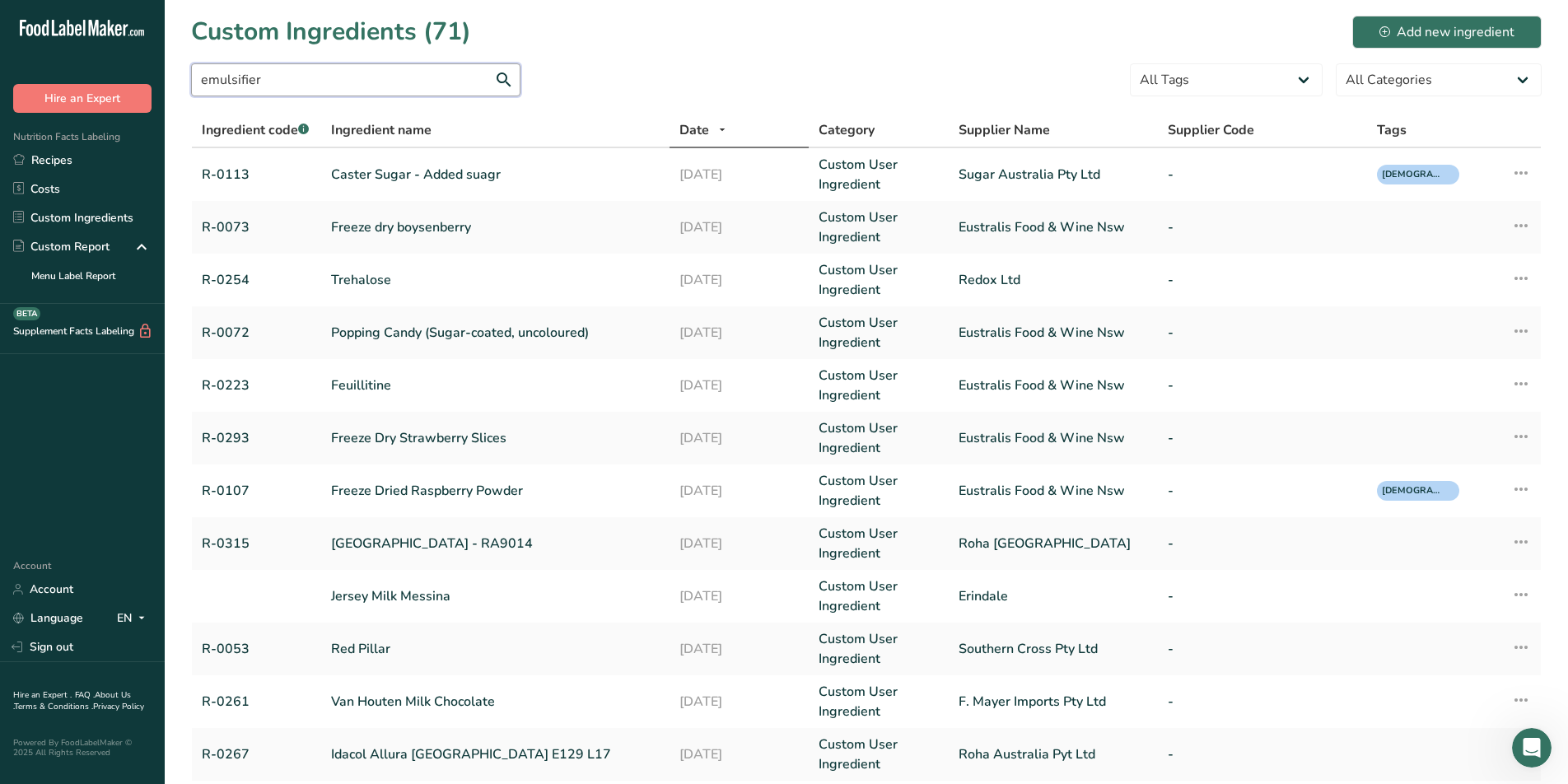 type on "emulsifier" 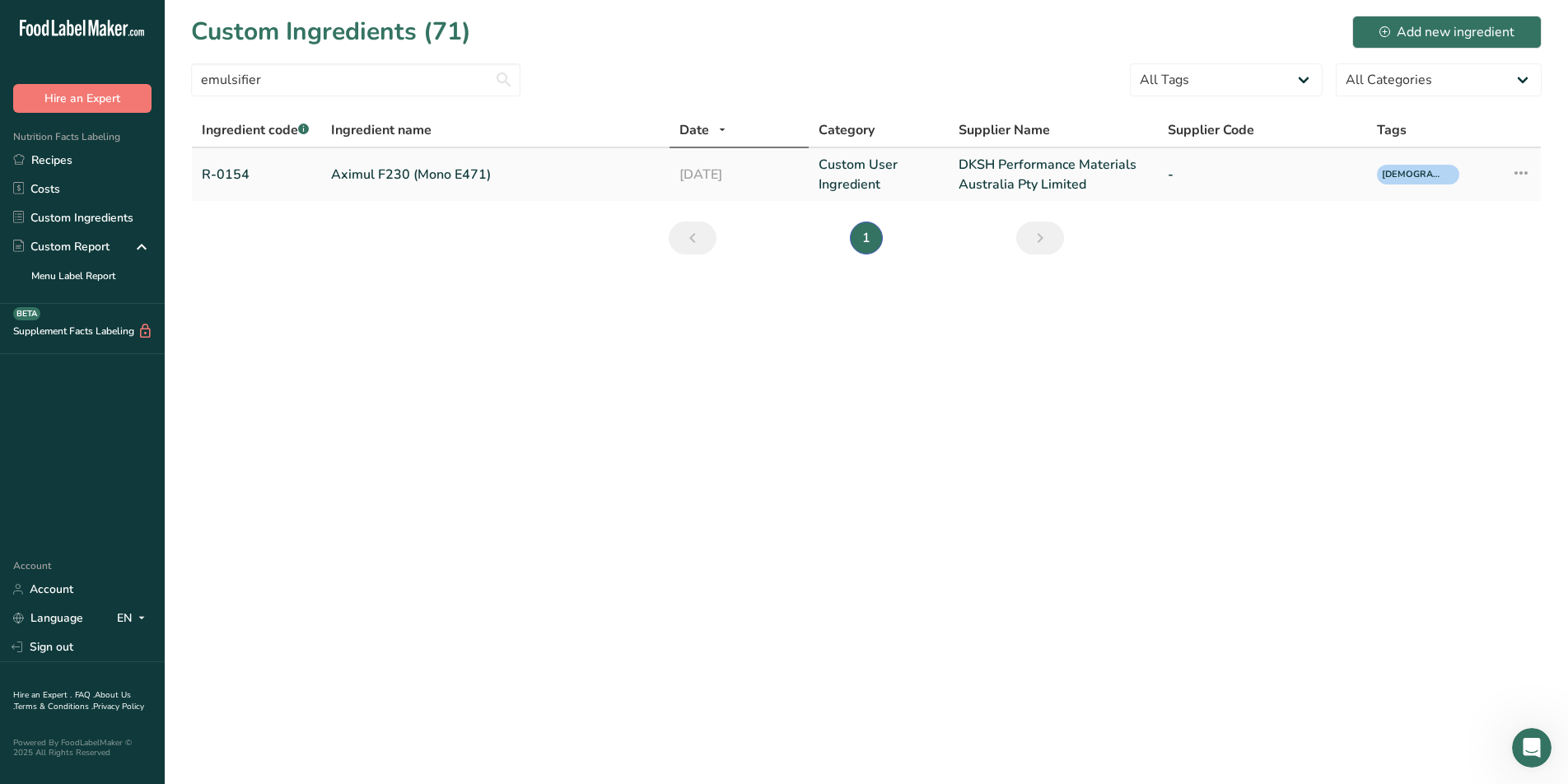 click on "Aximul F230 (Mono E471)" at bounding box center [495, 175] 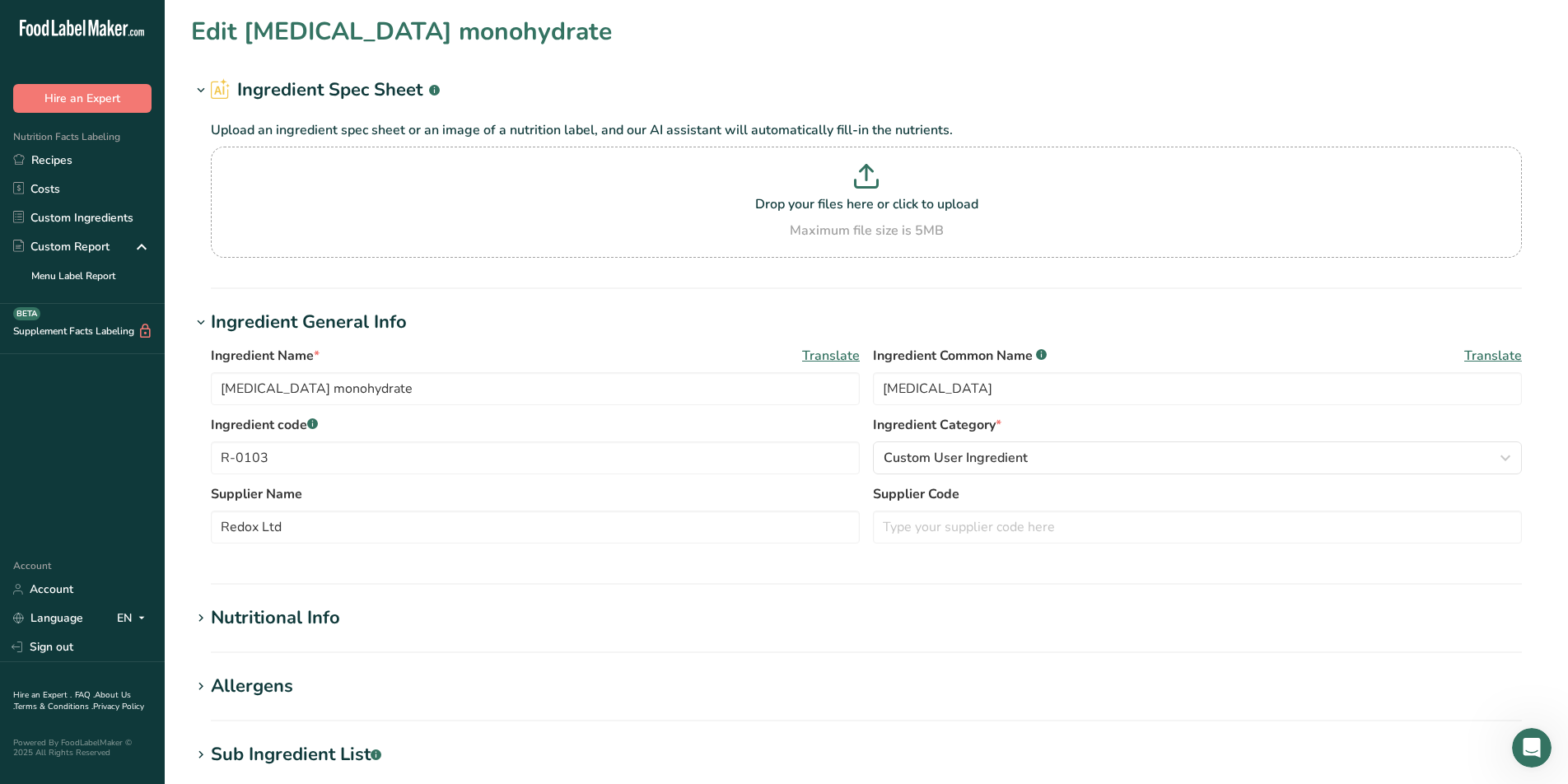 type on "Aximul F230 (Mono E471)" 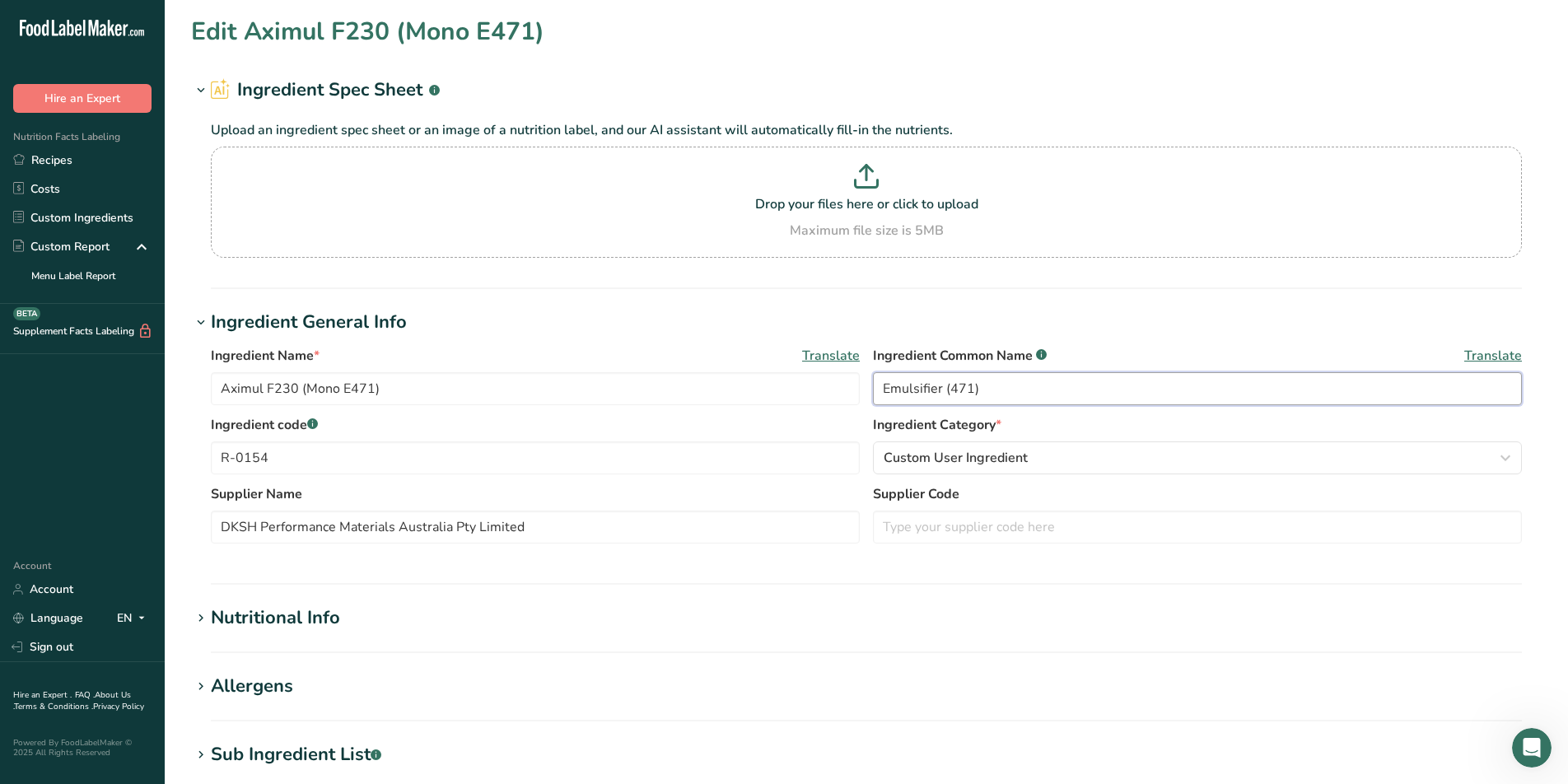 drag, startPoint x: 950, startPoint y: 389, endPoint x: 950, endPoint y: 399, distance: 10 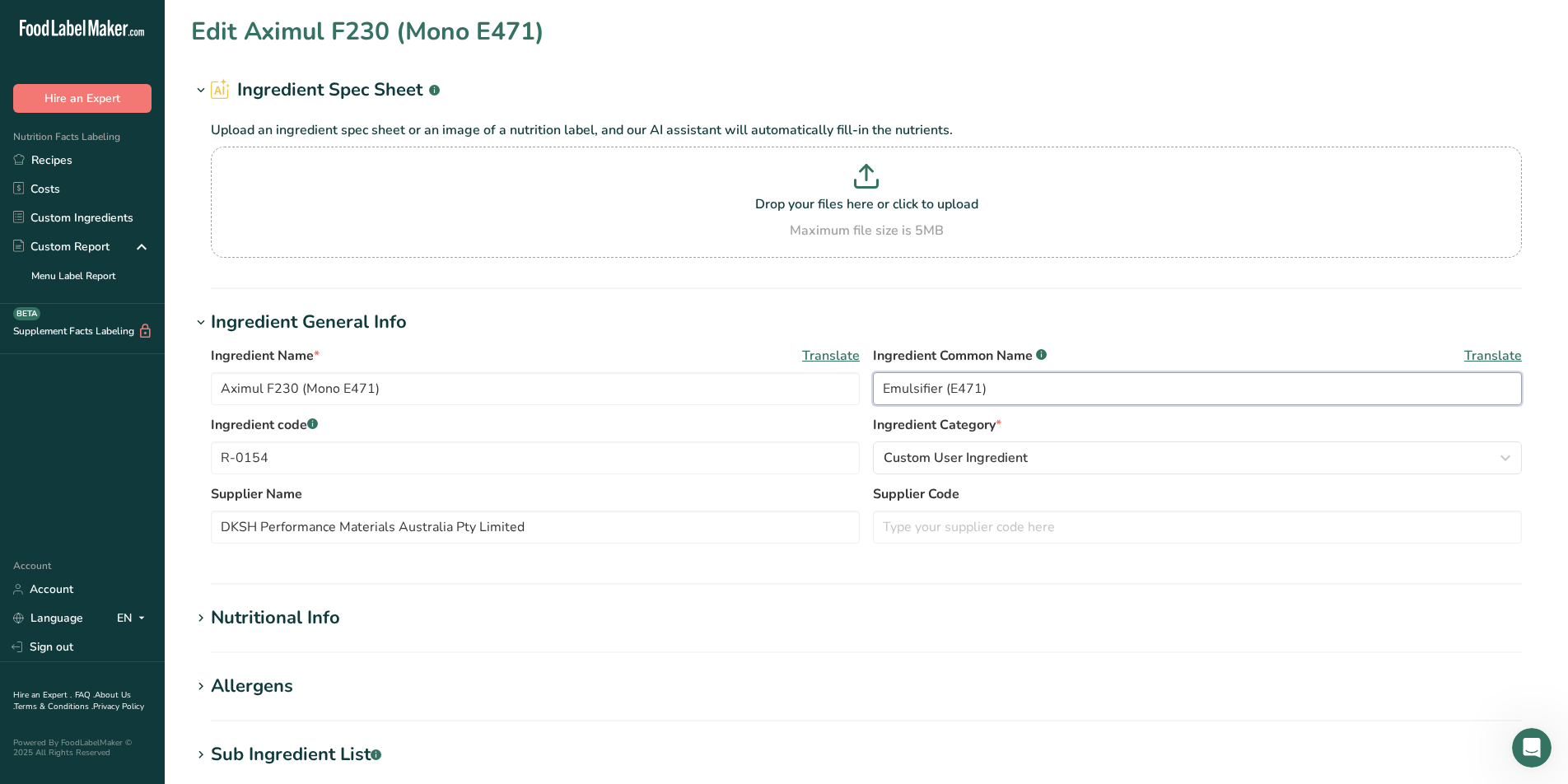 type on "Emulsifier (E471)" 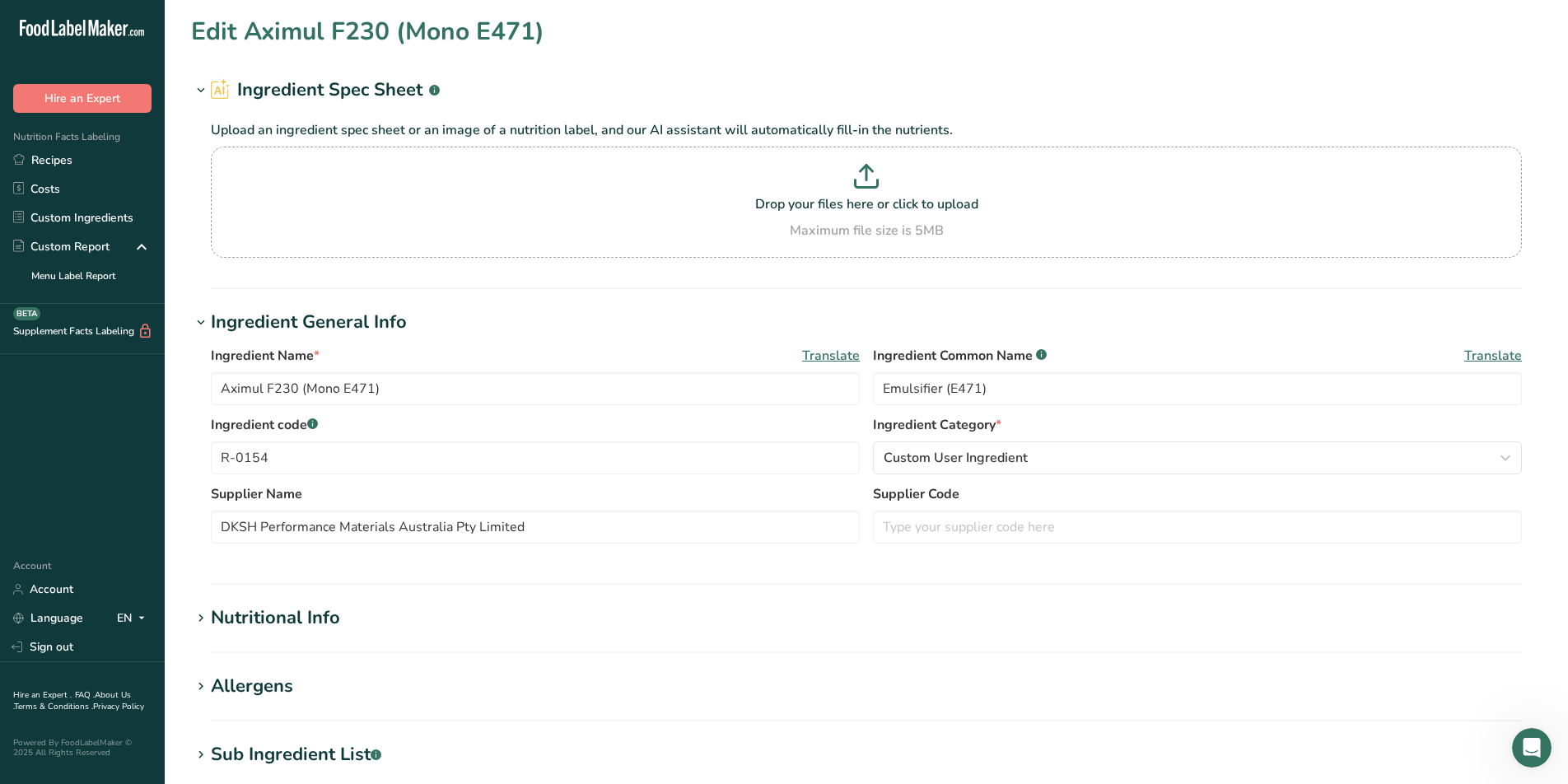 click on "Translate" at bounding box center [1493, 356] 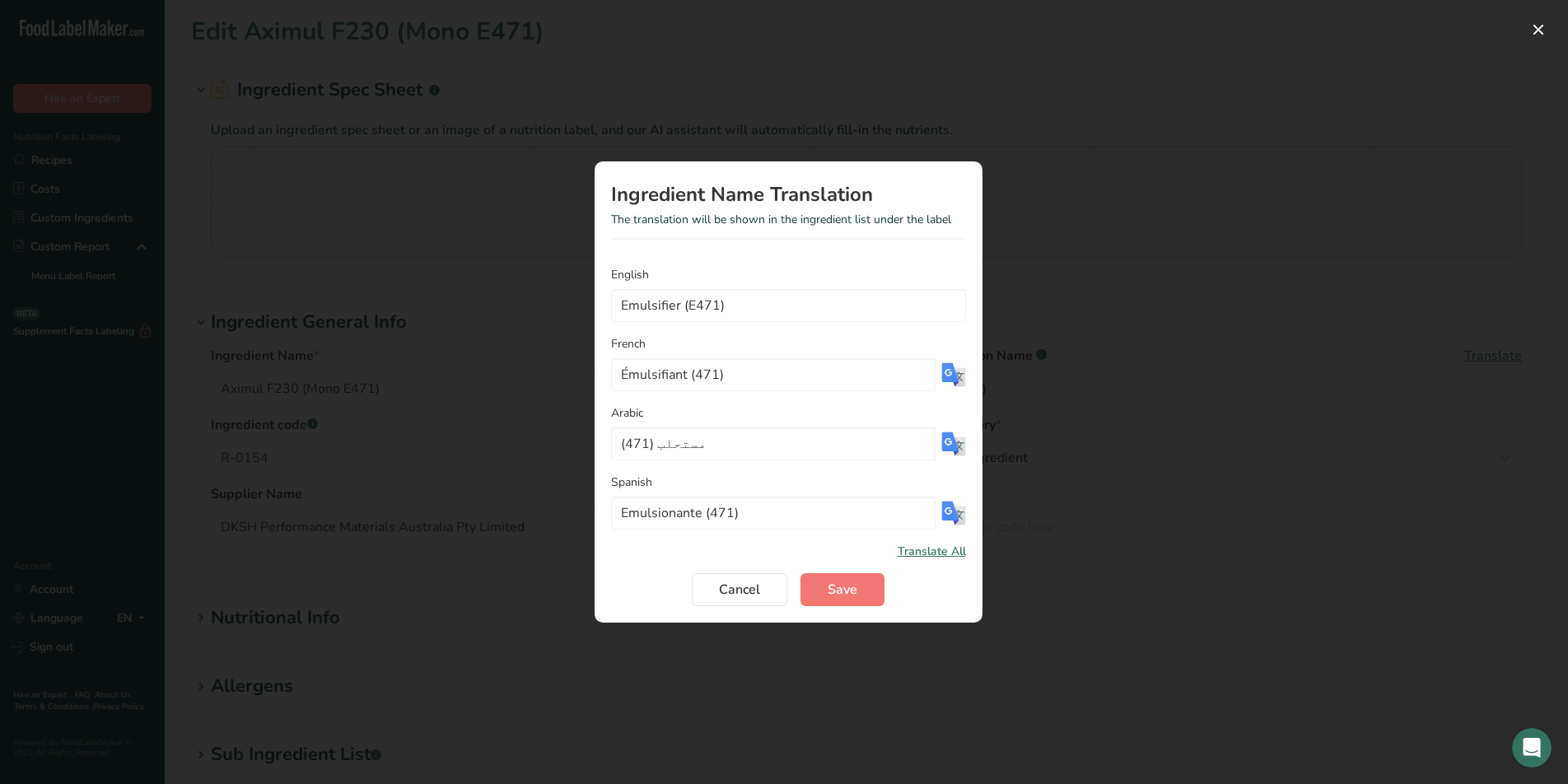 click on "Translate All" at bounding box center (931, 551) 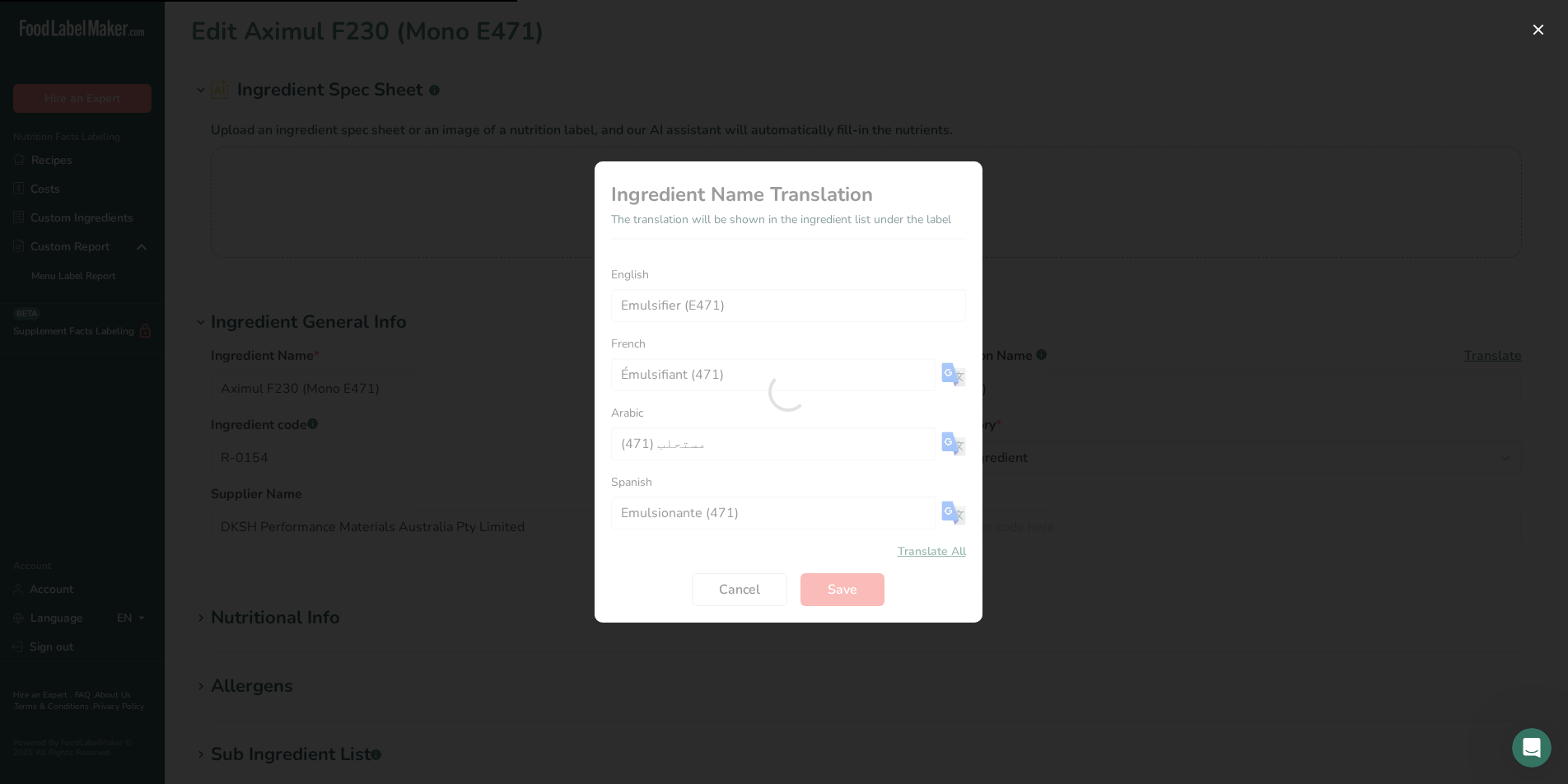 type on "Émulsifiant (E471)" 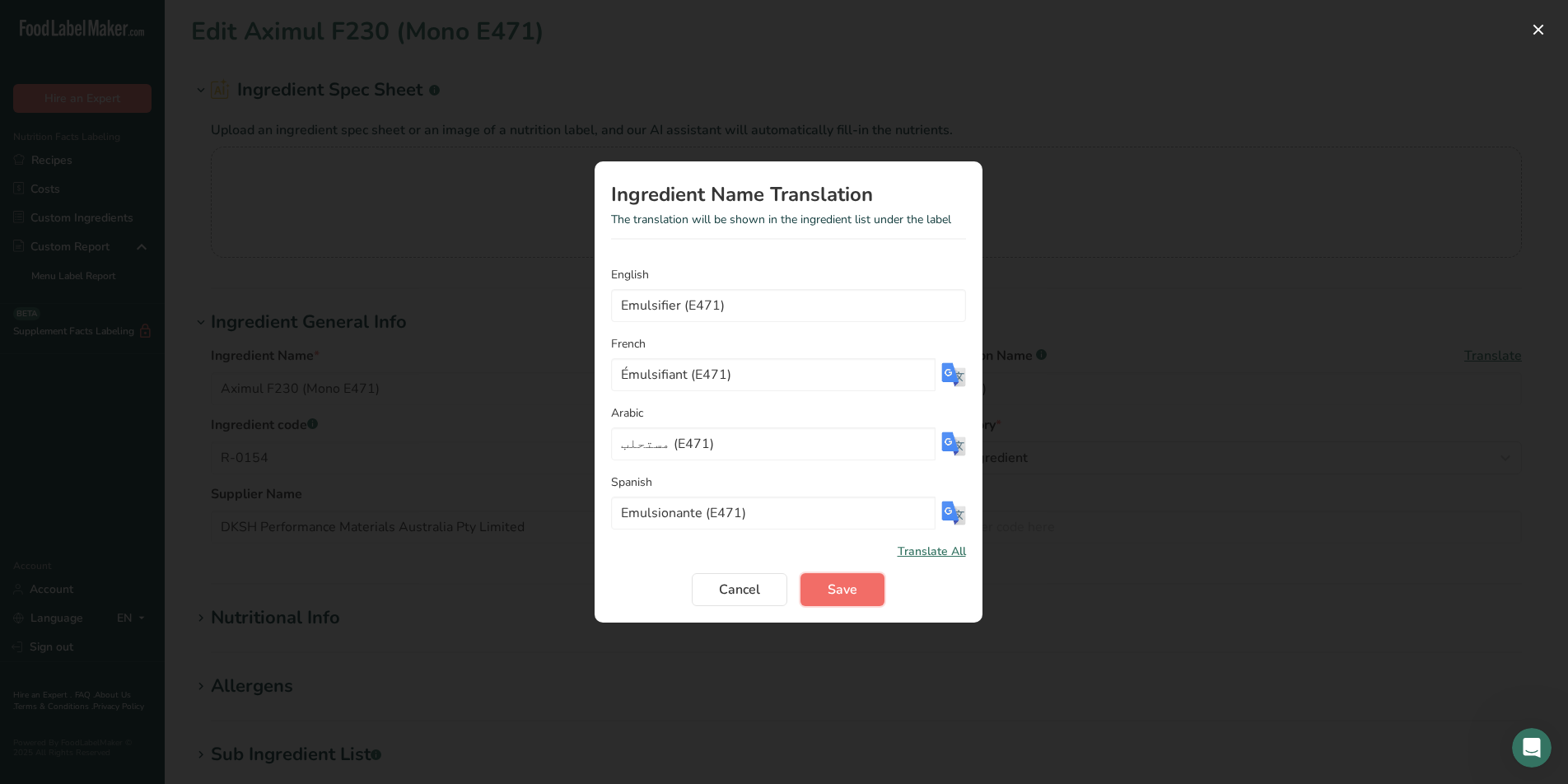 click on "Save" at bounding box center [842, 590] 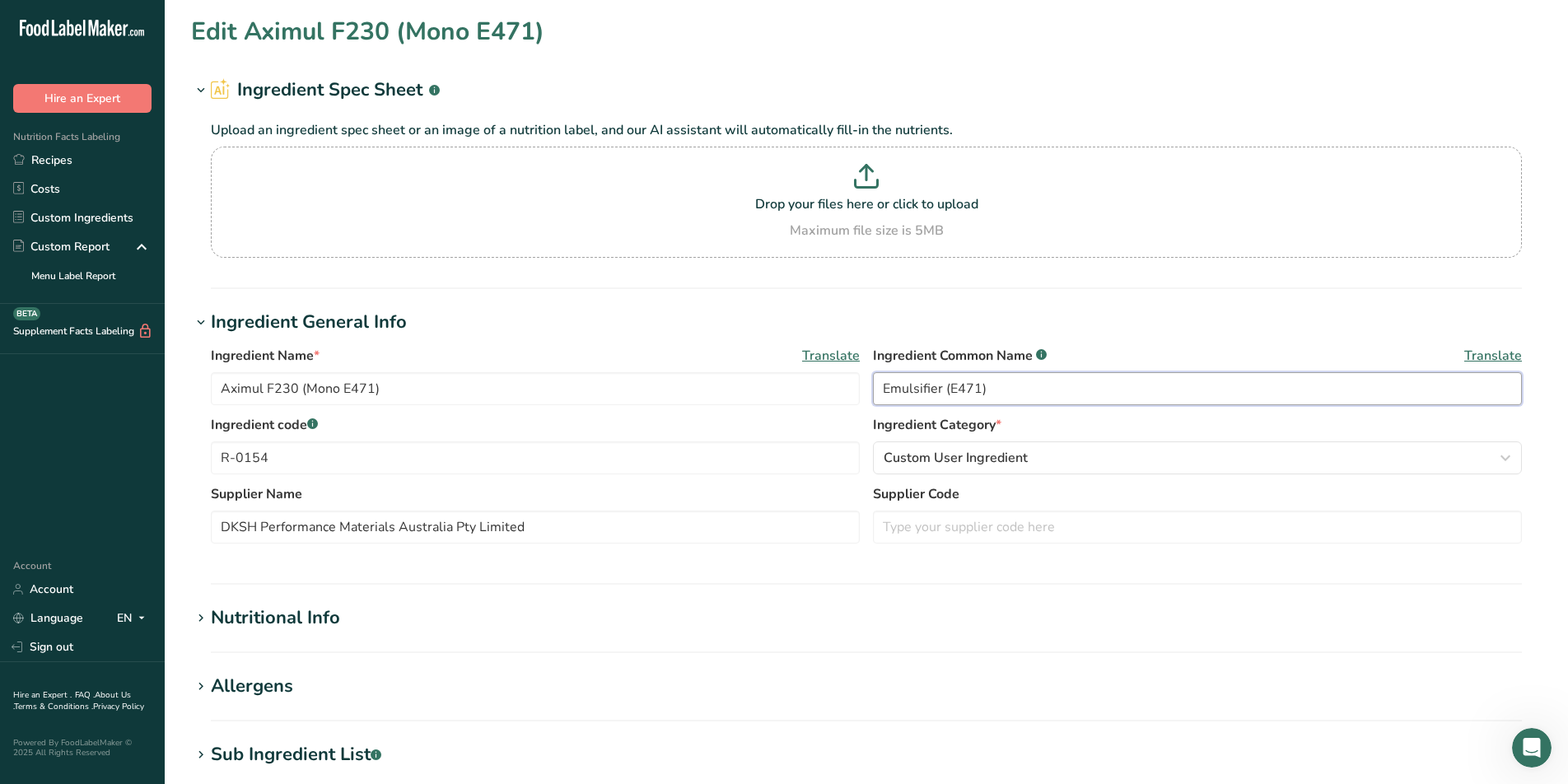click on "Emulsifier (E471)" at bounding box center [1197, 389] 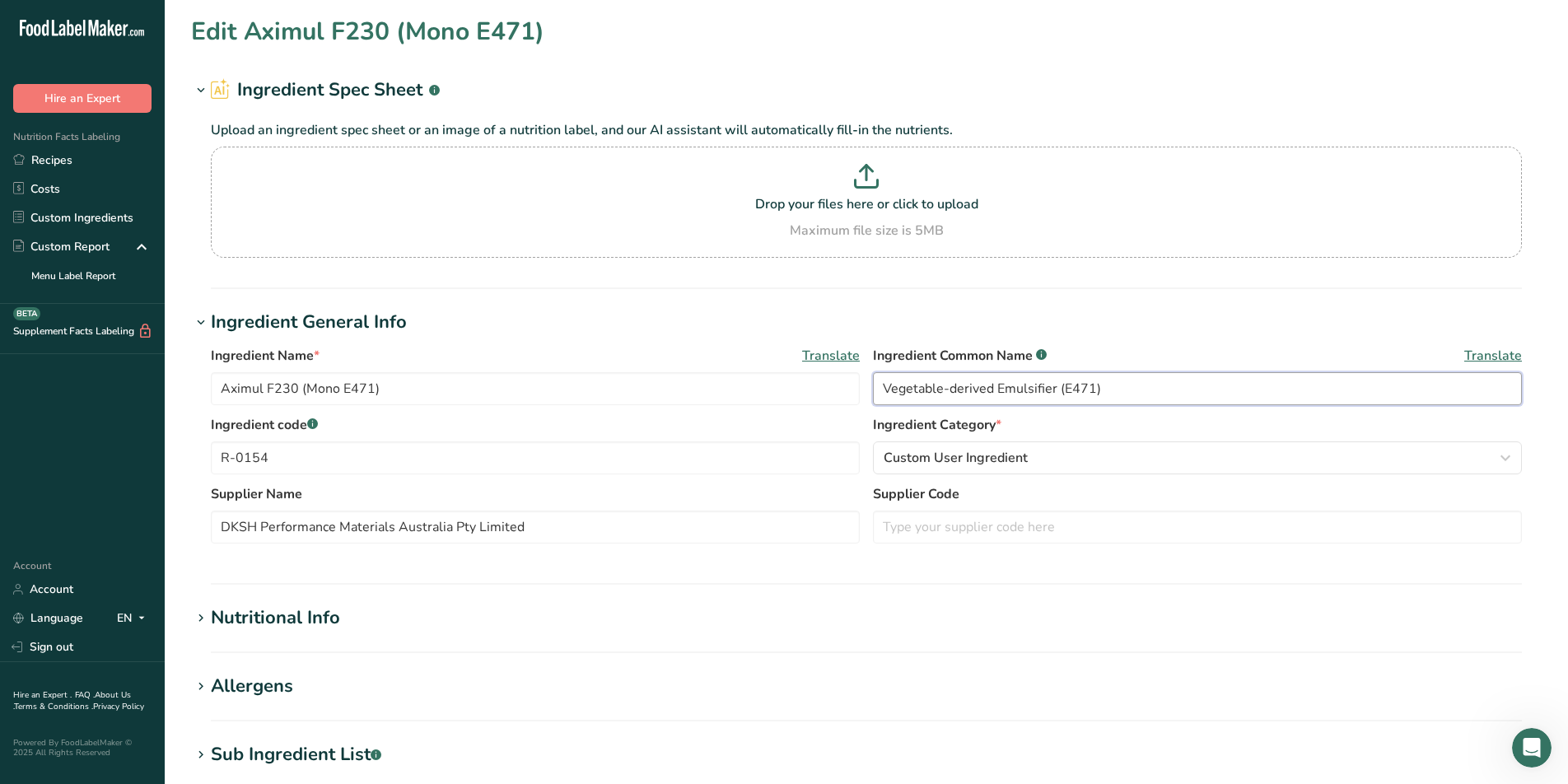 type on "Vegetable-derived Emulsifier (E471)" 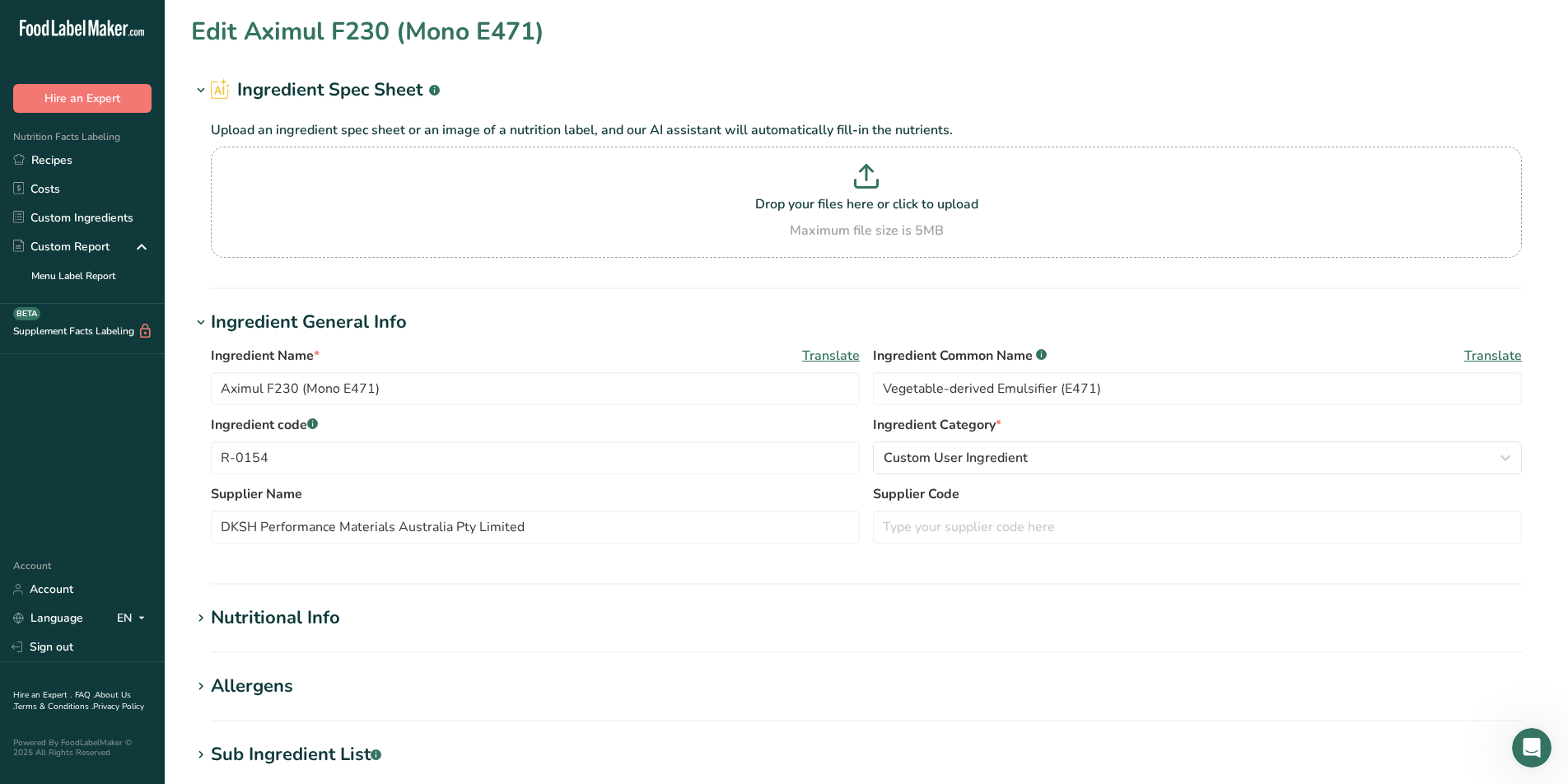 click on "Translate" at bounding box center [1493, 356] 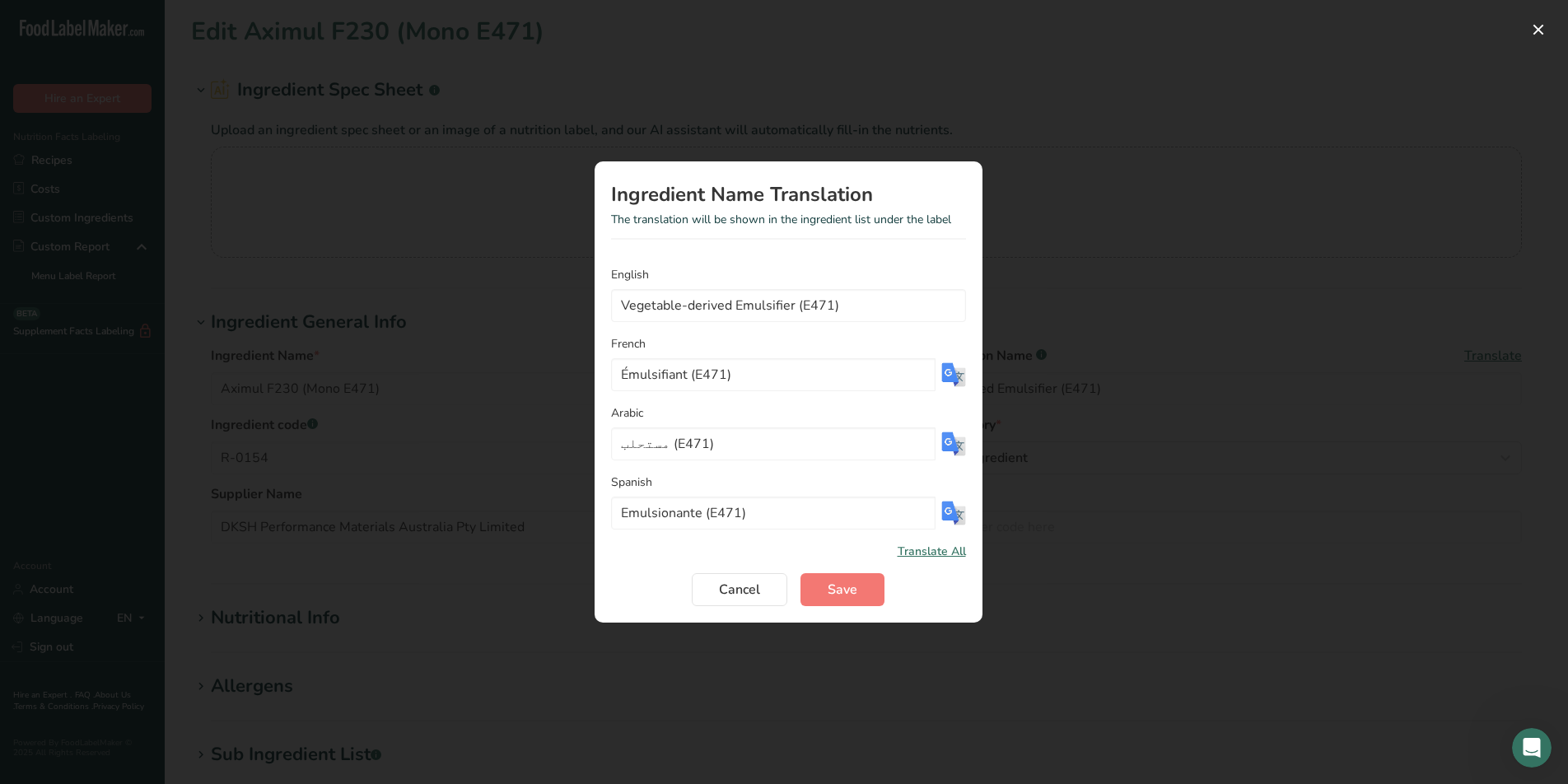 click on "Translate All" at bounding box center (931, 551) 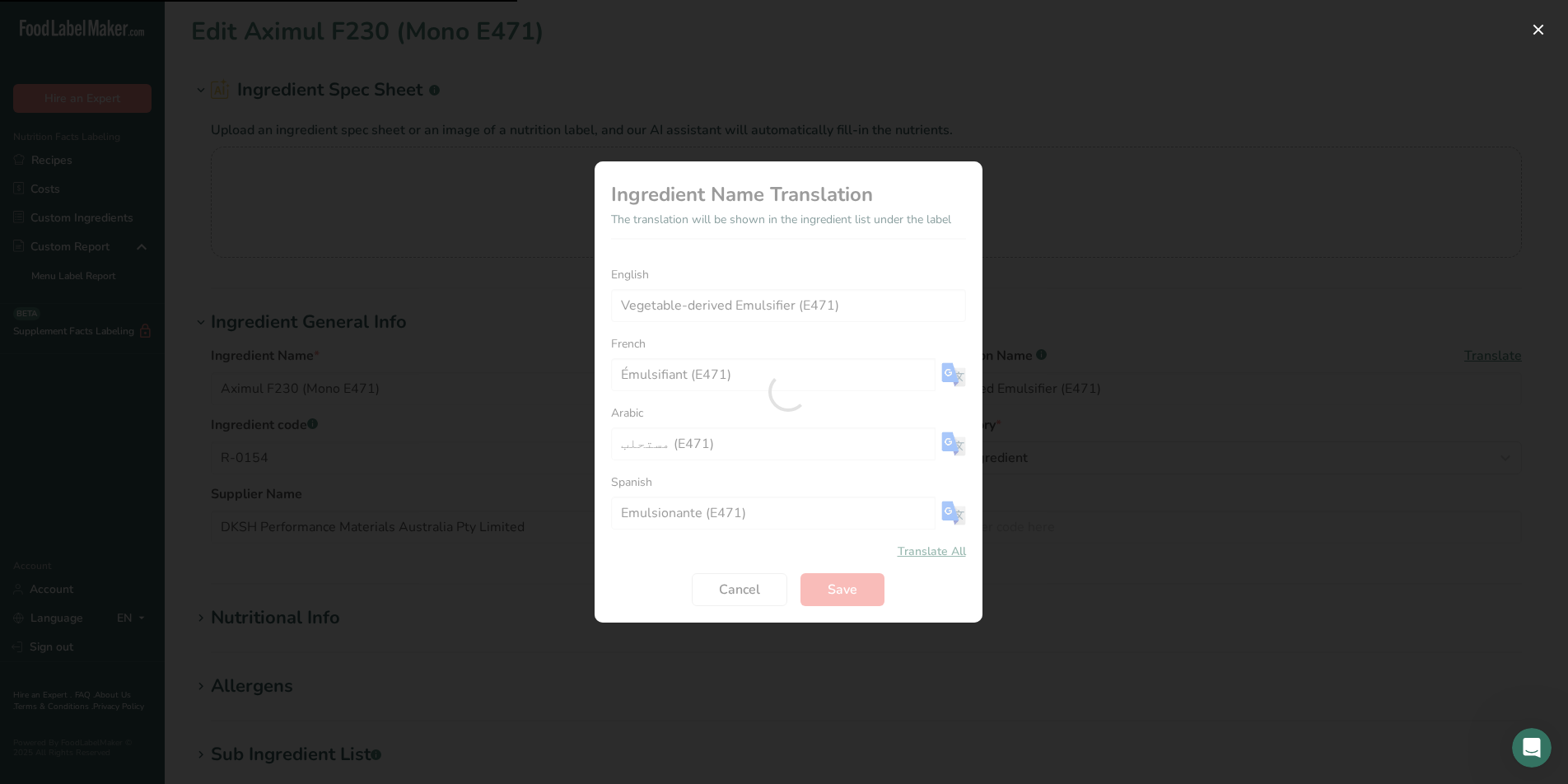 type on "Émulsifiant d'origine végétale (E471)" 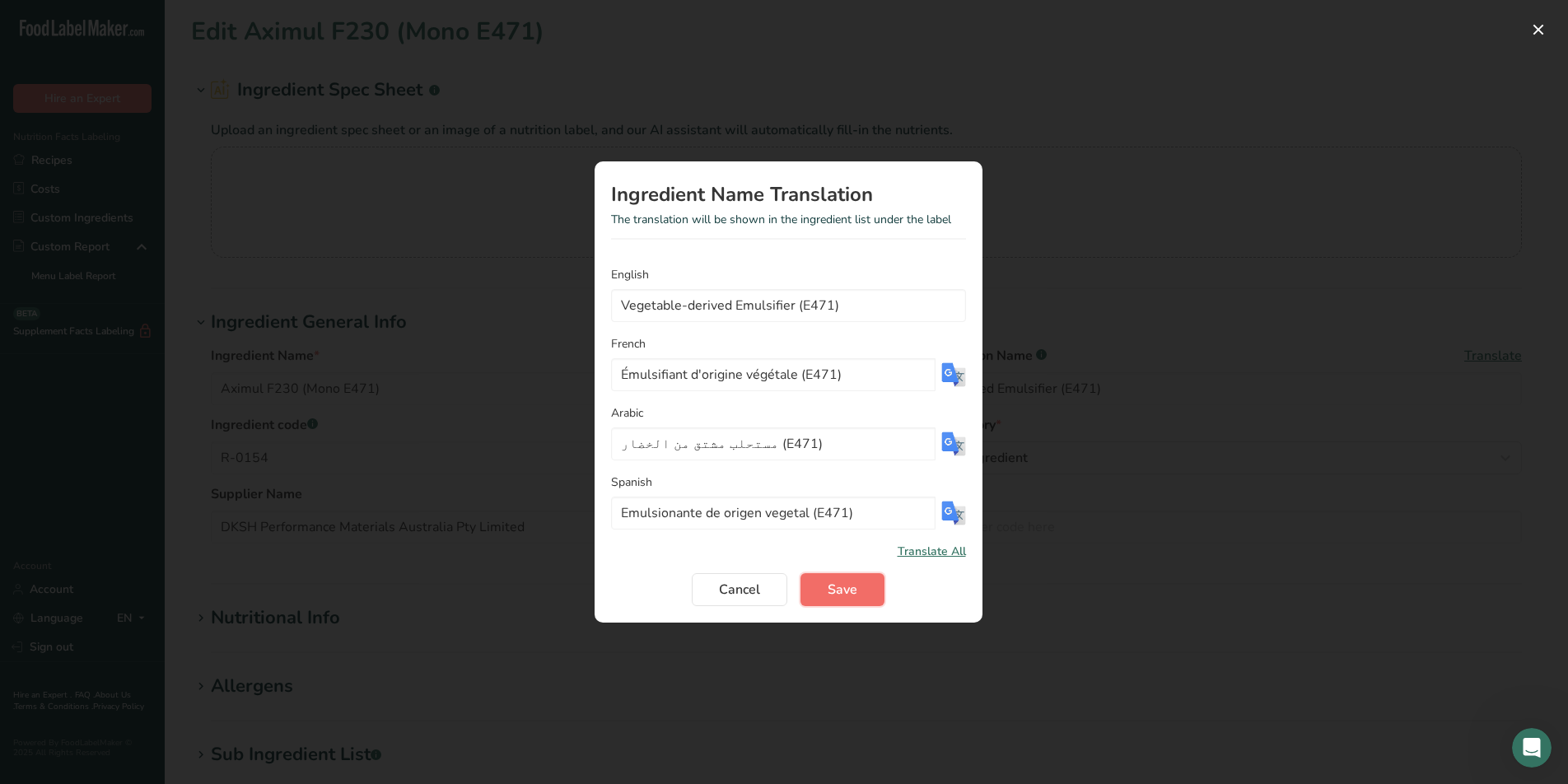 click on "Save" at bounding box center [842, 590] 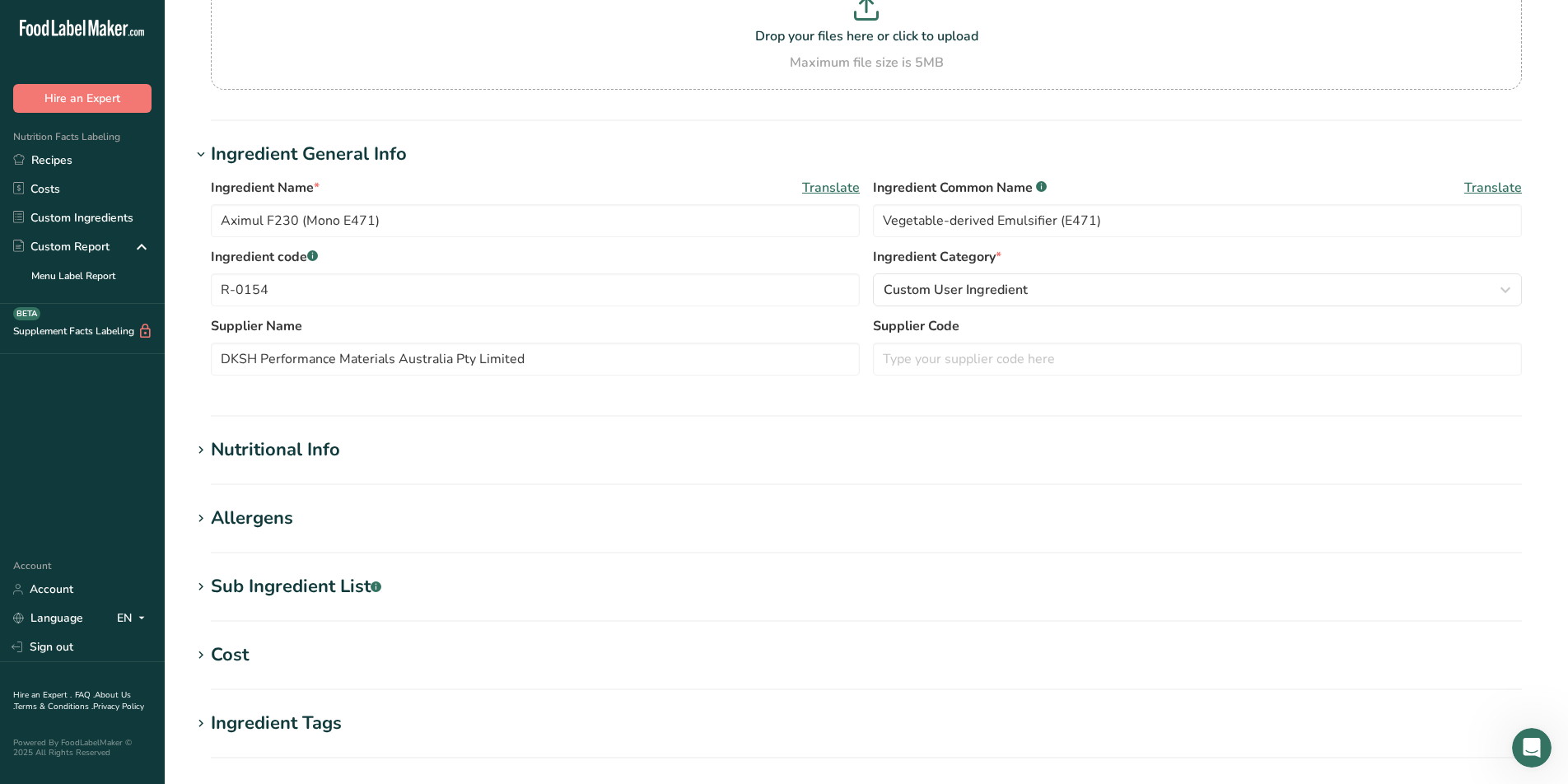scroll, scrollTop: 478, scrollLeft: 0, axis: vertical 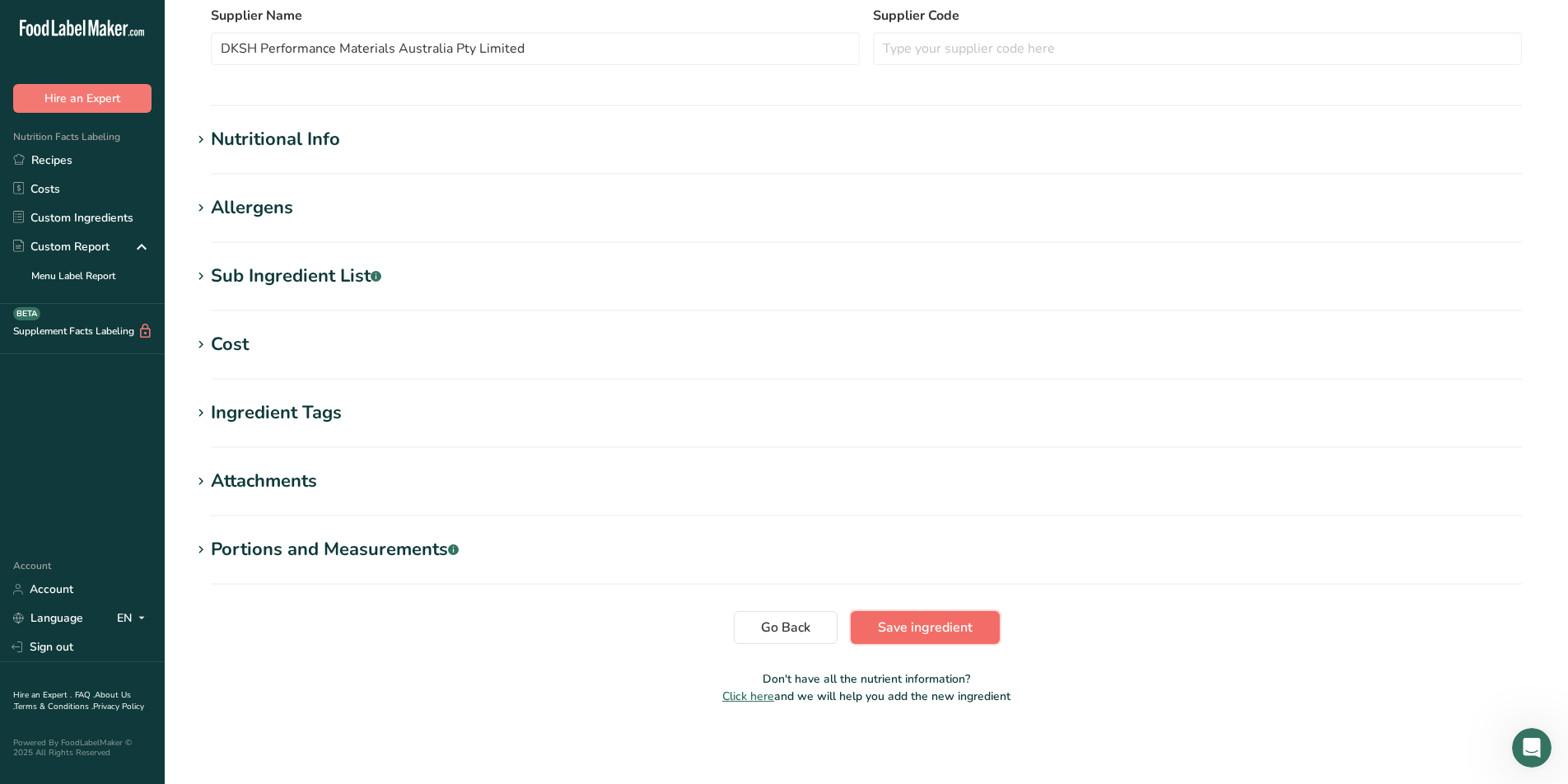 click on "Save ingredient" at bounding box center (925, 628) 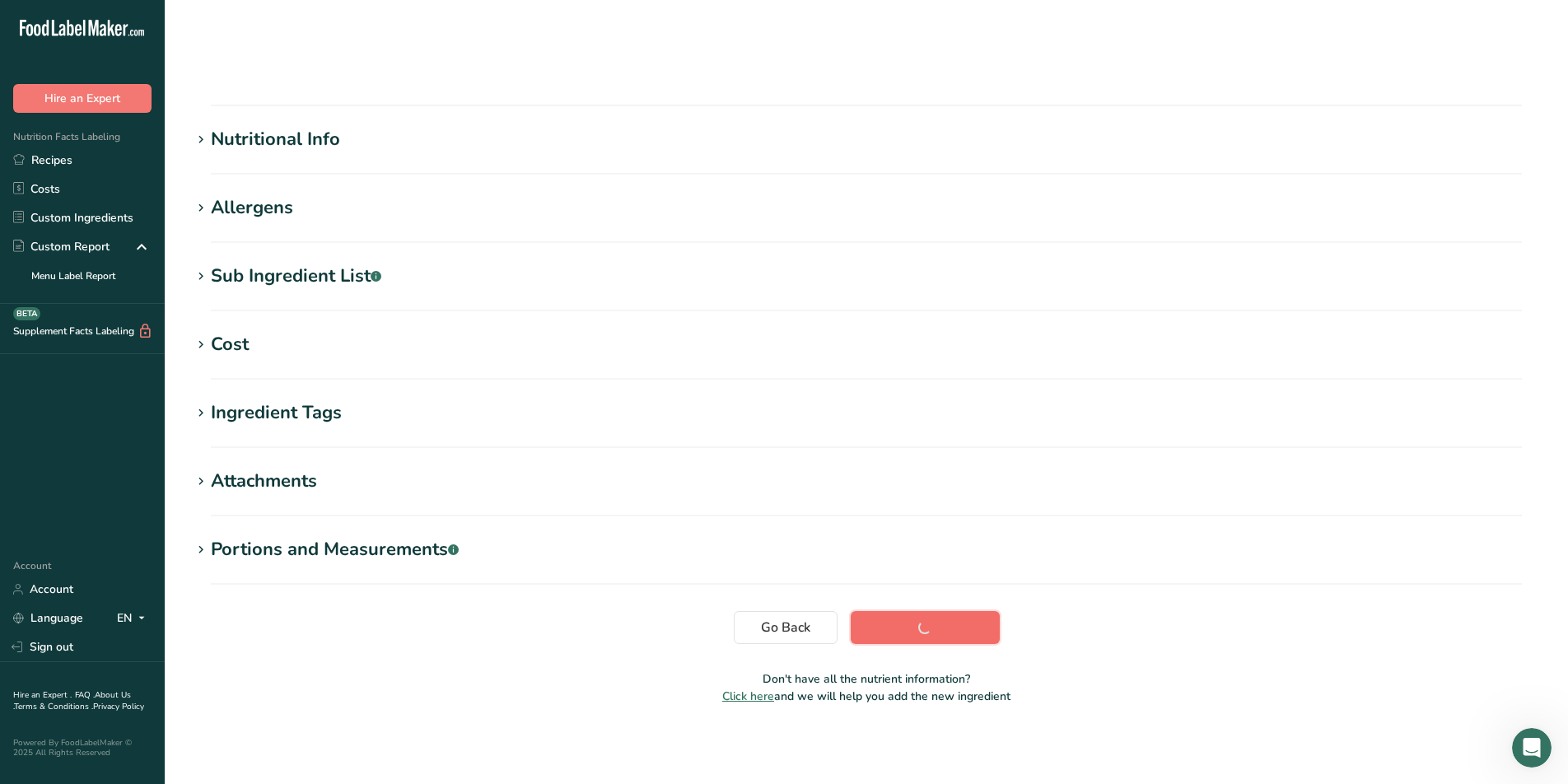 scroll, scrollTop: 87, scrollLeft: 0, axis: vertical 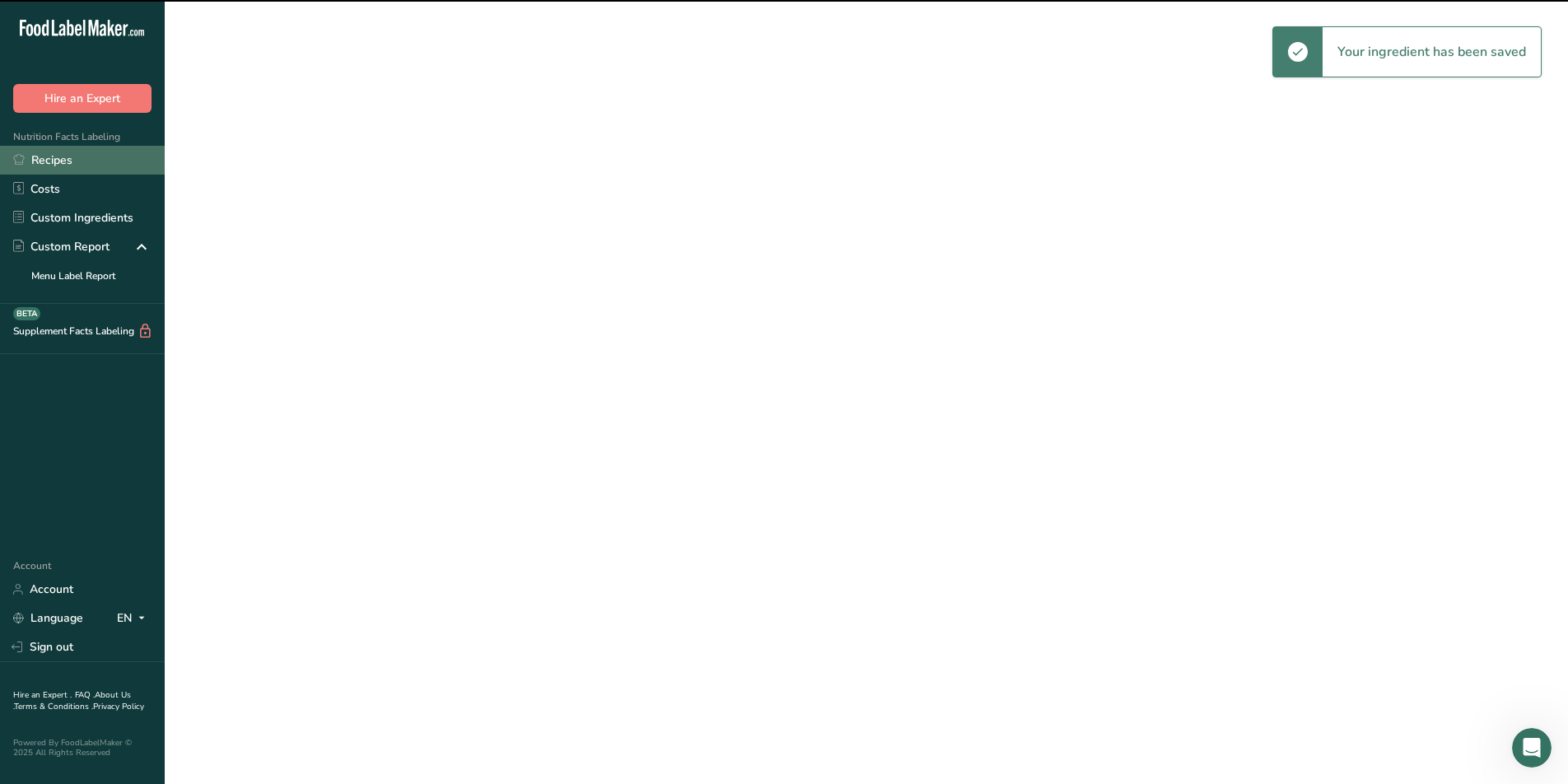 click on "Recipes" at bounding box center [82, 160] 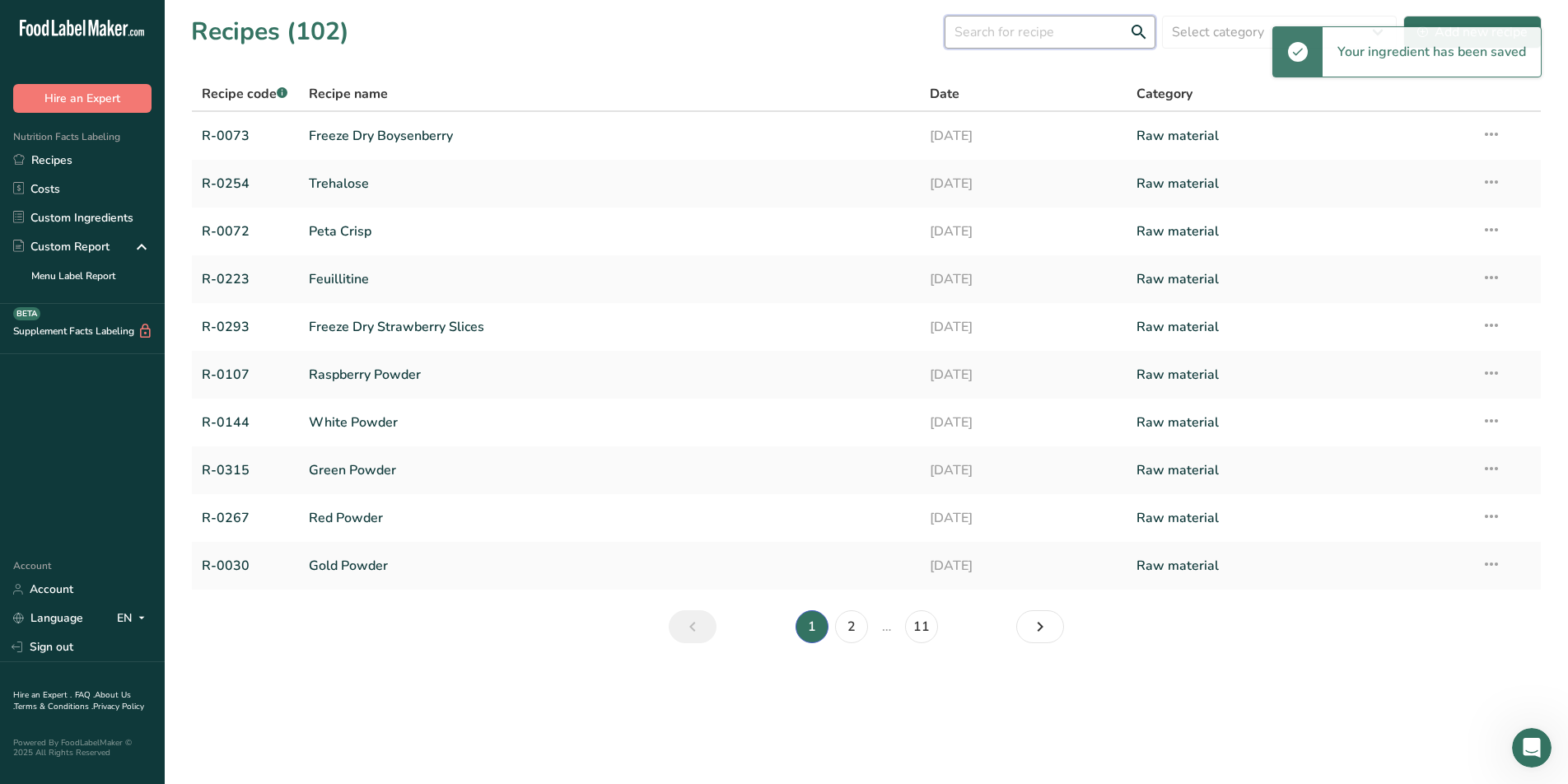 click at bounding box center (1050, 32) 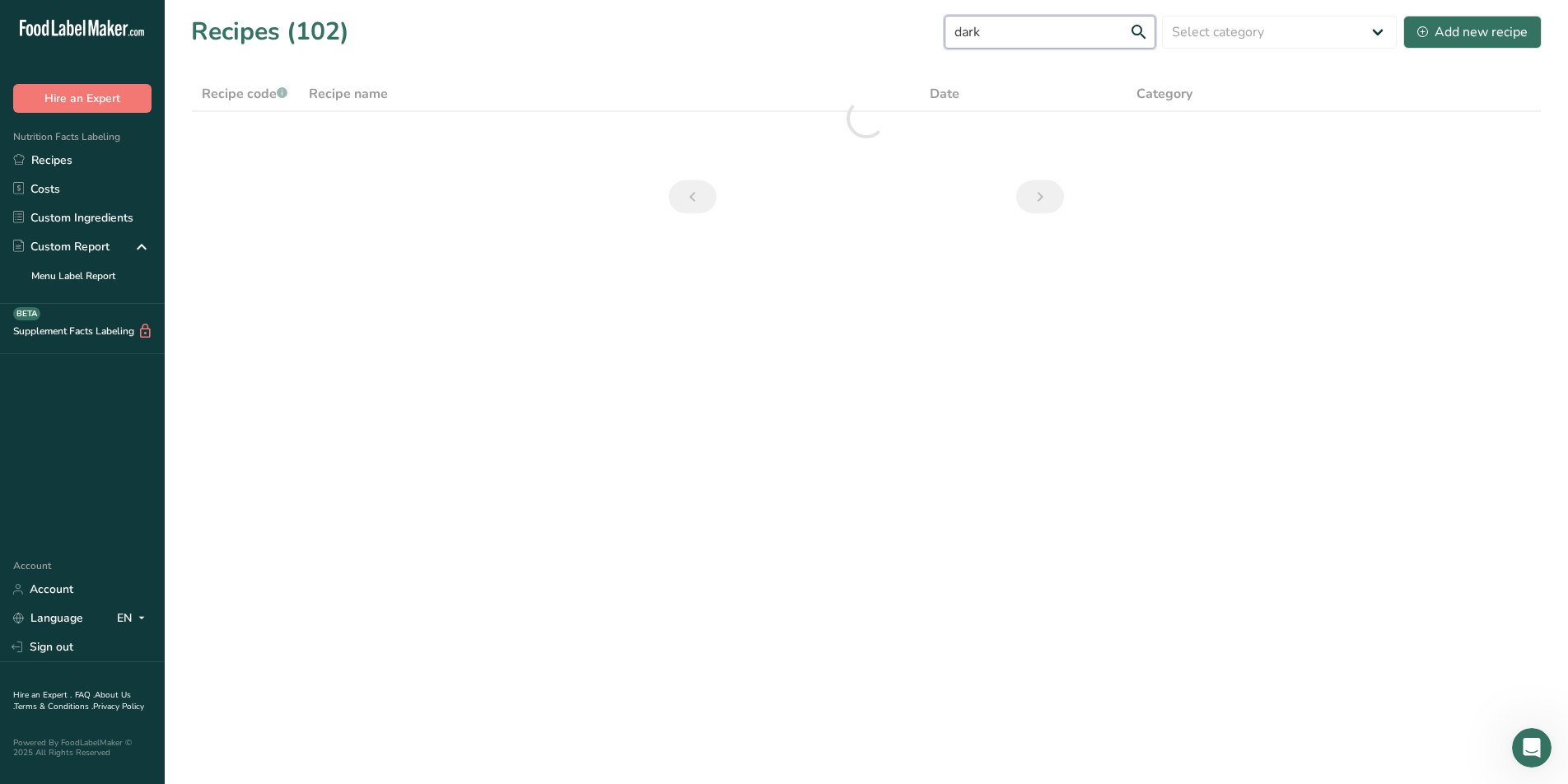type on "dark" 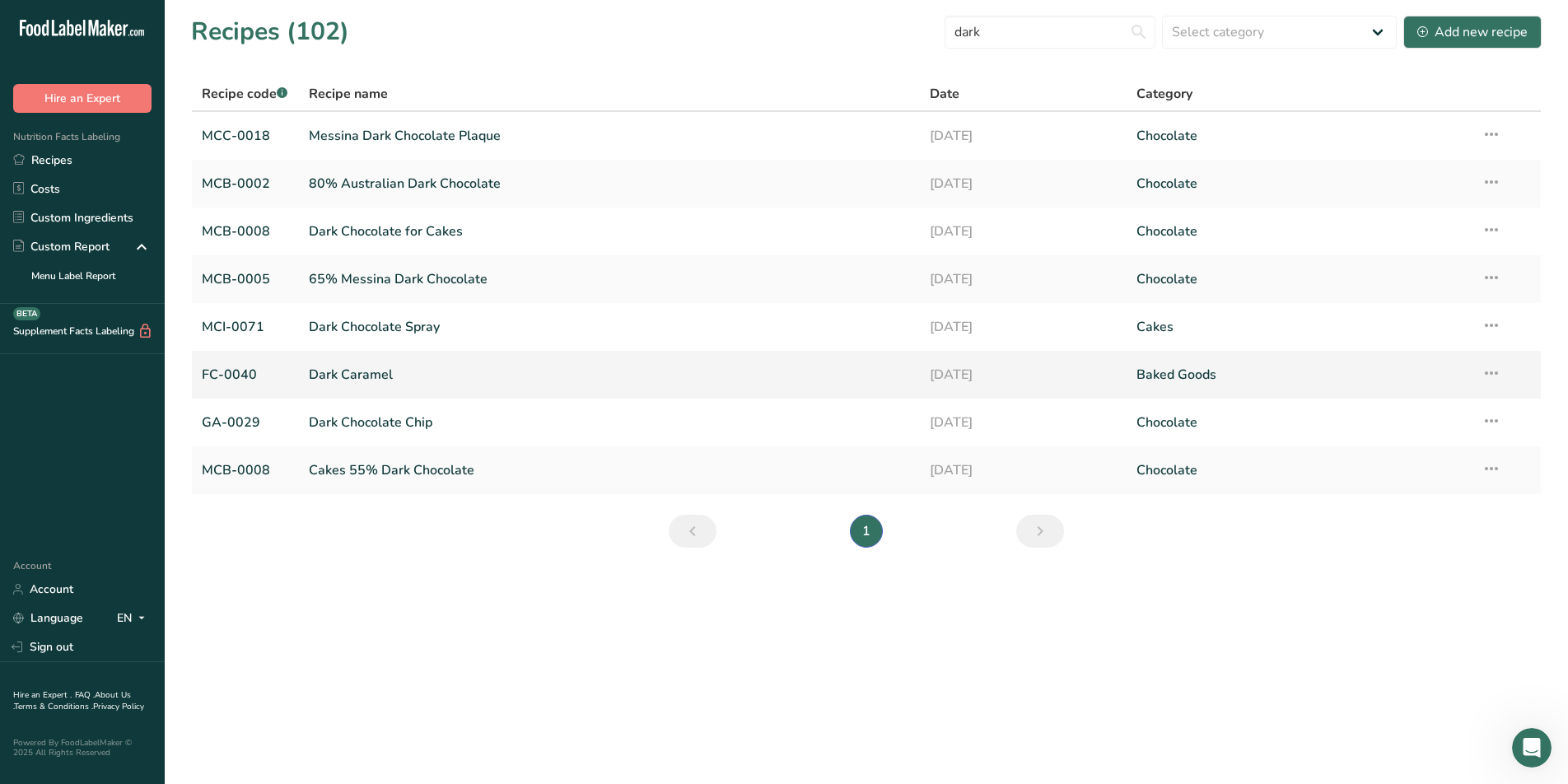 click on "Dark Caramel" at bounding box center (609, 375) 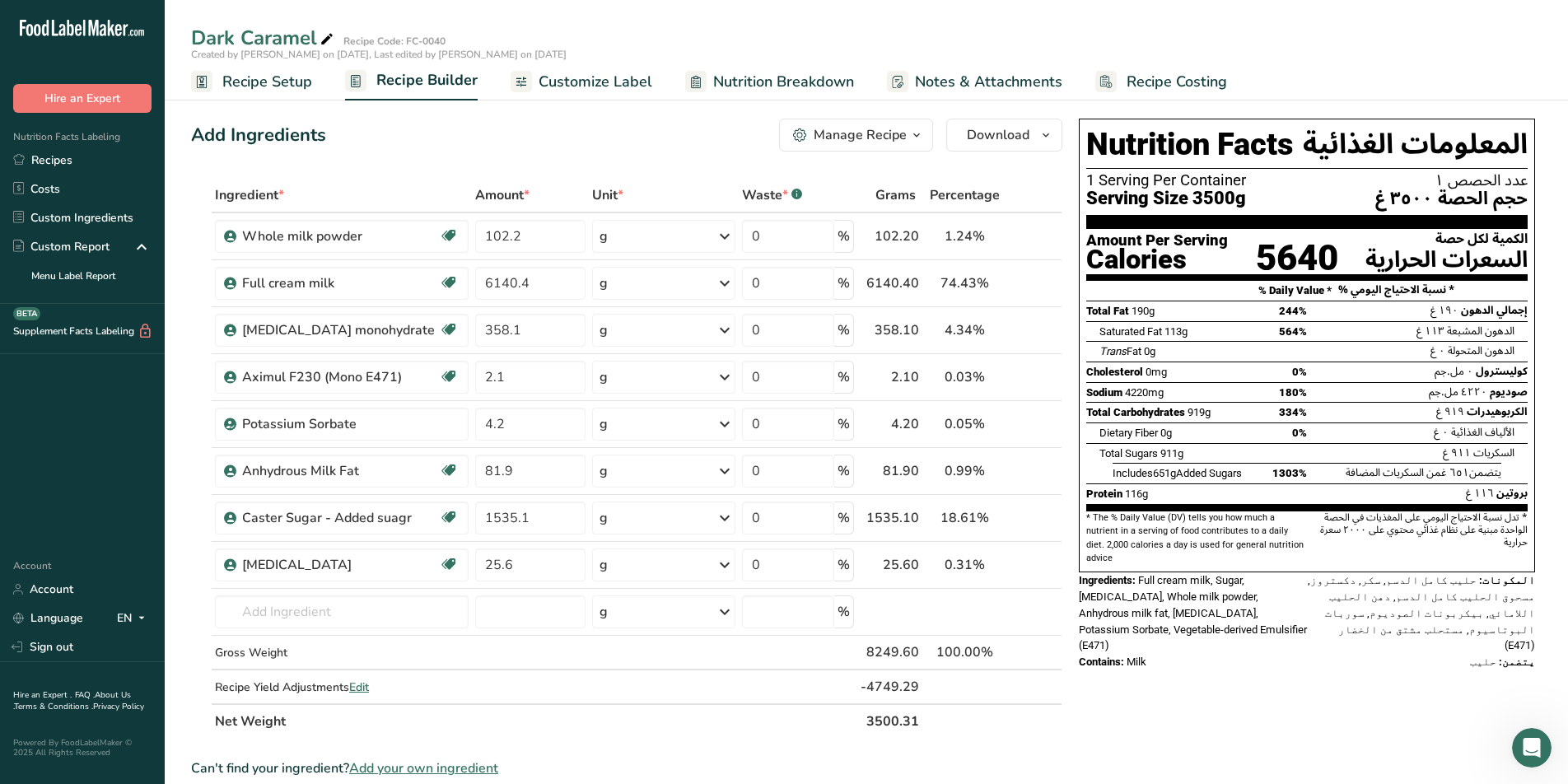 click on "Customize Label" at bounding box center [595, 82] 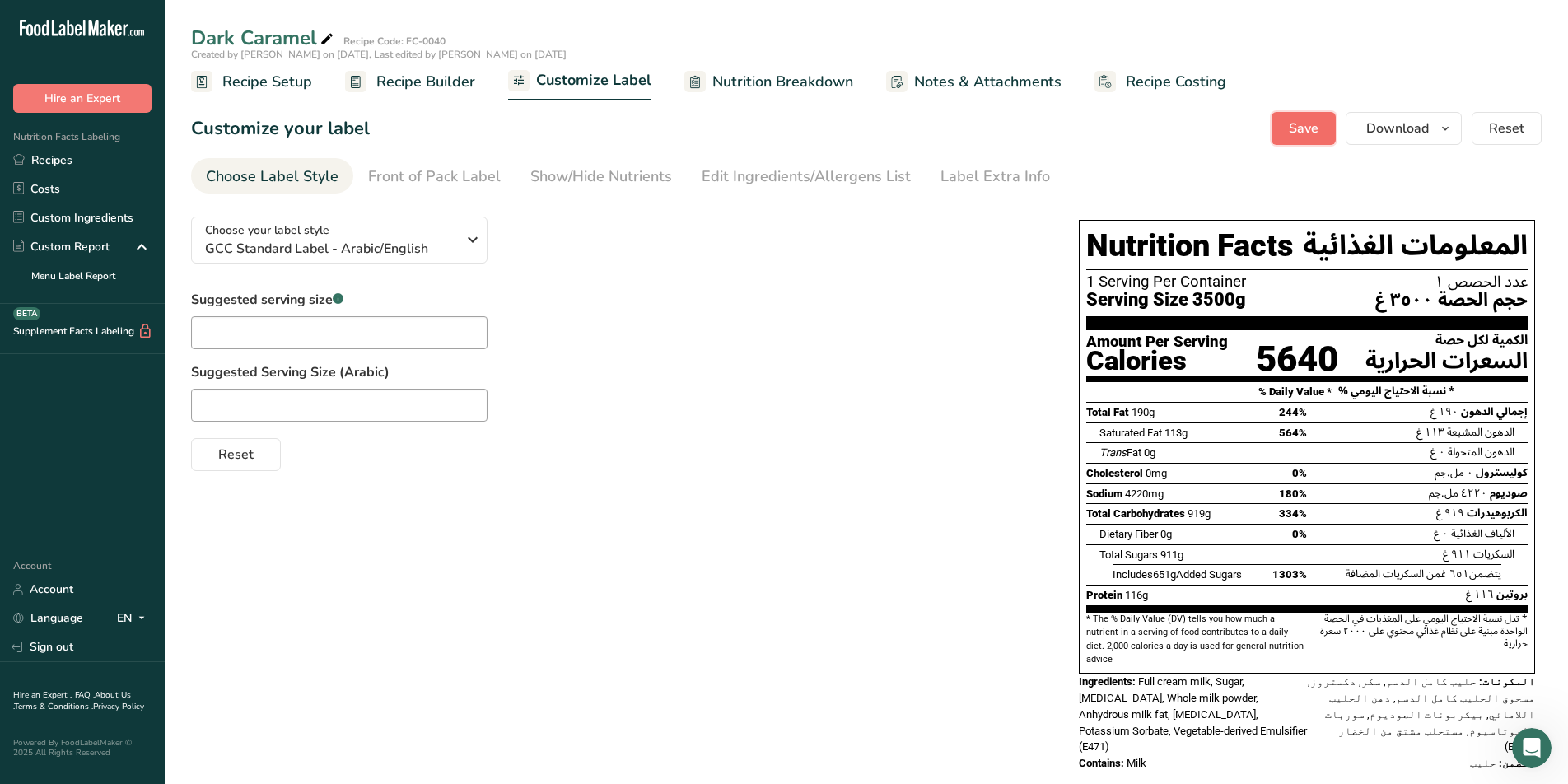 click on "Save" at bounding box center (1304, 128) 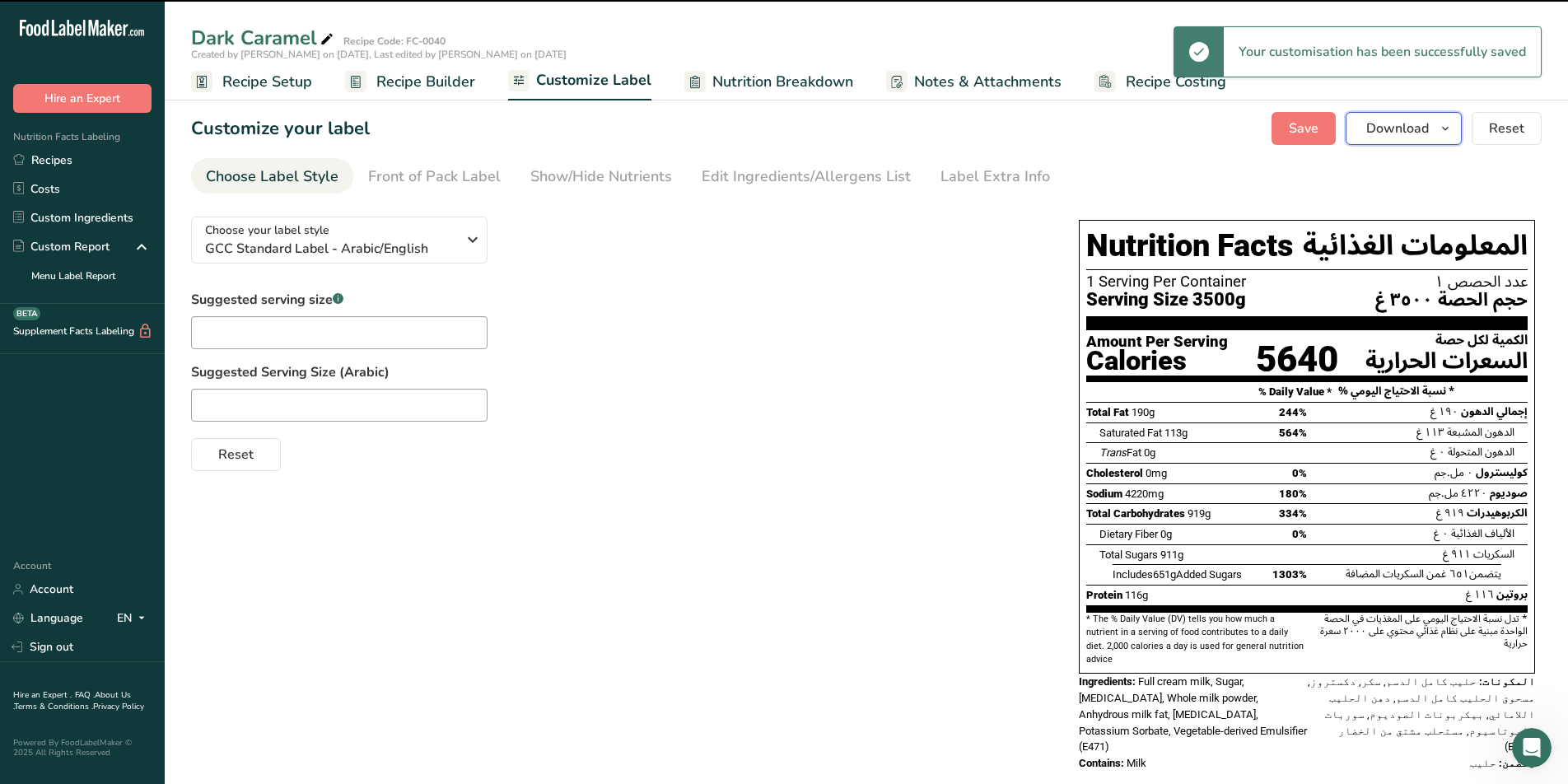 click on "Download" at bounding box center [1398, 128] 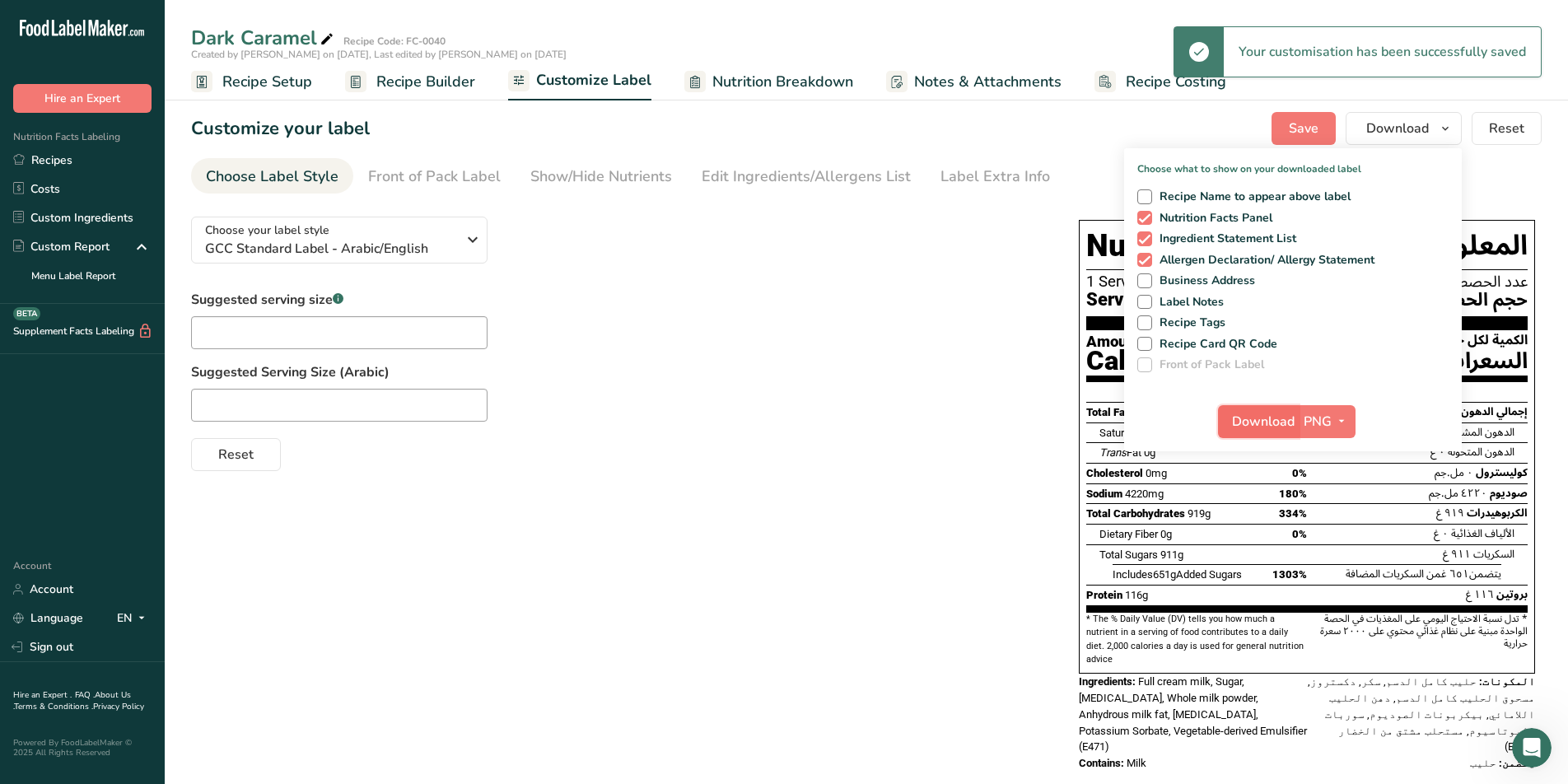 click on "Download" at bounding box center [1263, 422] 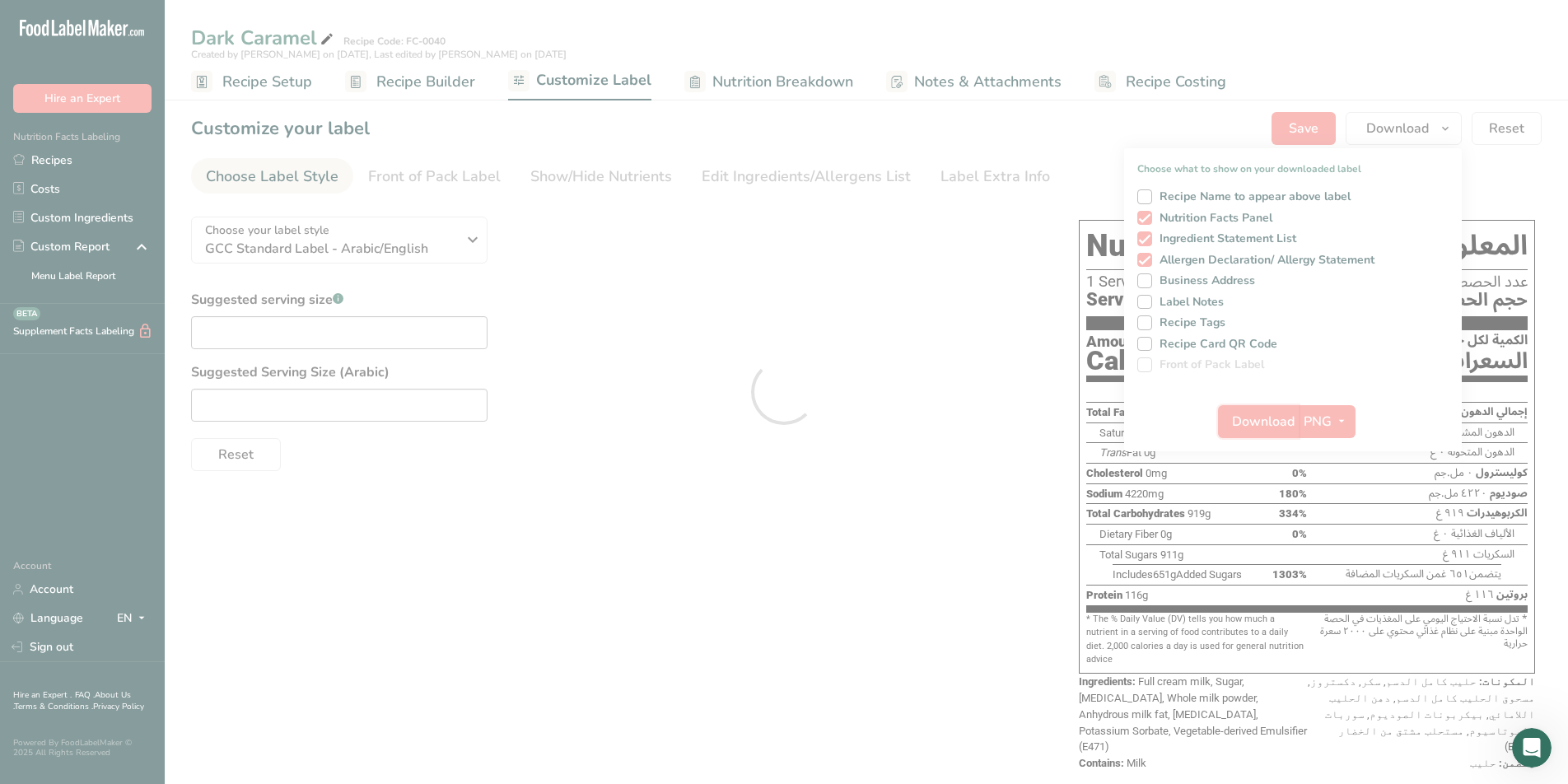 scroll, scrollTop: 0, scrollLeft: 0, axis: both 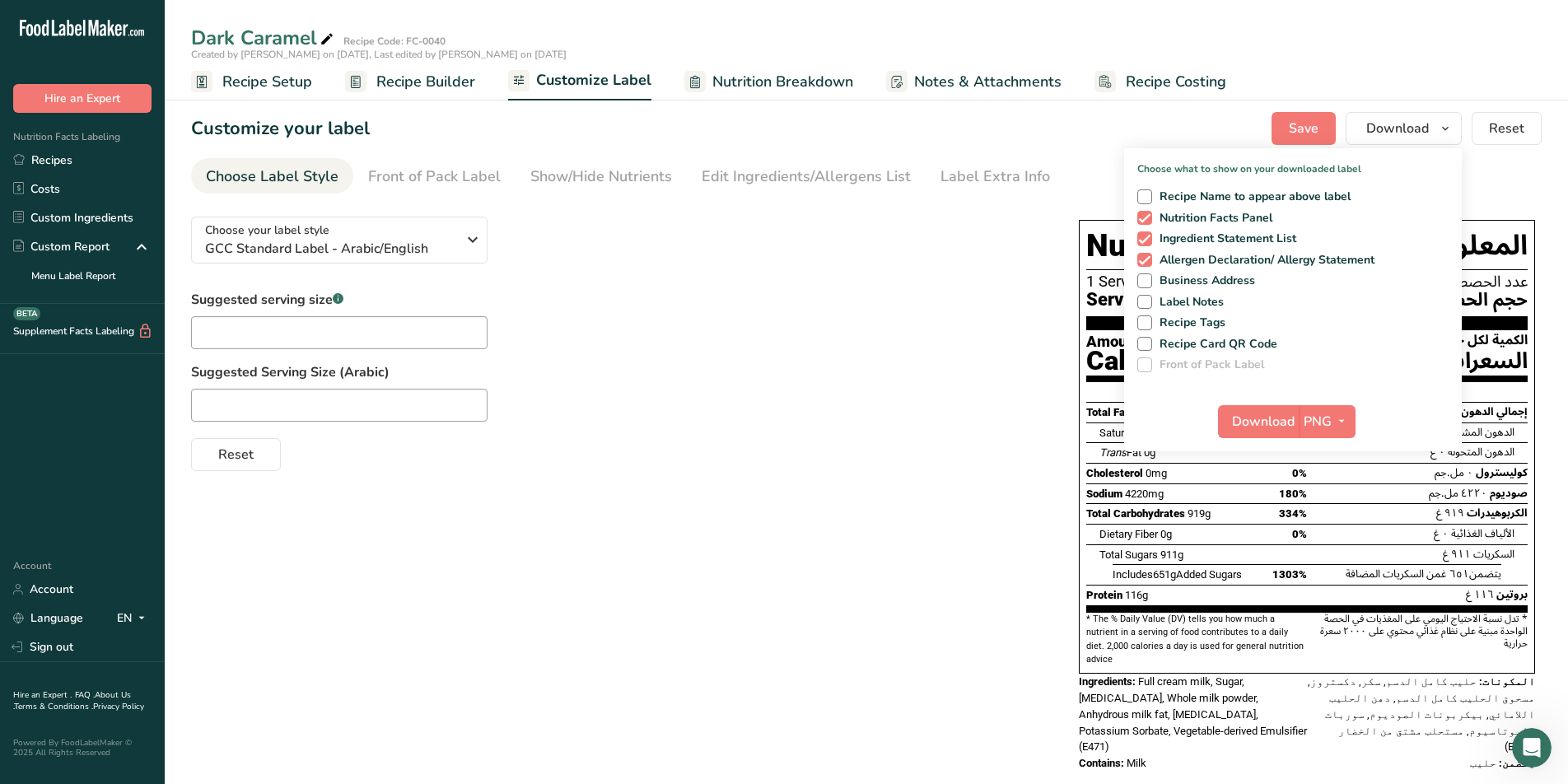 click at bounding box center (618, 405) 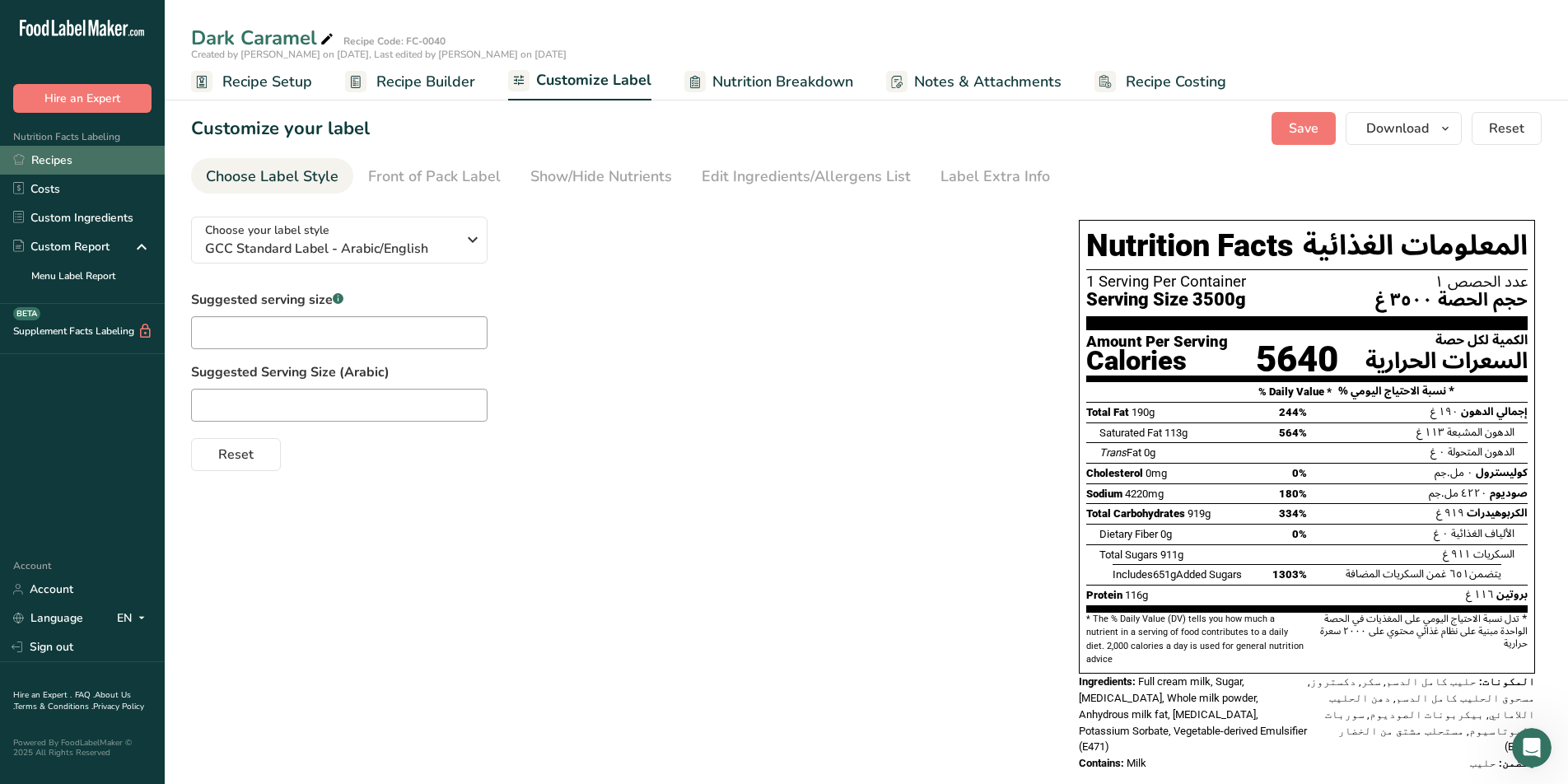 click on "Recipes" at bounding box center [82, 160] 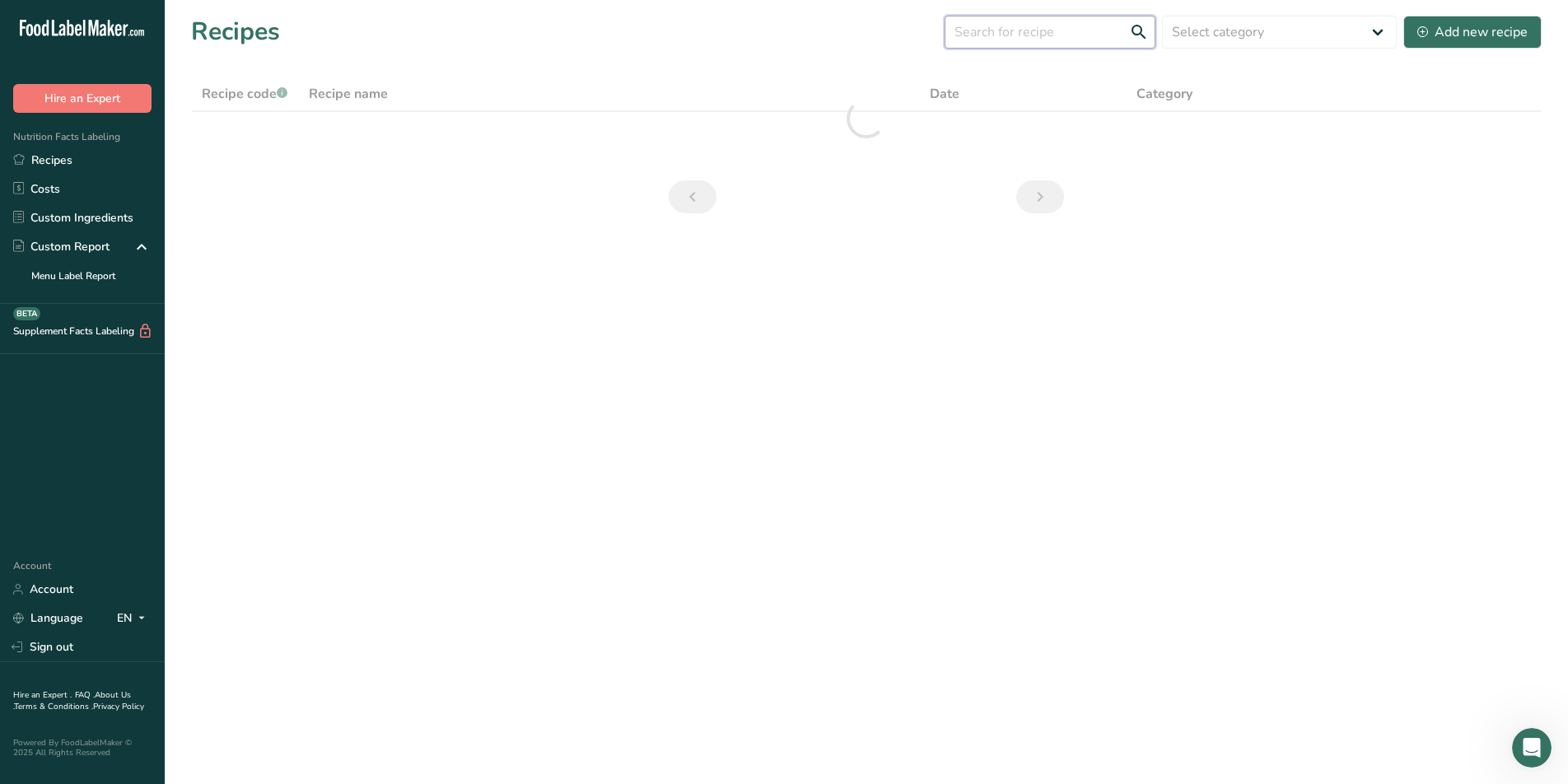 click at bounding box center (1050, 32) 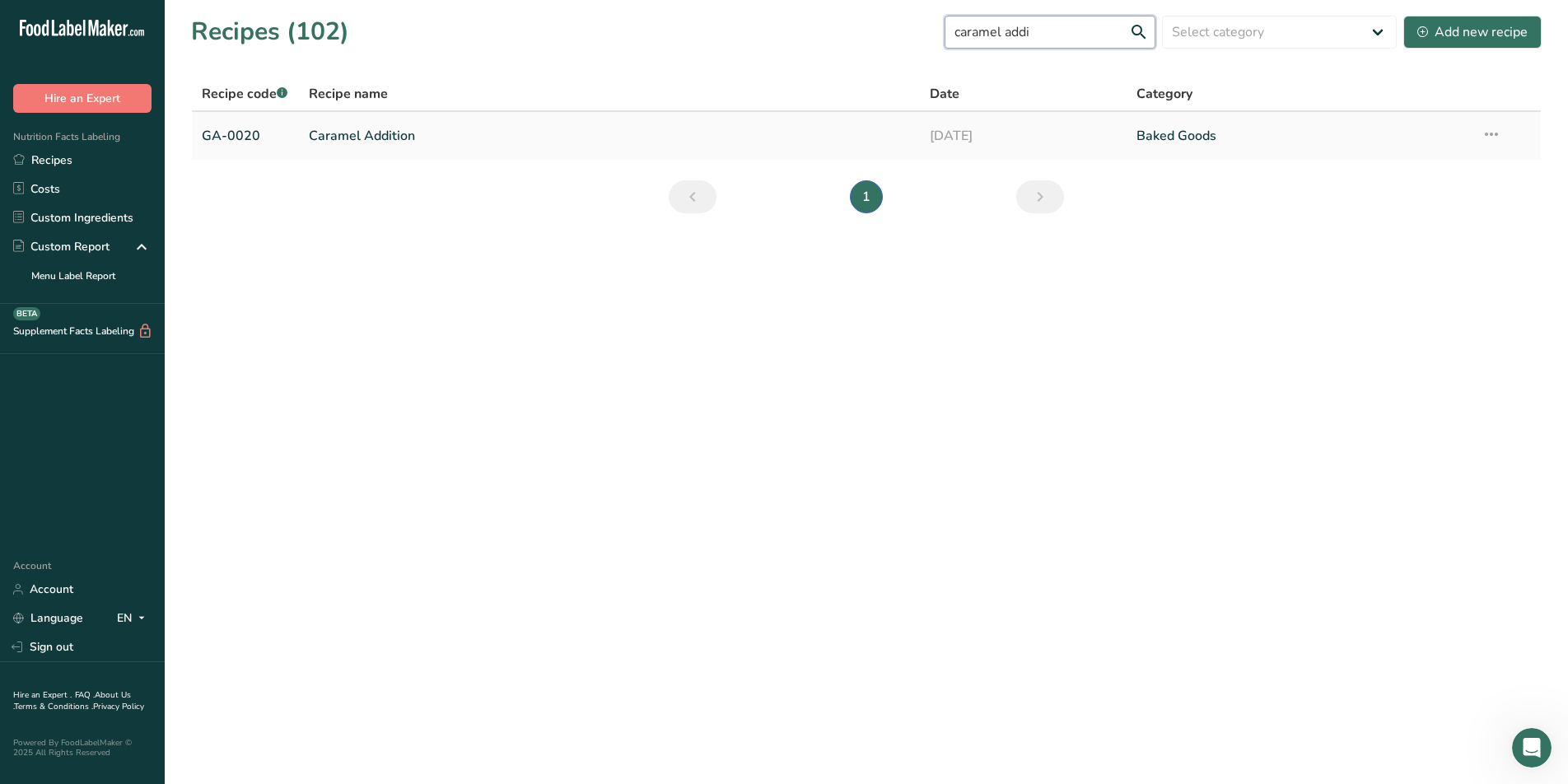 type on "caramel addi" 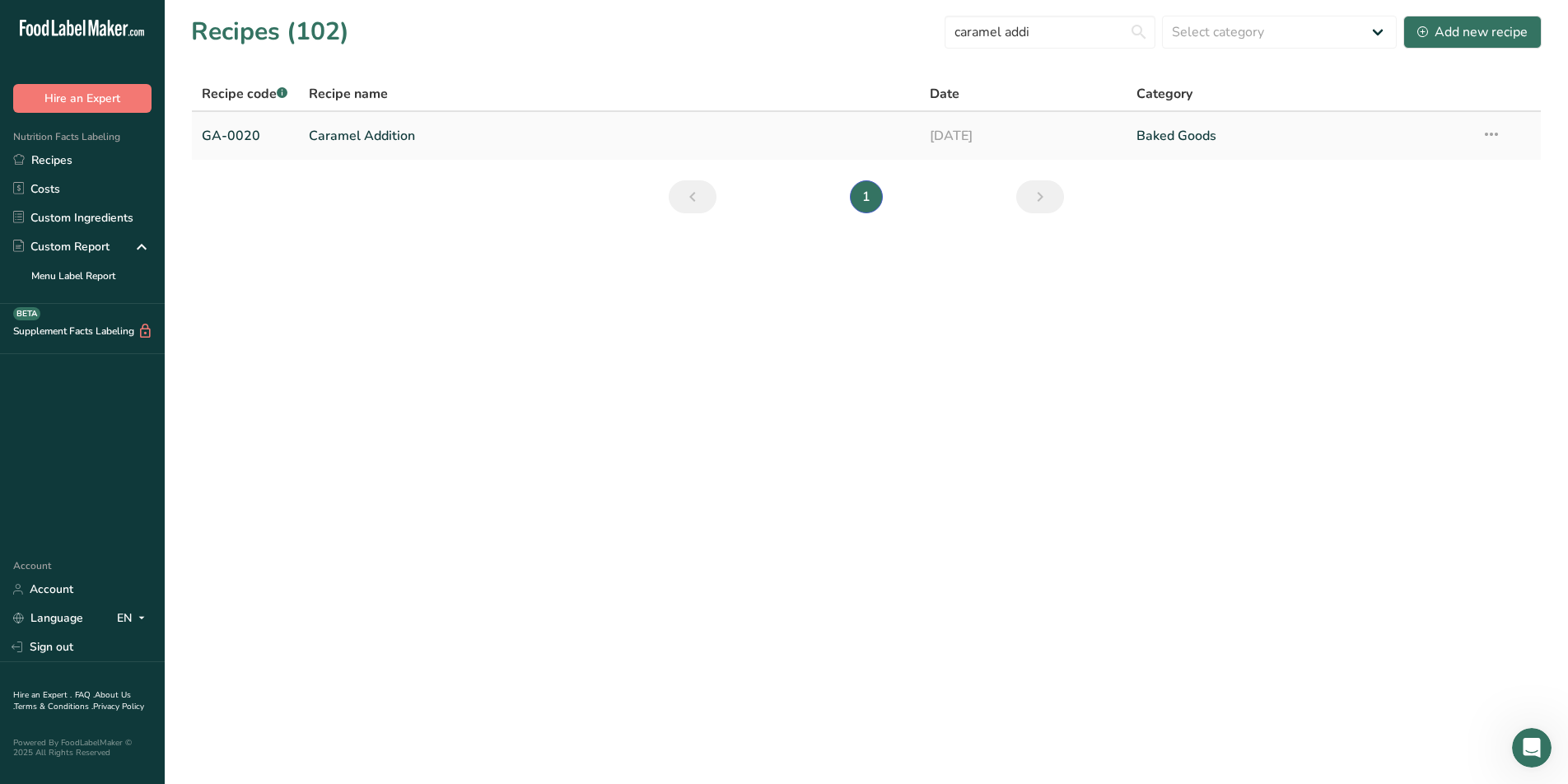 click on "Caramel Addition" at bounding box center [609, 136] 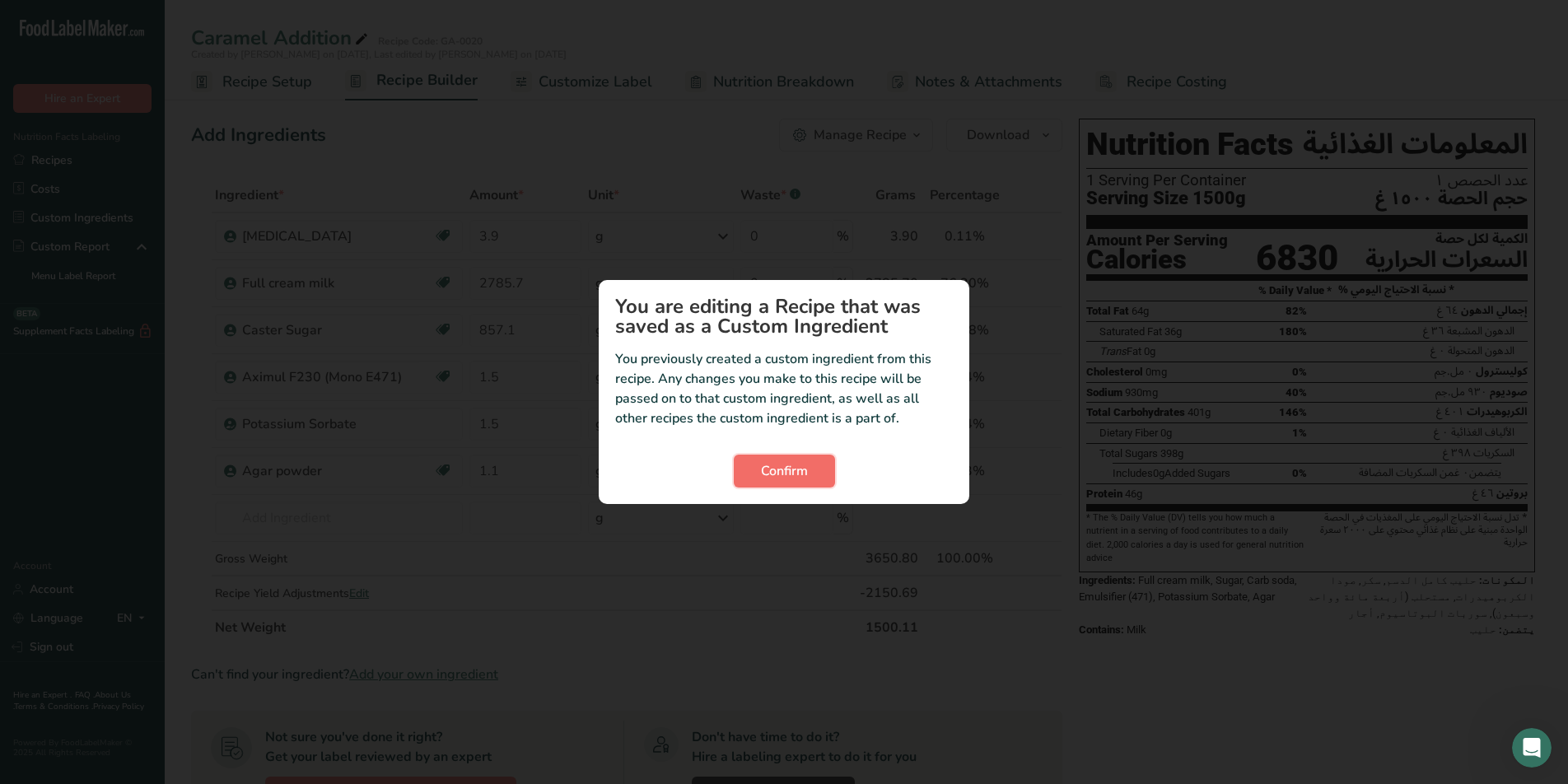 click on "Confirm" at bounding box center (784, 471) 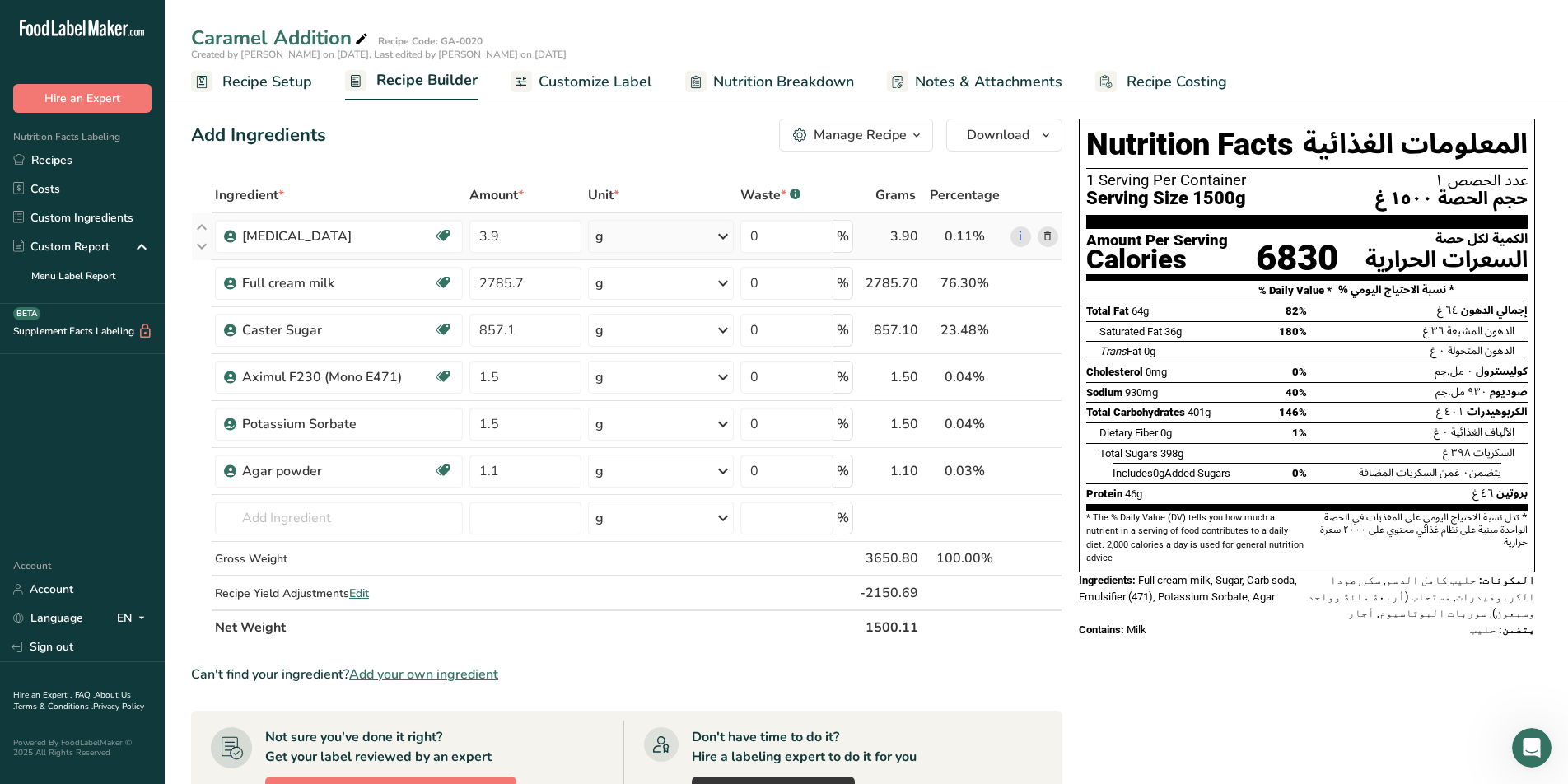 click at bounding box center (1048, 236) 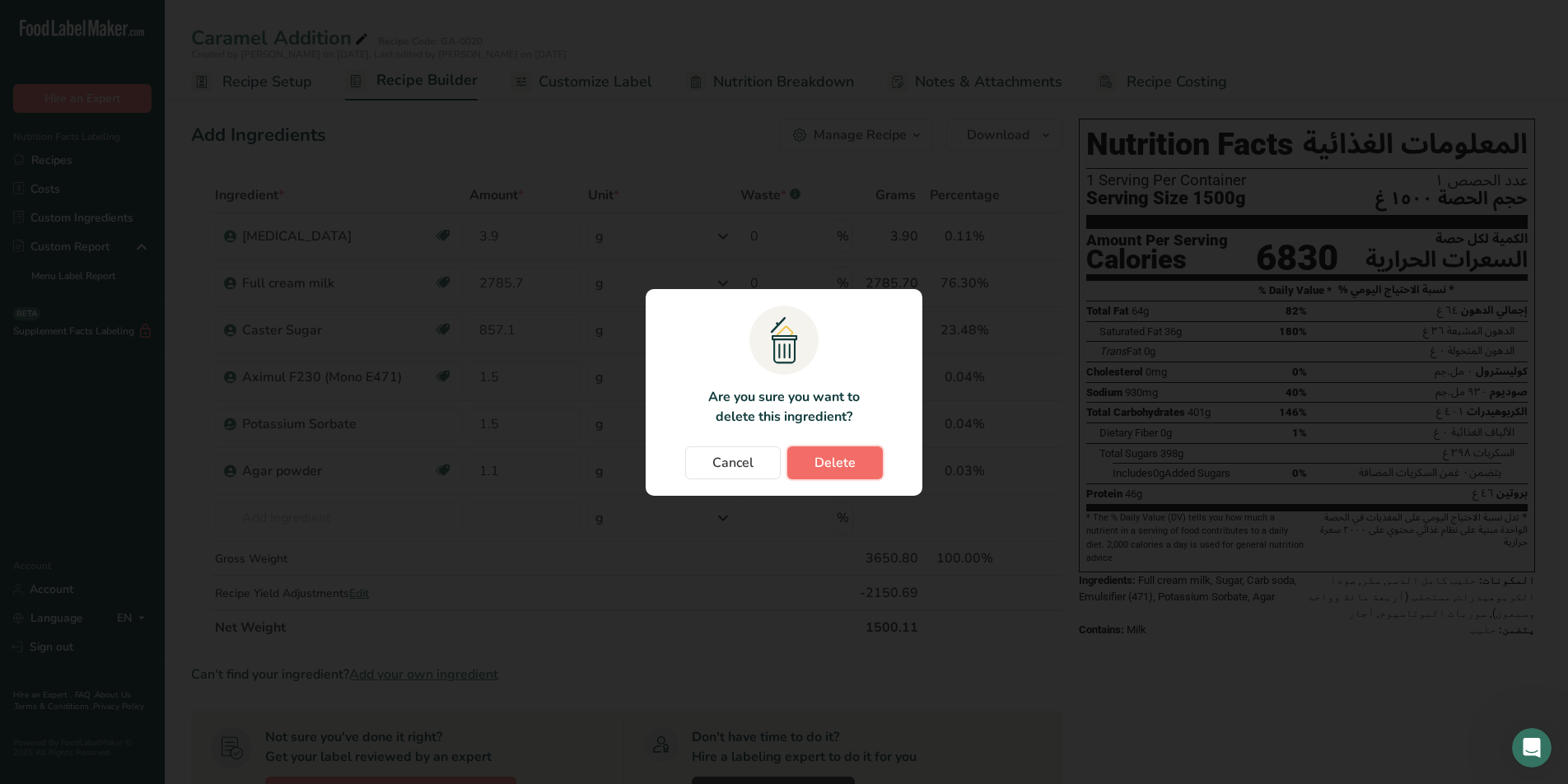 click on "Delete" at bounding box center [835, 463] 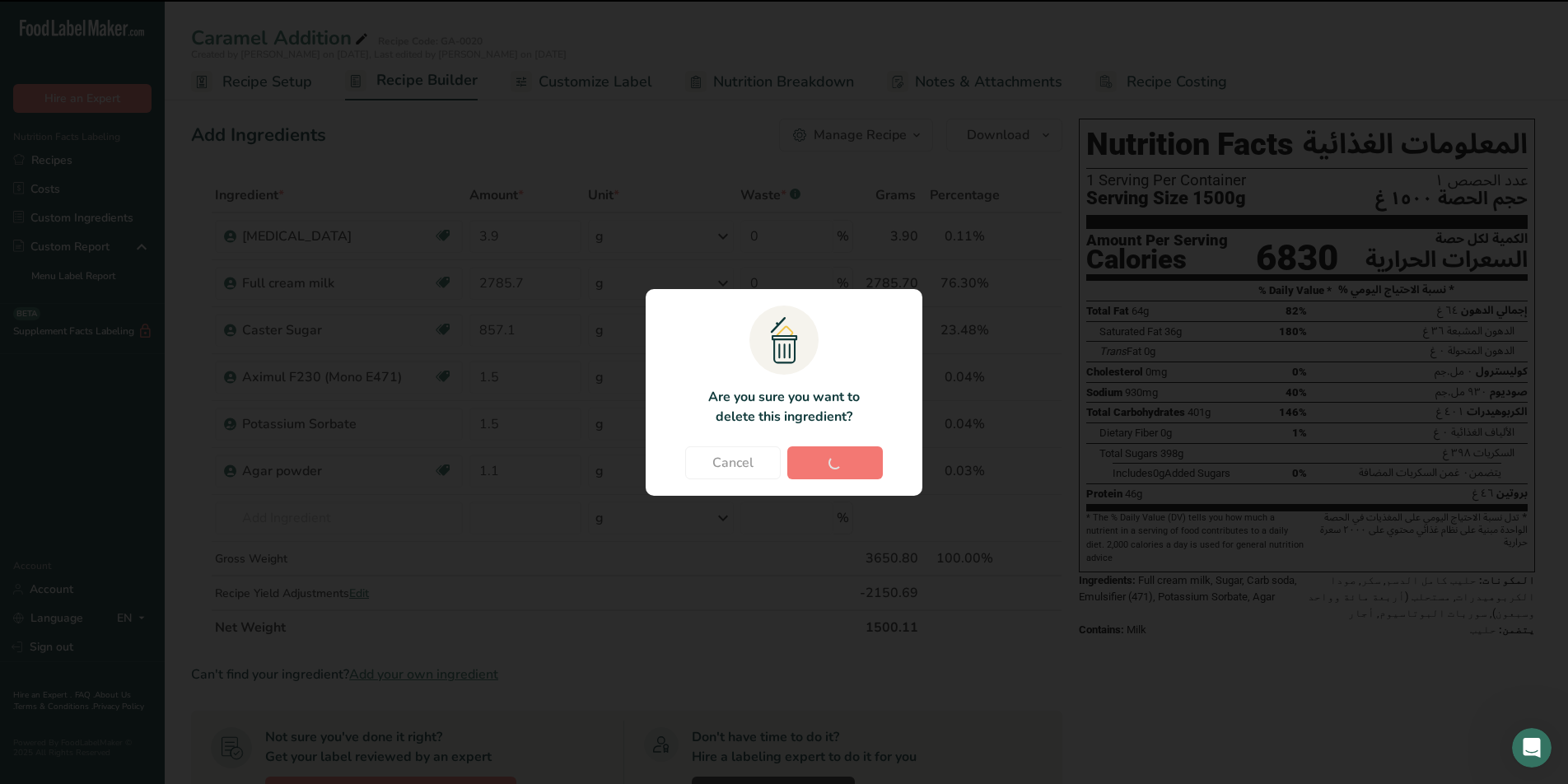 type on "2785.7" 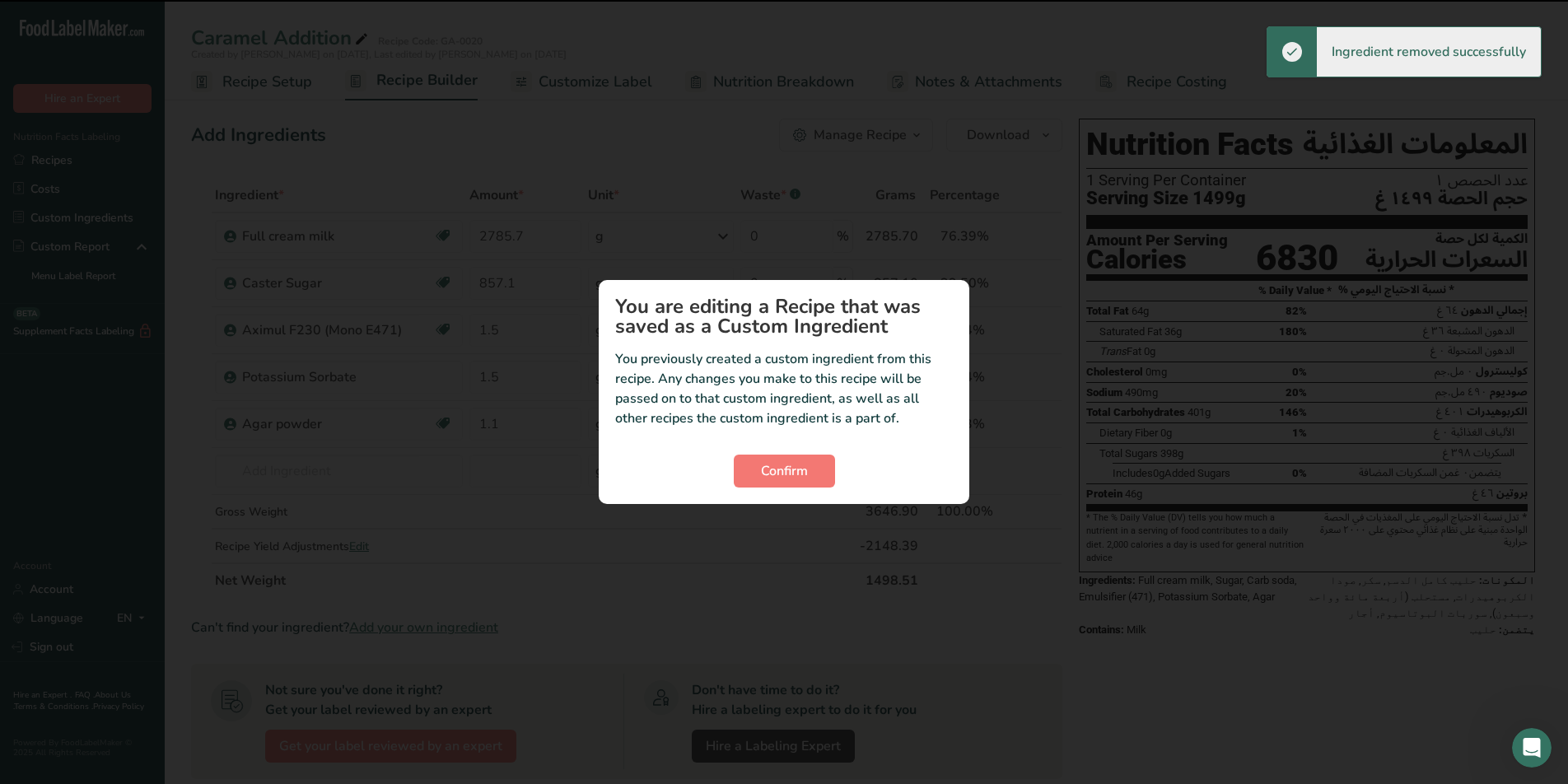 click at bounding box center [784, 392] 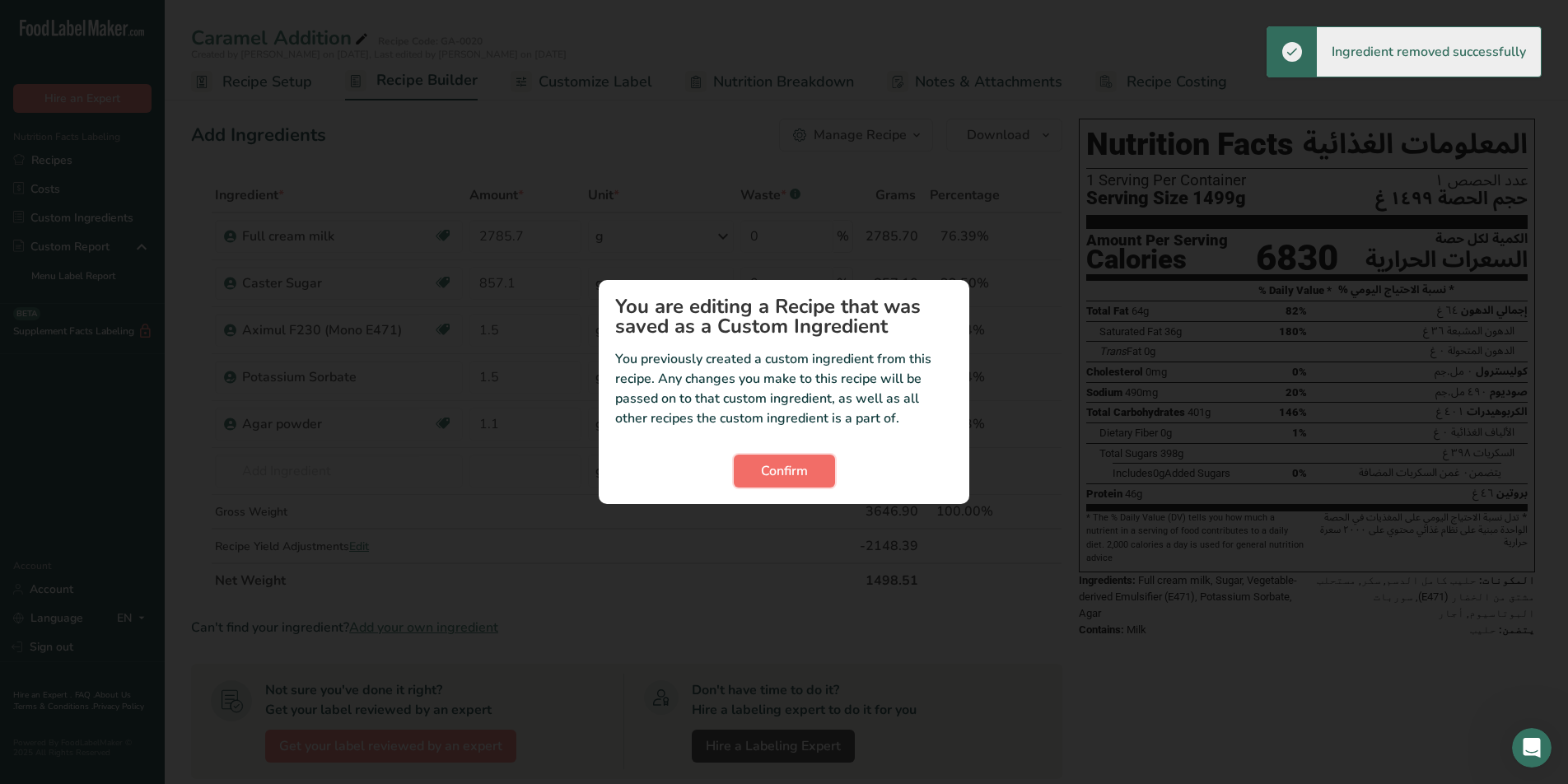 click on "Confirm" at bounding box center [784, 471] 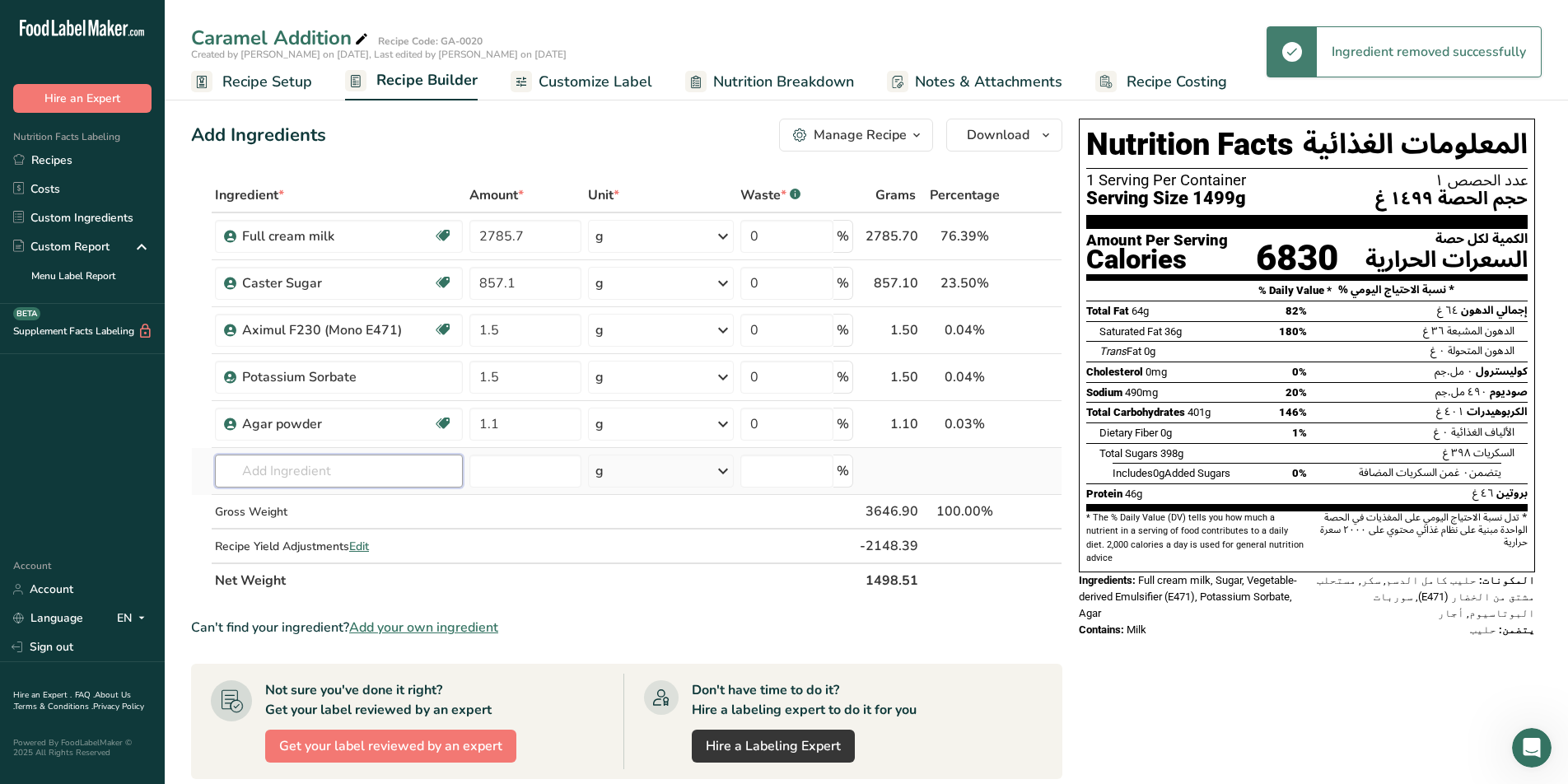 click at bounding box center [338, 471] 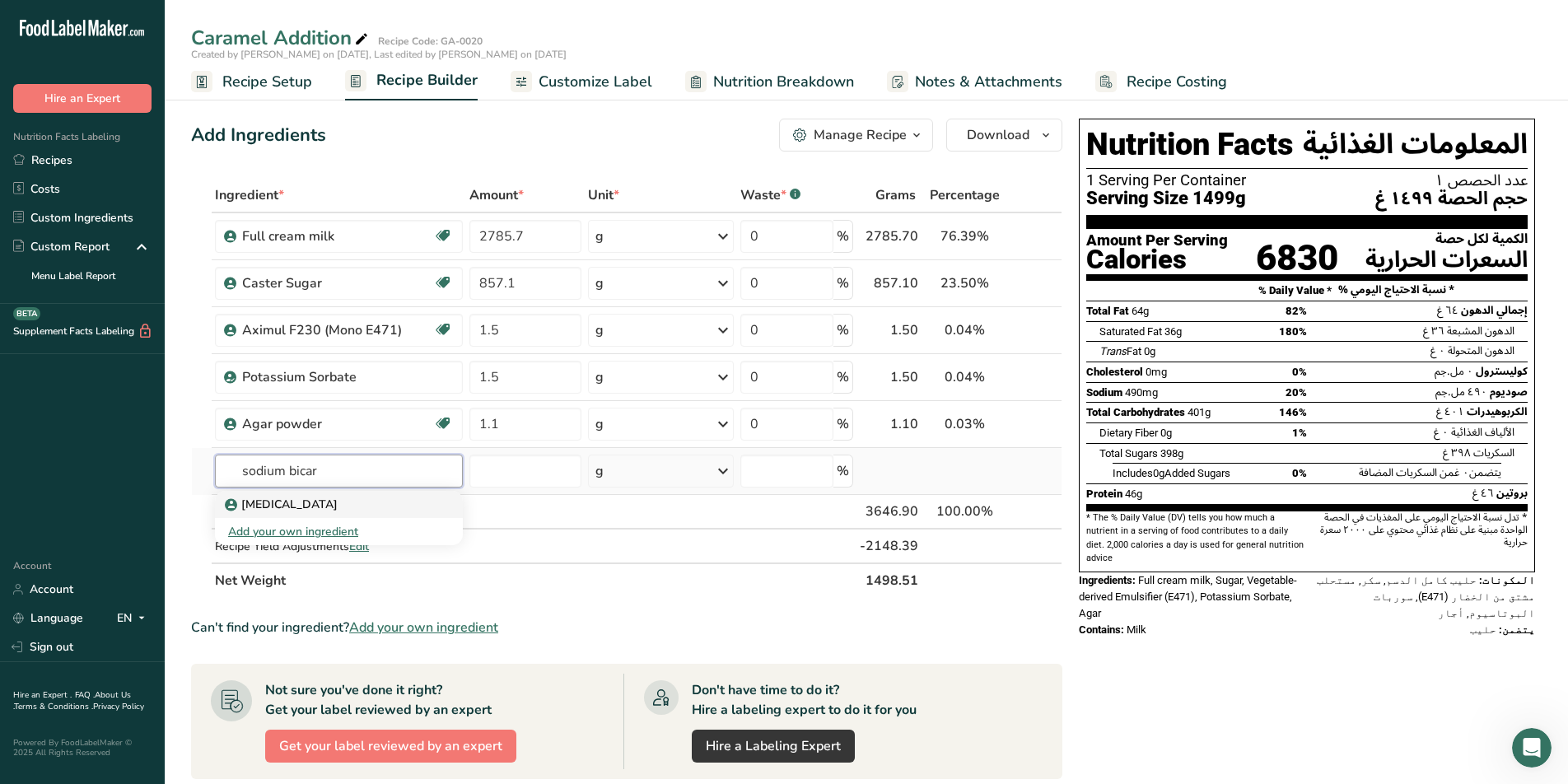 type on "[MEDICAL_DATA]" 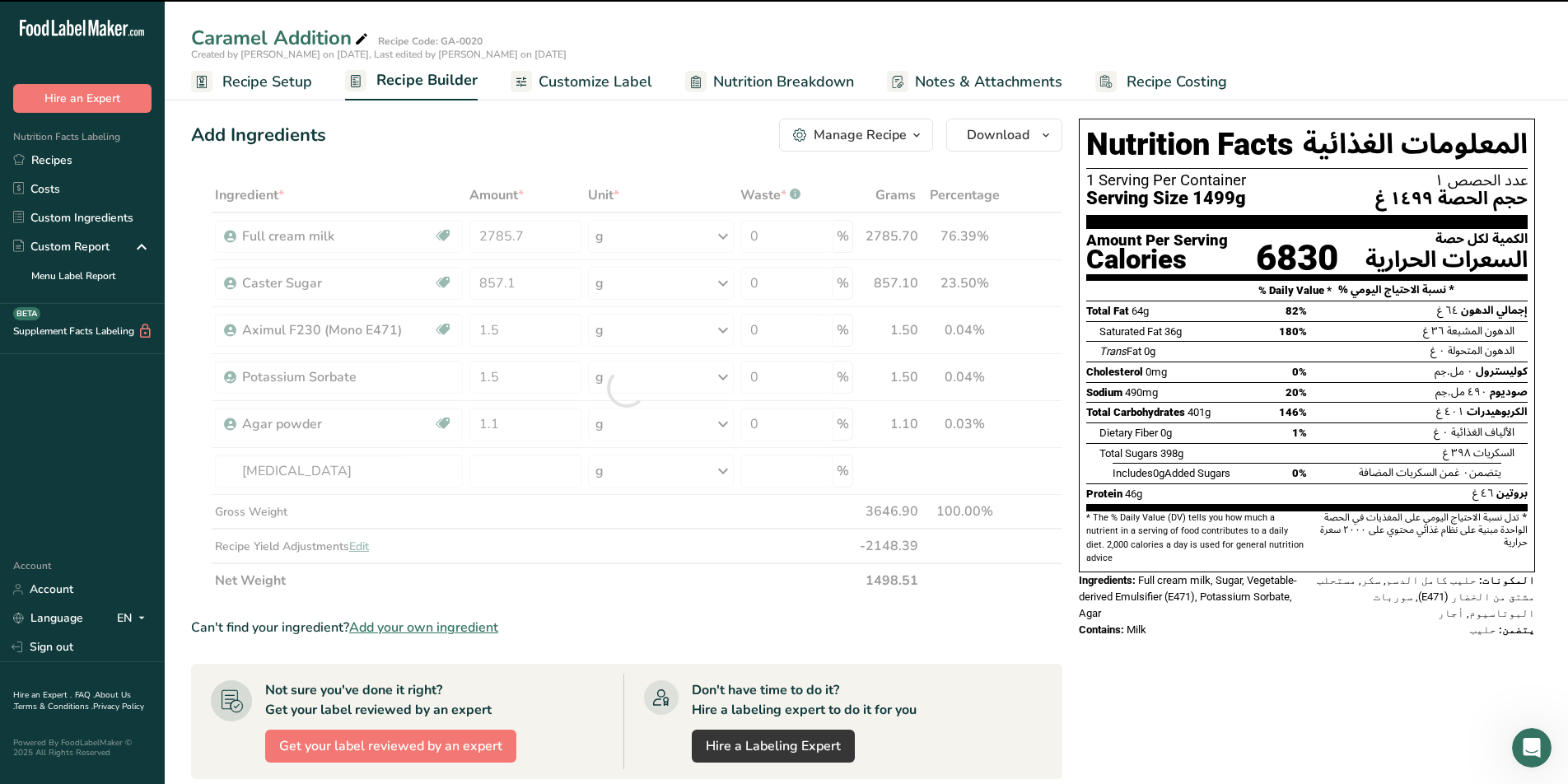 type on "0" 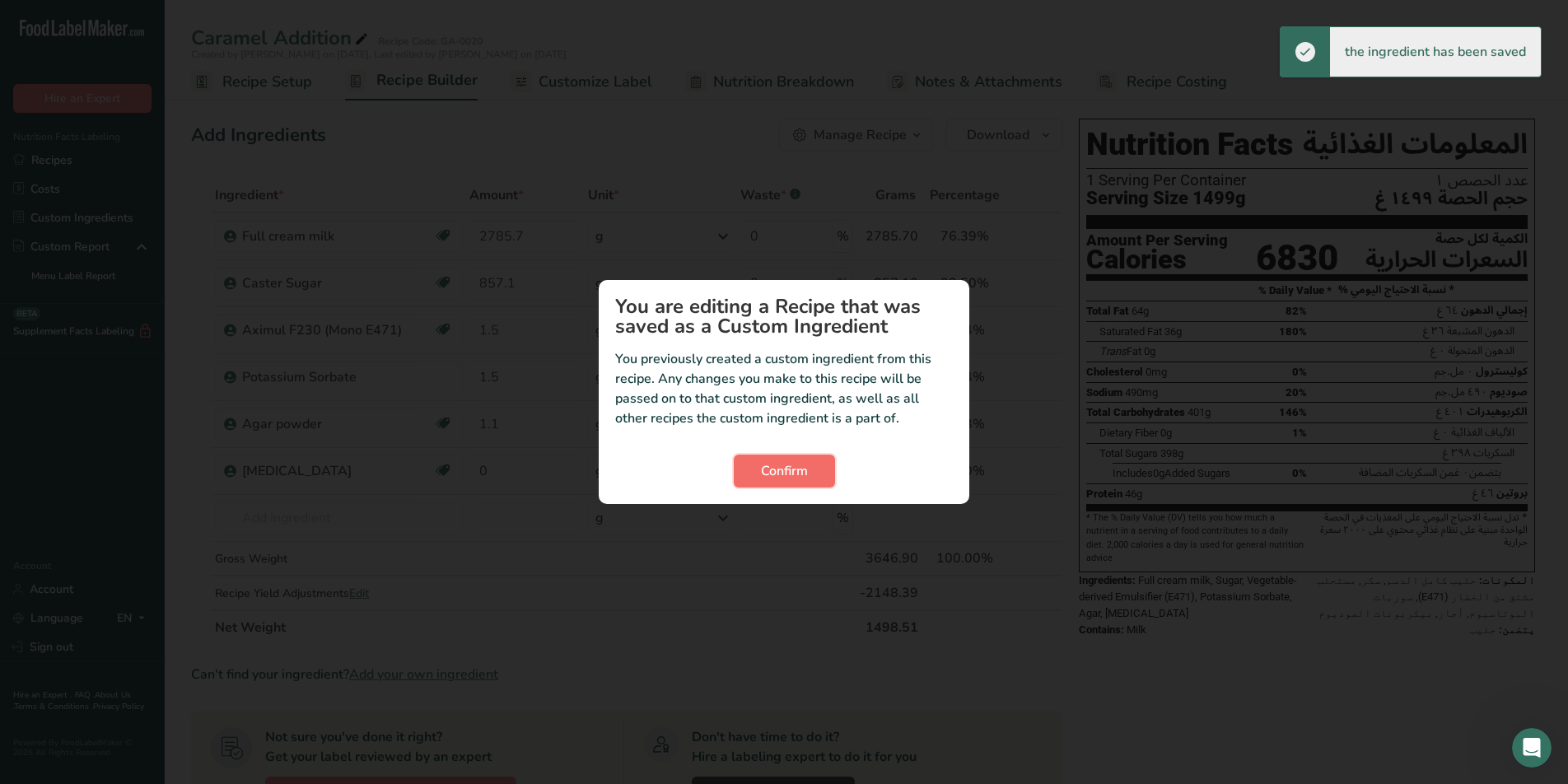 click on "Confirm" at bounding box center [784, 471] 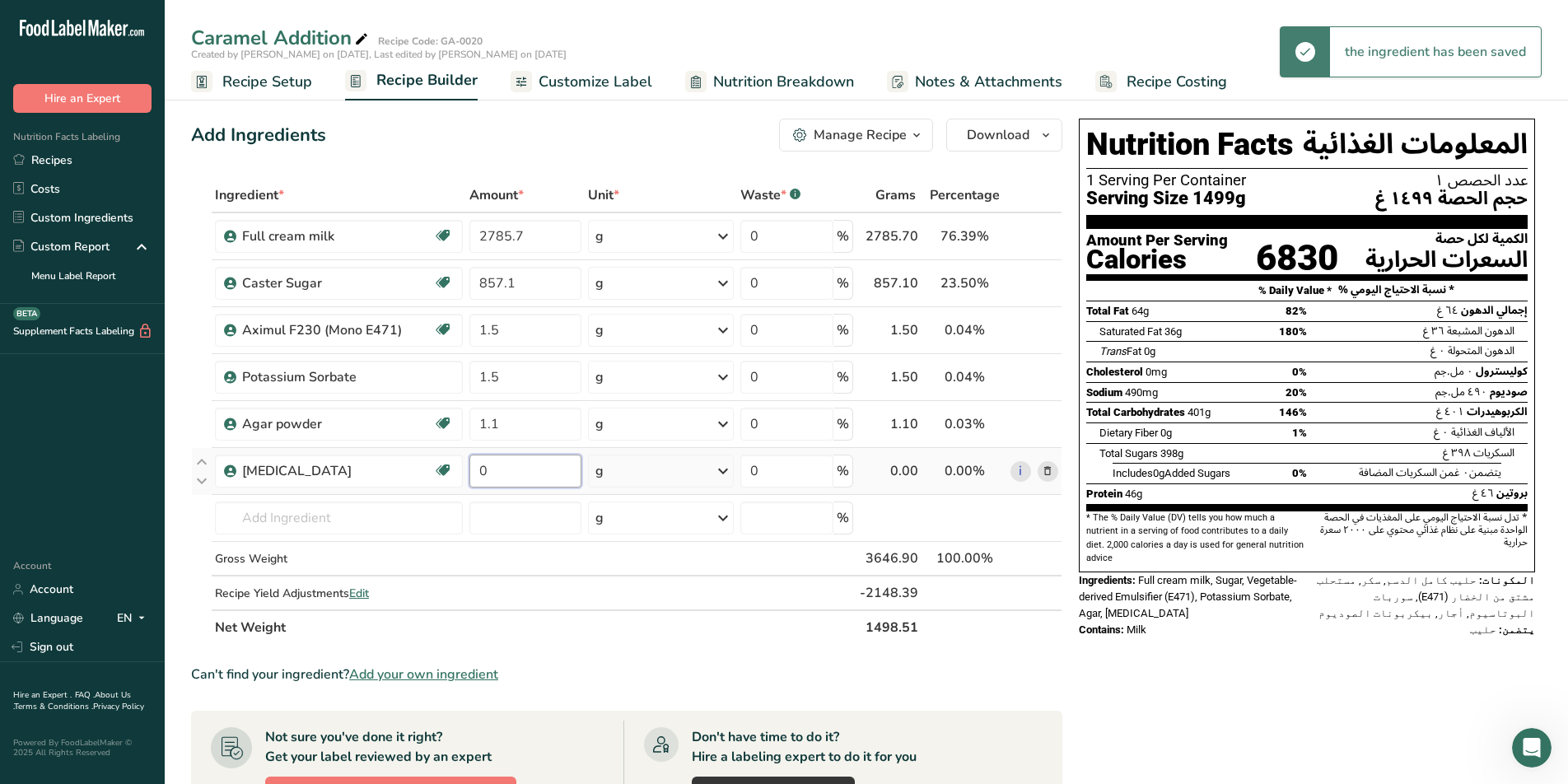 click on "0" at bounding box center (525, 471) 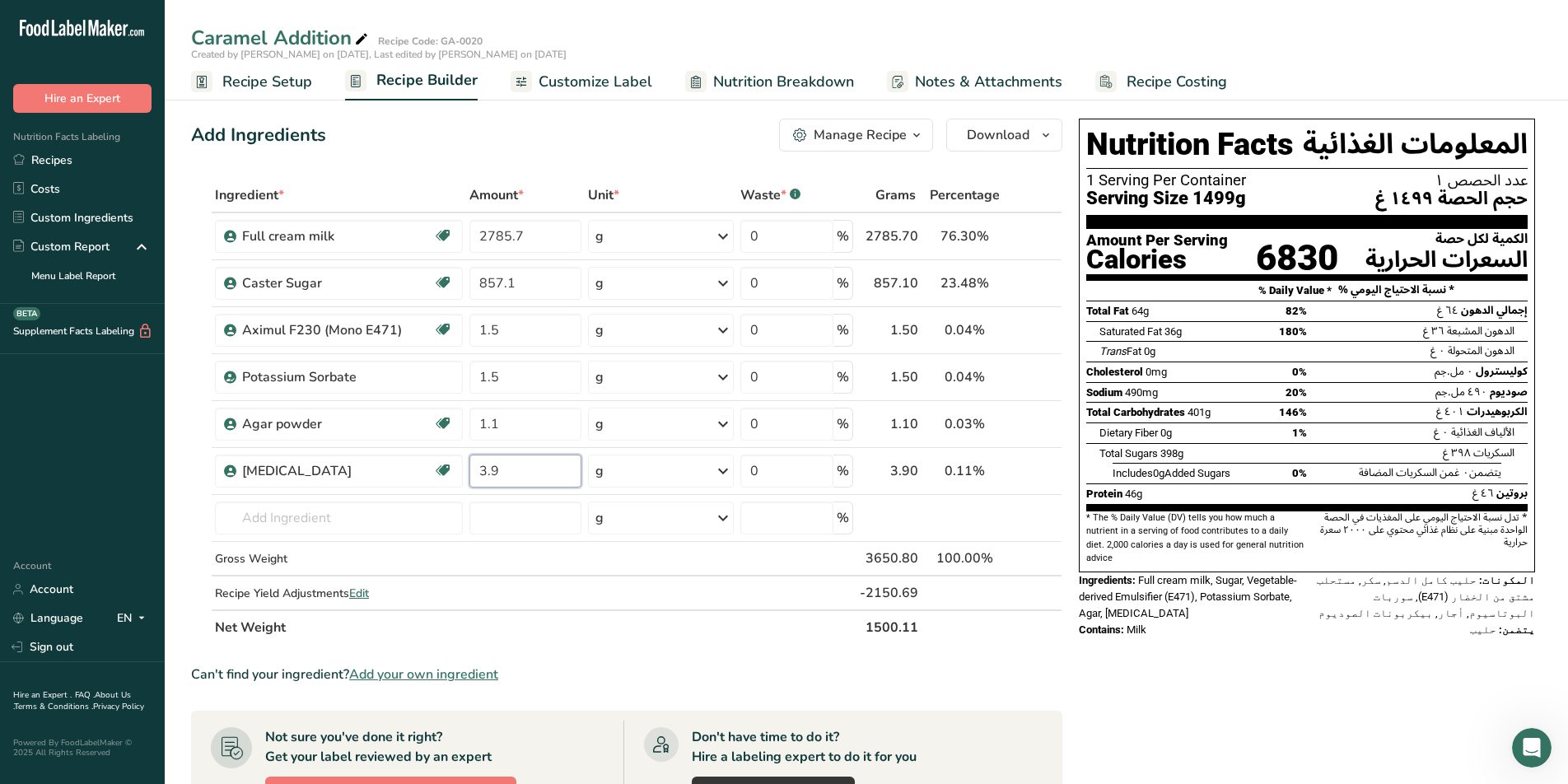 type on "3.9" 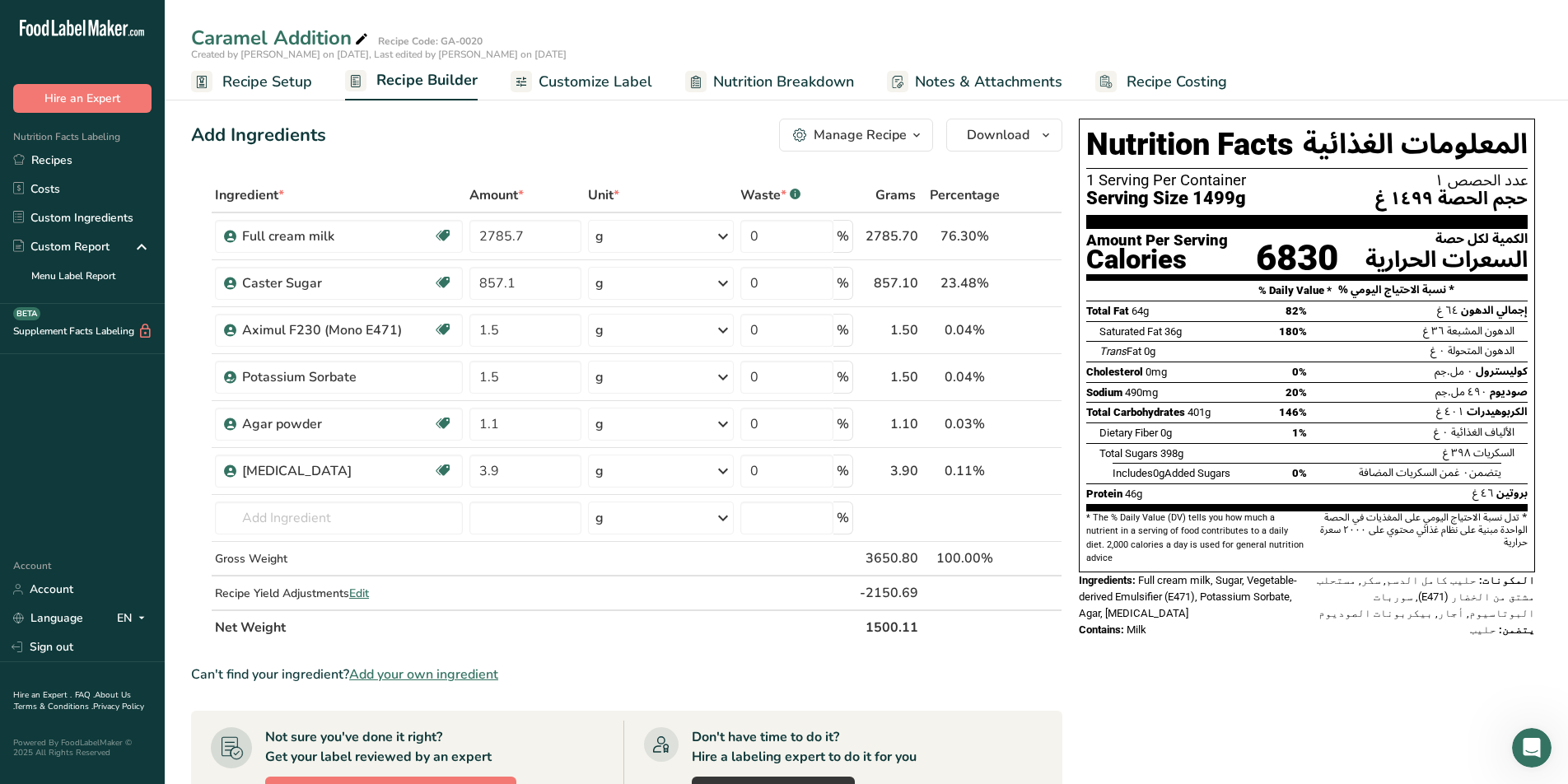 click on "Nutrition Facts
المعلومات الغذائية
1 Serving Per Container
عدد الحصص ١
Serving Size
1499g
حجم الحصة
١٤٩٩ غ
Amount Per Serving
Calories
6830
الكمية لكل حصة
السعرات الحرارية
% Daily Value *
% نسبة الاحتياج اليومي *
Total Fat
64g
82%
إجمالي الدهون
٦٤ غ
Saturated Fat
36g
180%
Trans  Fat" at bounding box center (1307, 383) 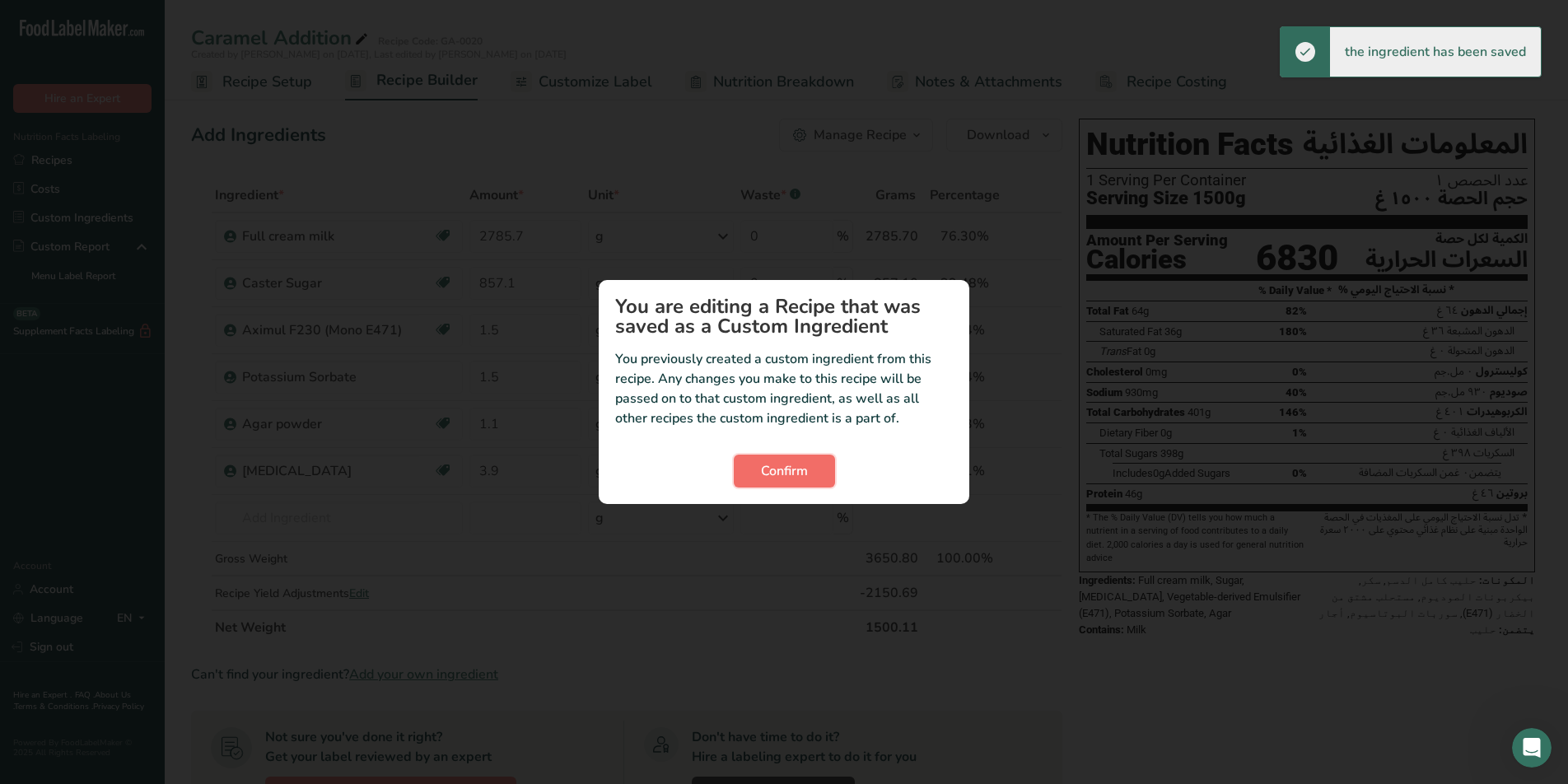 click on "Confirm" at bounding box center [784, 471] 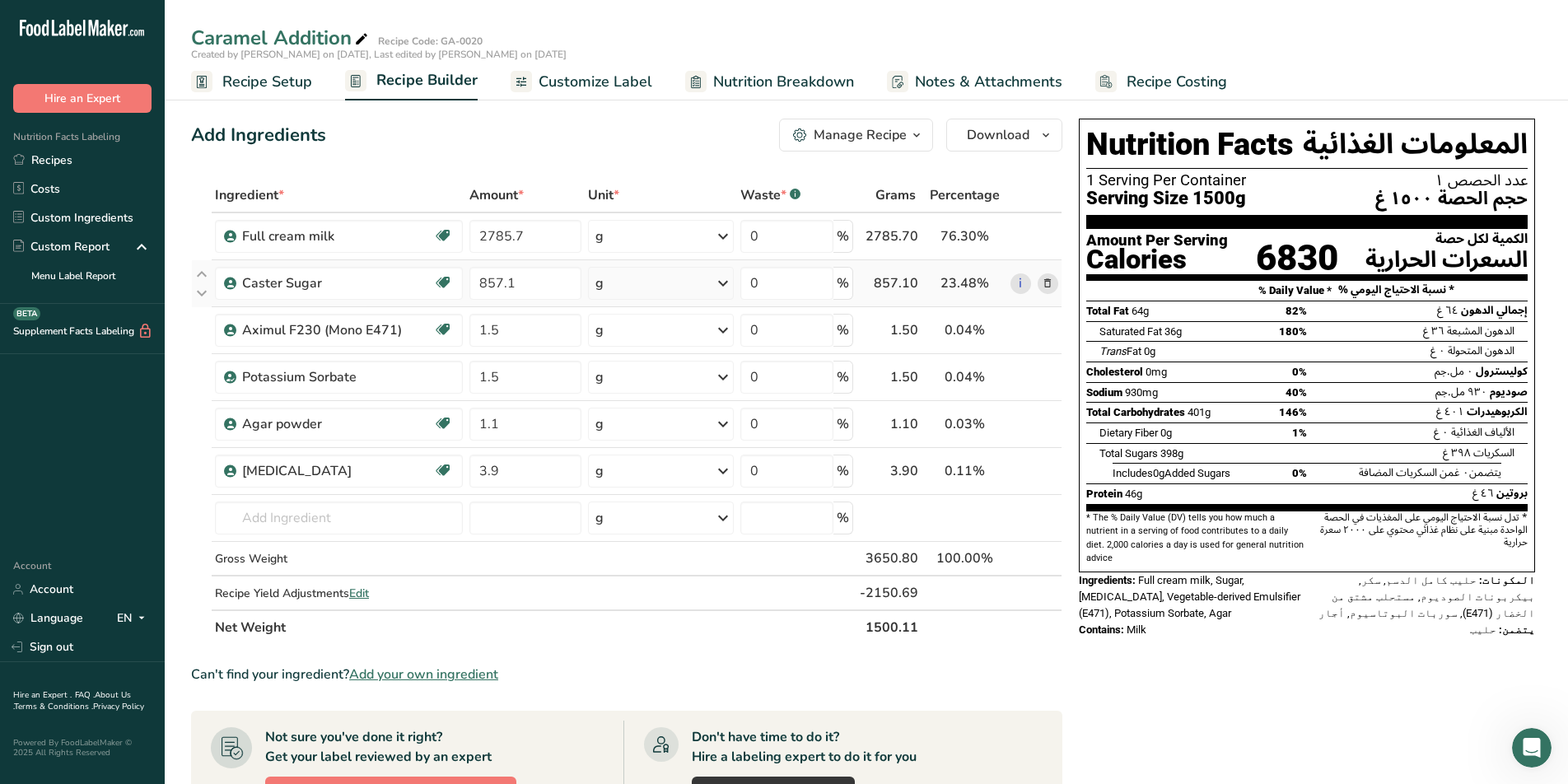 click at bounding box center (1048, 283) 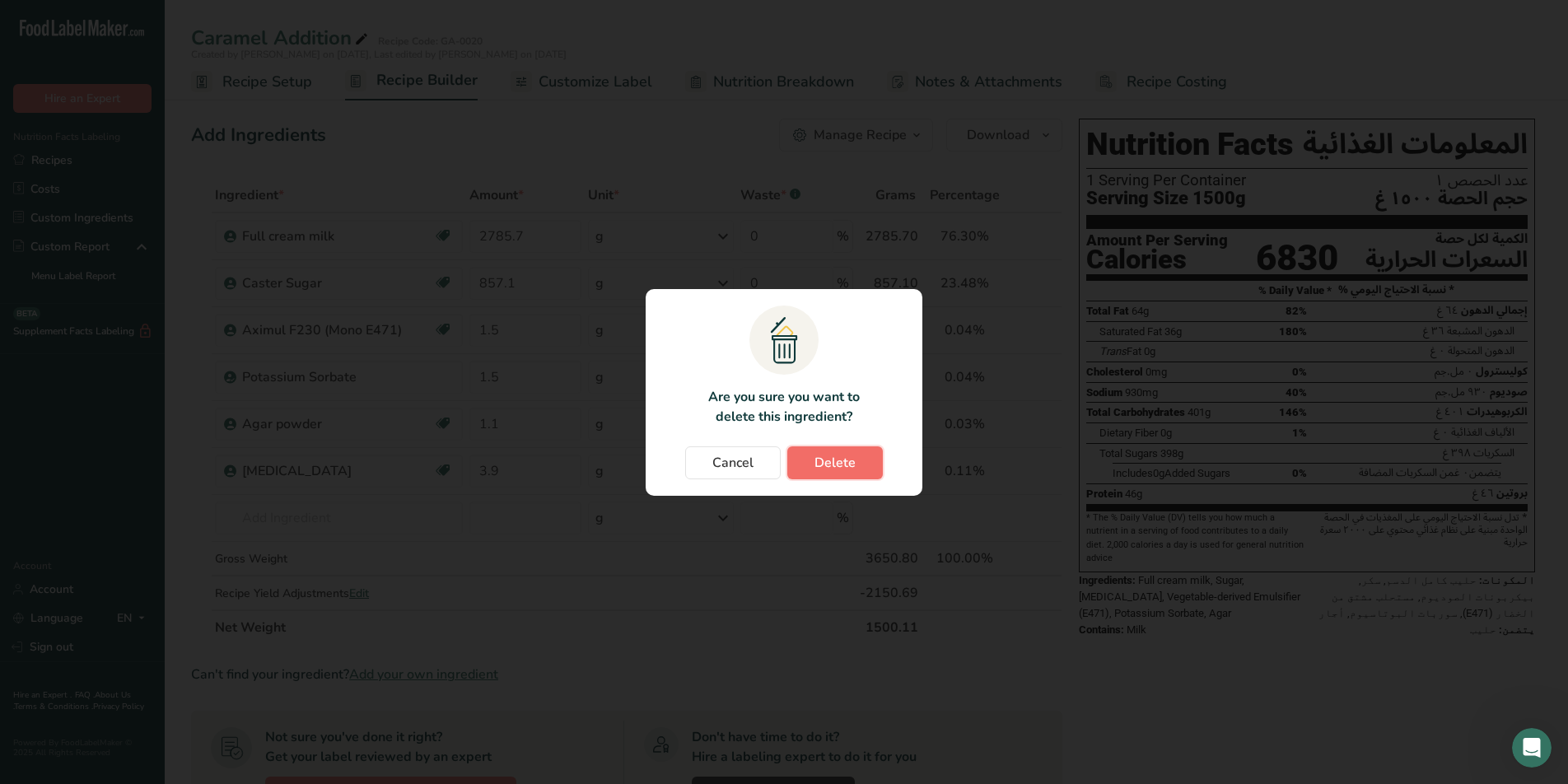 click on "Delete" at bounding box center (835, 463) 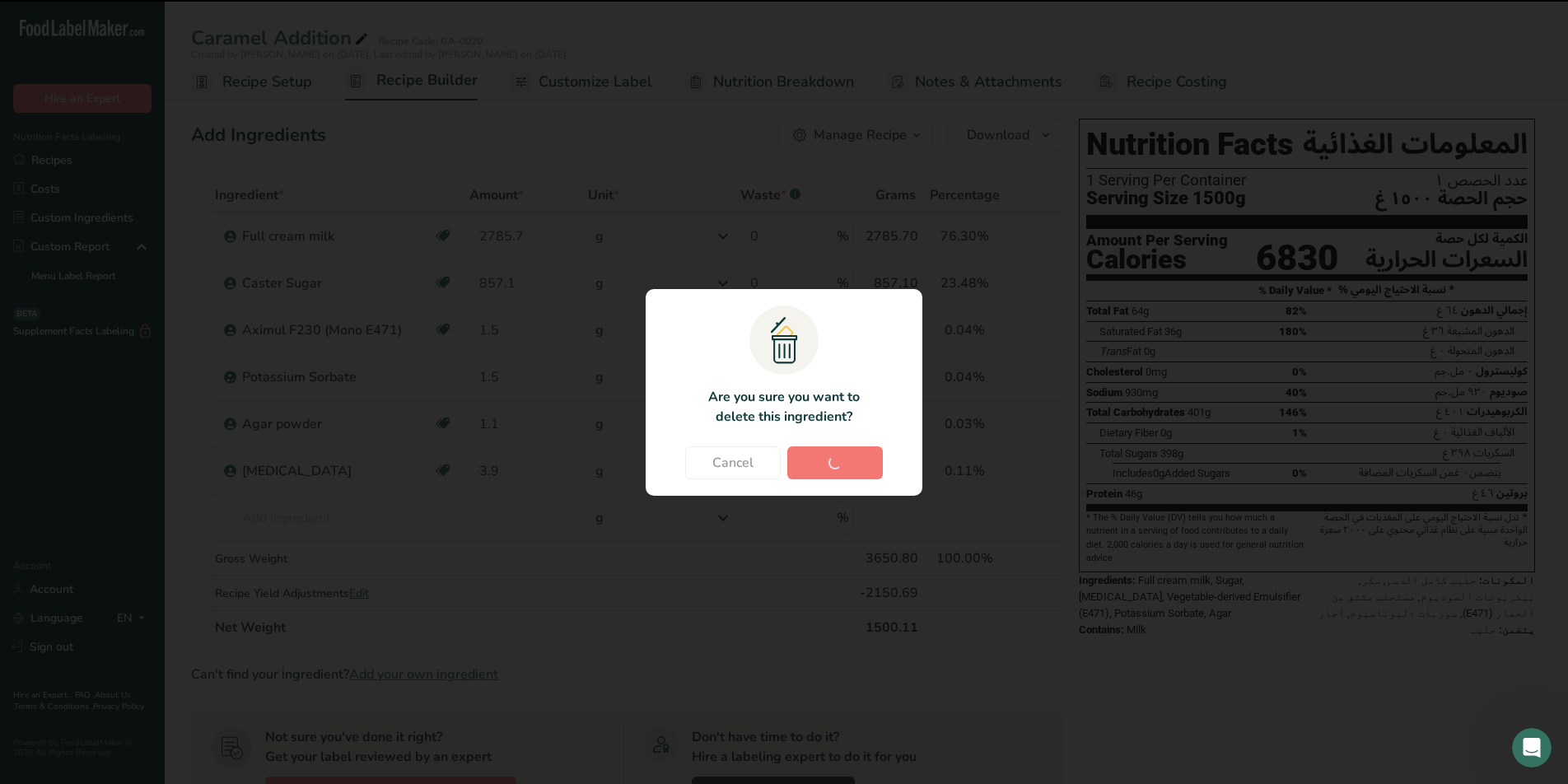 type on "1.5" 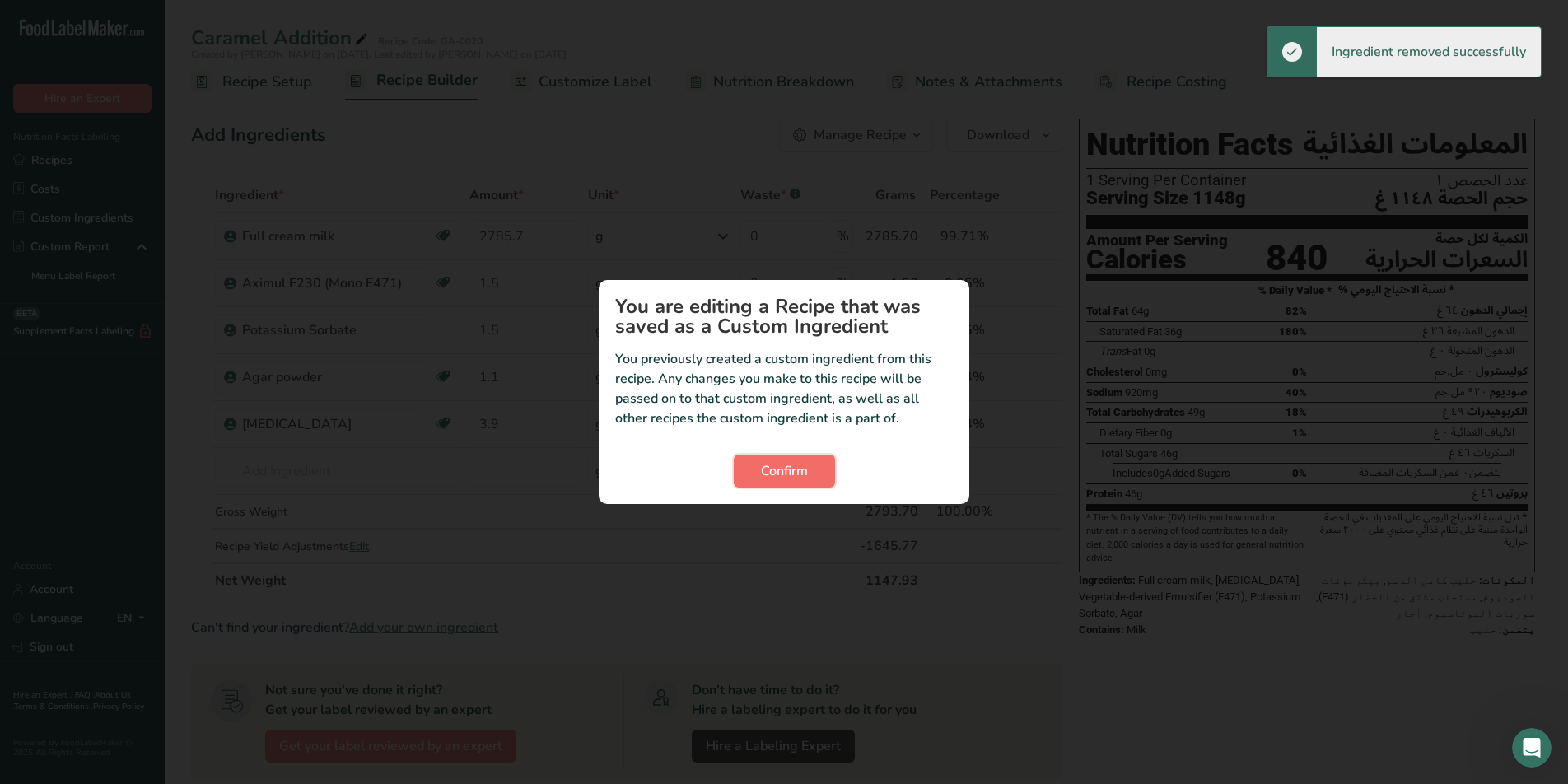 click on "Confirm" at bounding box center (784, 471) 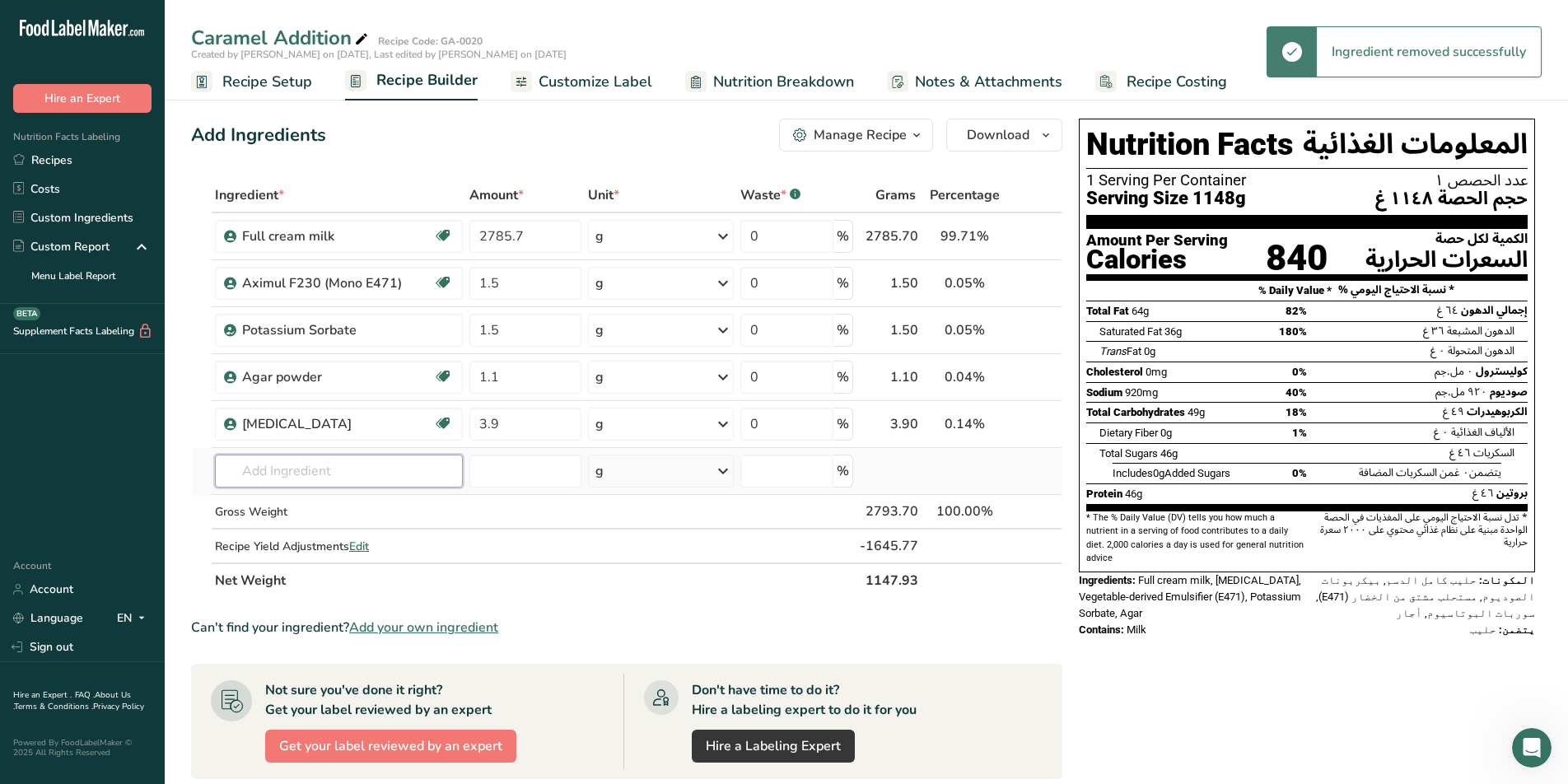 click at bounding box center [338, 471] 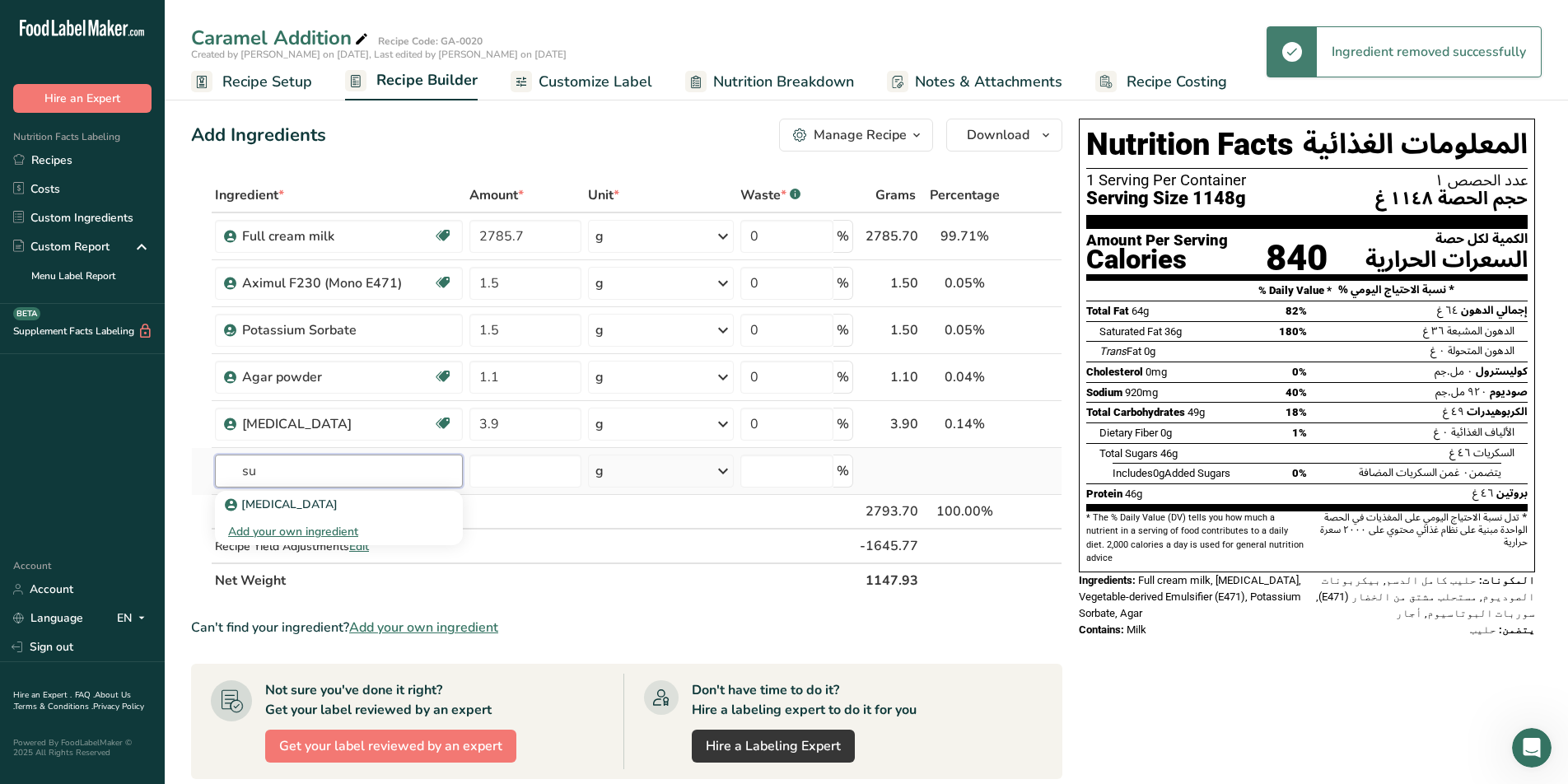 type on "s" 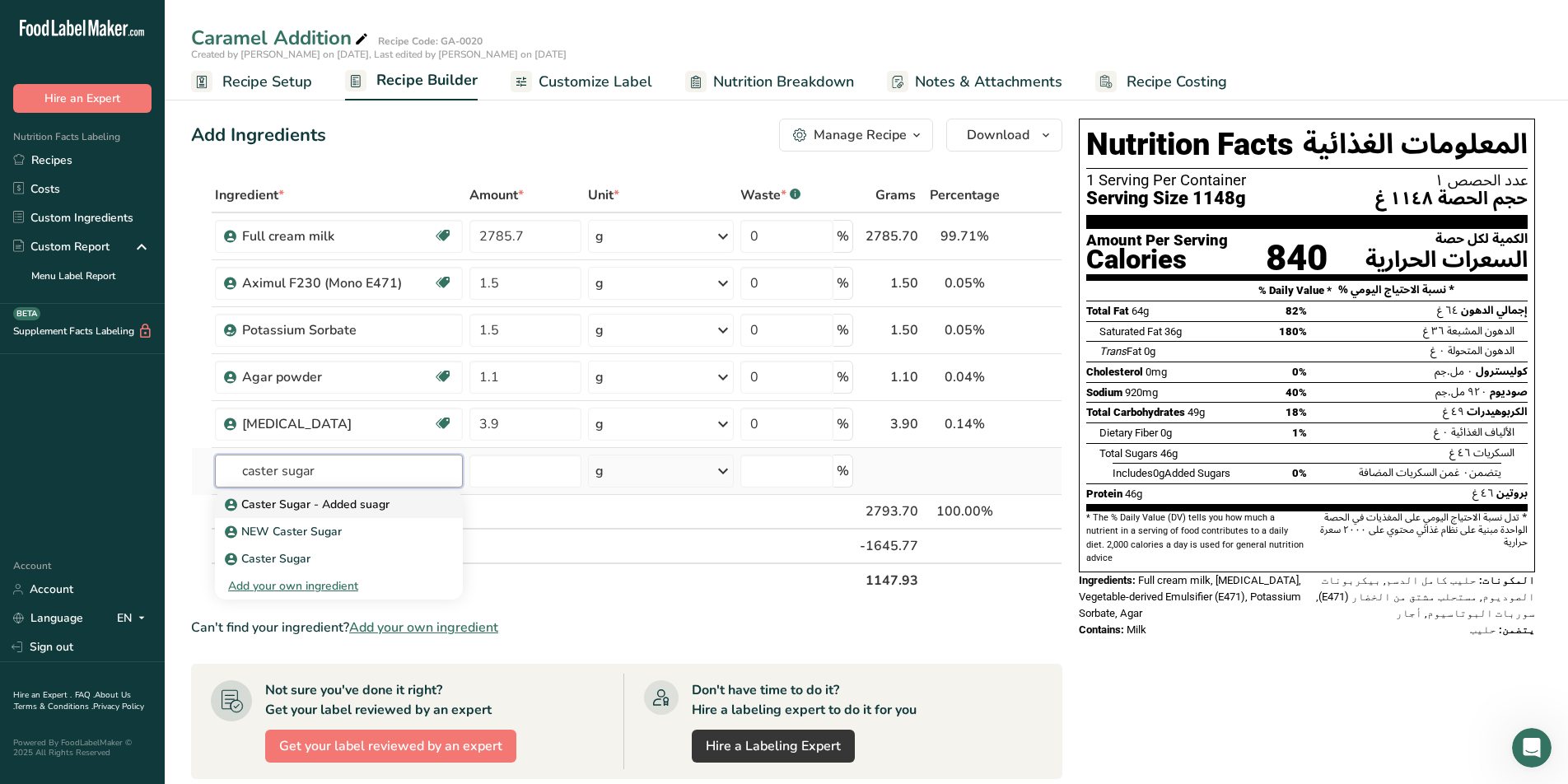 type on "Caster Sugar - Added suagr" 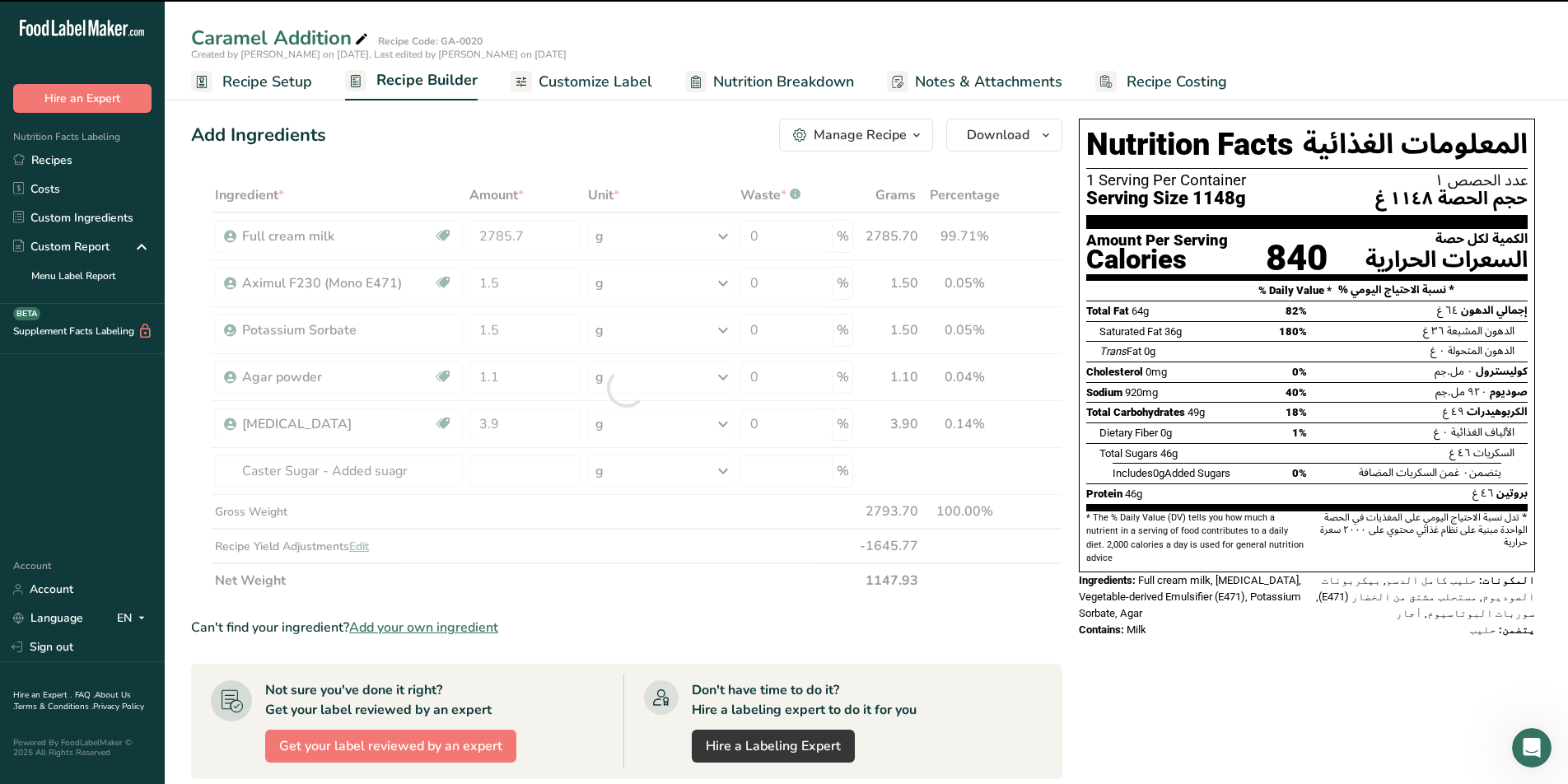 type on "0" 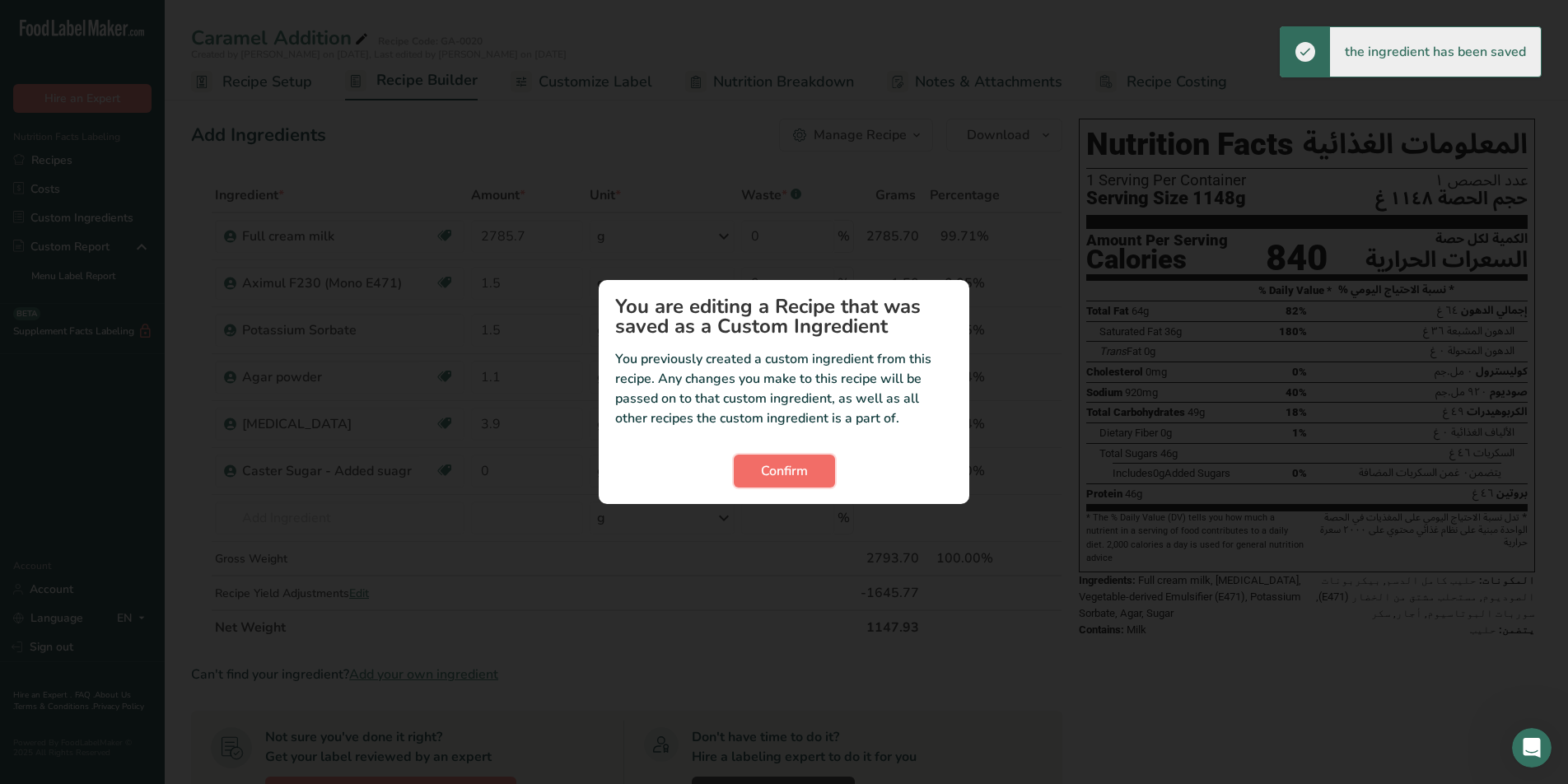 click on "Confirm" at bounding box center (784, 471) 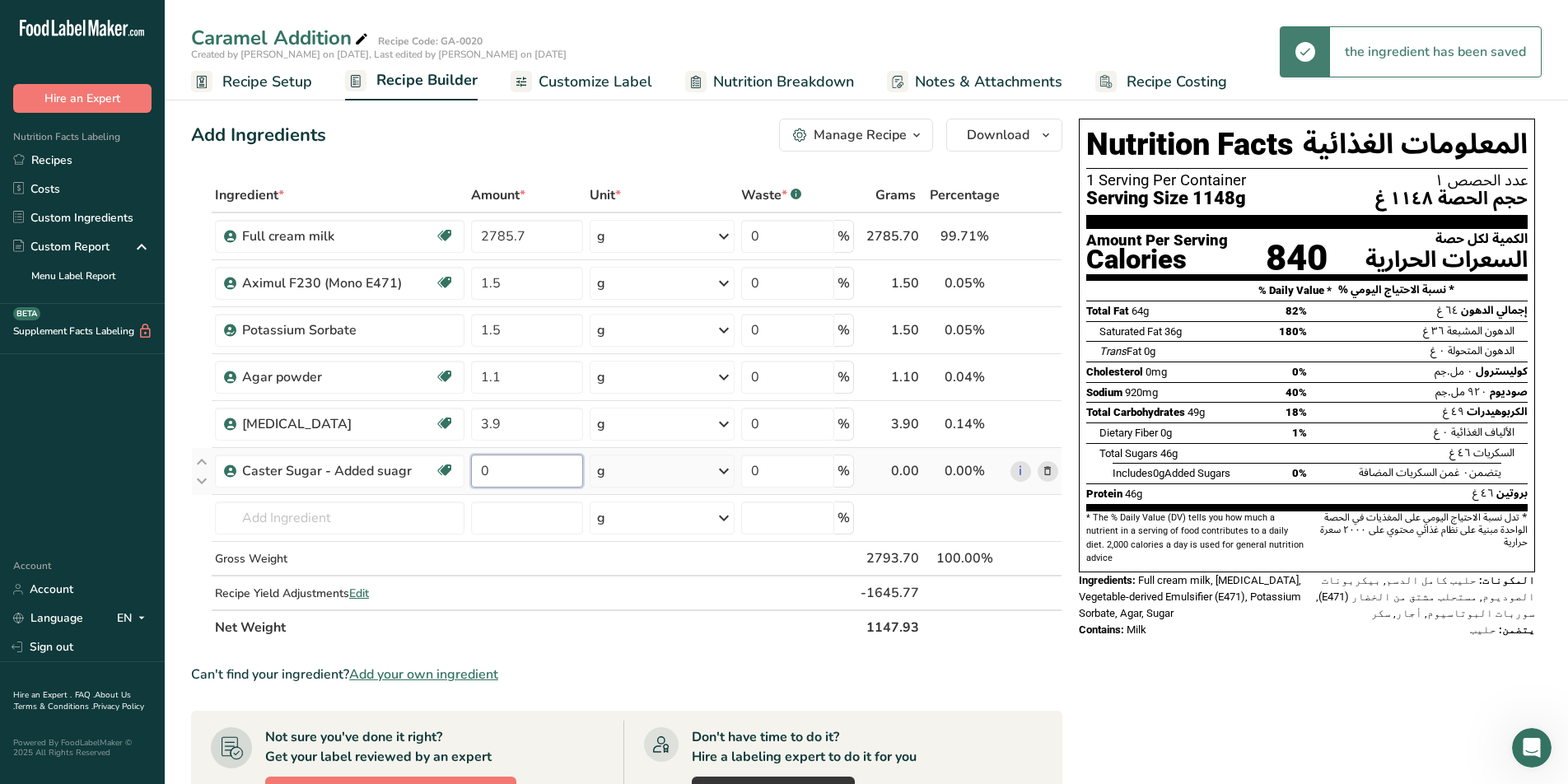 click on "0" at bounding box center [527, 471] 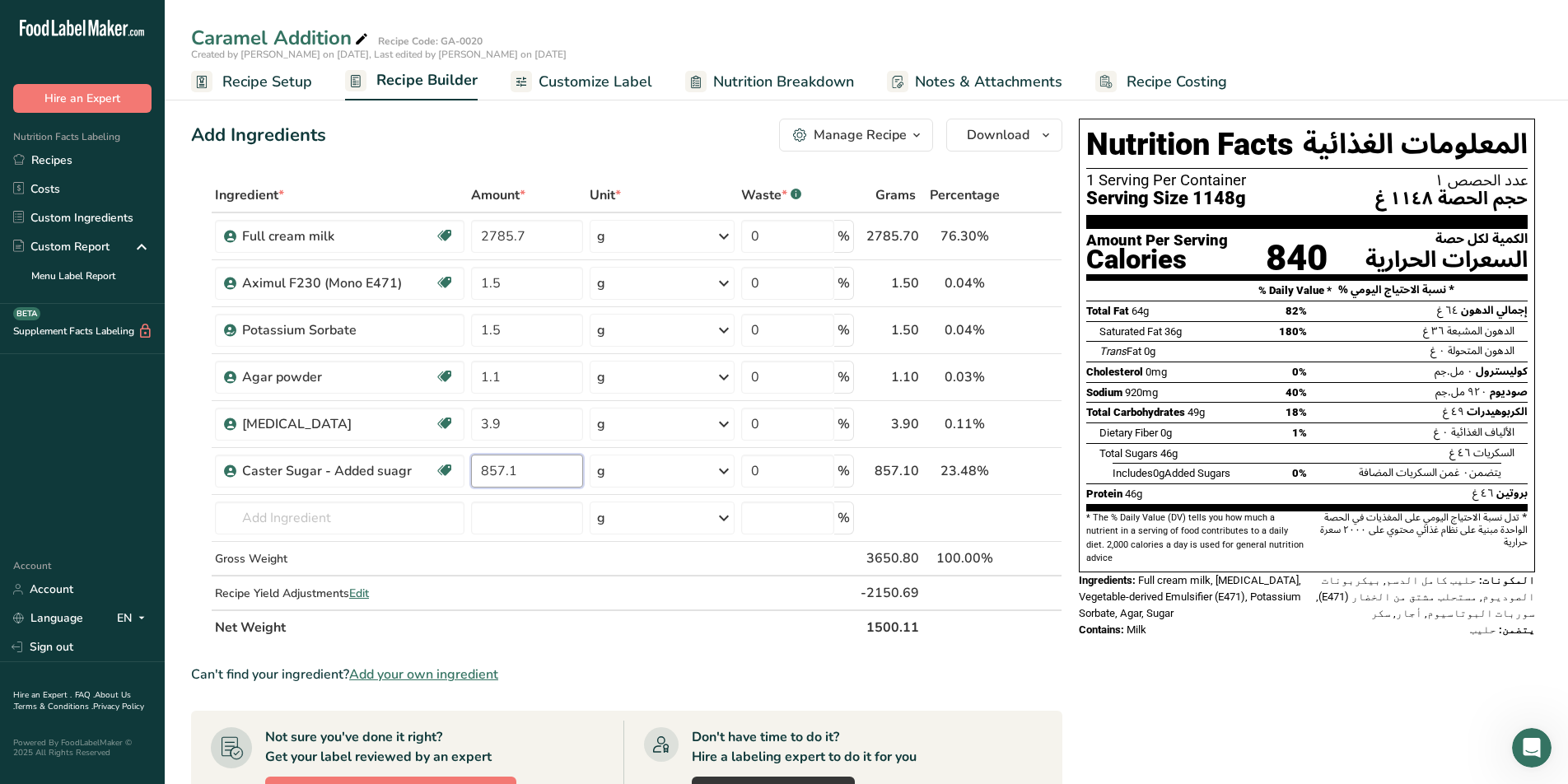 type on "857.1" 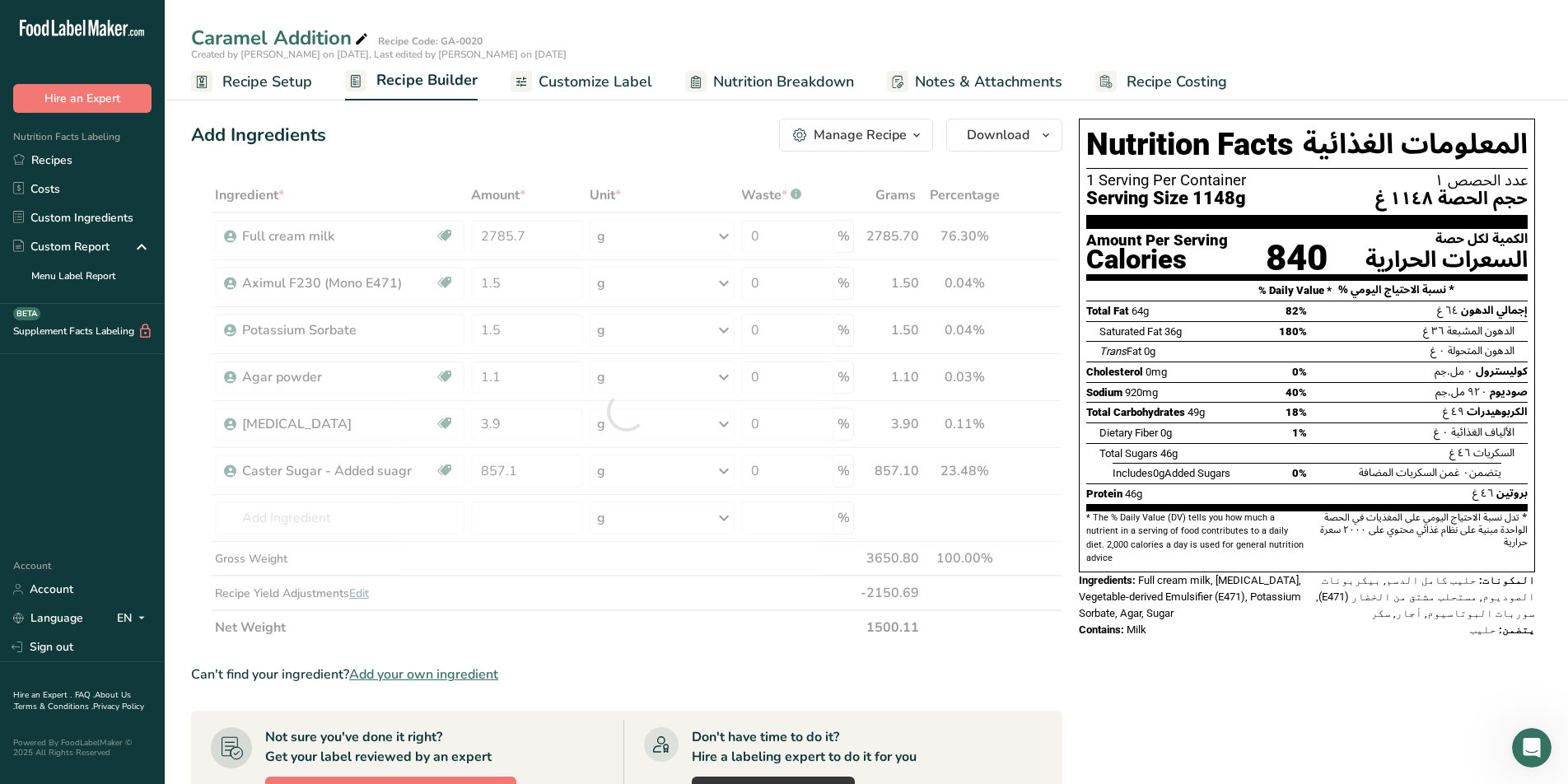 click on "Nutrition Facts
المعلومات الغذائية
1 Serving Per Container
عدد الحصص ١
Serving Size
1148g
حجم الحصة
١١٤٨ غ
Amount Per Serving
Calories
840
الكمية لكل حصة
السعرات الحرارية
% Daily Value *
% نسبة الاحتياج اليومي *
Total Fat
64g
82%
إجمالي الدهون
٦٤ غ
Saturated Fat
36g
180%
Trans  Fat" at bounding box center [1307, 662] 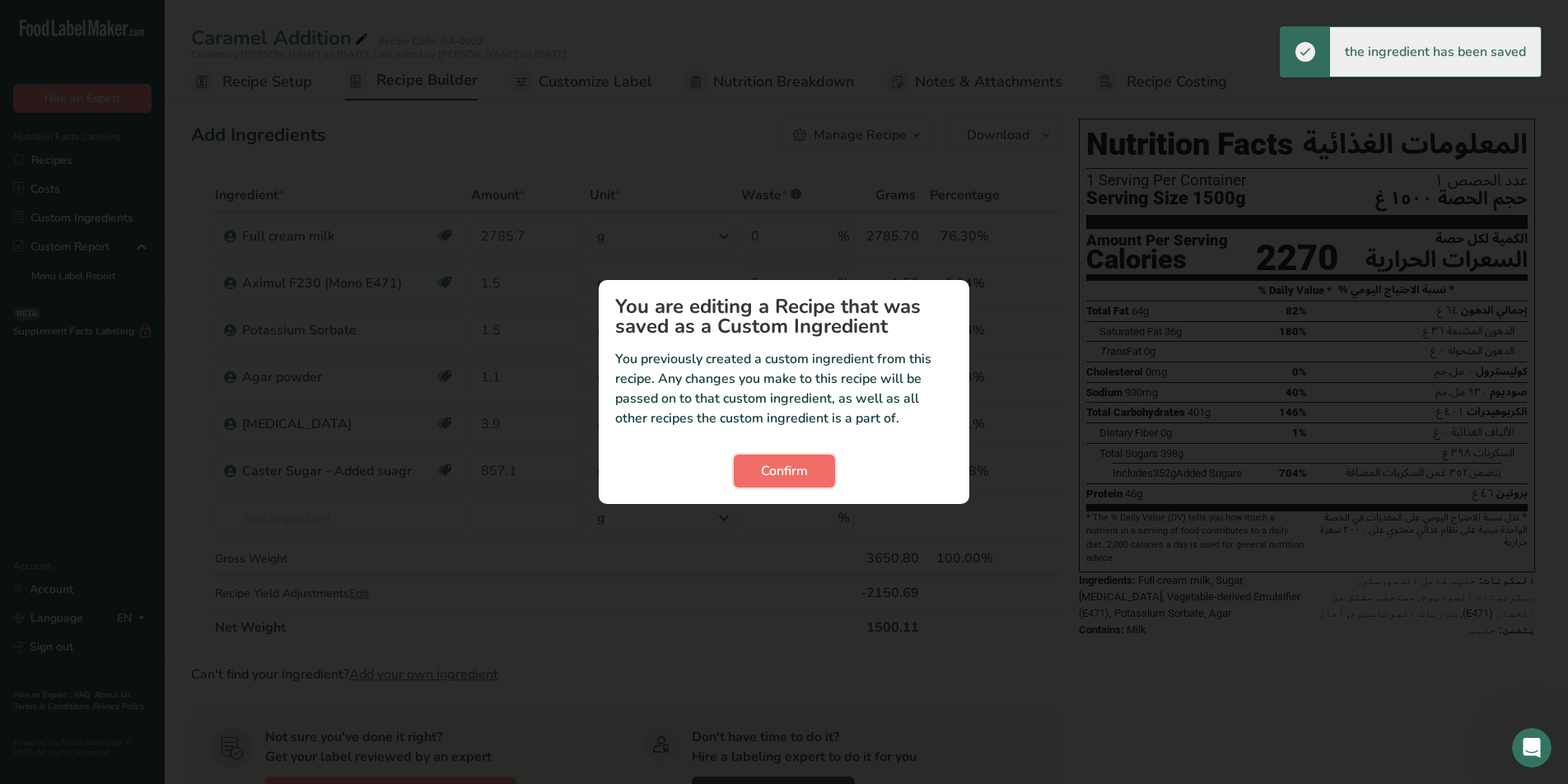 click on "Confirm" at bounding box center [784, 471] 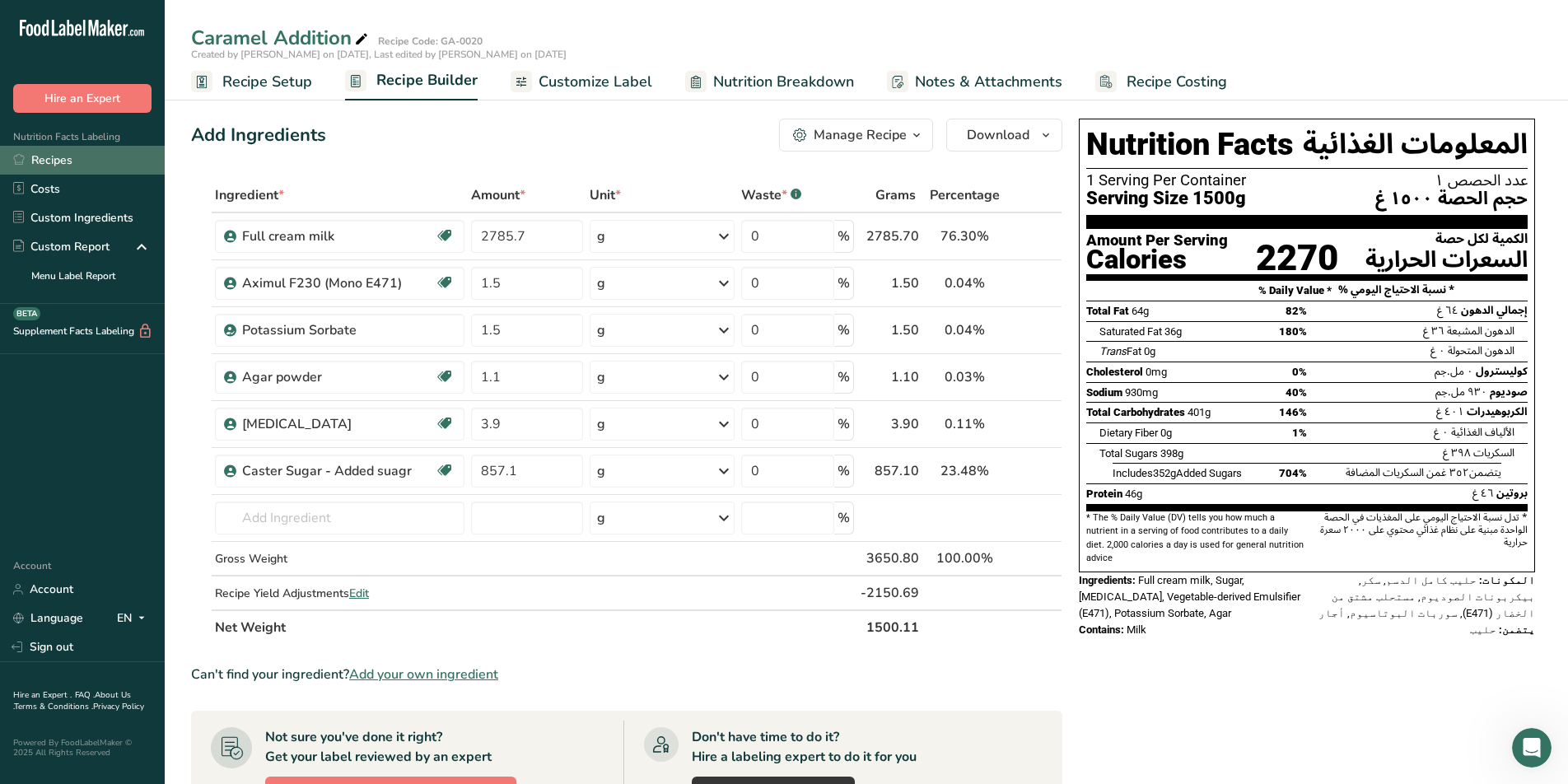 click on "Recipes" at bounding box center [82, 160] 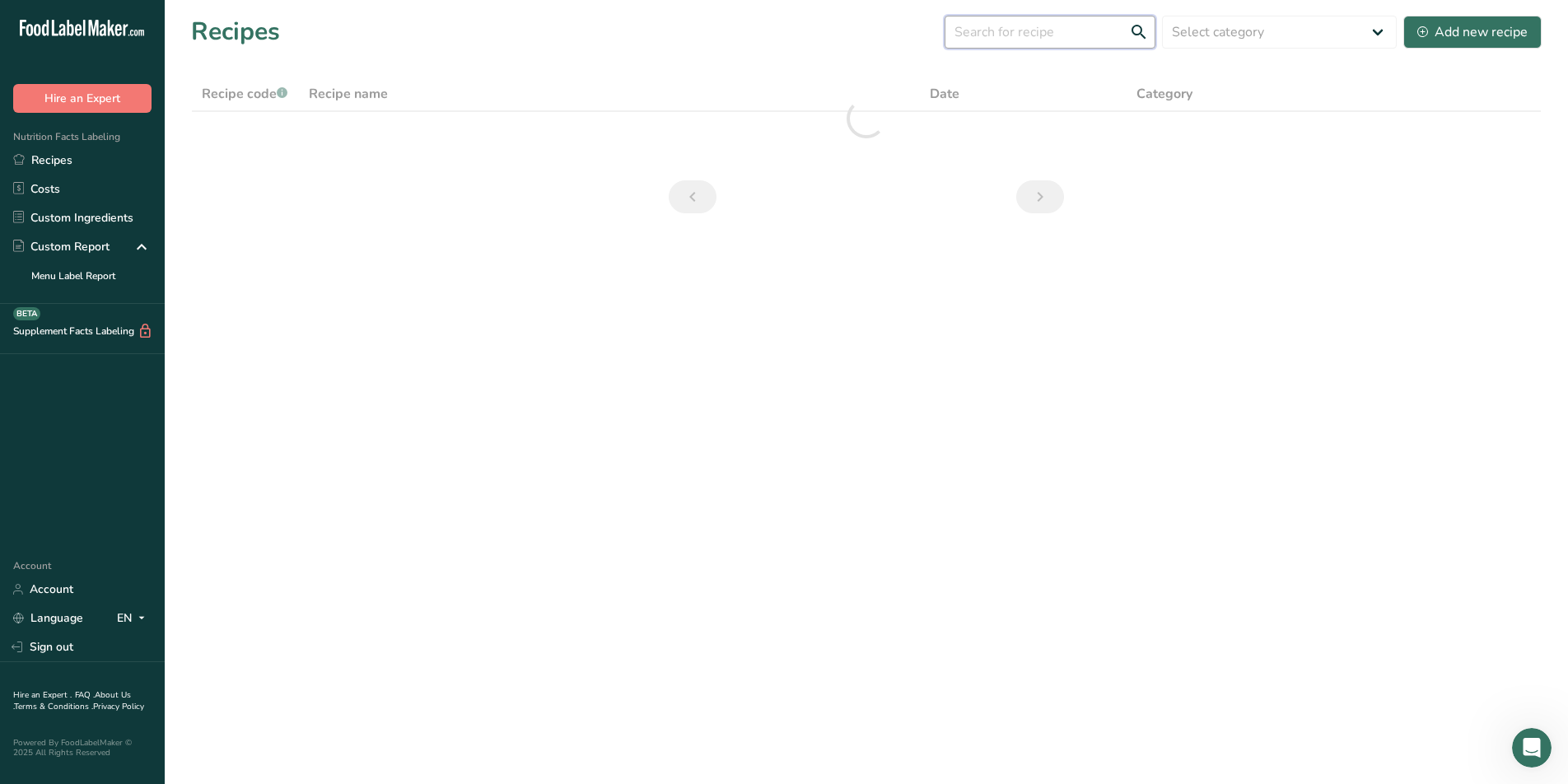 click at bounding box center [1050, 32] 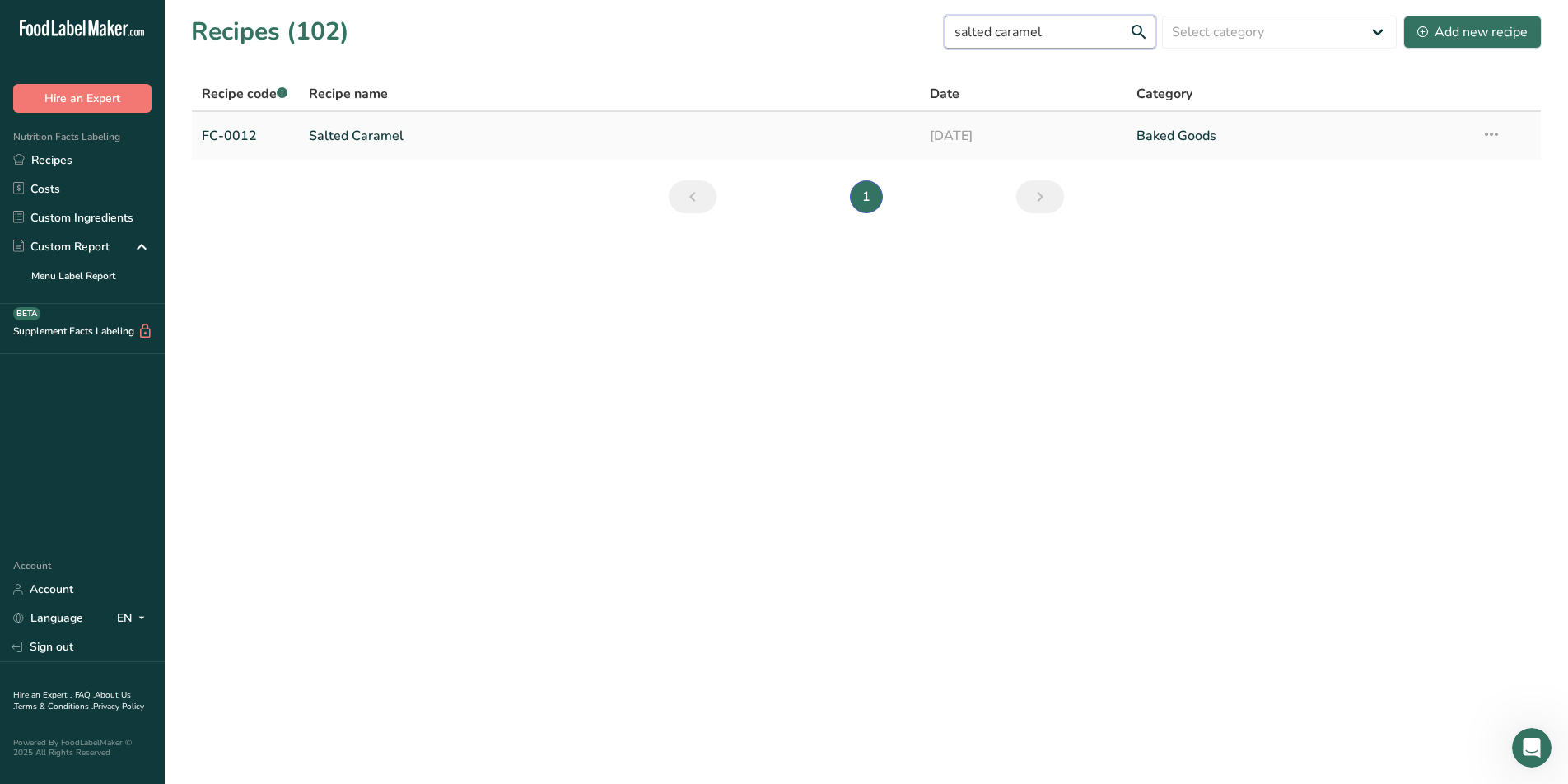 type on "salted caramel" 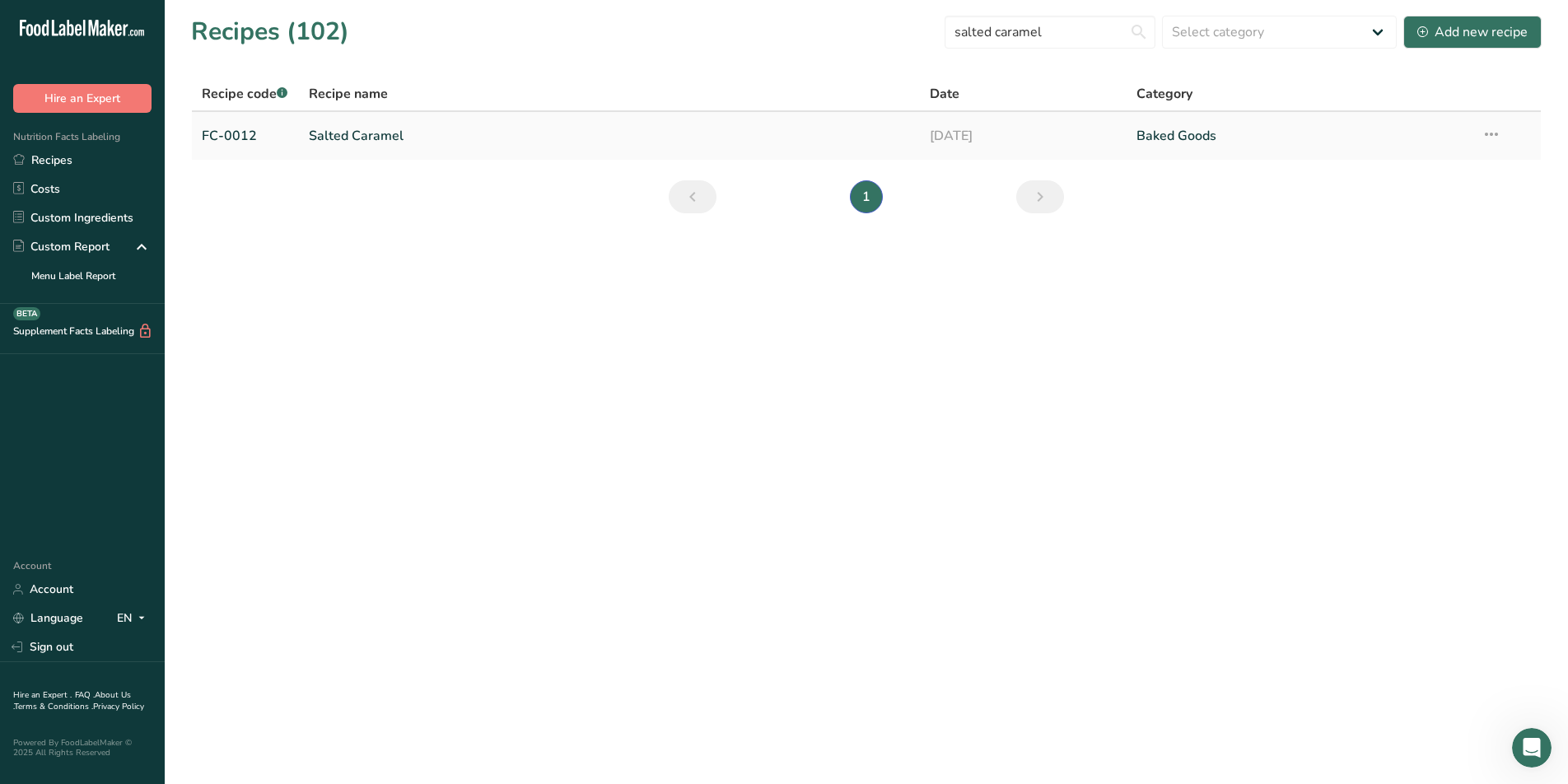 click on "Salted Caramel" at bounding box center [609, 136] 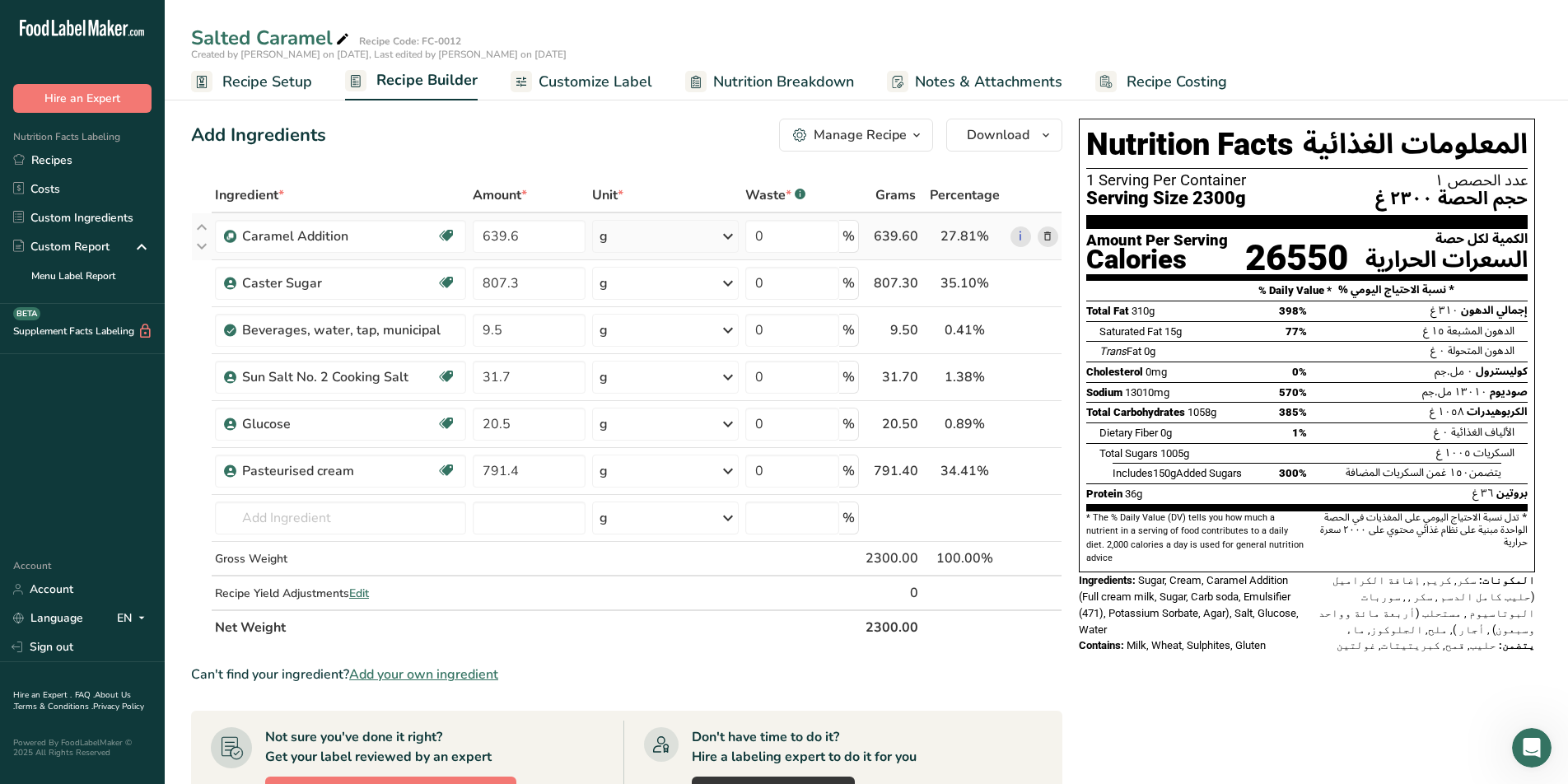 click at bounding box center (1048, 236) 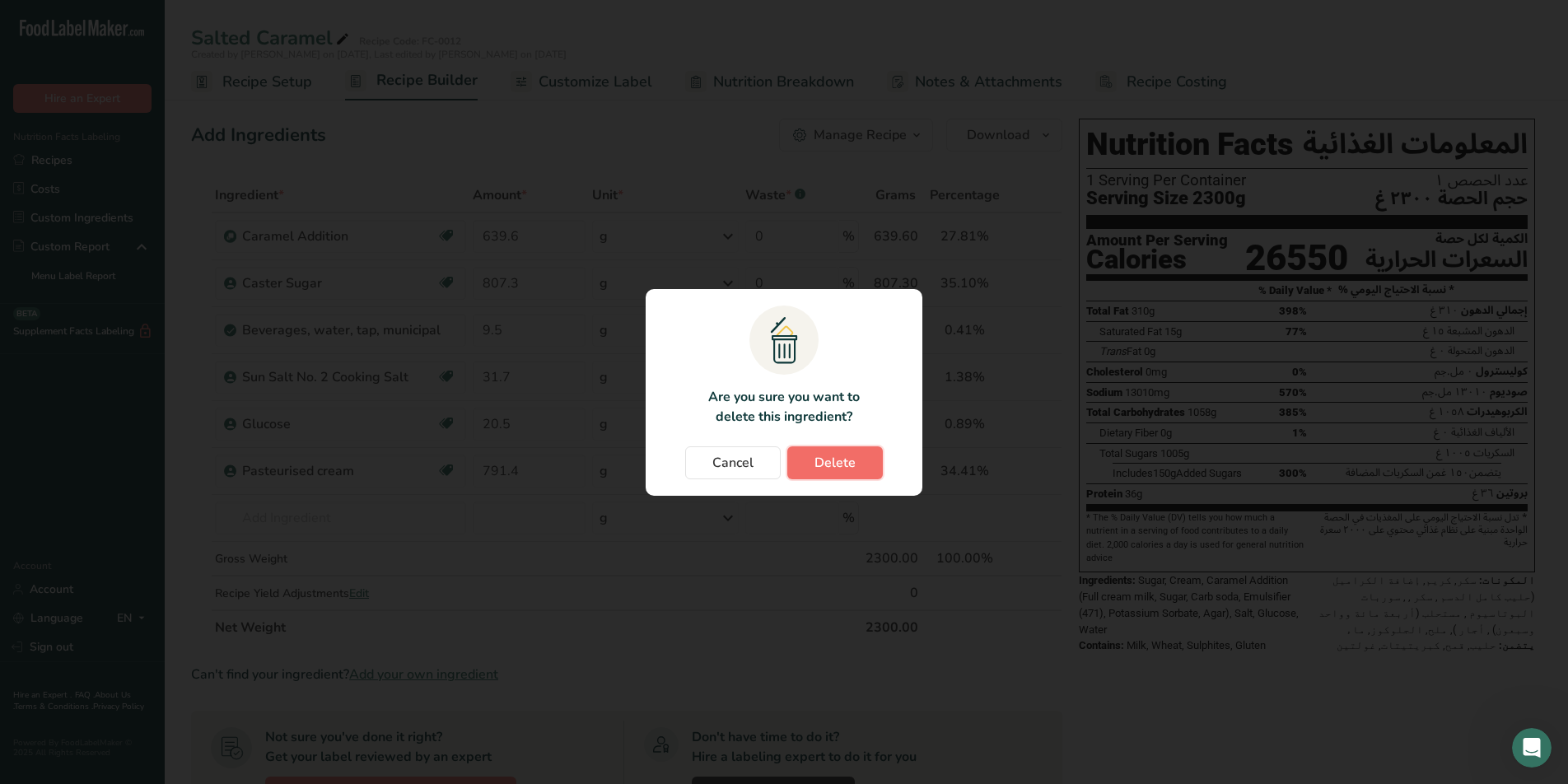 click on "Delete" at bounding box center [835, 463] 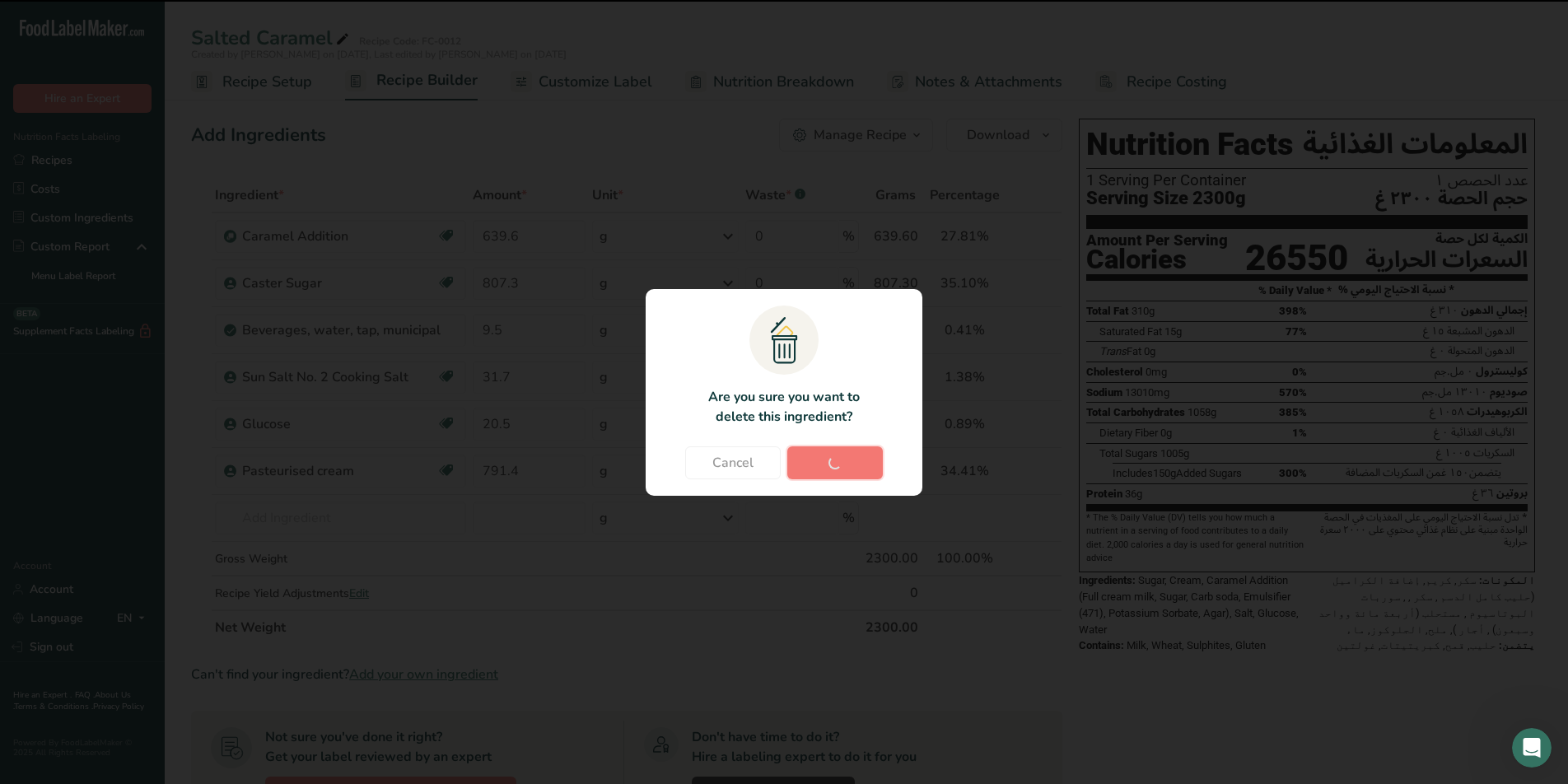 type on "807.3" 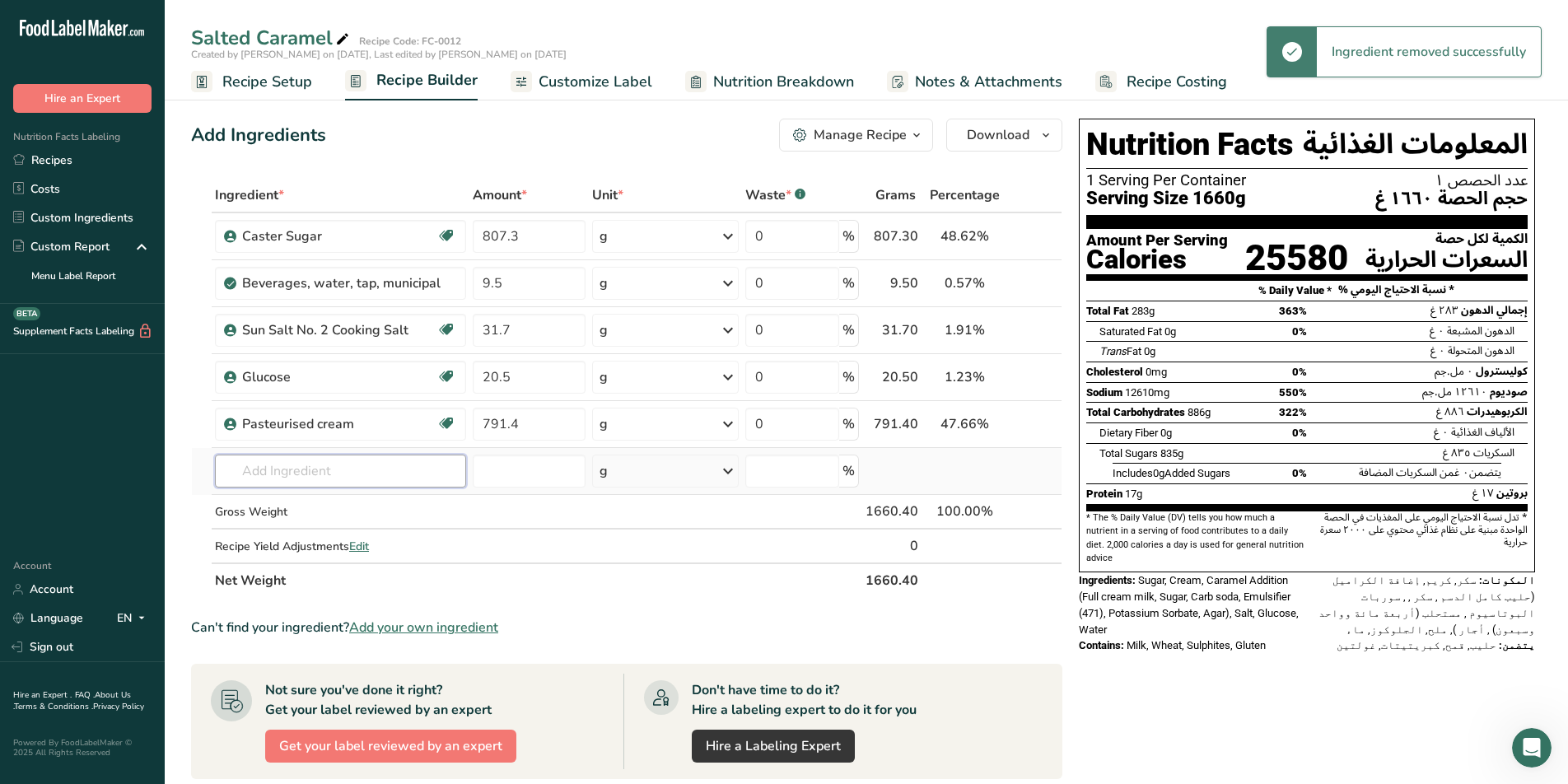 click at bounding box center [340, 471] 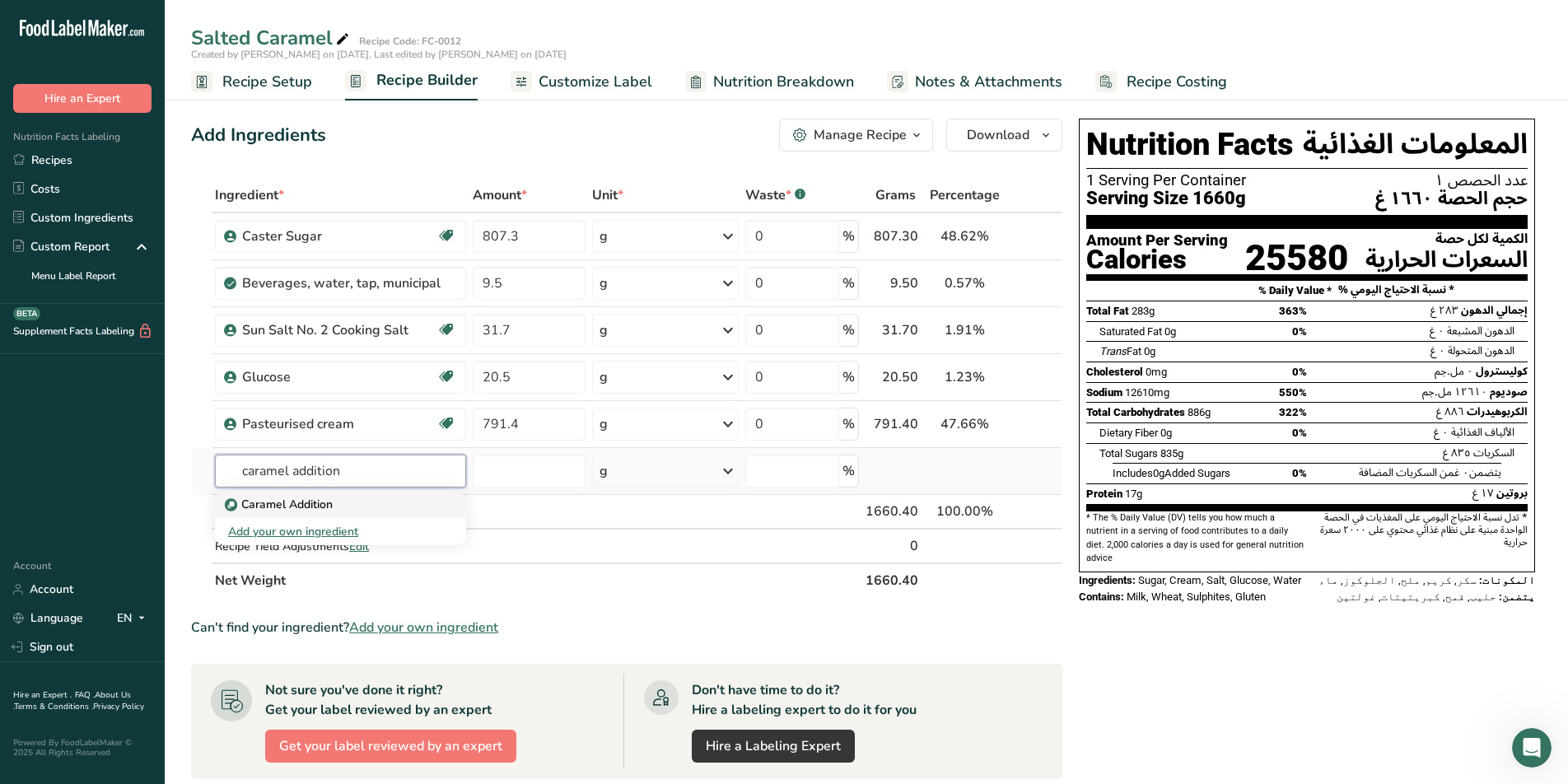 type on "Caramel Addition" 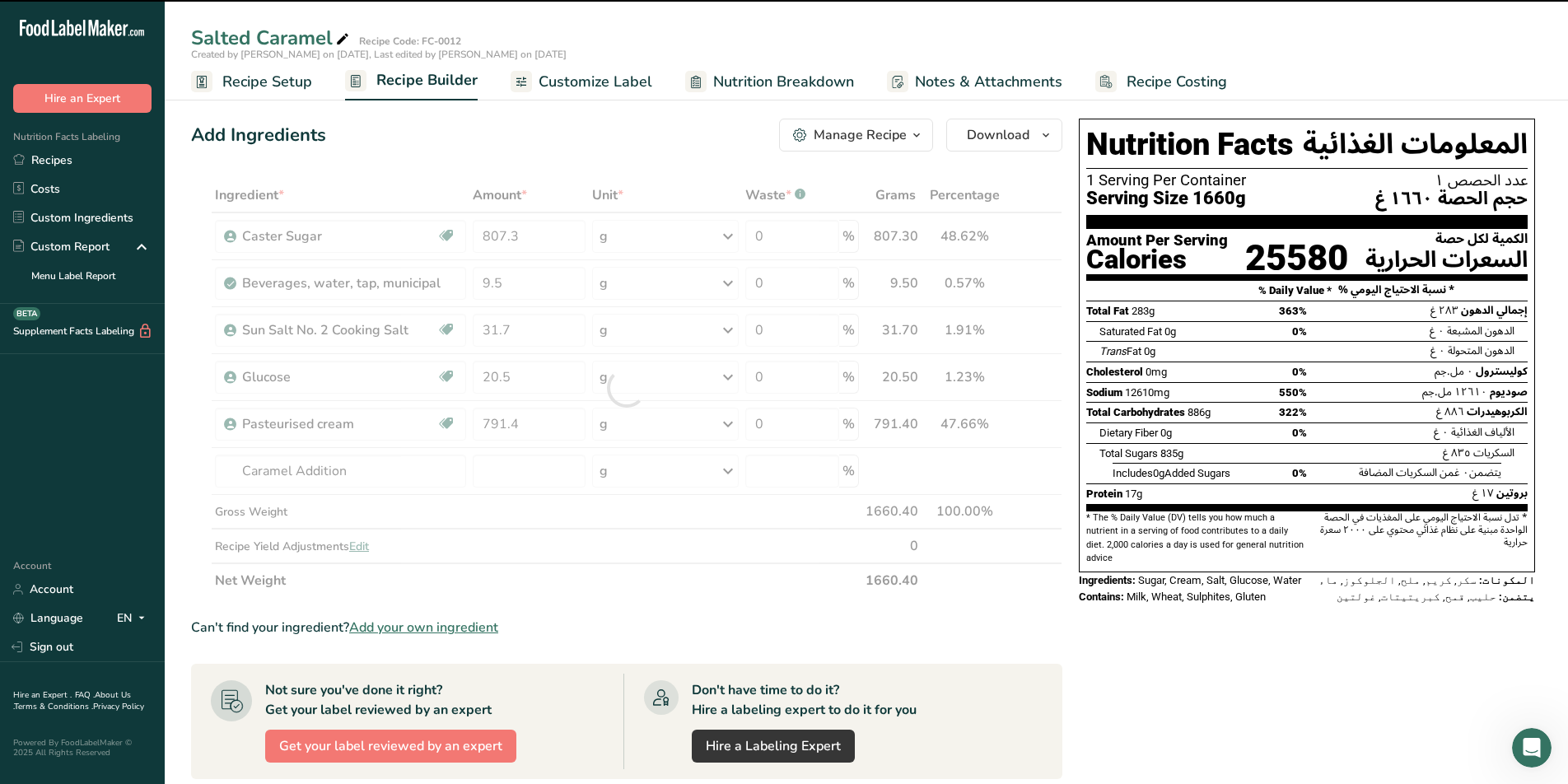 type on "0" 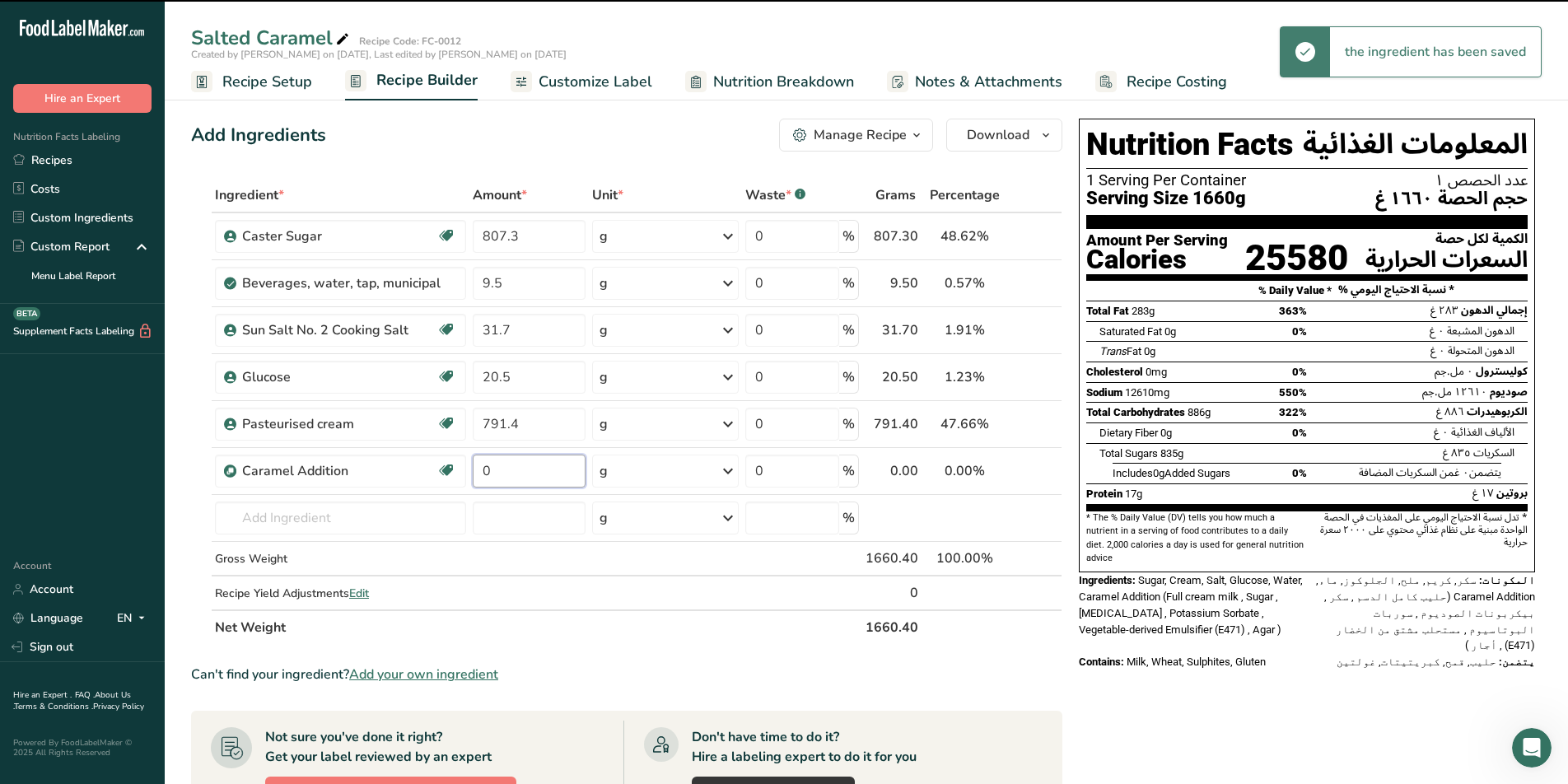 click on "0" at bounding box center [529, 471] 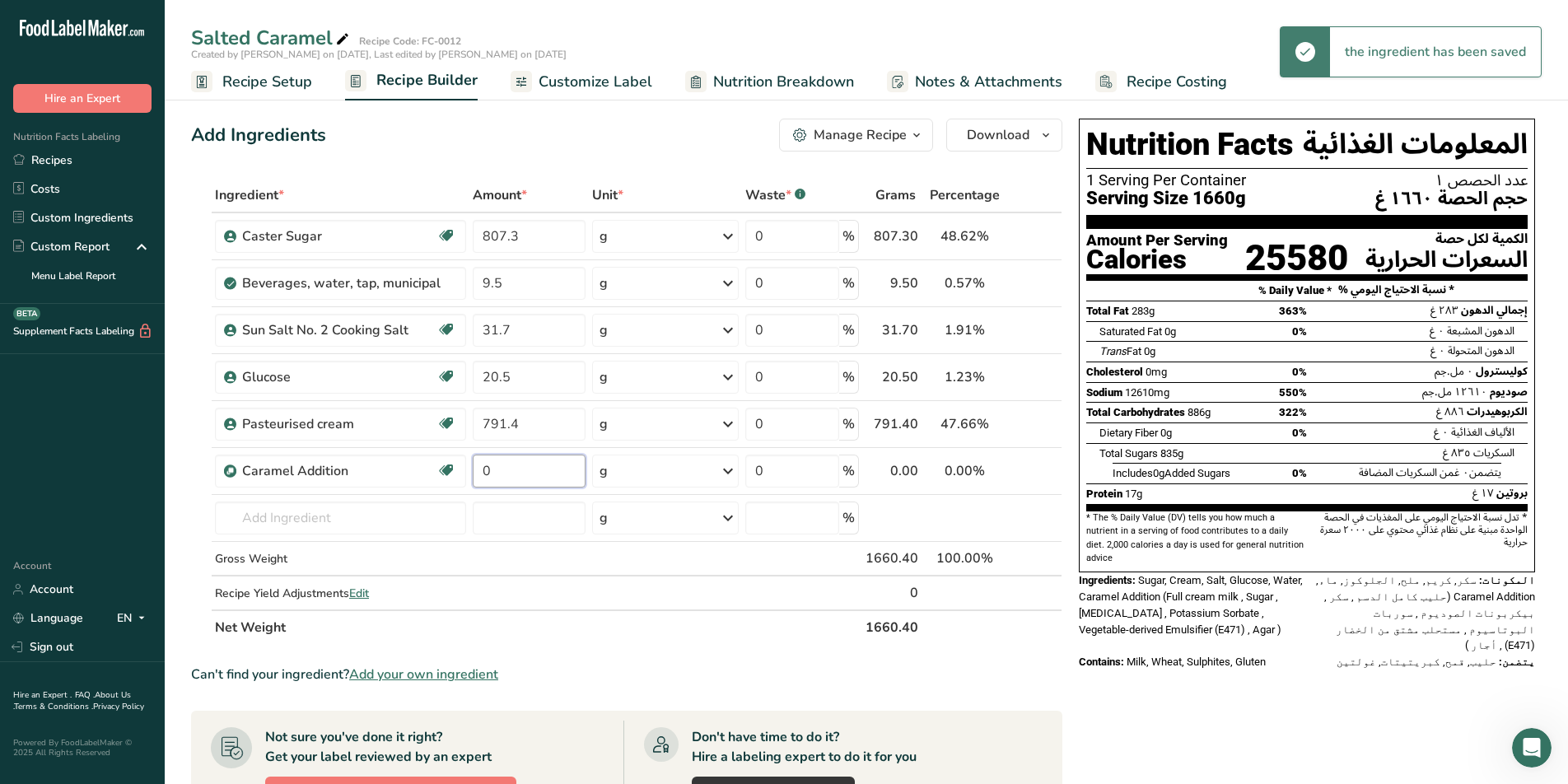 click on "0" at bounding box center (529, 471) 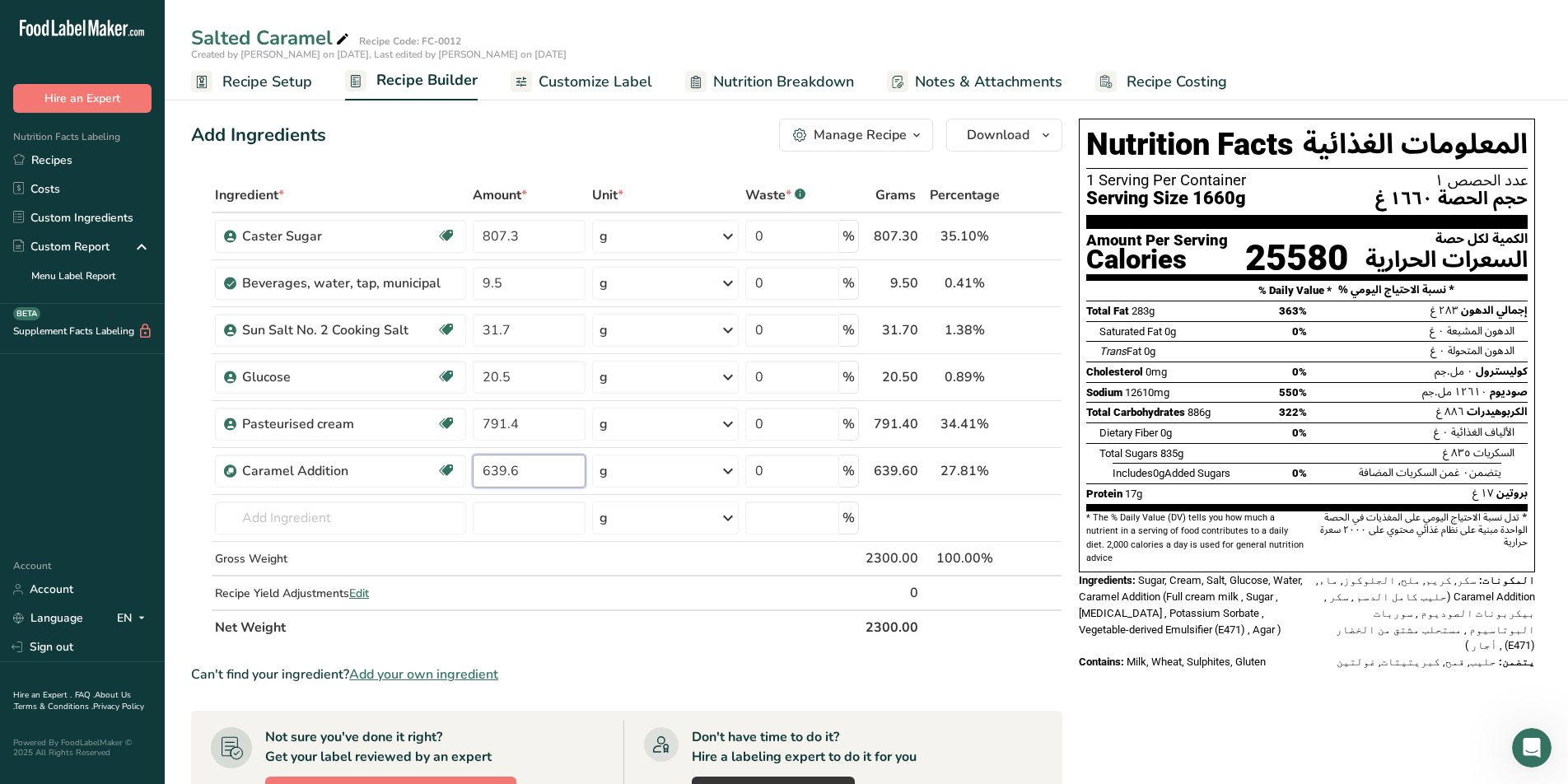 type on "639.6" 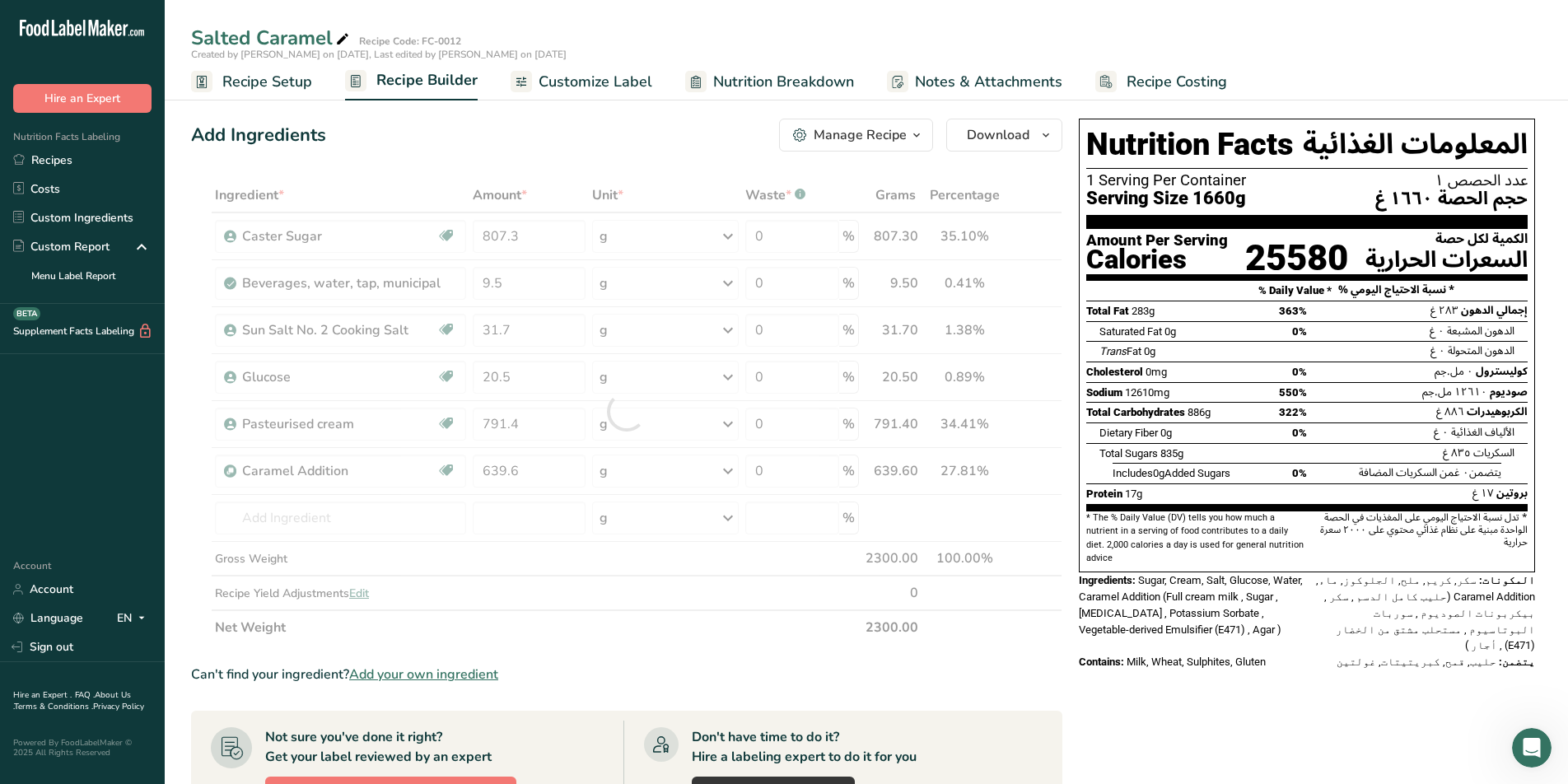 click on "Nutrition Facts
المعلومات الغذائية
1 Serving Per Container
عدد الحصص ١
Serving Size
1660g
حجم الحصة
١٦٦٠ غ
Amount Per Serving
Calories
25580
الكمية لكل حصة
السعرات الحرارية
% Daily Value *
% نسبة الاحتياج اليومي *
Total Fat
283g
363%
إجمالي الدهون
٢٨٣ غ
Saturated Fat
0g
0%
Trans  Fat" at bounding box center [1307, 399] 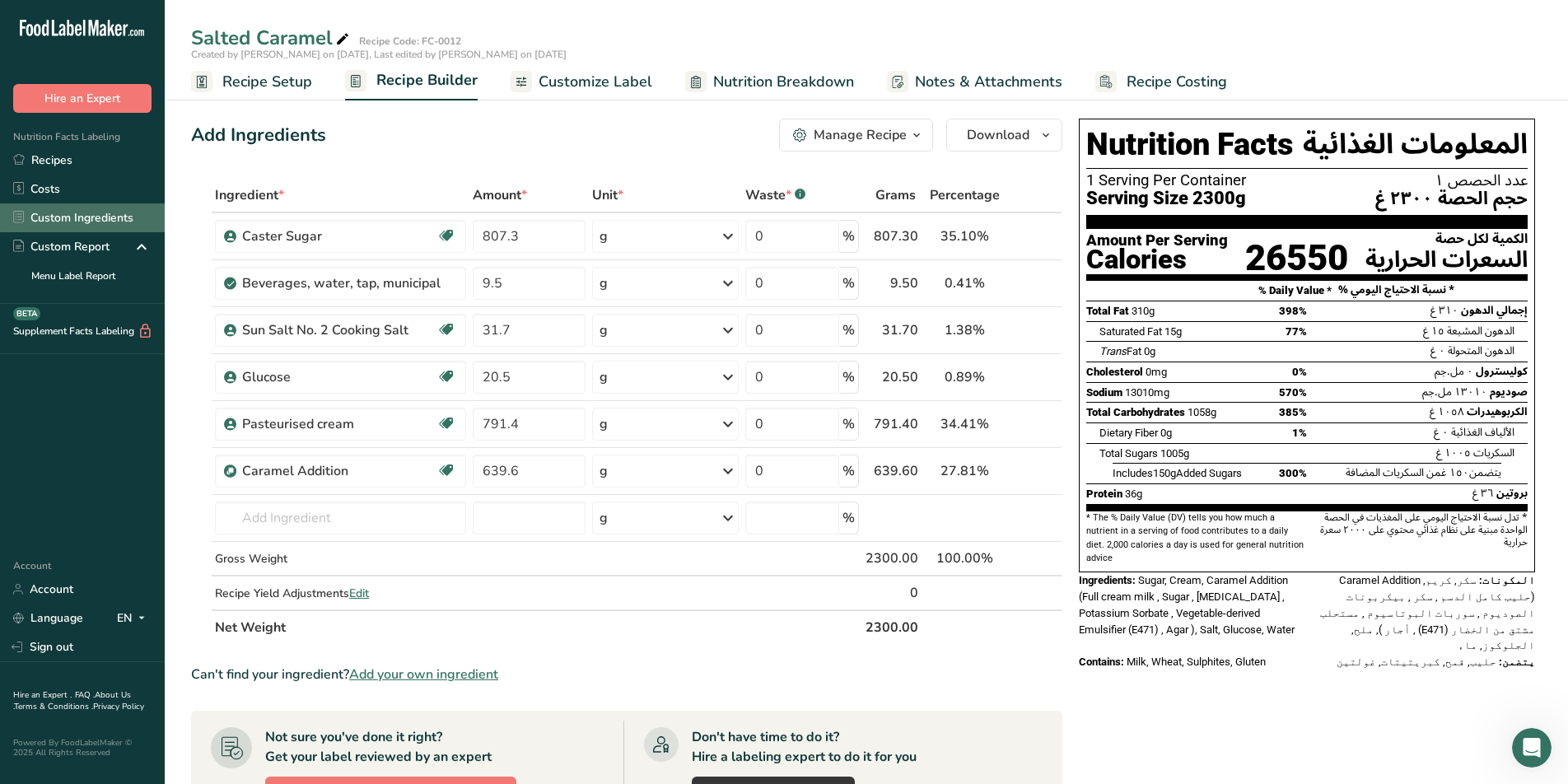 click on "Custom Ingredients" at bounding box center [82, 217] 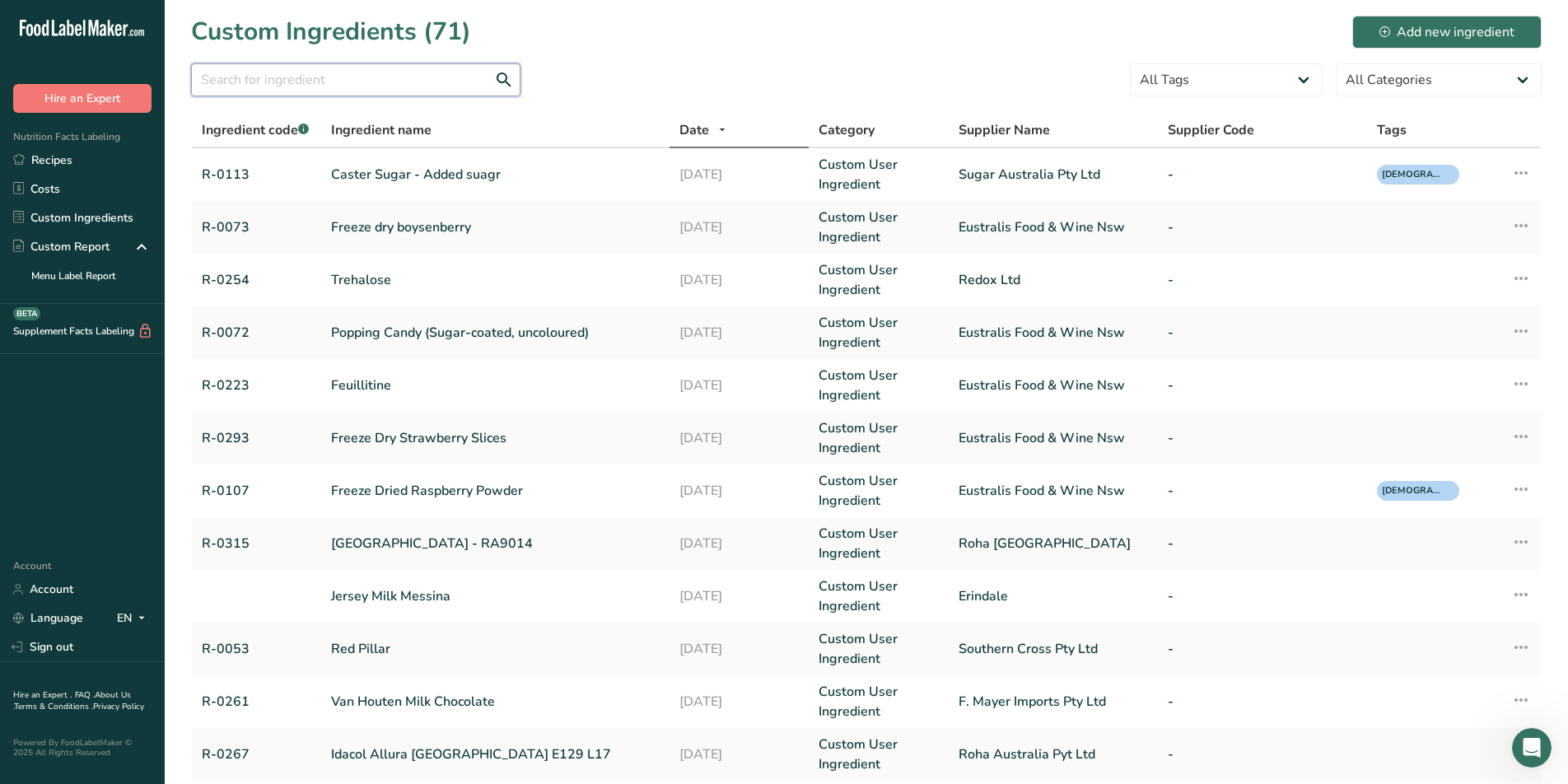 click at bounding box center (356, 80) 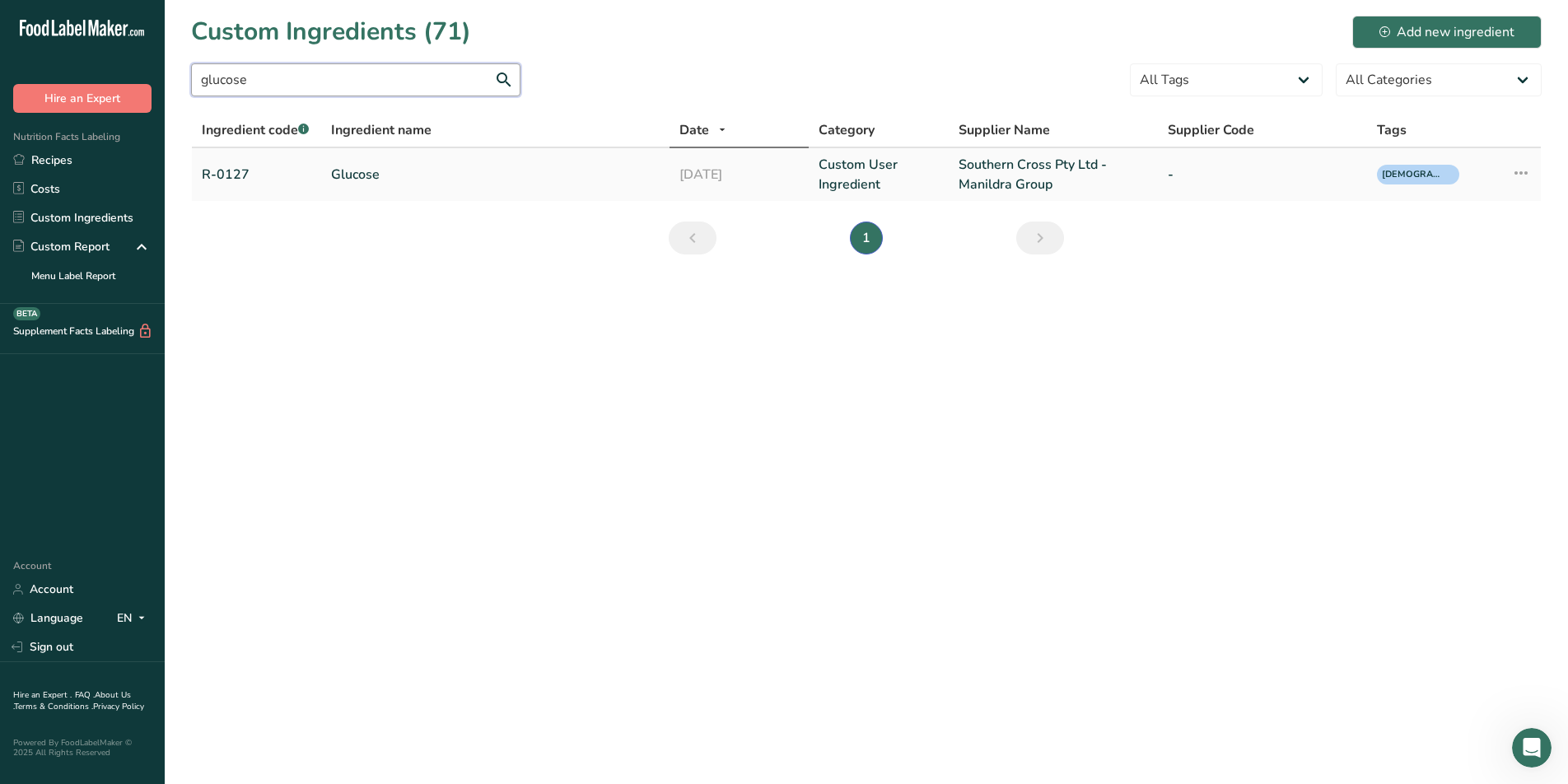 type on "glucose" 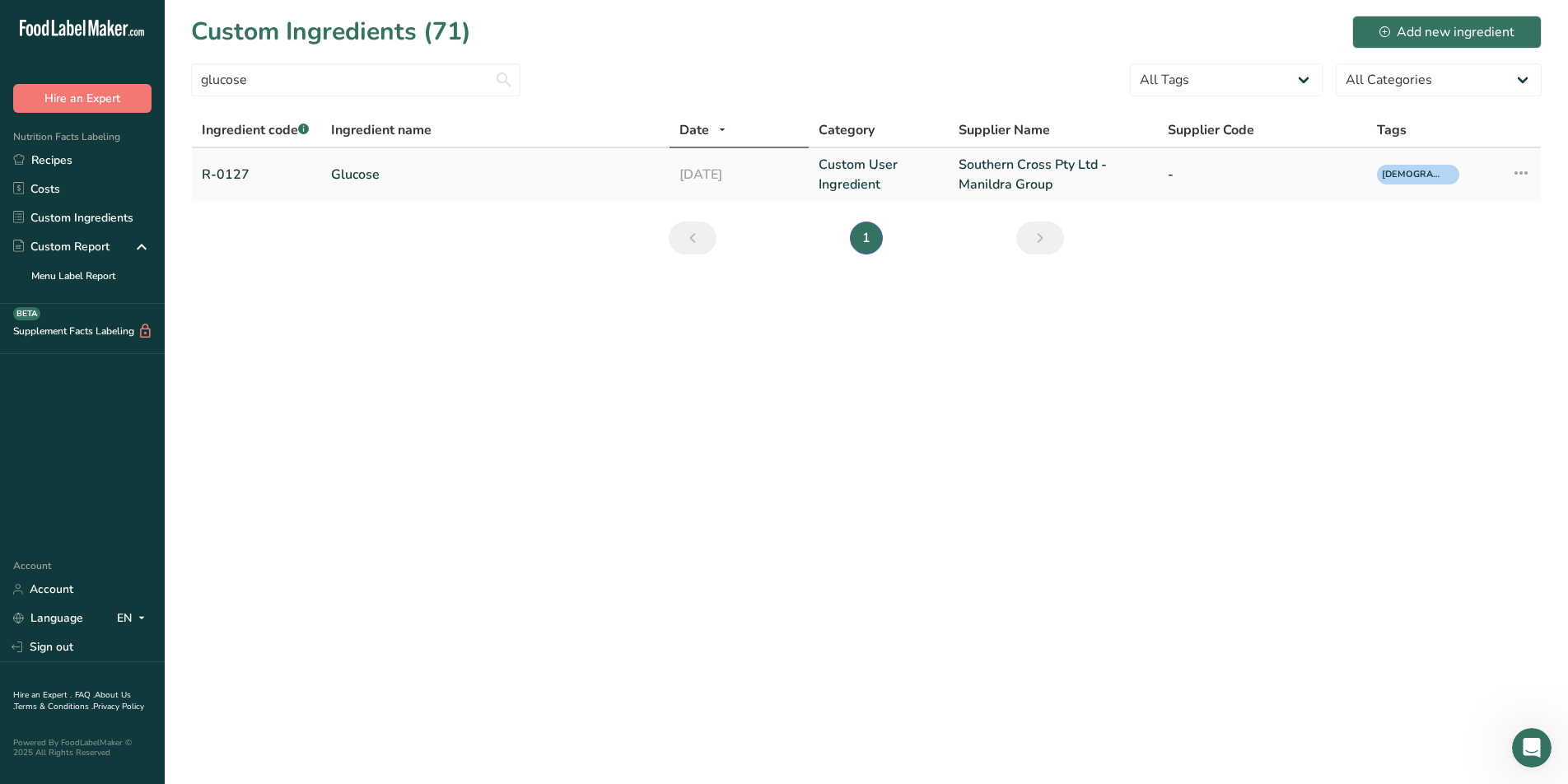 click on "Glucose" at bounding box center [495, 175] 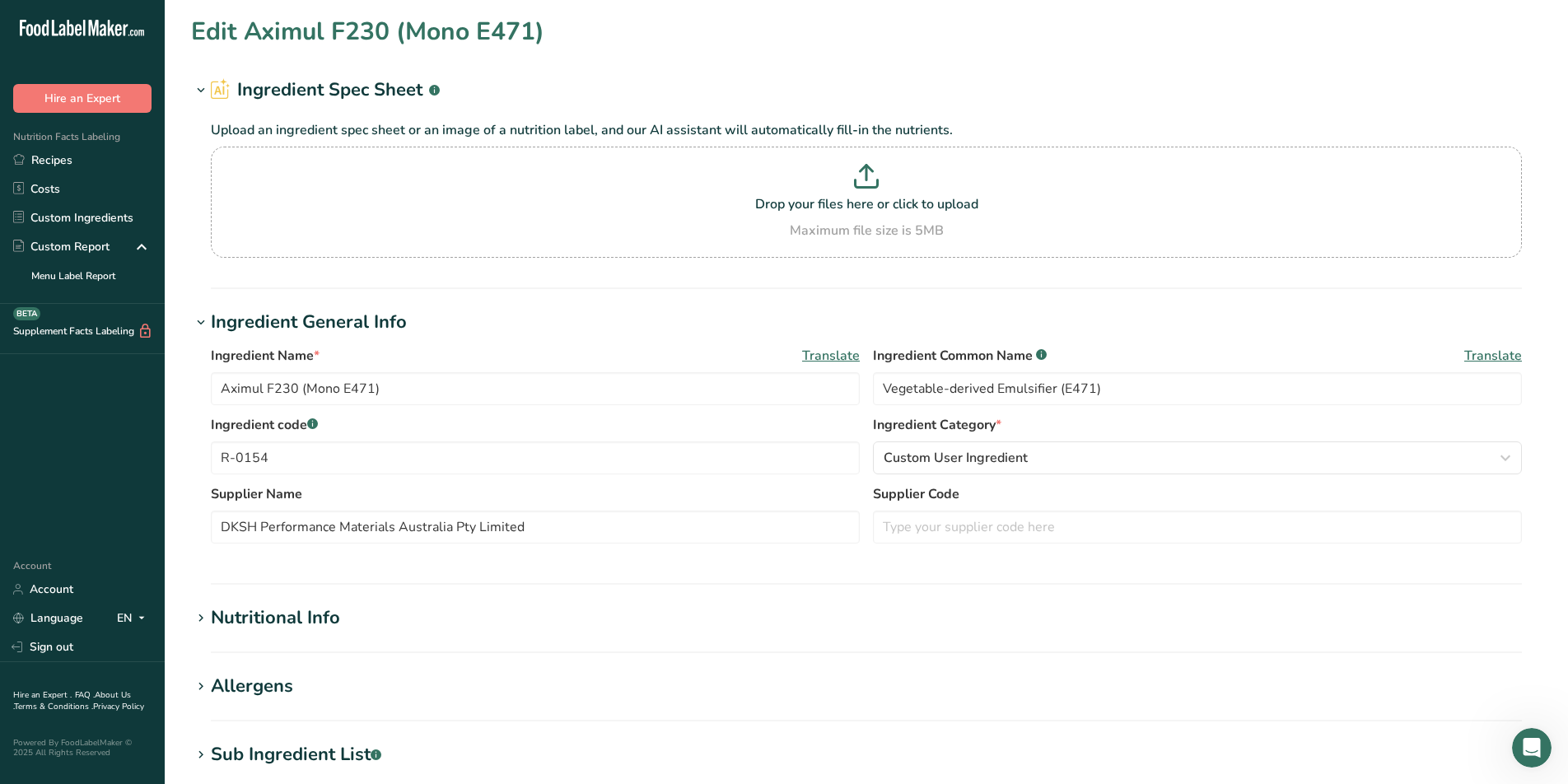 type on "Glucose" 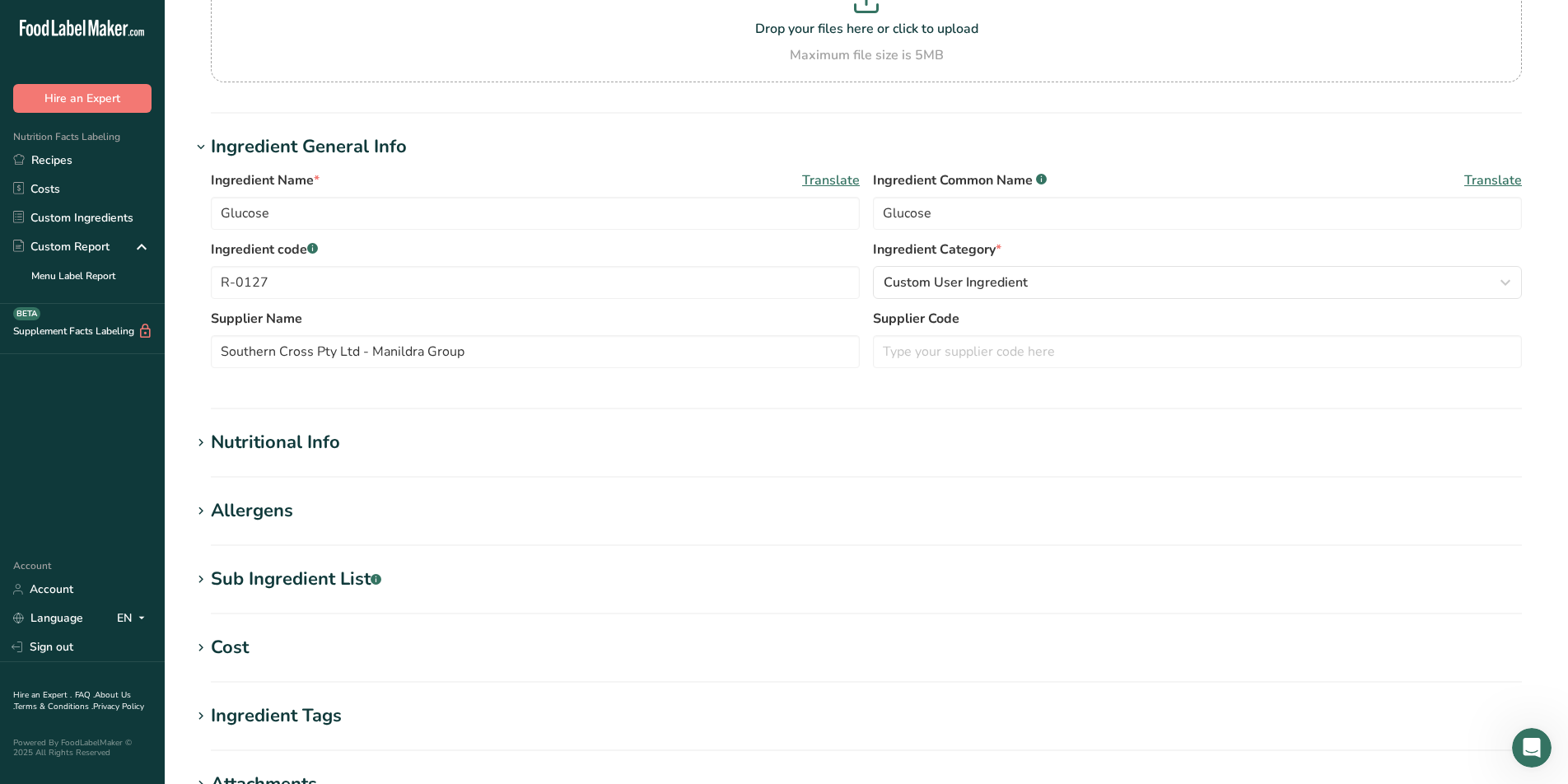 scroll, scrollTop: 177, scrollLeft: 0, axis: vertical 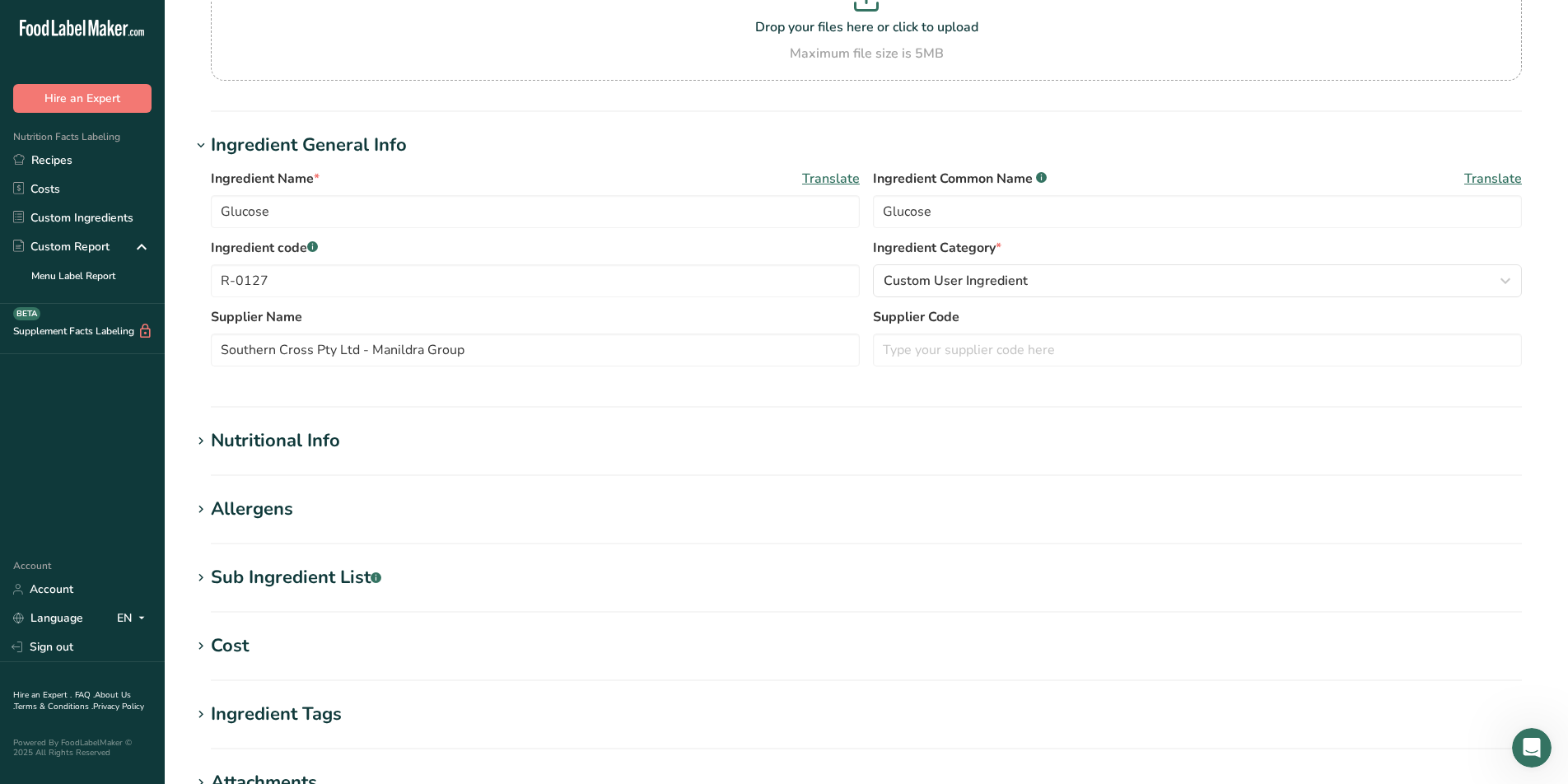 click on "Allergens" at bounding box center (252, 509) 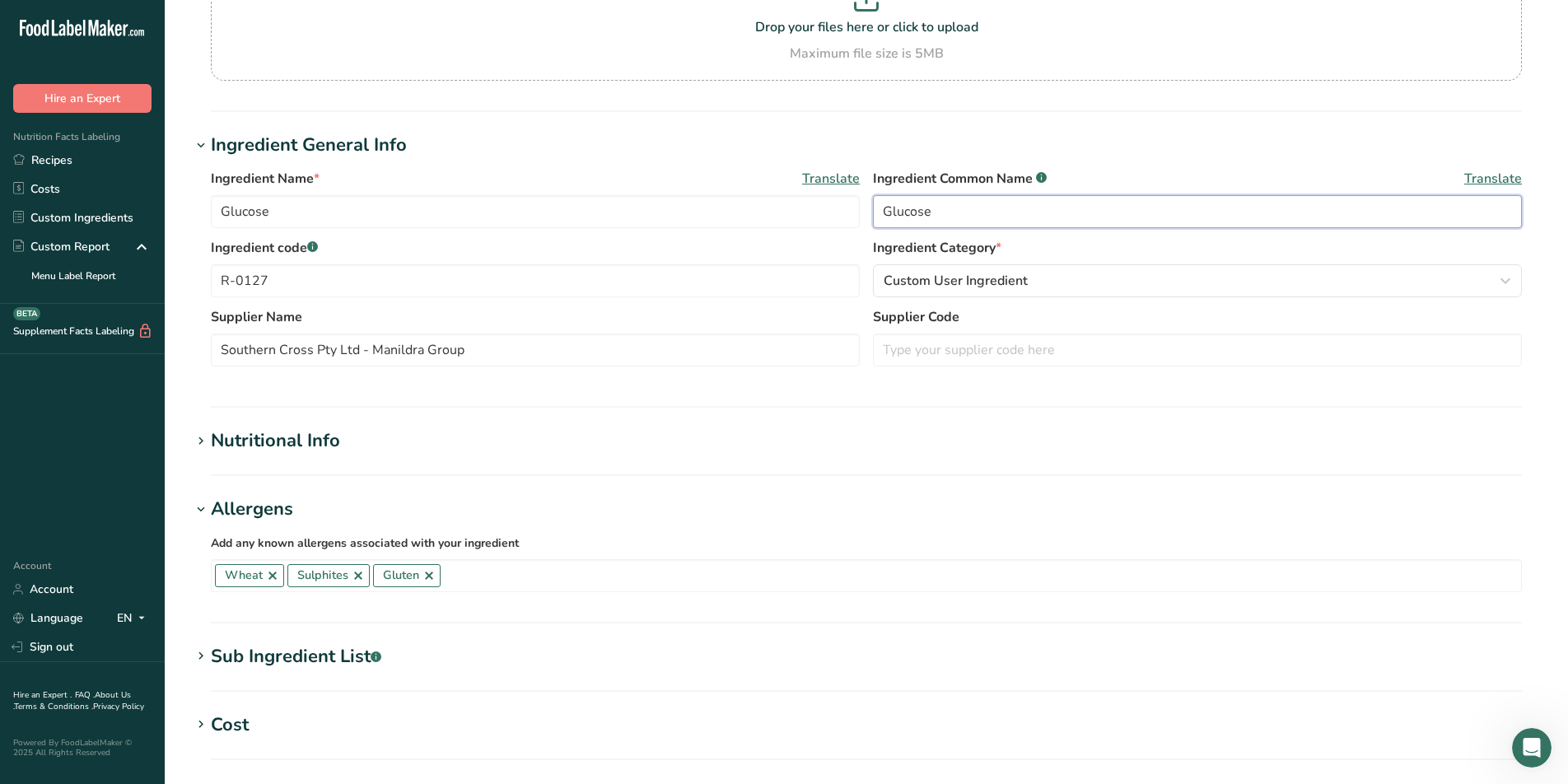 click on "Glucose" at bounding box center (1197, 212) 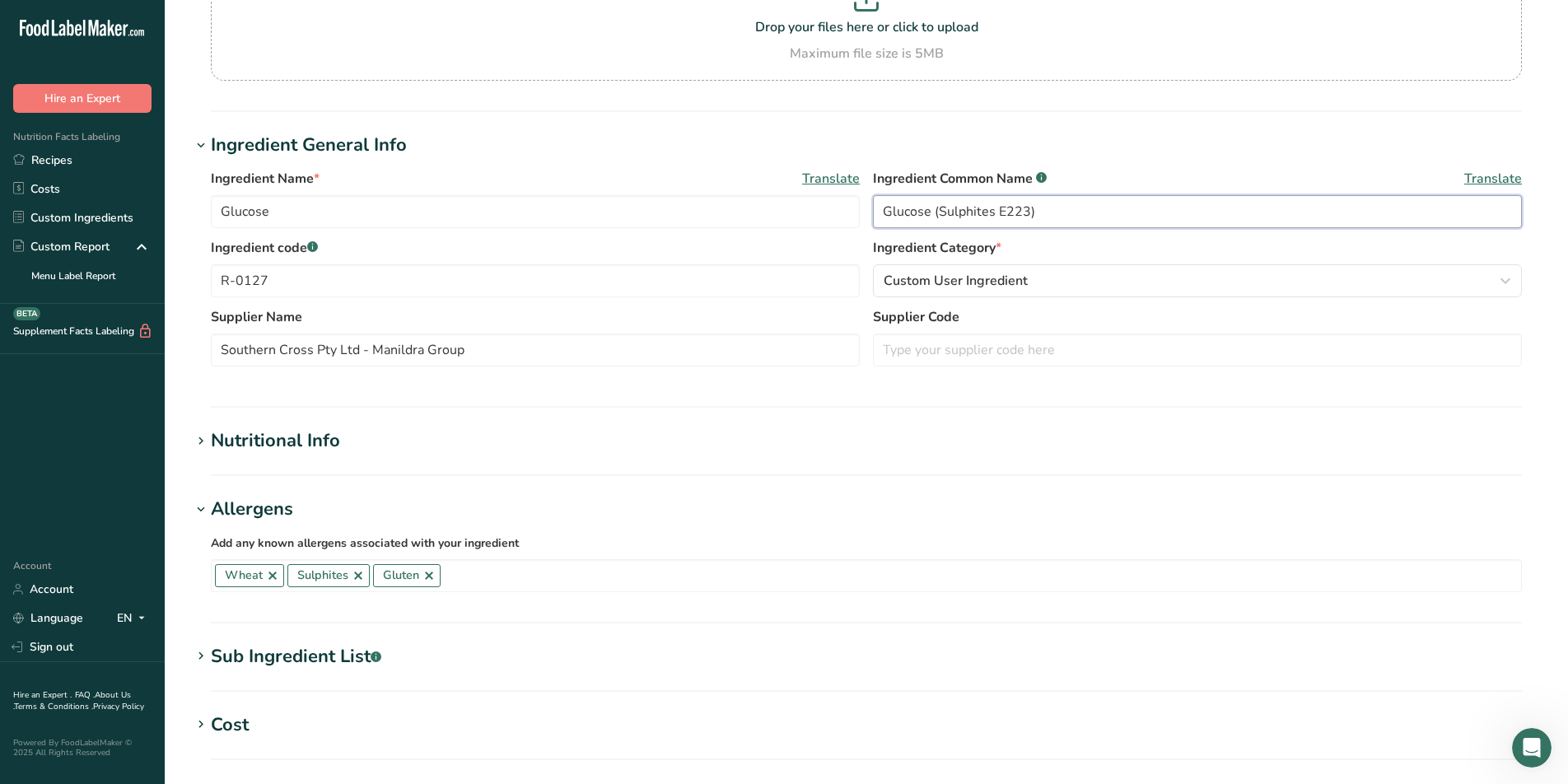 type on "Glucose (Sulphites E223)" 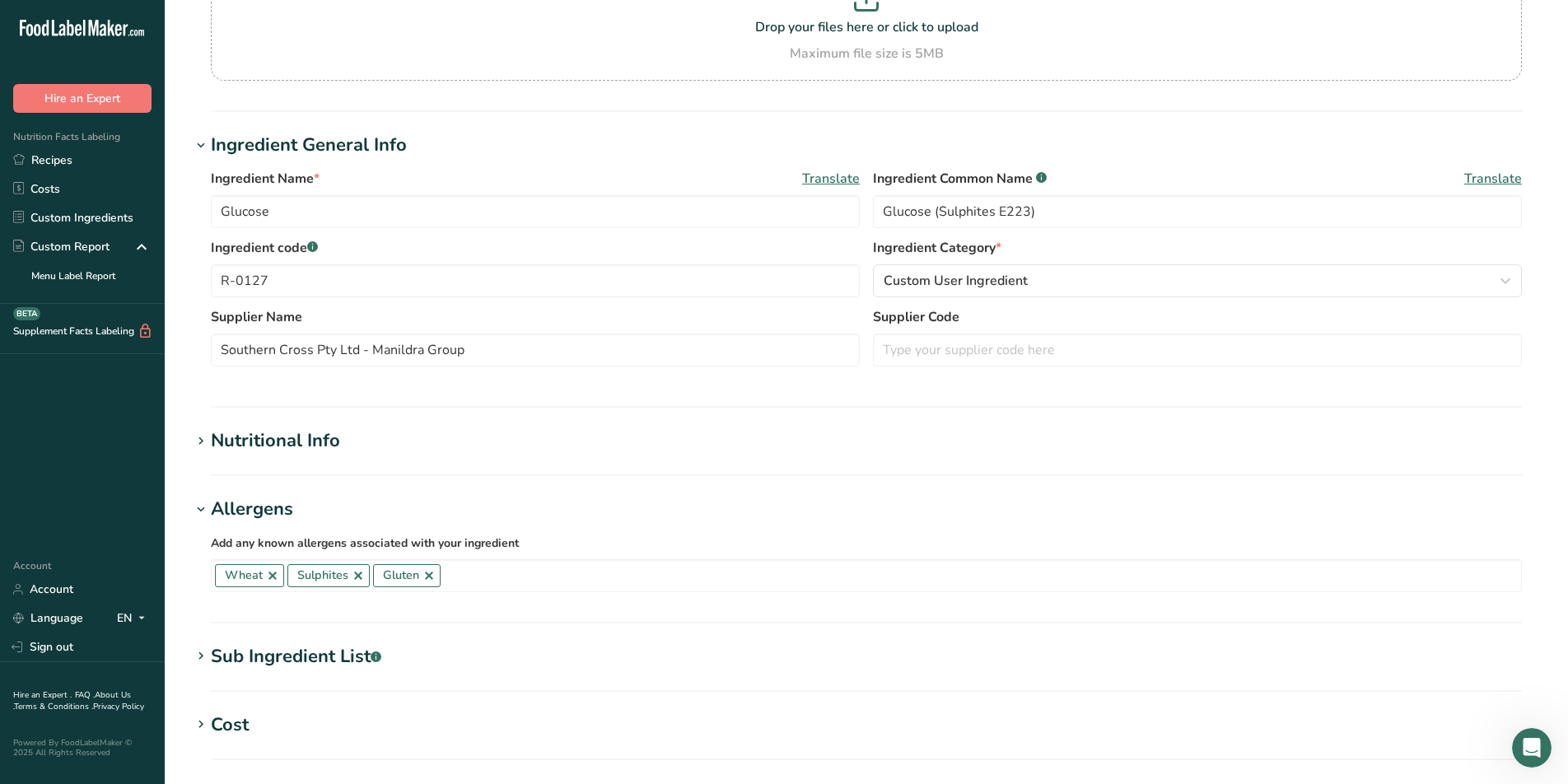 click on "Translate" at bounding box center [1493, 179] 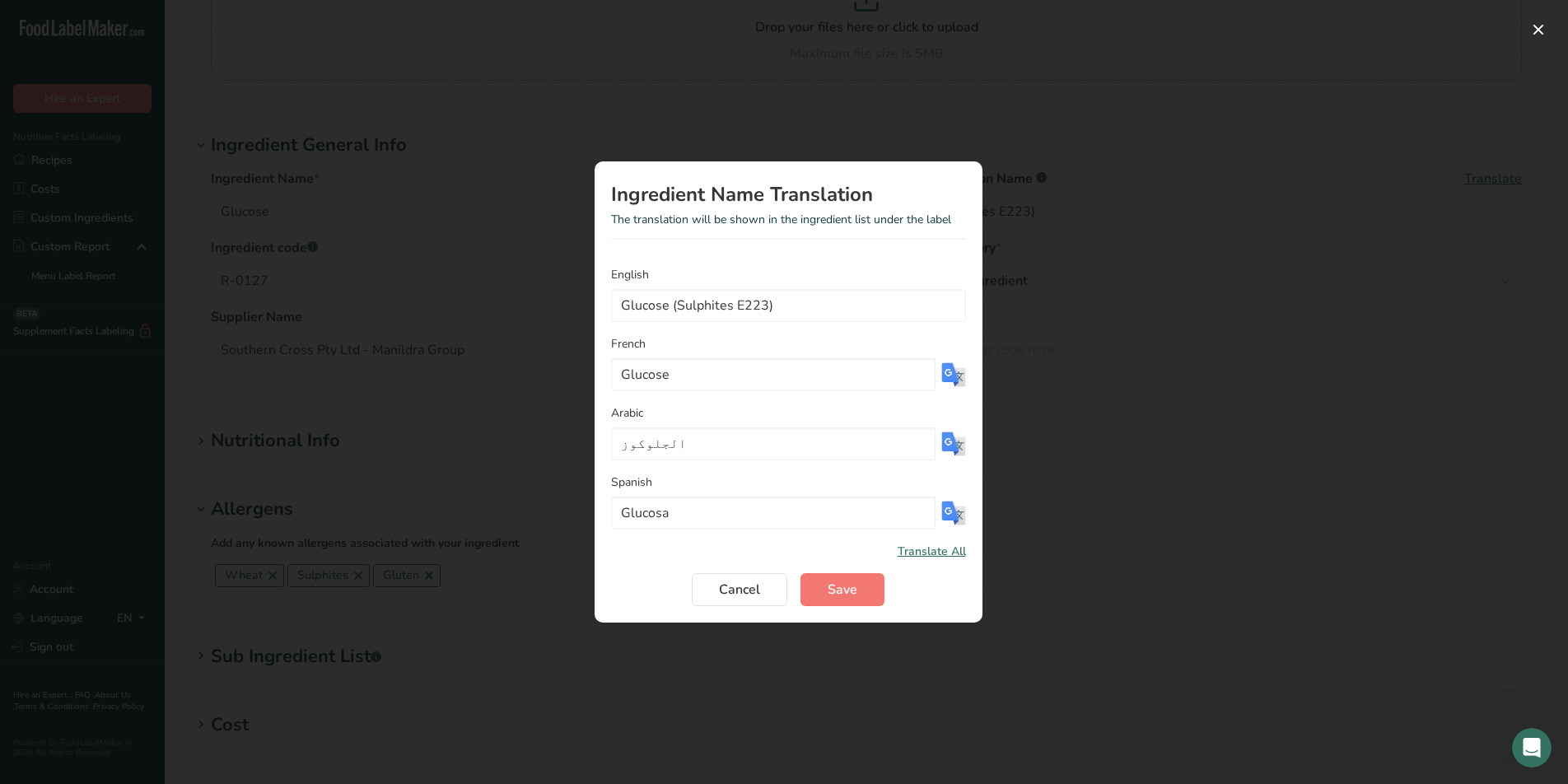 click on "Translate All" at bounding box center [931, 551] 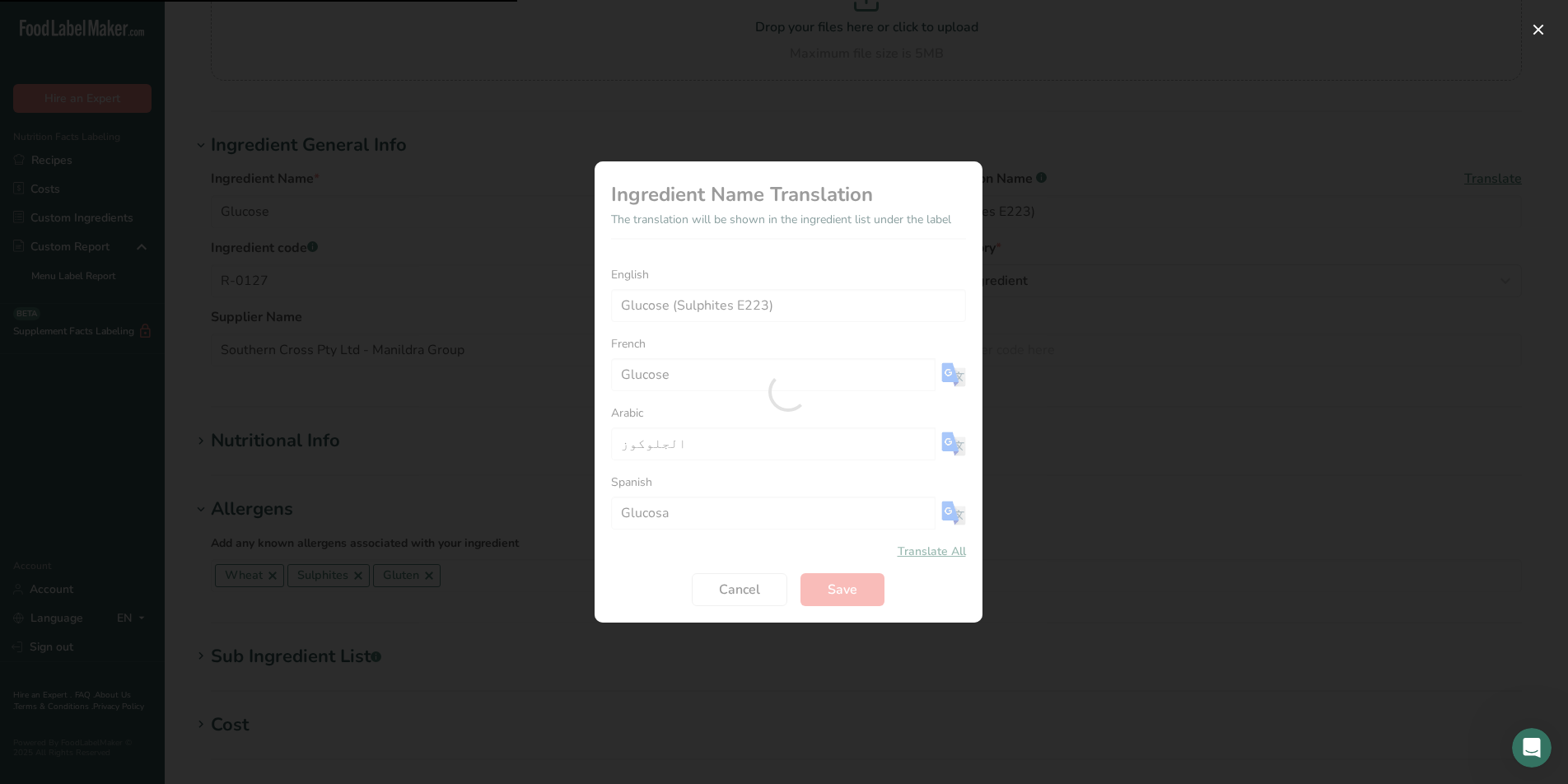 type on "Glucose (Sulfites E223)" 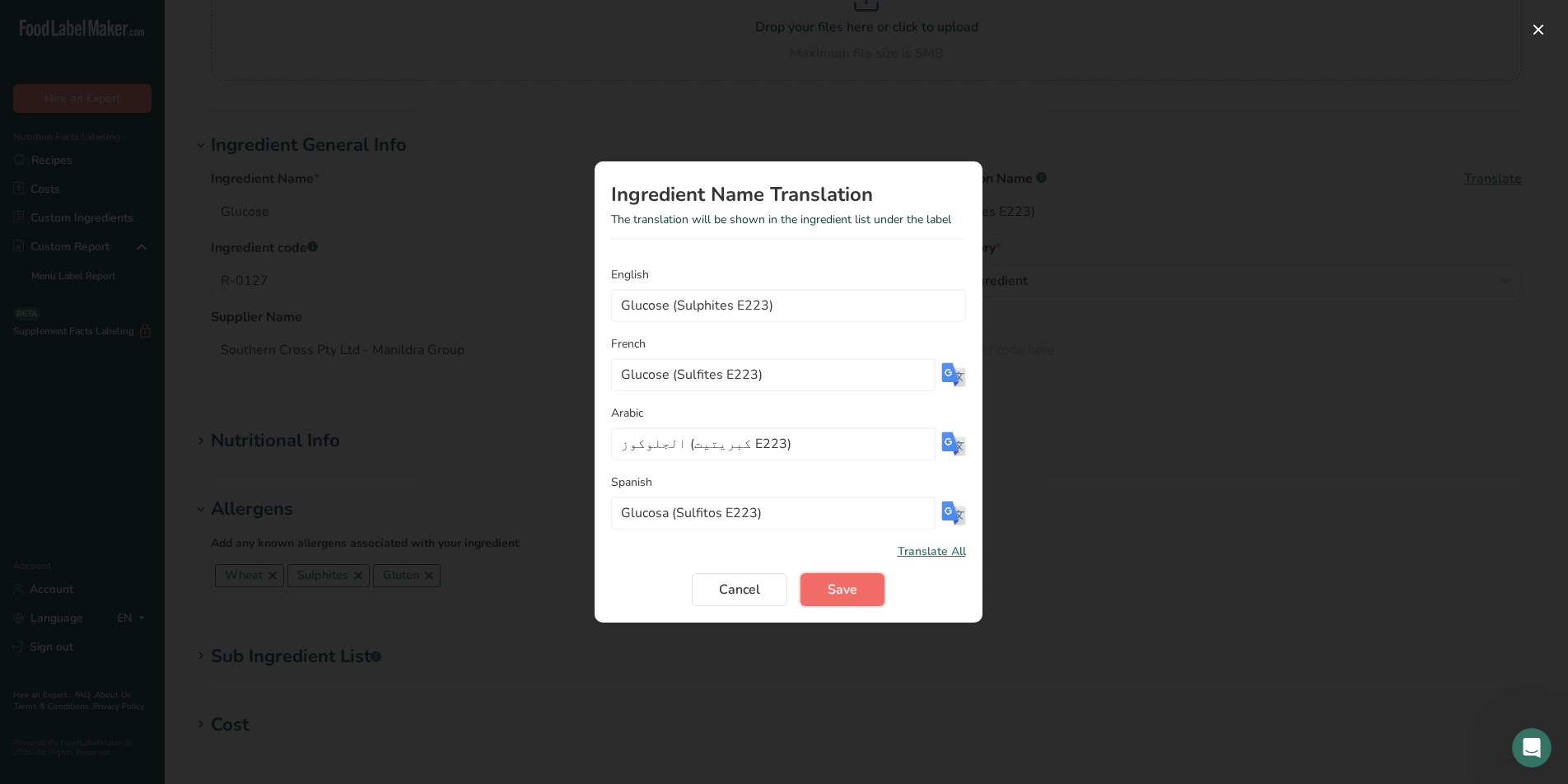 click on "Save" at bounding box center [842, 590] 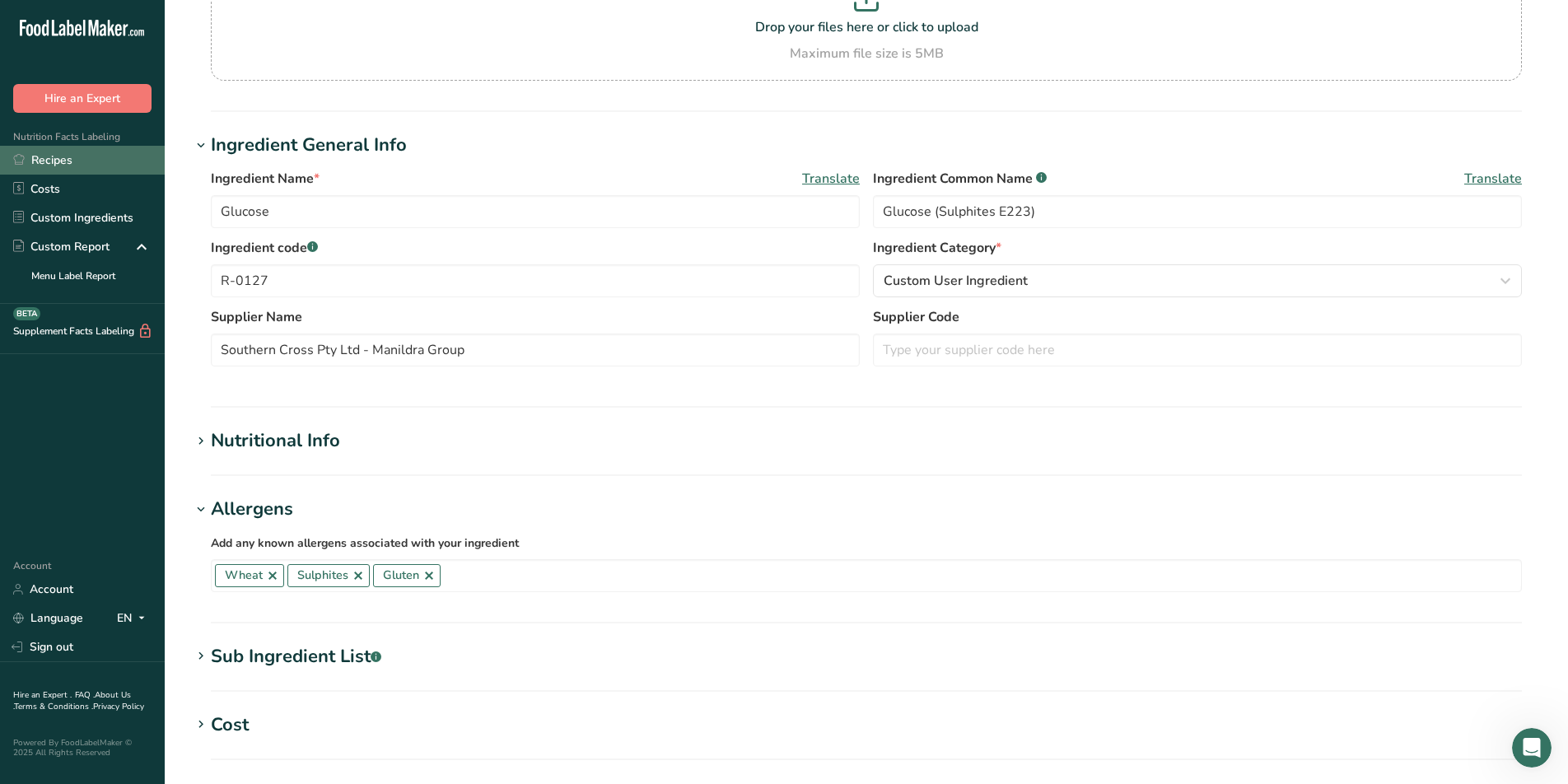 click on "Recipes" at bounding box center (82, 160) 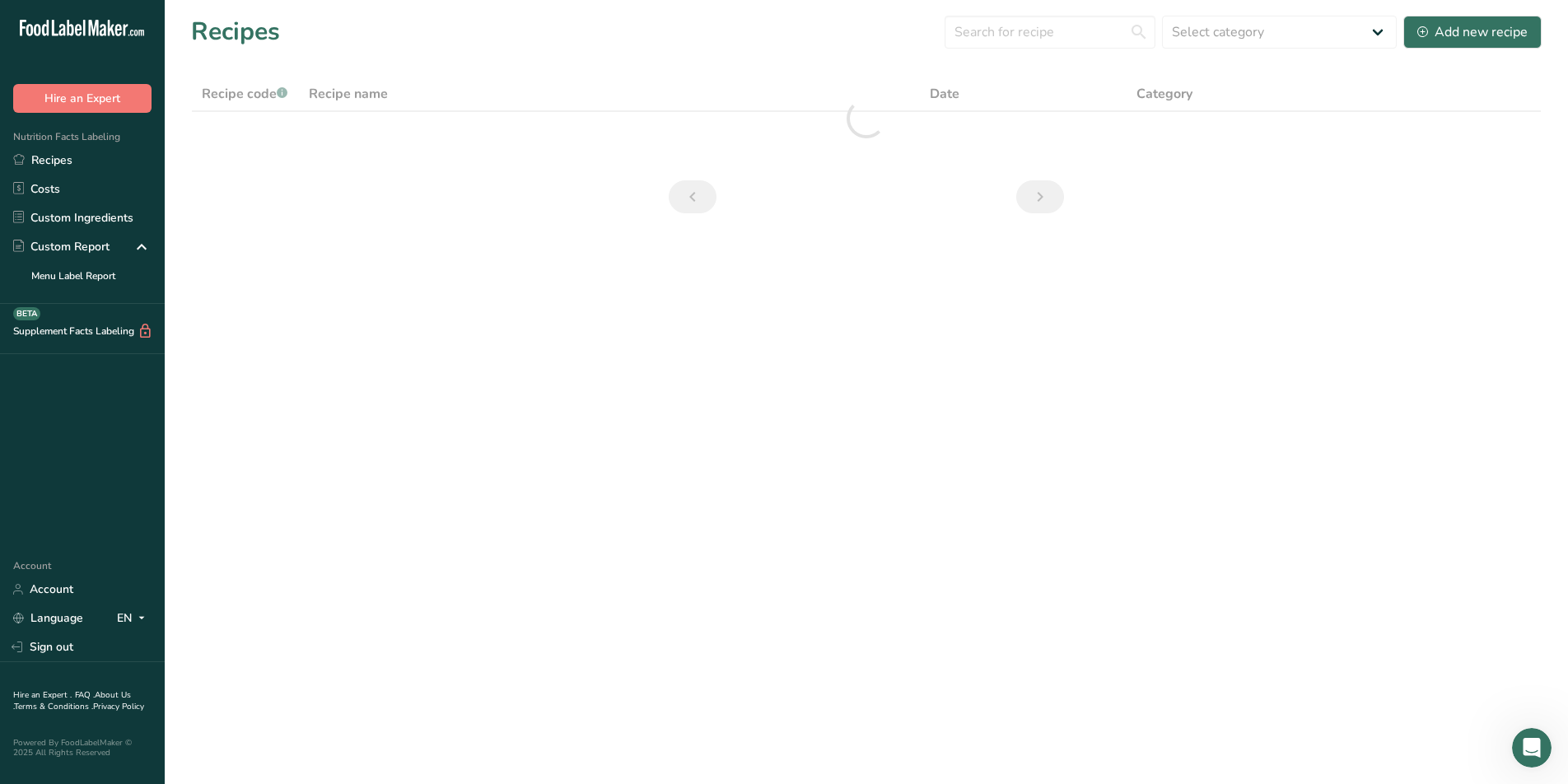 scroll, scrollTop: 0, scrollLeft: 0, axis: both 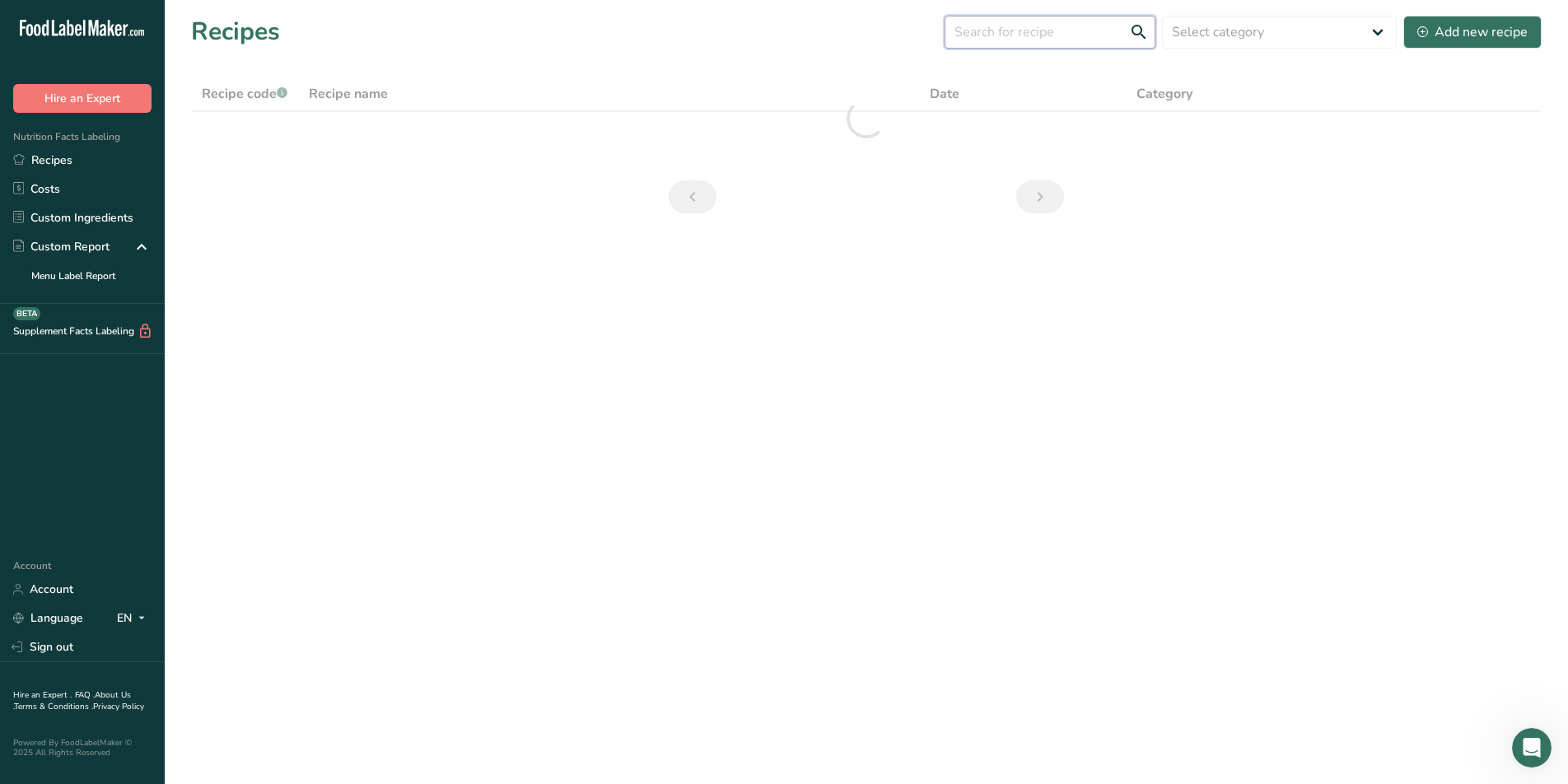 click at bounding box center (1050, 32) 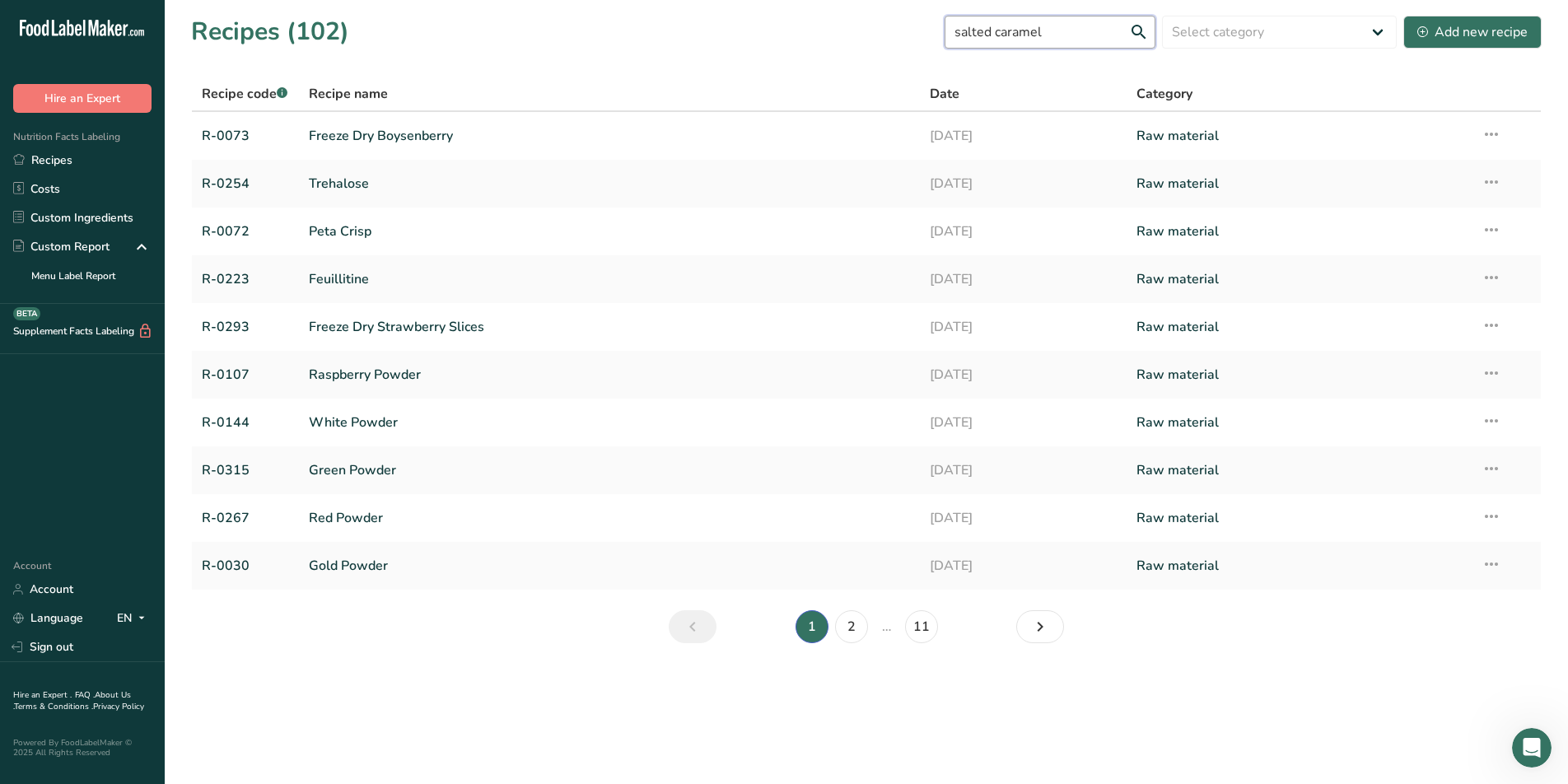 type on "salted caramel" 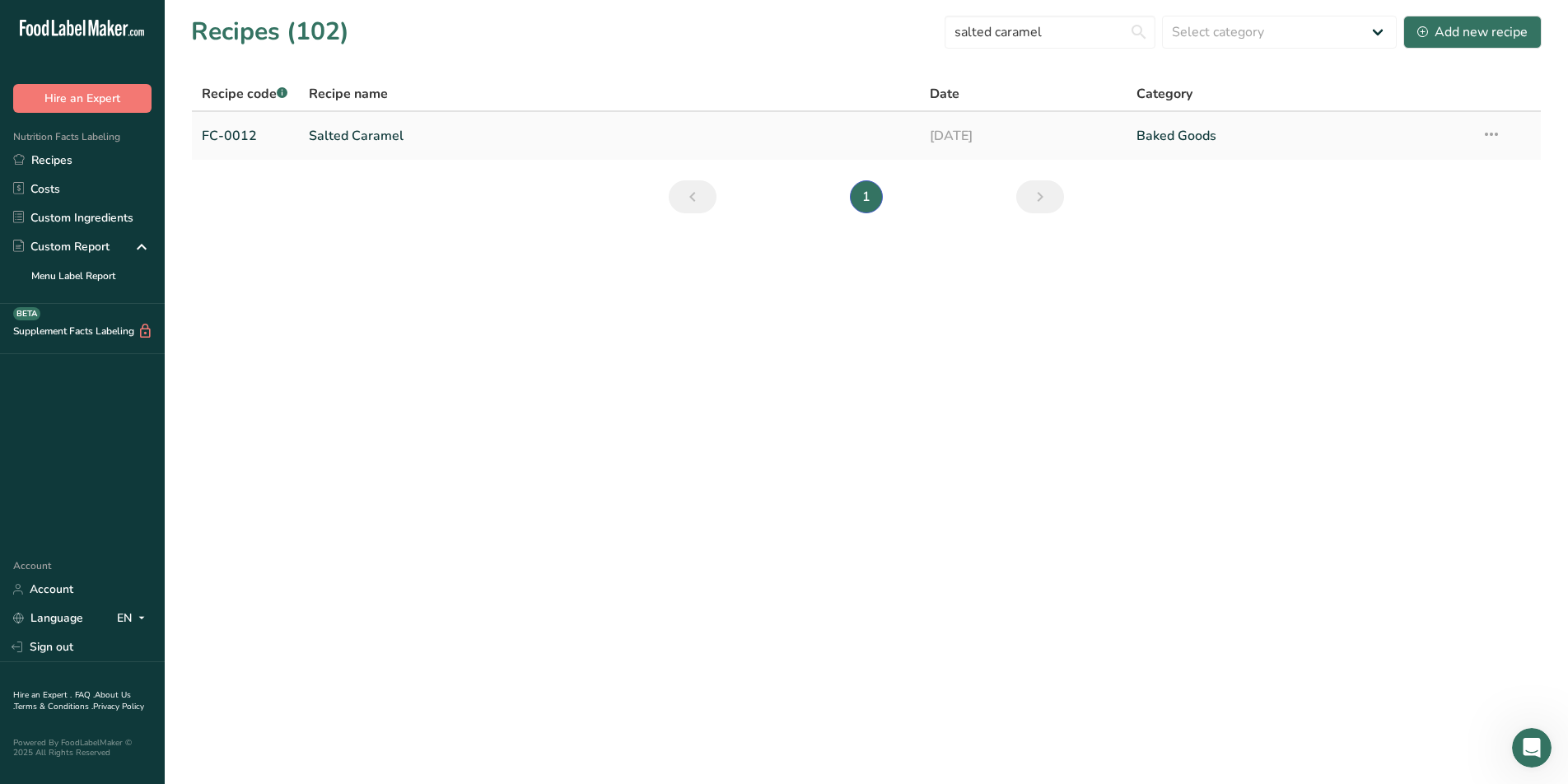 click on "Salted Caramel" at bounding box center (609, 136) 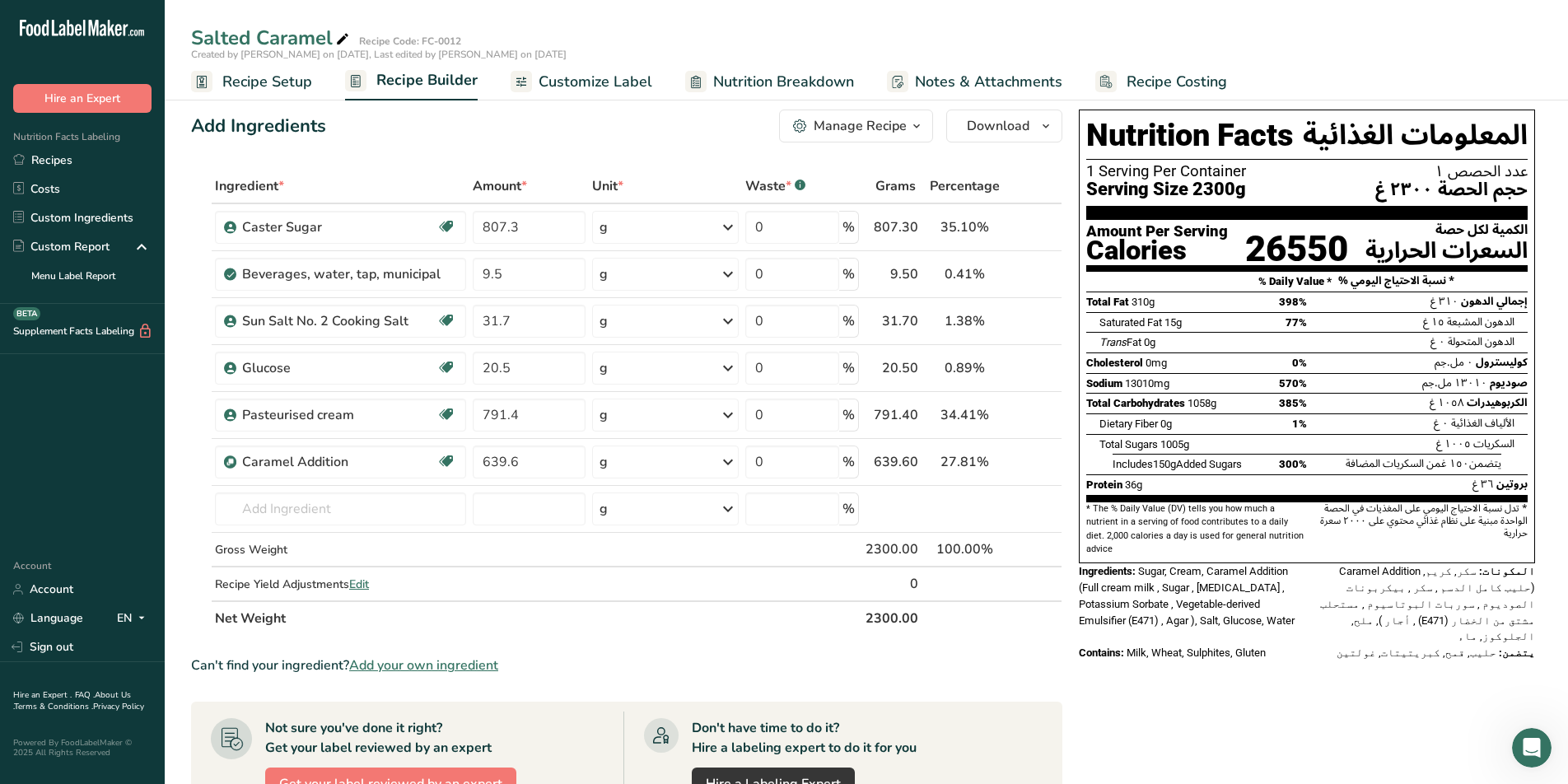 scroll, scrollTop: 10, scrollLeft: 0, axis: vertical 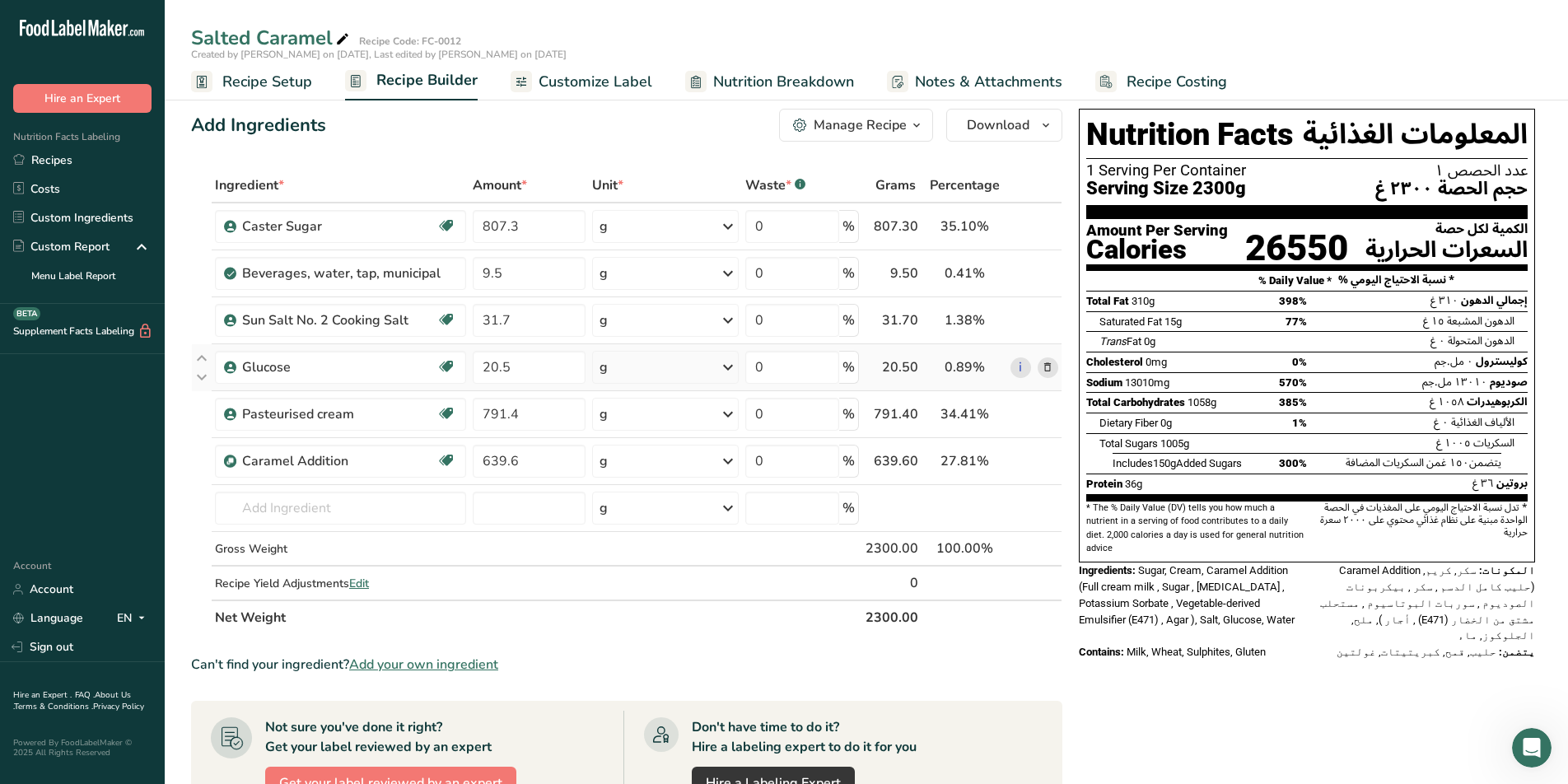 click at bounding box center [1048, 367] 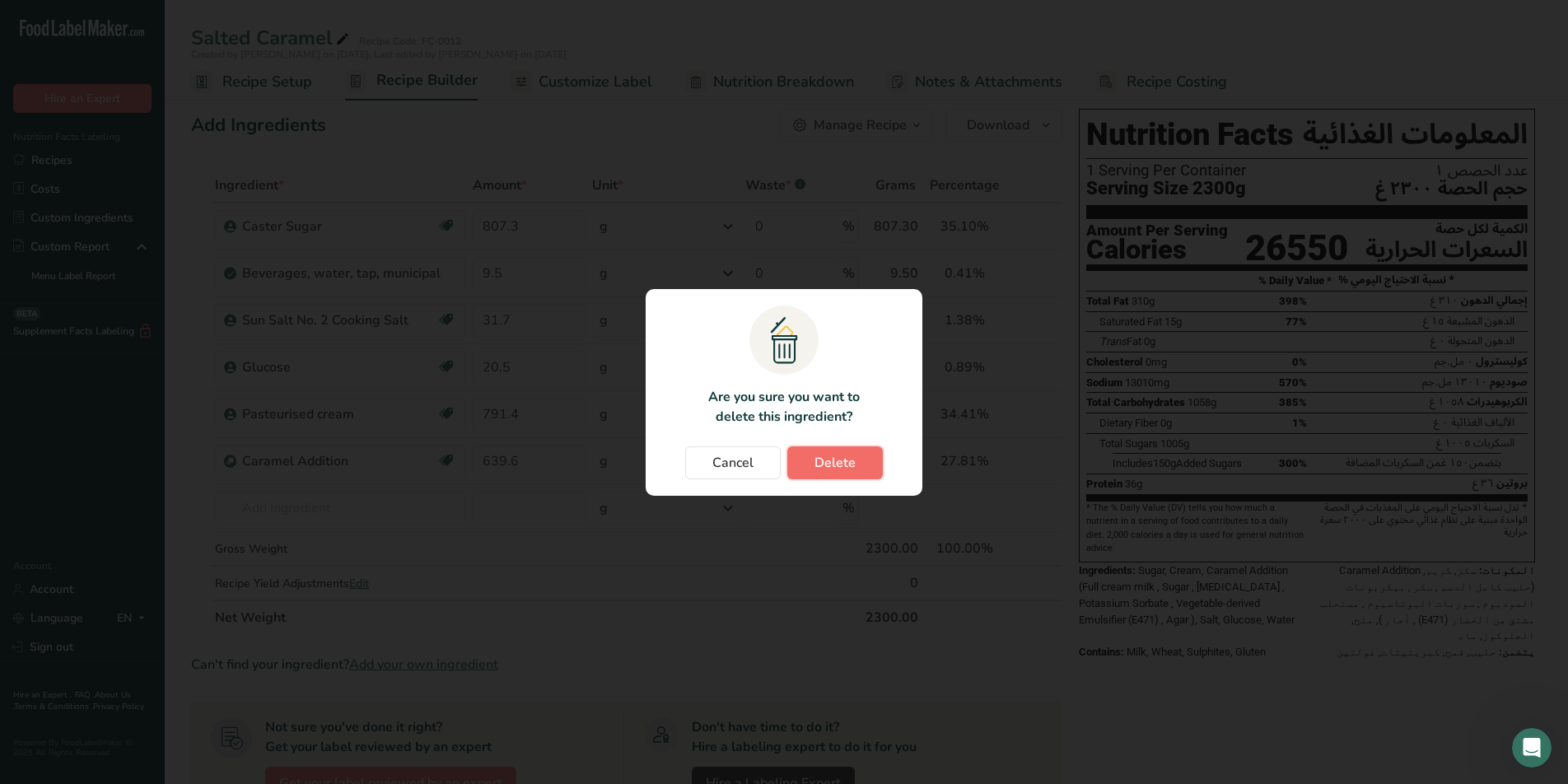 click on "Delete" at bounding box center [835, 463] 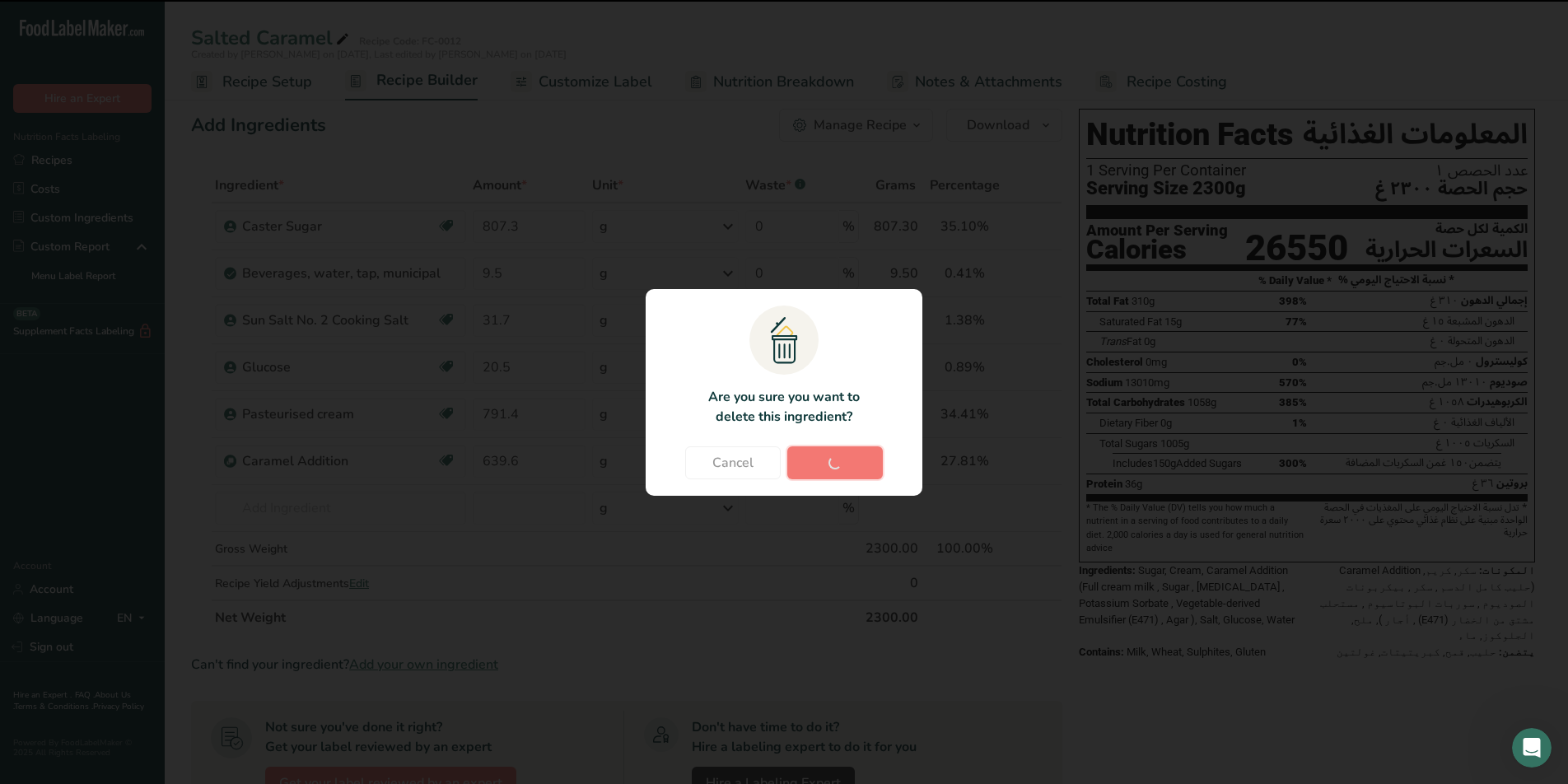 type on "791.4" 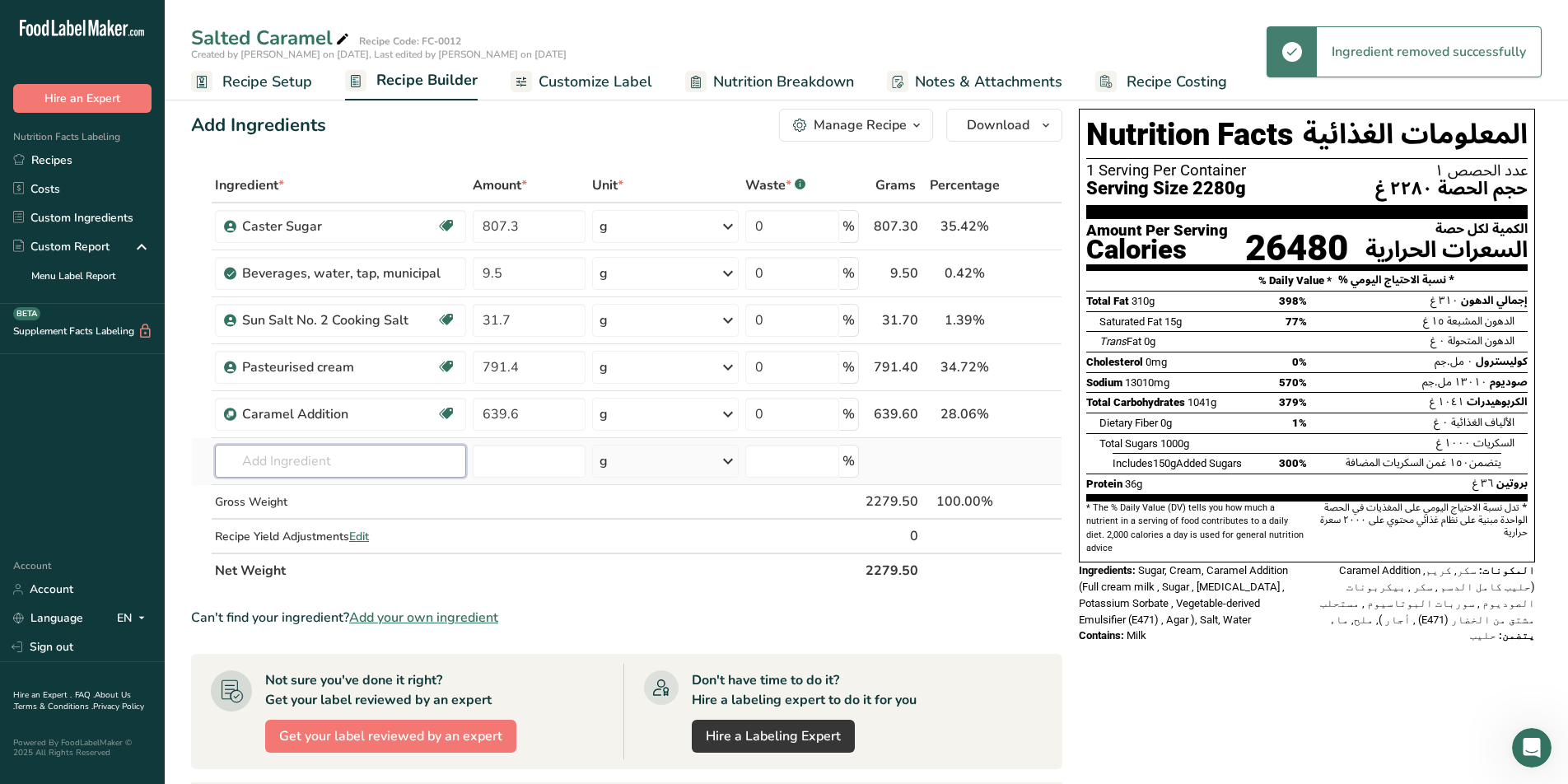 click at bounding box center (340, 461) 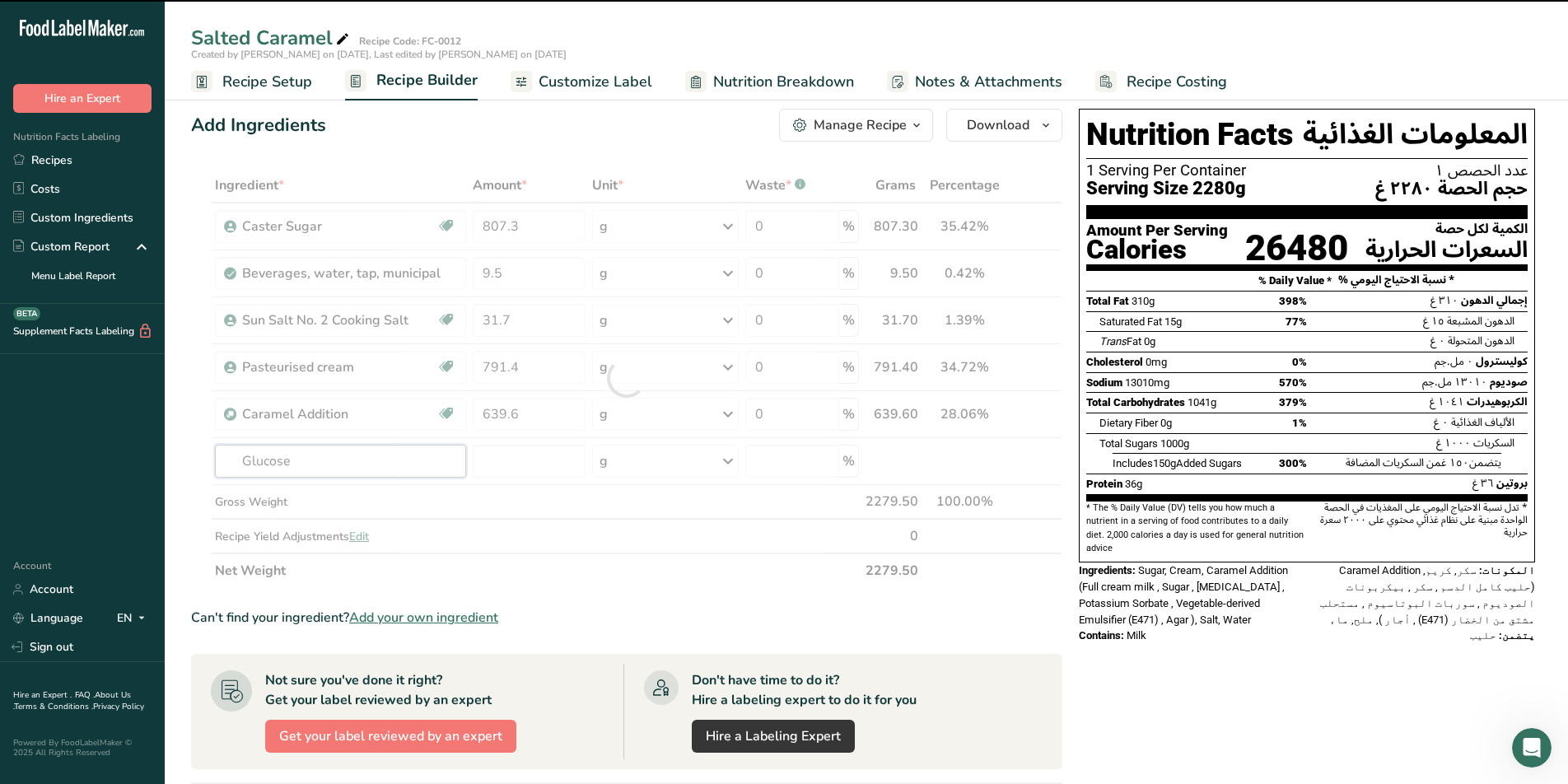 type on "Glucose" 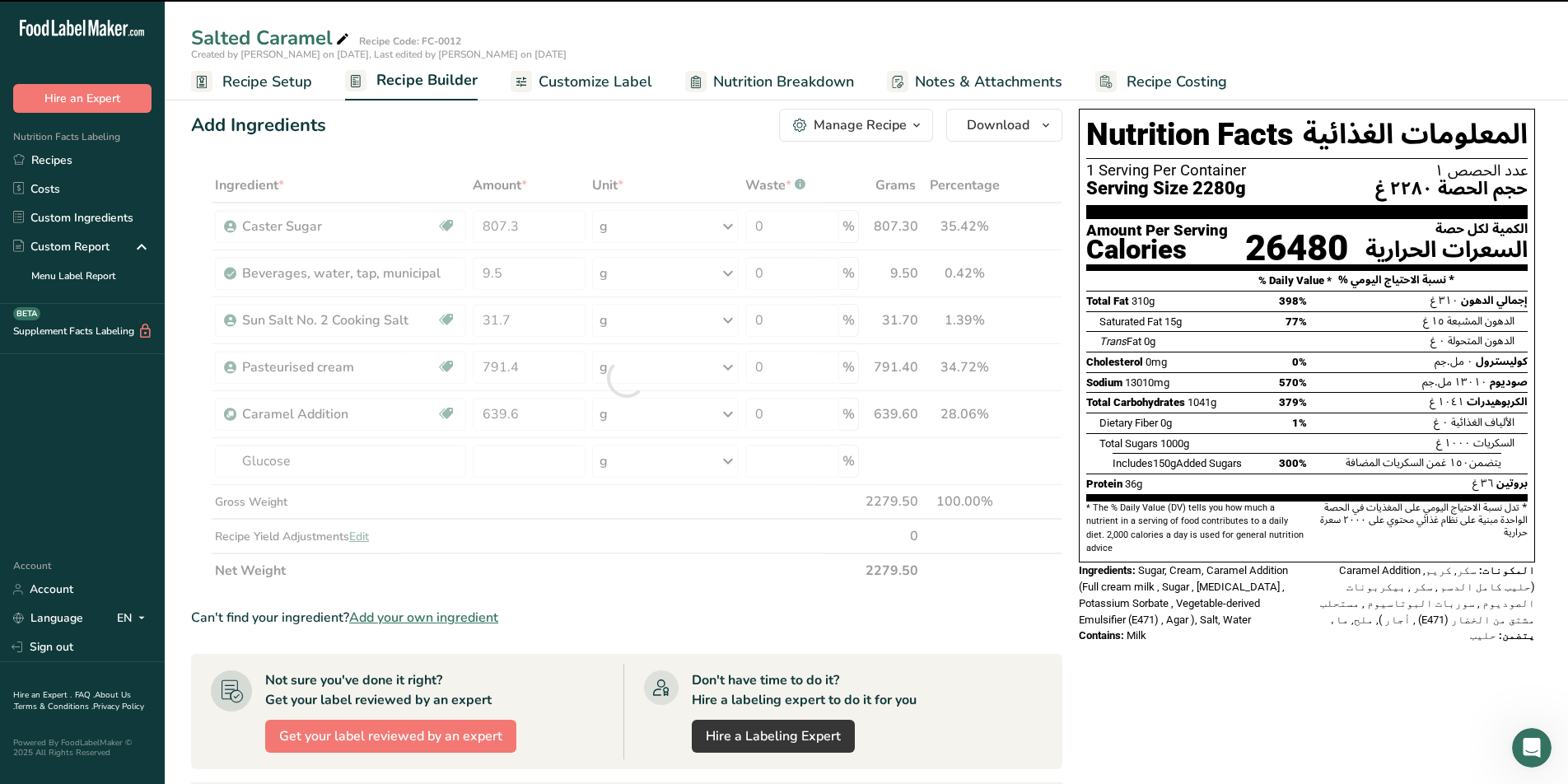 type 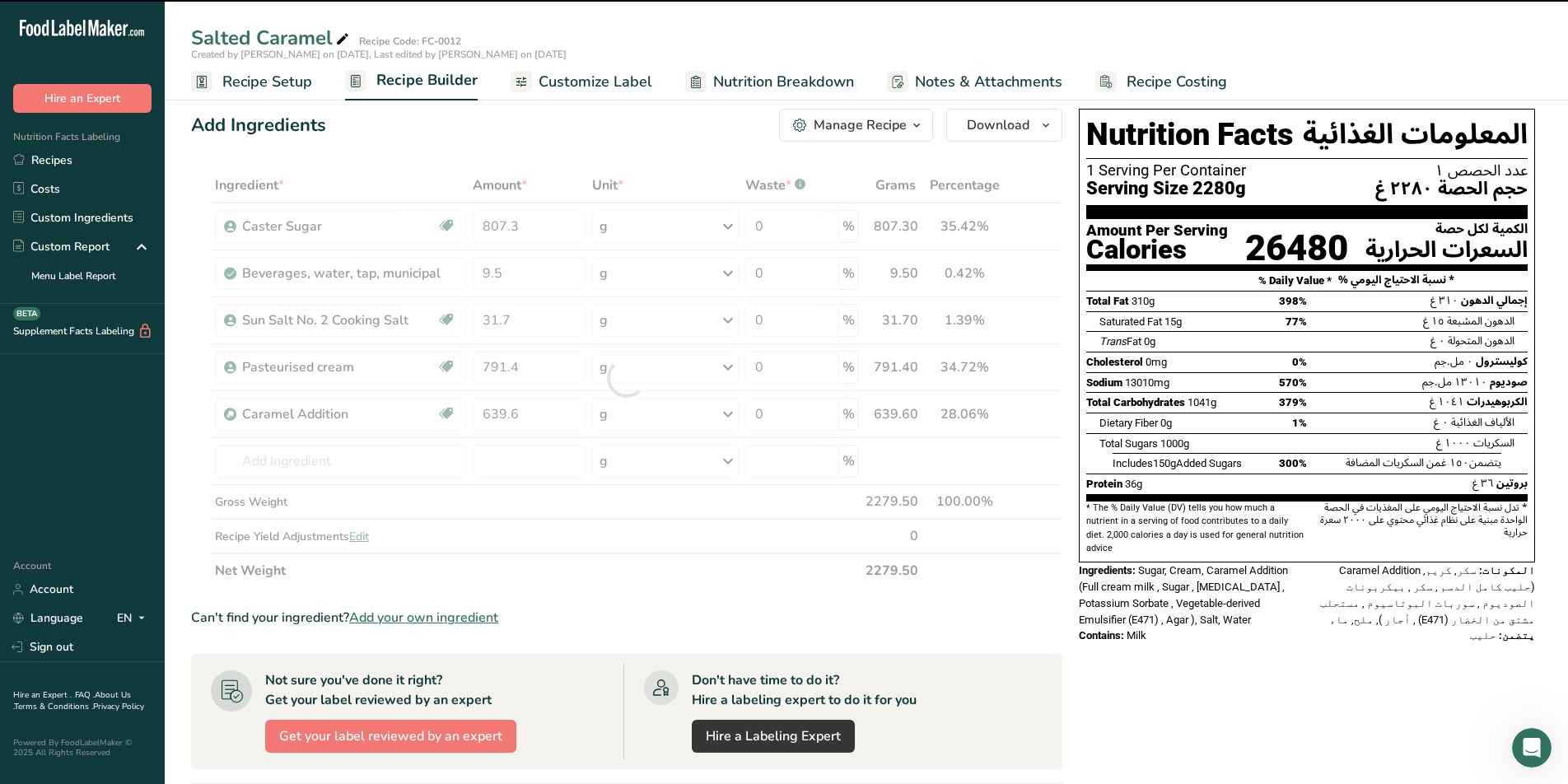 click at bounding box center (627, 378) 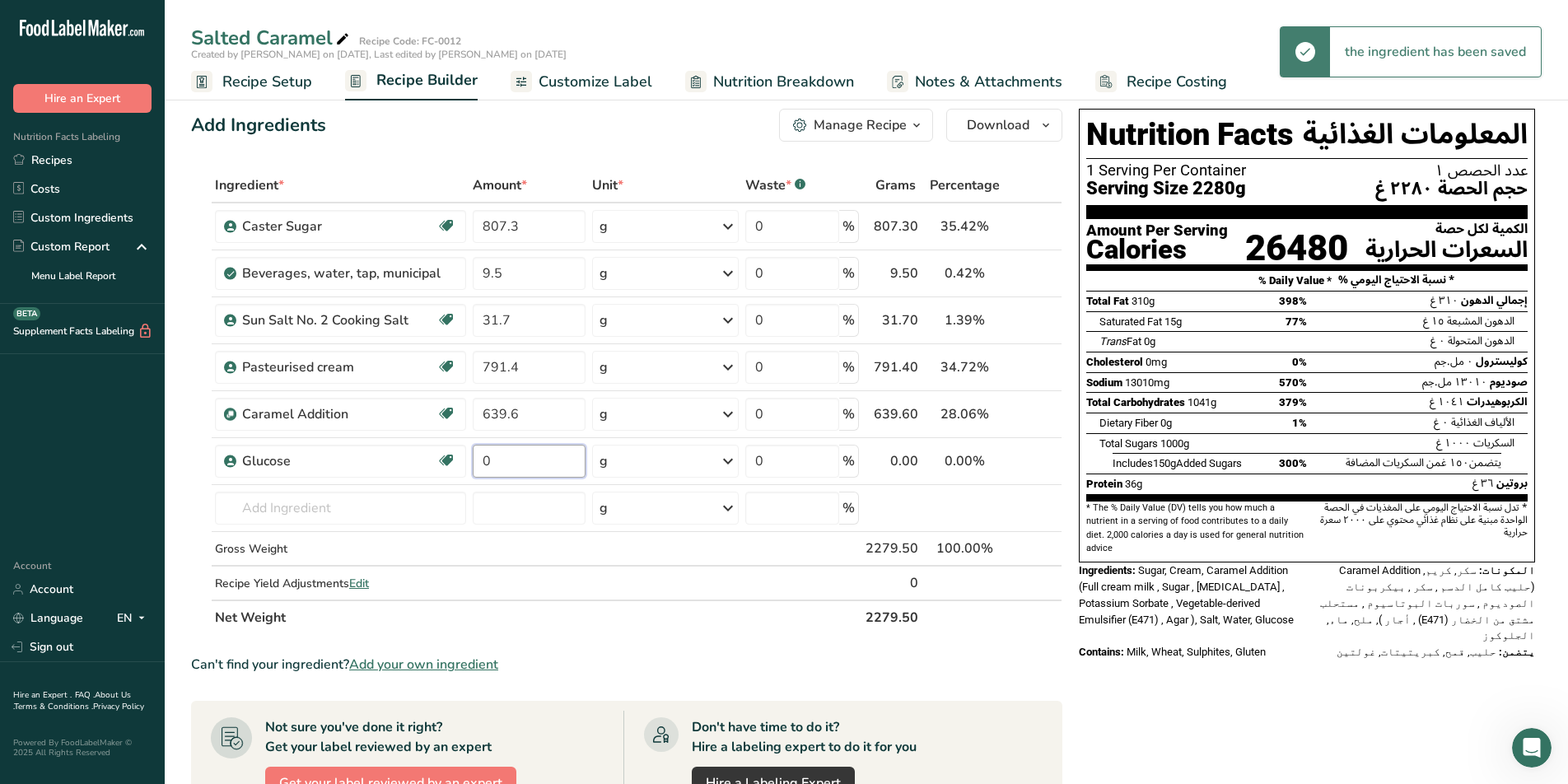 click on "0" at bounding box center (529, 461) 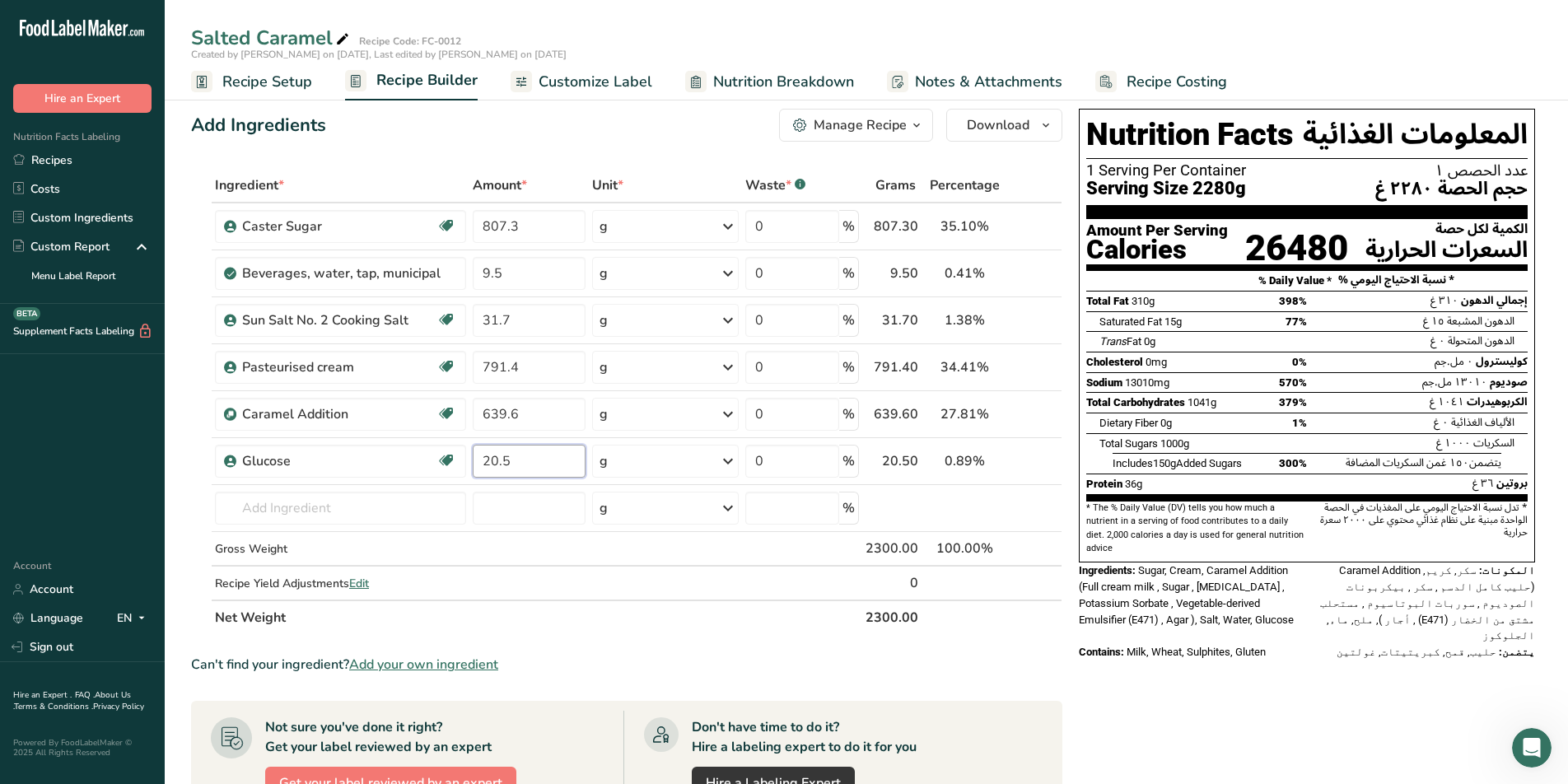 type on "20.5" 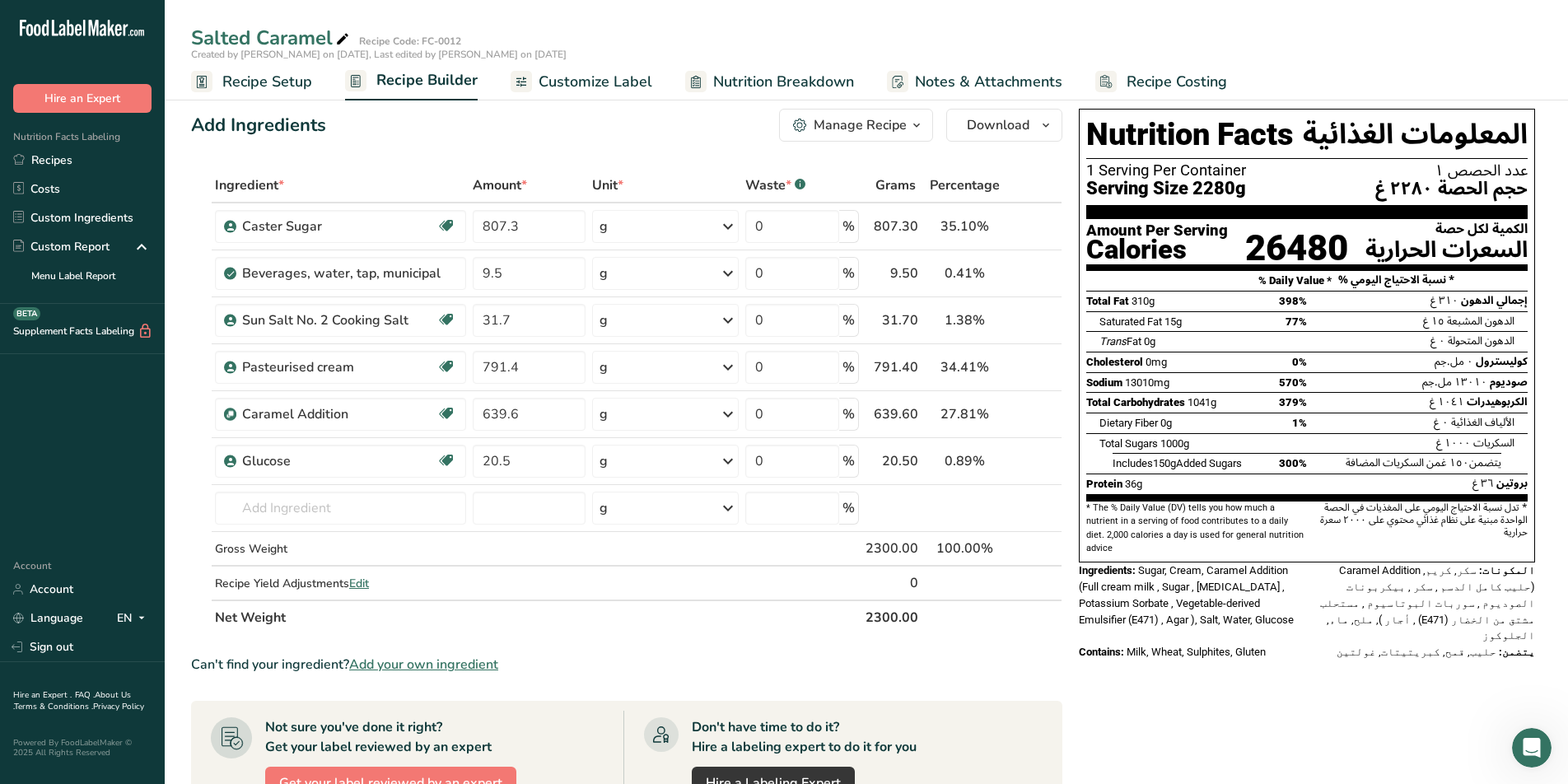 click on "Nutrition Facts
المعلومات الغذائية
1 Serving Per Container
عدد الحصص ١
Serving Size
2280g
حجم الحصة
٢٢٨٠ غ
Amount Per Serving
Calories
26480
الكمية لكل حصة
السعرات الحرارية
% Daily Value *
% نسبة الاحتياج اليومي *
Total Fat
310g
398%
إجمالي الدهون
٣١٠ غ
Saturated Fat
15g
77%
Trans" at bounding box center (1307, 652) 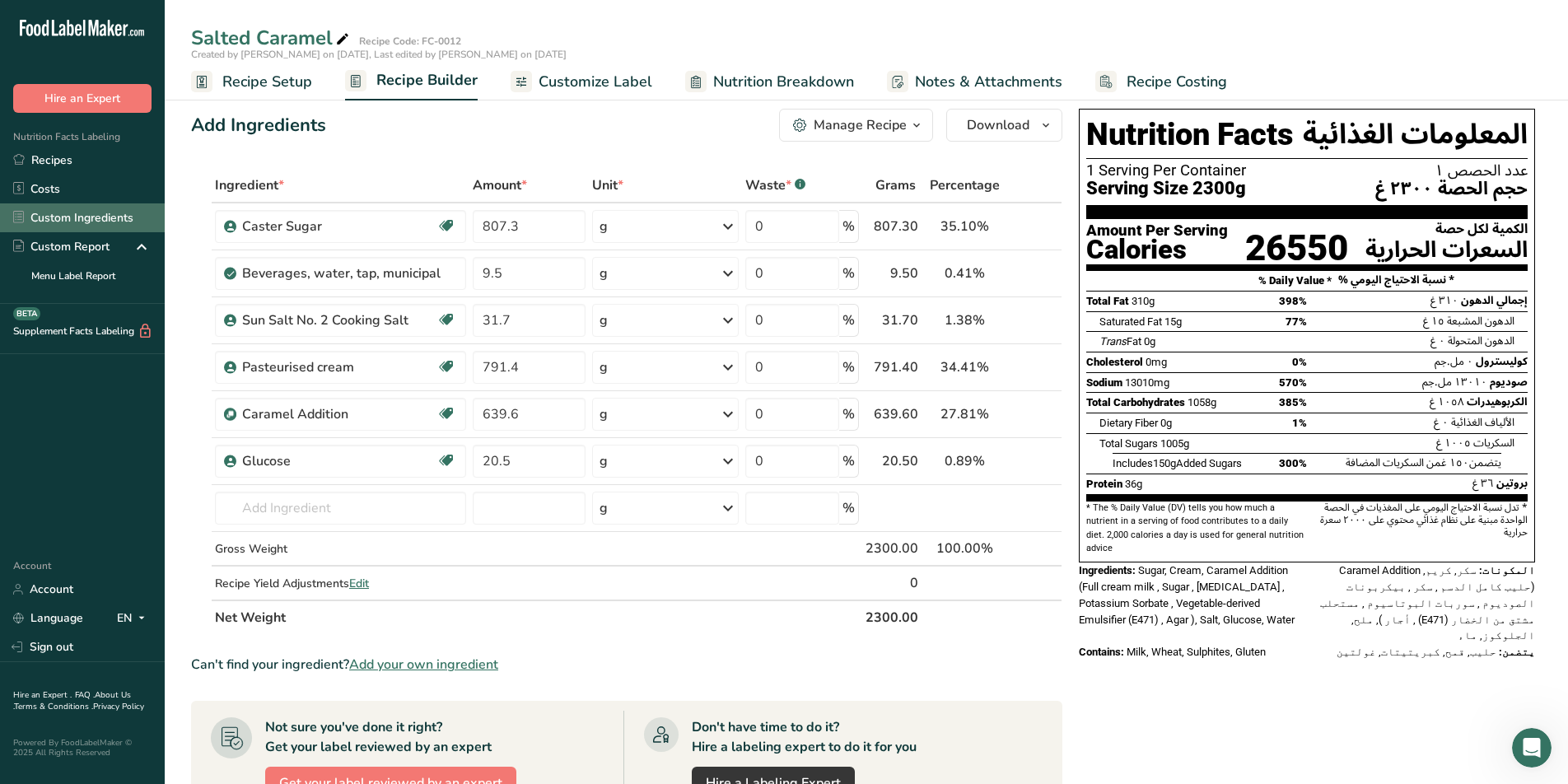 click on "Custom Ingredients" at bounding box center [82, 217] 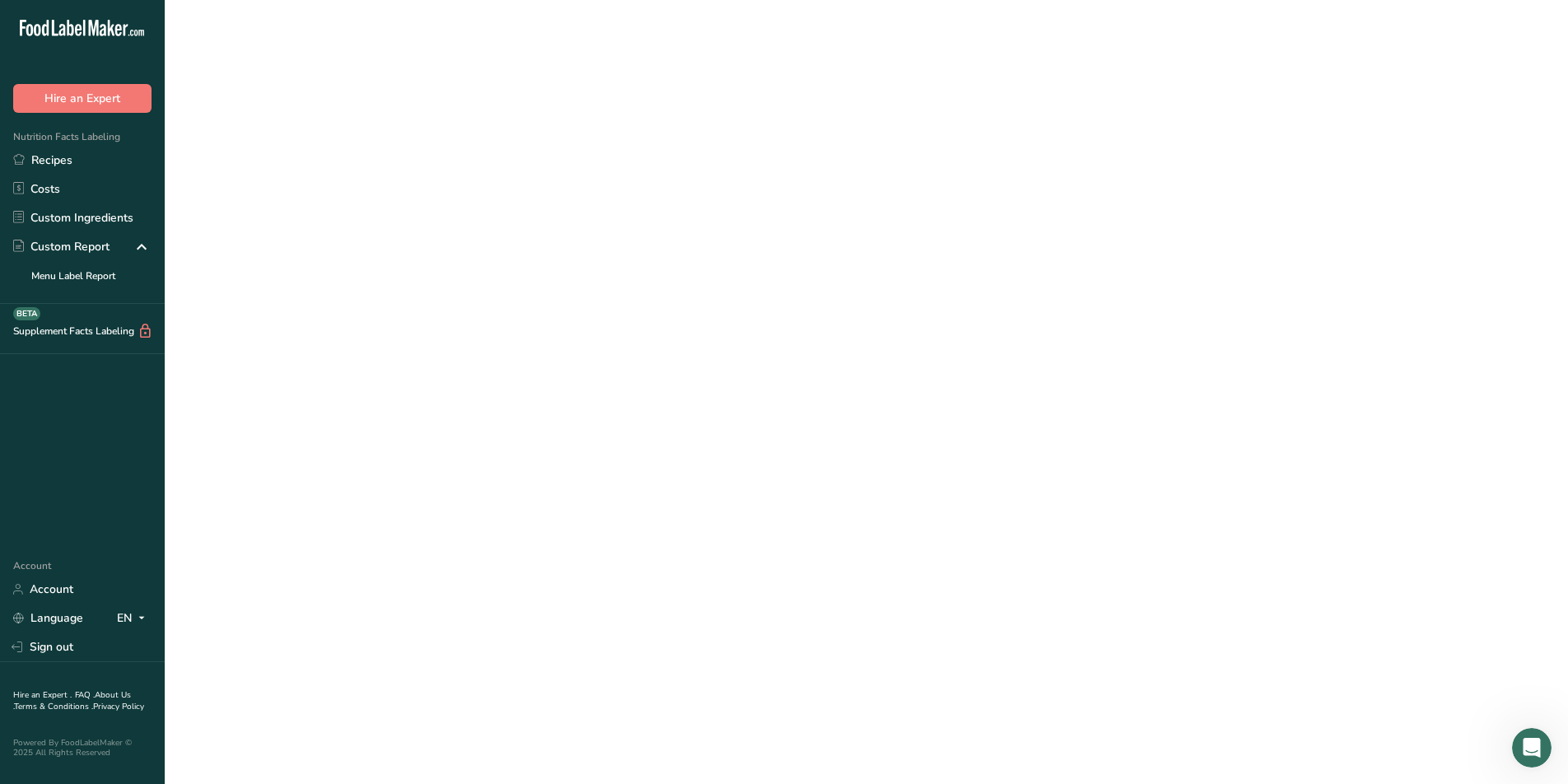 scroll, scrollTop: 0, scrollLeft: 0, axis: both 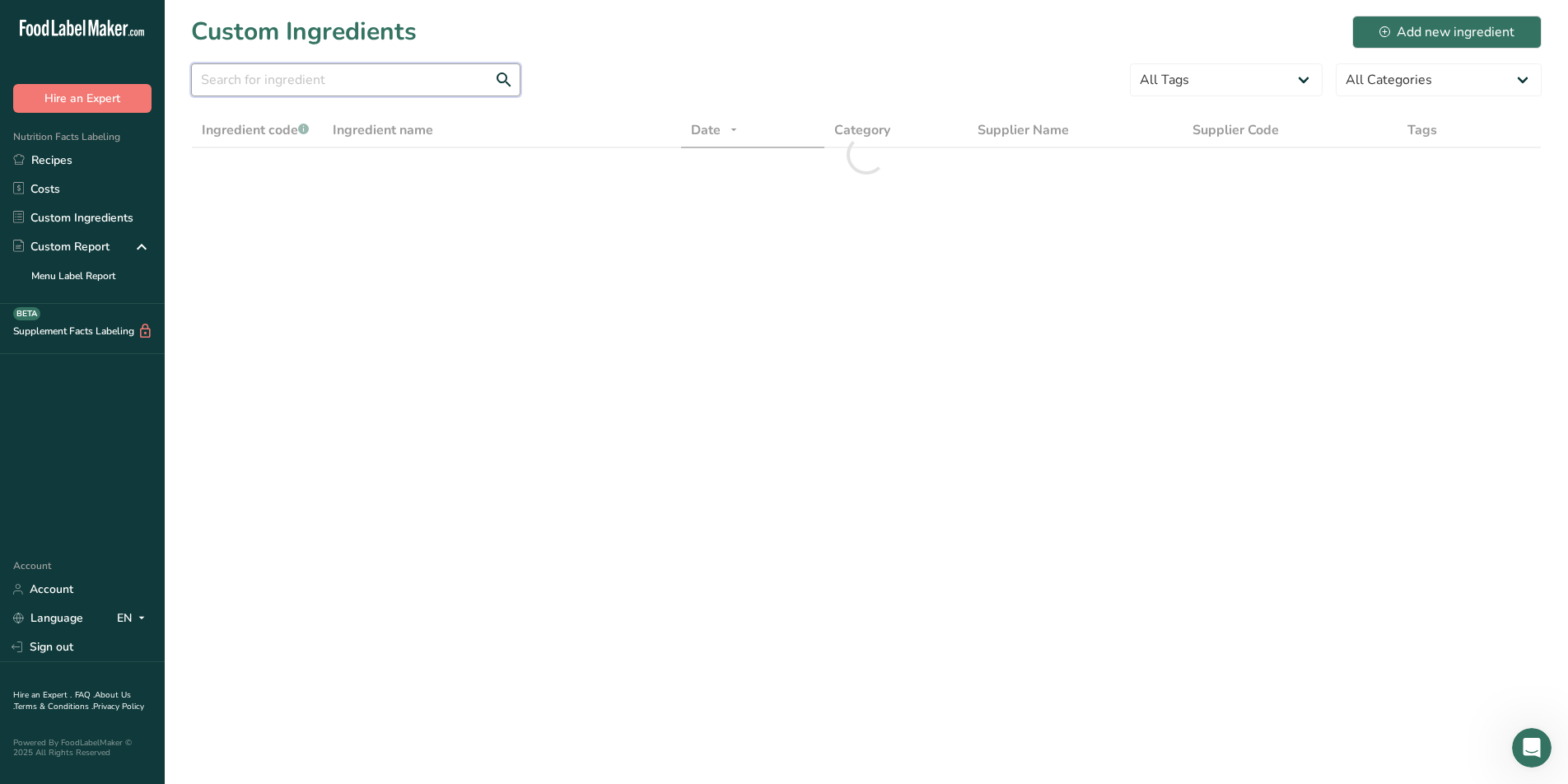 click at bounding box center [356, 80] 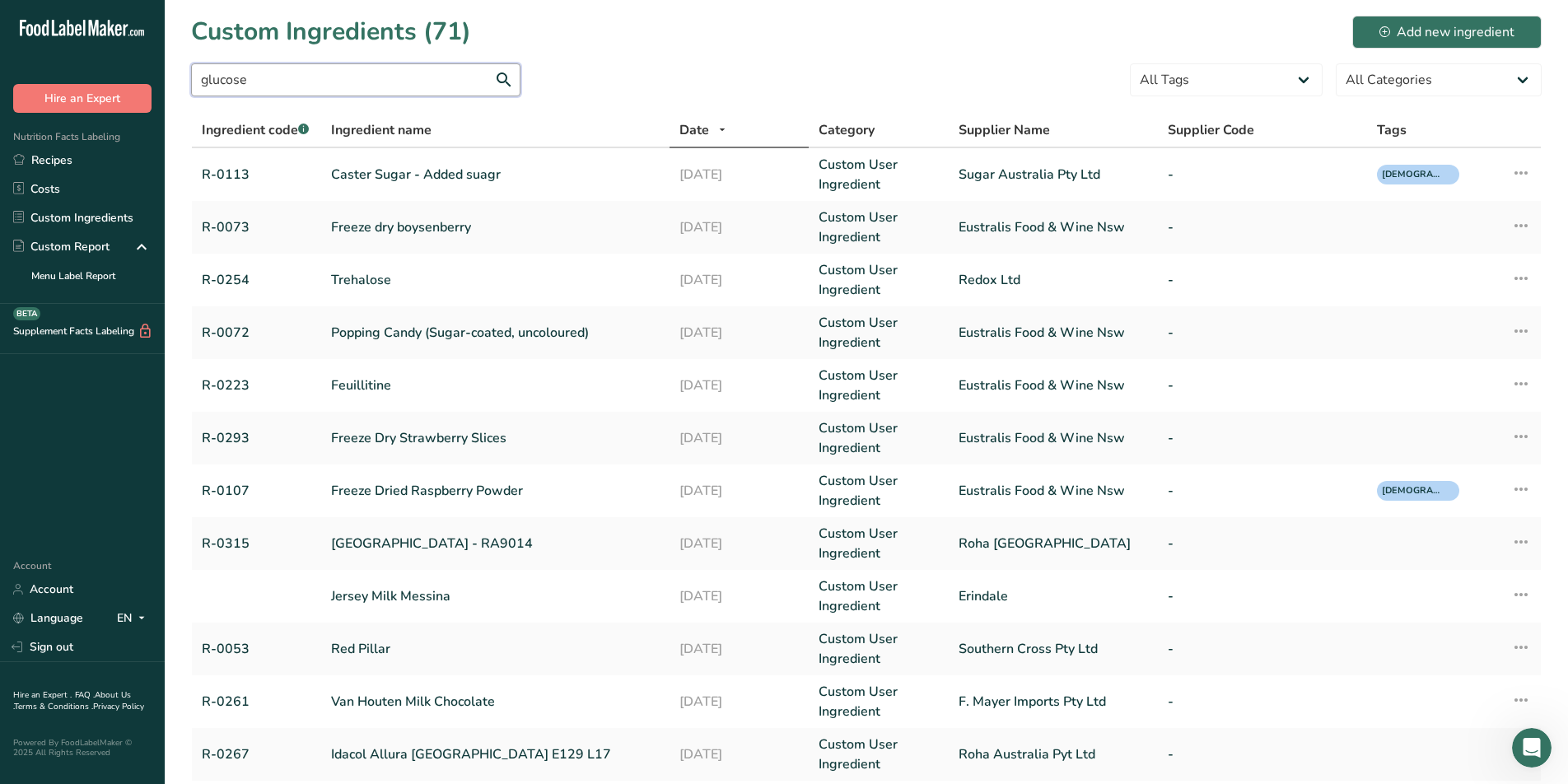 type on "glucose" 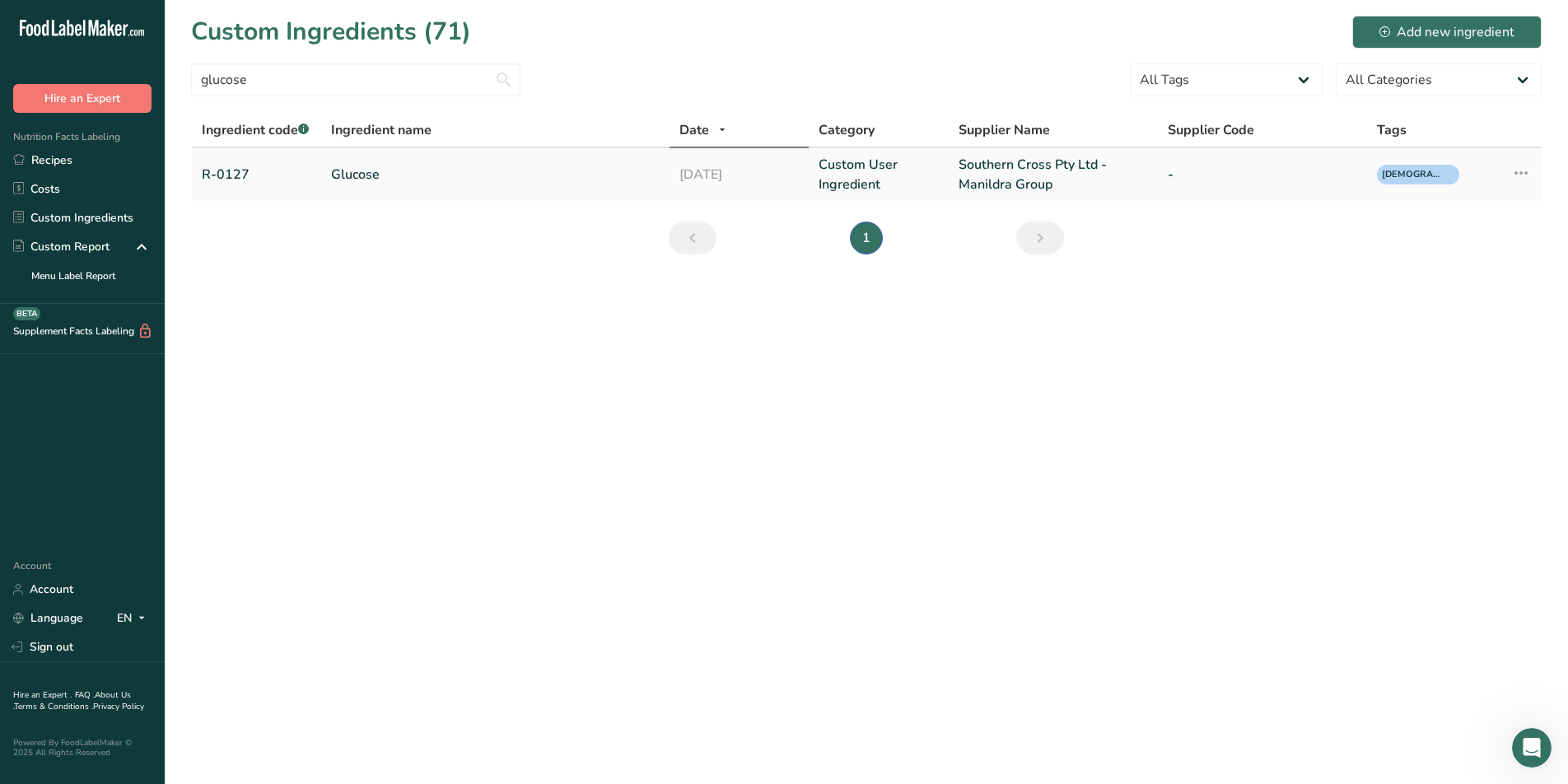 click on "Glucose" at bounding box center [495, 175] 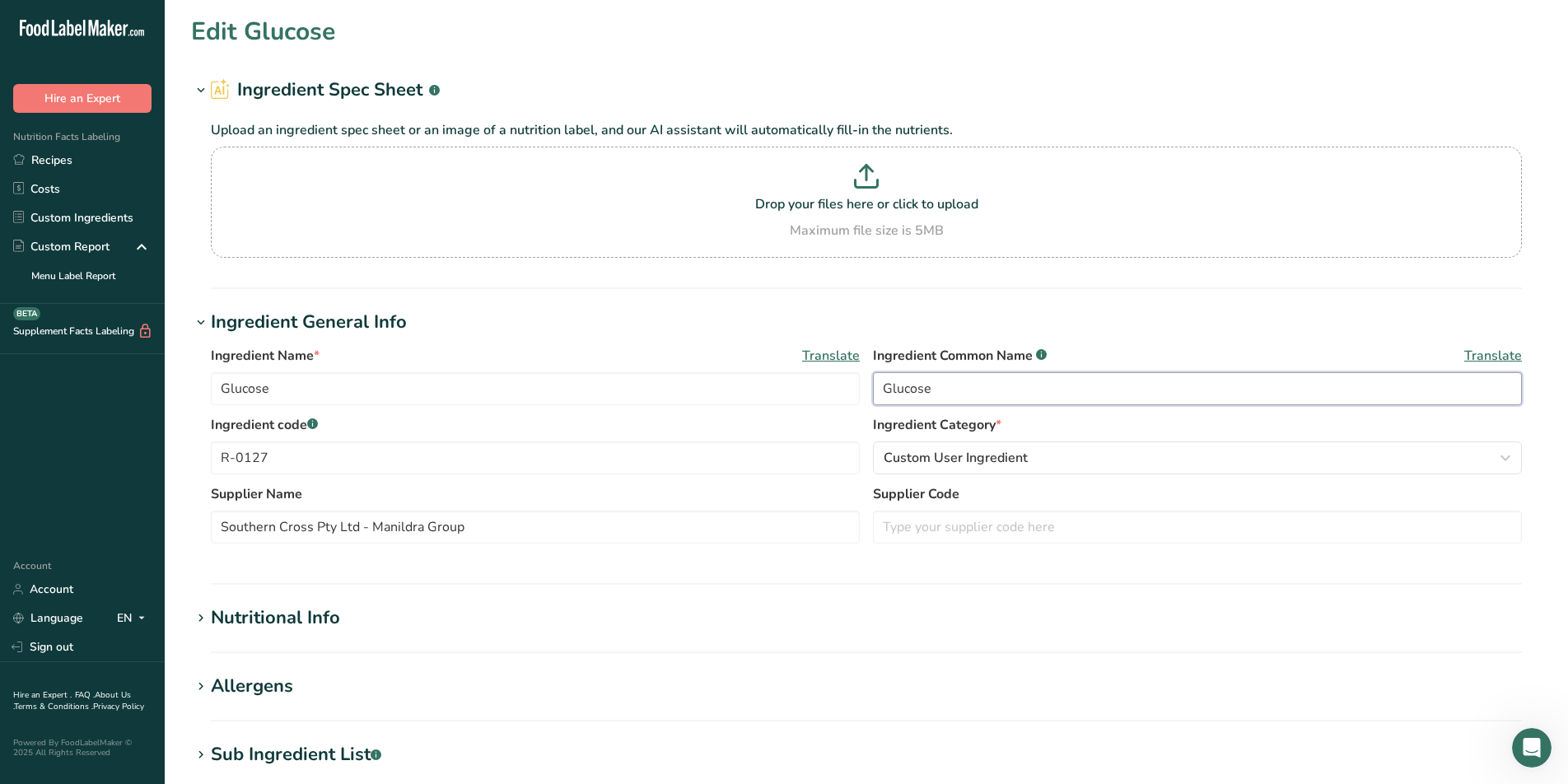 click on "Glucose" at bounding box center [1197, 389] 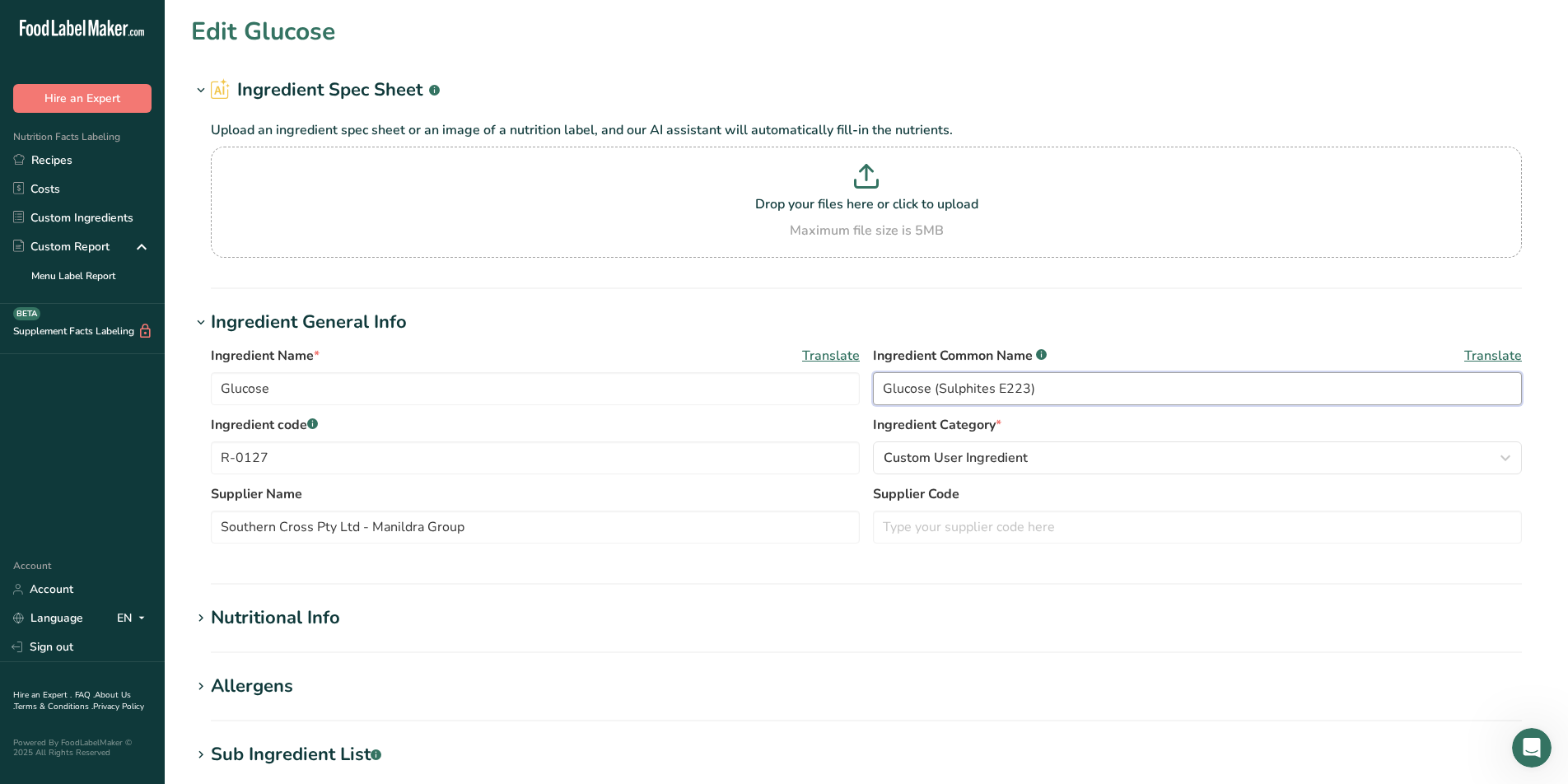 type on "Glucose (Sulphites E223)" 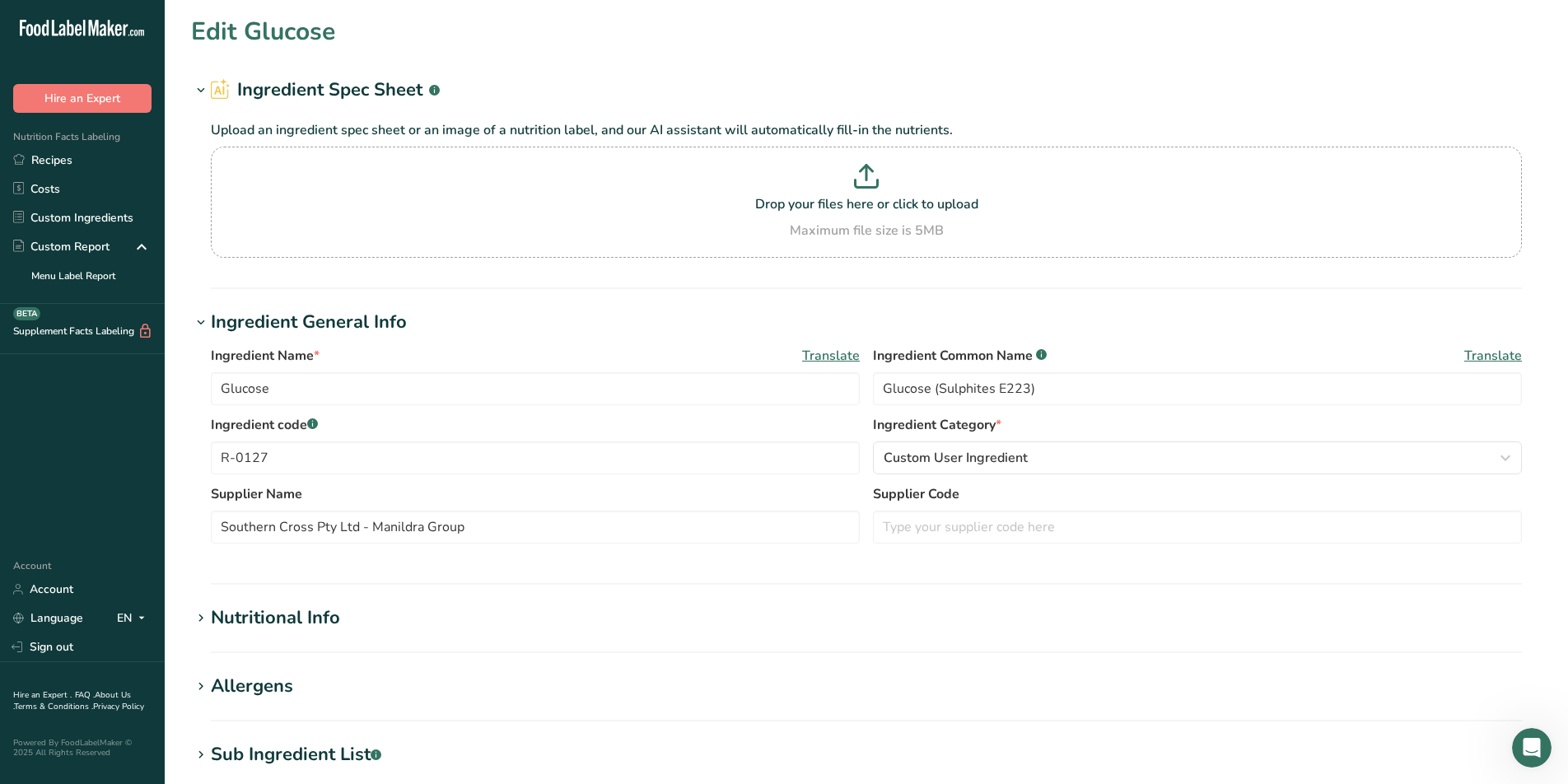 click on "Translate" at bounding box center [1493, 356] 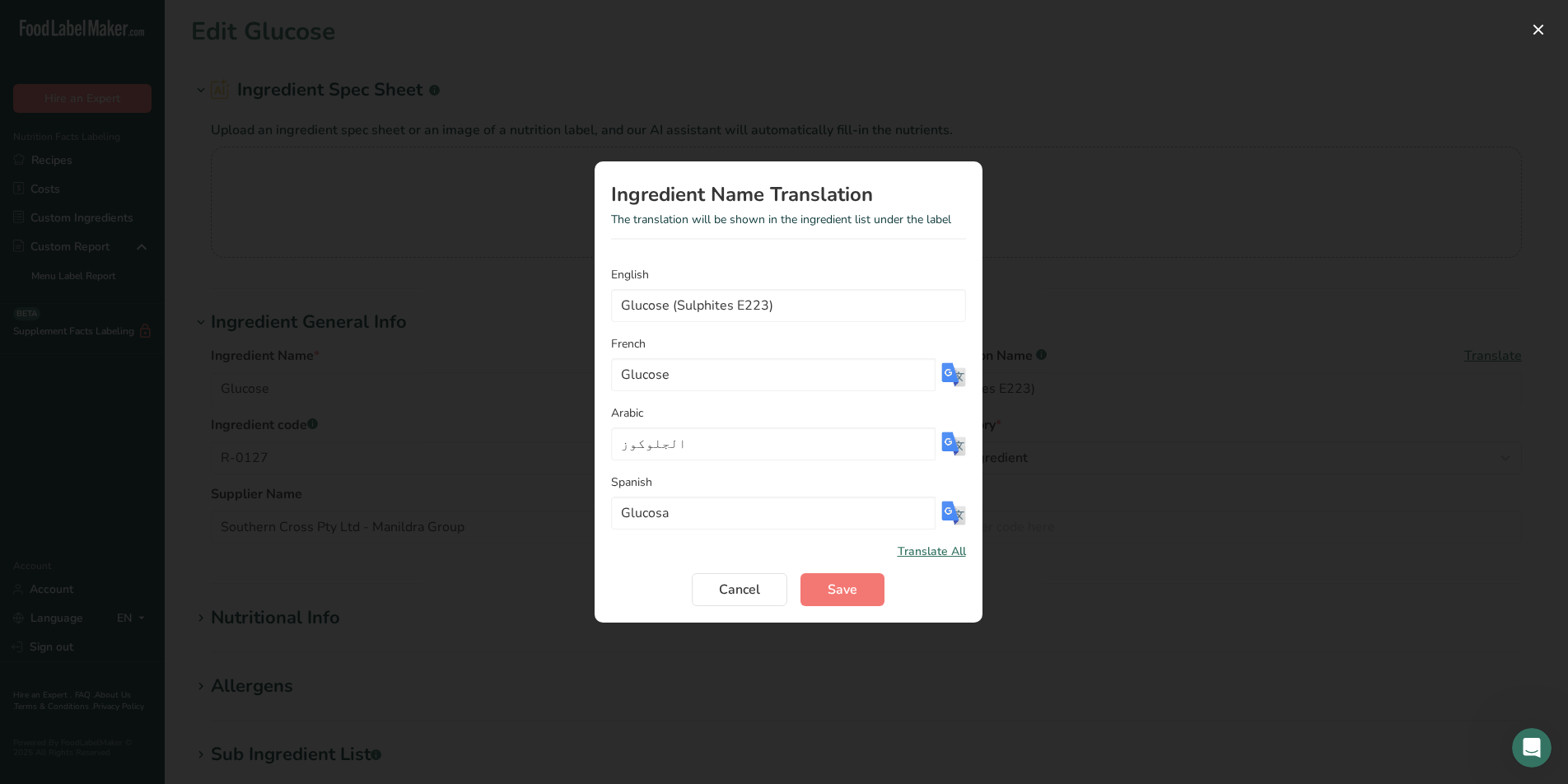 click on "English Glucose (Sulphites E223)   French Glucose     Arabic الجلوكوز     Spanish Glucosa
Translate All
Cancel
Save" at bounding box center (788, 436) 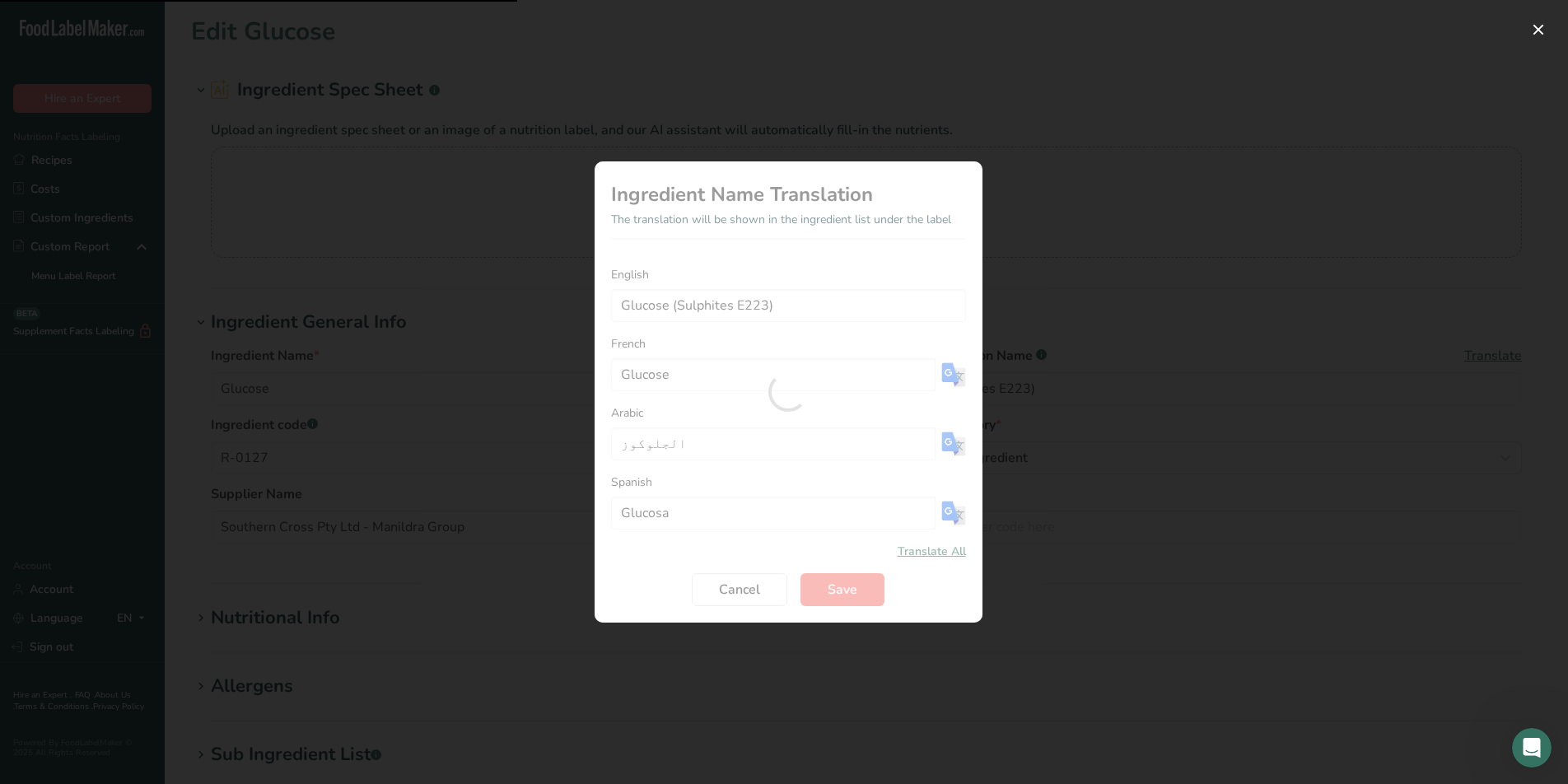 type on "Glucose (Sulfites E223)" 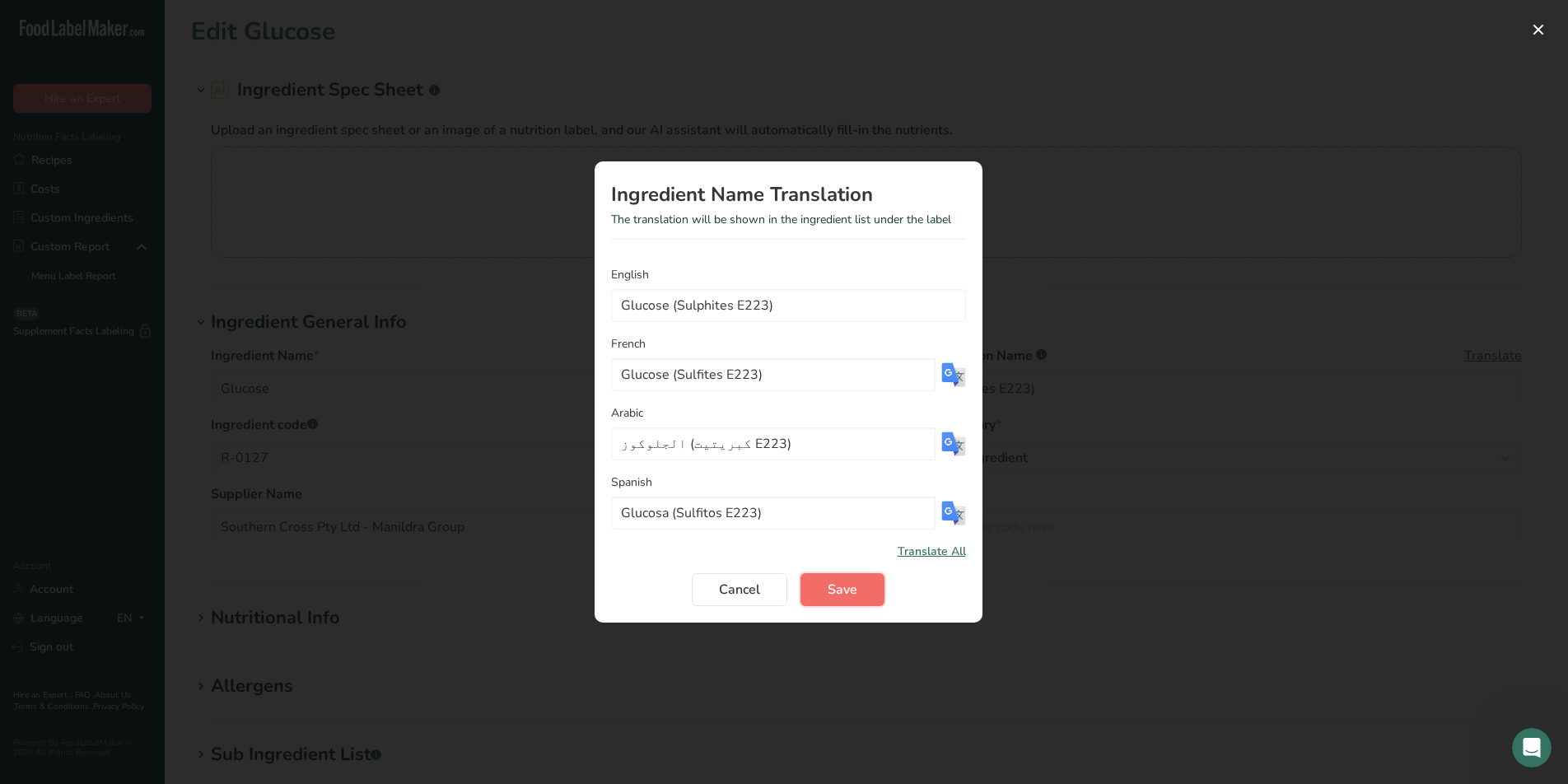 click on "Save" at bounding box center [842, 590] 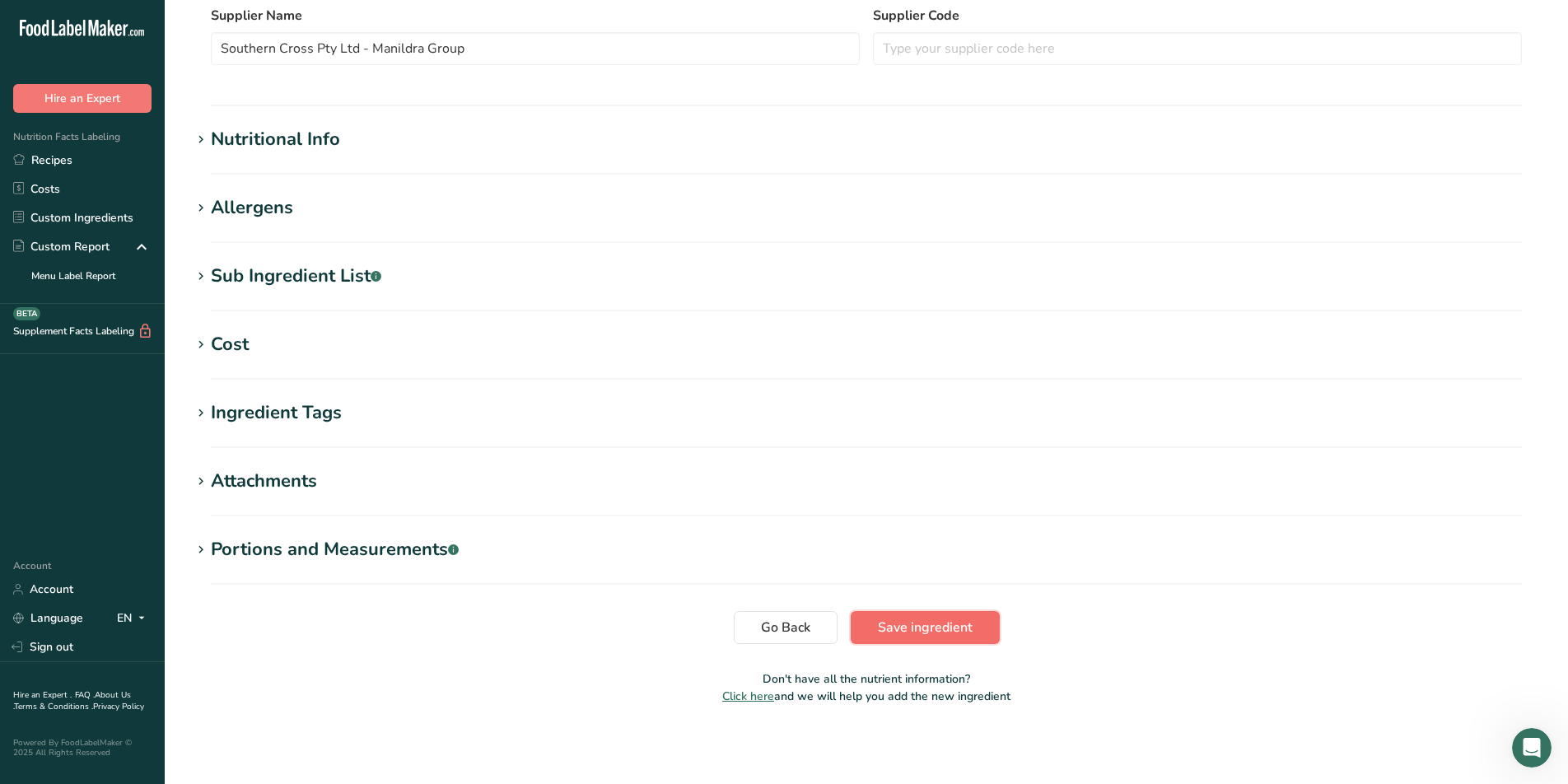 click on "Save ingredient" at bounding box center (925, 628) 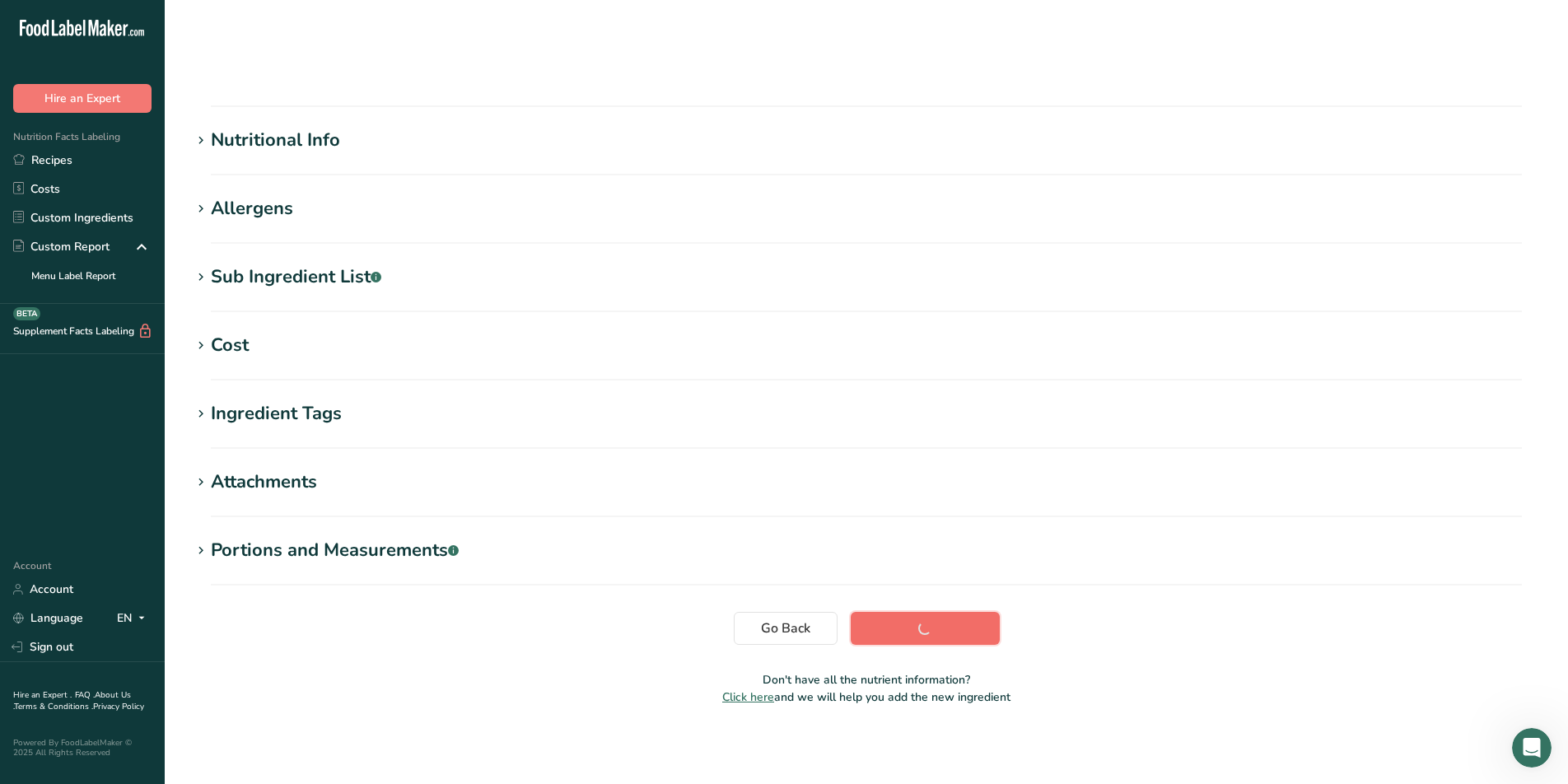 scroll, scrollTop: 87, scrollLeft: 0, axis: vertical 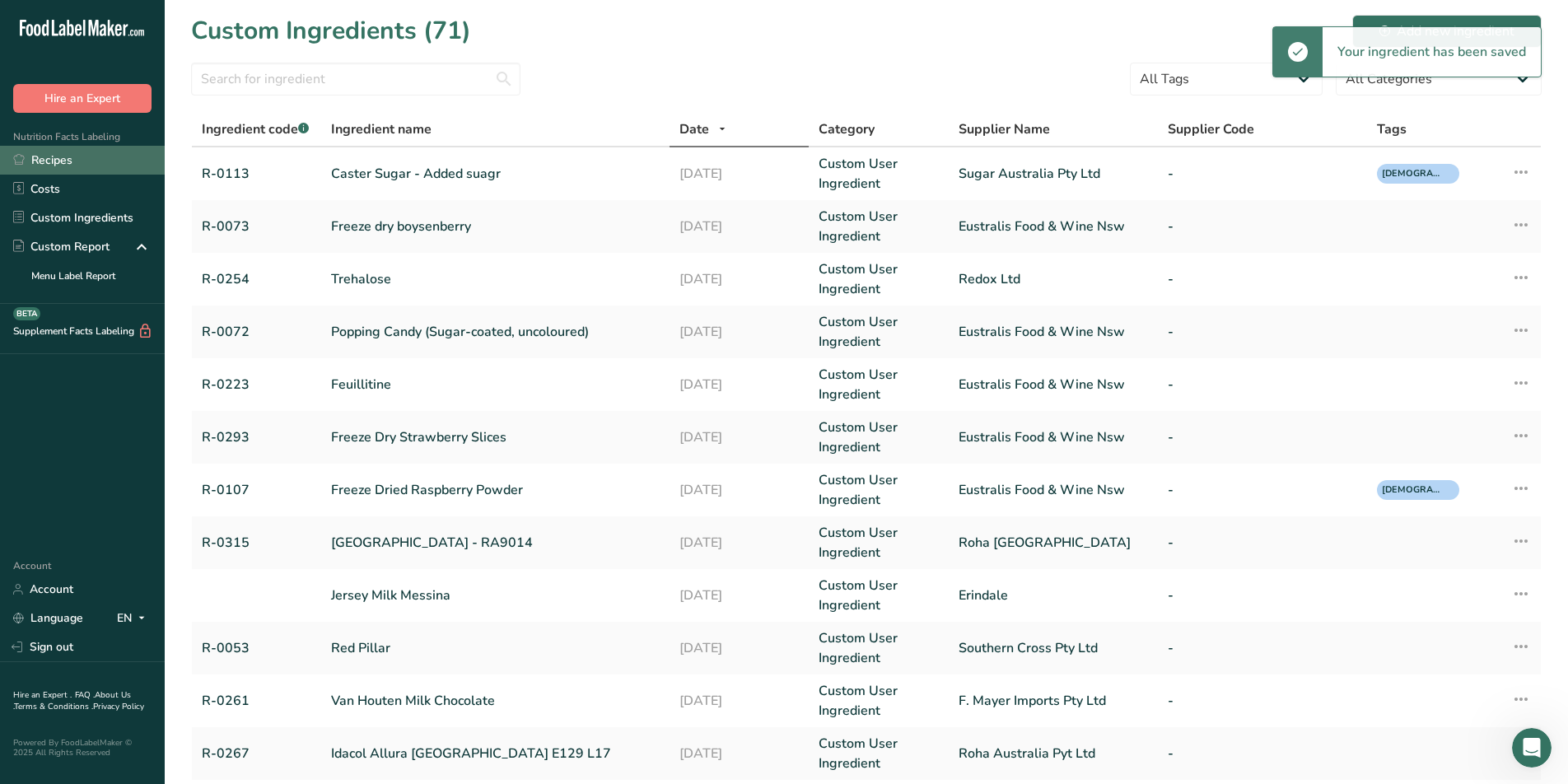 click on "Recipes" at bounding box center (82, 160) 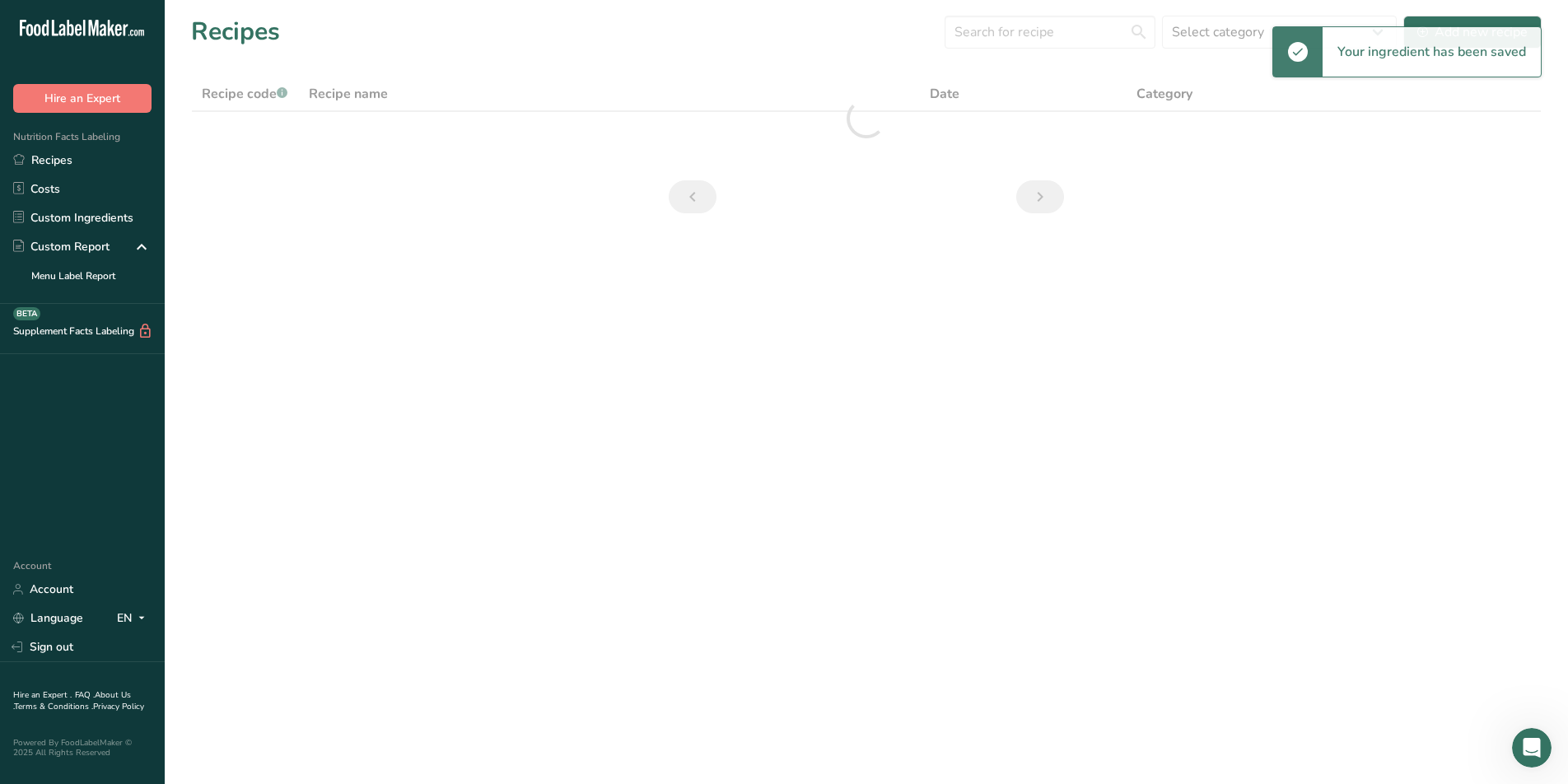scroll, scrollTop: 0, scrollLeft: 0, axis: both 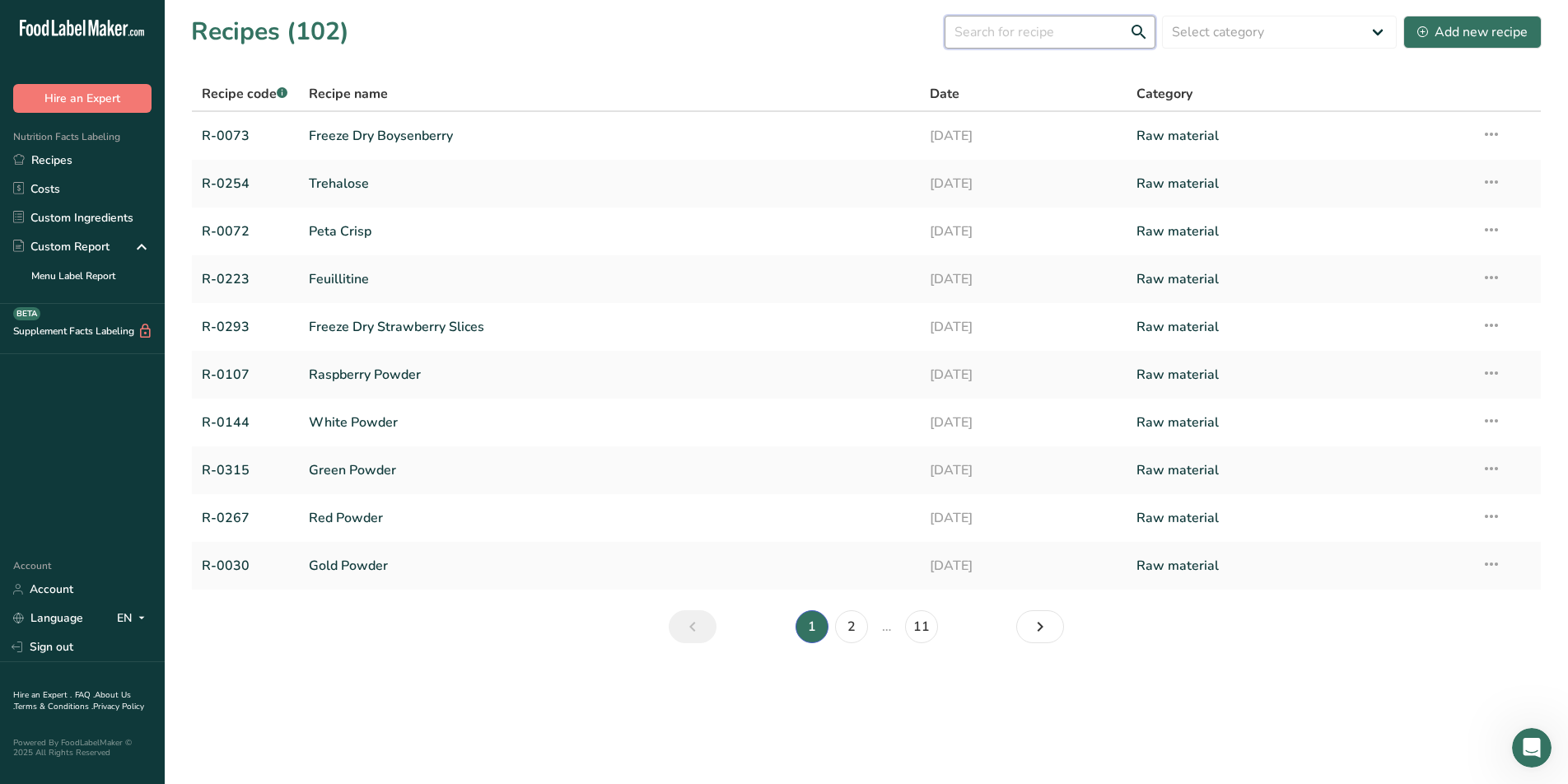 click at bounding box center [1050, 32] 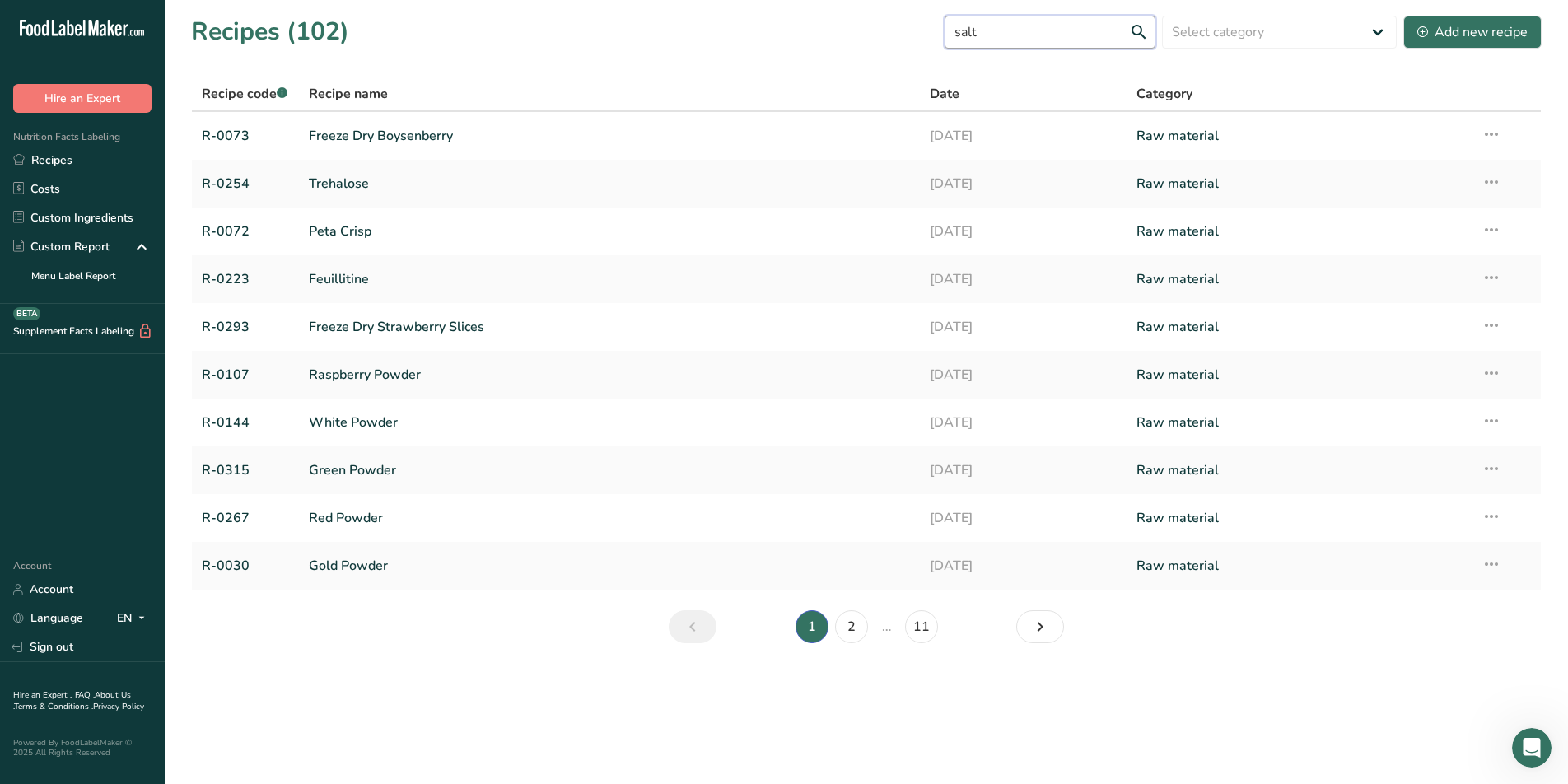type on "salte" 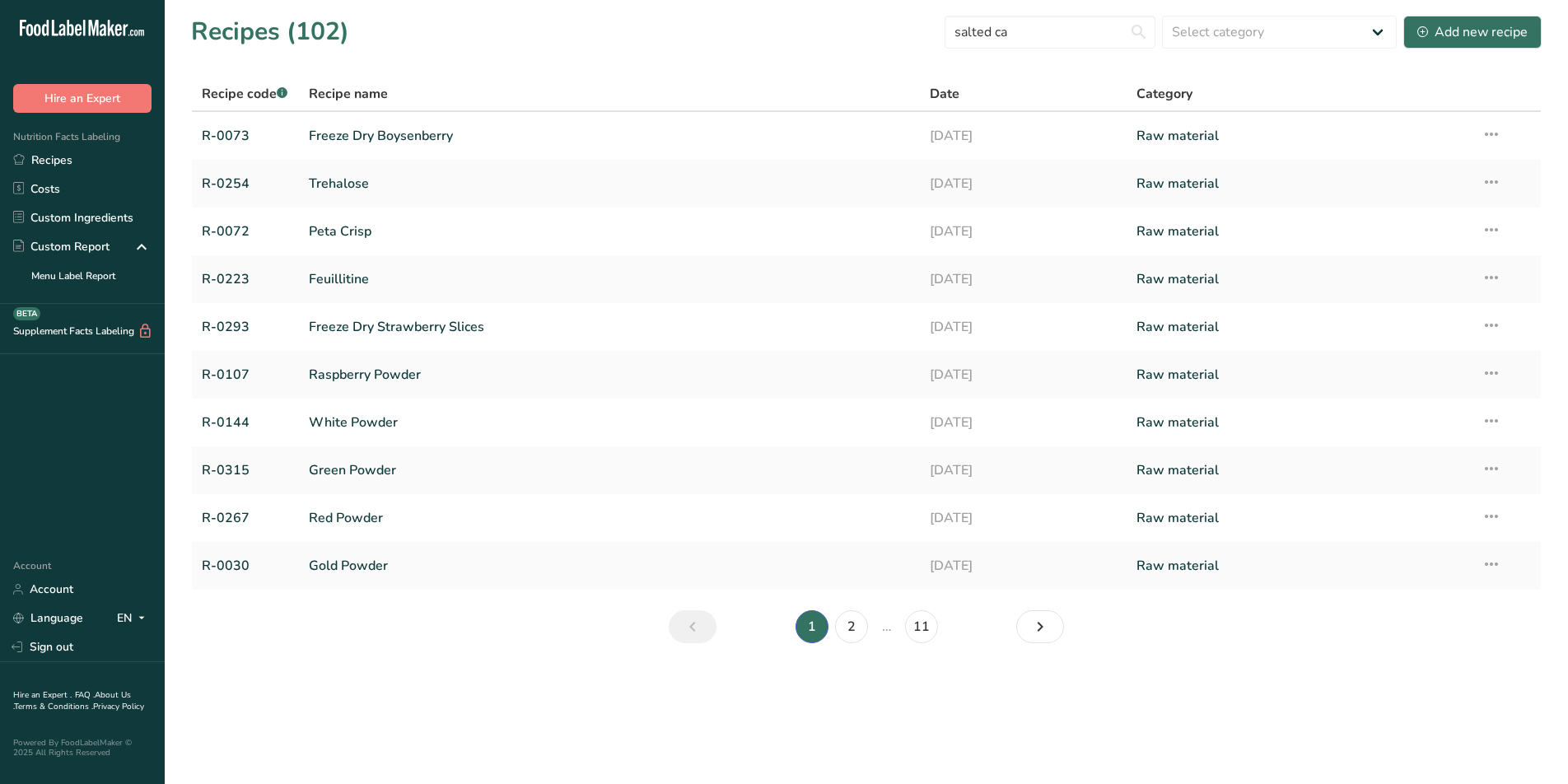 scroll, scrollTop: 0, scrollLeft: 0, axis: both 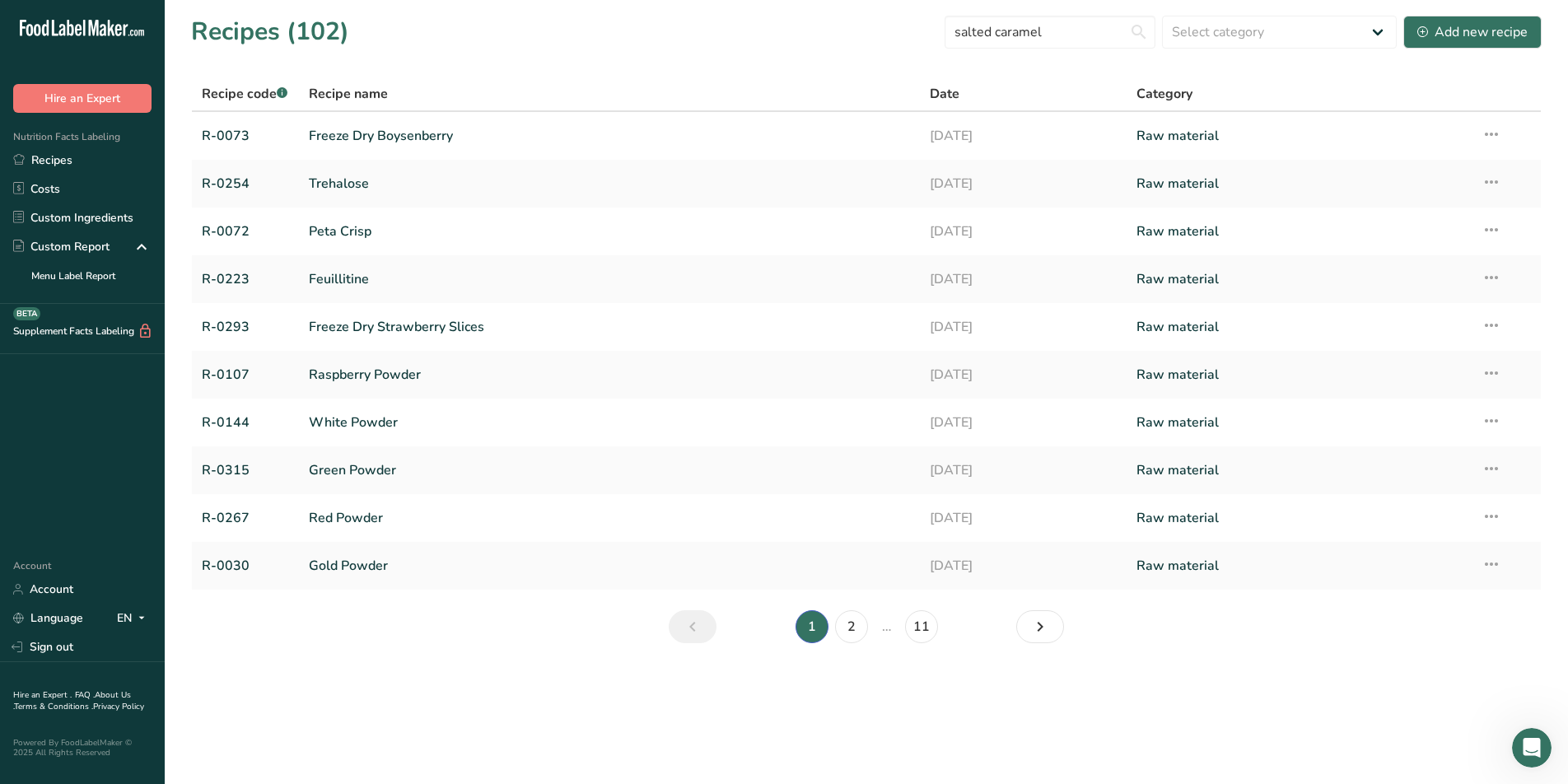 type on "salted caramel" 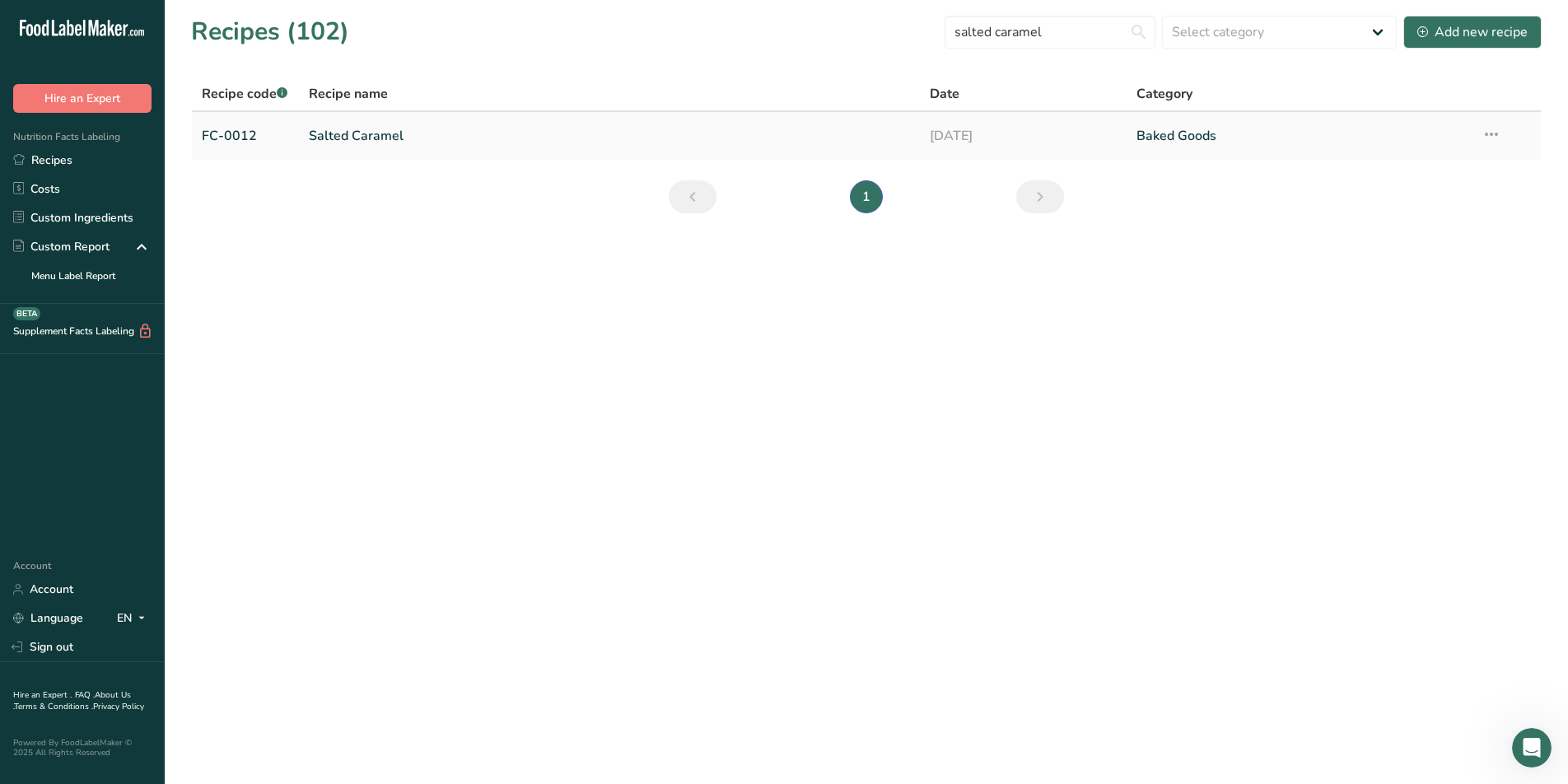 click on "Salted Caramel" at bounding box center [609, 136] 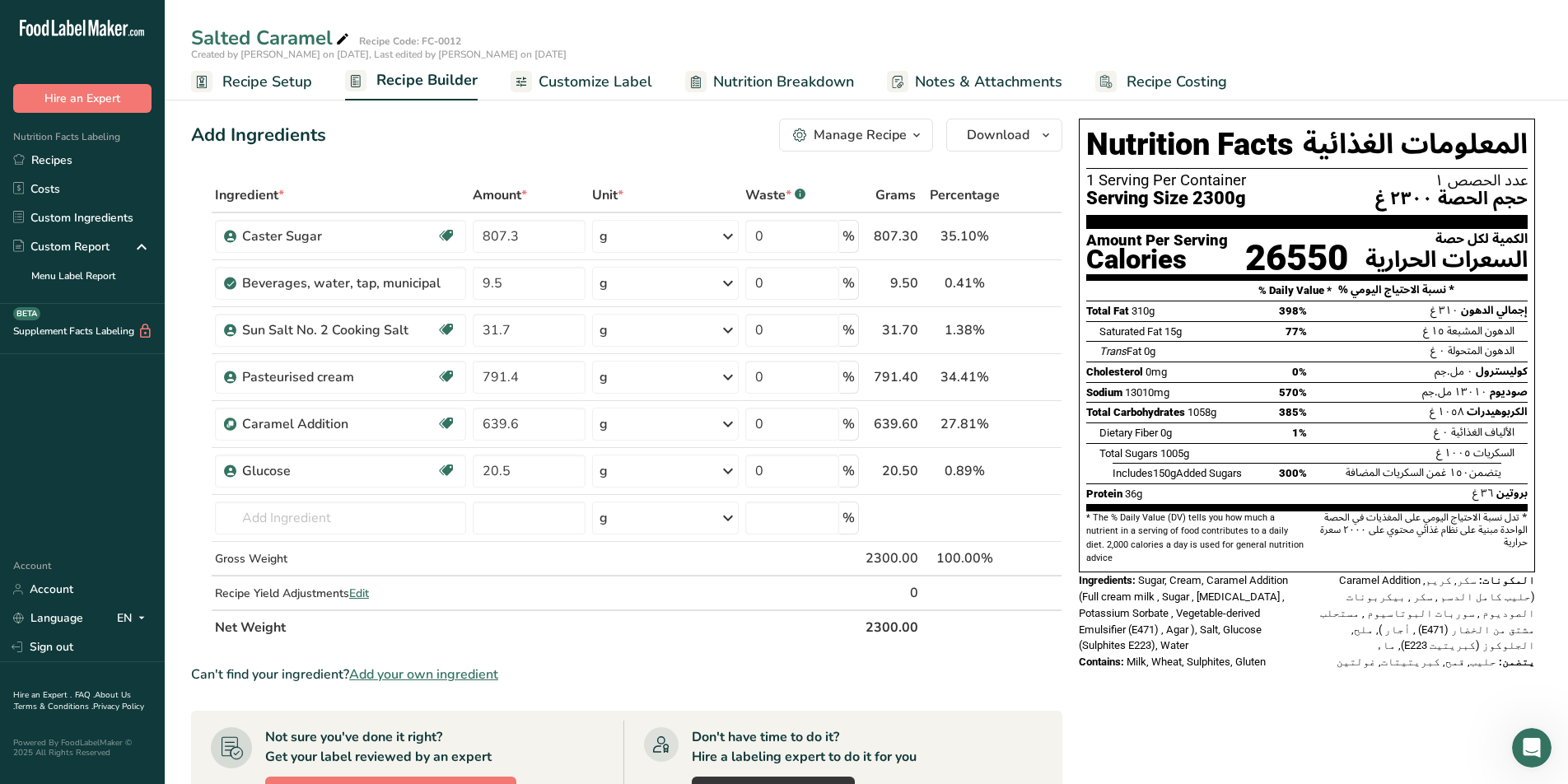 click on "Customize Label" at bounding box center (595, 82) 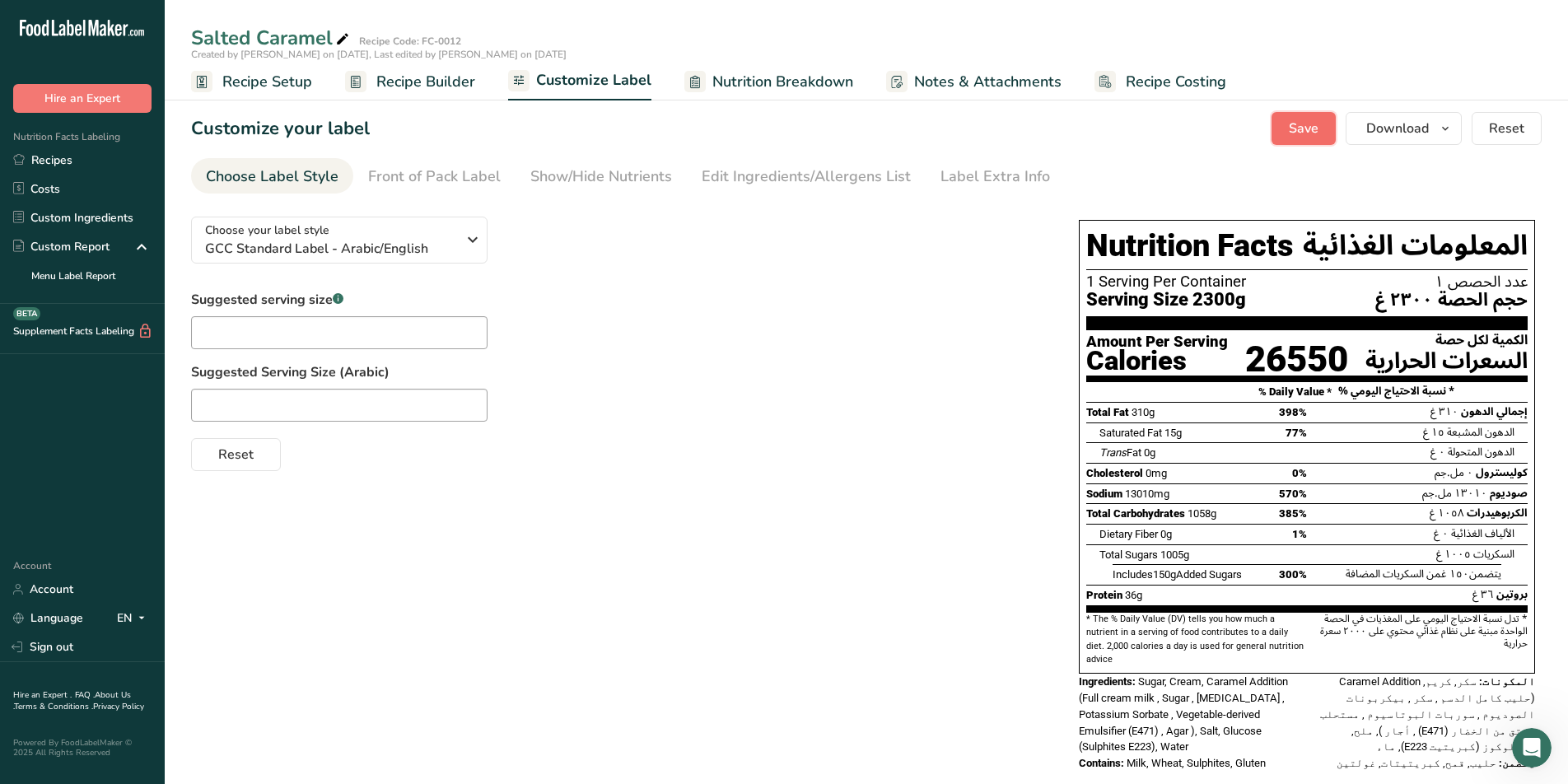 click on "Save" at bounding box center [1304, 128] 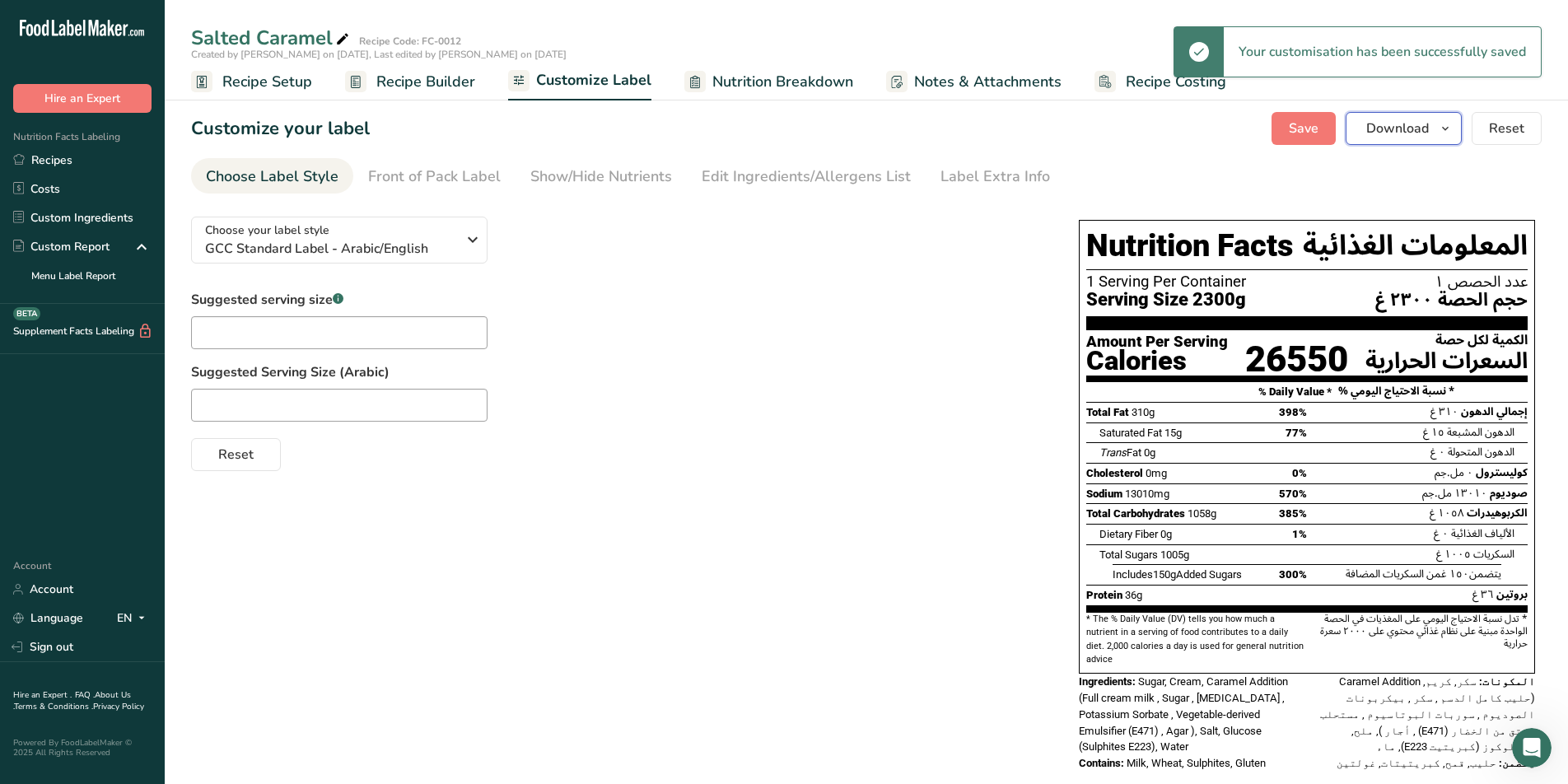 click on "Download" at bounding box center [1403, 128] 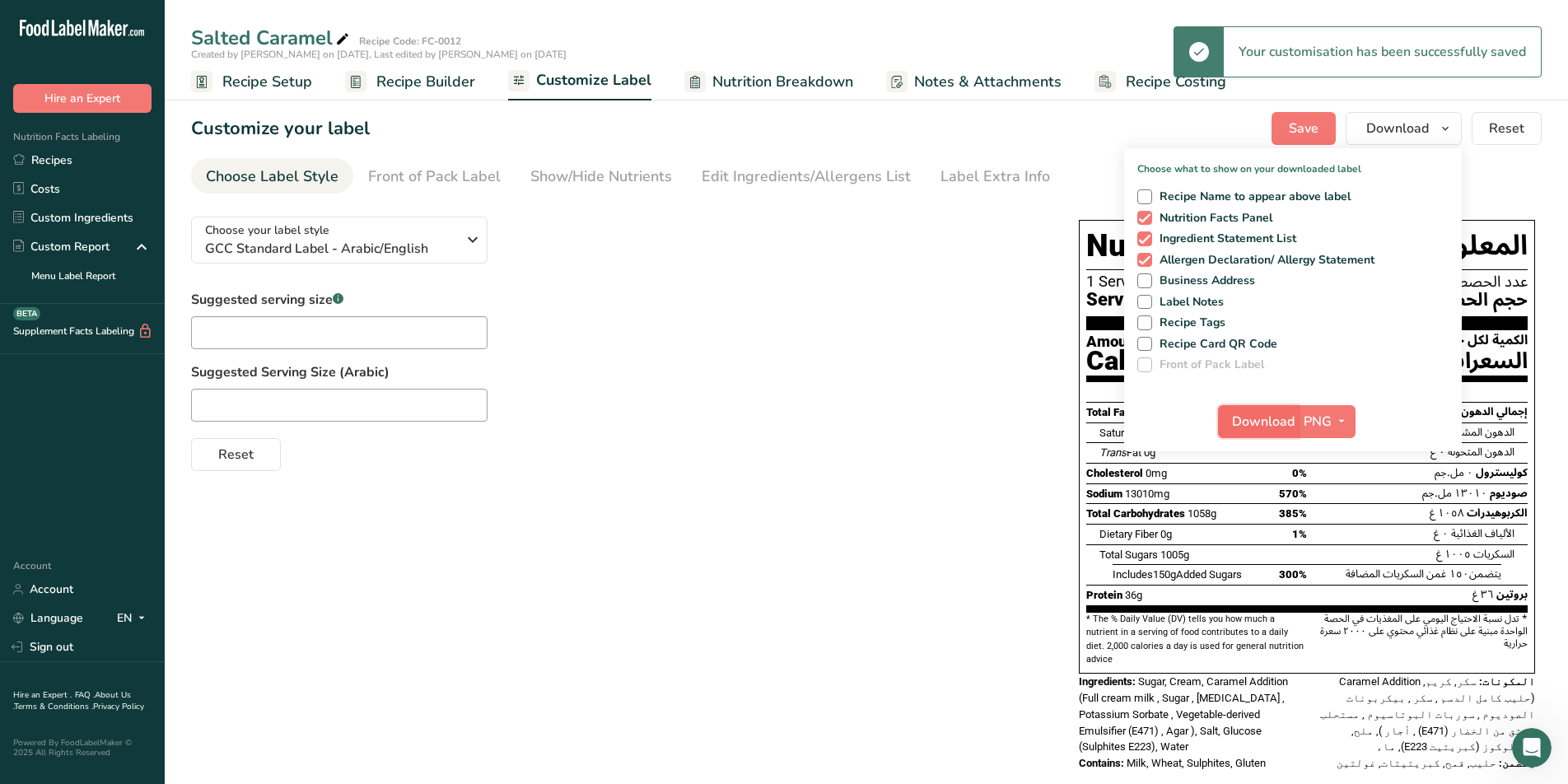 click on "Download" at bounding box center [1258, 422] 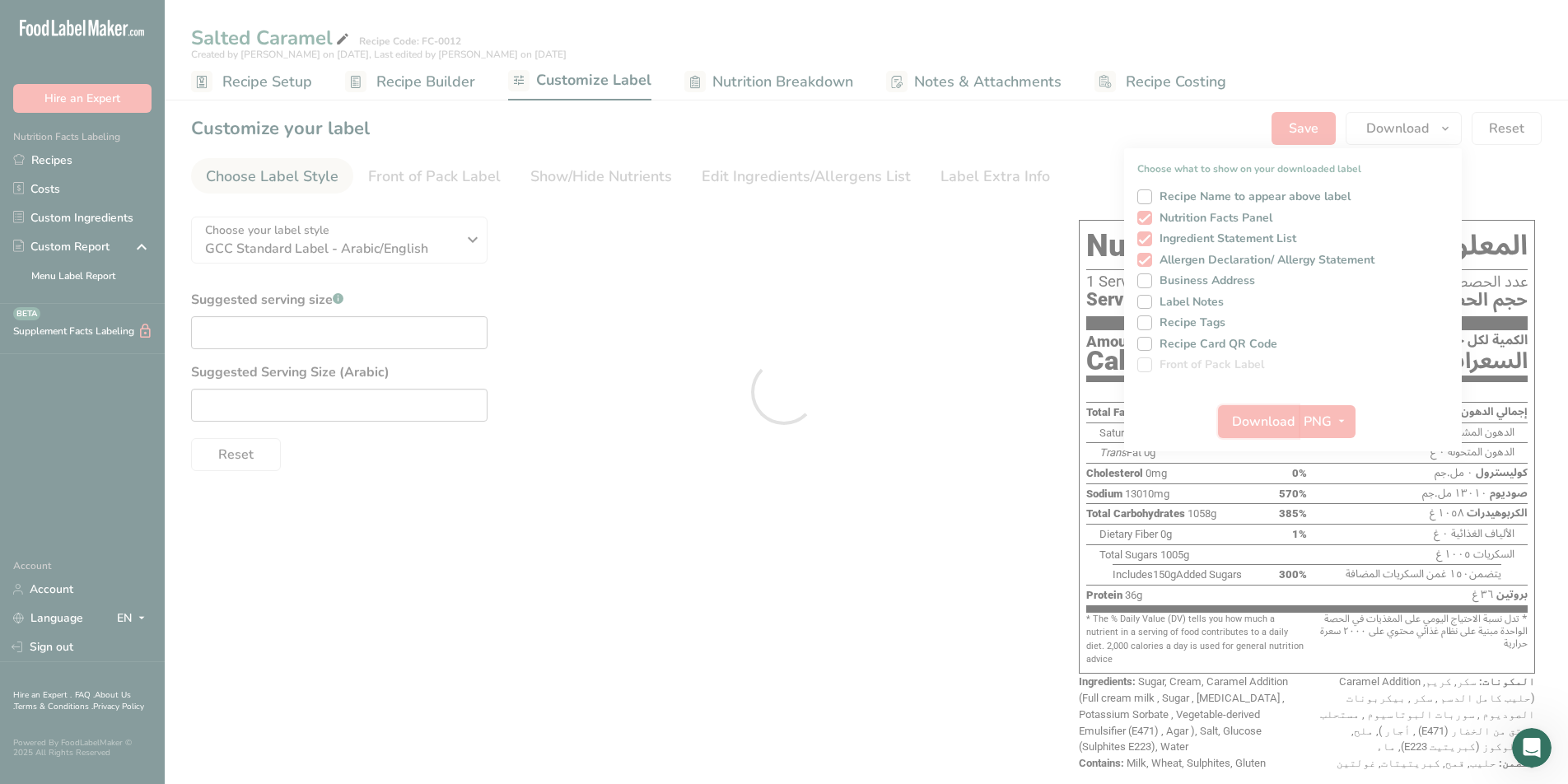 scroll, scrollTop: 0, scrollLeft: 0, axis: both 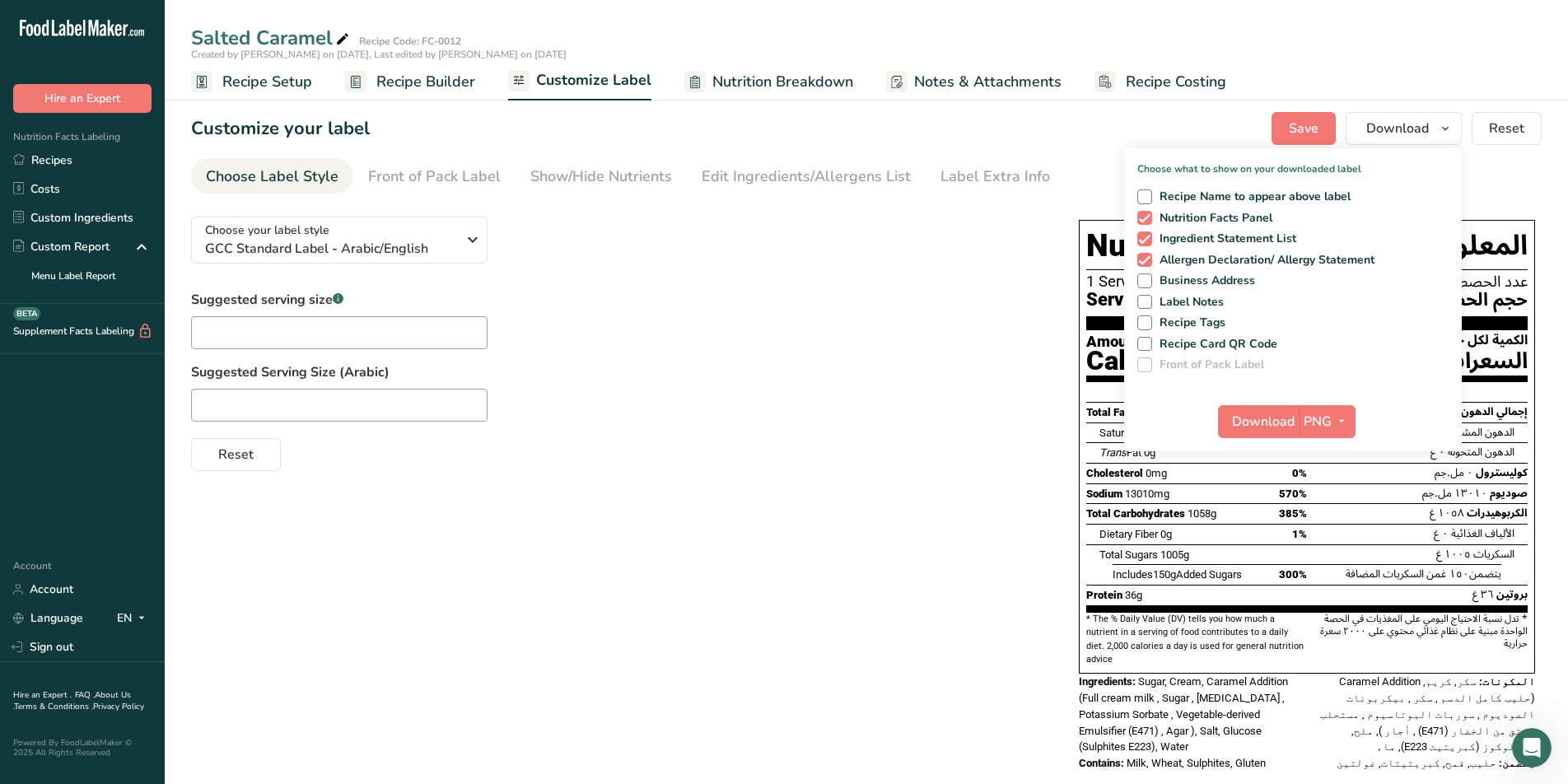 click on "Reset" at bounding box center [618, 451] 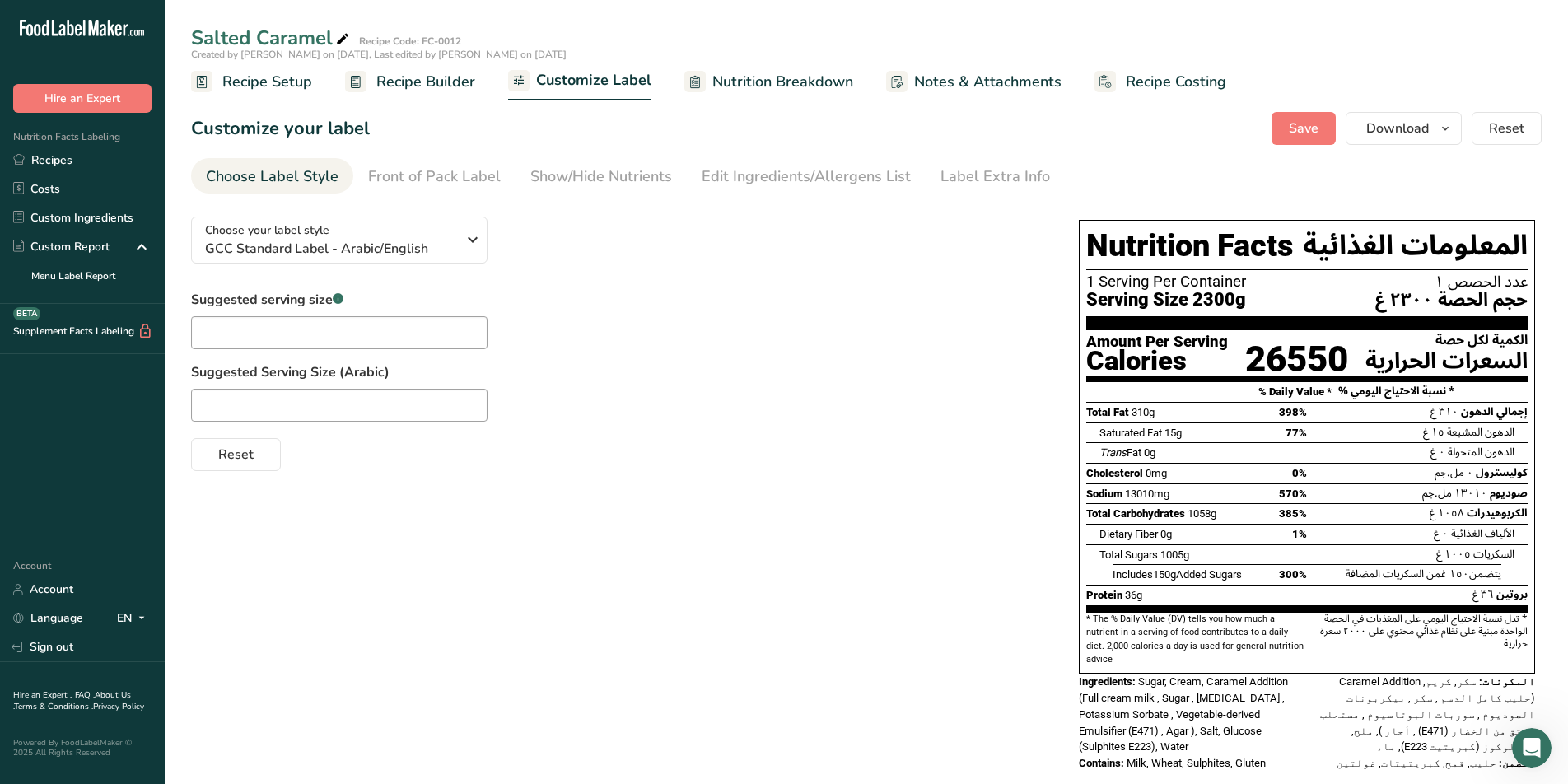 scroll, scrollTop: 16, scrollLeft: 0, axis: vertical 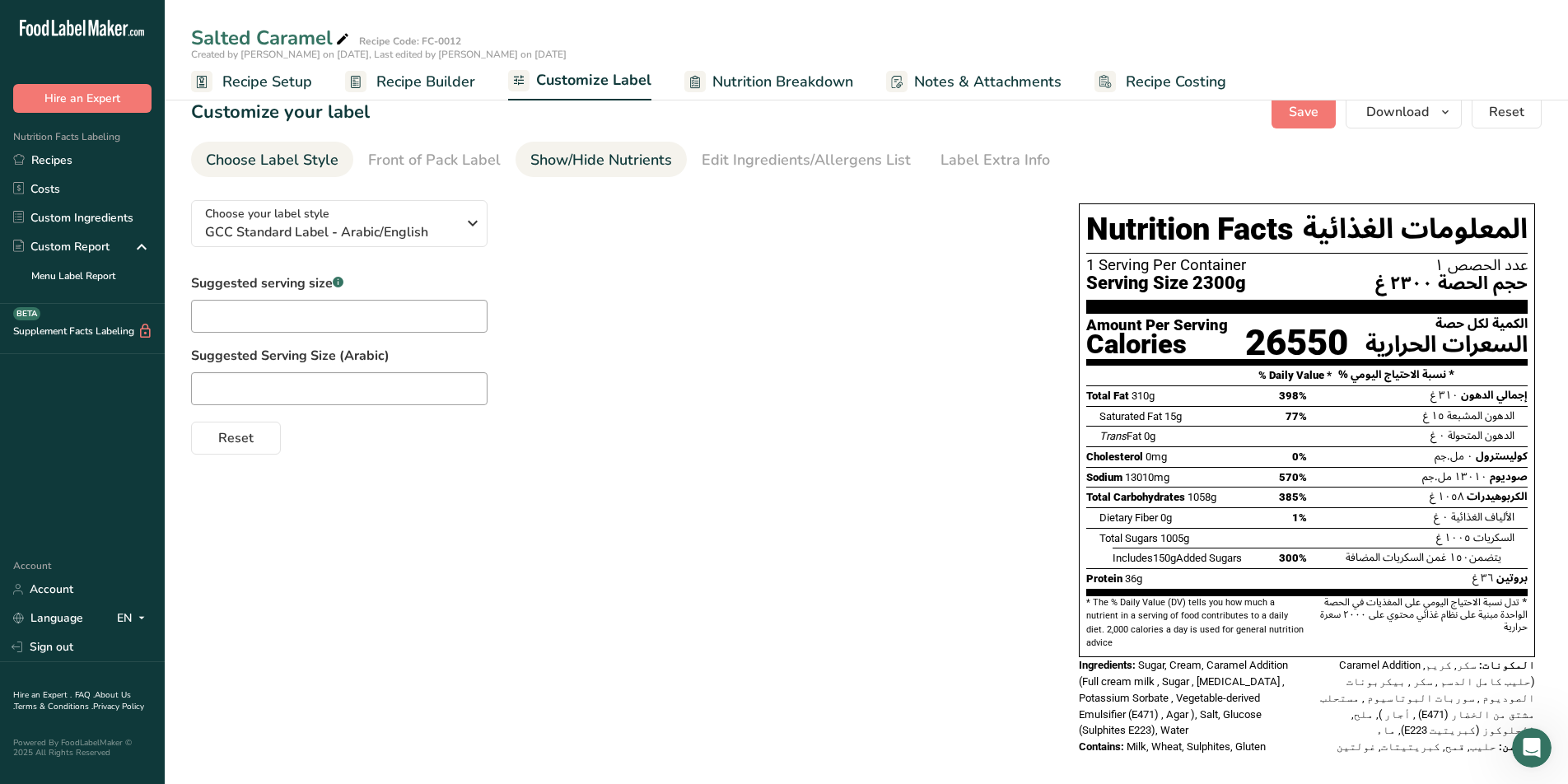 click on "Show/Hide Nutrients" at bounding box center [601, 160] 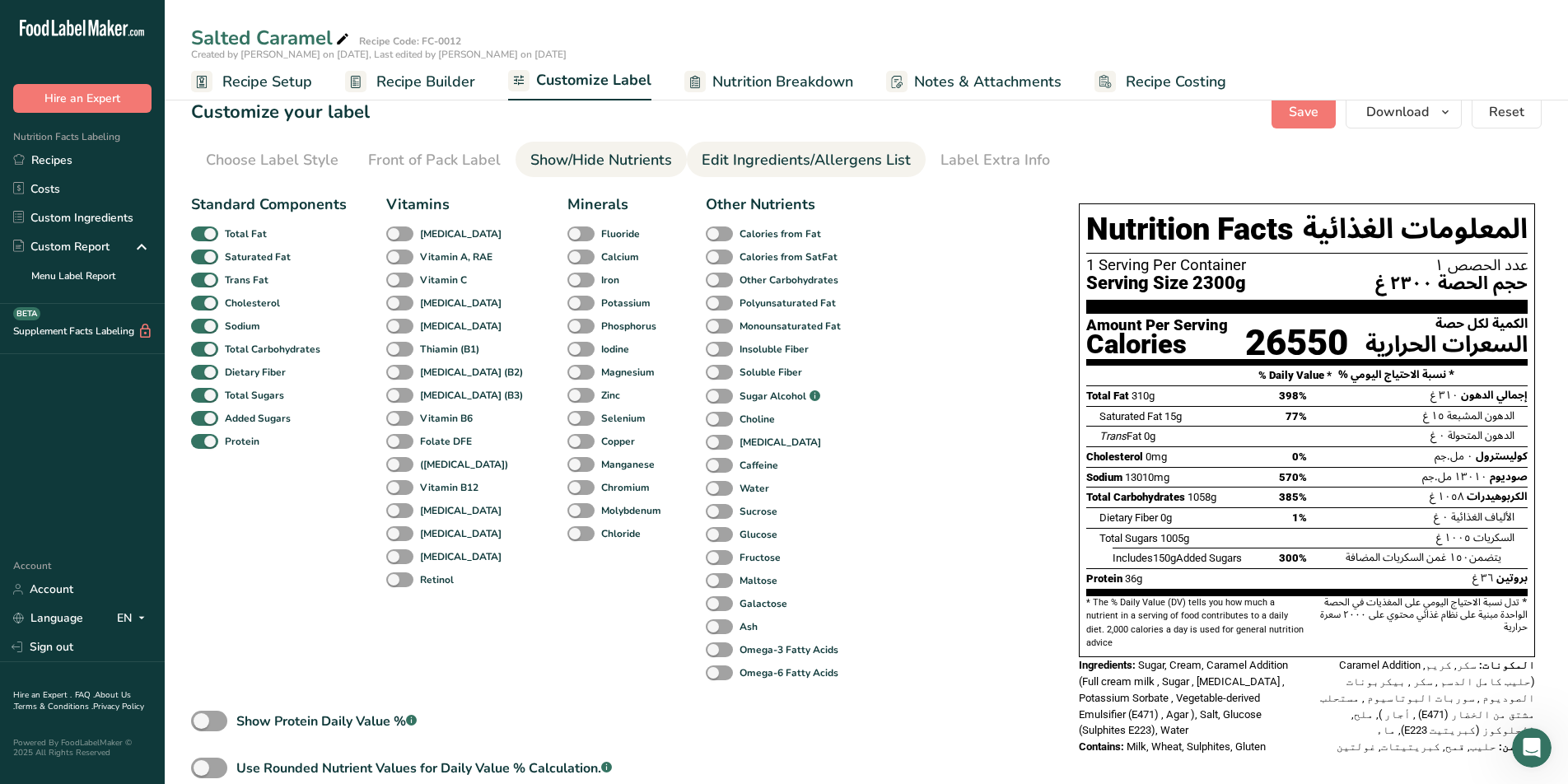 click on "Edit Ingredients/Allergens List" at bounding box center [806, 160] 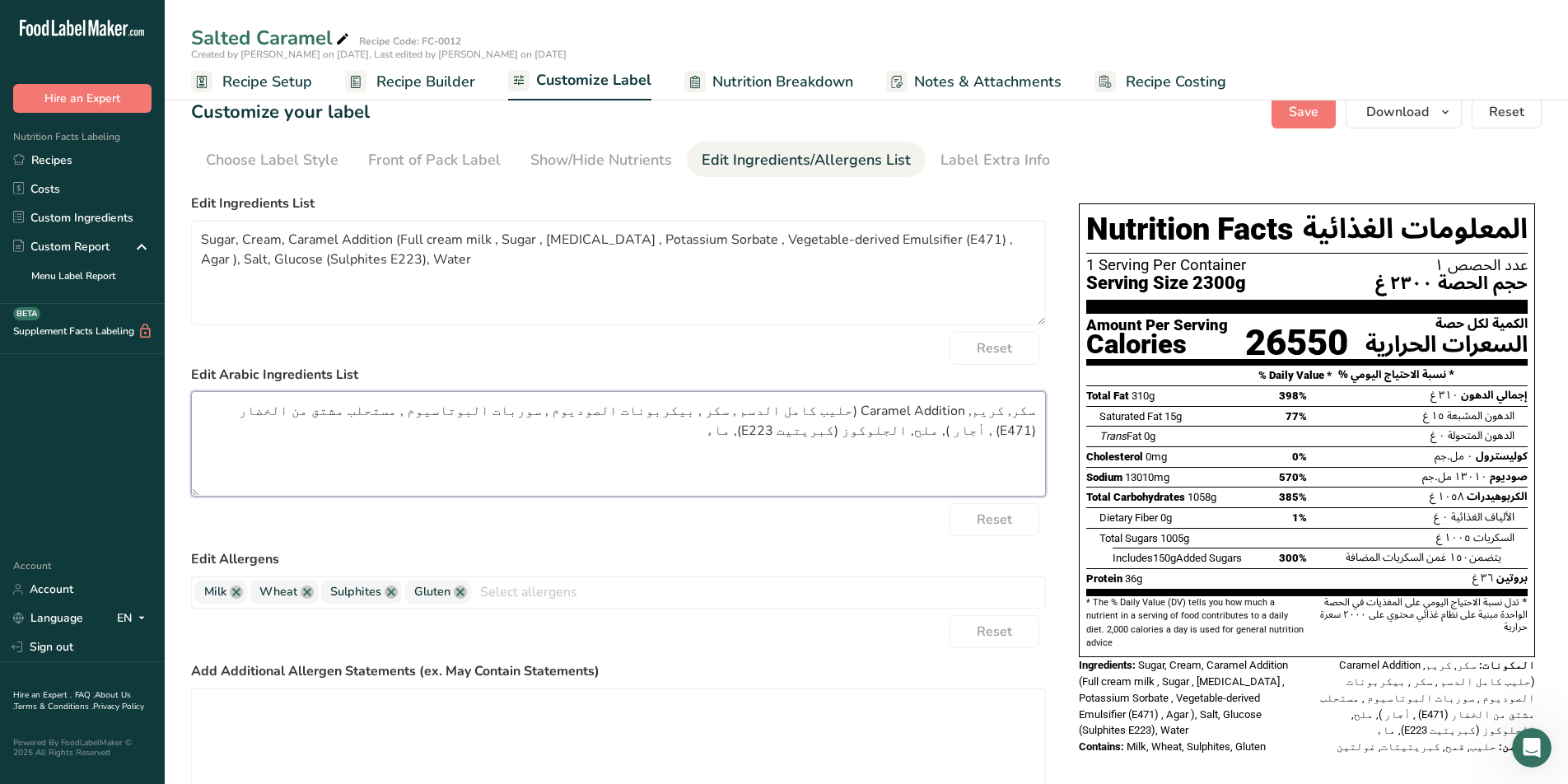 click on "سكر, كريم, Caramel Addition (حليب كامل الدسم , سكر , بيكربونات الصوديوم , سوربات البوتاسيوم , مستحلب مشتق من الخضار (E471) , أجار ), ملح, الجلوكوز (كبريتيت E223), ماء" at bounding box center [618, 444] 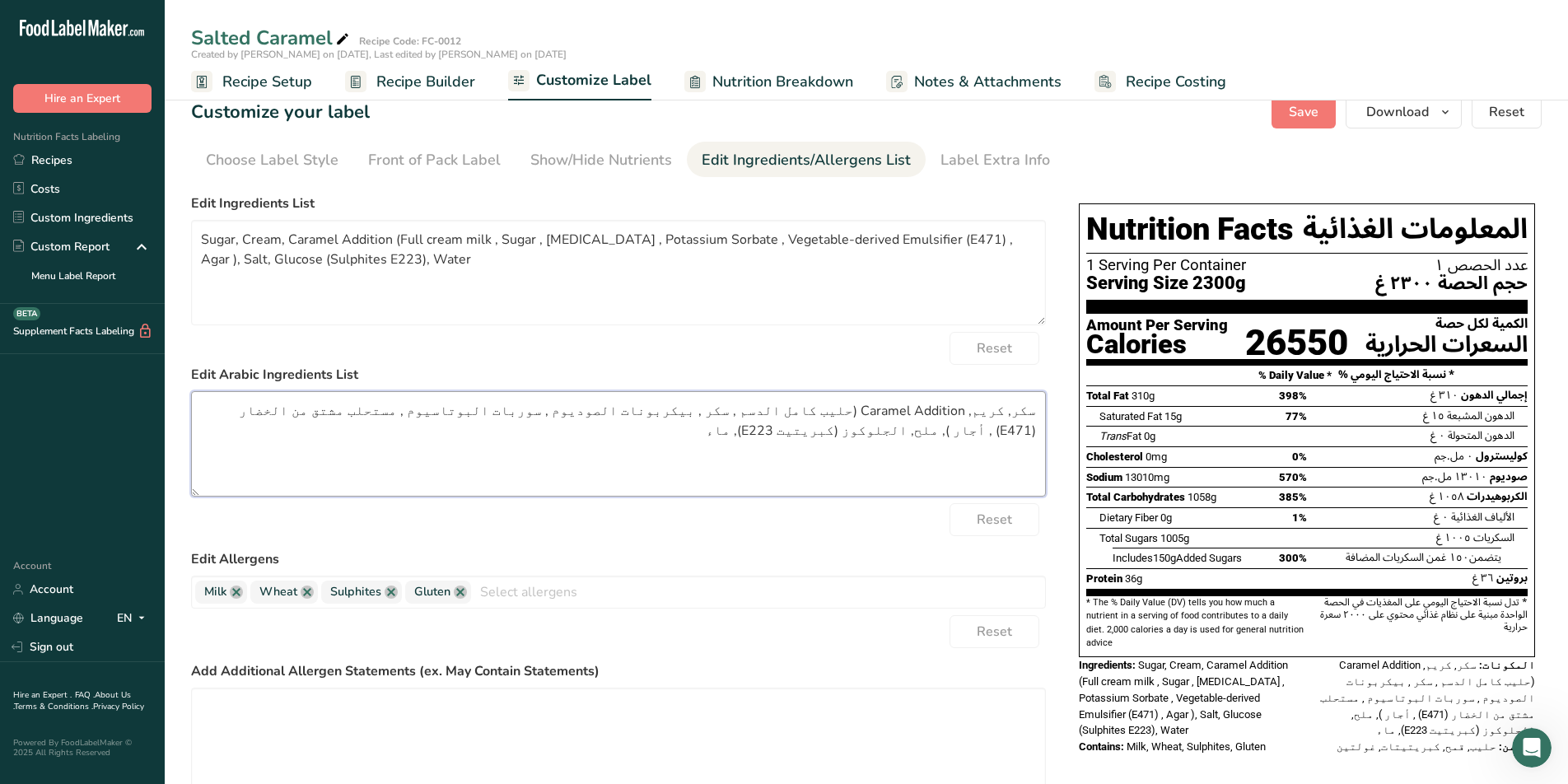 click on "سكر, كريم, Caramel Addition (حليب كامل الدسم , سكر , بيكربونات الصوديوم , سوربات البوتاسيوم , مستحلب مشتق من الخضار (E471) , أجار ), ملح, الجلوكوز (كبريتيت E223), ماء" at bounding box center (618, 444) 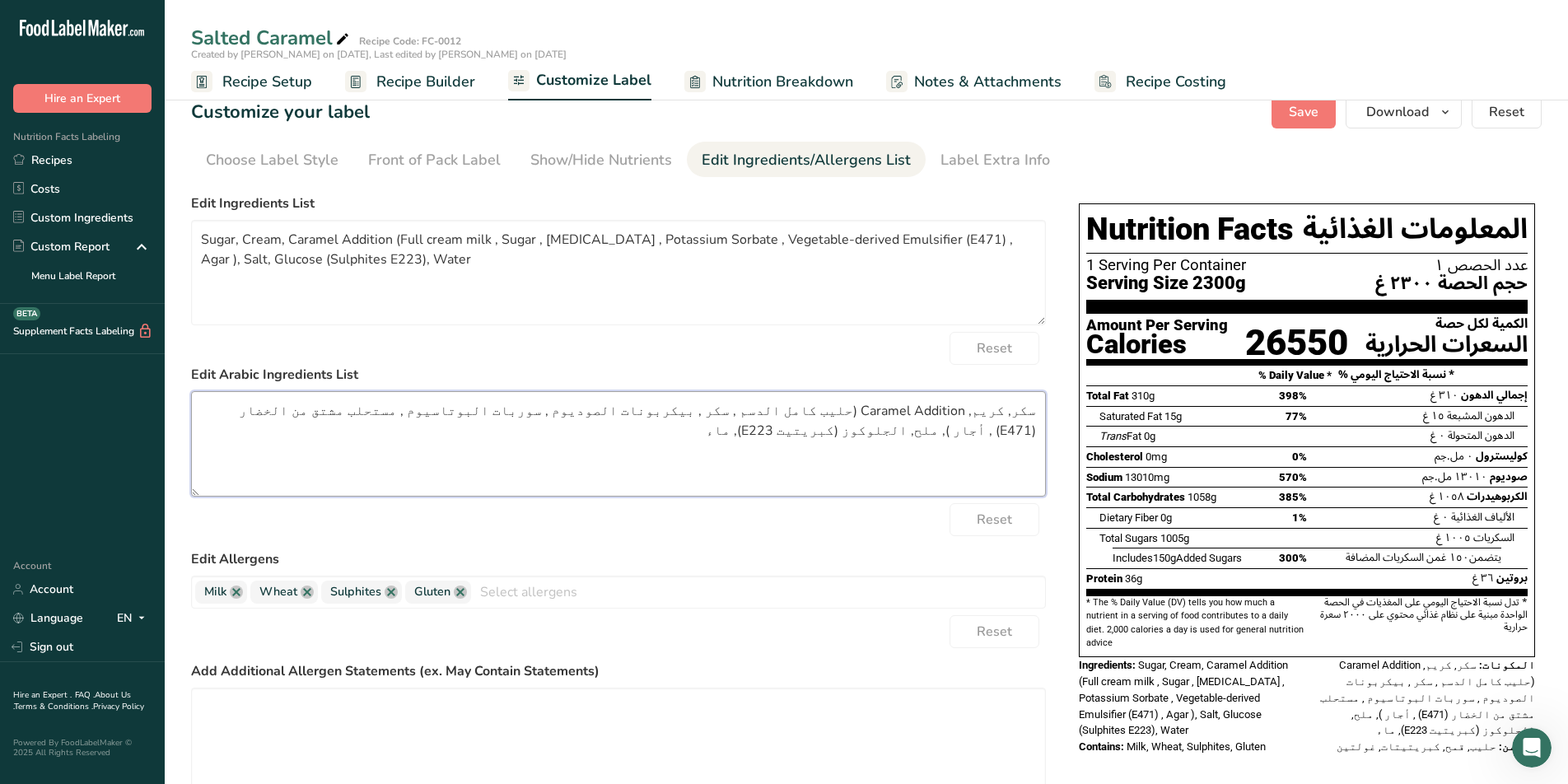 paste on "إضافة الكراميل" 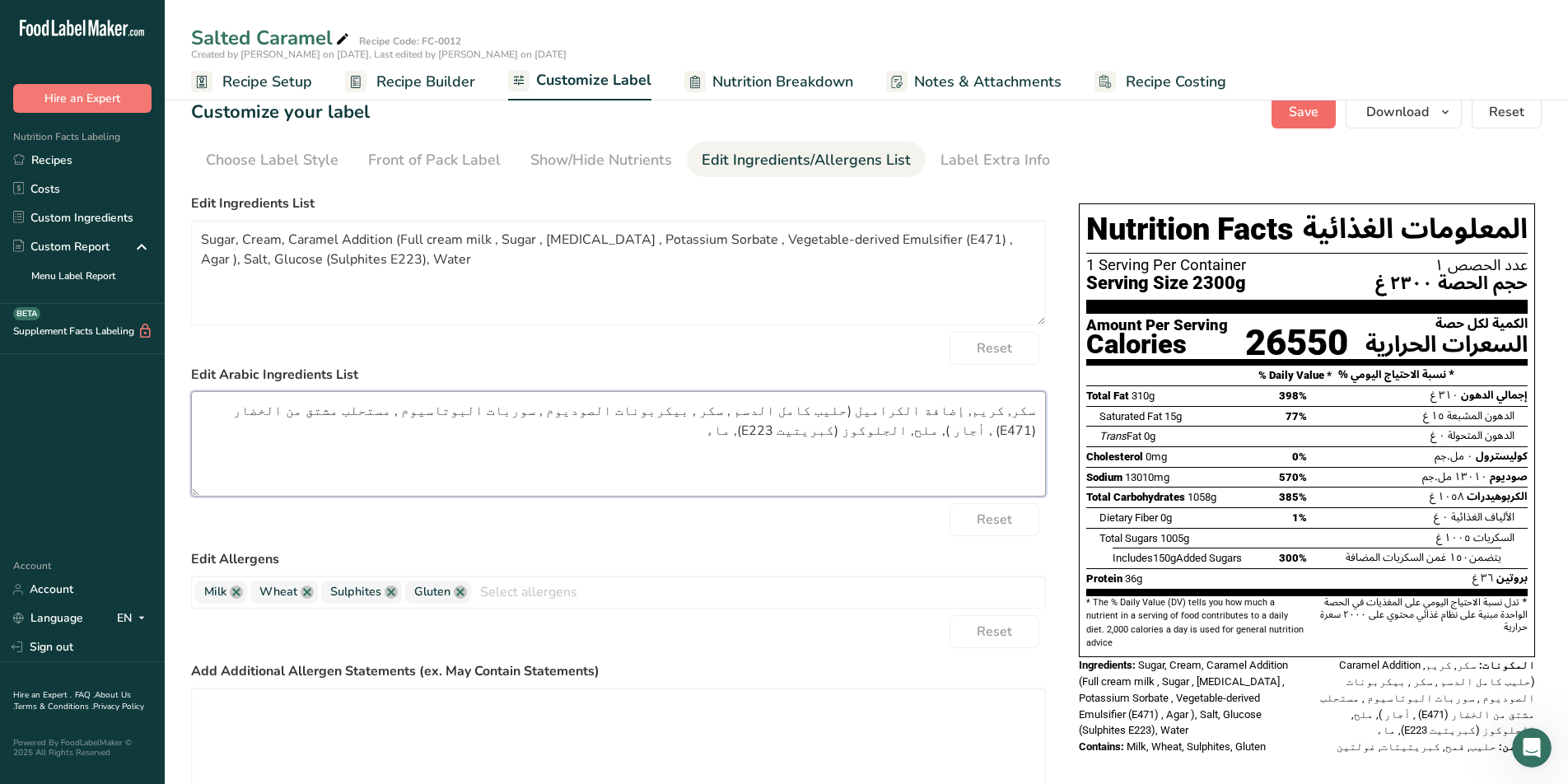 type on "سكر, كريم, إضافة الكراميل (حليب كامل الدسم , سكر , بيكربونات الصوديوم , سوربات البوتاسيوم , مستحلب مشتق من الخضار (E471) , أجار ), ملح, الجلوكوز (كبريتيت E223), ماء" 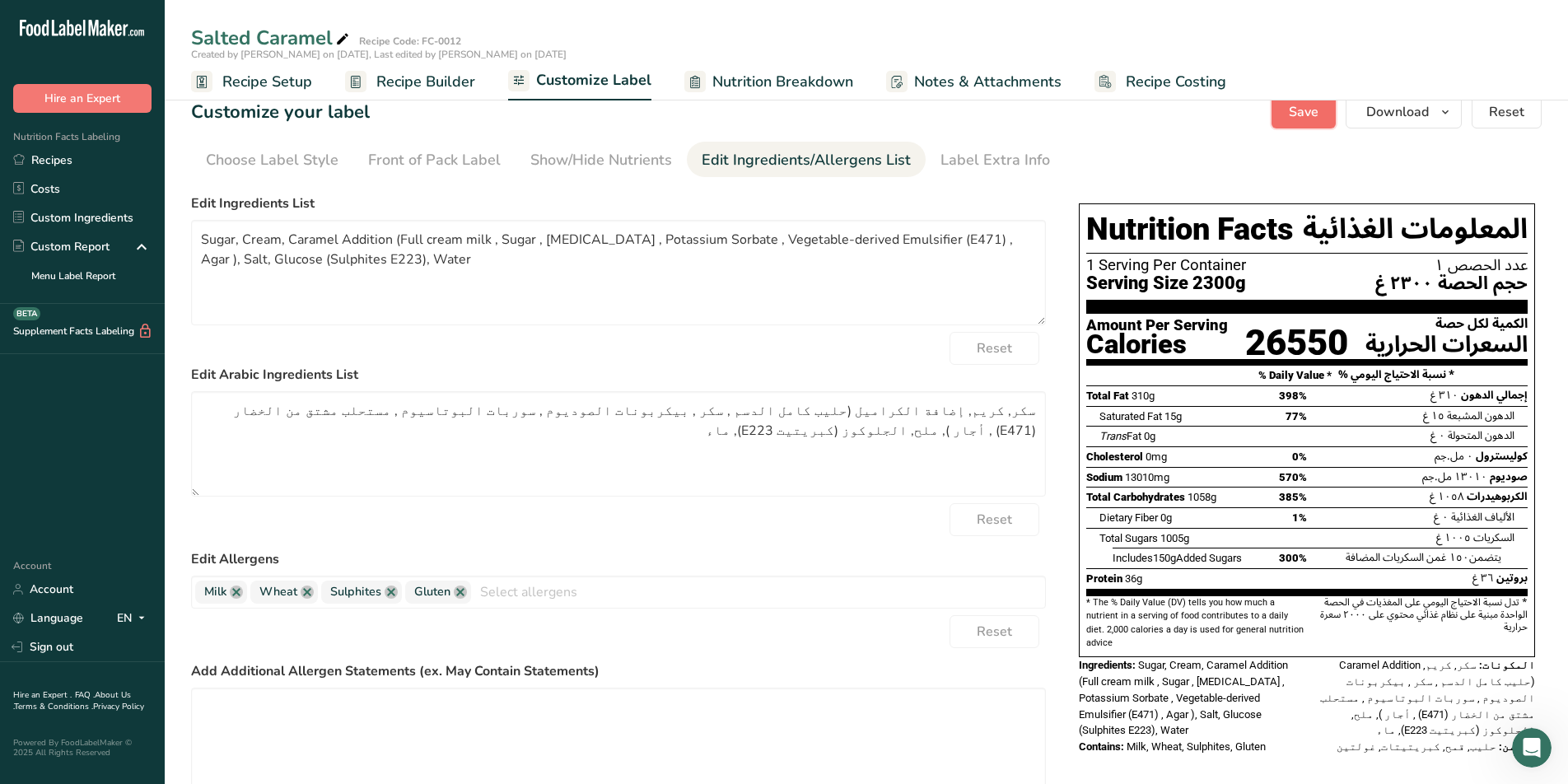 click on "Save" at bounding box center [1304, 112] 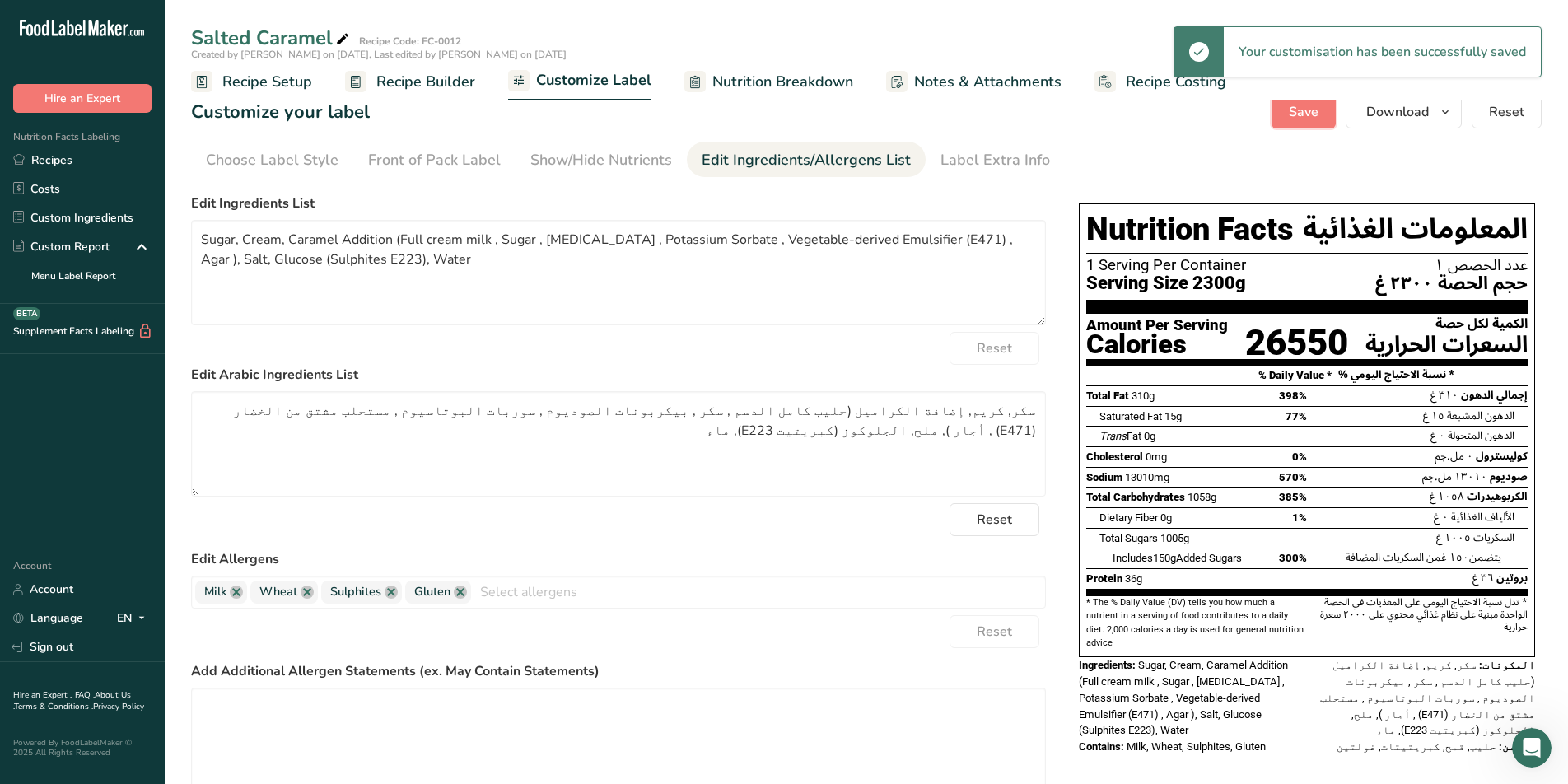 scroll, scrollTop: 0, scrollLeft: 0, axis: both 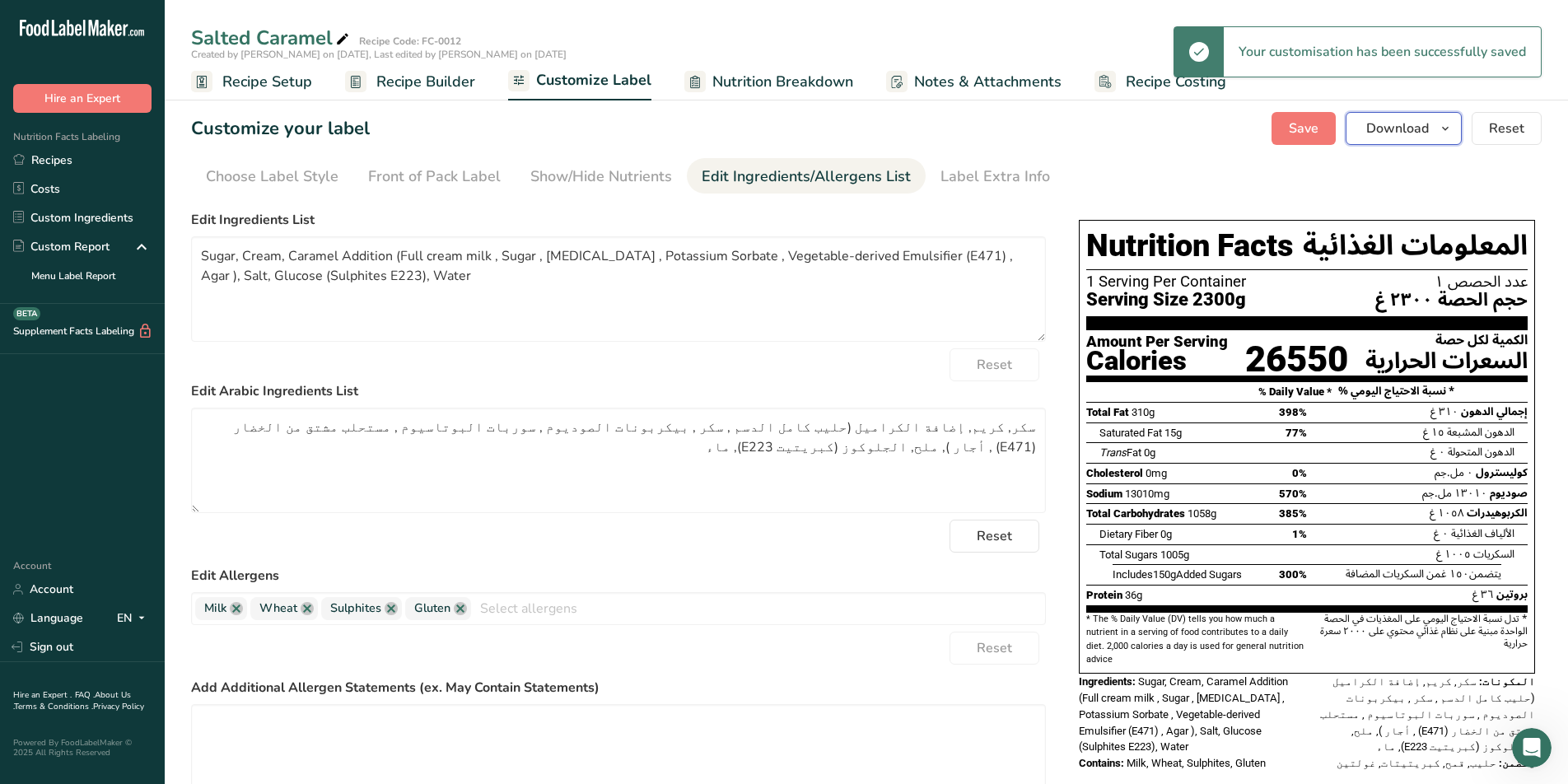 click on "Download" at bounding box center [1398, 128] 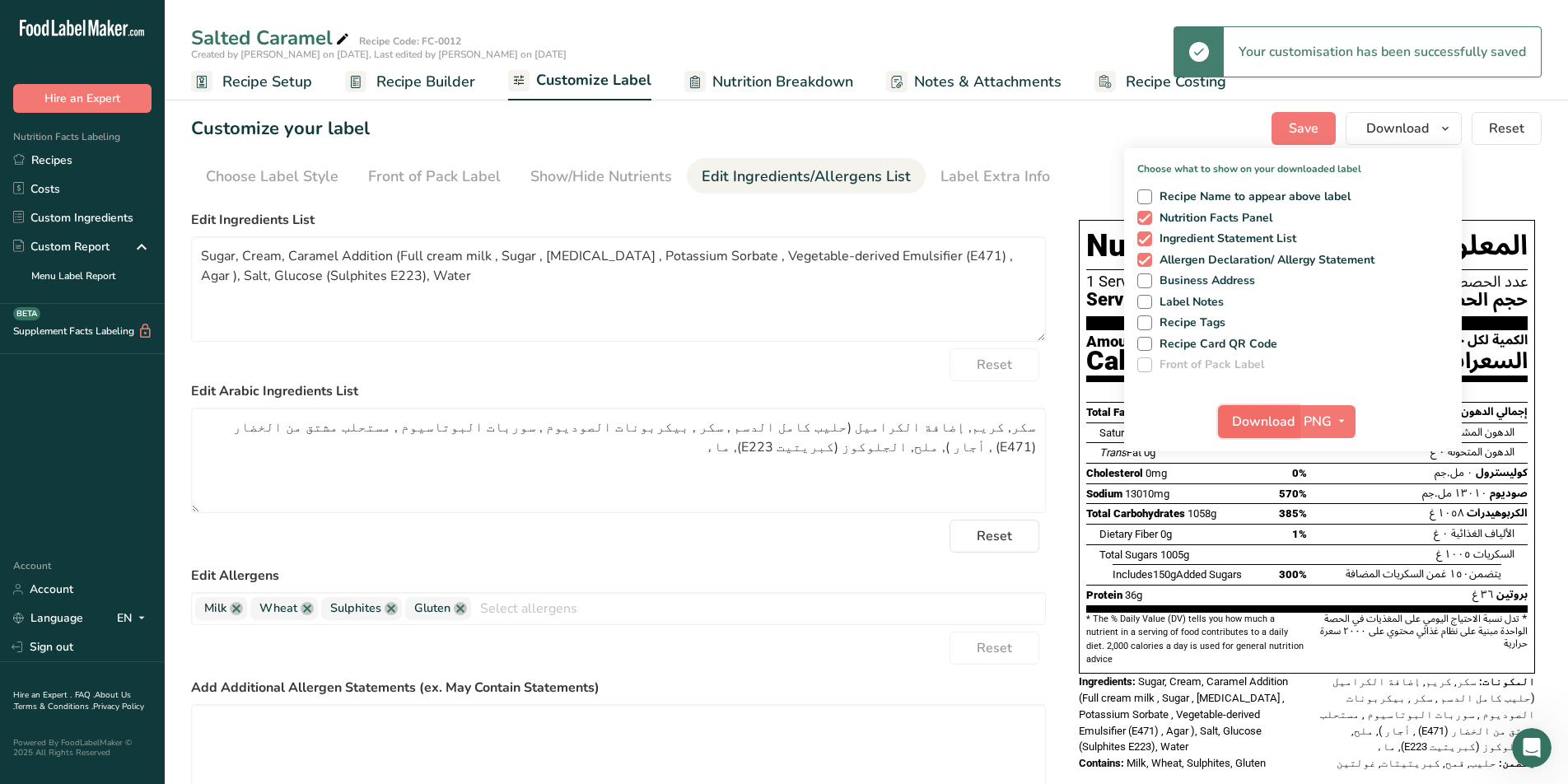 click on "Download" at bounding box center [1263, 422] 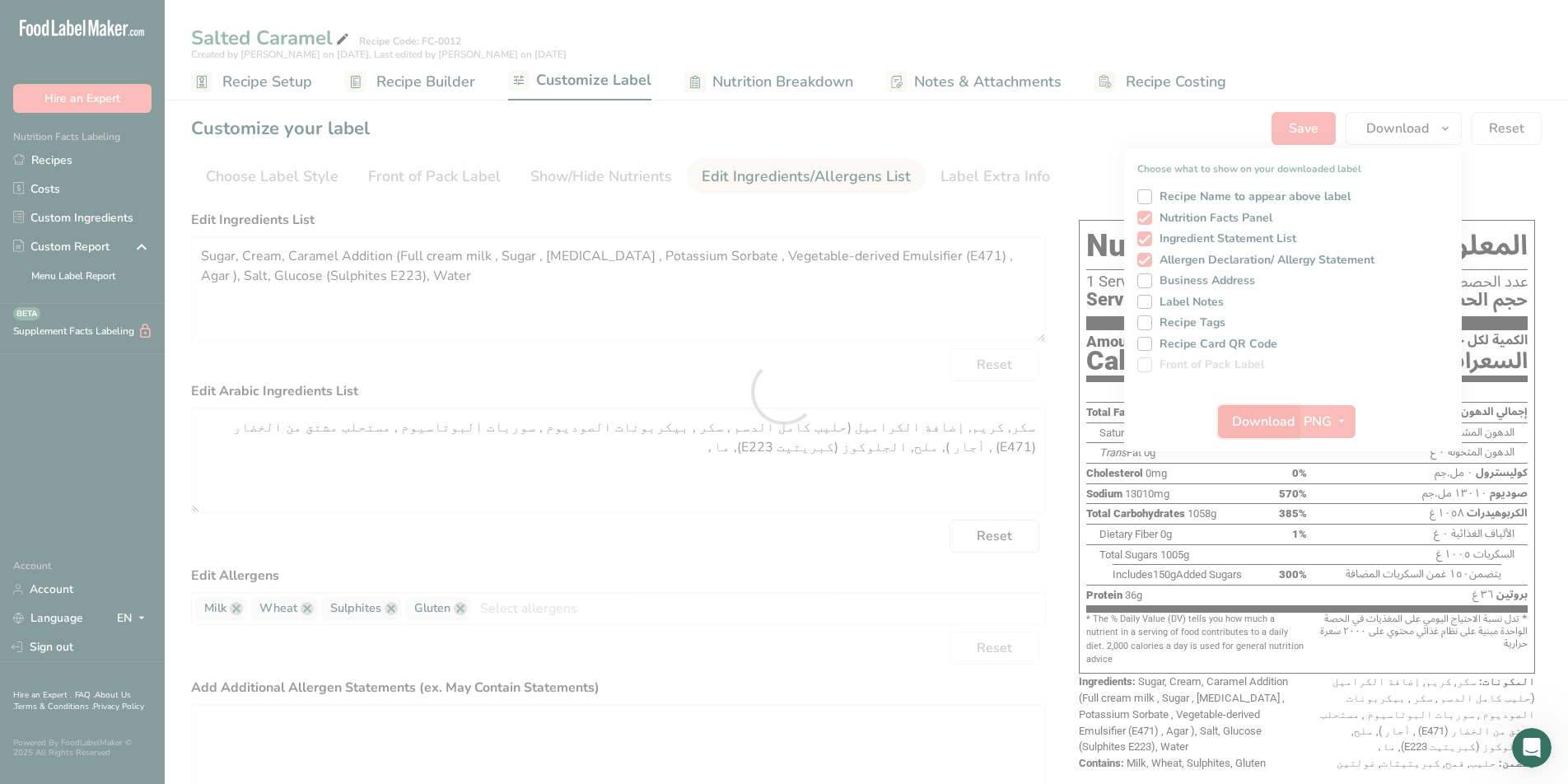 scroll, scrollTop: 0, scrollLeft: 0, axis: both 